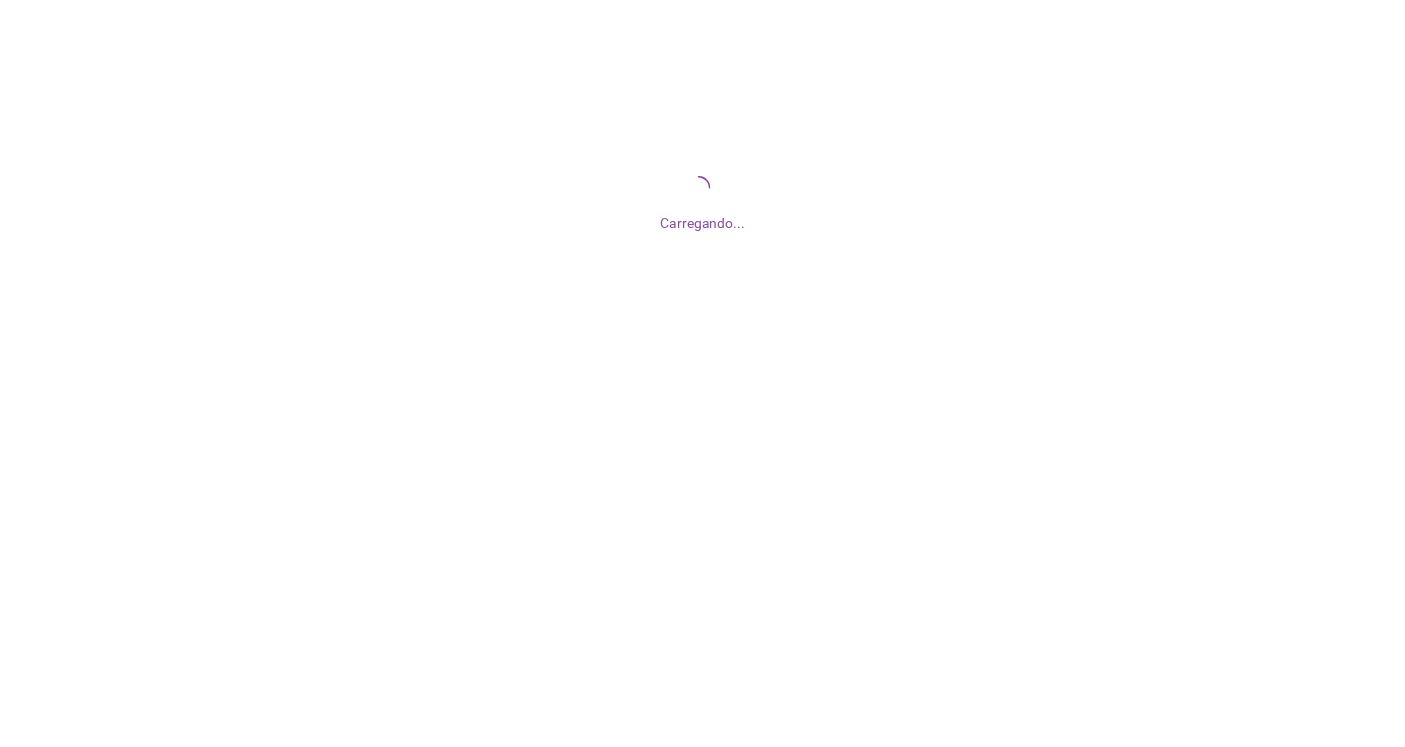 scroll, scrollTop: 0, scrollLeft: 0, axis: both 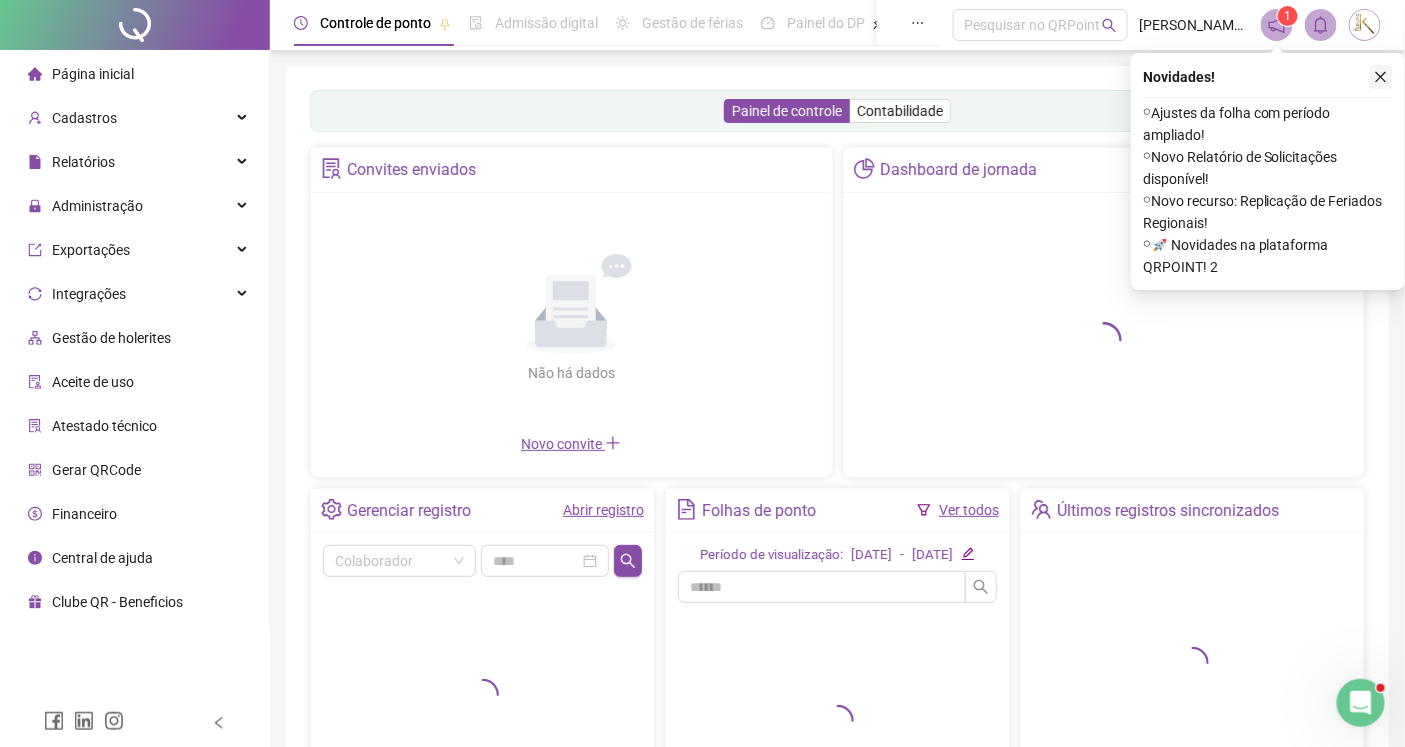 click 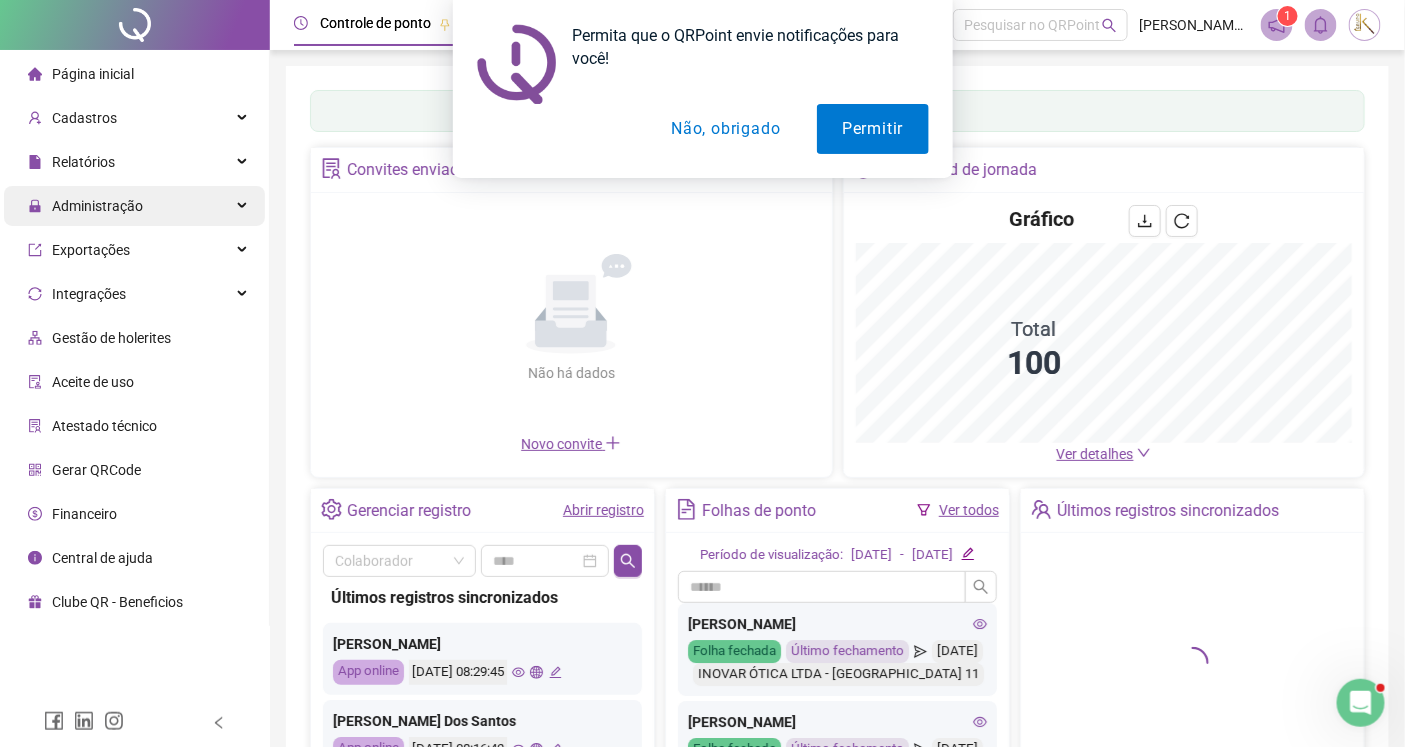 click on "Administração" at bounding box center (97, 206) 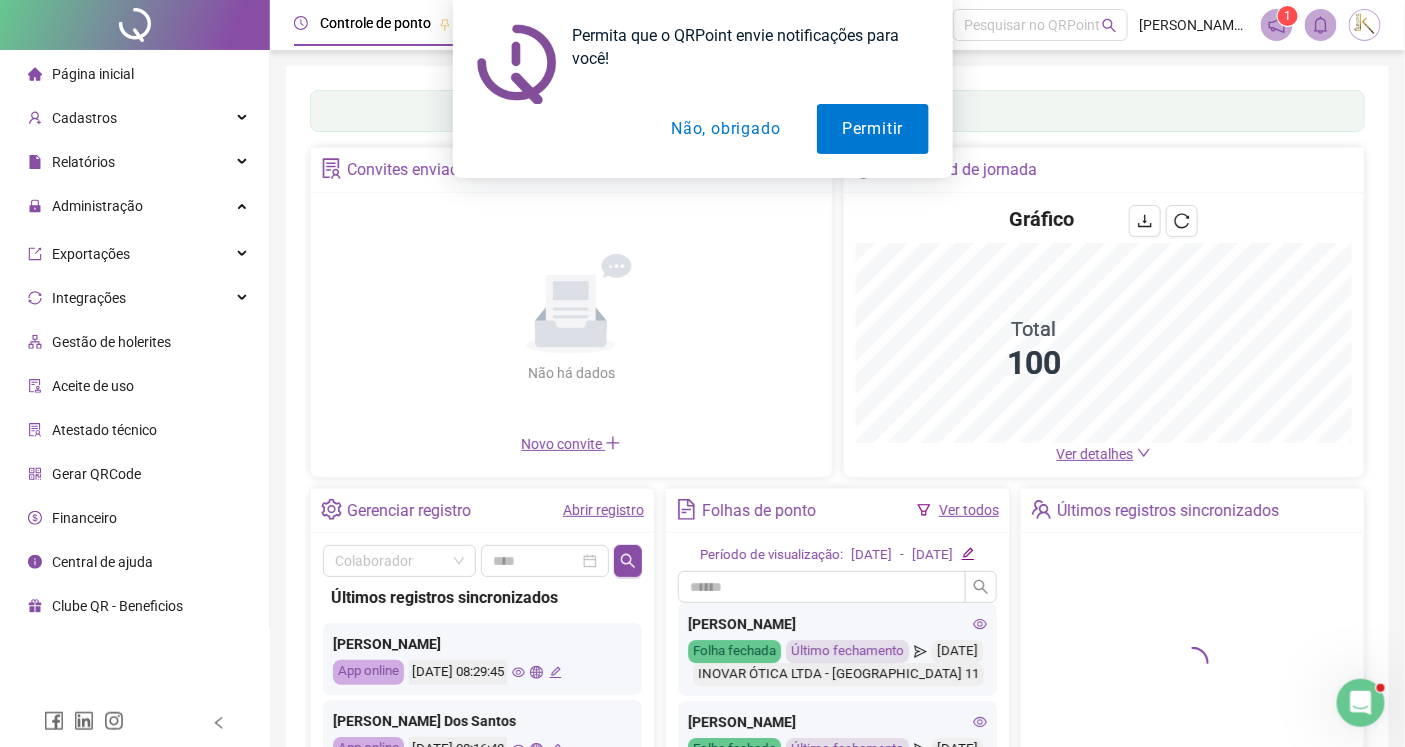 click on "Não, obrigado" at bounding box center (725, 129) 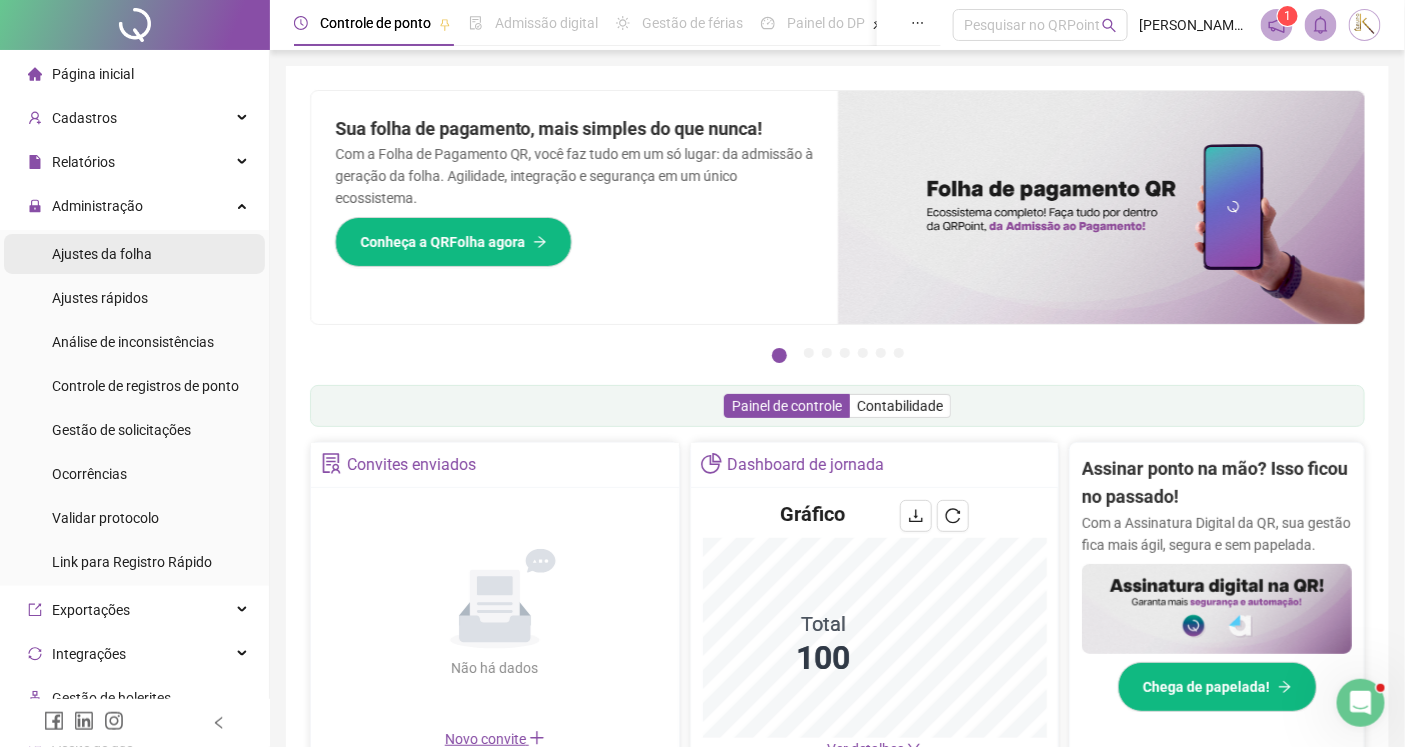 click on "Ajustes da folha" at bounding box center [102, 254] 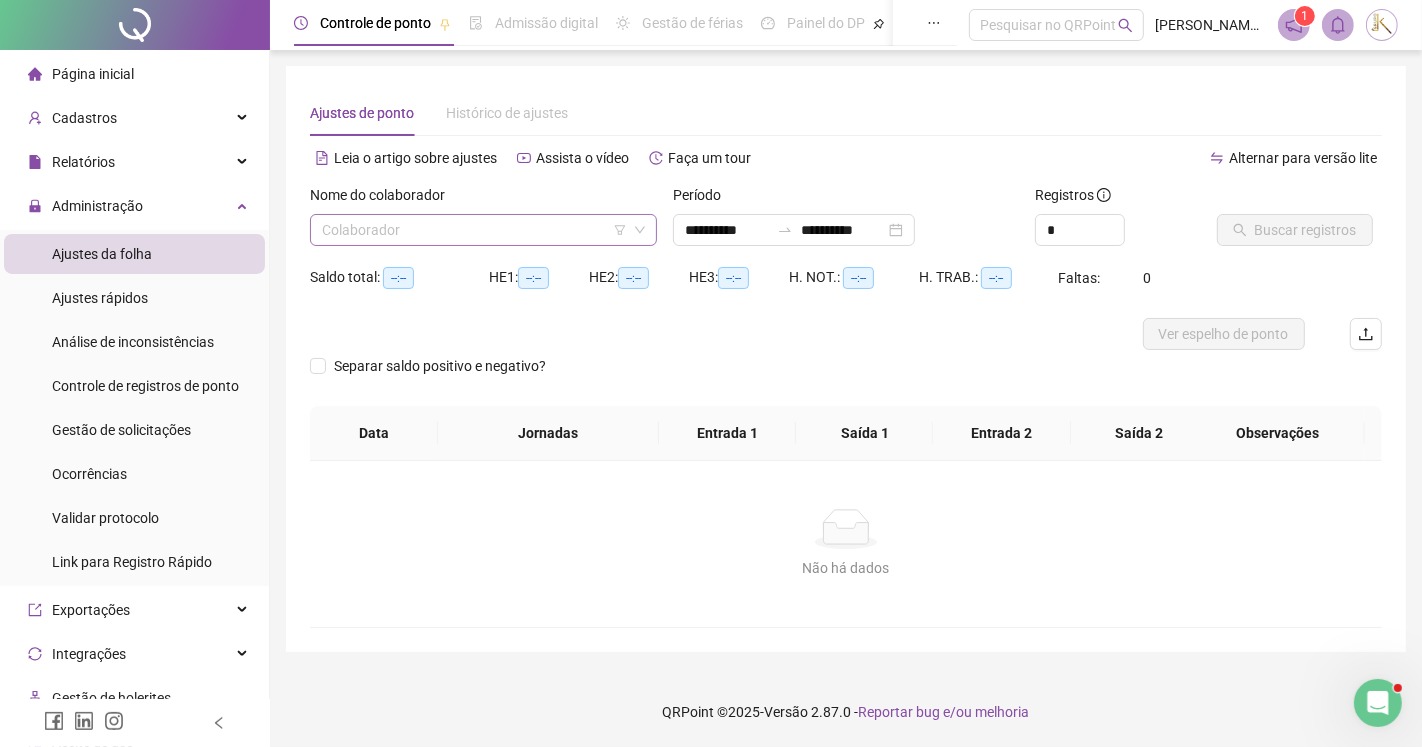 click at bounding box center [477, 230] 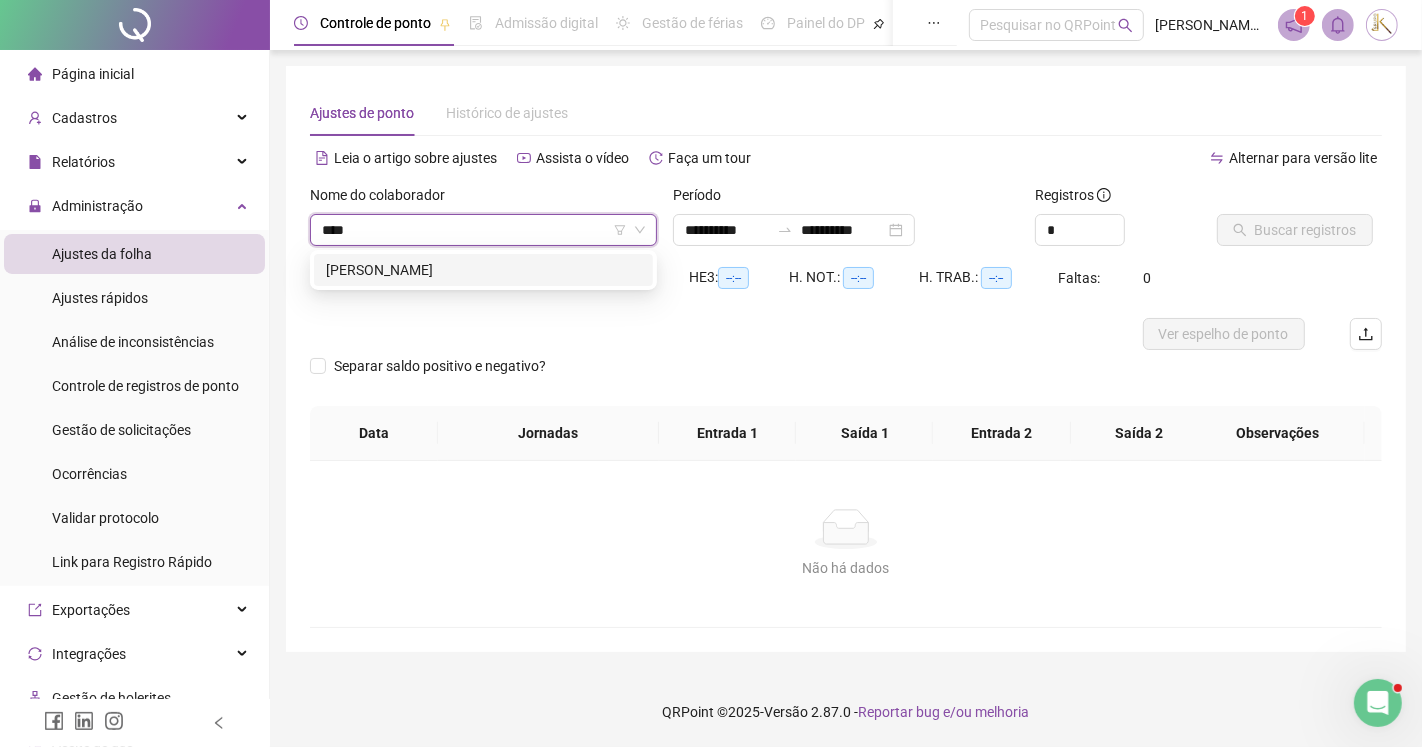 type on "*****" 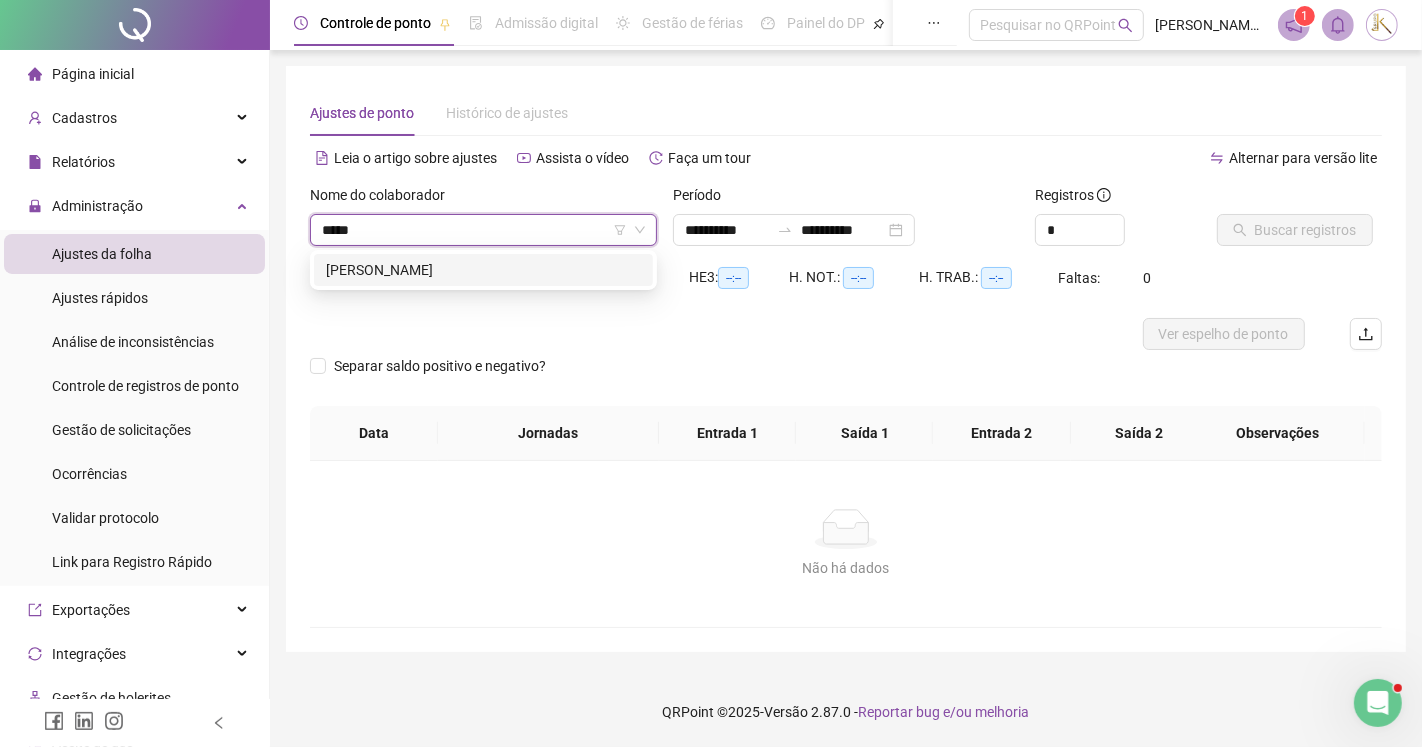 click on "[PERSON_NAME]" at bounding box center [483, 270] 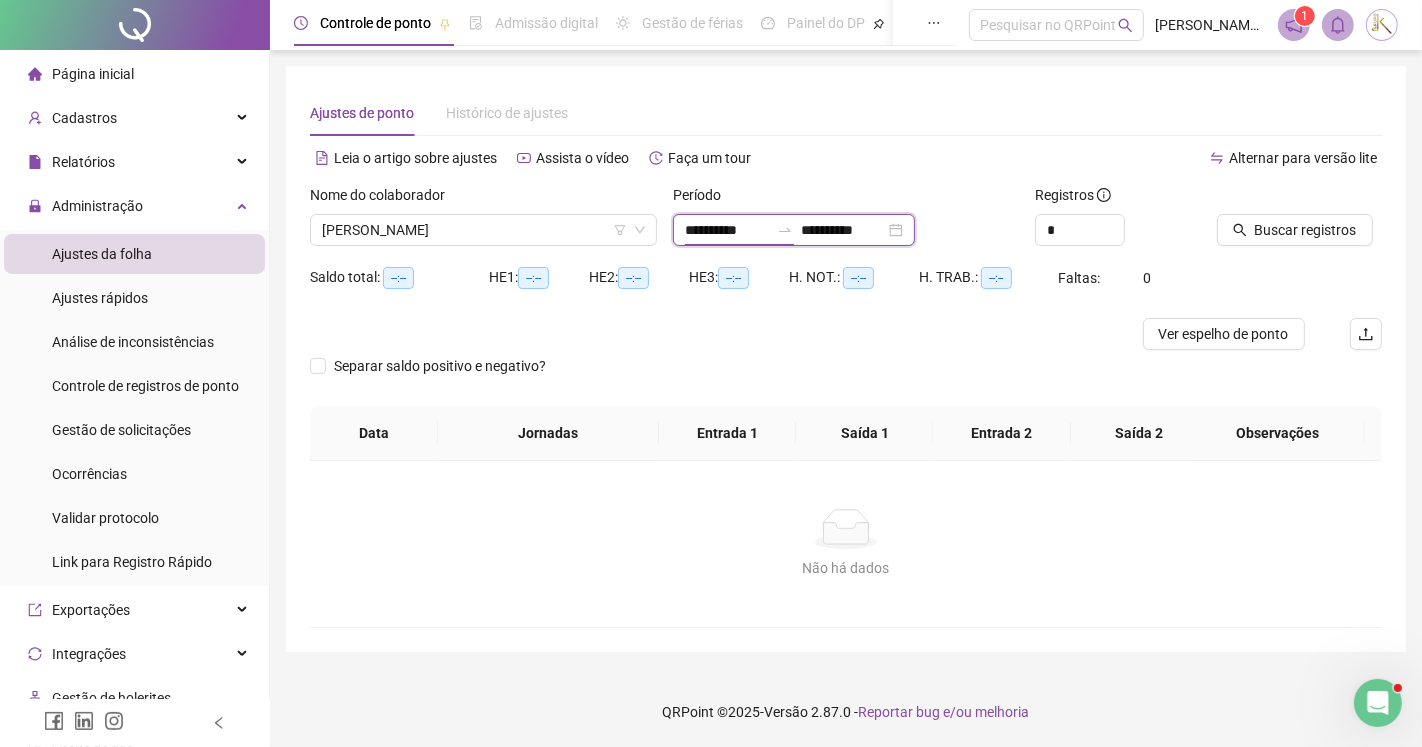 click on "**********" at bounding box center (727, 230) 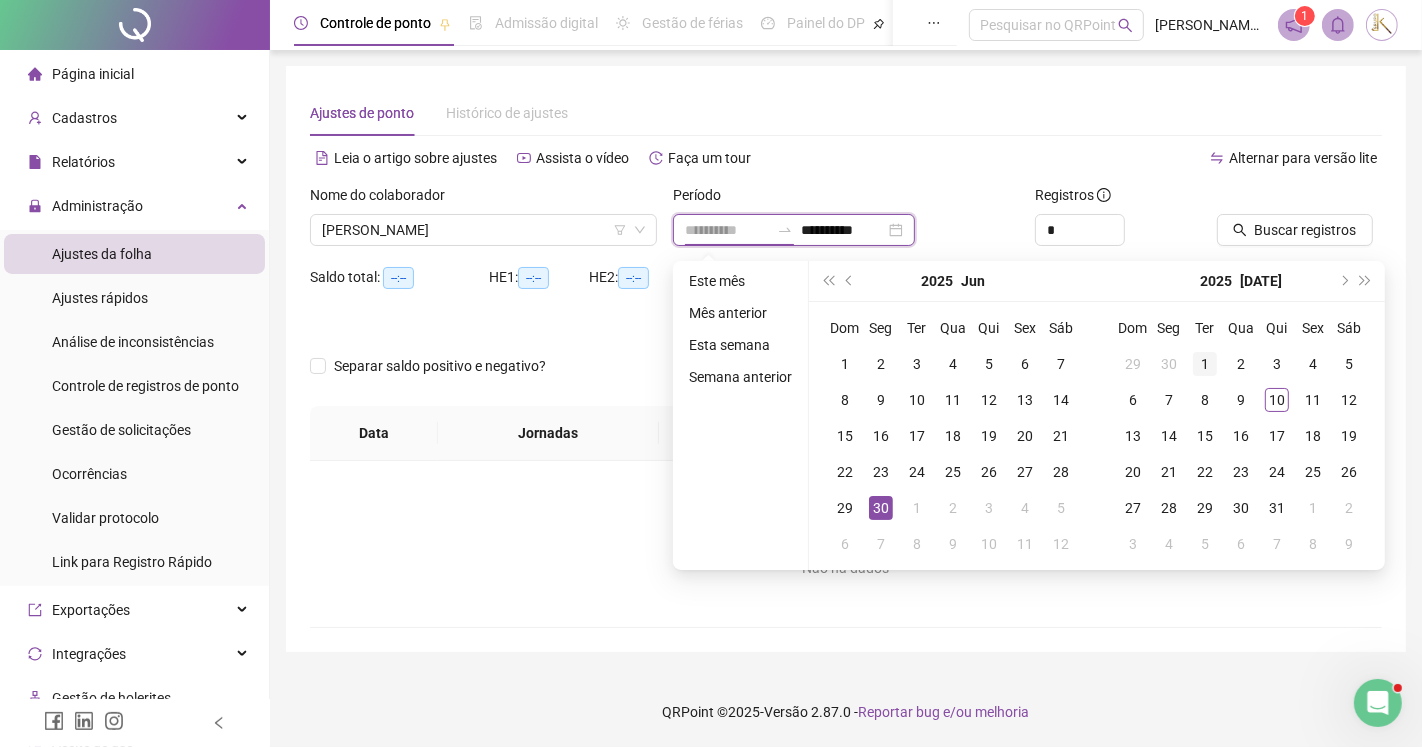 type on "**********" 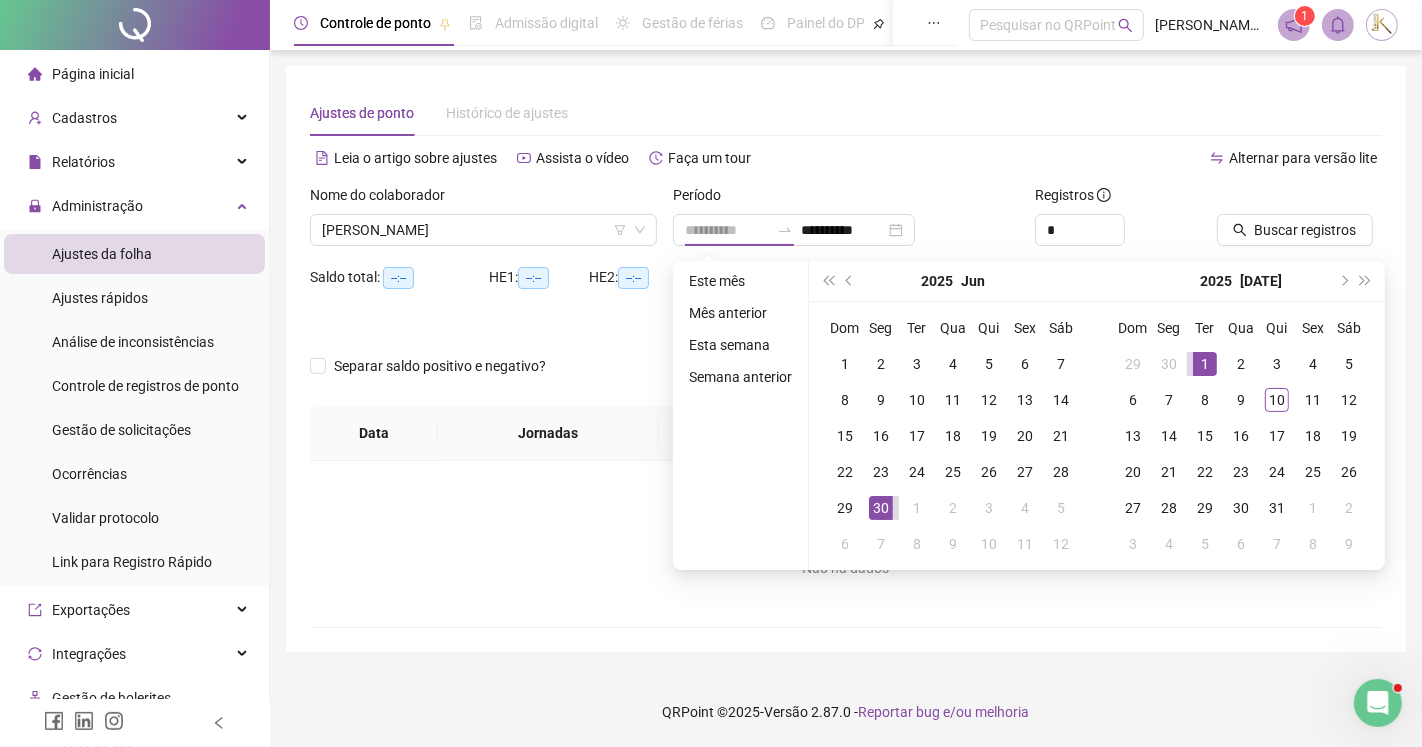 click on "1" at bounding box center (1205, 364) 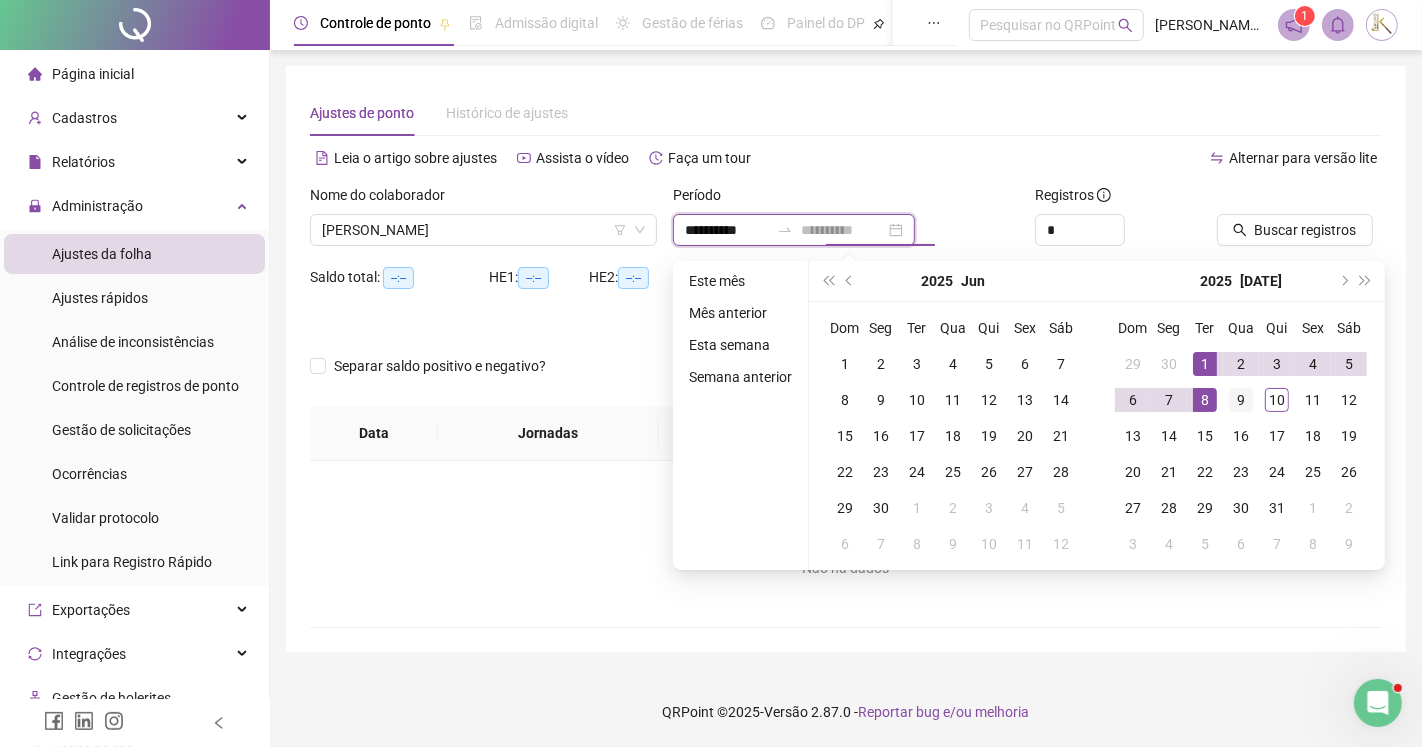 type on "**********" 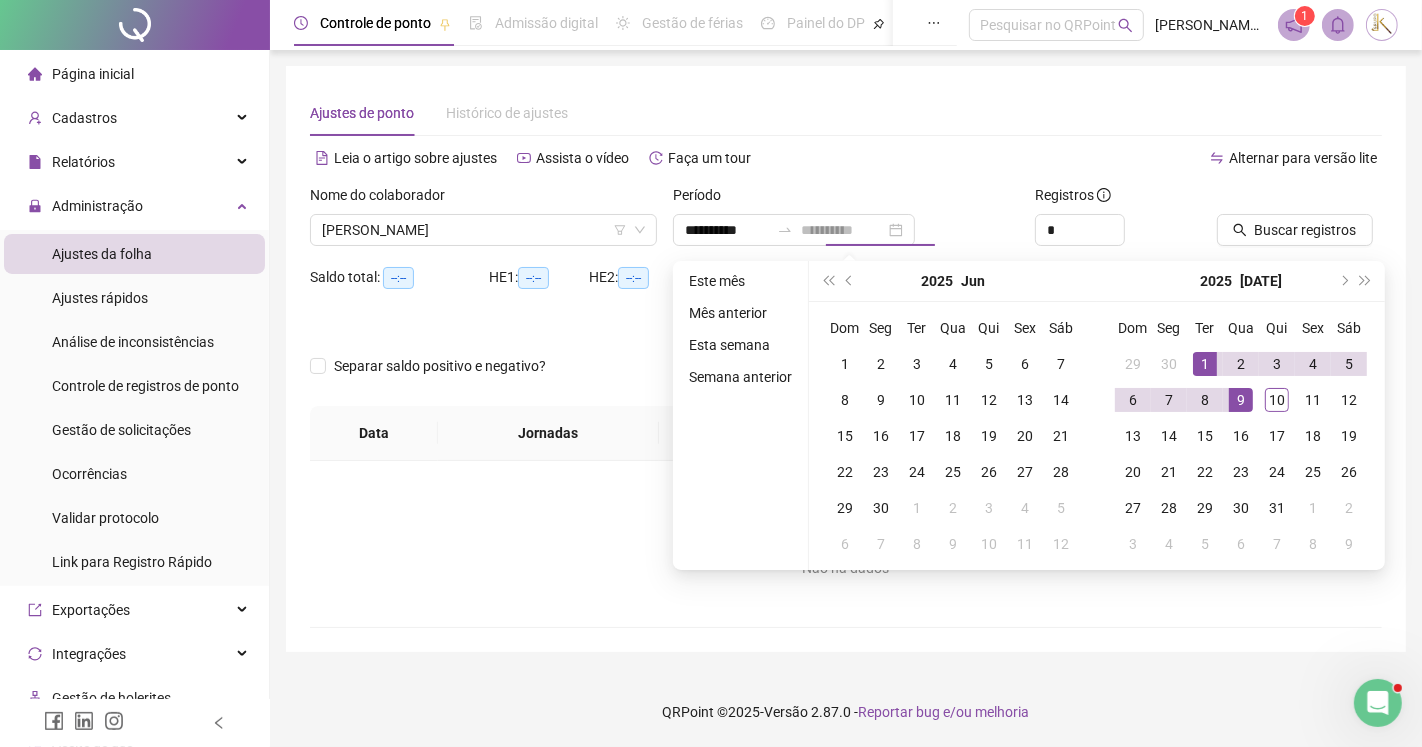 click on "9" at bounding box center (1241, 400) 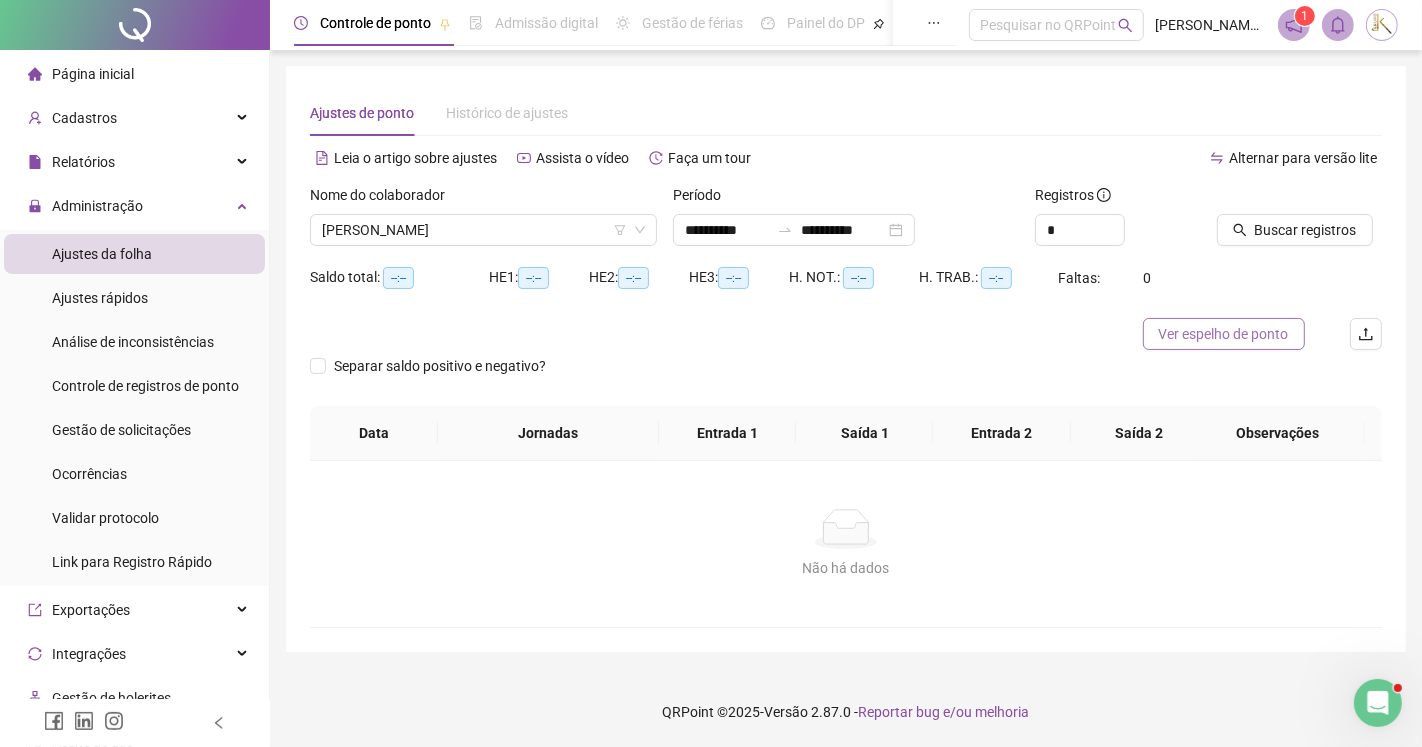 click on "Ver espelho de ponto" at bounding box center [1224, 334] 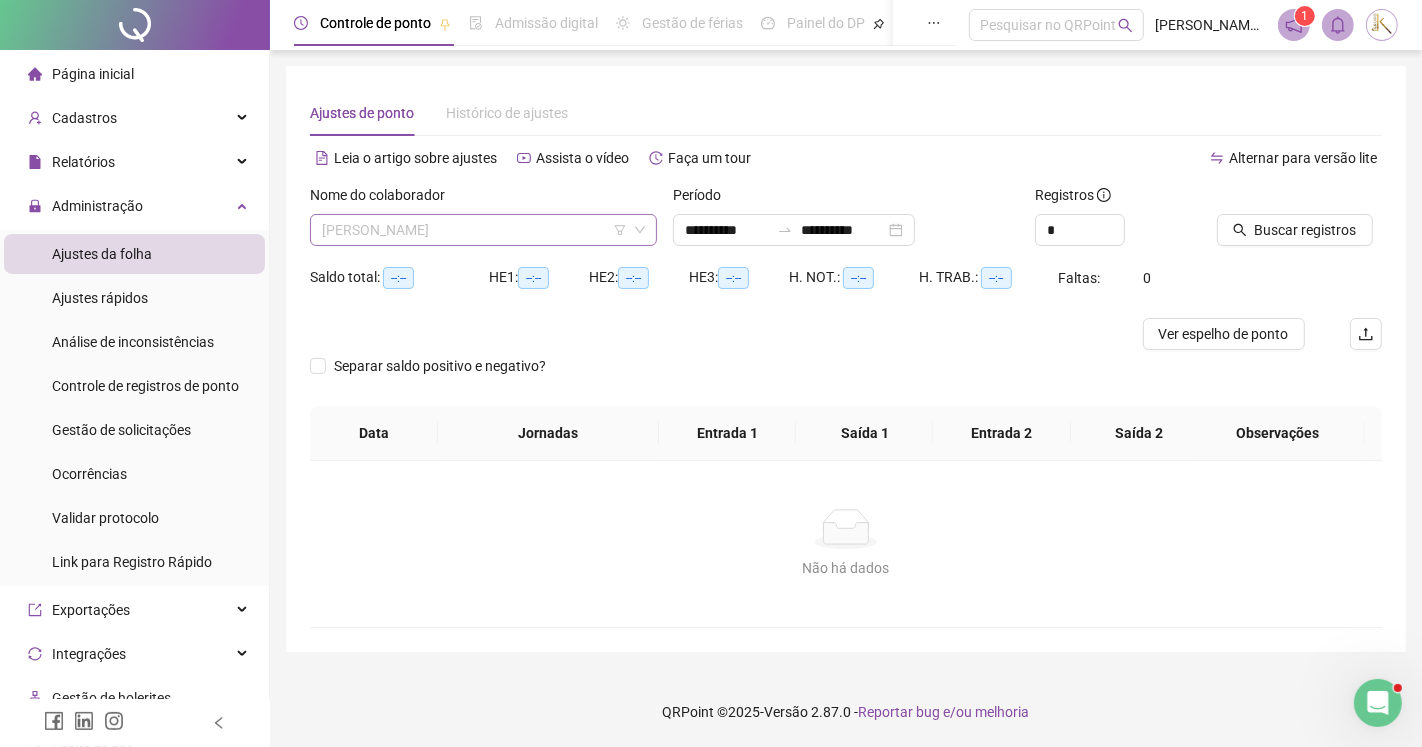 click on "[PERSON_NAME]" at bounding box center [483, 230] 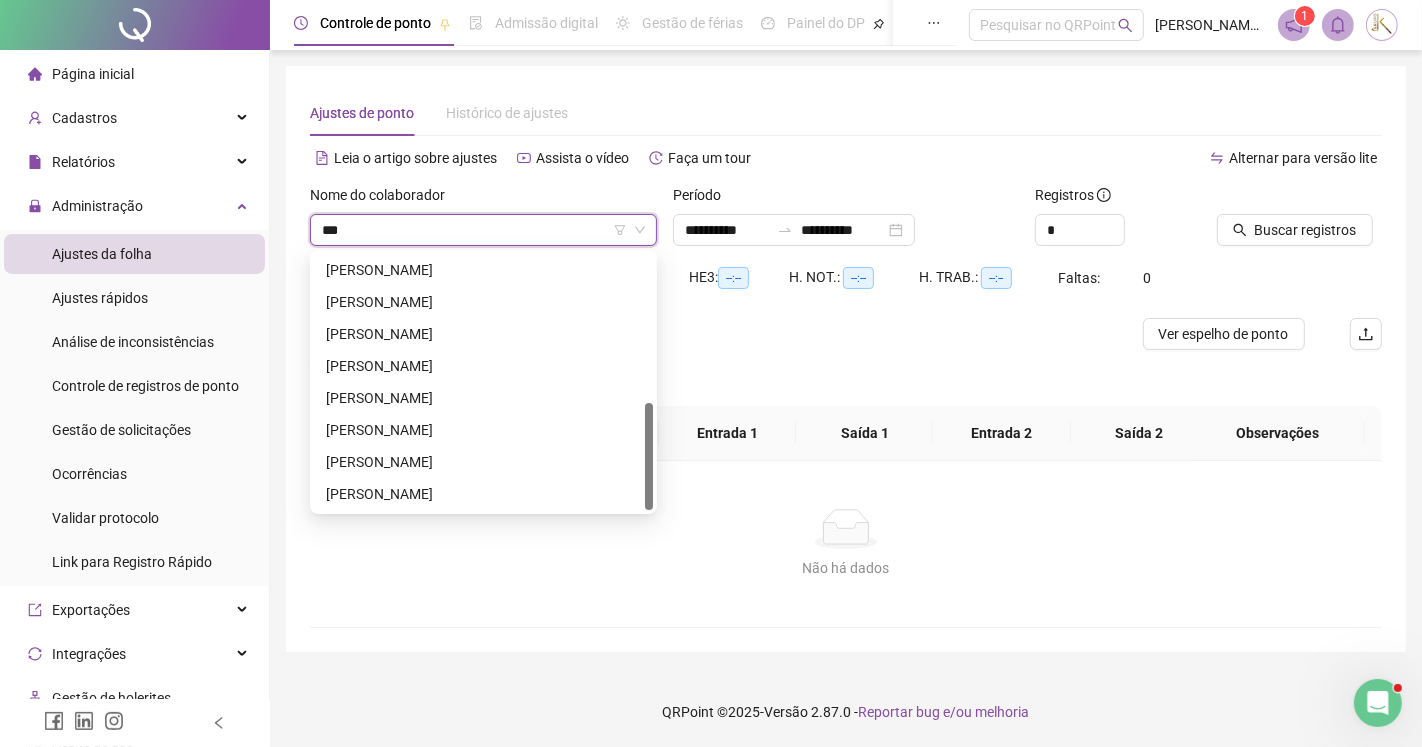 scroll, scrollTop: 0, scrollLeft: 0, axis: both 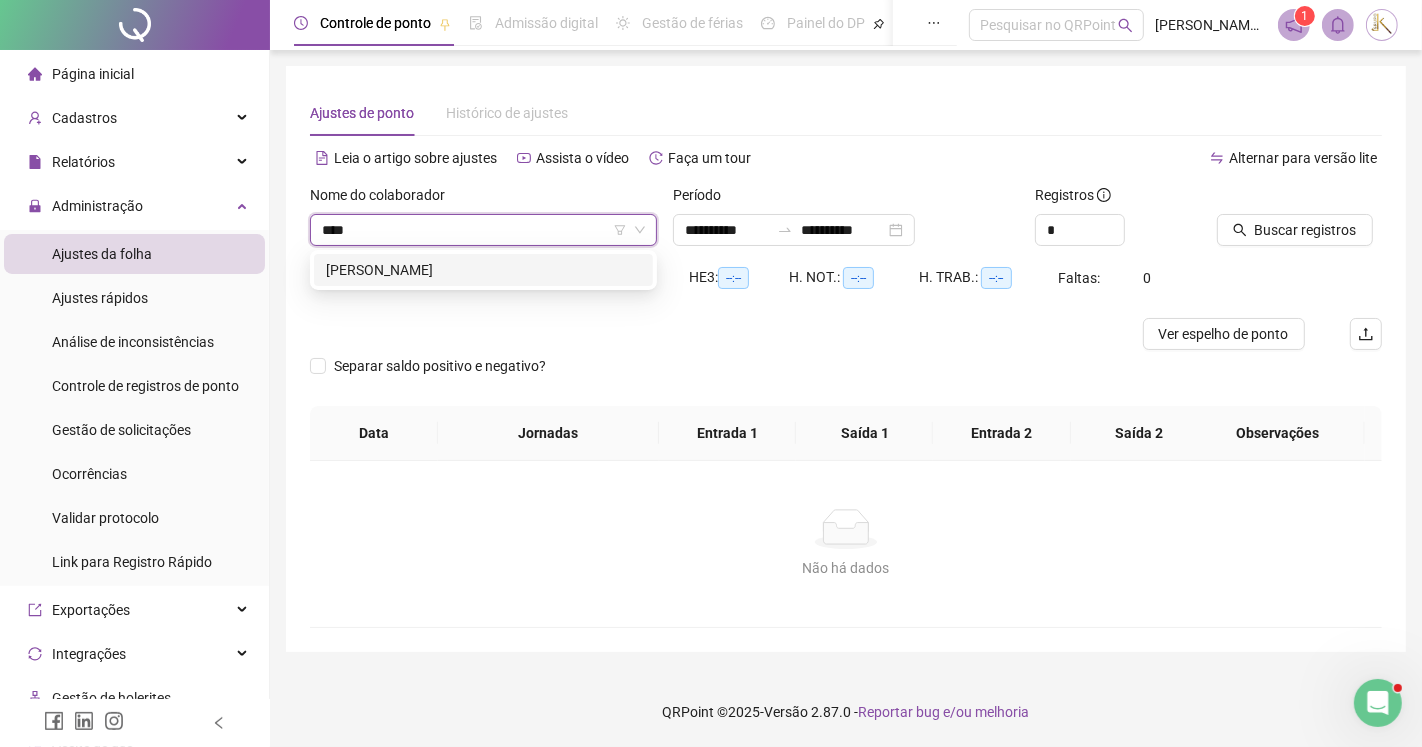 type on "*****" 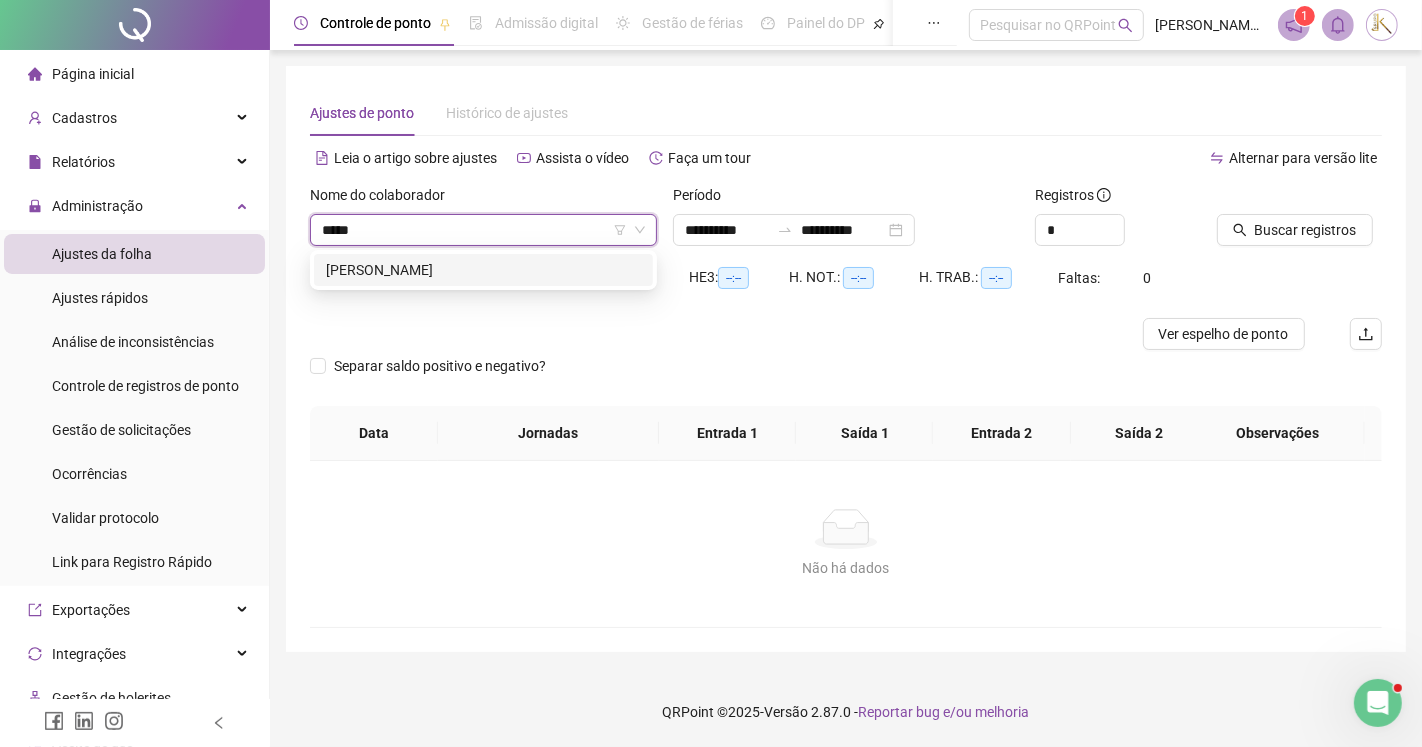 click on "[PERSON_NAME]" at bounding box center (483, 270) 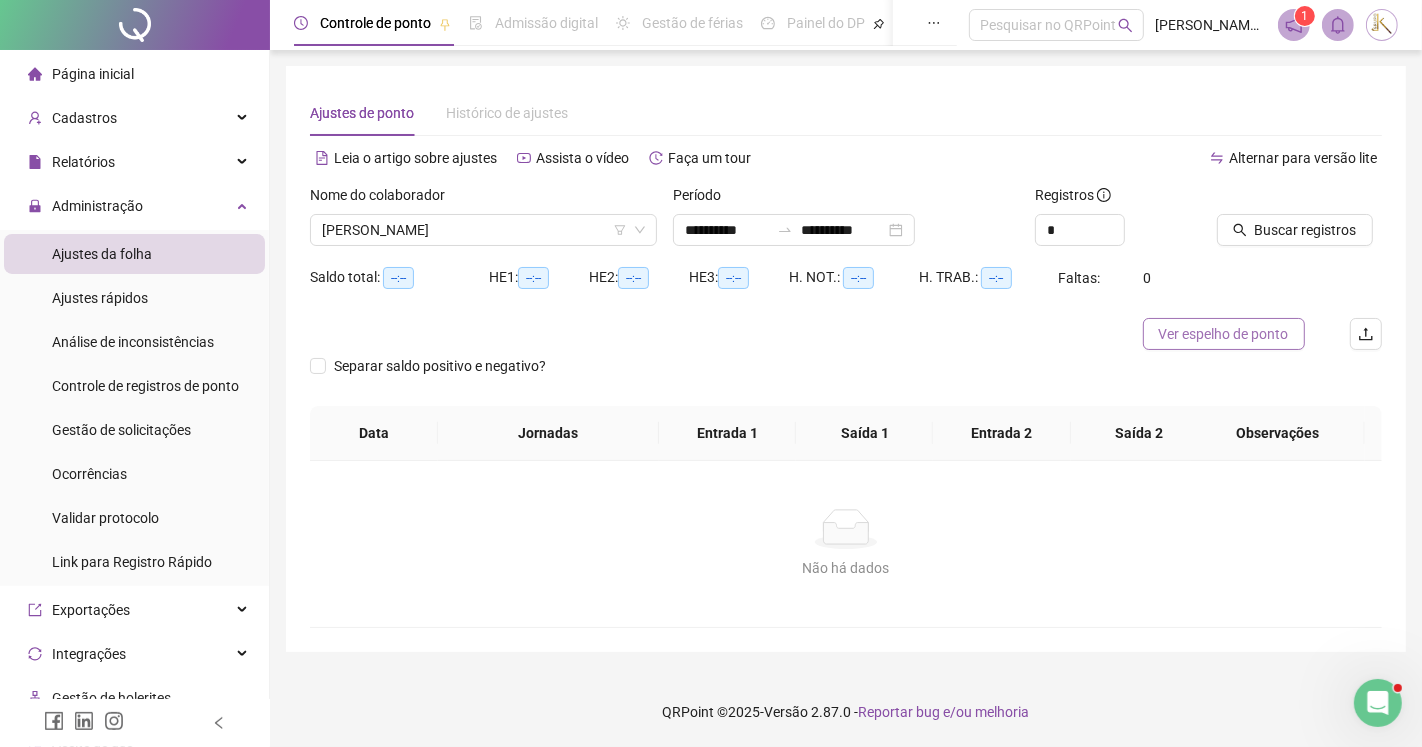 click on "Ver espelho de ponto" at bounding box center [1224, 334] 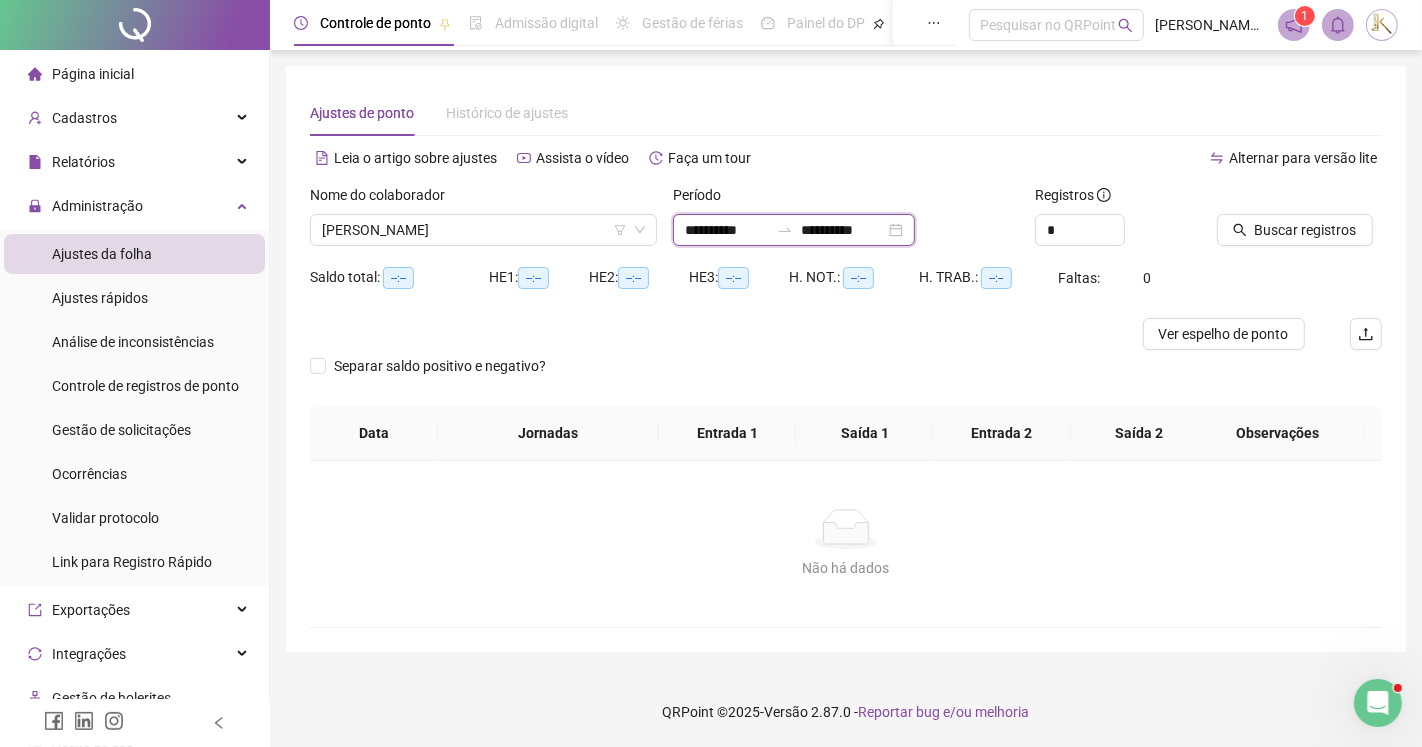 click on "**********" at bounding box center [727, 230] 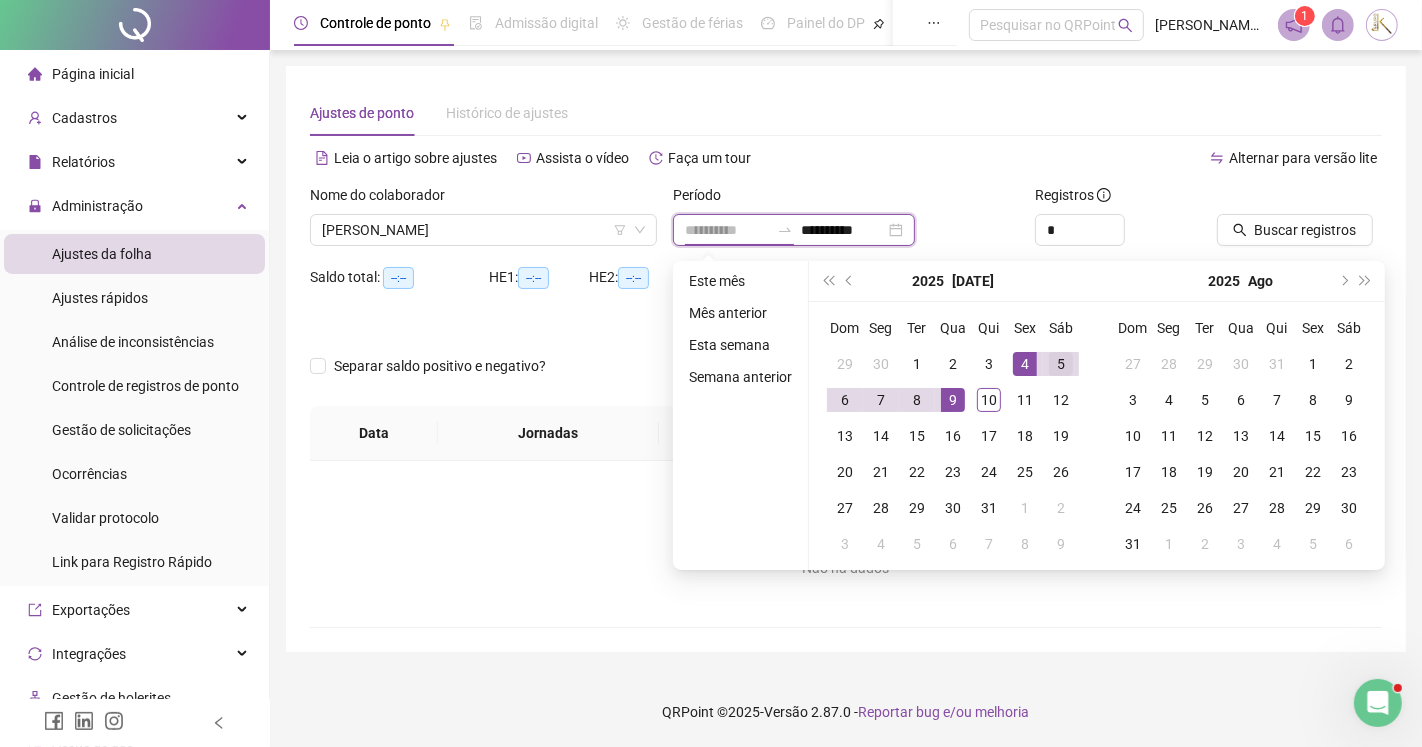 type on "**********" 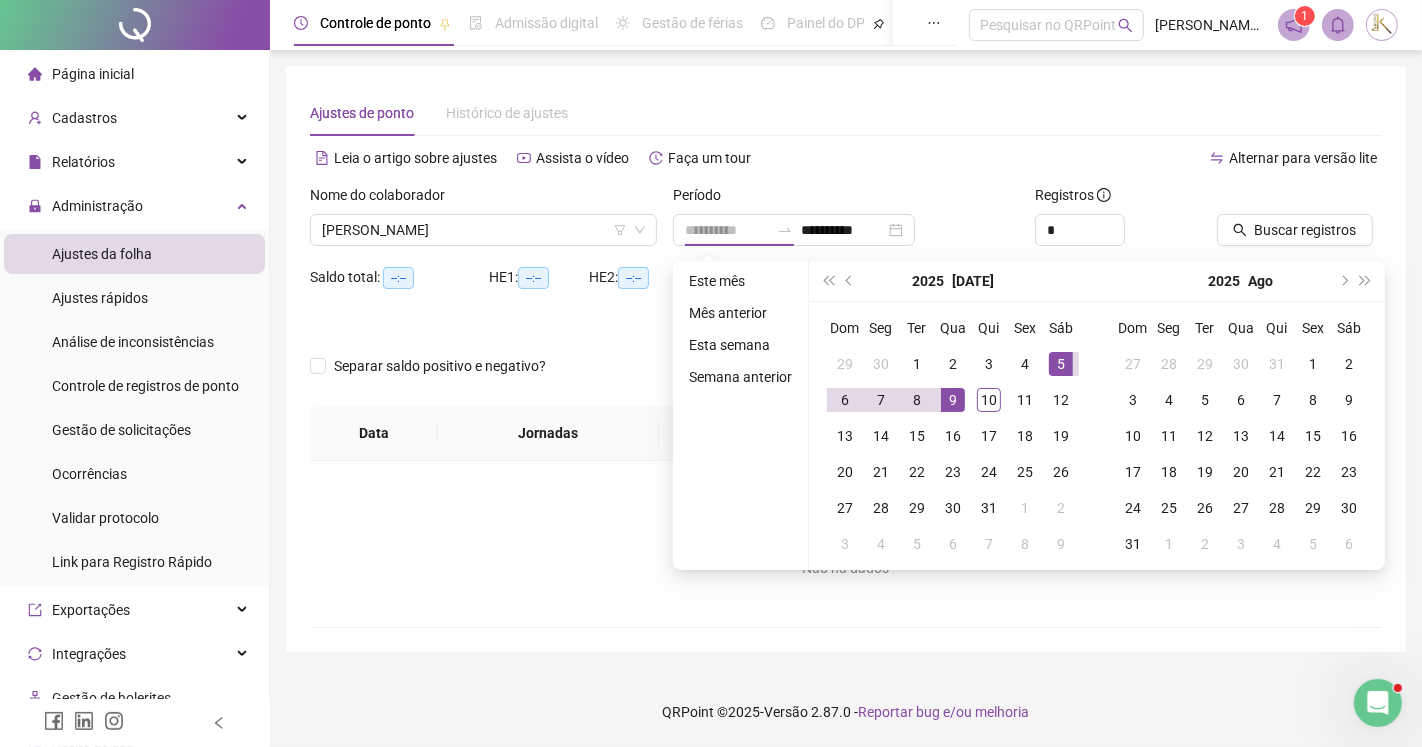 click on "5" at bounding box center [1061, 364] 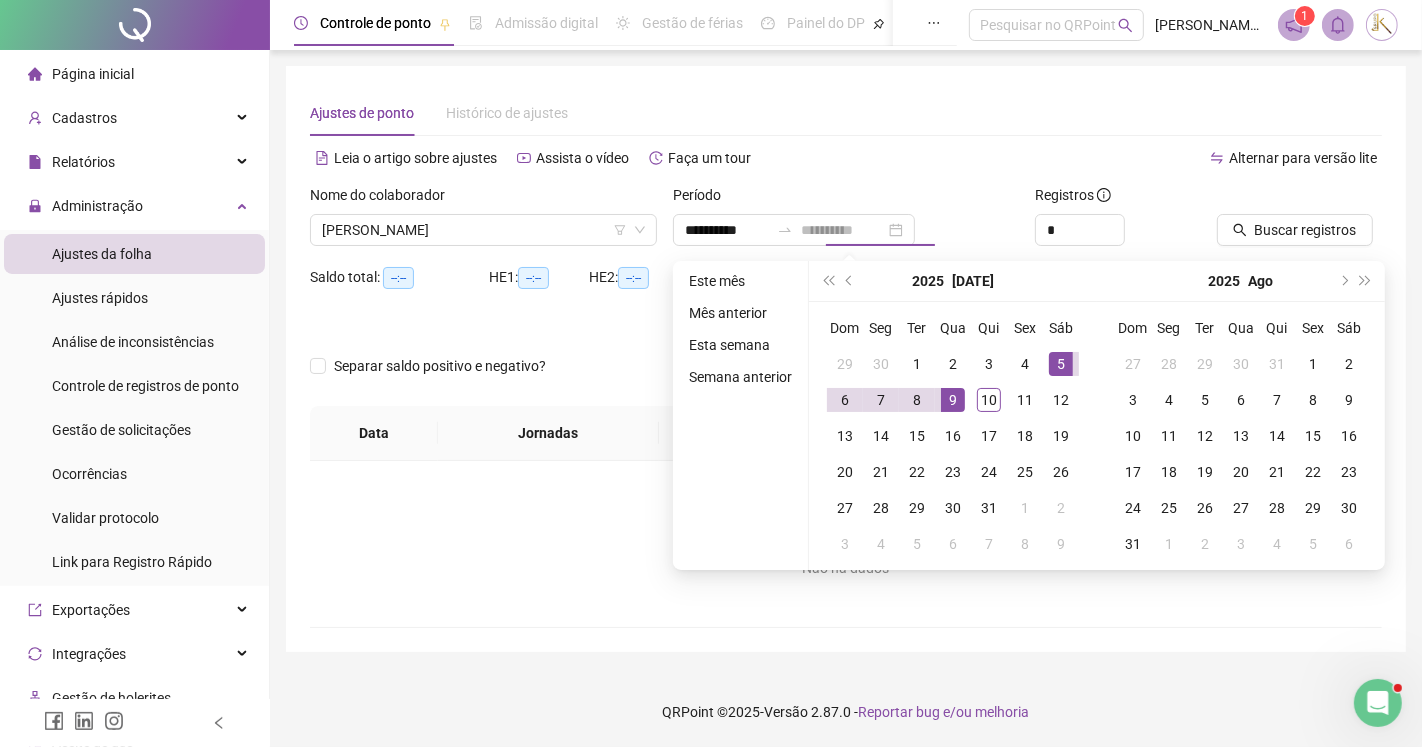 click on "5" at bounding box center (1061, 364) 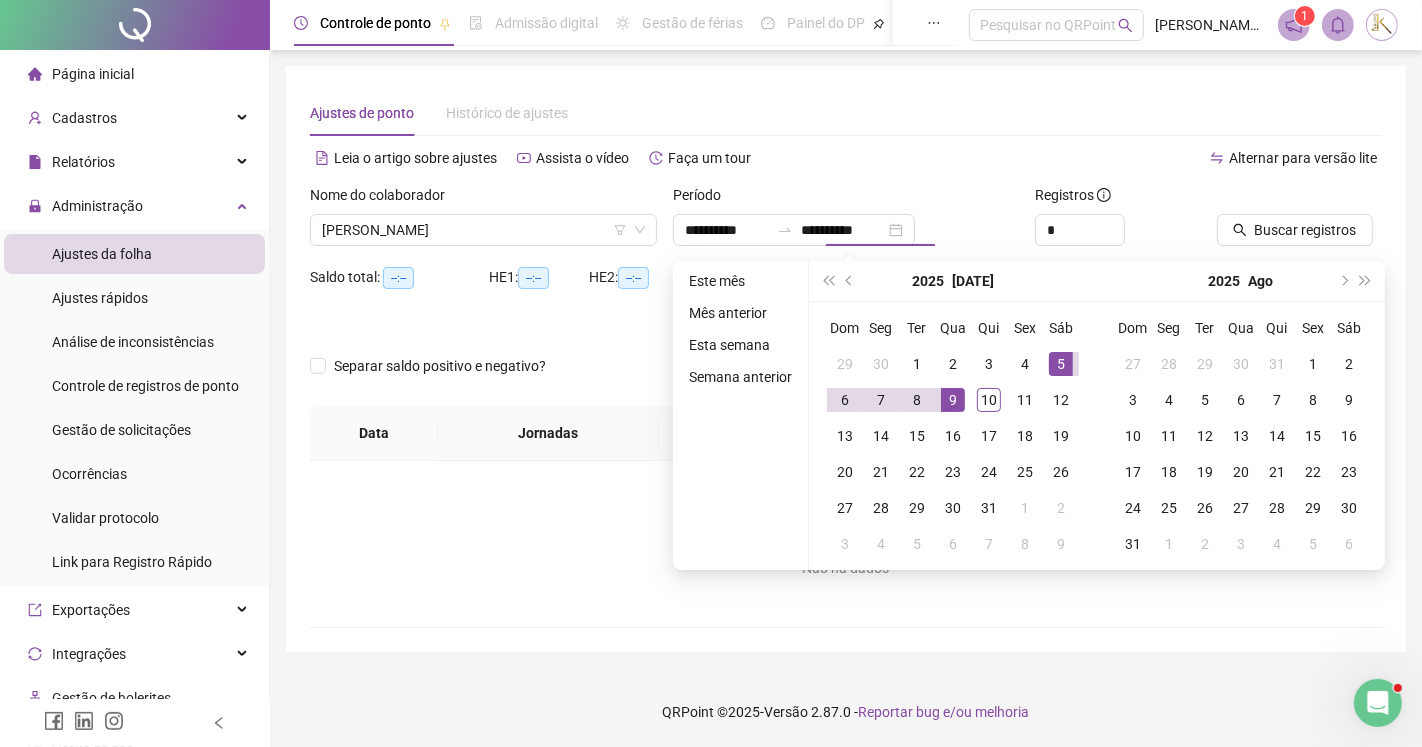 type on "**********" 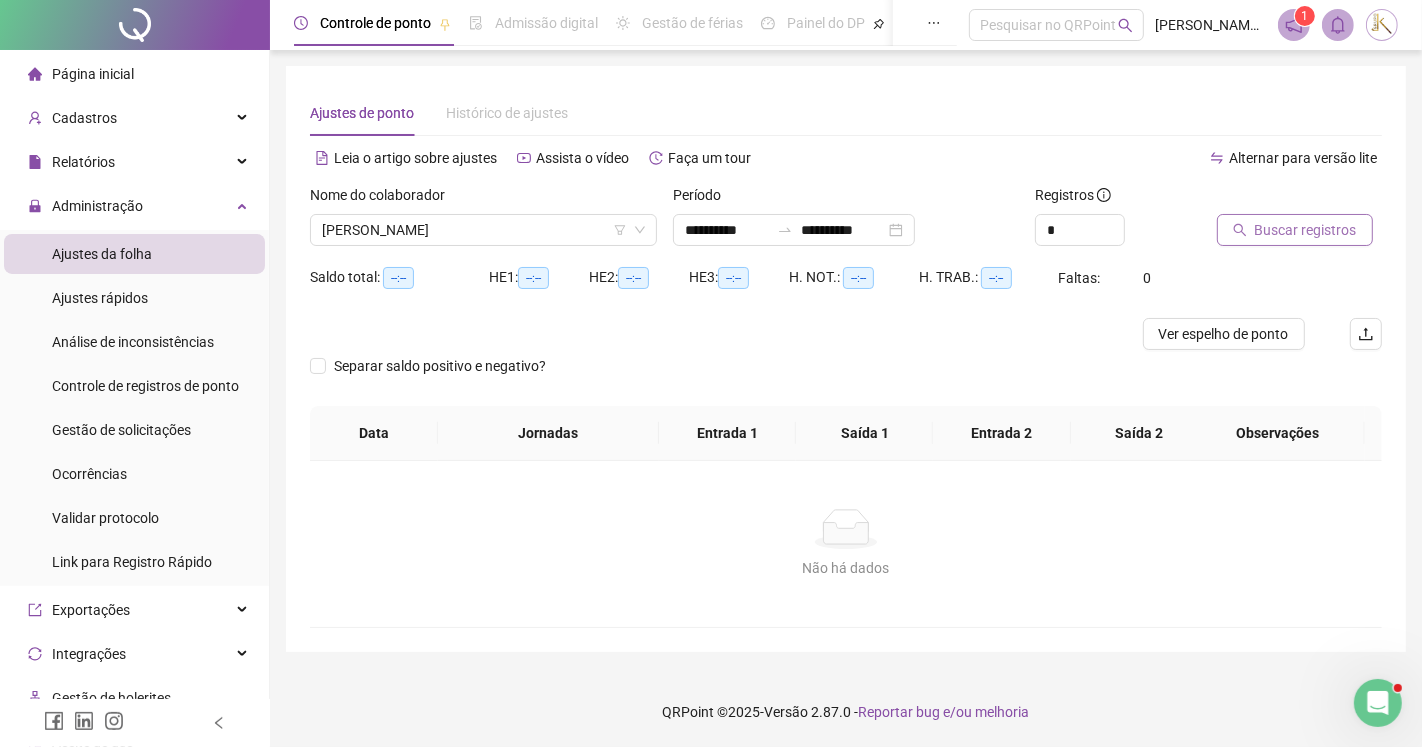click on "Buscar registros" at bounding box center (1306, 230) 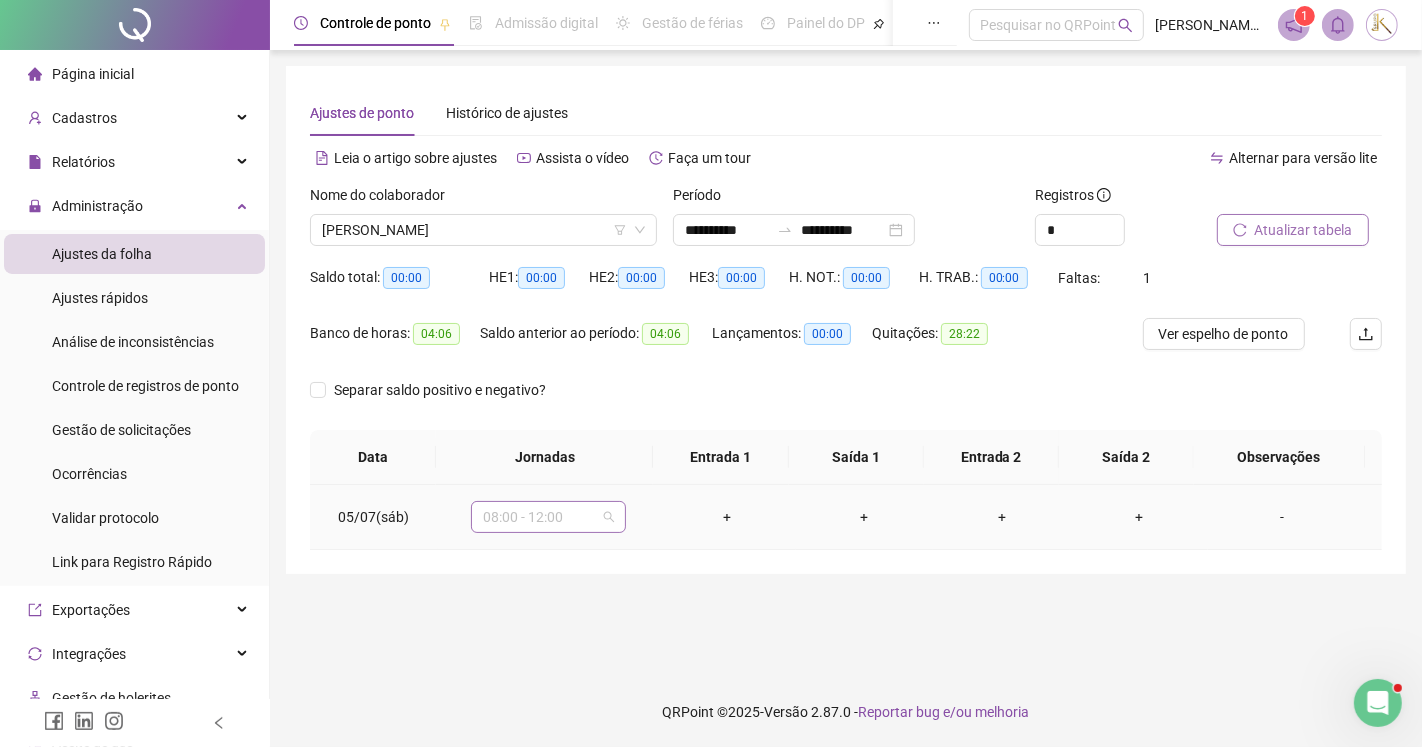 click on "08:00 - 12:00" at bounding box center [548, 517] 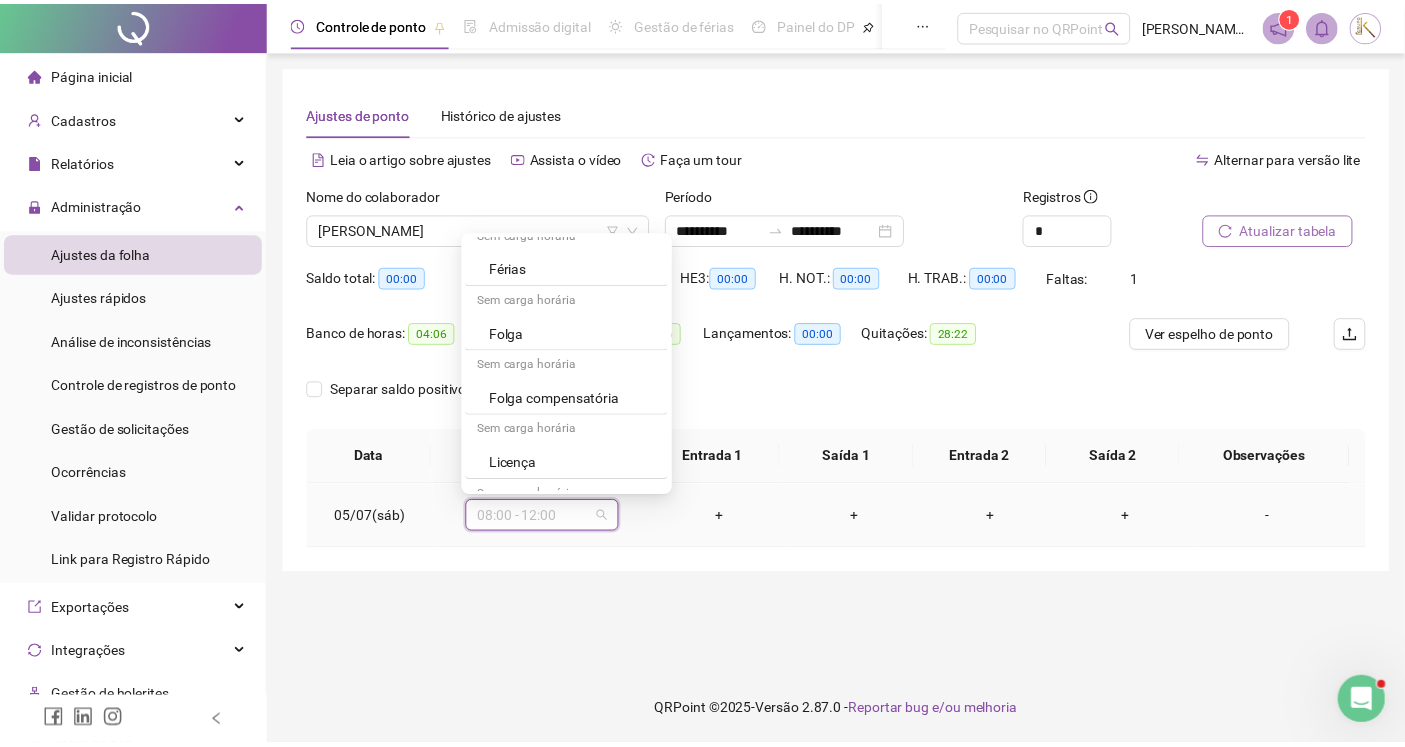 scroll, scrollTop: 1305, scrollLeft: 0, axis: vertical 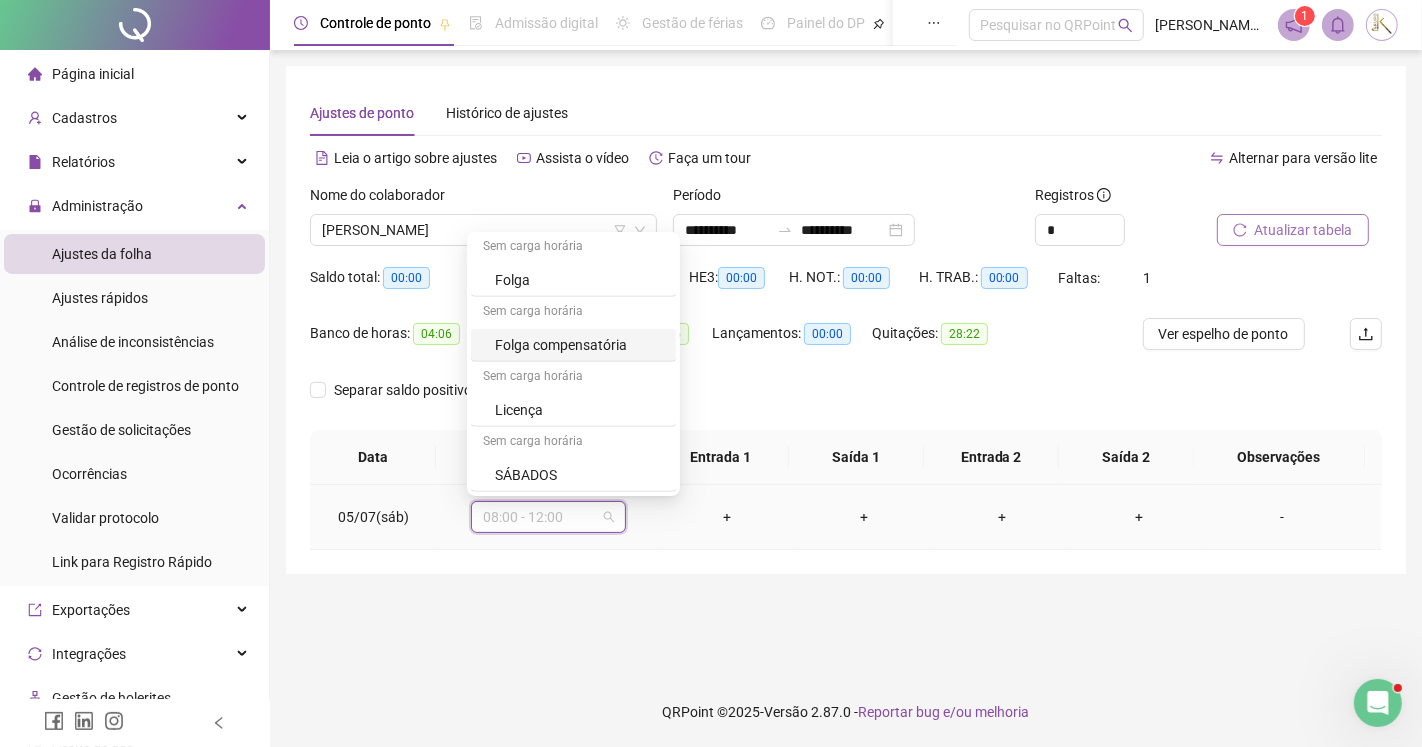 click on "Folga compensatória" at bounding box center (579, 345) 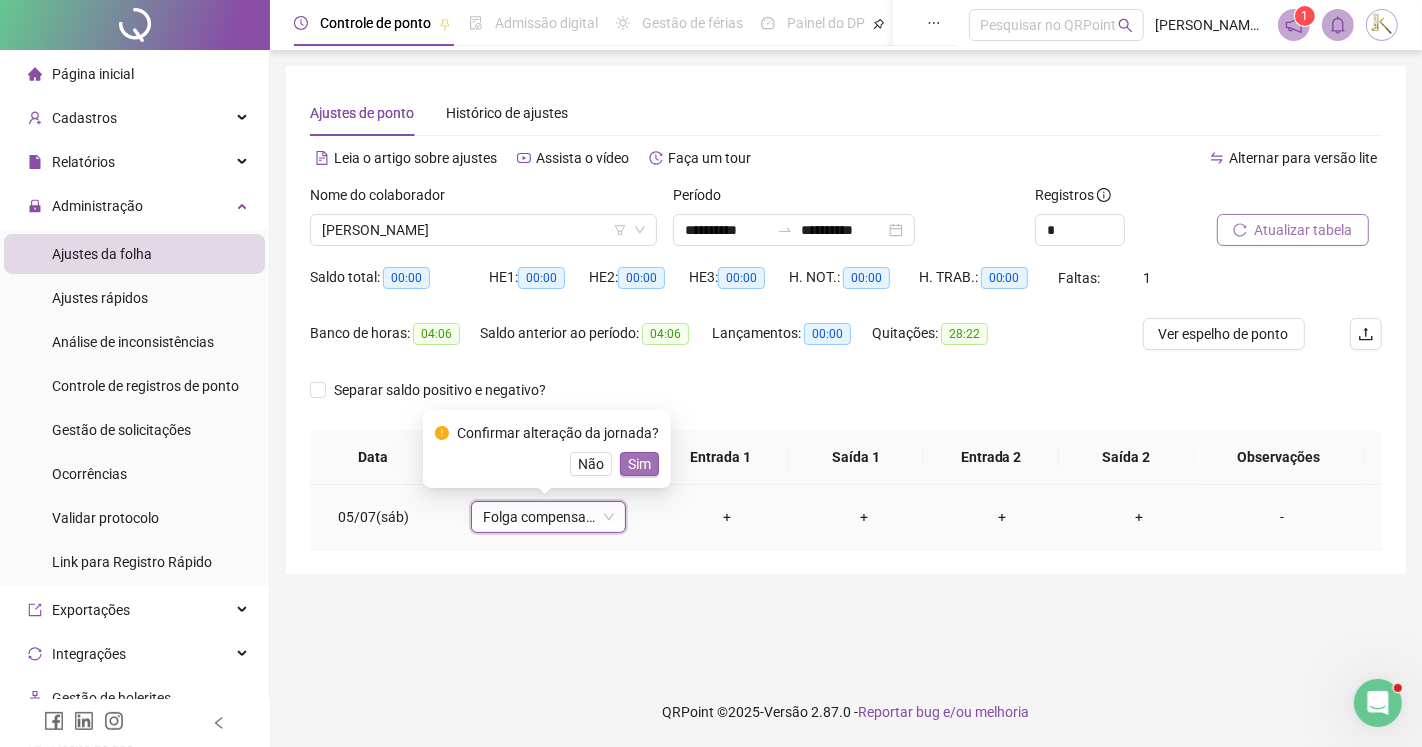 click on "Sim" at bounding box center [639, 464] 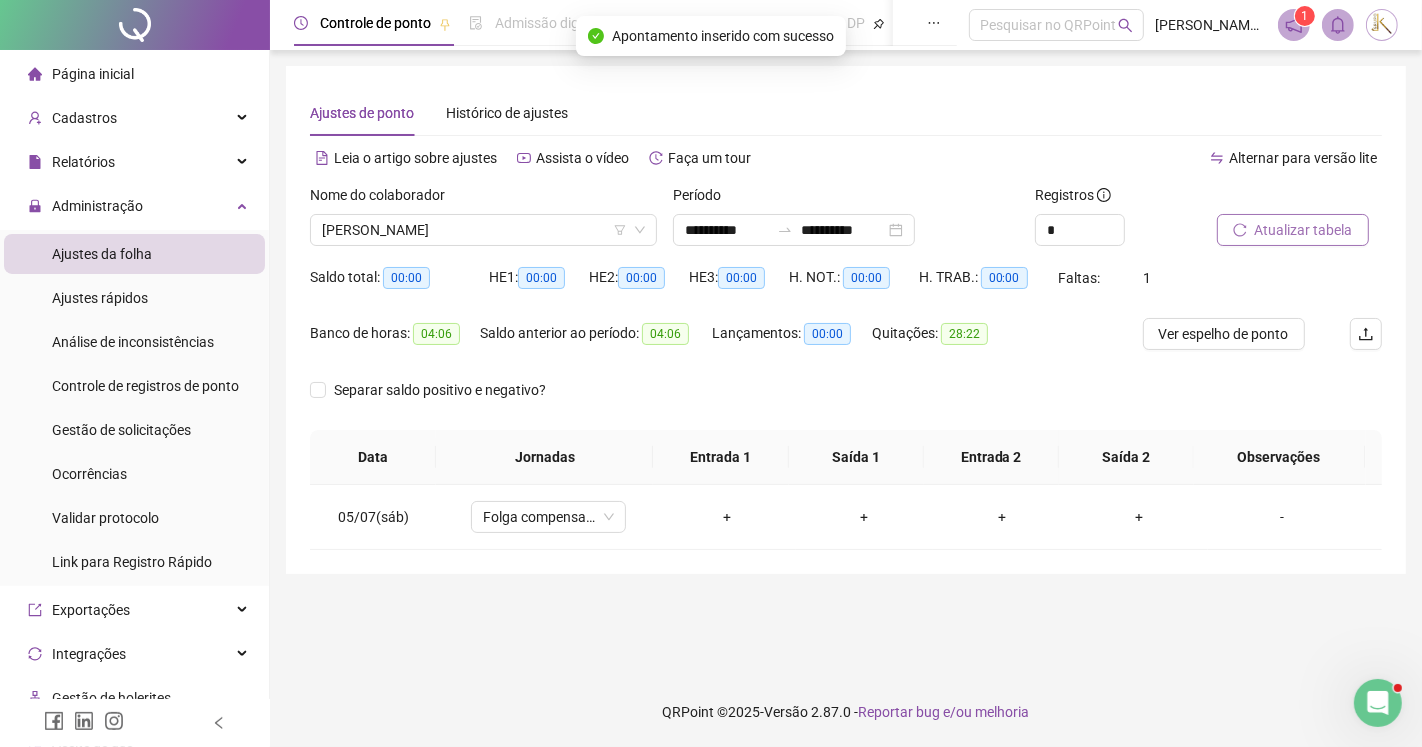click on "Atualizar tabela" at bounding box center (1304, 230) 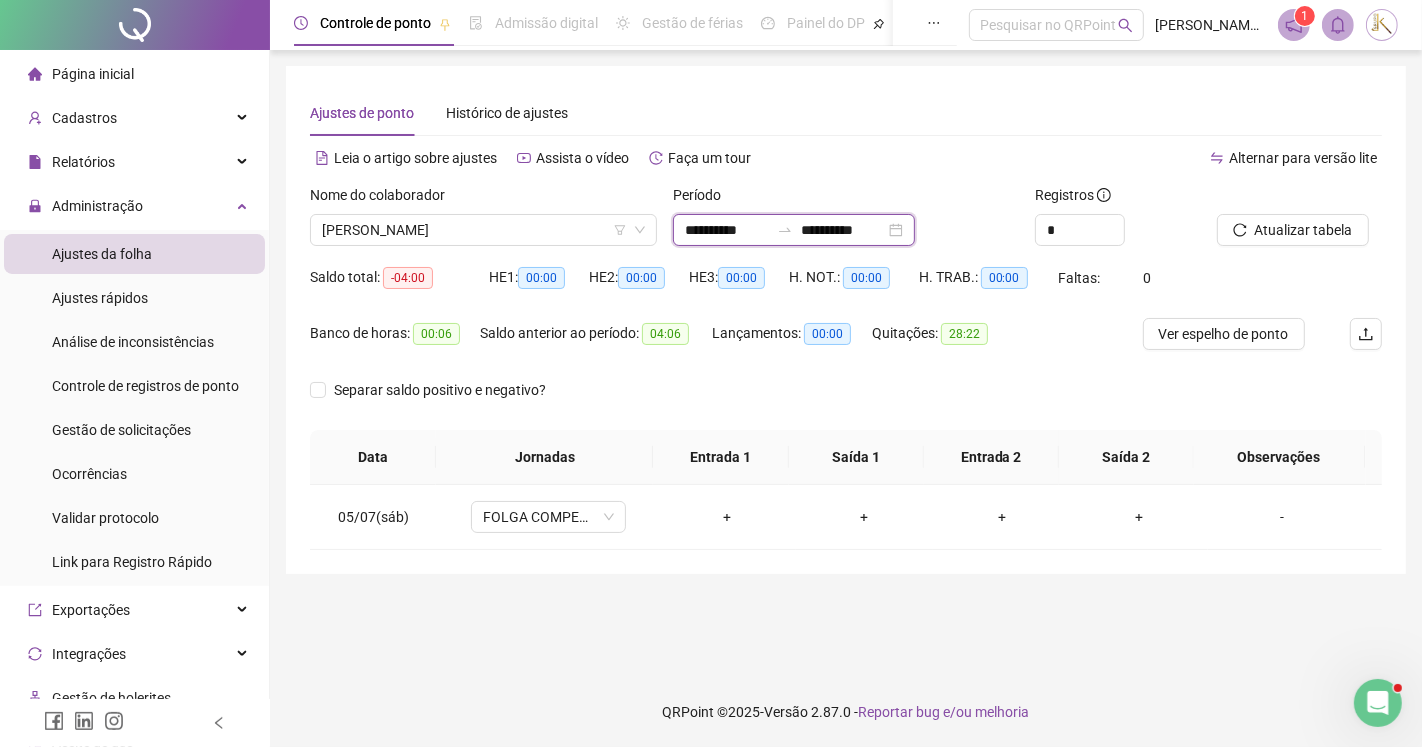 click on "**********" at bounding box center [727, 230] 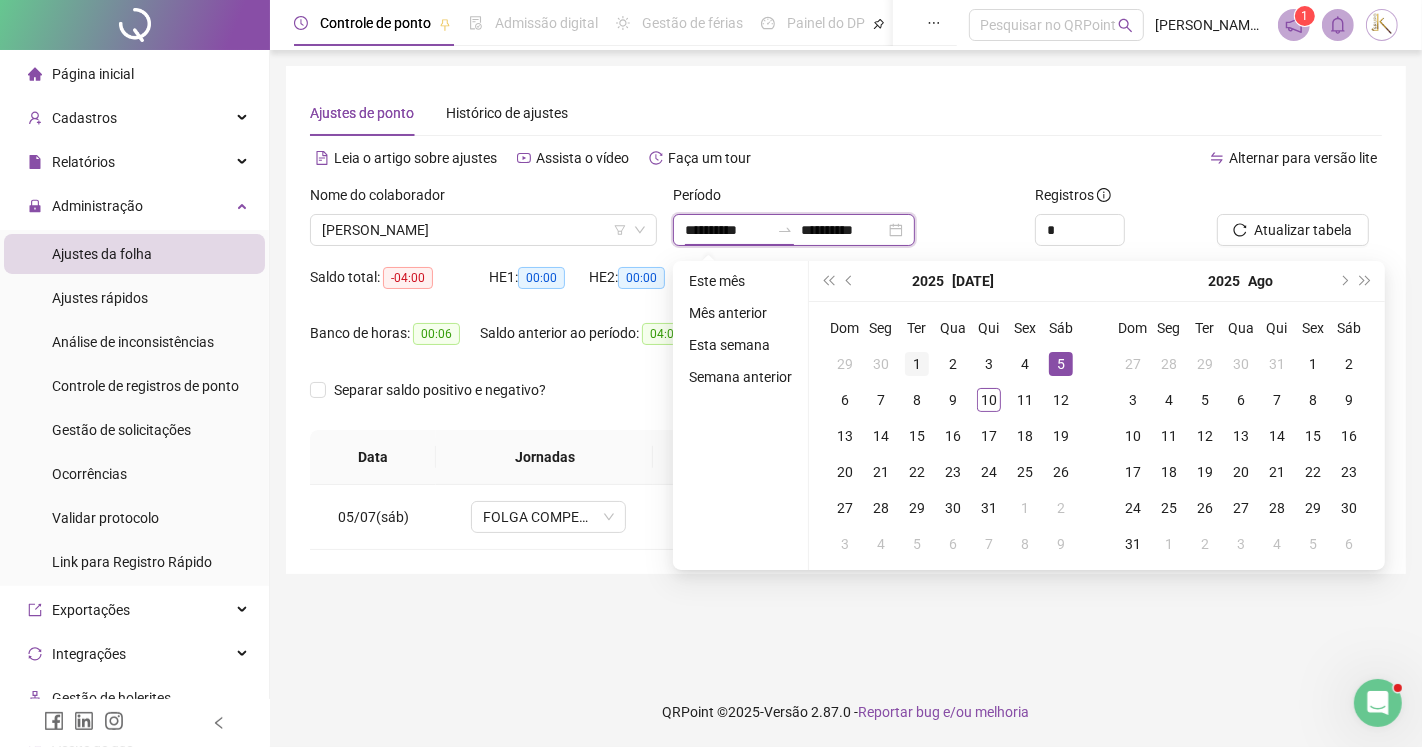 type on "**********" 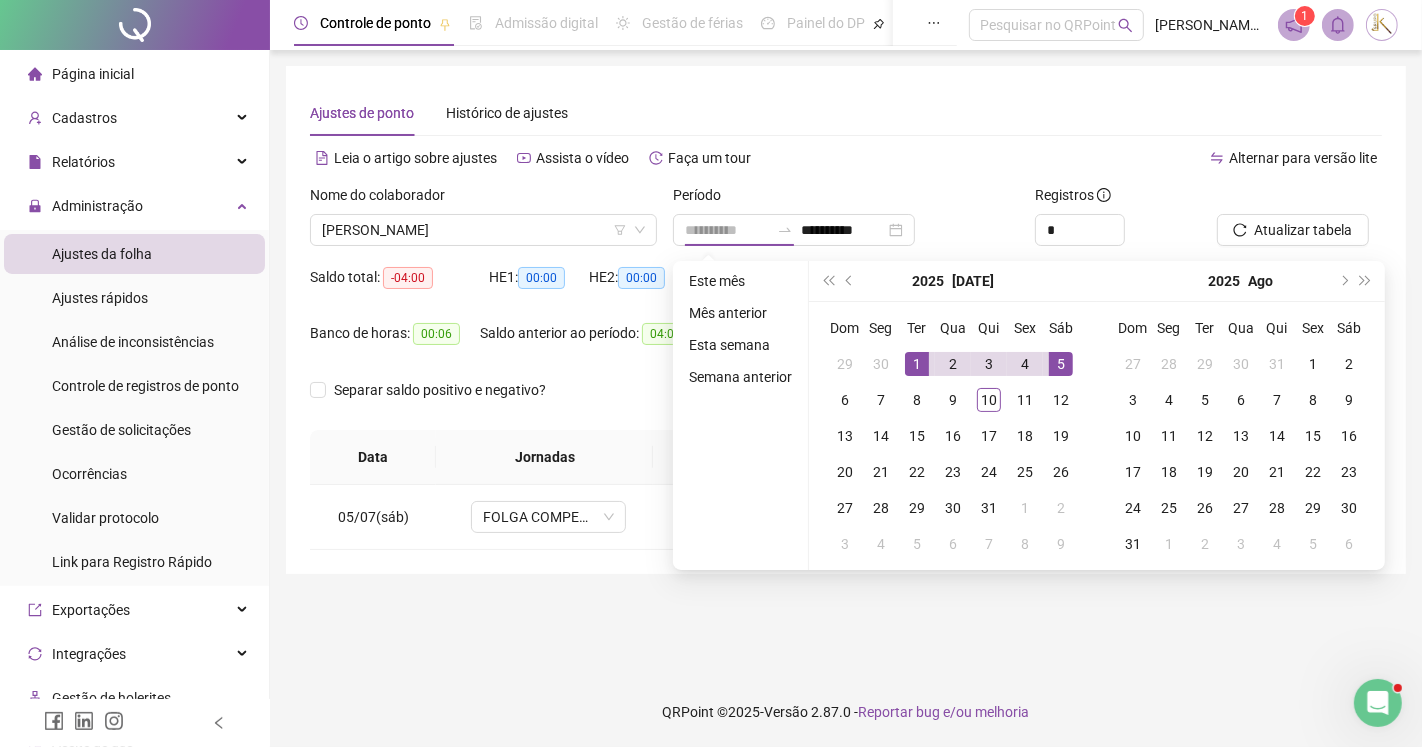 click on "1" at bounding box center [917, 364] 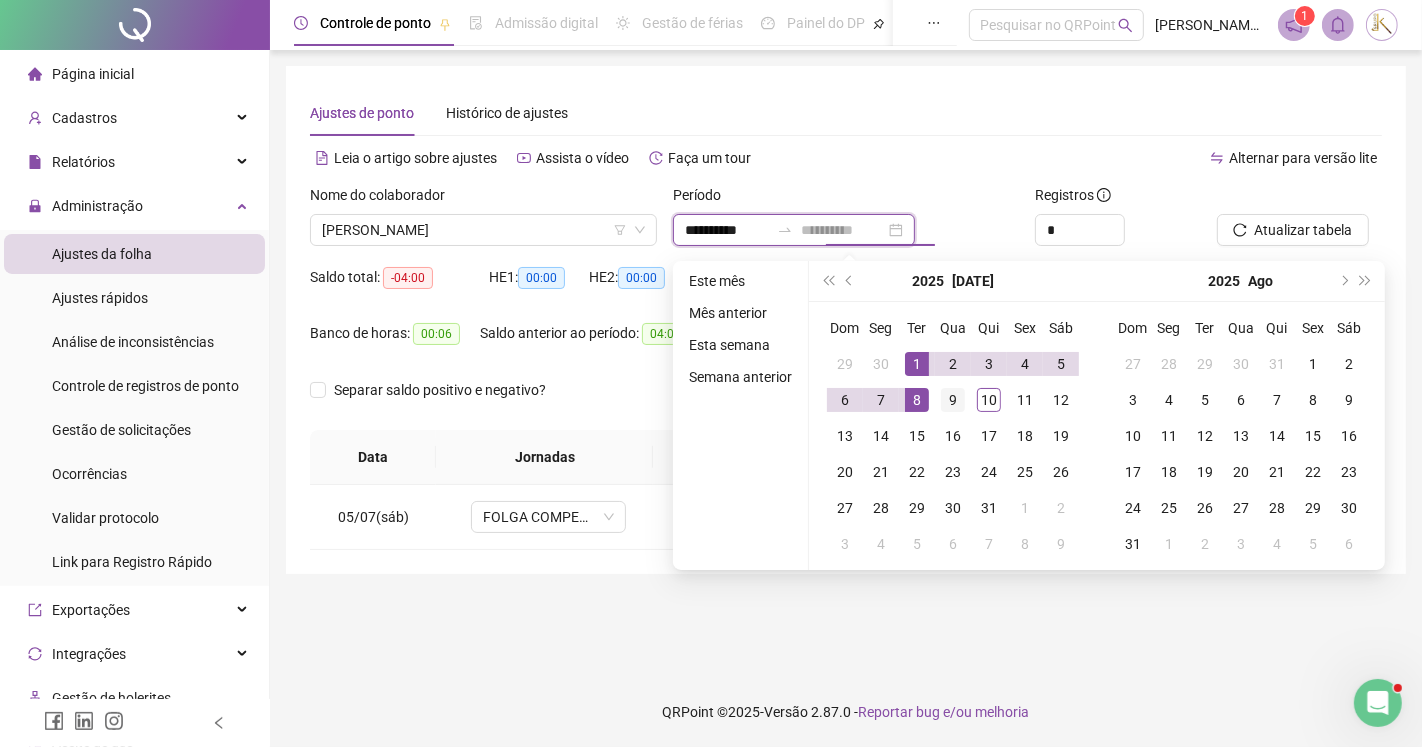 type on "**********" 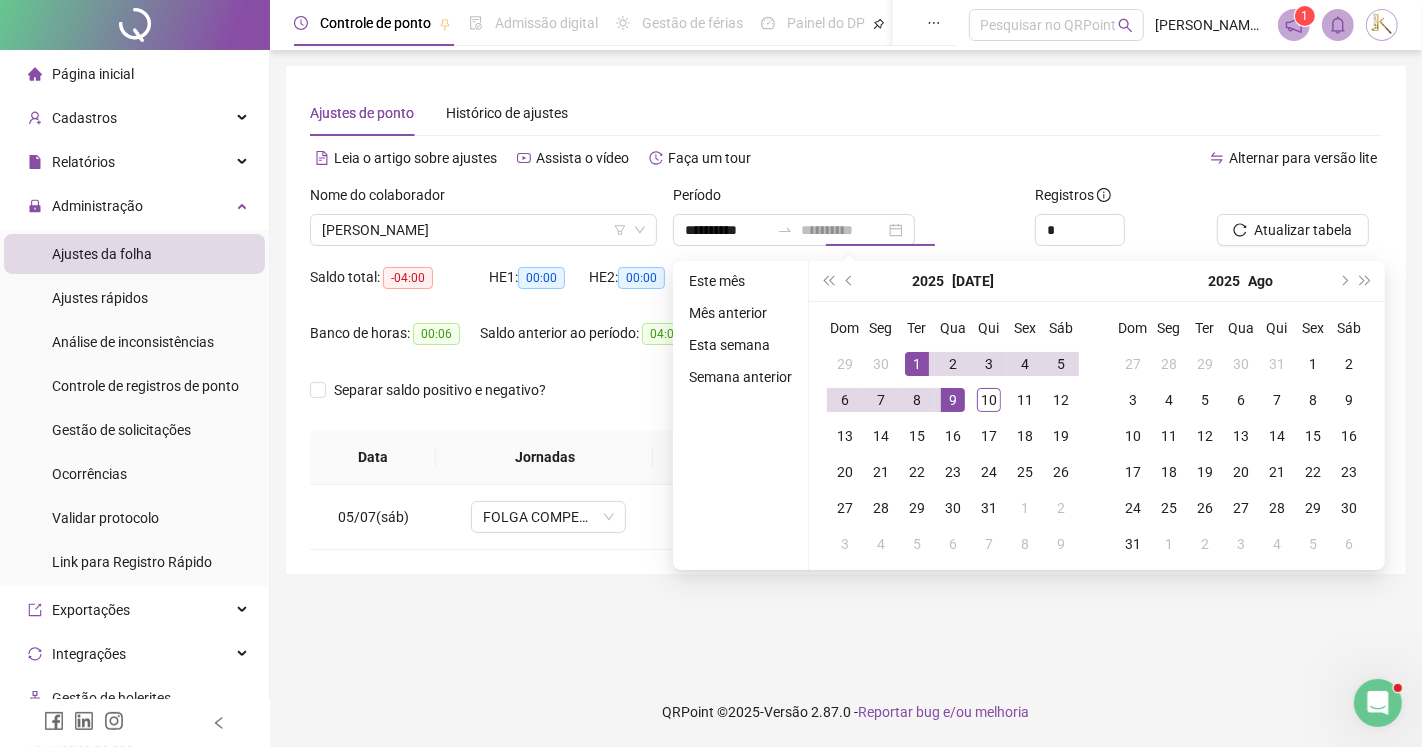 click on "9" at bounding box center (953, 400) 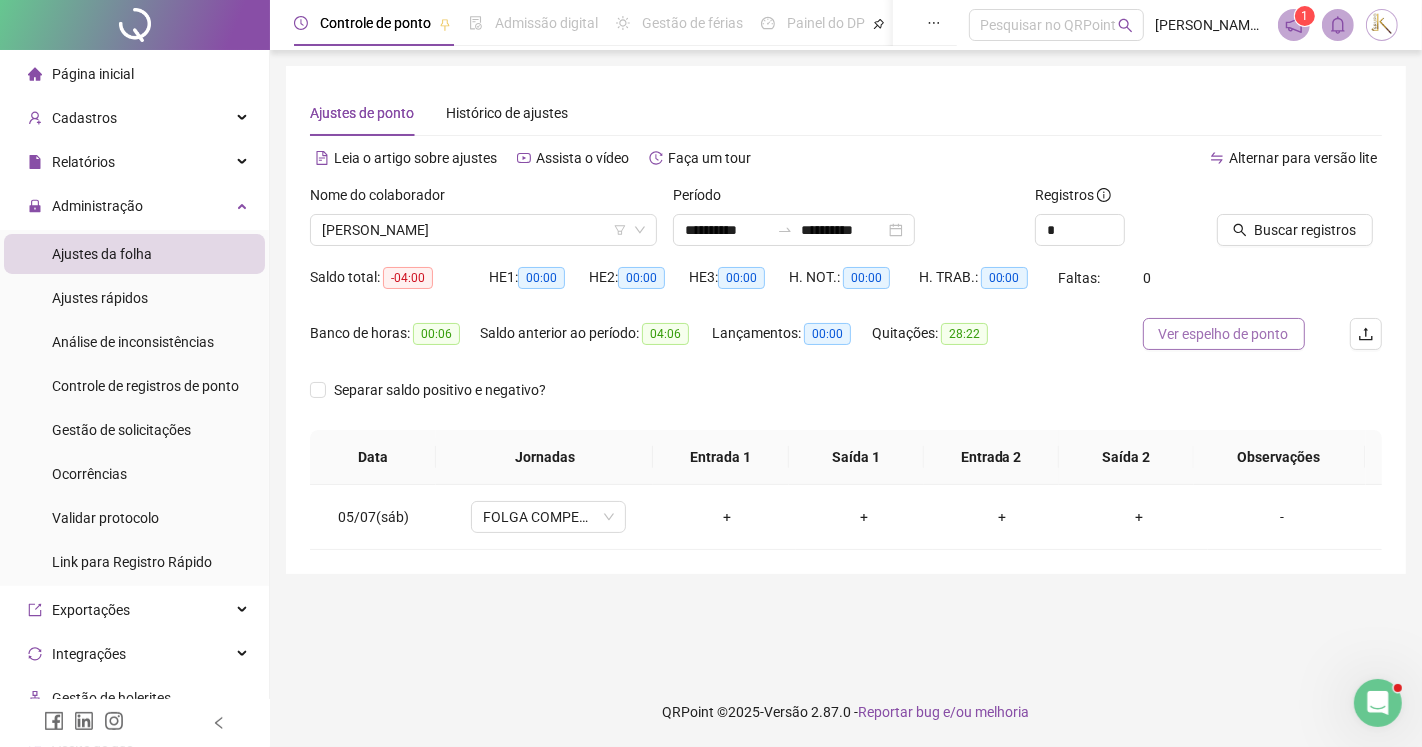 click on "Ver espelho de ponto" at bounding box center [1224, 334] 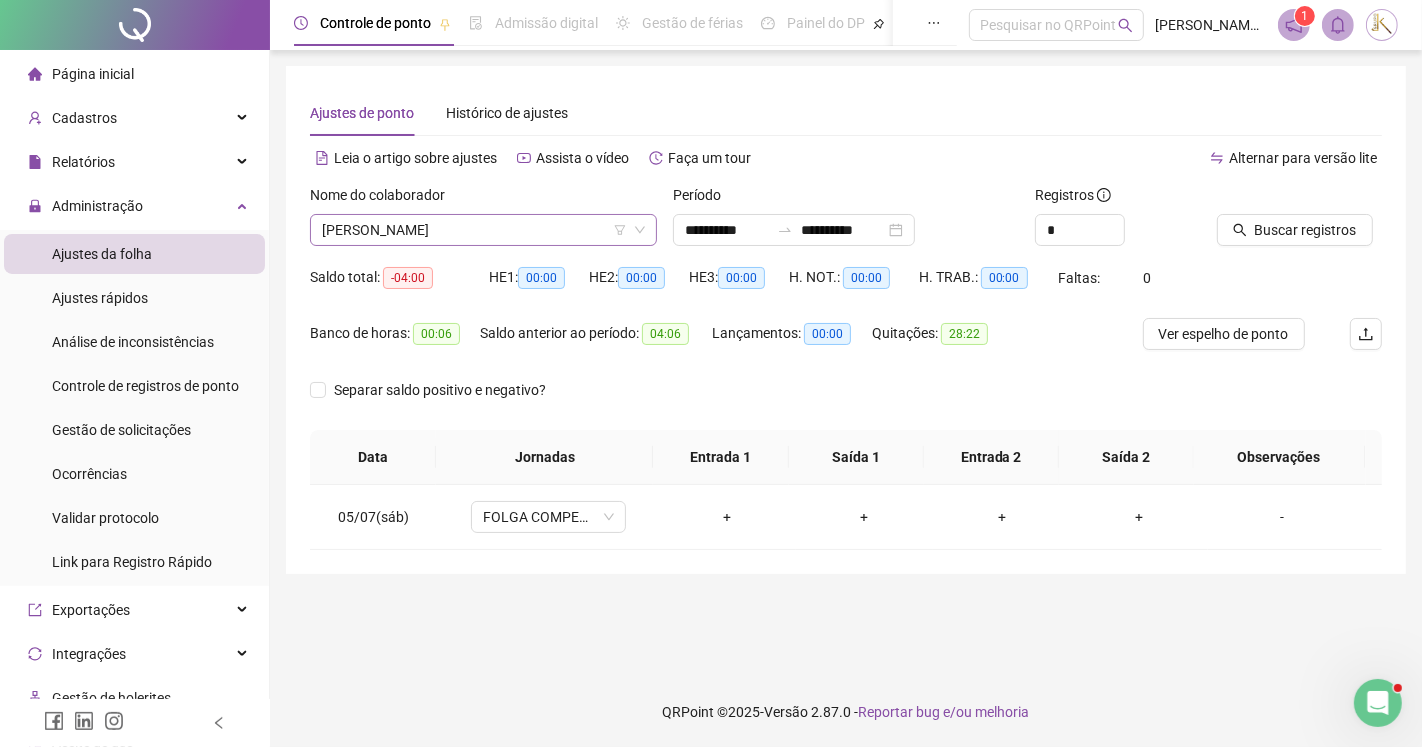 click on "[PERSON_NAME]" at bounding box center [483, 230] 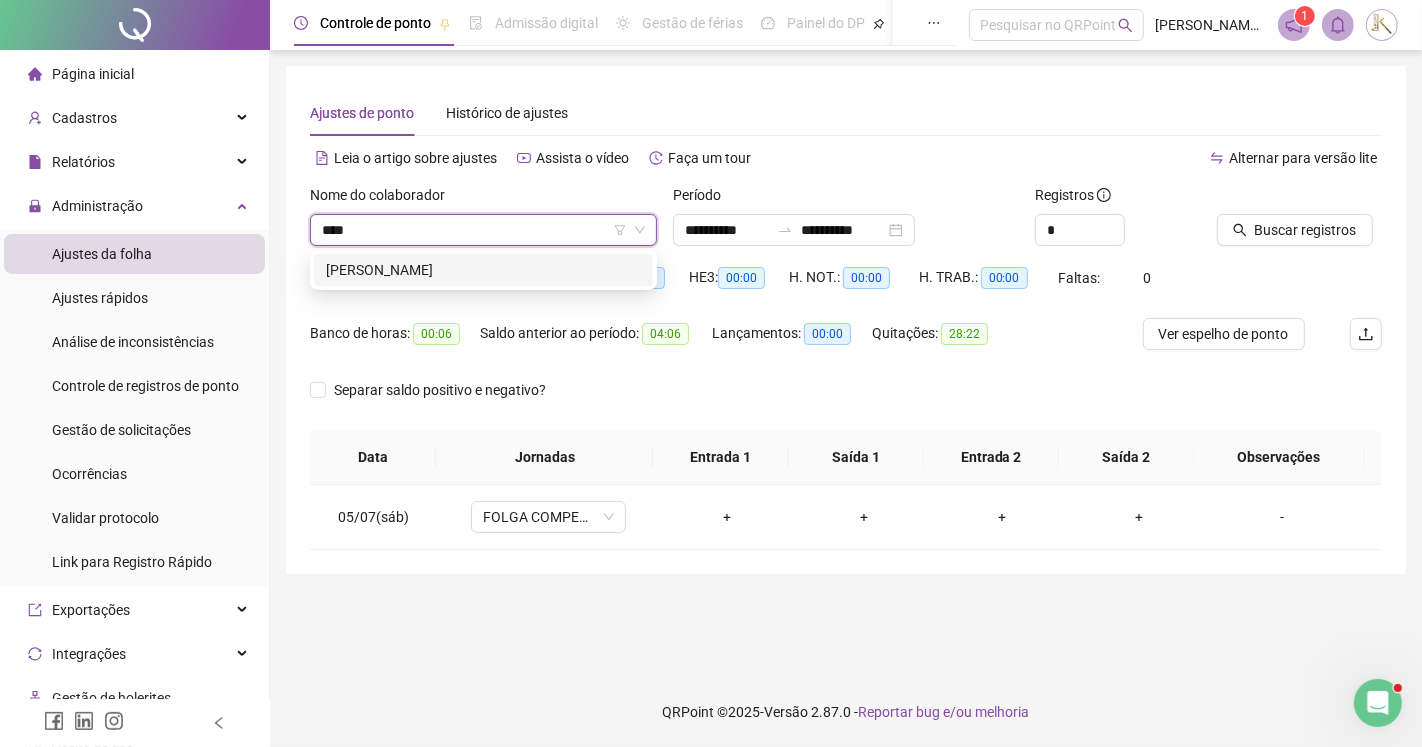 type on "*****" 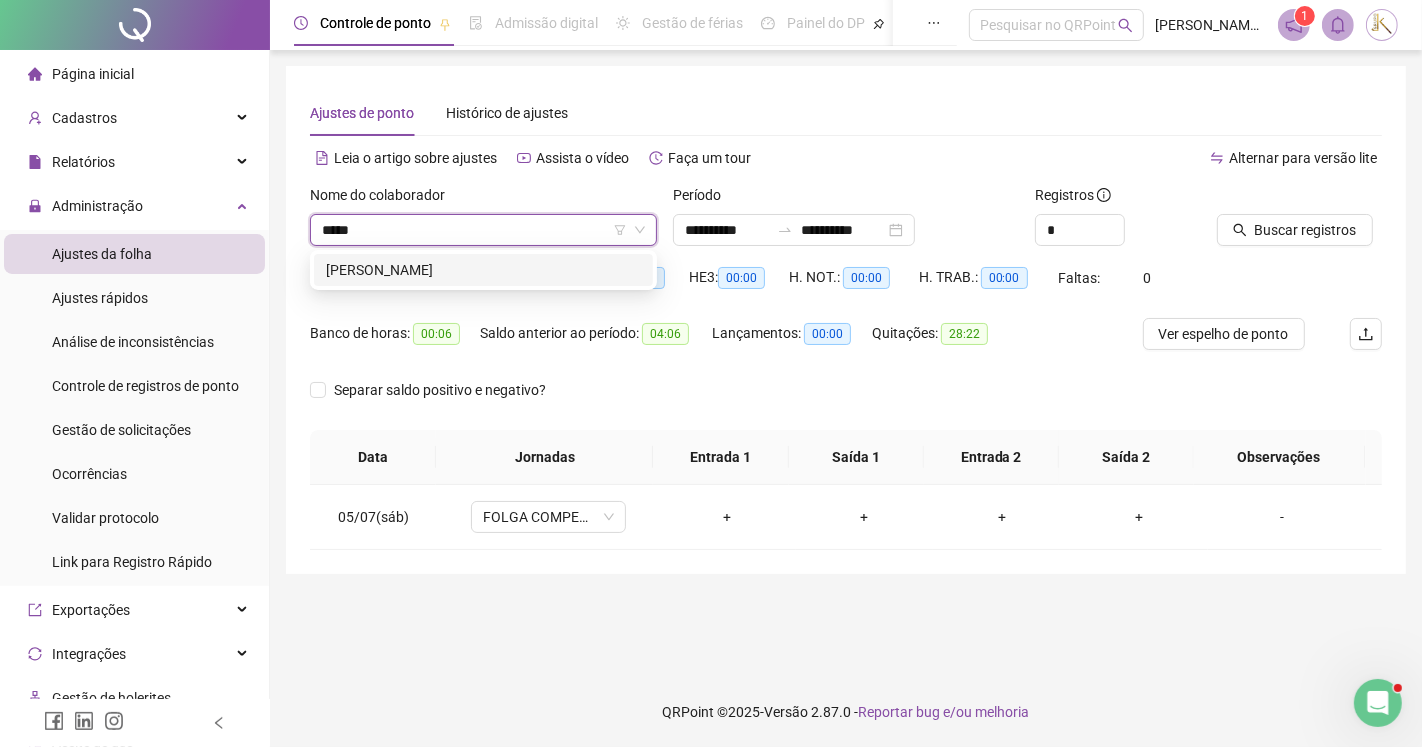 click on "[PERSON_NAME]" at bounding box center (483, 270) 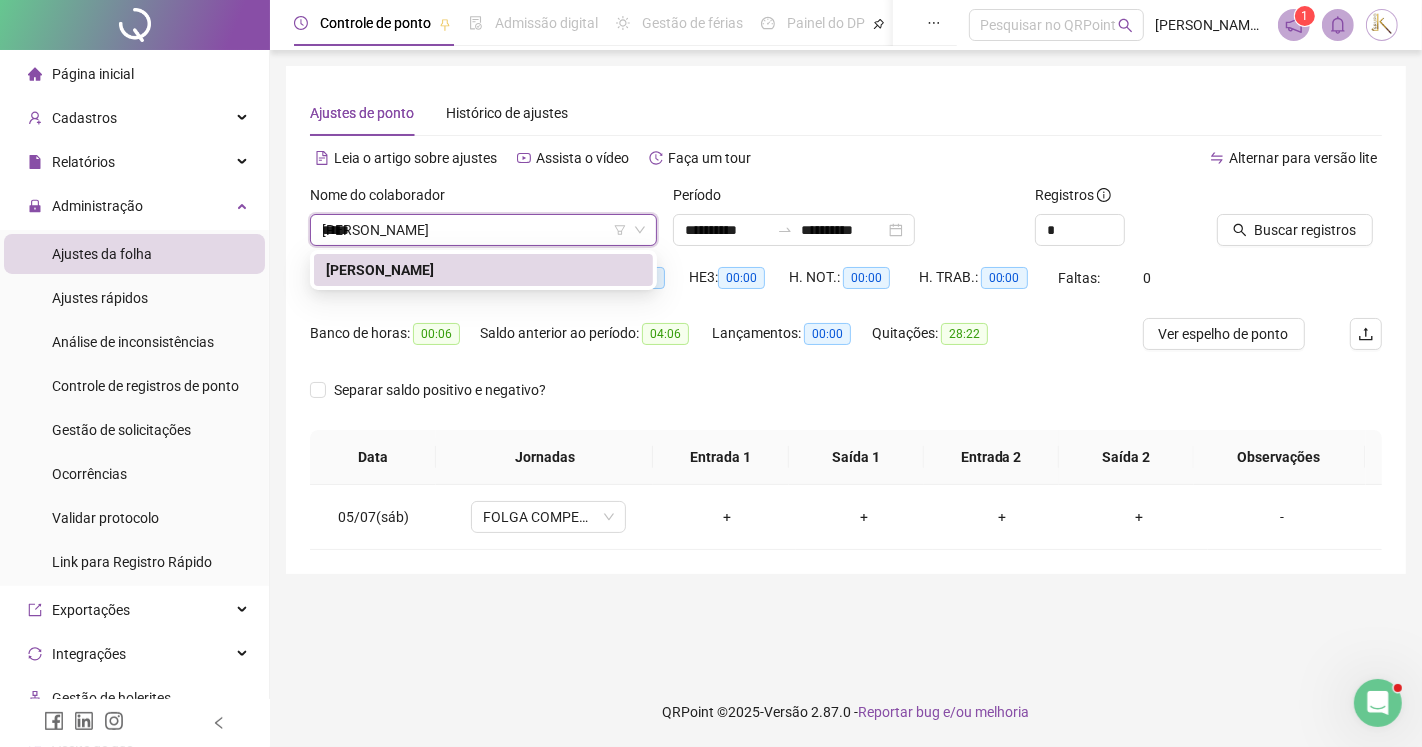 type 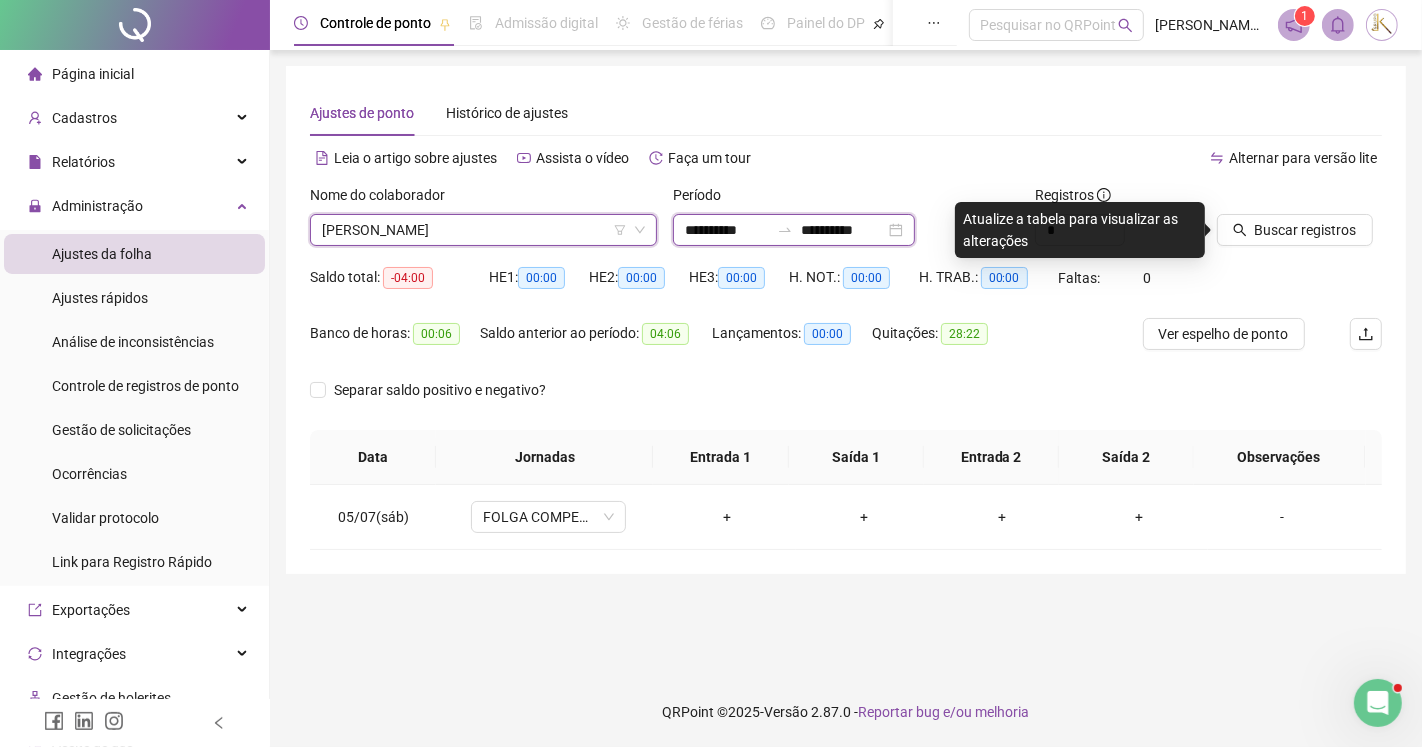 click on "**********" at bounding box center (727, 230) 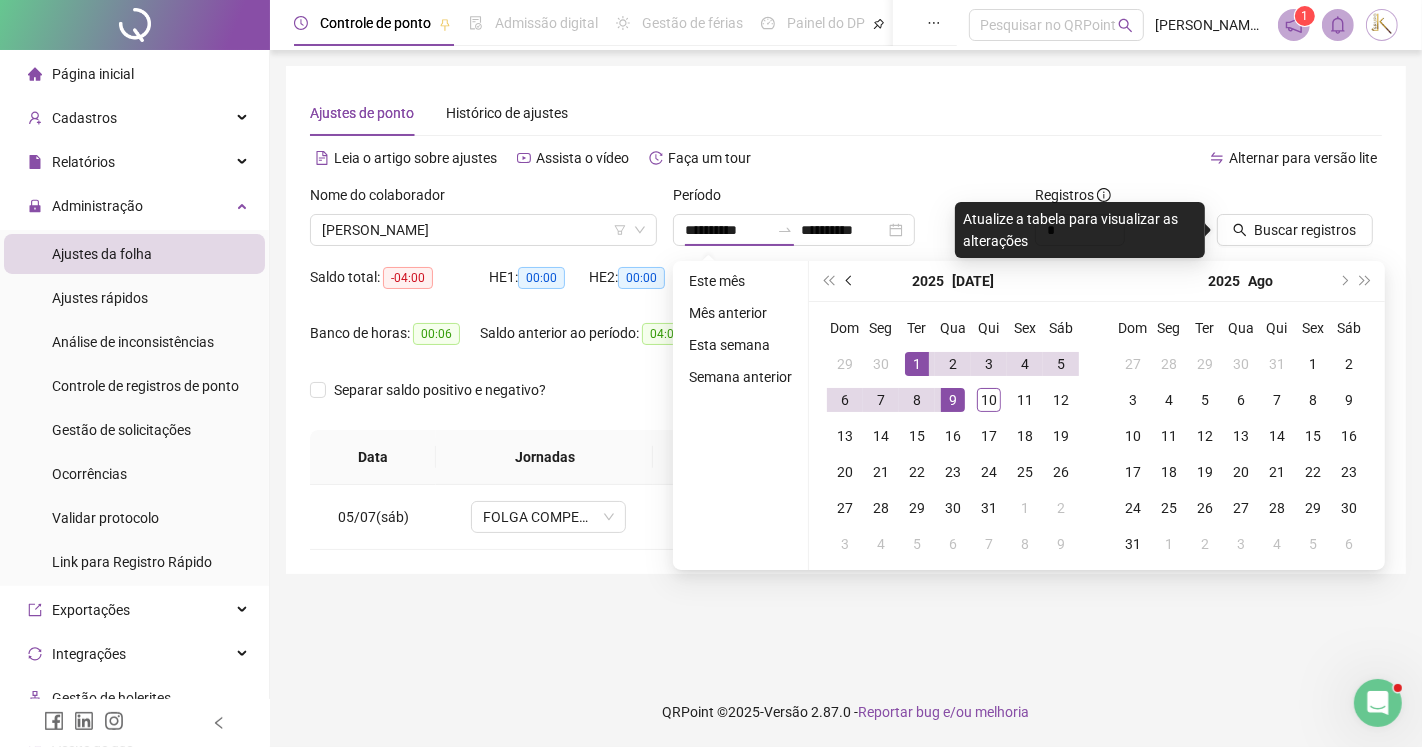 click at bounding box center [850, 281] 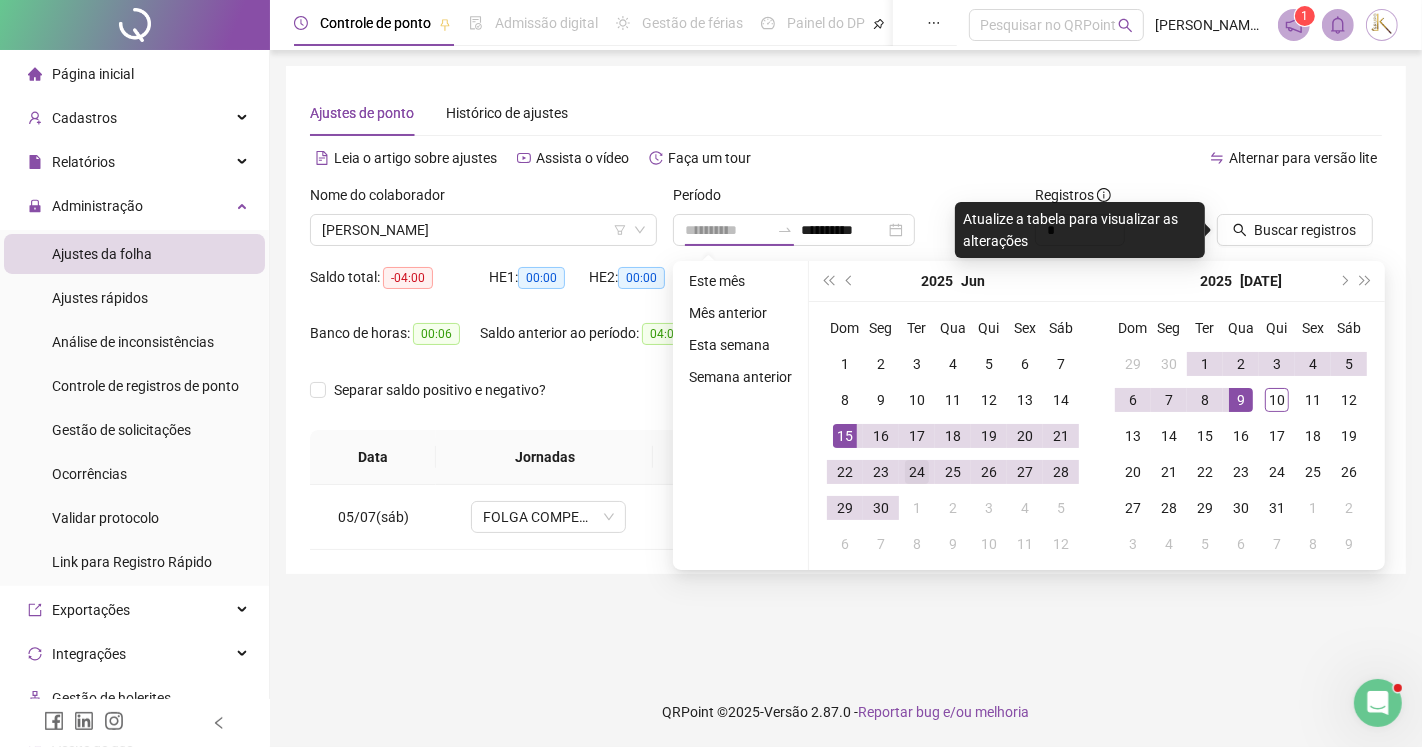 type on "**********" 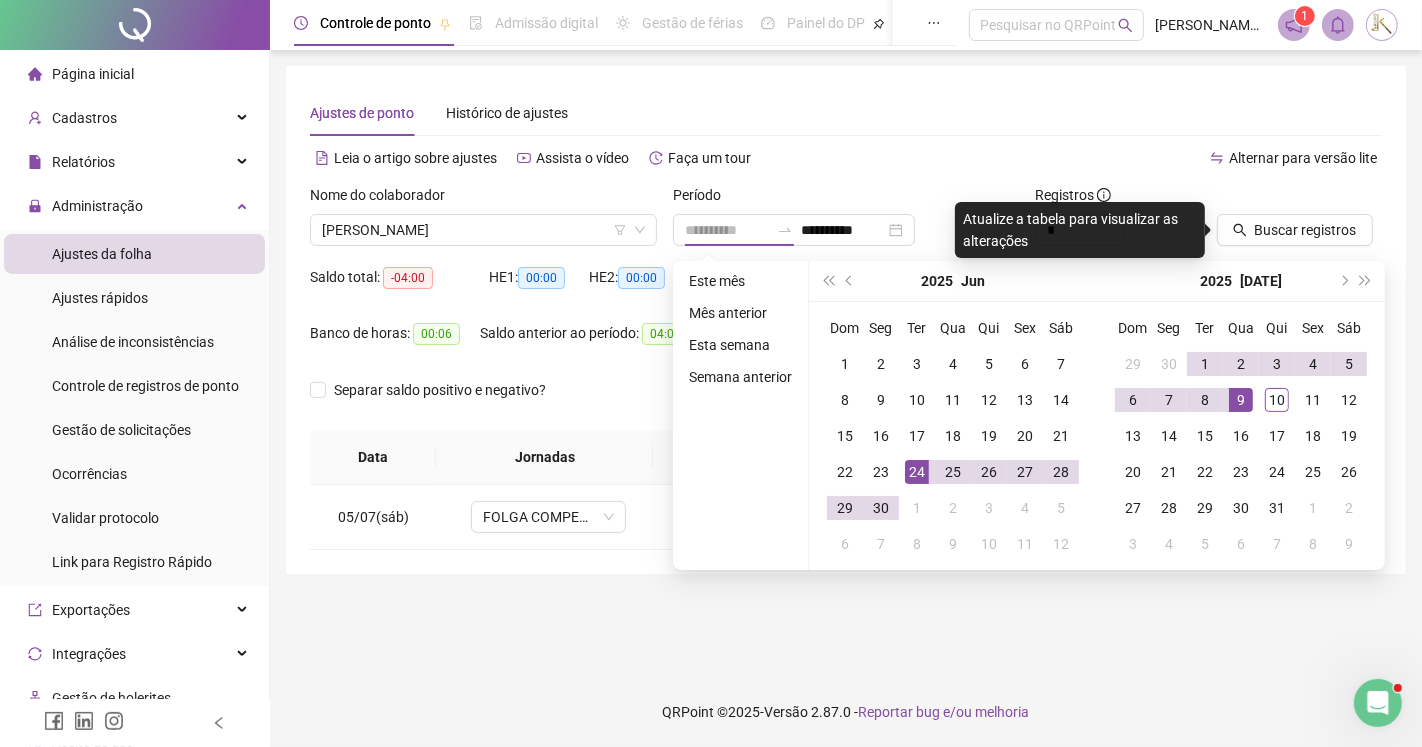 click on "24" at bounding box center (917, 472) 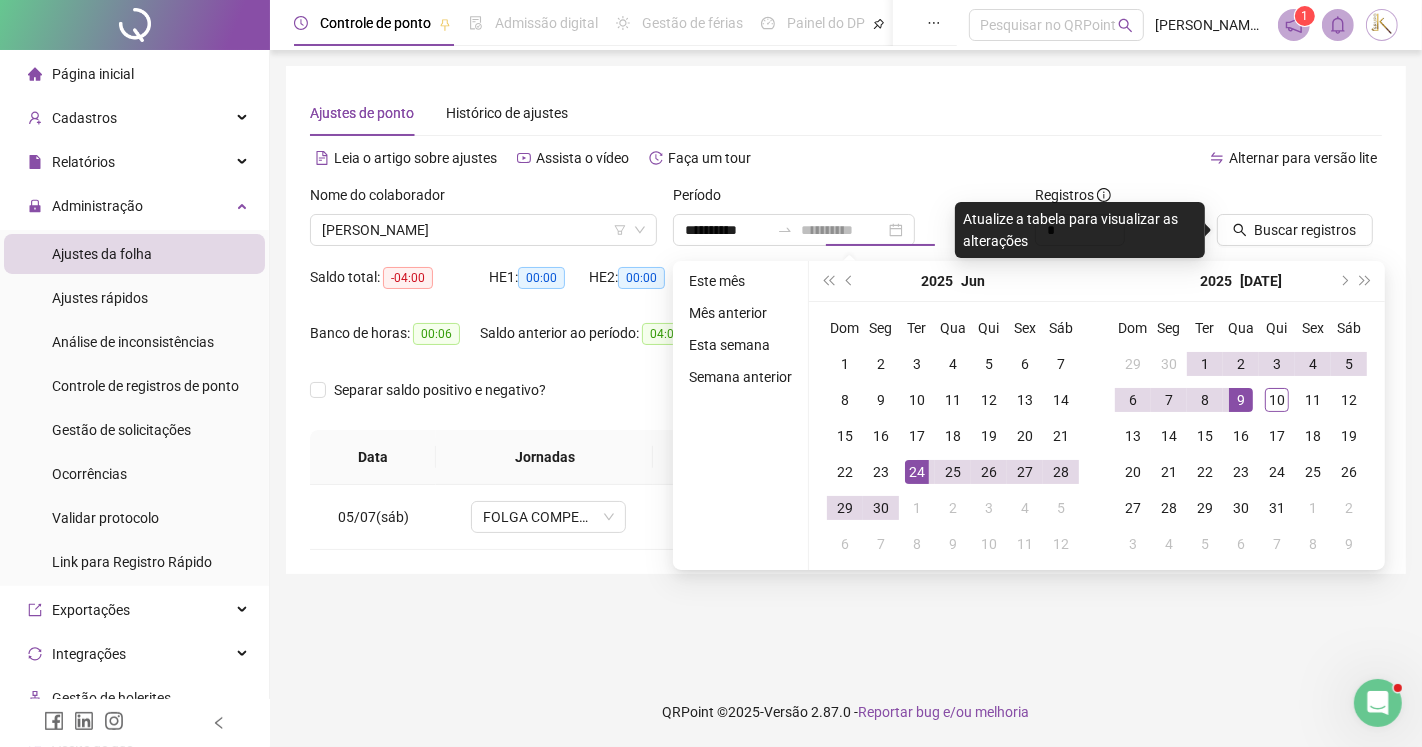 click on "24" at bounding box center (917, 472) 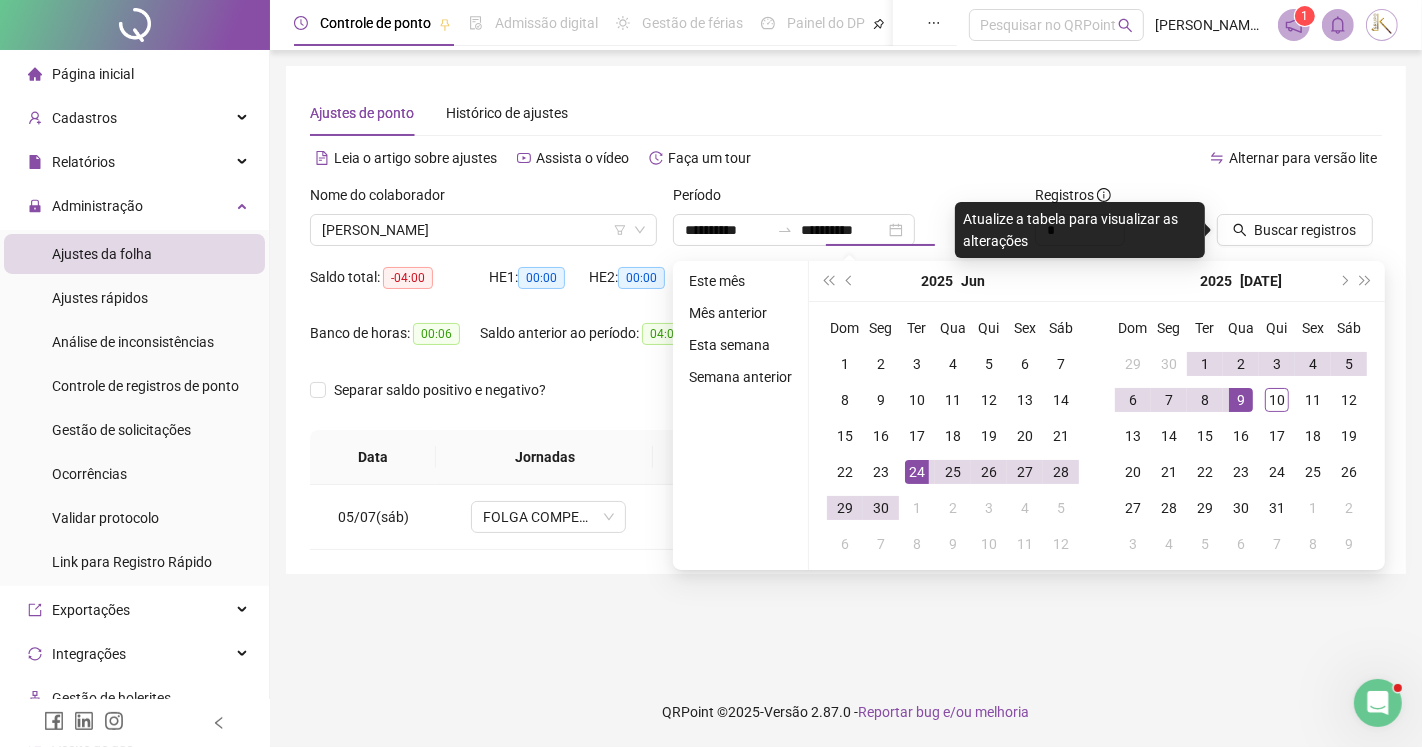 type on "**********" 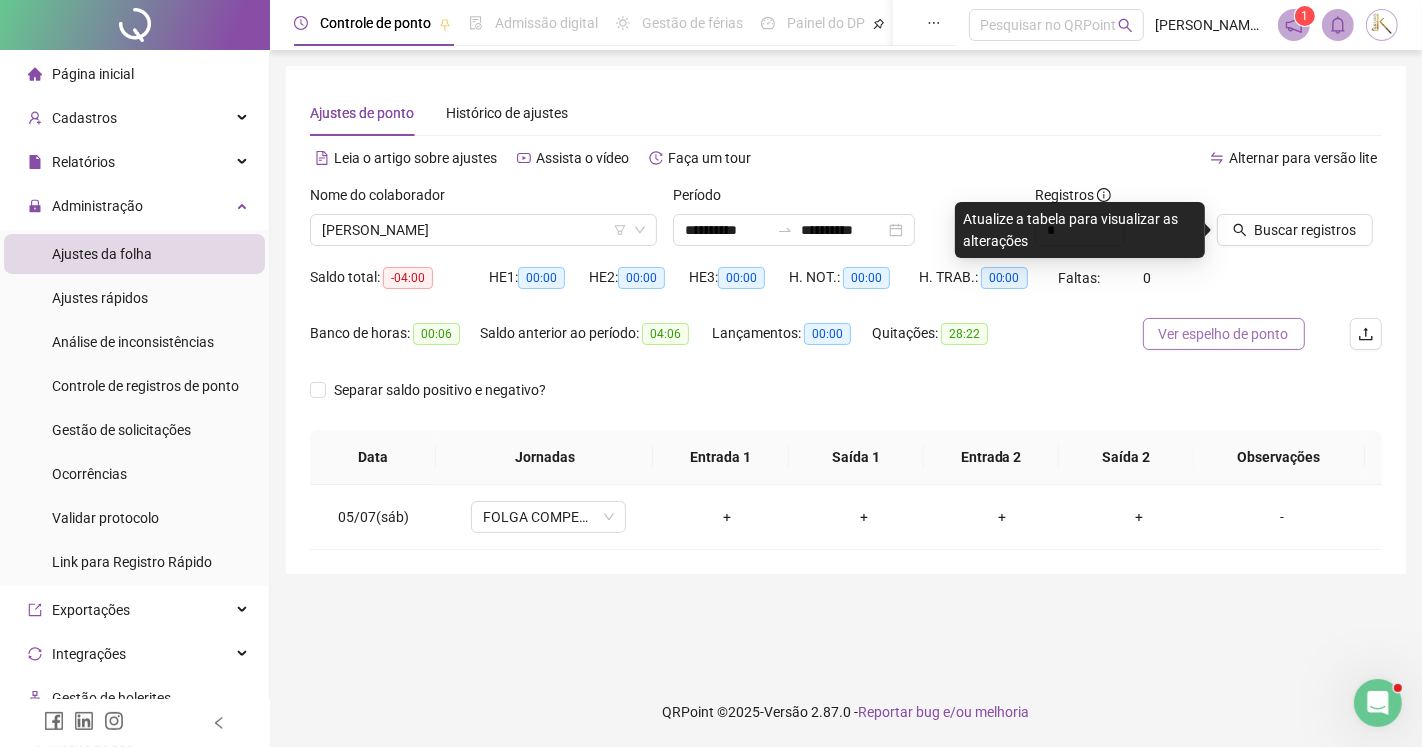 click on "Ver espelho de ponto" at bounding box center [1224, 334] 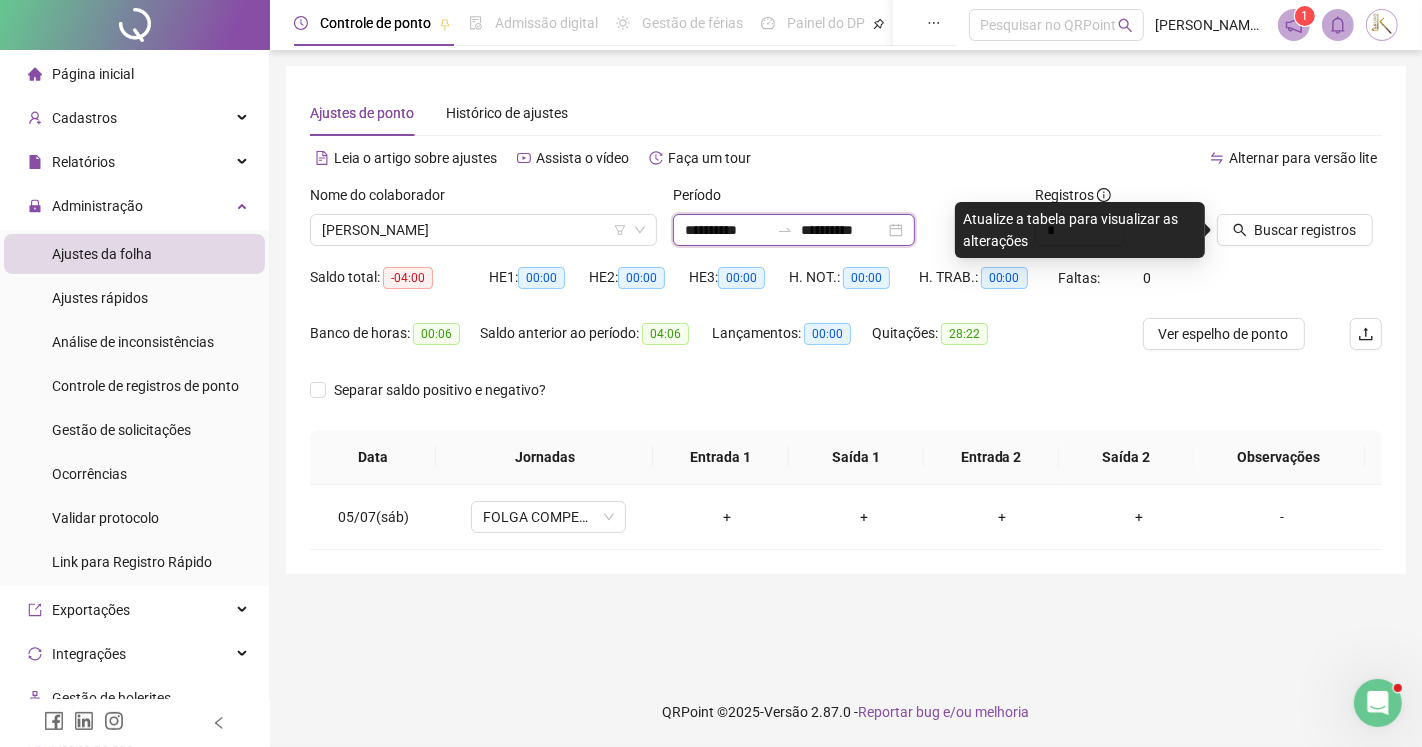 click on "**********" at bounding box center (727, 230) 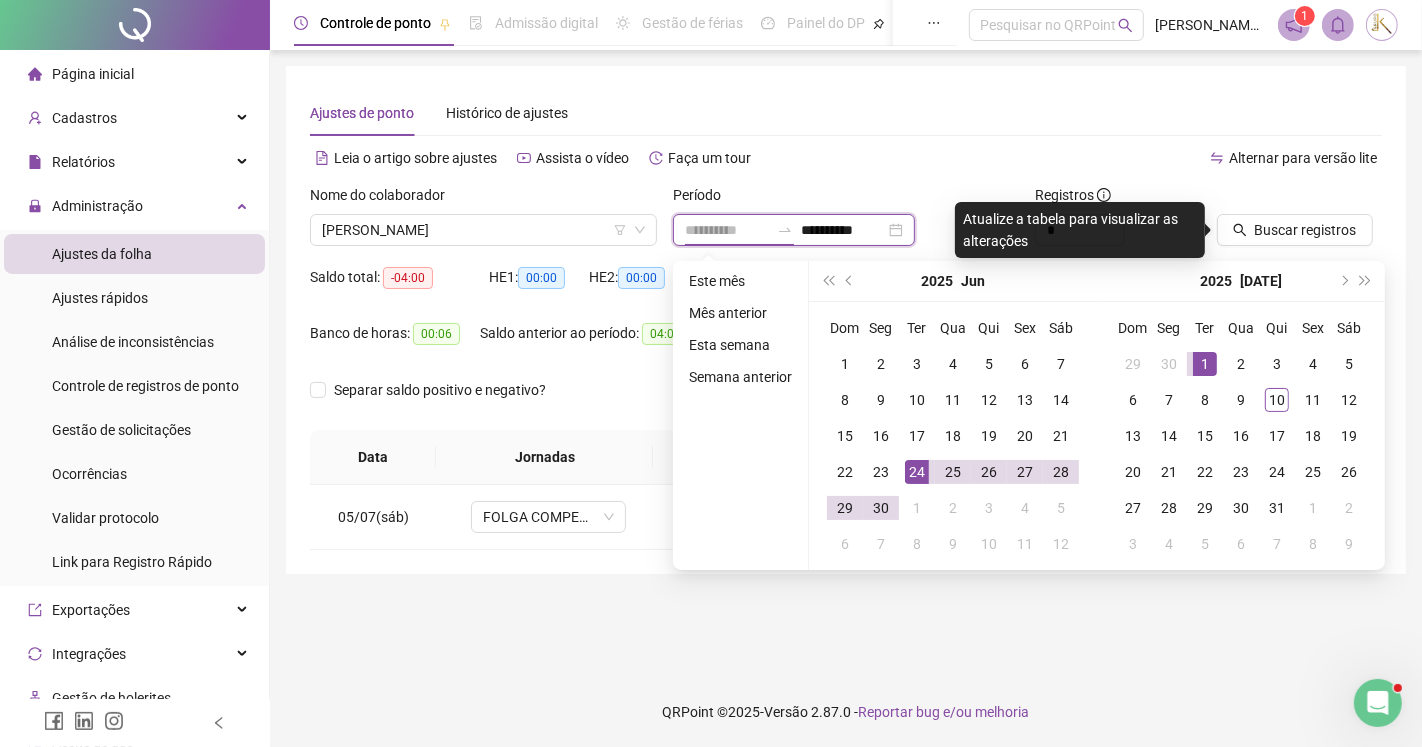 type on "**********" 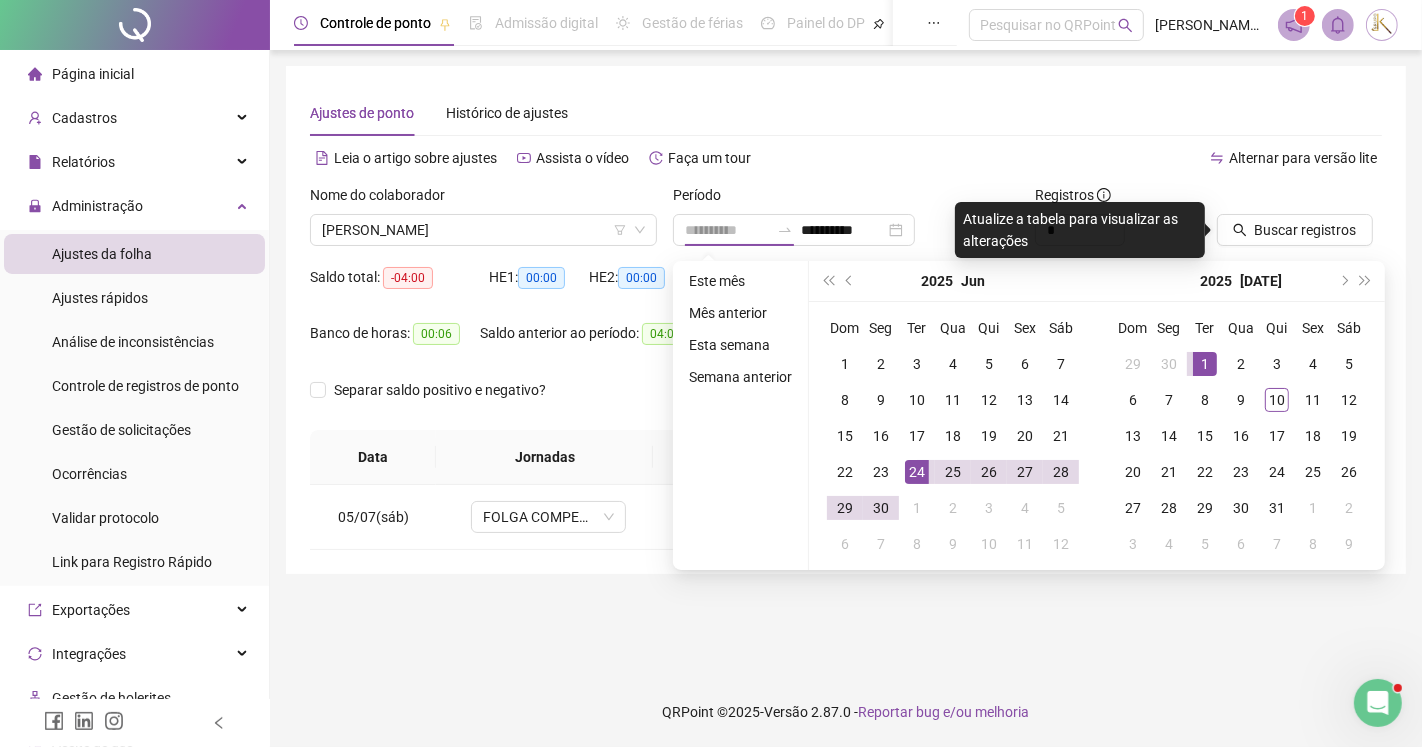click on "1" at bounding box center (1205, 364) 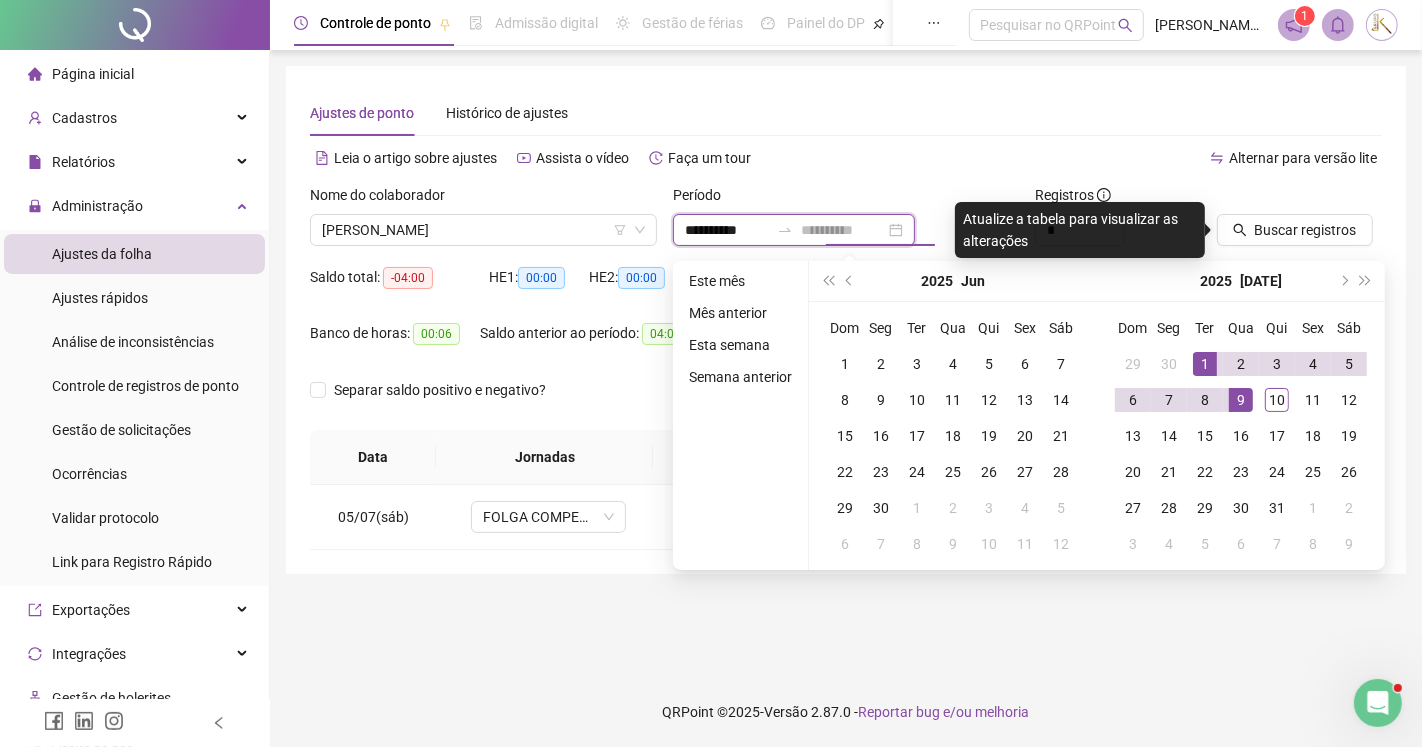 type on "**********" 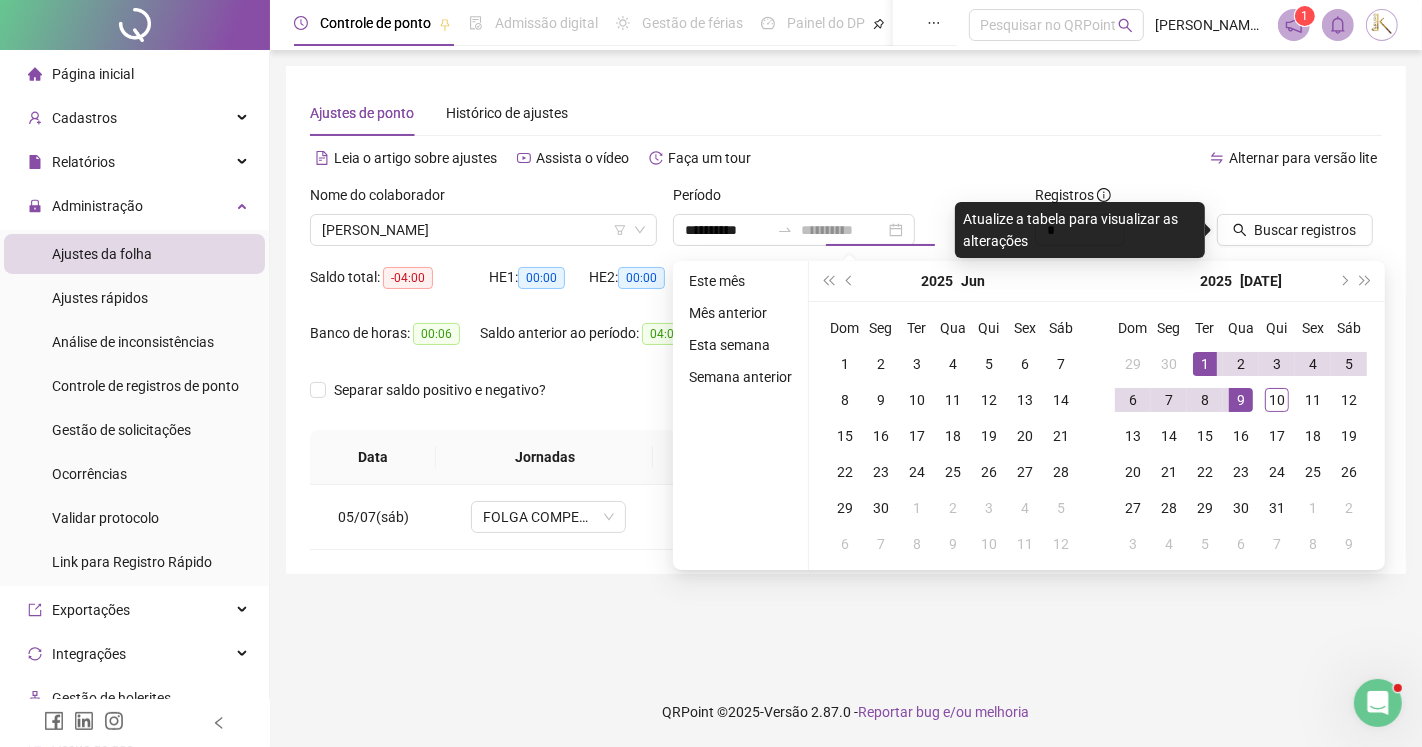 click on "9" at bounding box center [1241, 400] 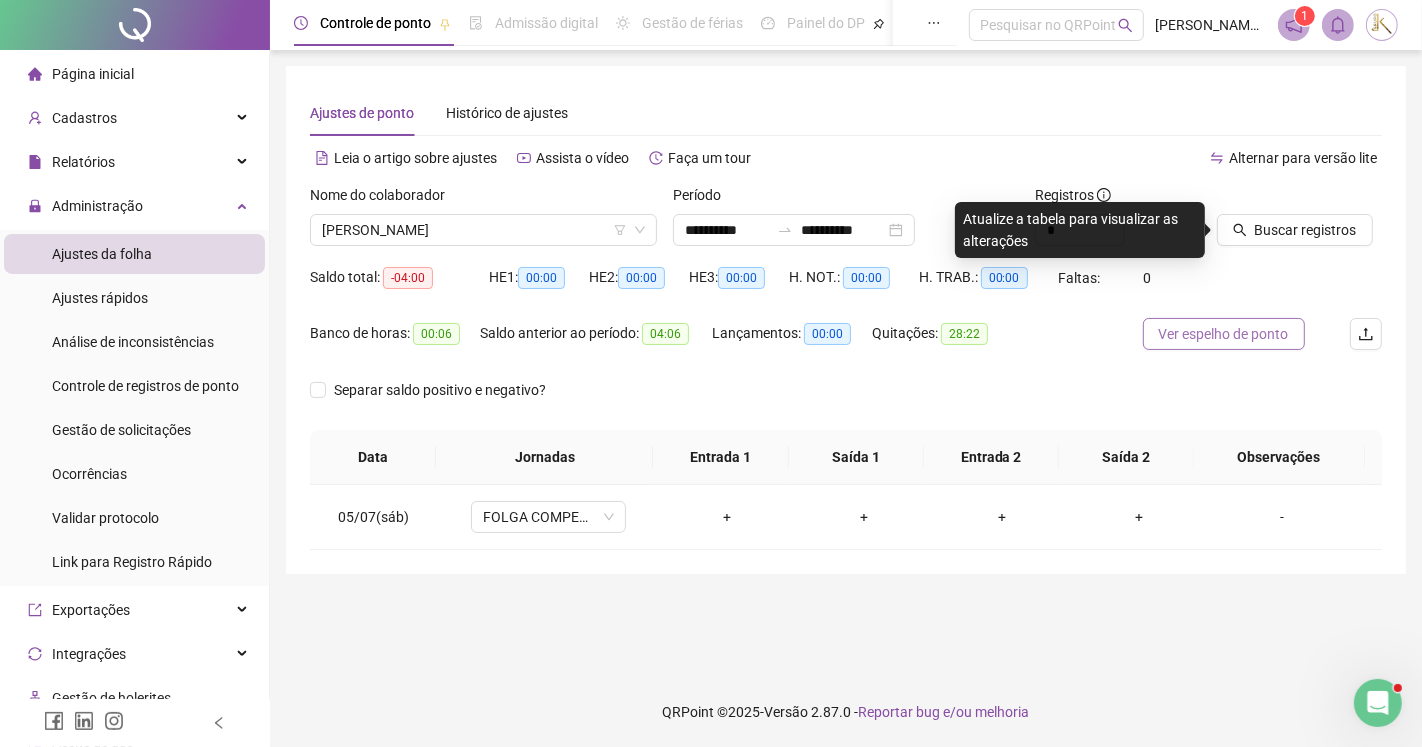 click on "Ver espelho de ponto" at bounding box center (1224, 334) 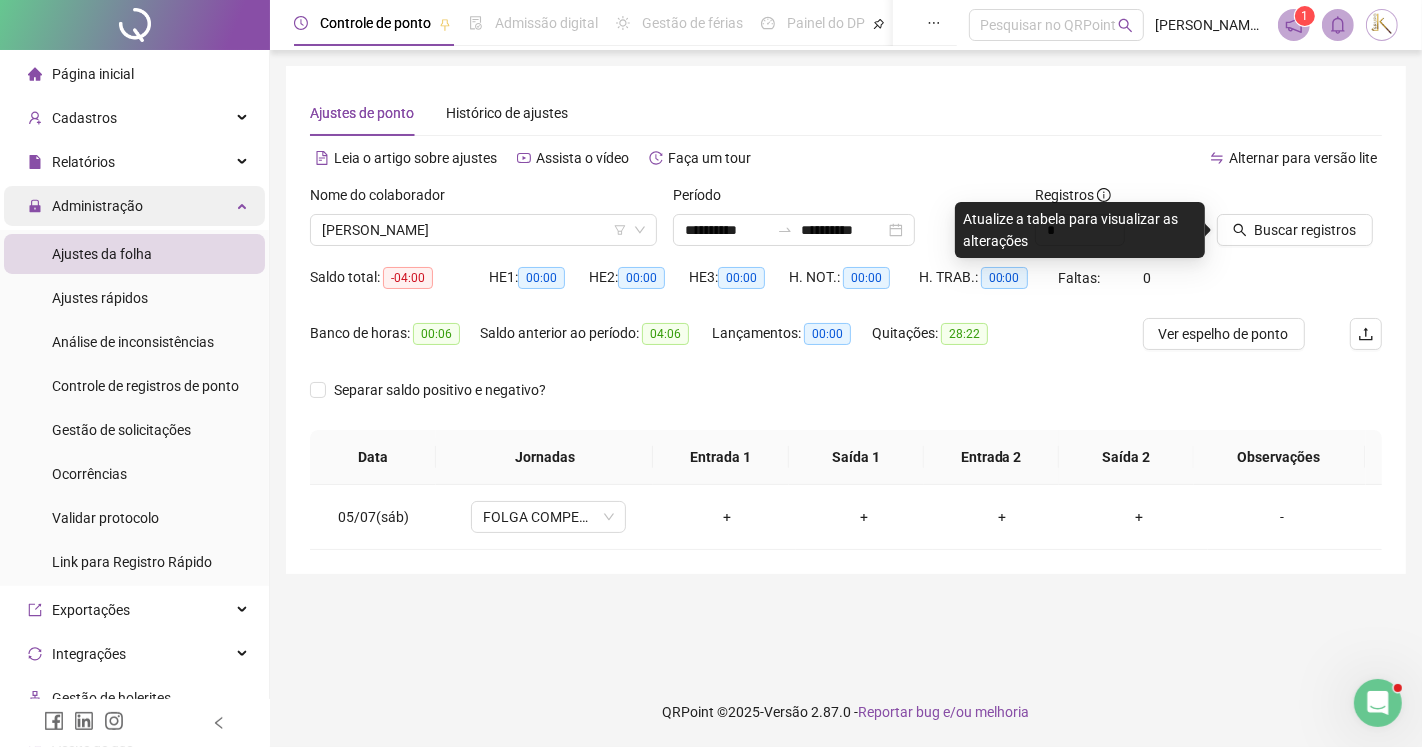 click on "Administração" at bounding box center (97, 206) 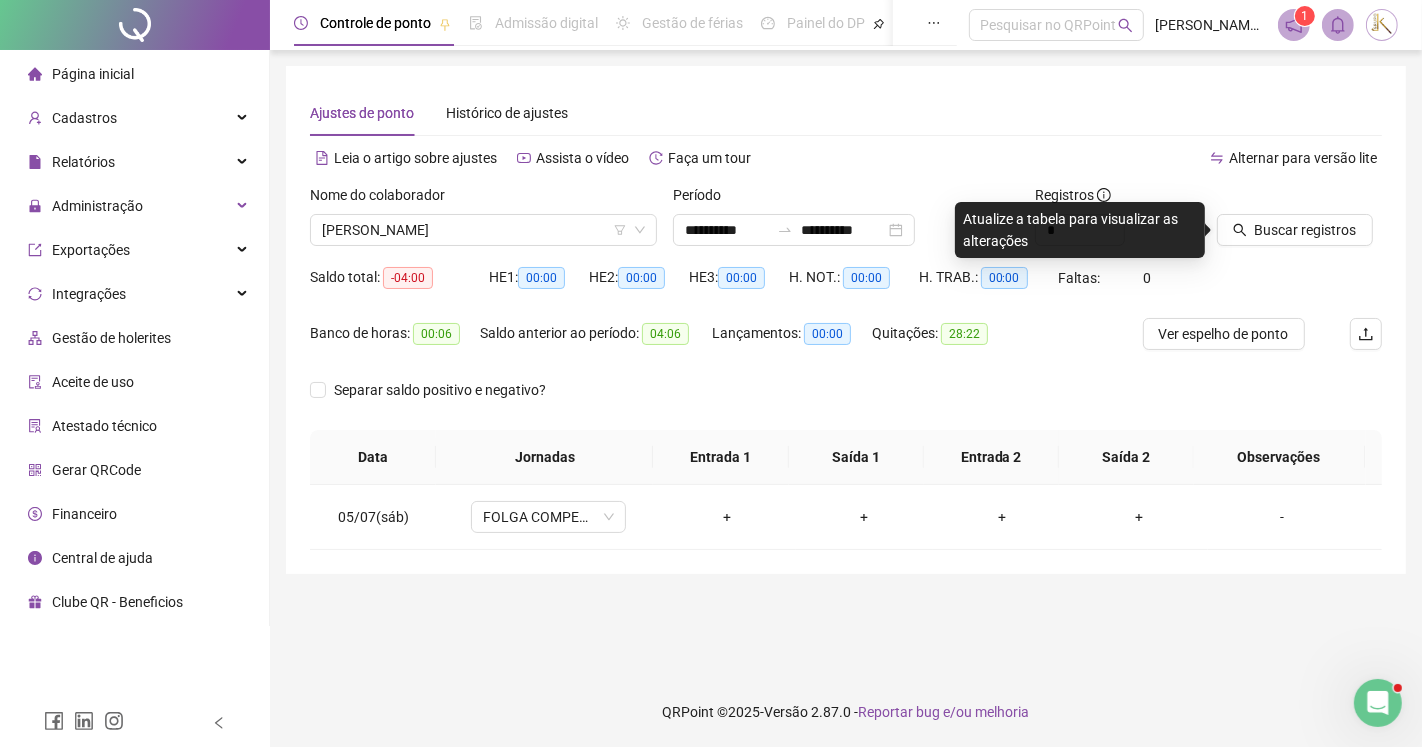 click on "Página inicial" at bounding box center [93, 74] 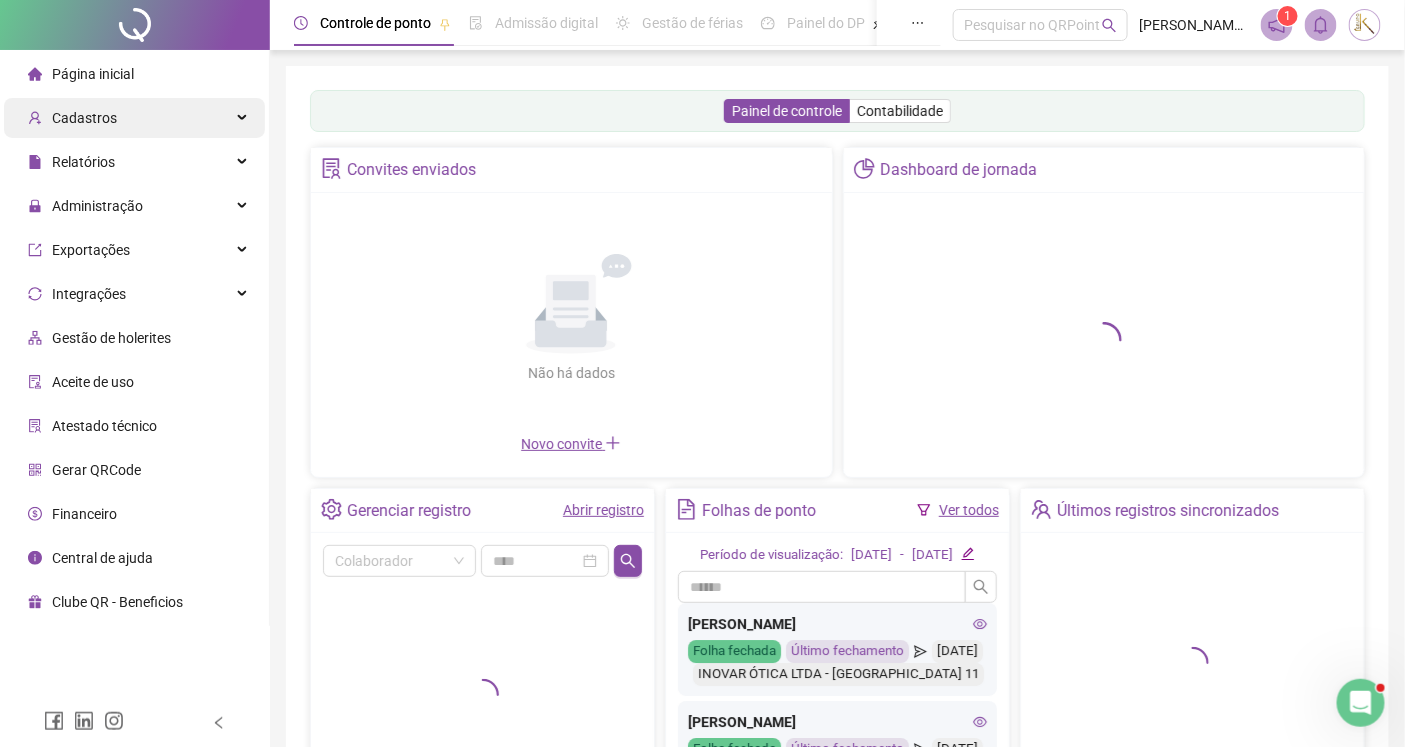click on "Cadastros" at bounding box center (84, 118) 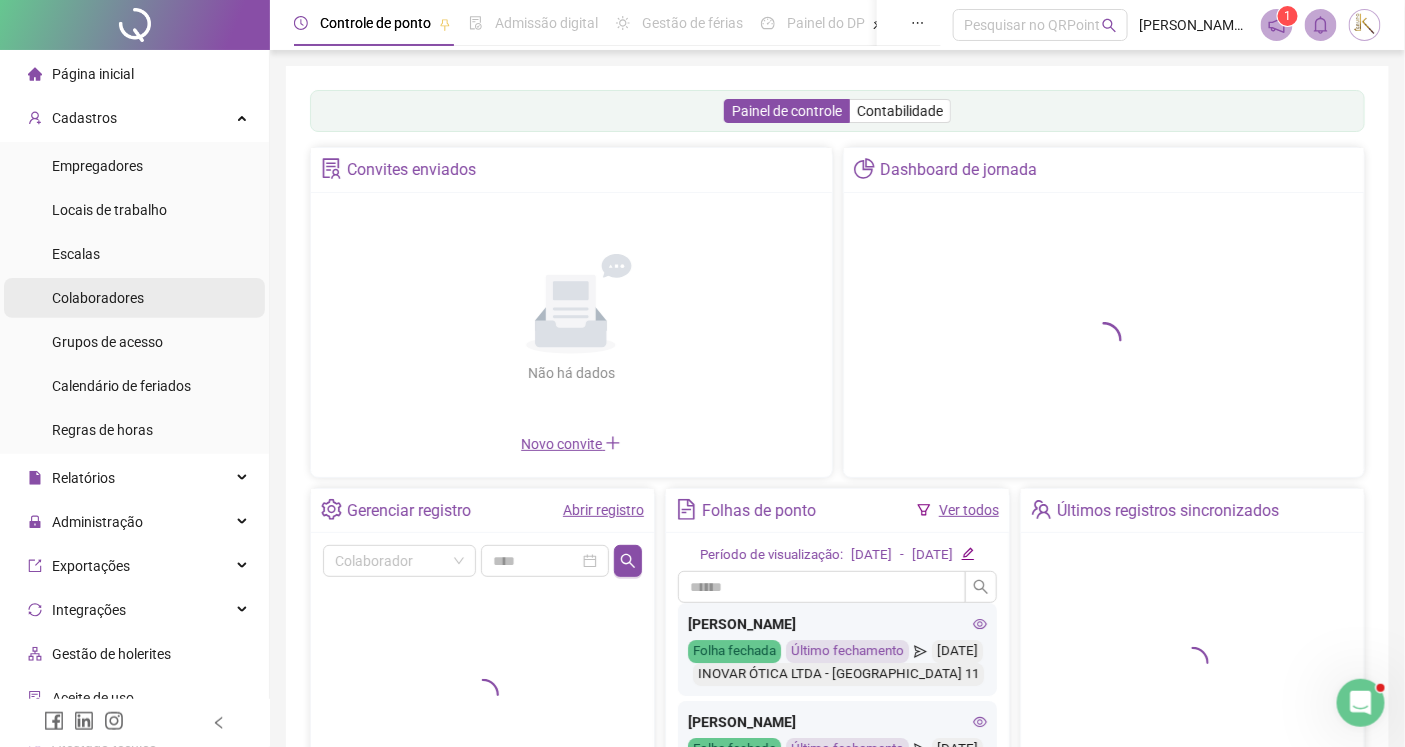 click on "Colaboradores" at bounding box center (98, 298) 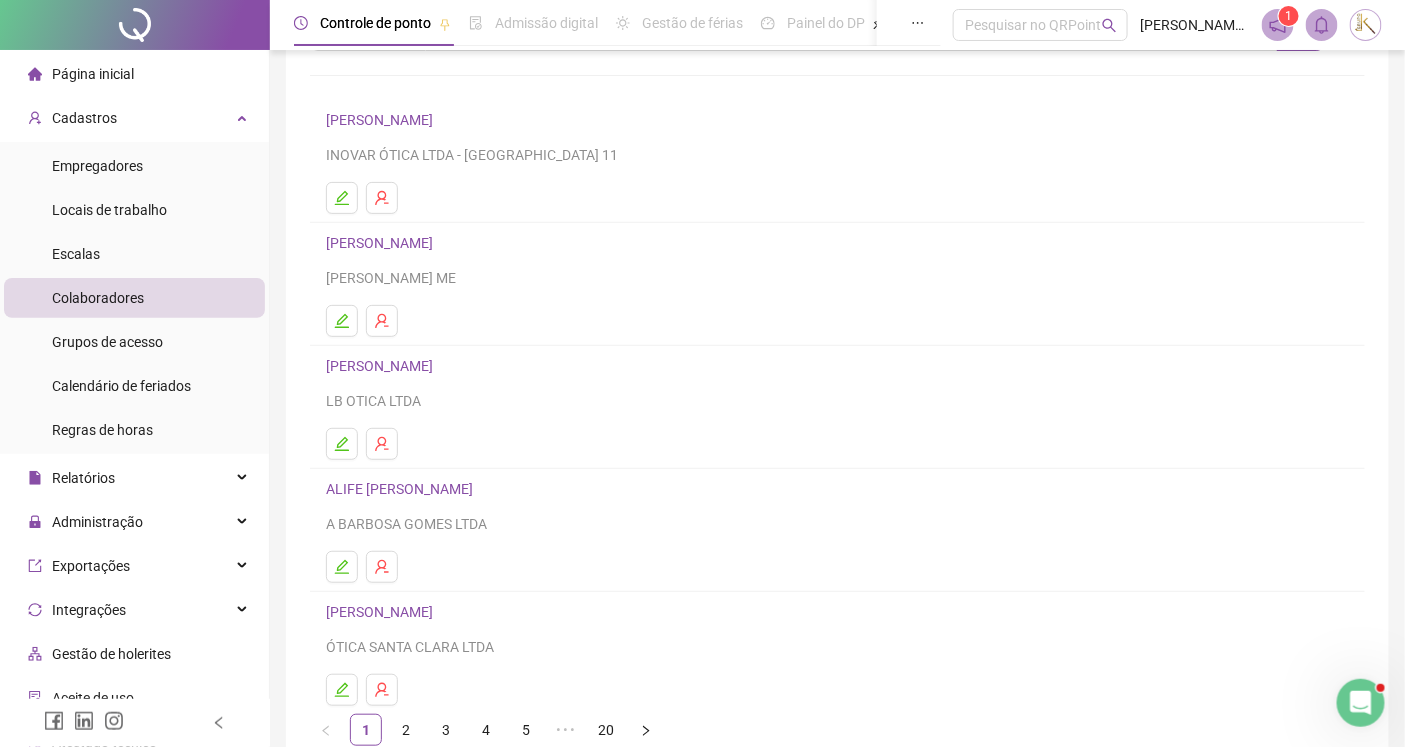 scroll, scrollTop: 220, scrollLeft: 0, axis: vertical 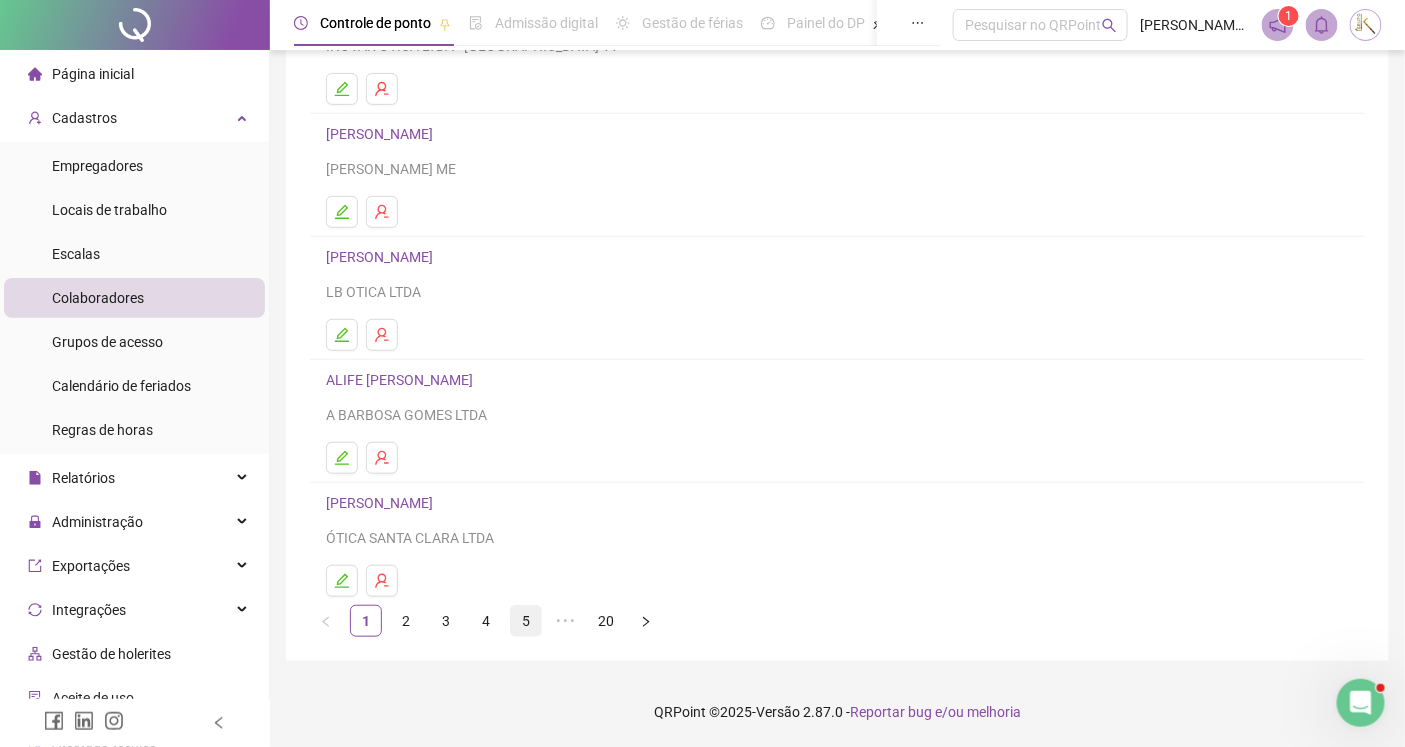click on "5" at bounding box center [526, 621] 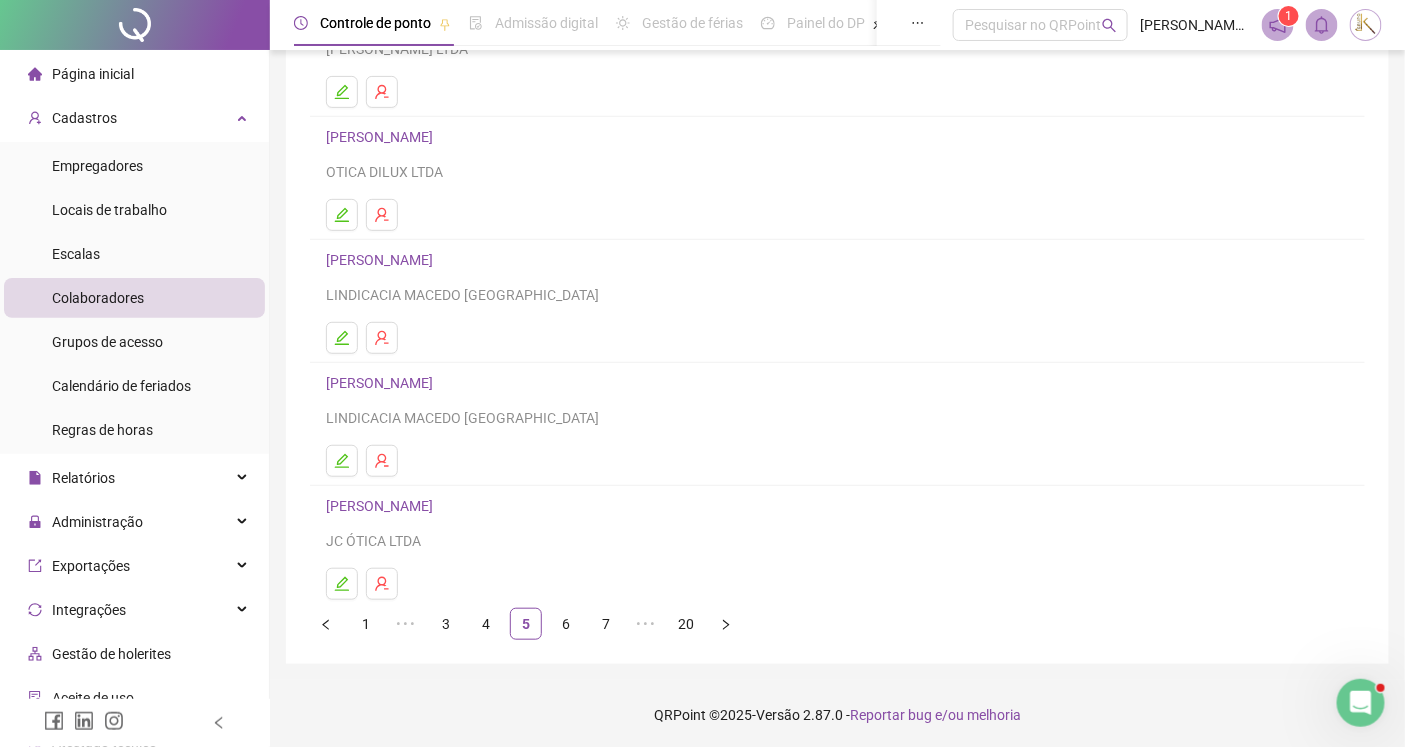 scroll, scrollTop: 220, scrollLeft: 0, axis: vertical 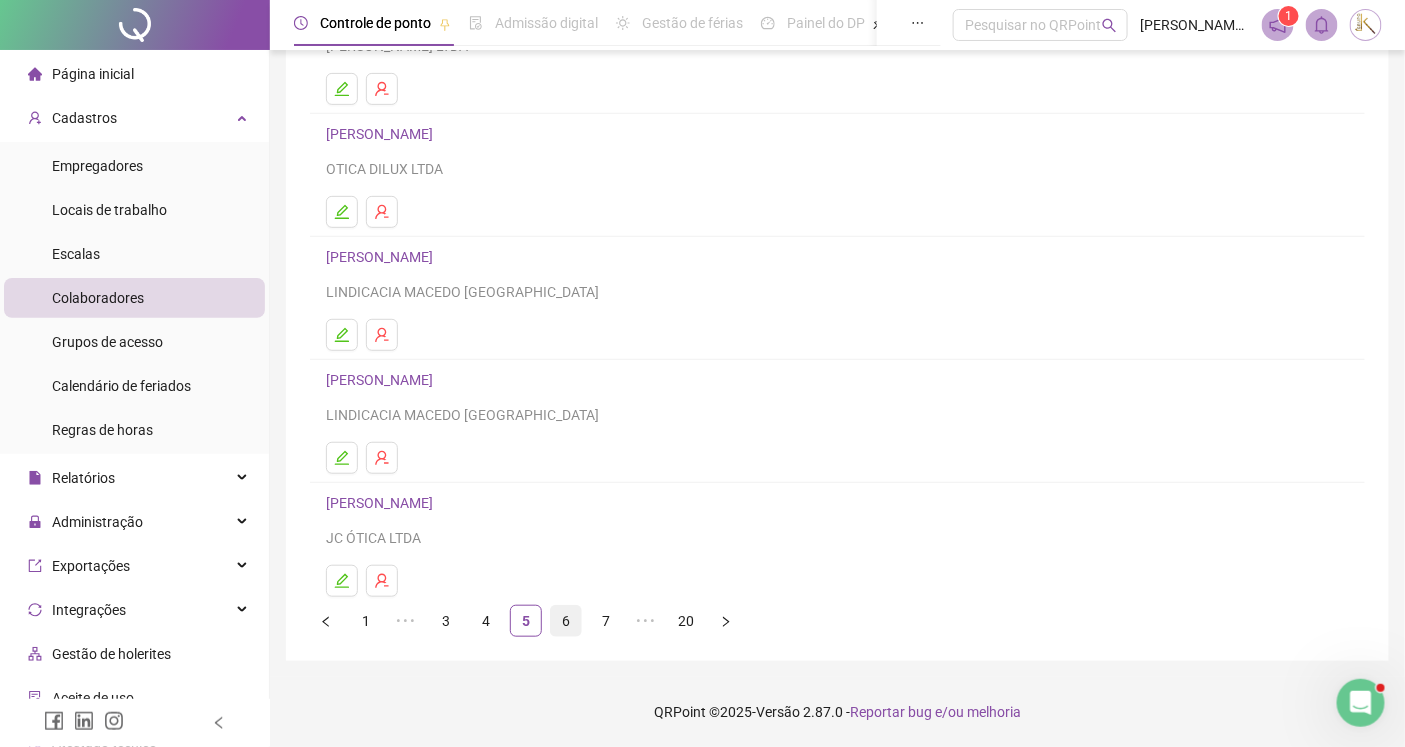 click on "6" at bounding box center [566, 621] 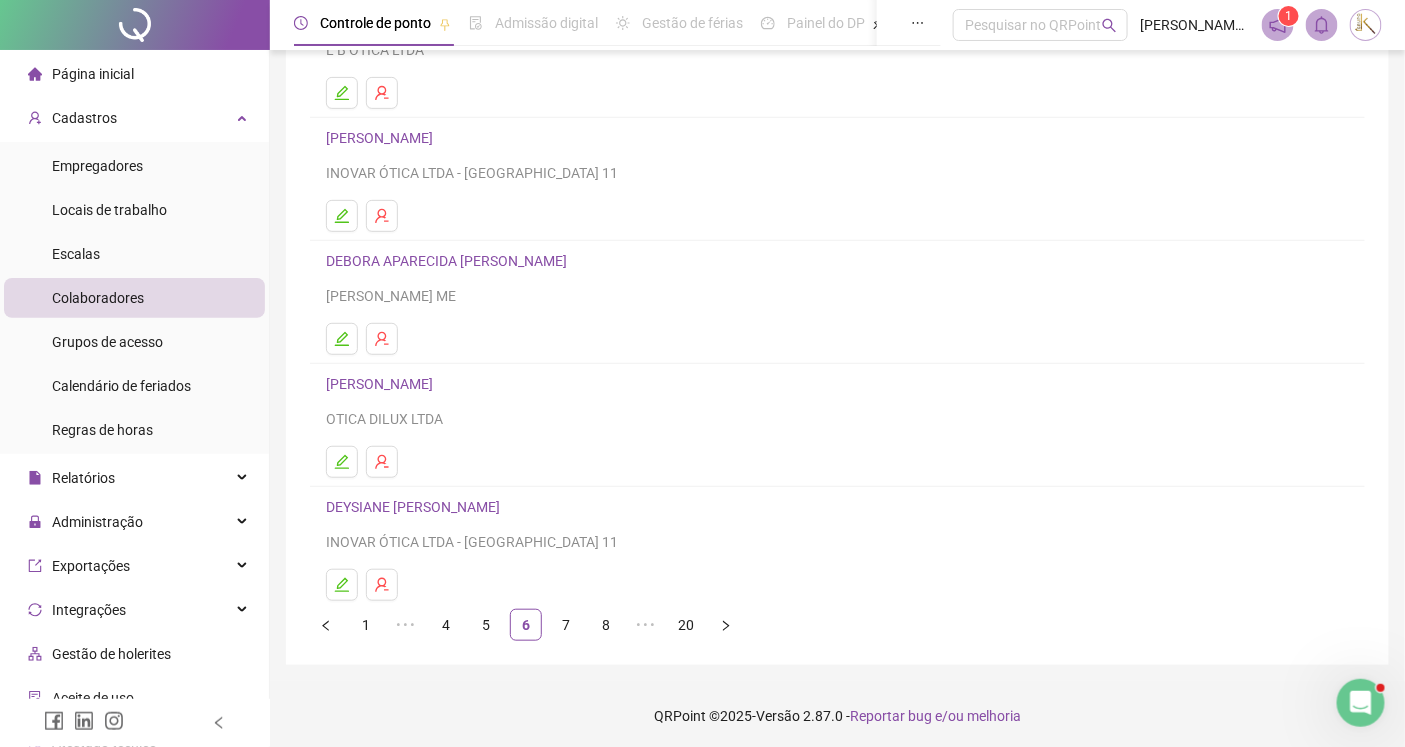 scroll, scrollTop: 220, scrollLeft: 0, axis: vertical 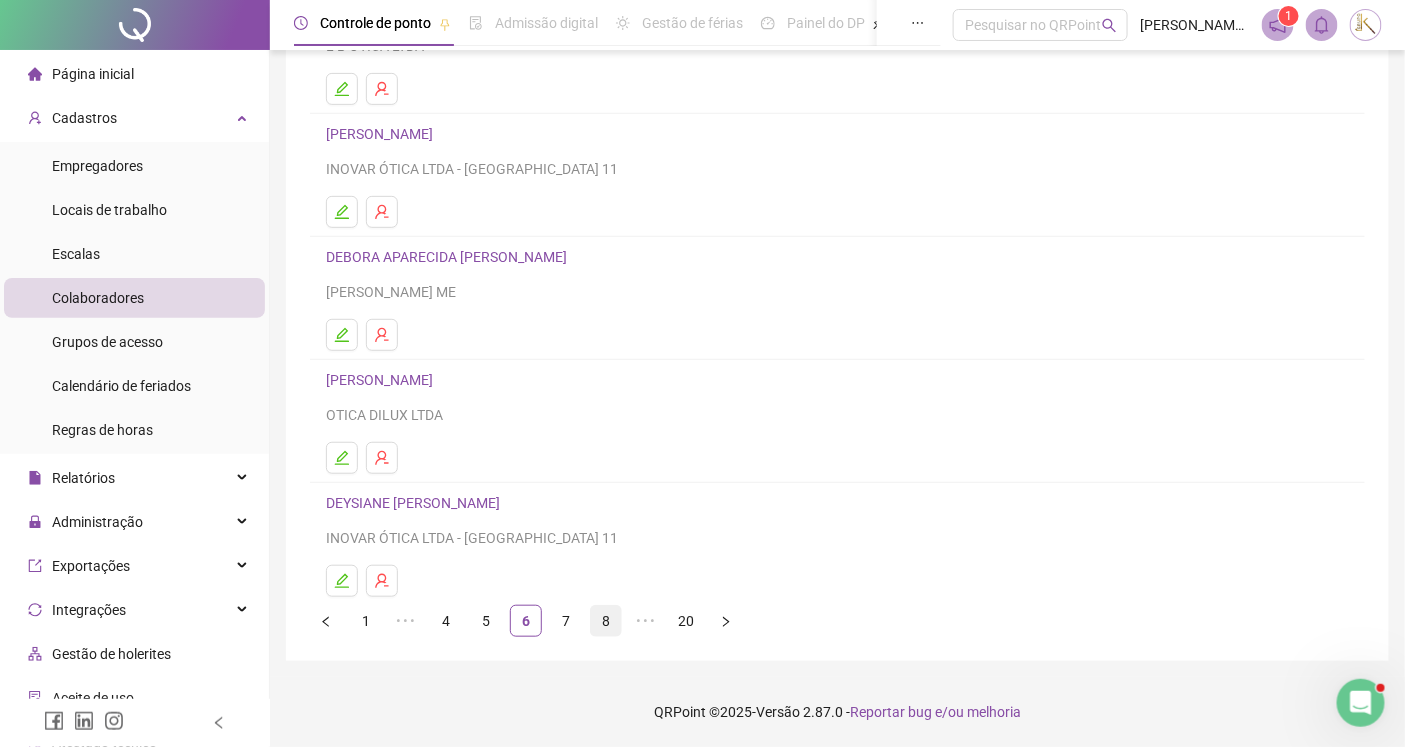 click on "8" at bounding box center (606, 621) 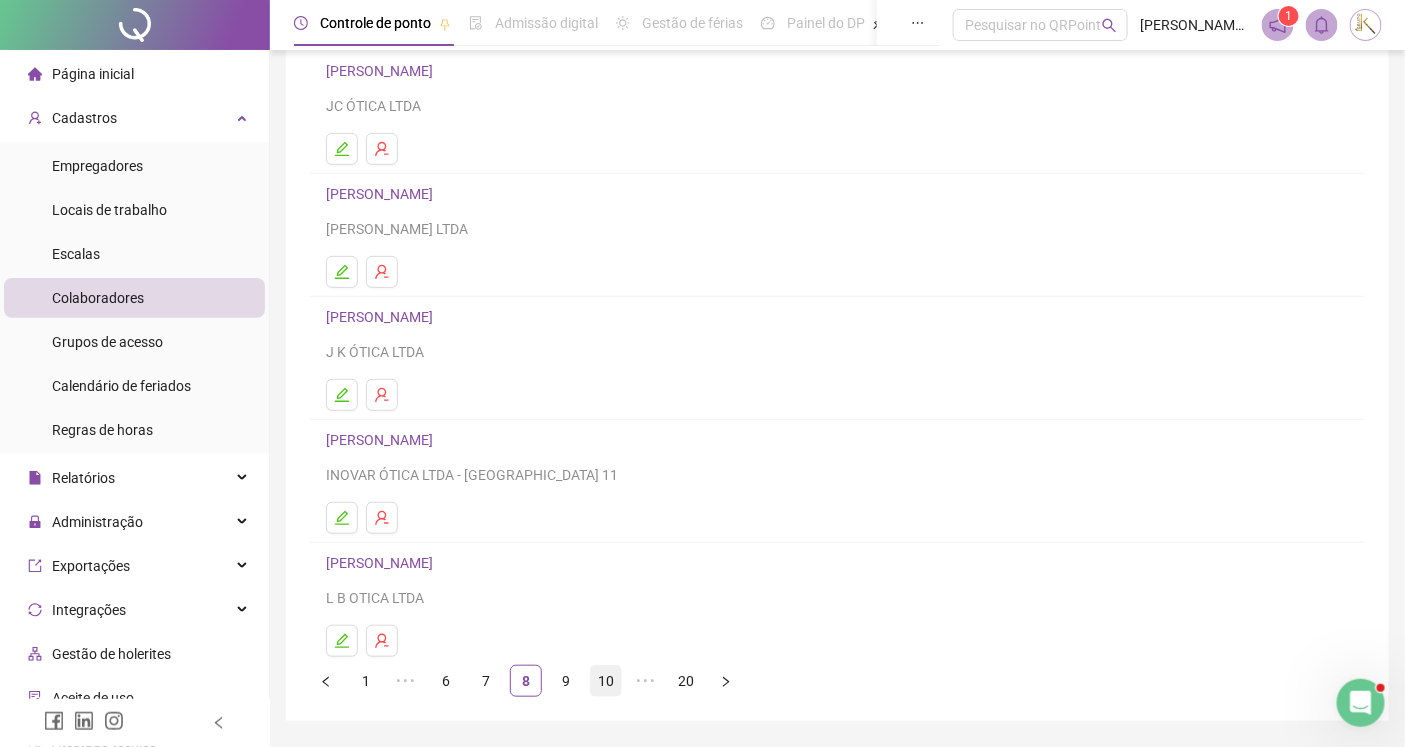 scroll, scrollTop: 220, scrollLeft: 0, axis: vertical 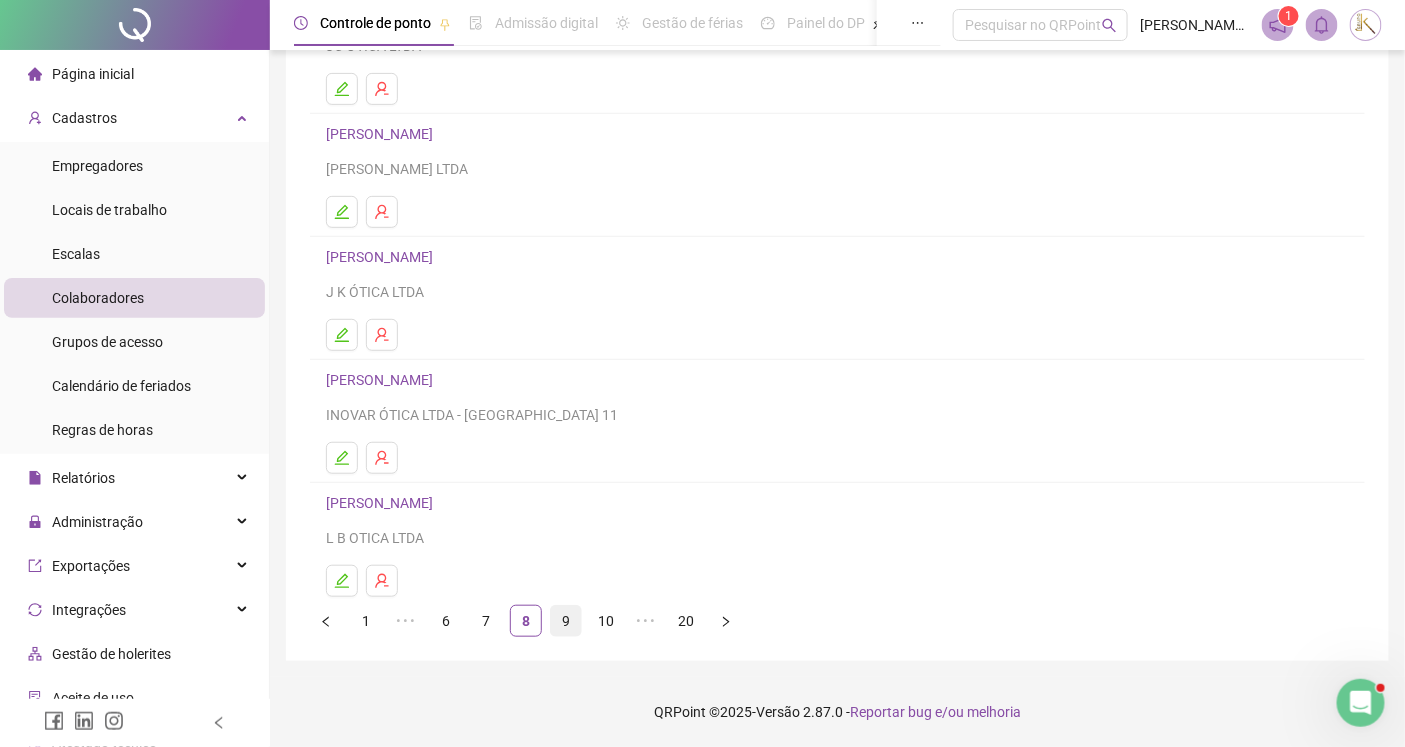 click on "9" at bounding box center (566, 621) 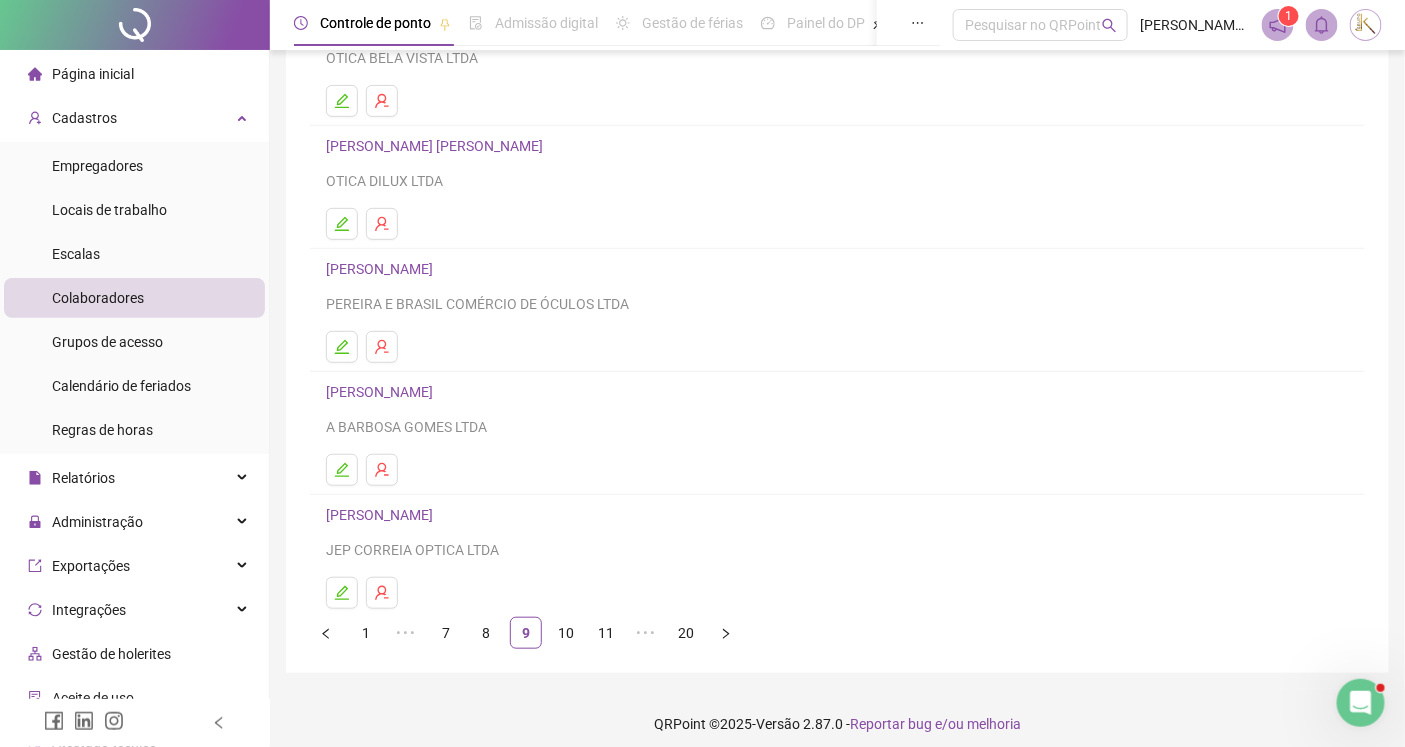 scroll, scrollTop: 220, scrollLeft: 0, axis: vertical 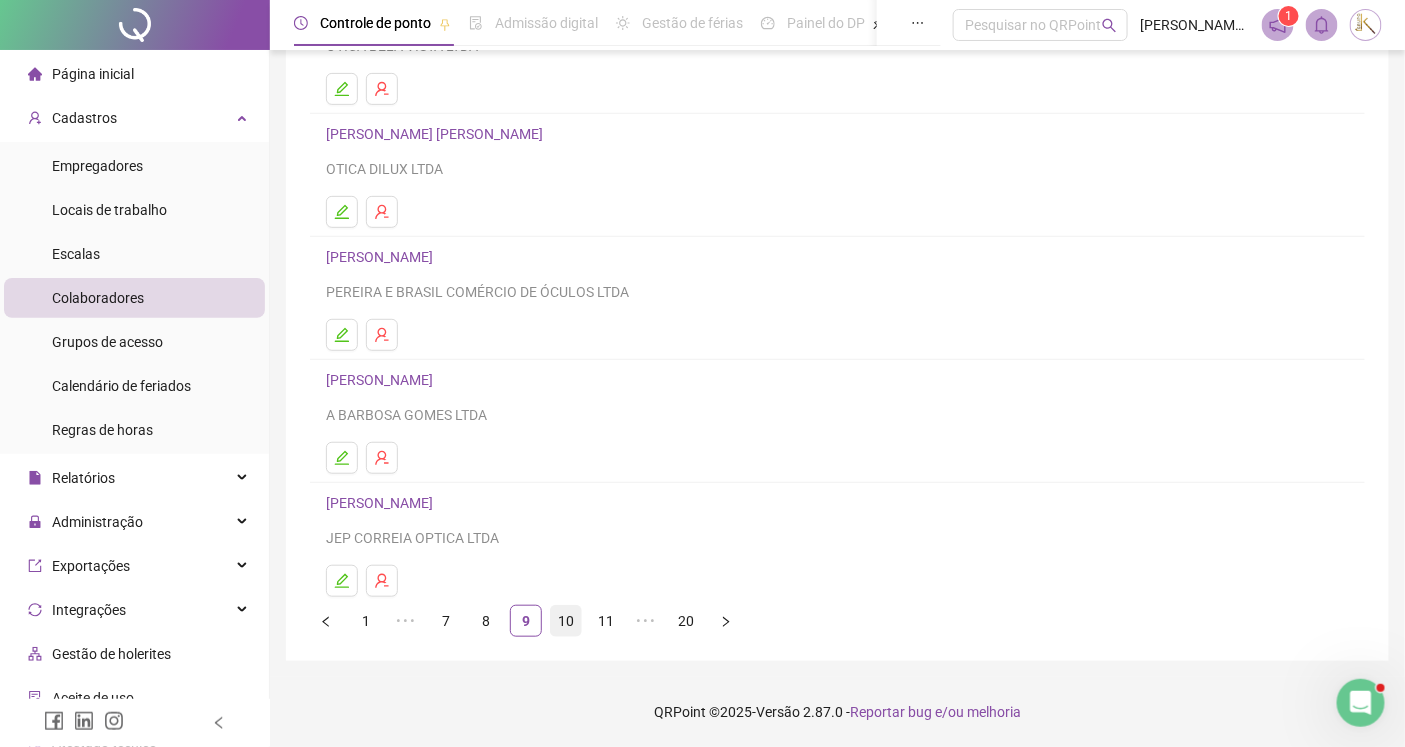 click on "10" at bounding box center (566, 621) 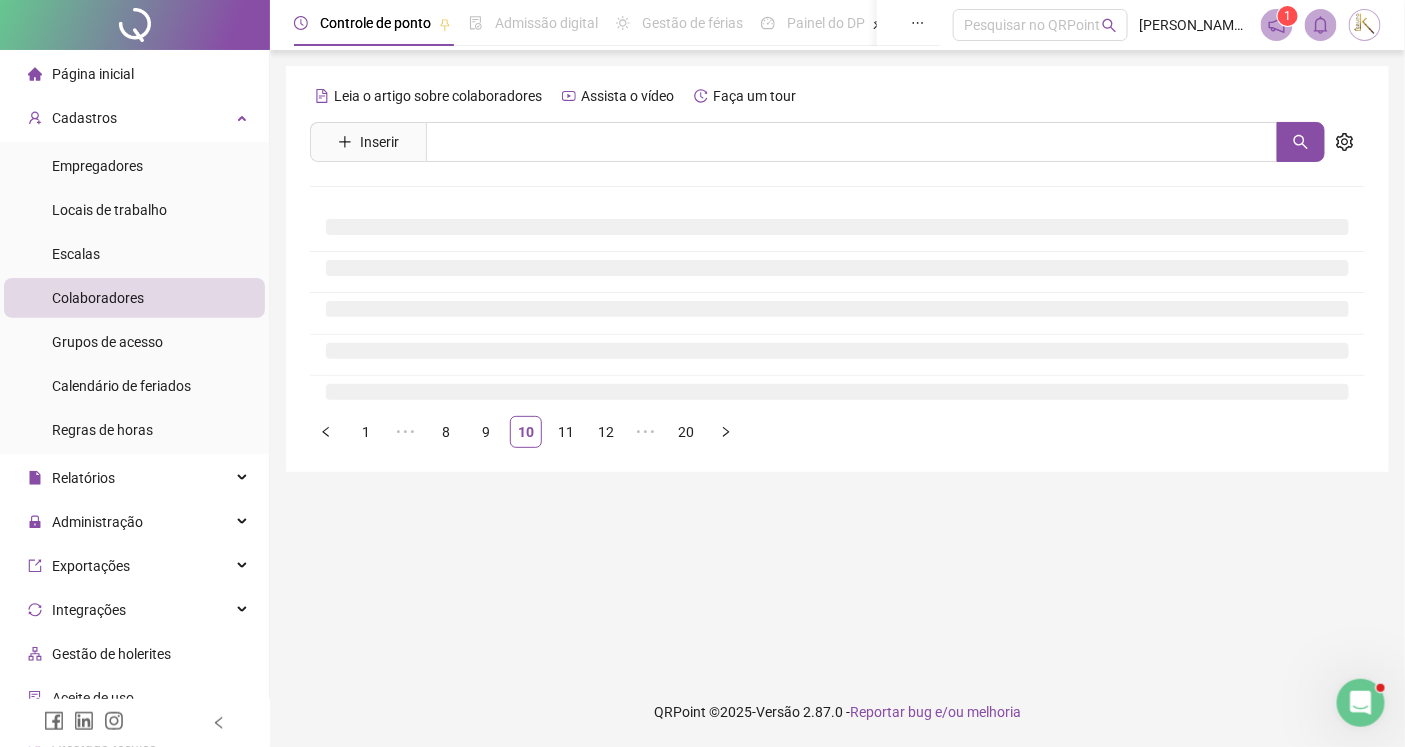 scroll, scrollTop: 0, scrollLeft: 0, axis: both 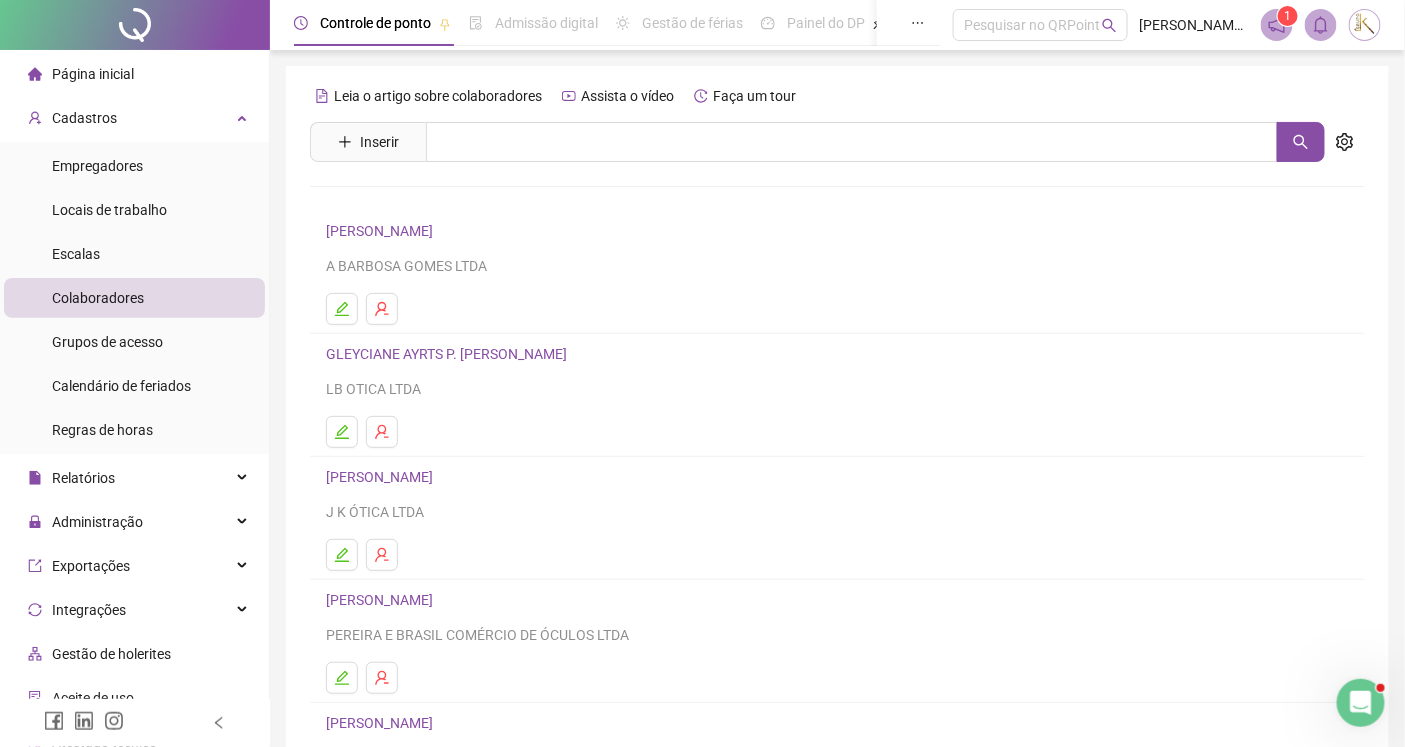 click on "[PERSON_NAME]" at bounding box center (382, 231) 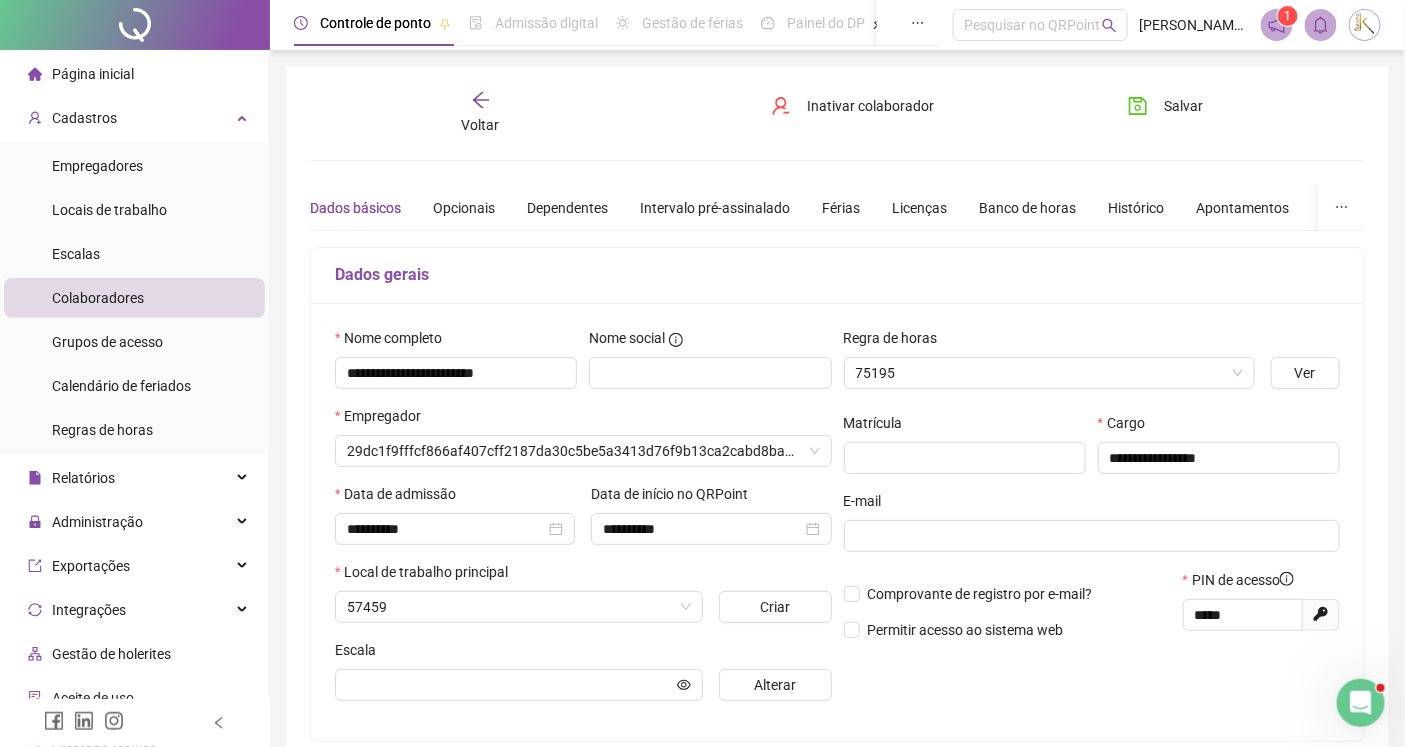 type on "********" 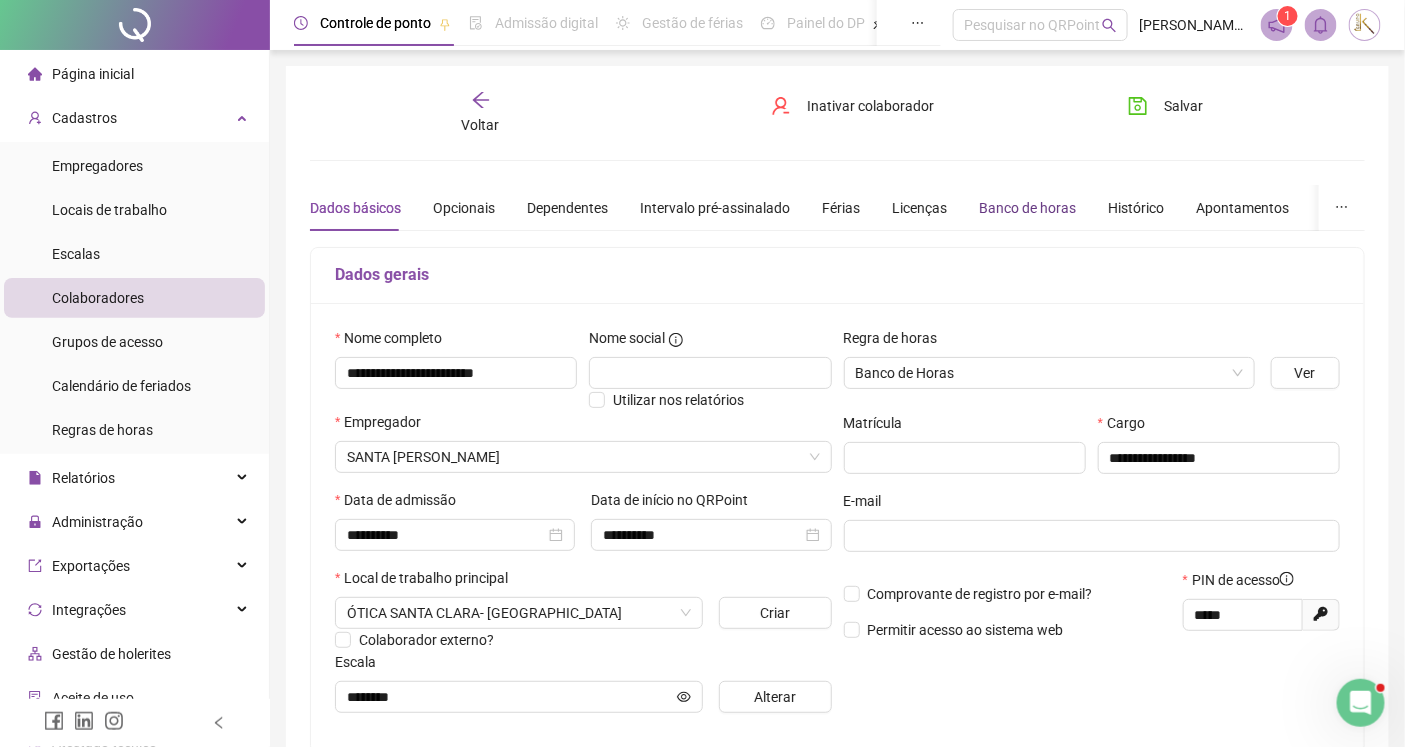 click on "Banco de horas" at bounding box center [1027, 208] 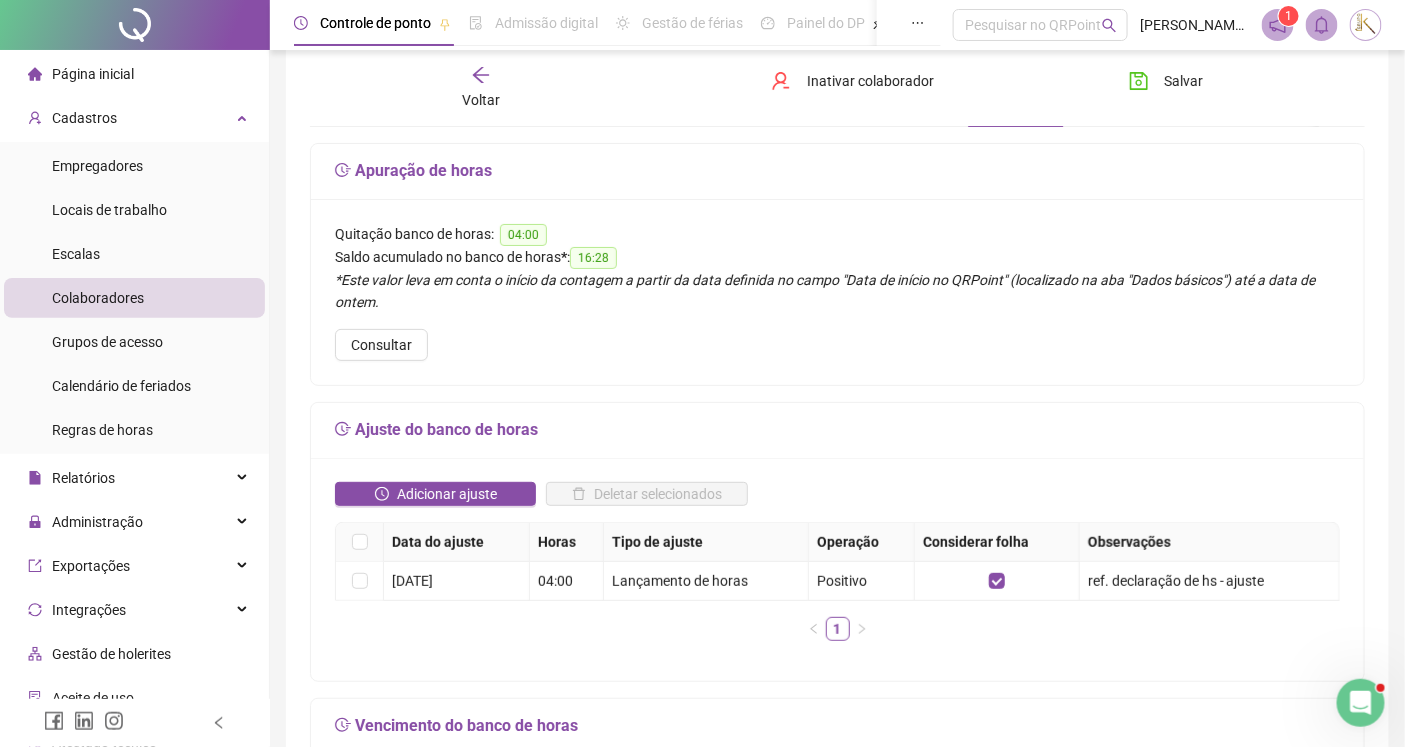 scroll, scrollTop: 222, scrollLeft: 0, axis: vertical 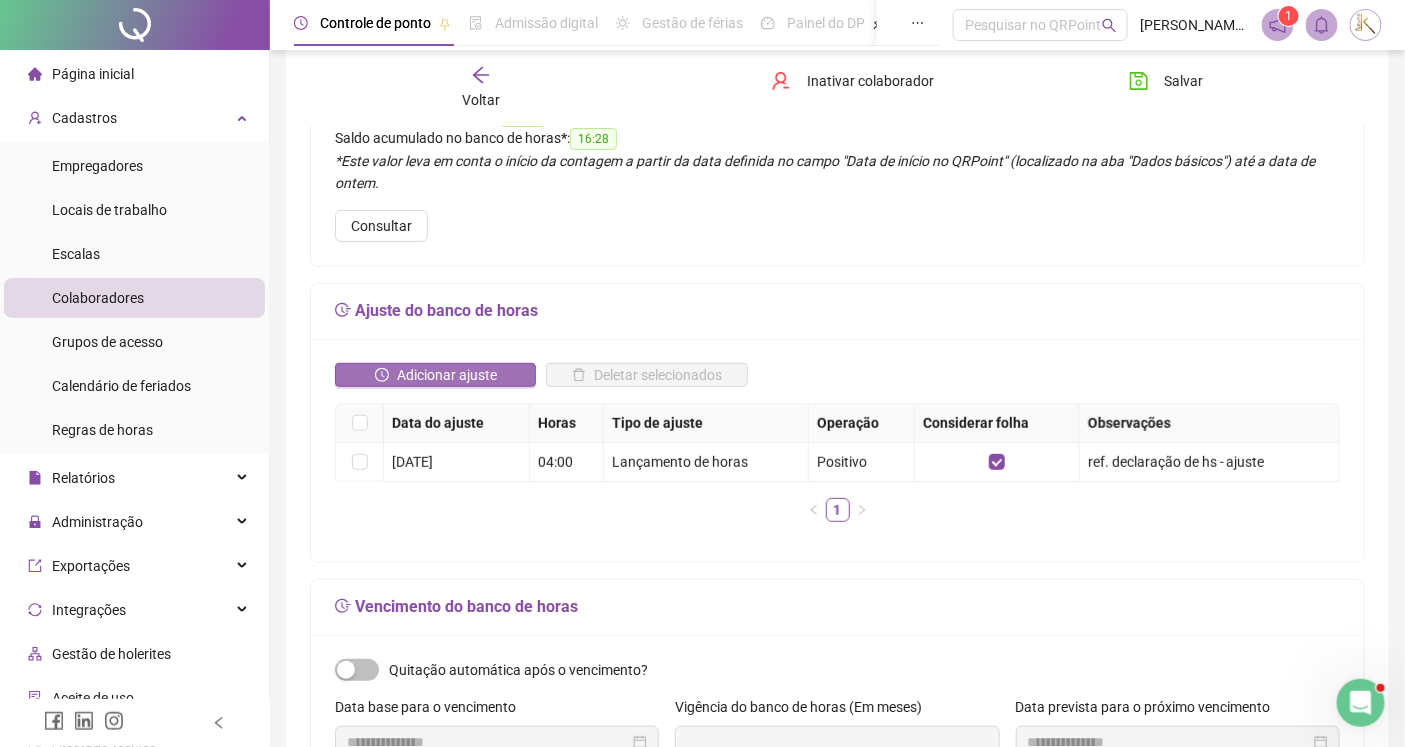 click on "Adicionar ajuste" at bounding box center [447, 375] 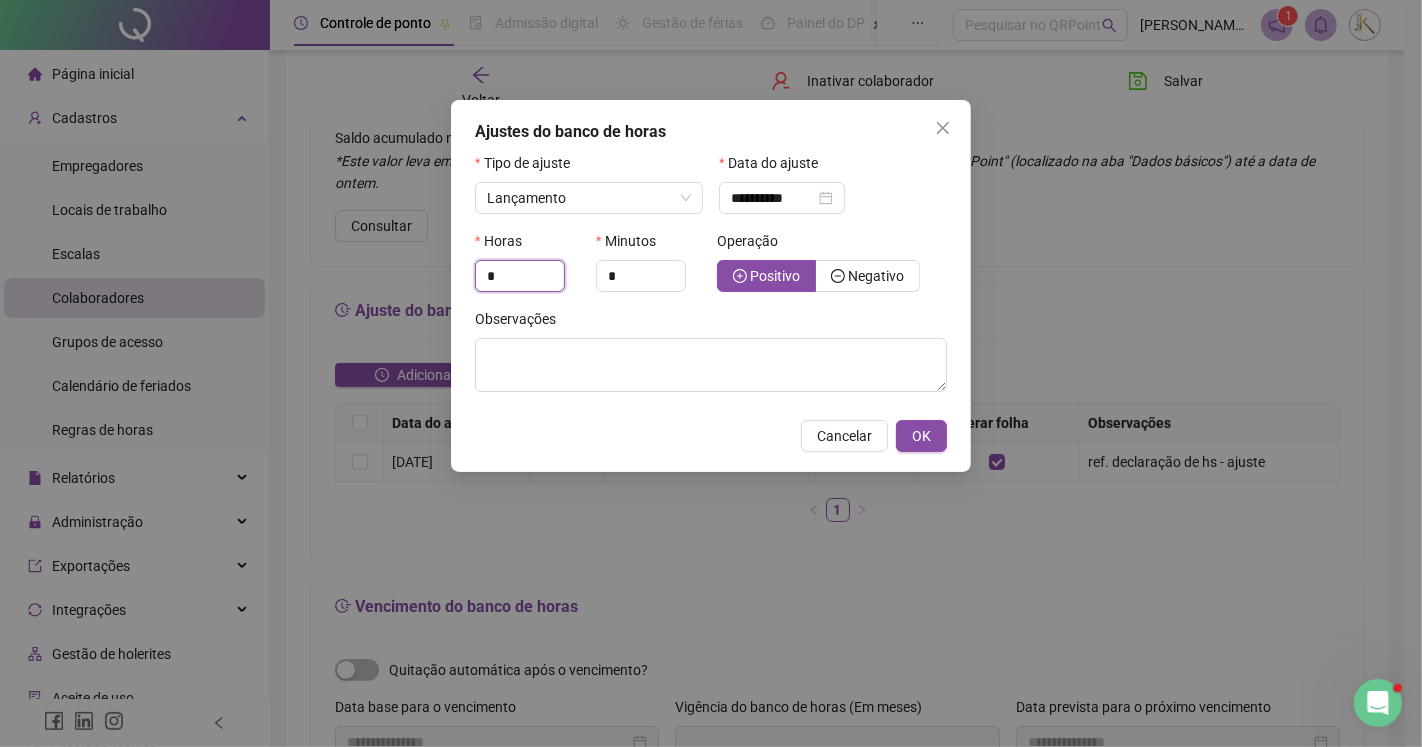 drag, startPoint x: 501, startPoint y: 276, endPoint x: 463, endPoint y: 277, distance: 38.013157 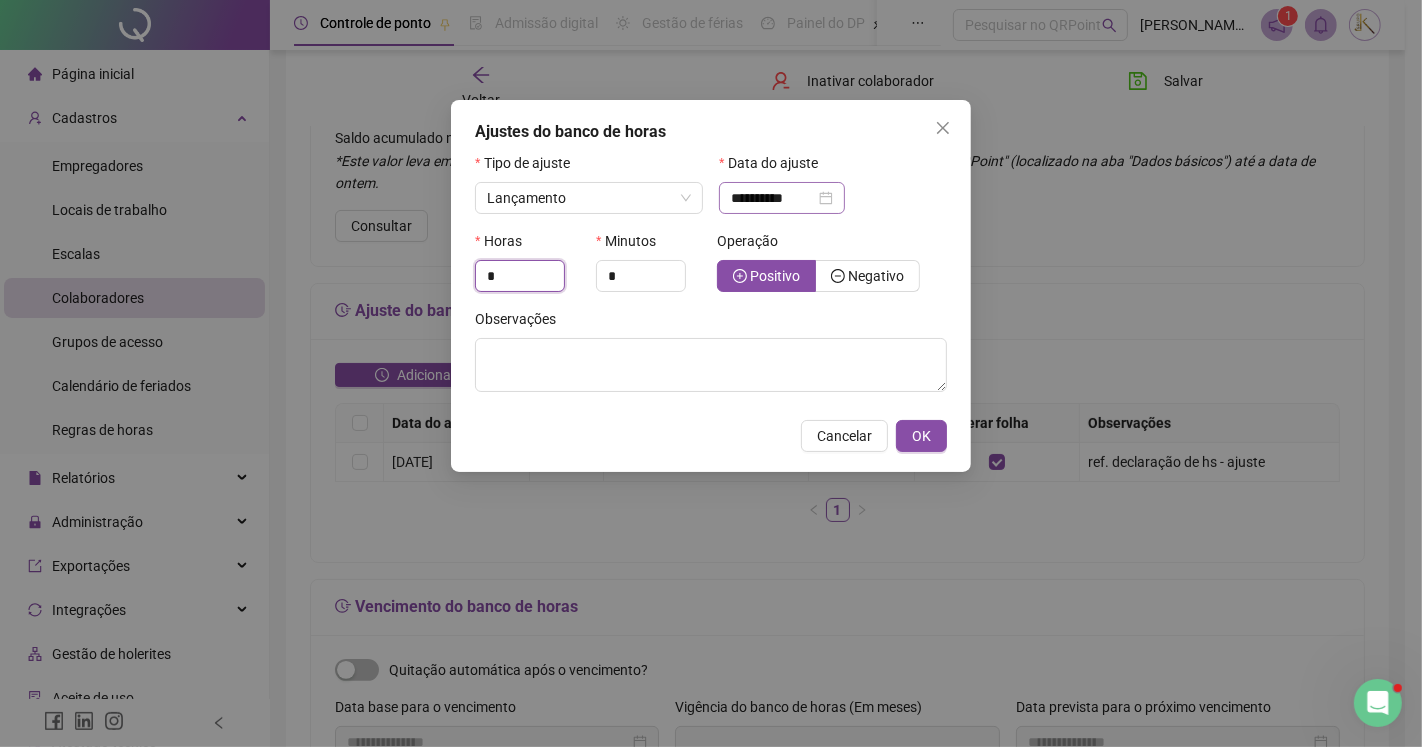 type on "*" 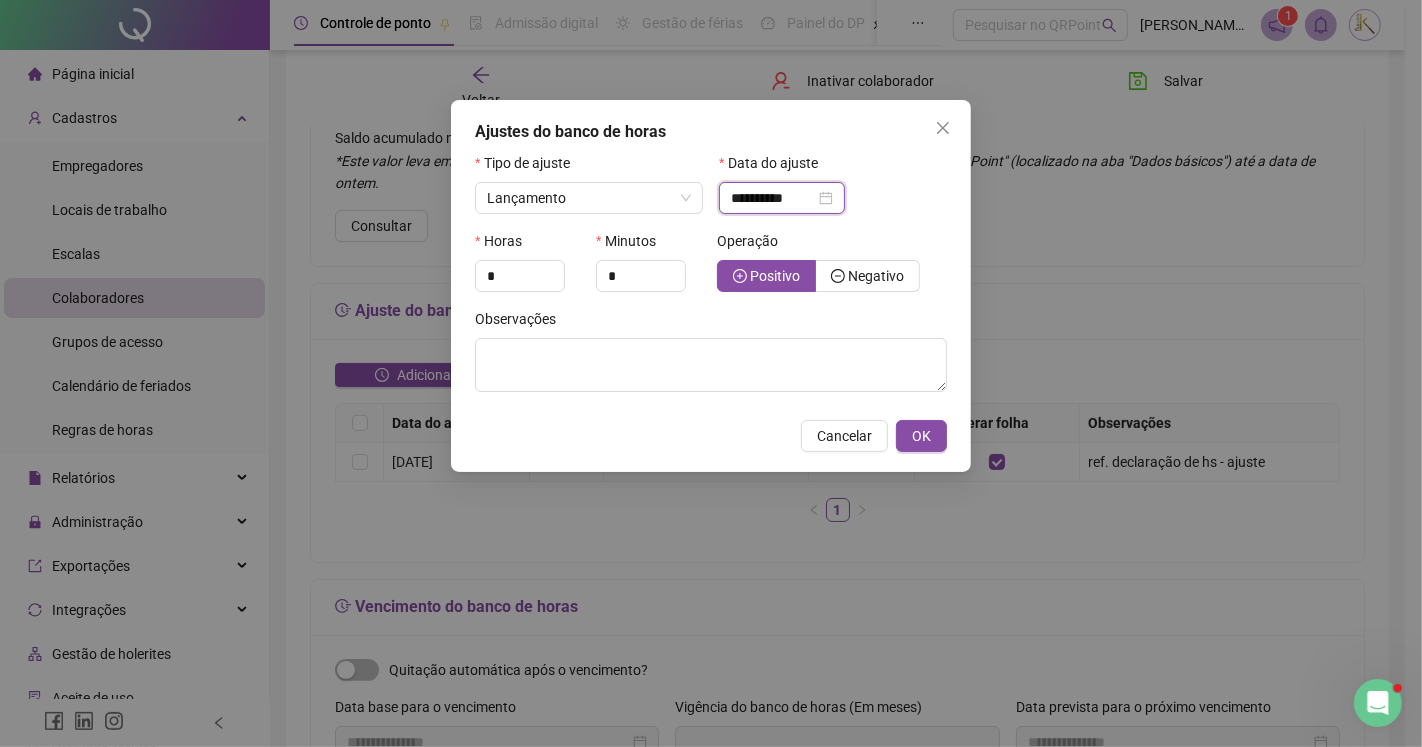 click on "**********" at bounding box center (773, 198) 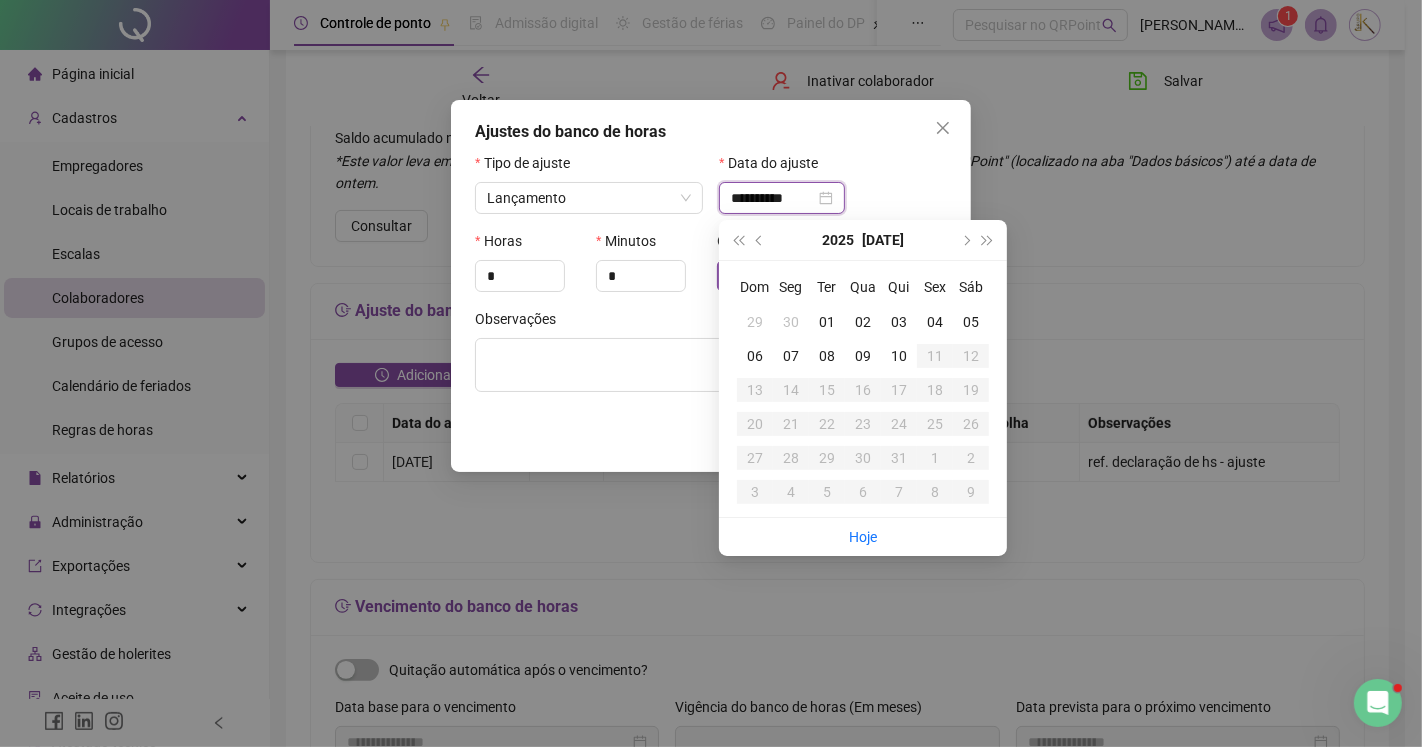 click on "**********" at bounding box center [773, 198] 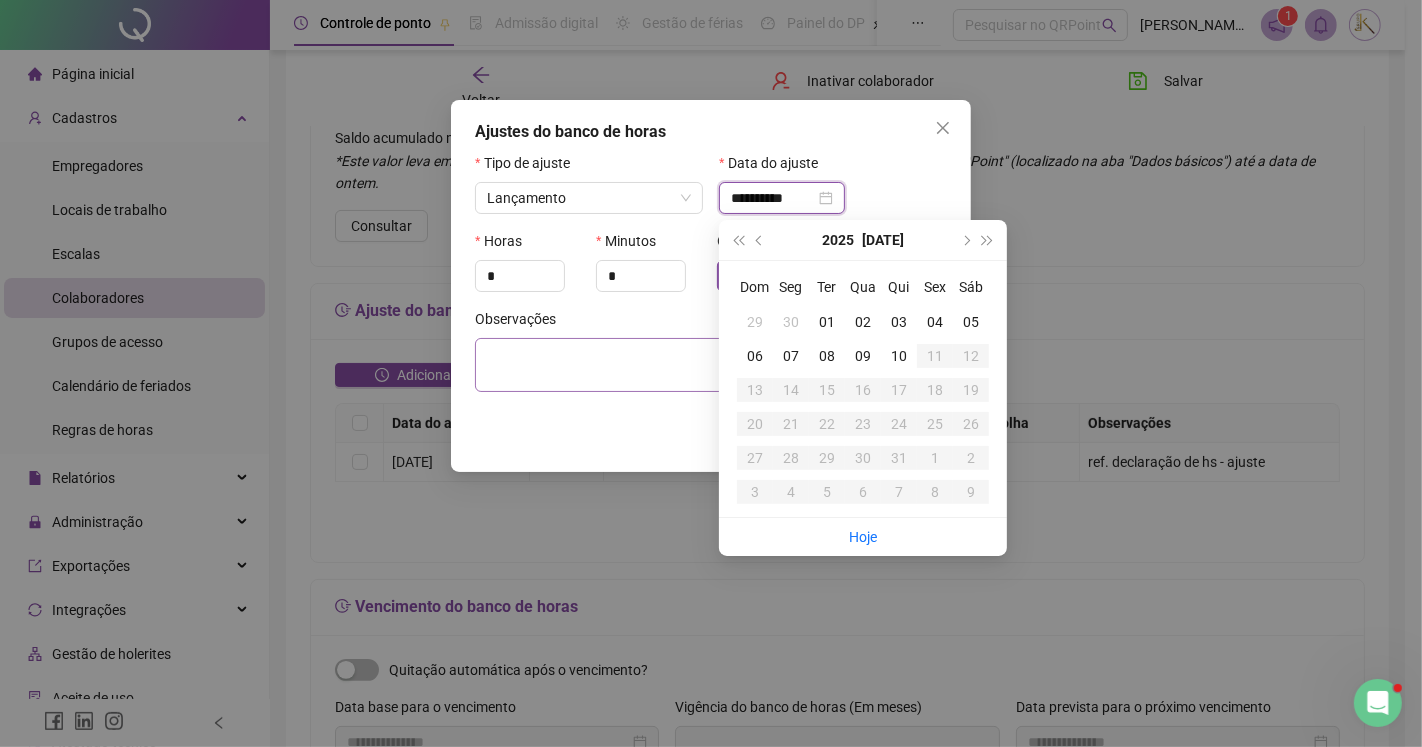 type on "**********" 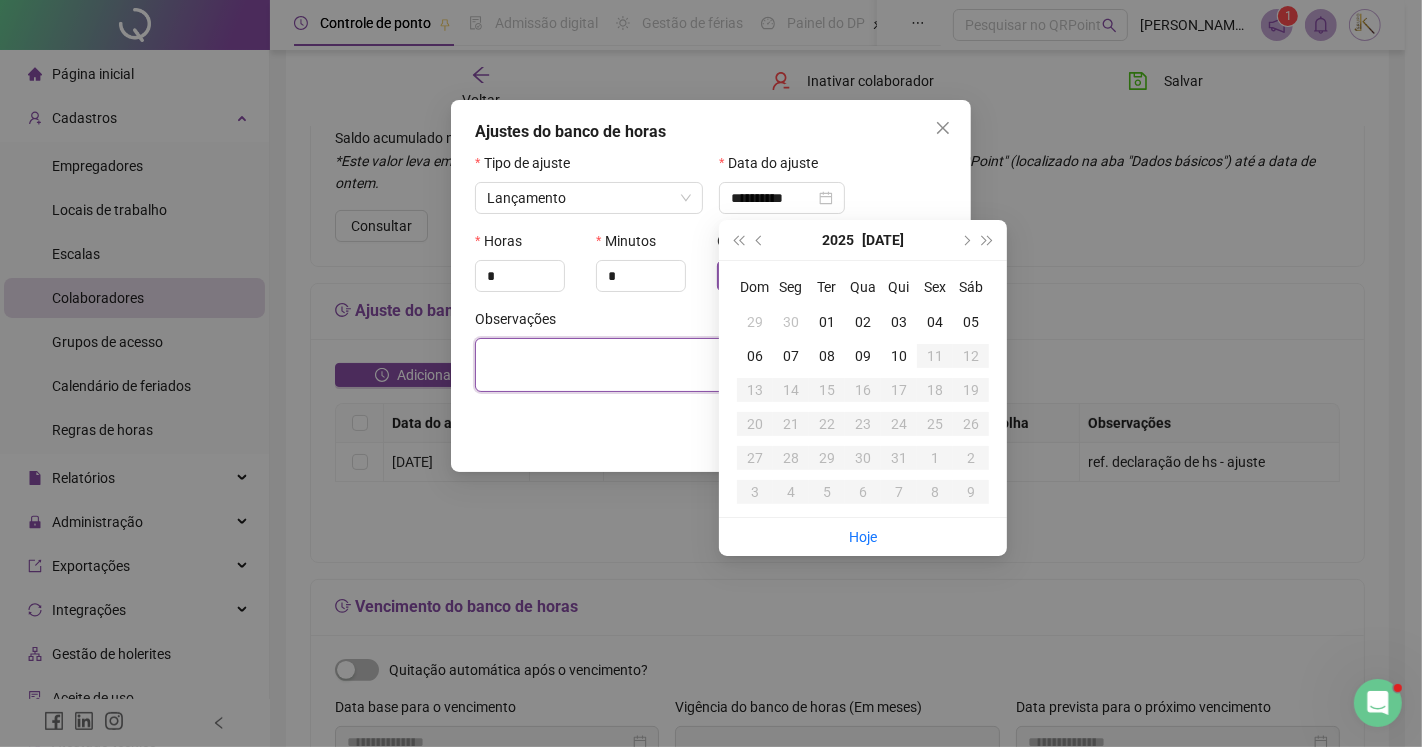 click at bounding box center (711, 365) 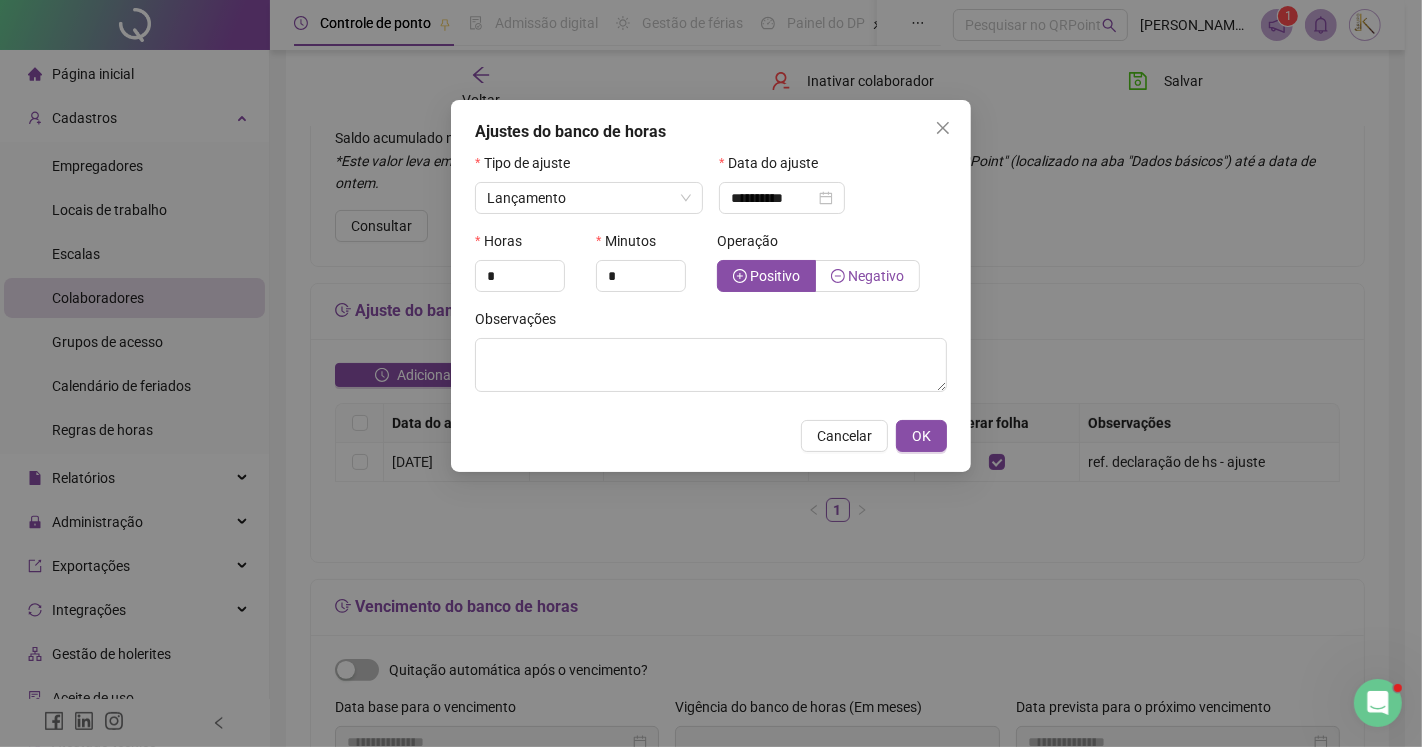 click on "Negativo" at bounding box center [876, 276] 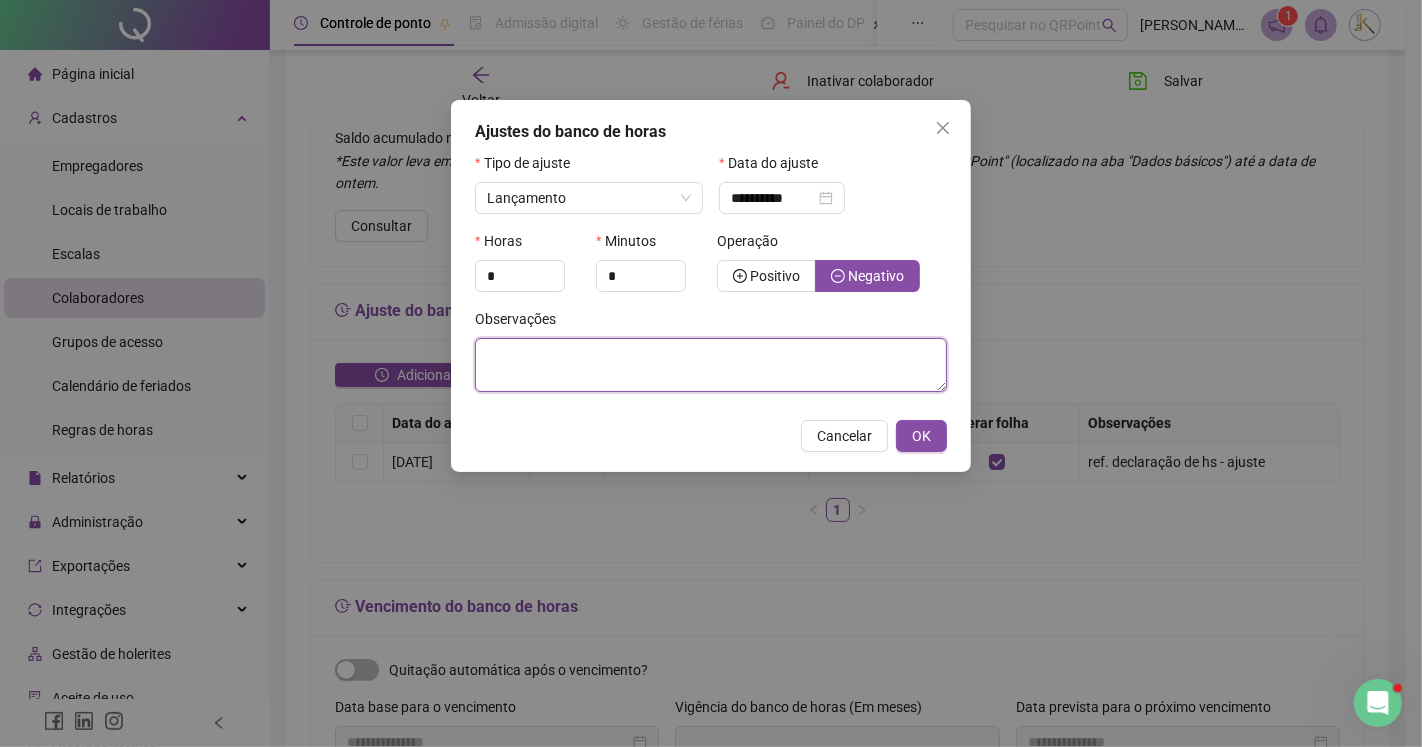 click at bounding box center [711, 365] 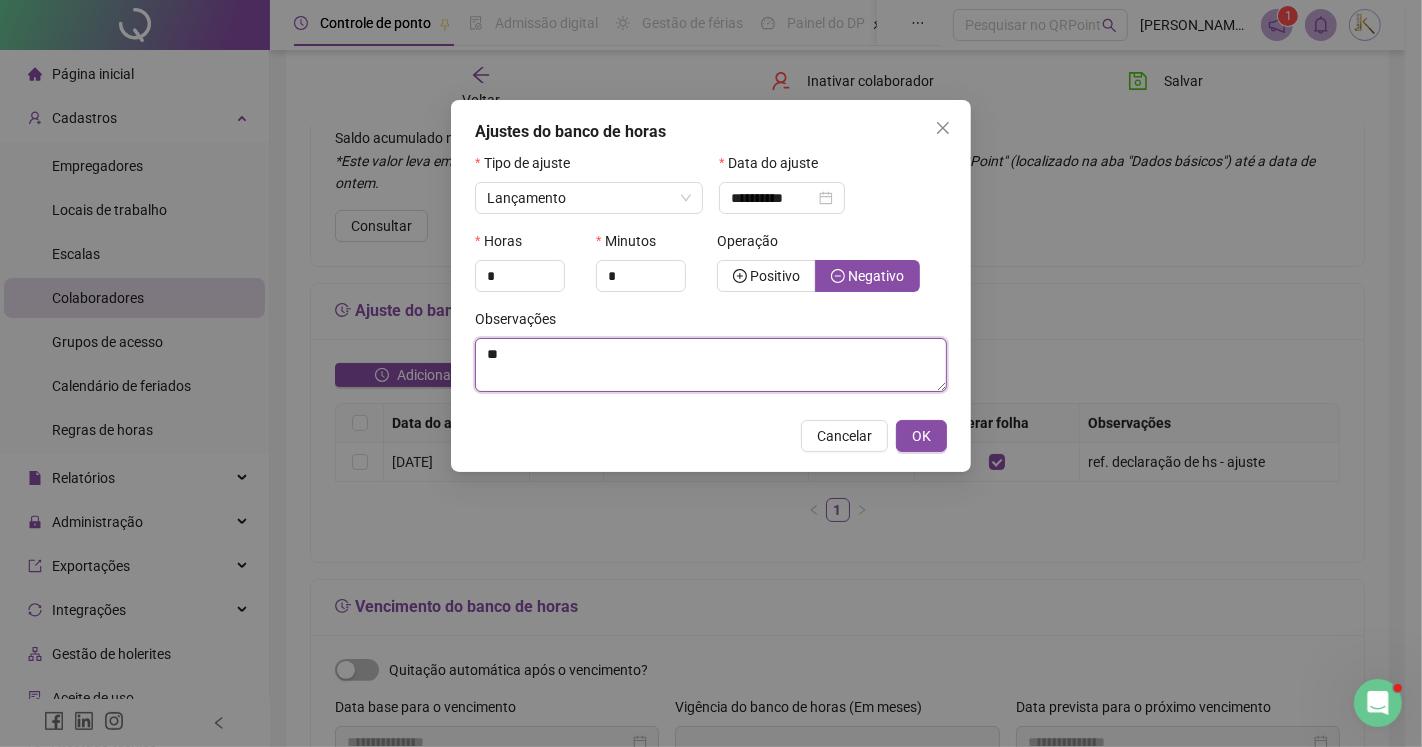 type on "*" 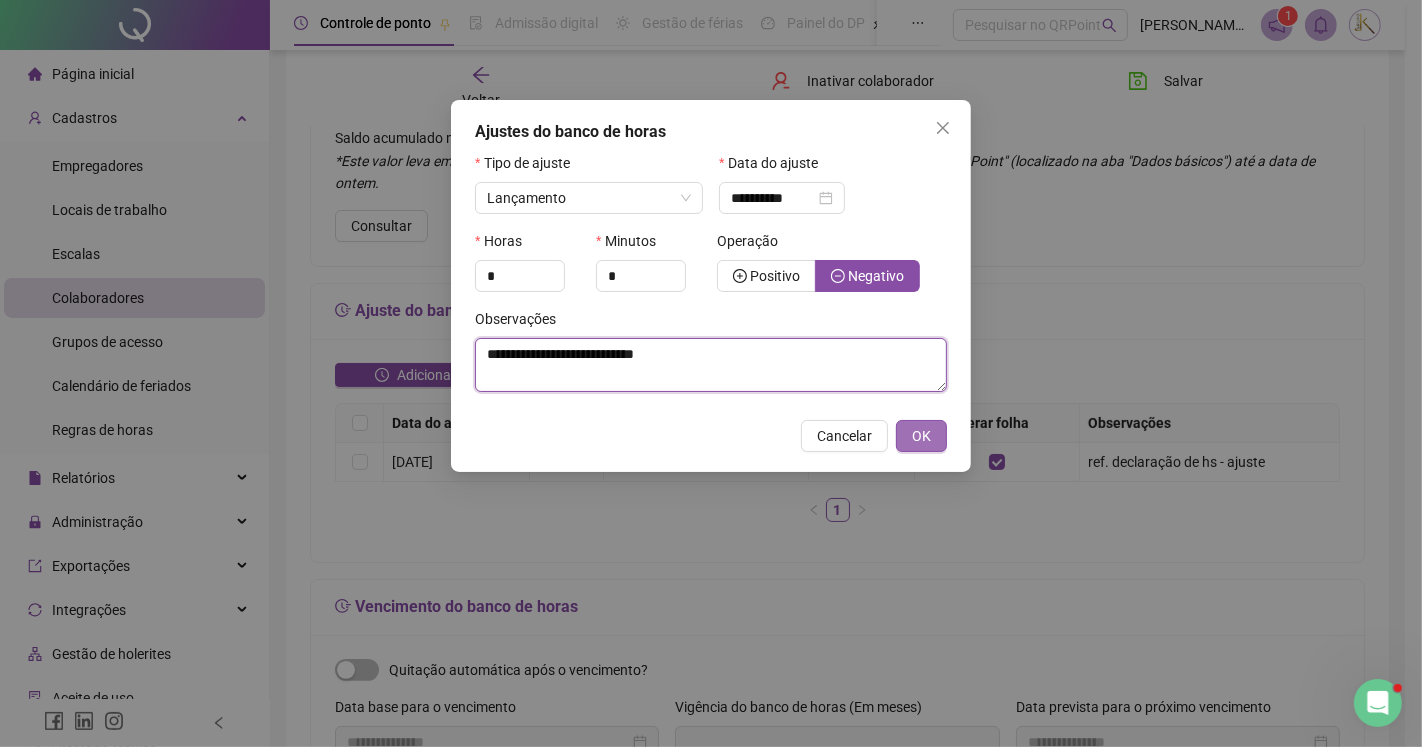 type on "**********" 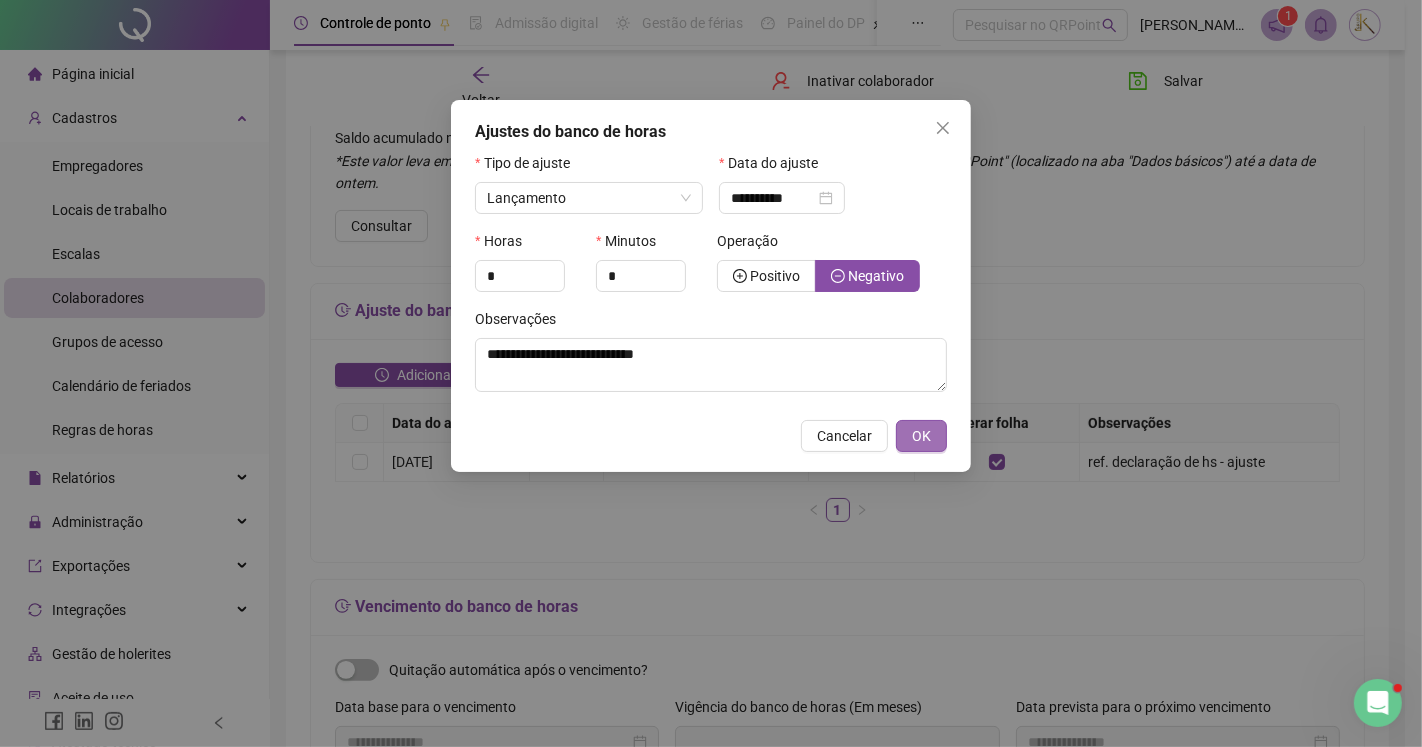 drag, startPoint x: 927, startPoint y: 436, endPoint x: 961, endPoint y: 435, distance: 34.0147 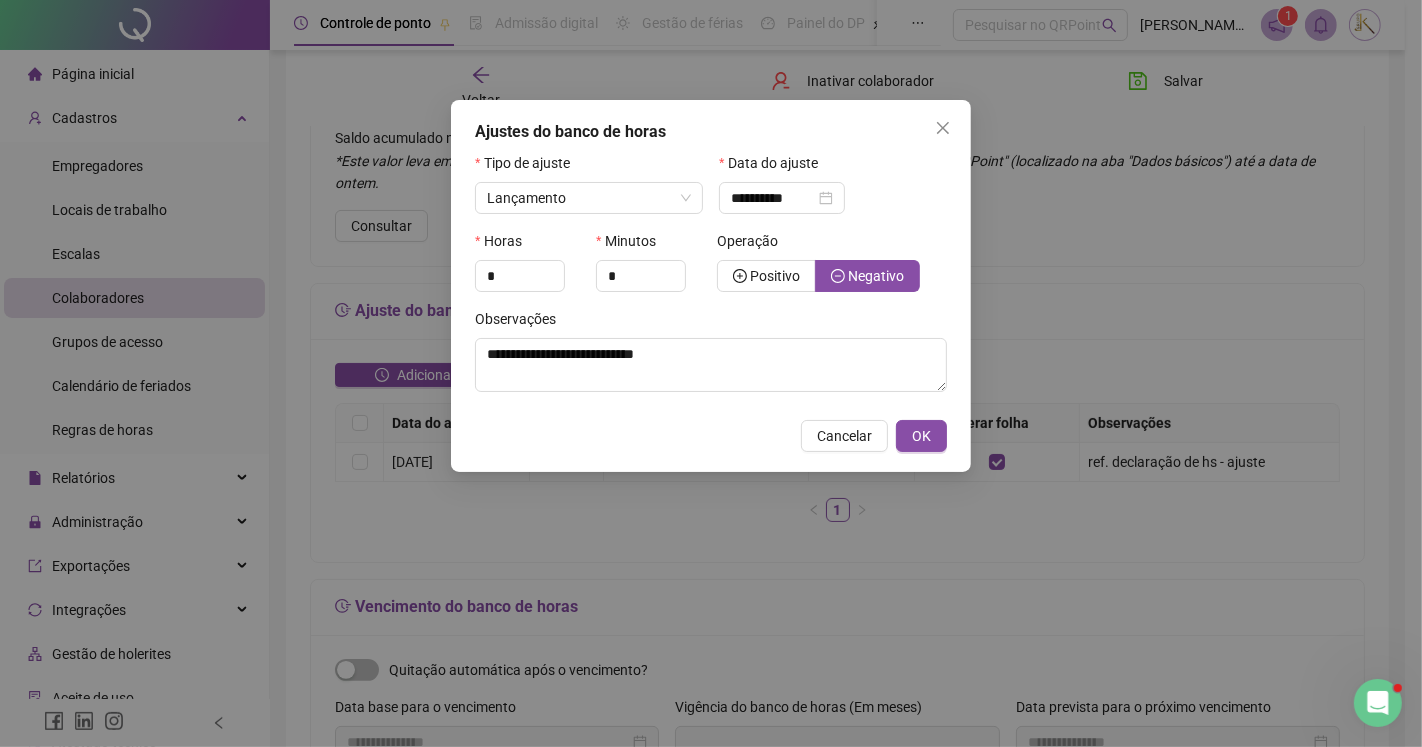 click on "OK" at bounding box center [921, 436] 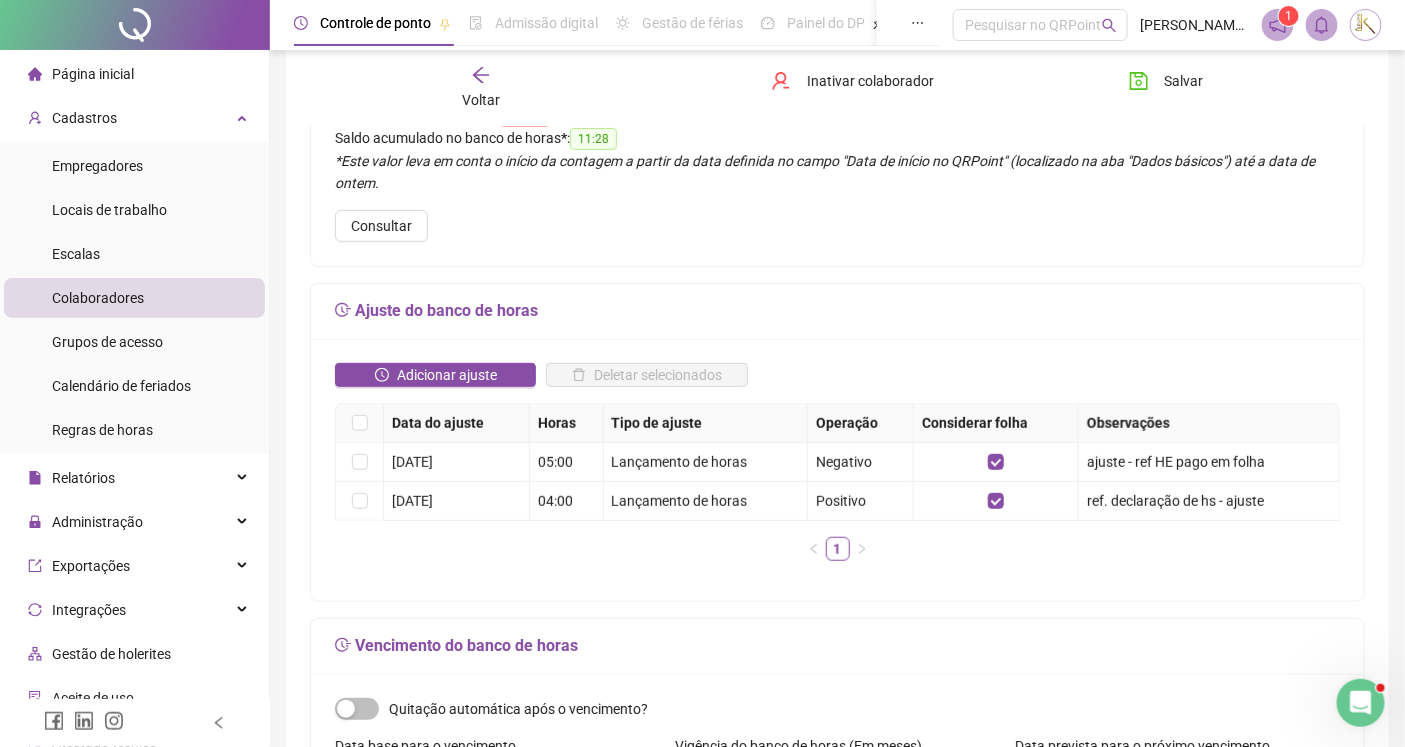 type 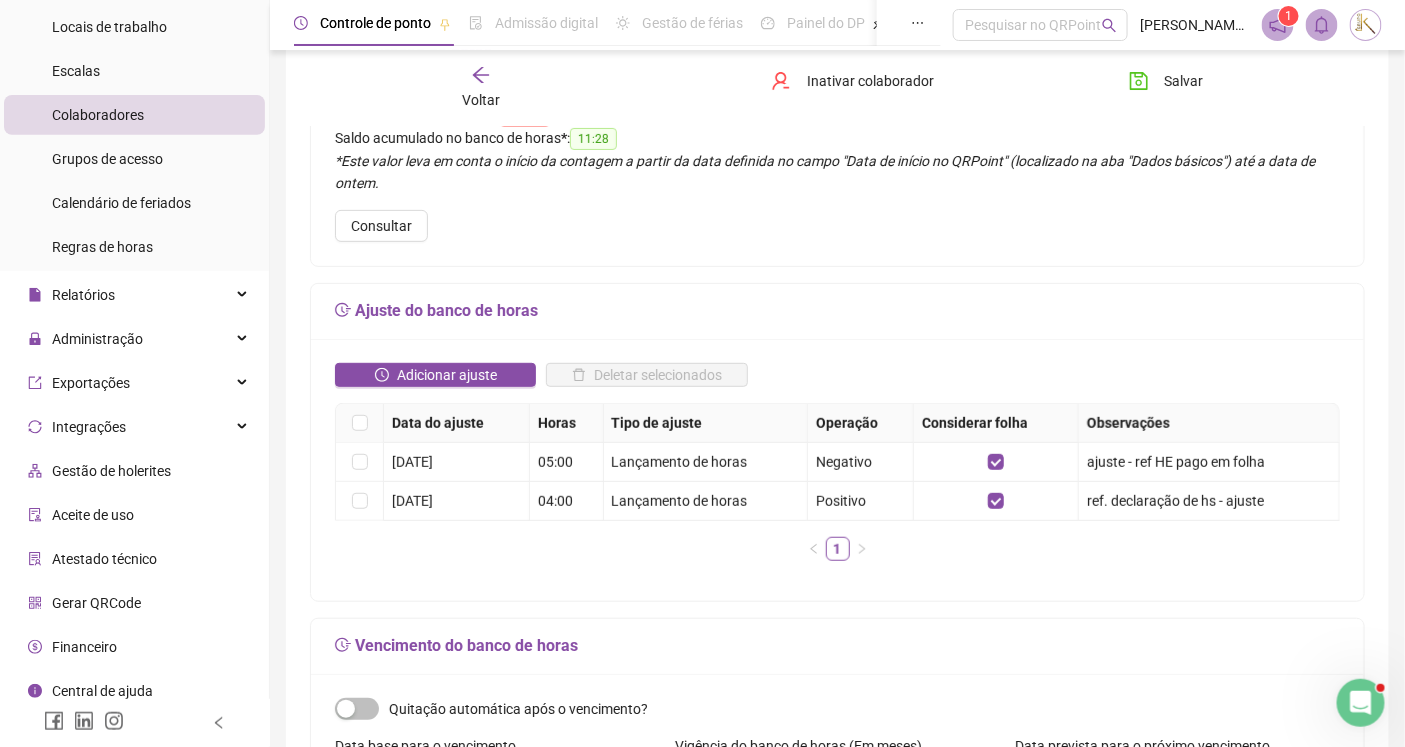 scroll, scrollTop: 194, scrollLeft: 0, axis: vertical 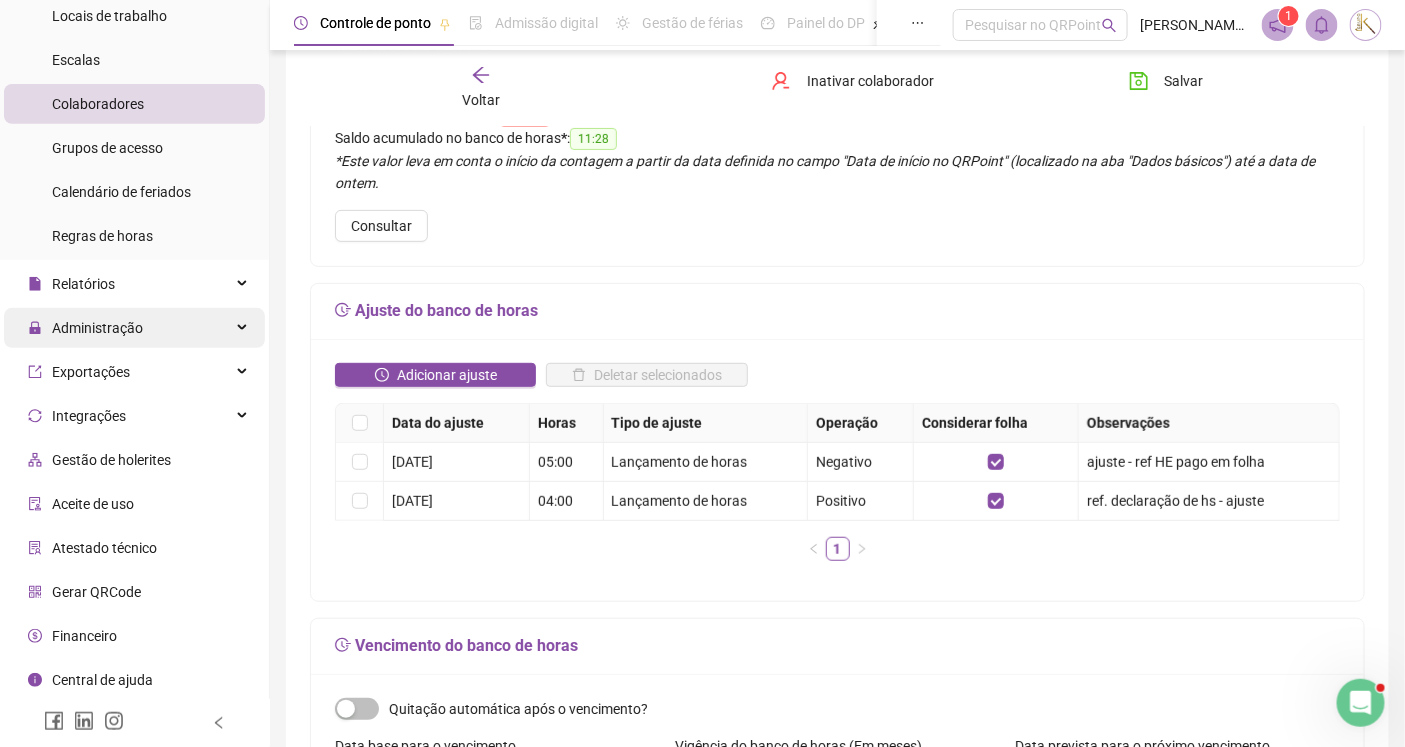 click on "Administração" at bounding box center (97, 328) 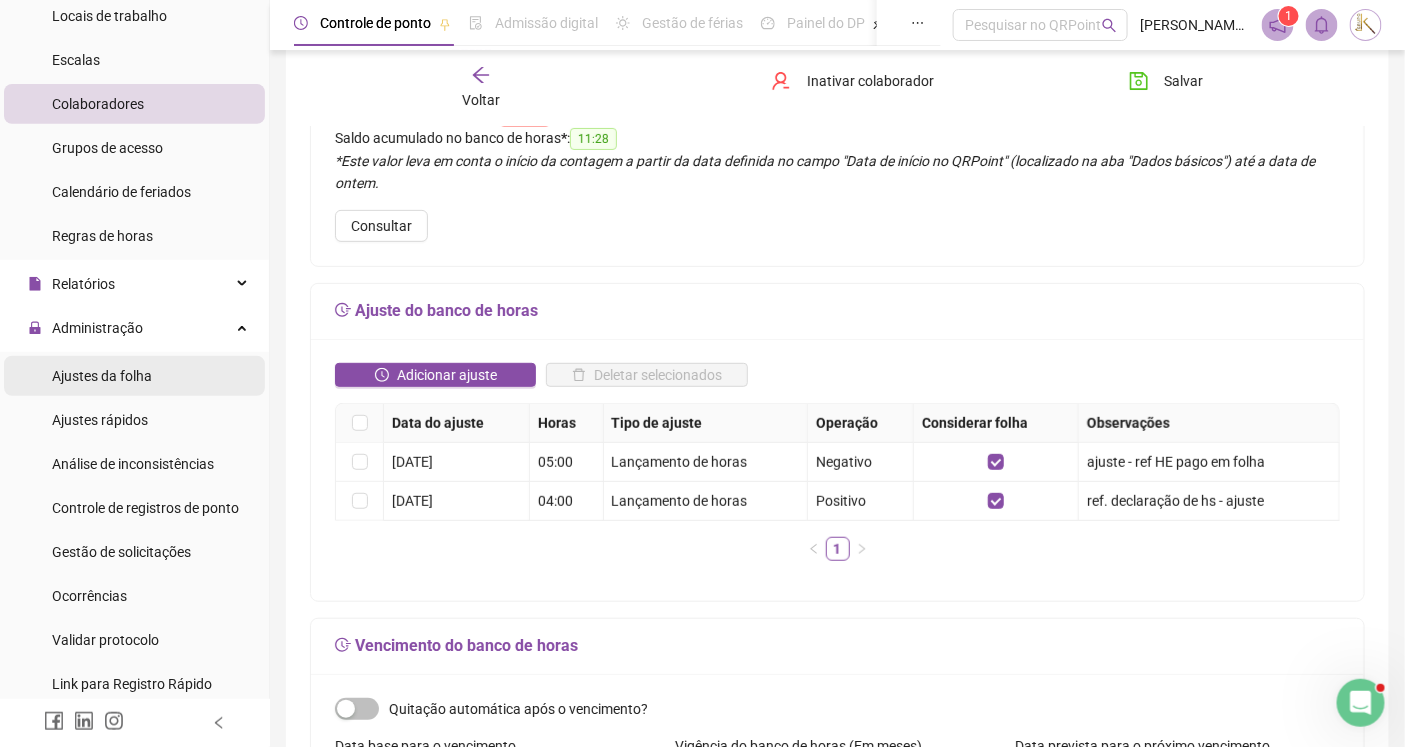 click on "Ajustes da folha" at bounding box center (102, 376) 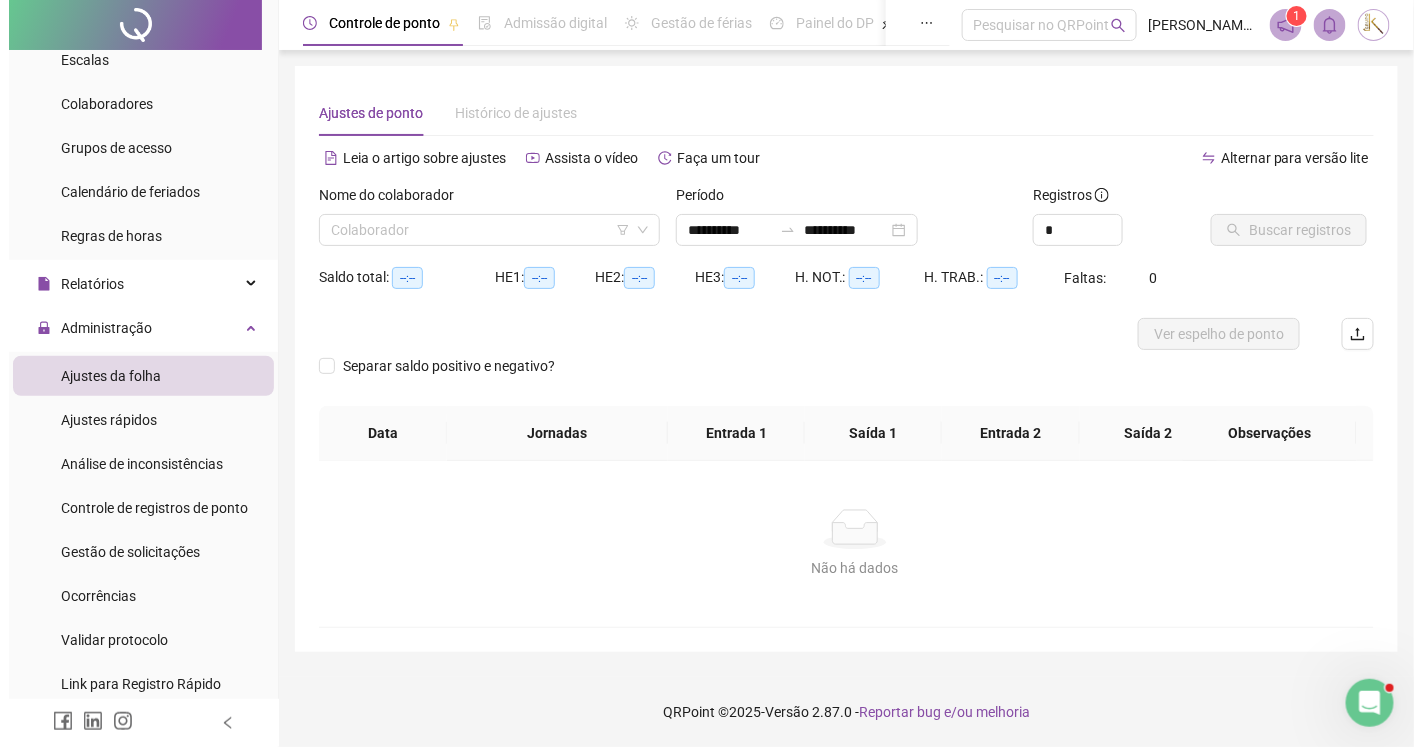 scroll, scrollTop: 0, scrollLeft: 0, axis: both 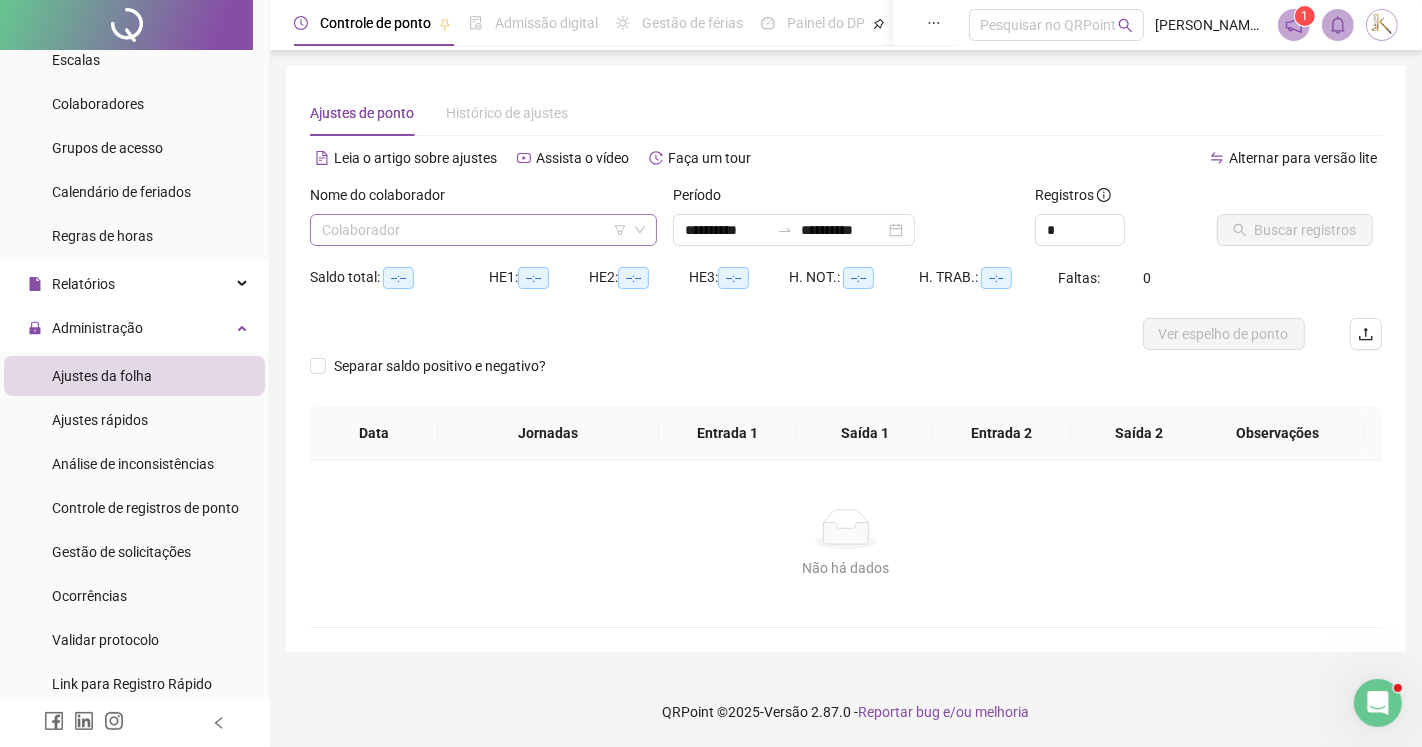 click at bounding box center (477, 230) 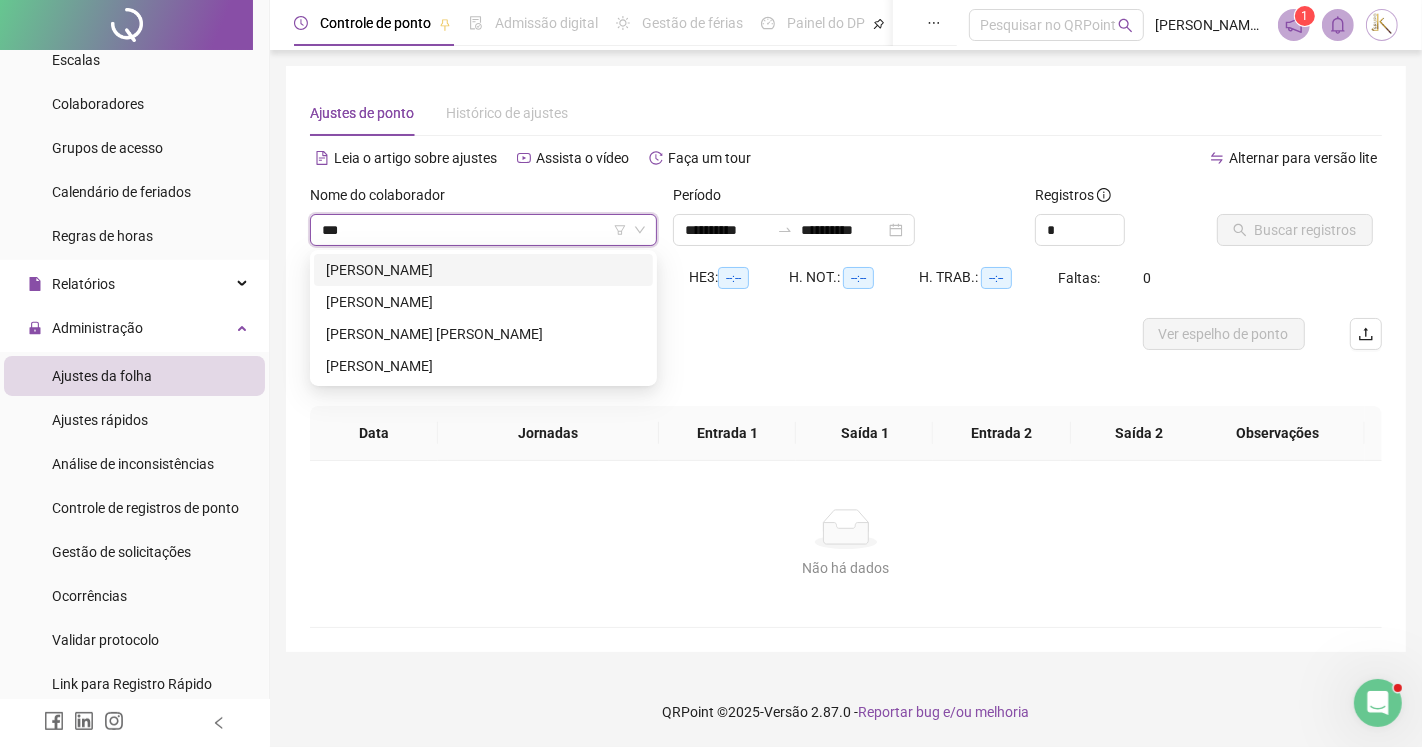type on "****" 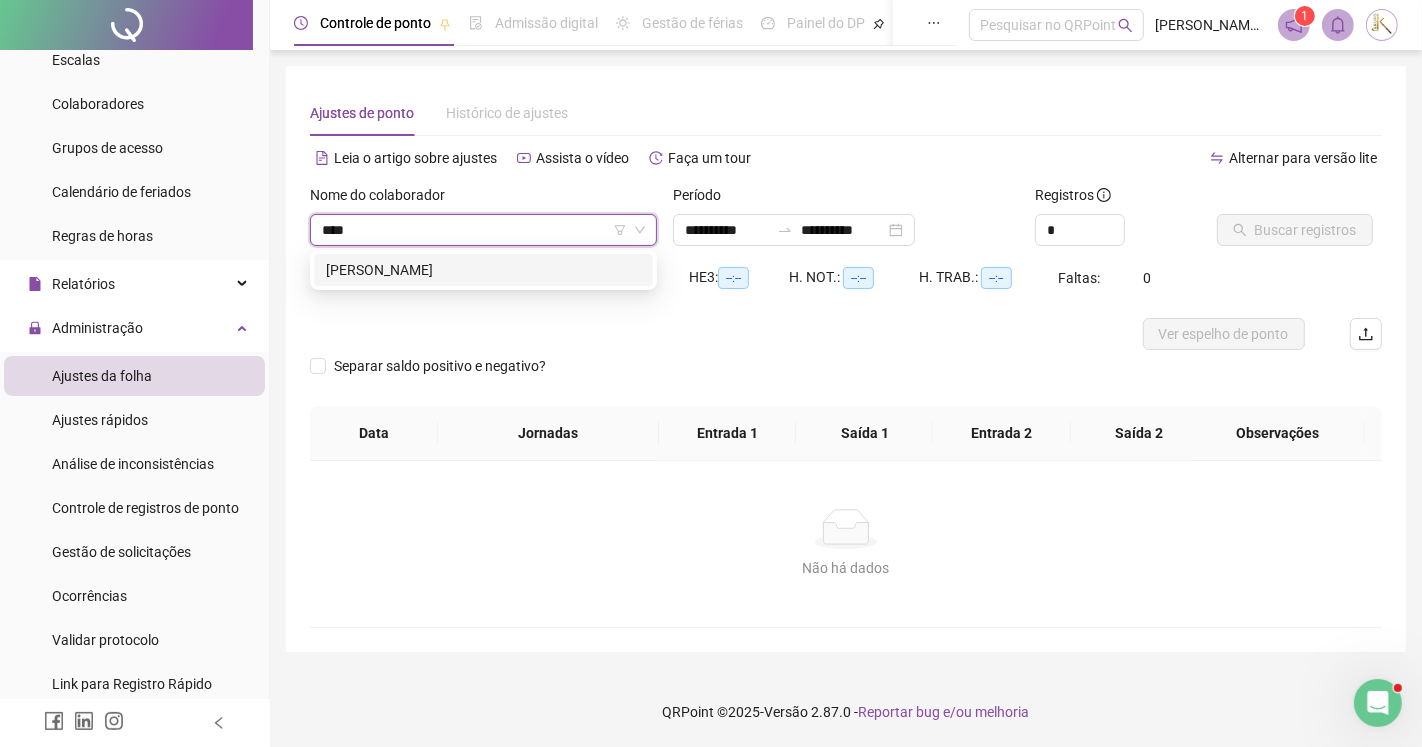 click on "[PERSON_NAME]" at bounding box center (483, 270) 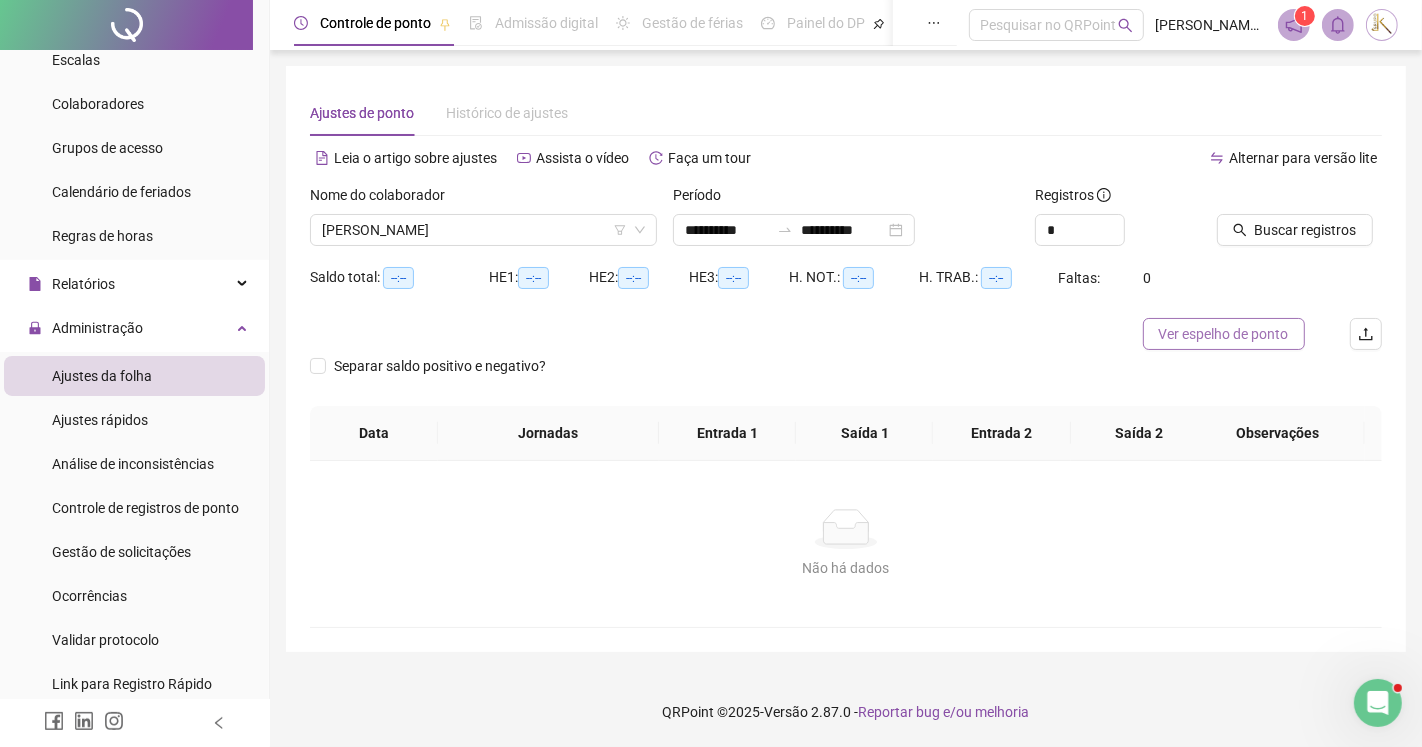 click on "Ver espelho de ponto" at bounding box center (1224, 334) 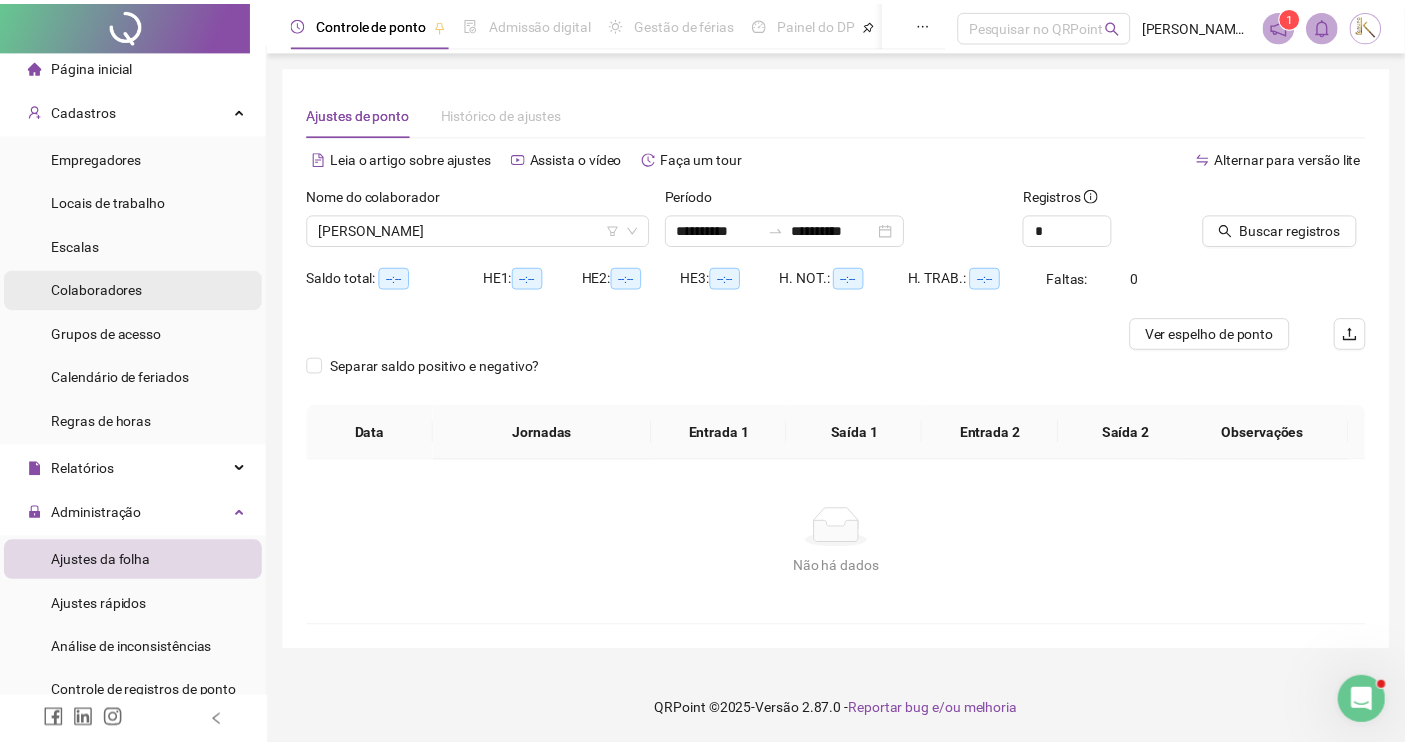 scroll, scrollTop: 0, scrollLeft: 0, axis: both 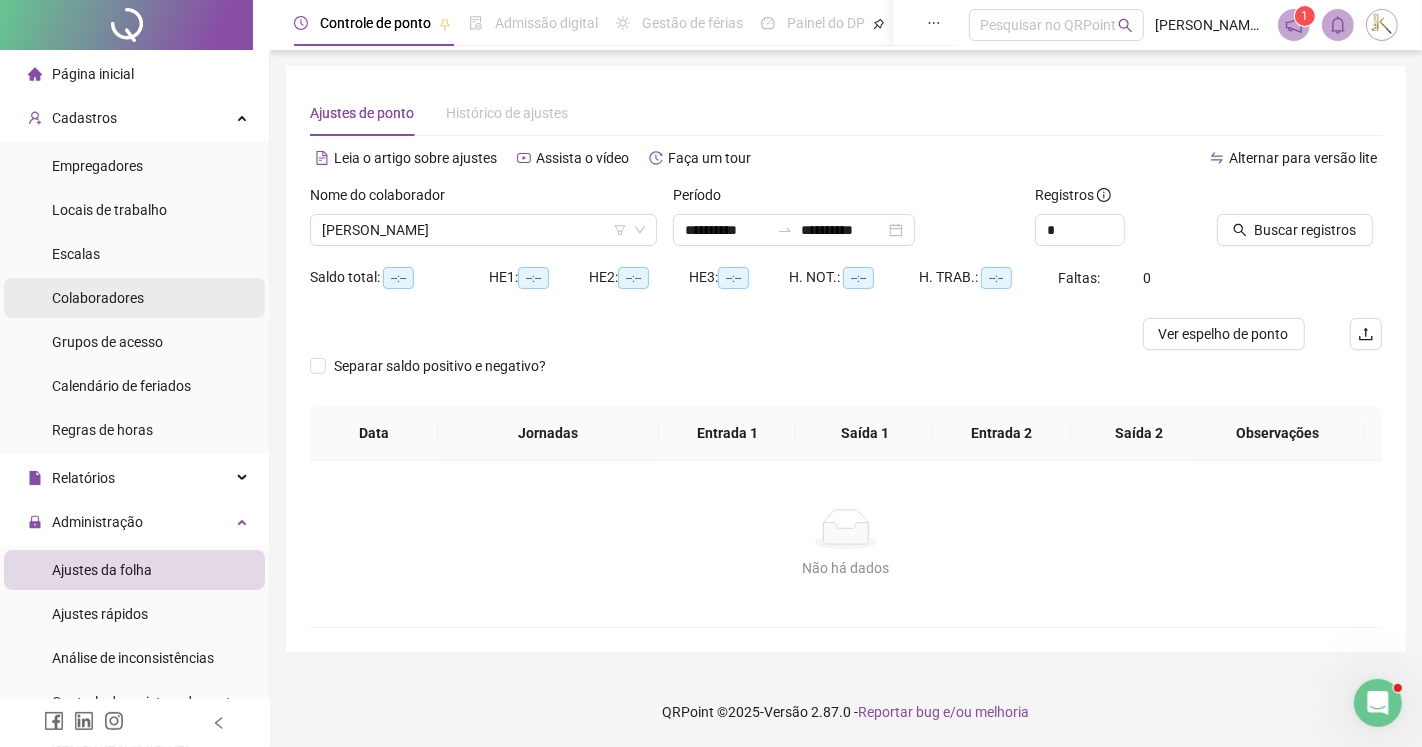 click on "Colaboradores" at bounding box center (98, 298) 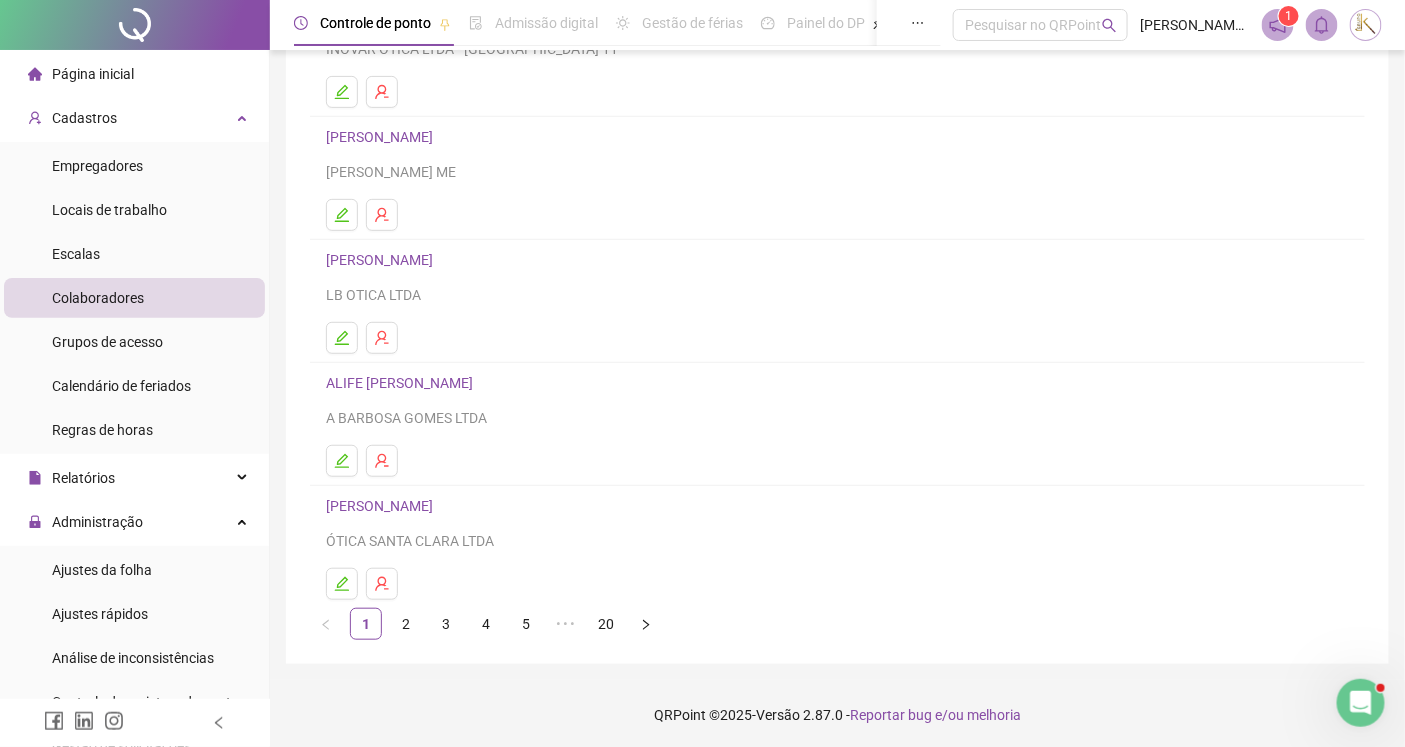 scroll, scrollTop: 220, scrollLeft: 0, axis: vertical 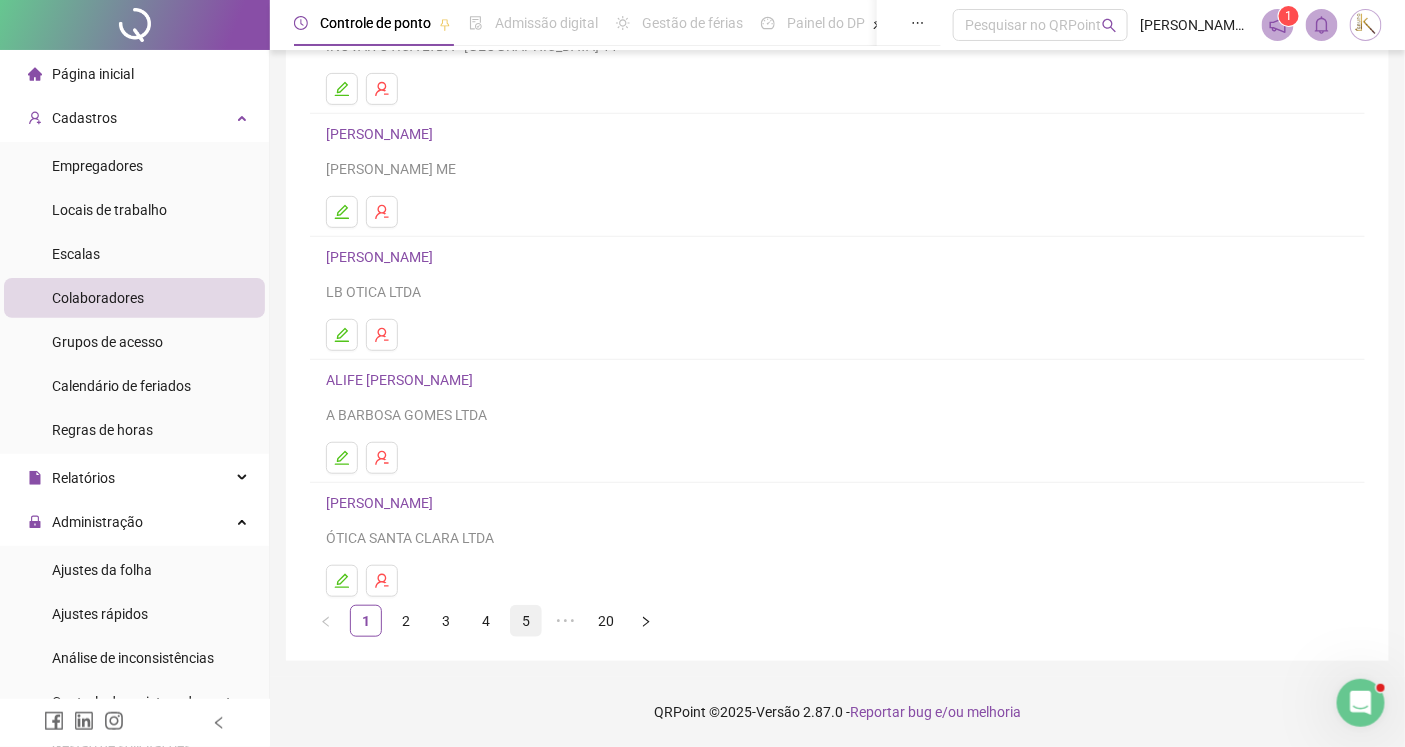drag, startPoint x: 523, startPoint y: 621, endPoint x: 541, endPoint y: 567, distance: 56.920998 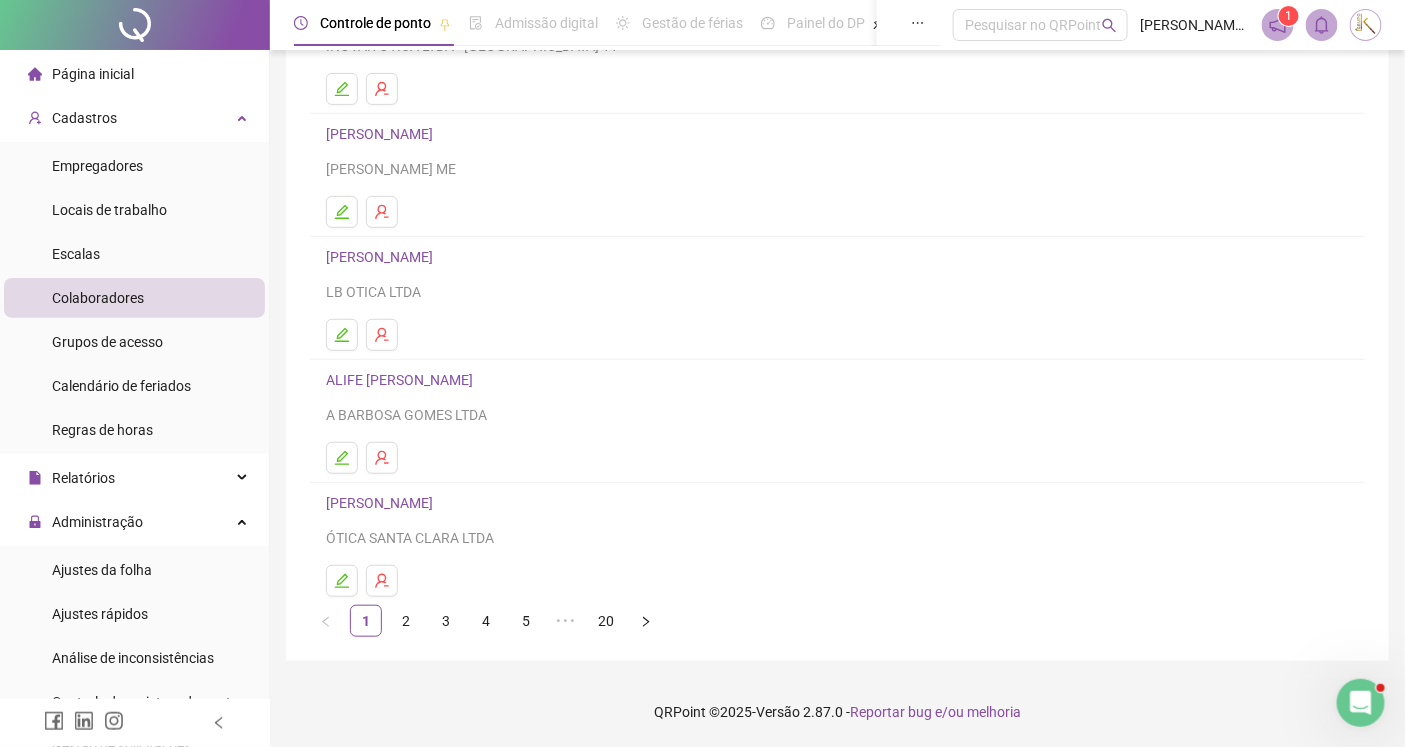click on "5" at bounding box center (526, 621) 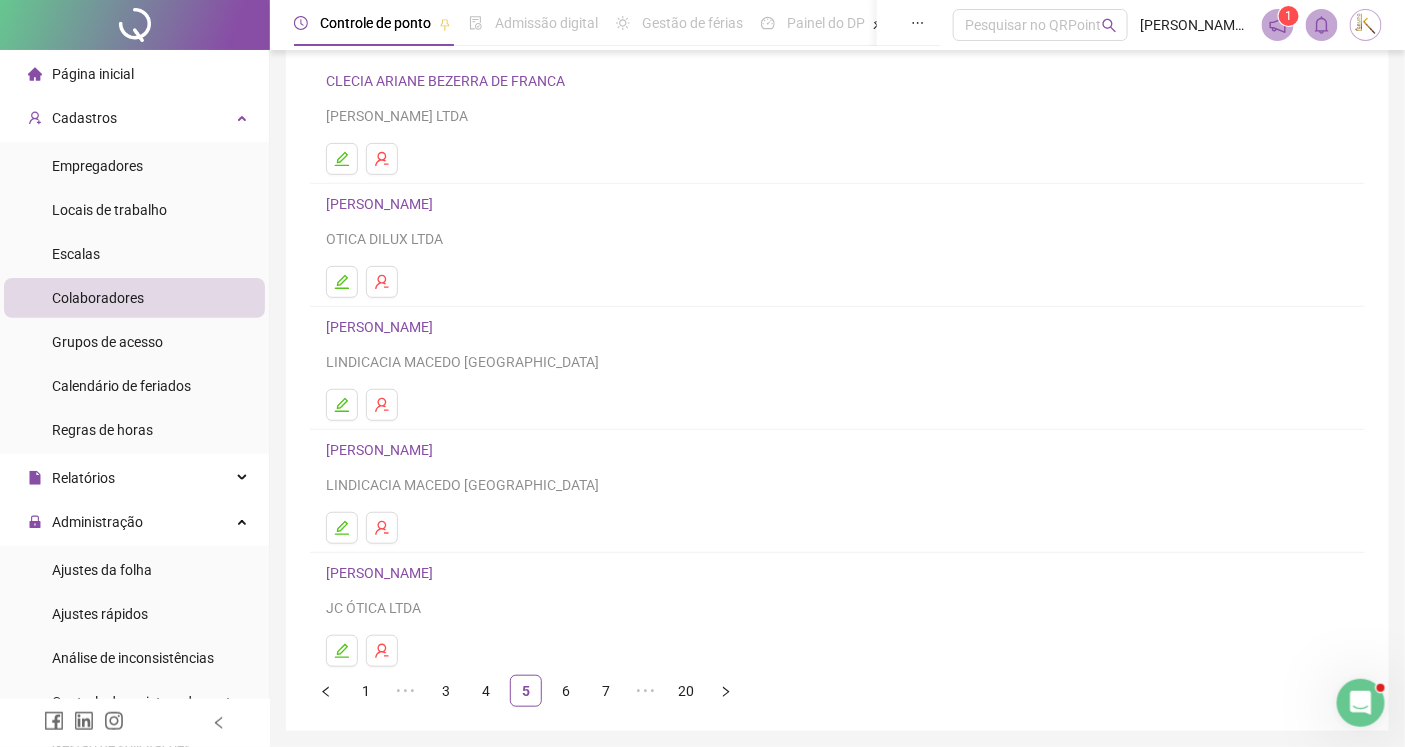 scroll, scrollTop: 220, scrollLeft: 0, axis: vertical 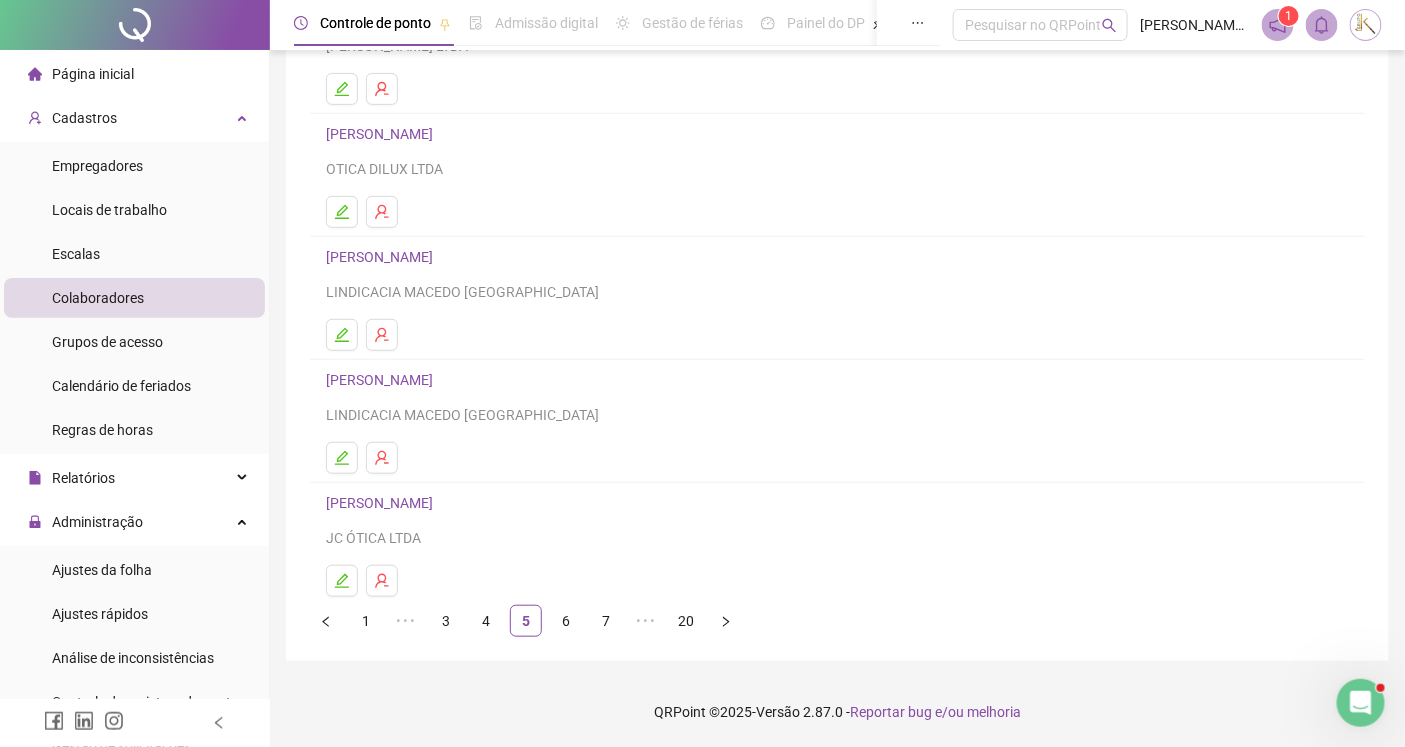 drag, startPoint x: 568, startPoint y: 621, endPoint x: 622, endPoint y: 507, distance: 126.14278 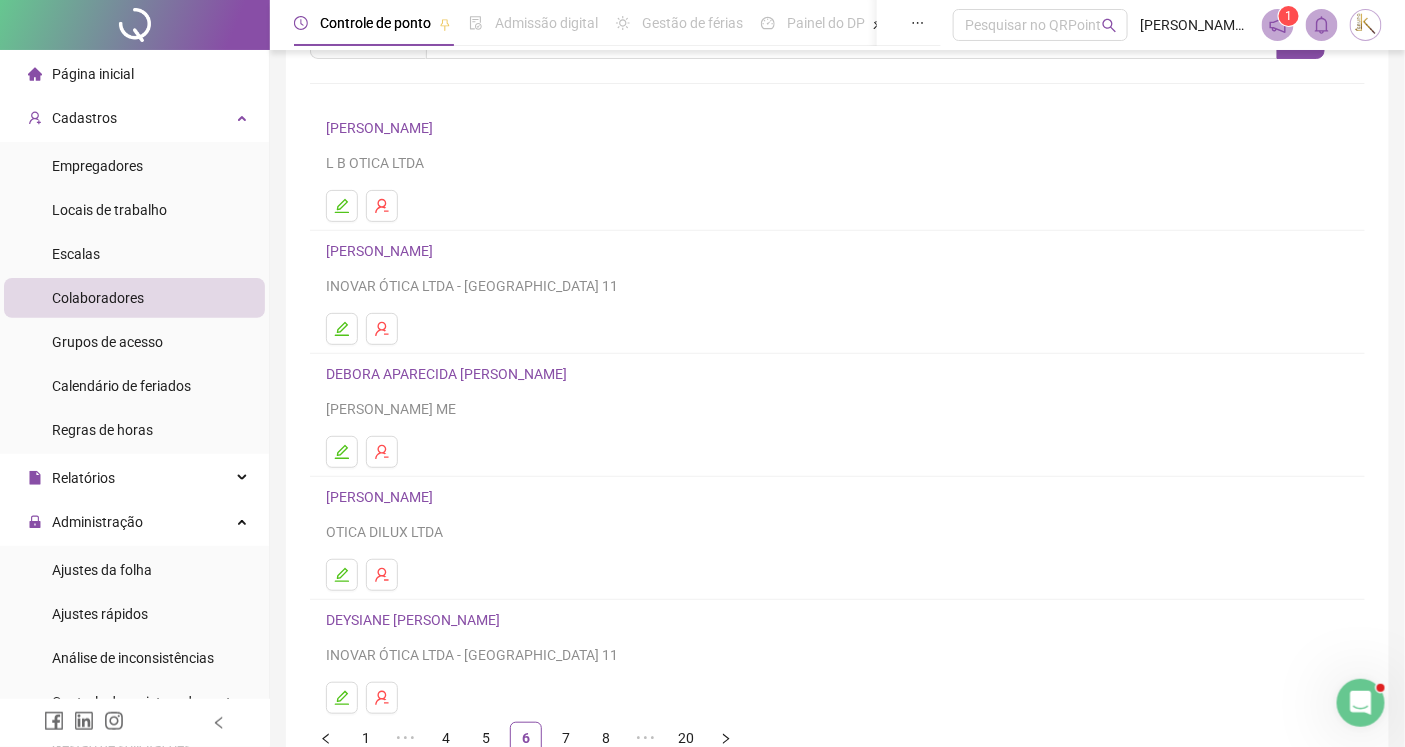scroll, scrollTop: 220, scrollLeft: 0, axis: vertical 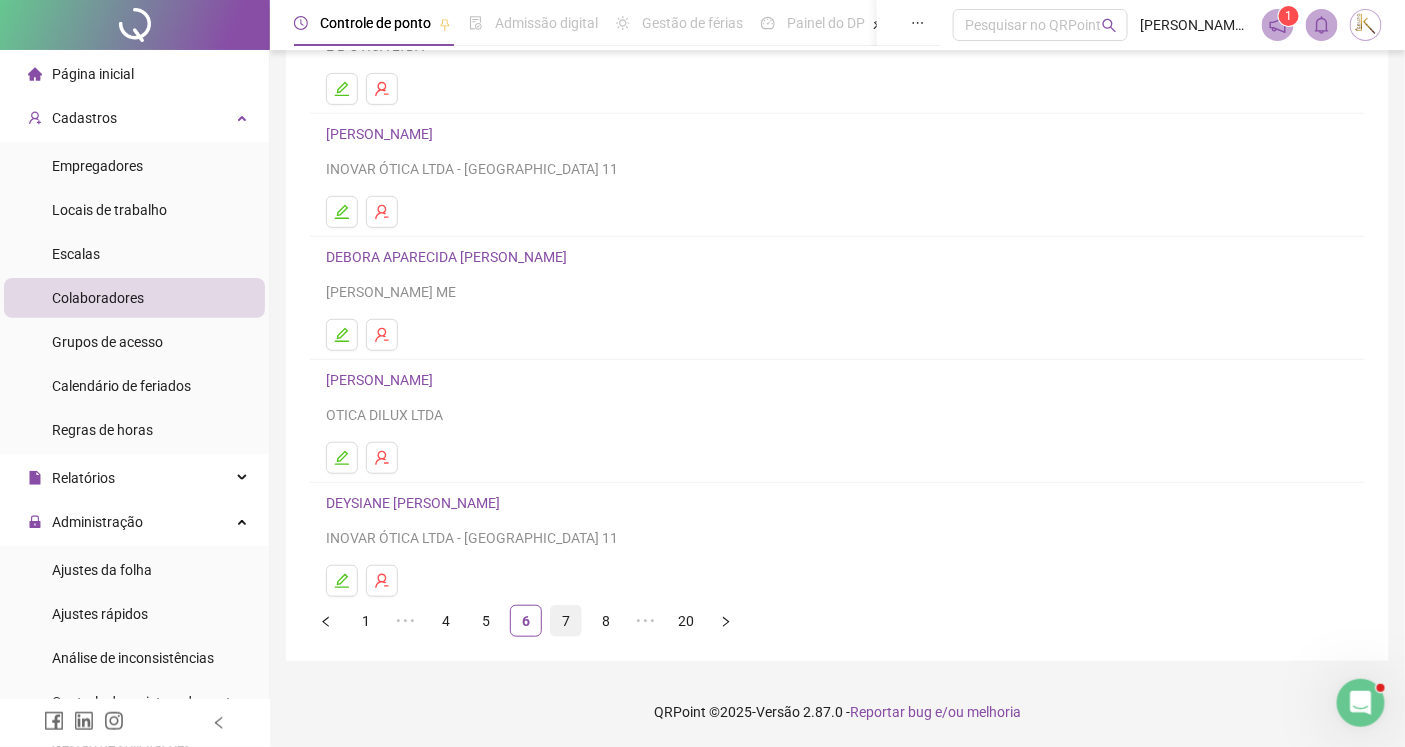 click on "7" at bounding box center [566, 621] 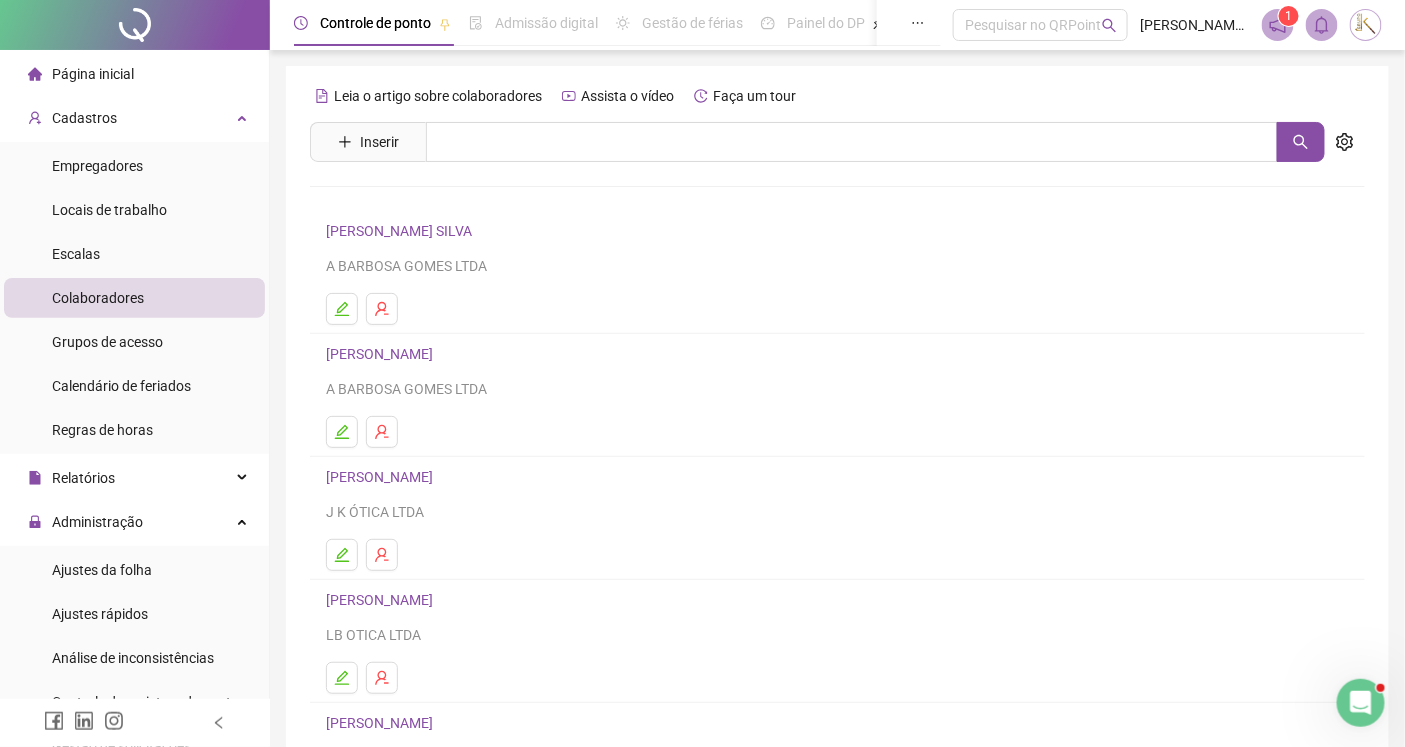 scroll, scrollTop: 220, scrollLeft: 0, axis: vertical 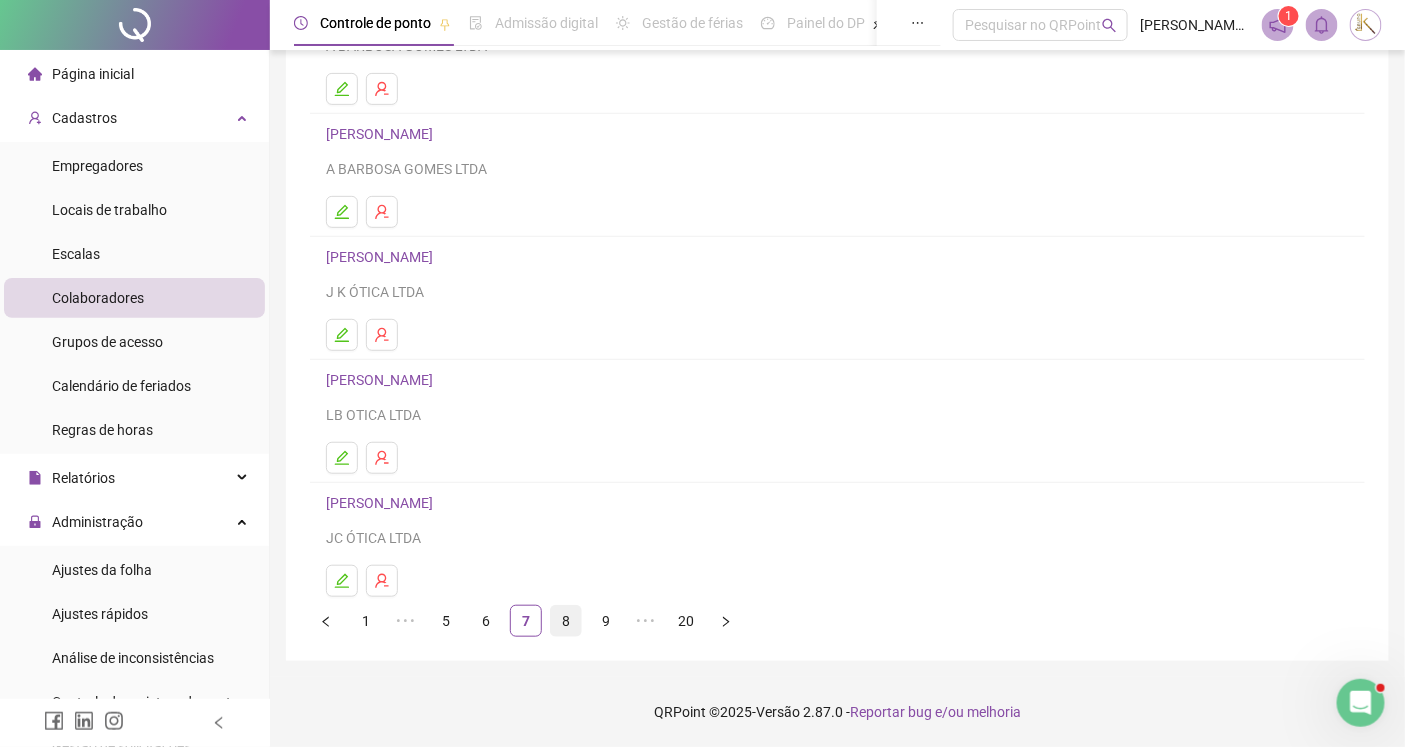 click on "8" at bounding box center (566, 621) 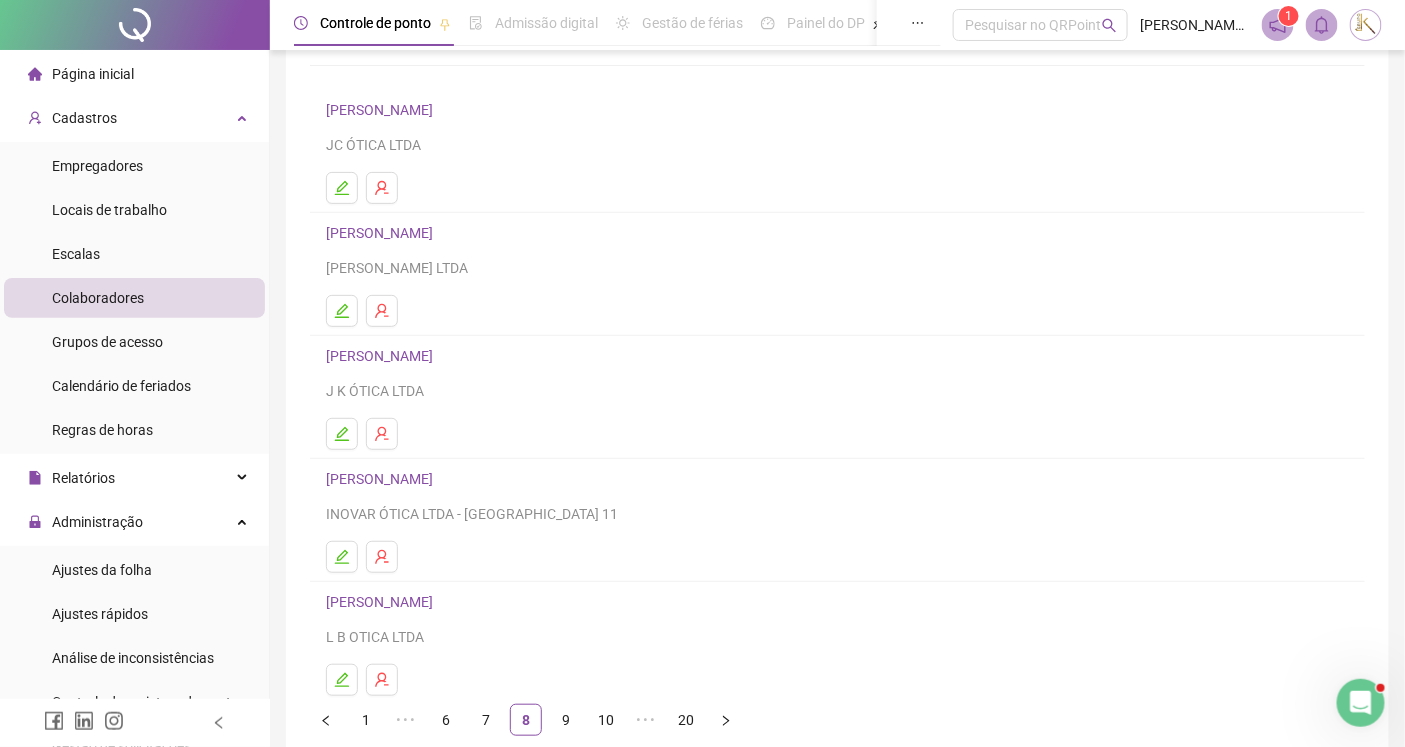 scroll, scrollTop: 220, scrollLeft: 0, axis: vertical 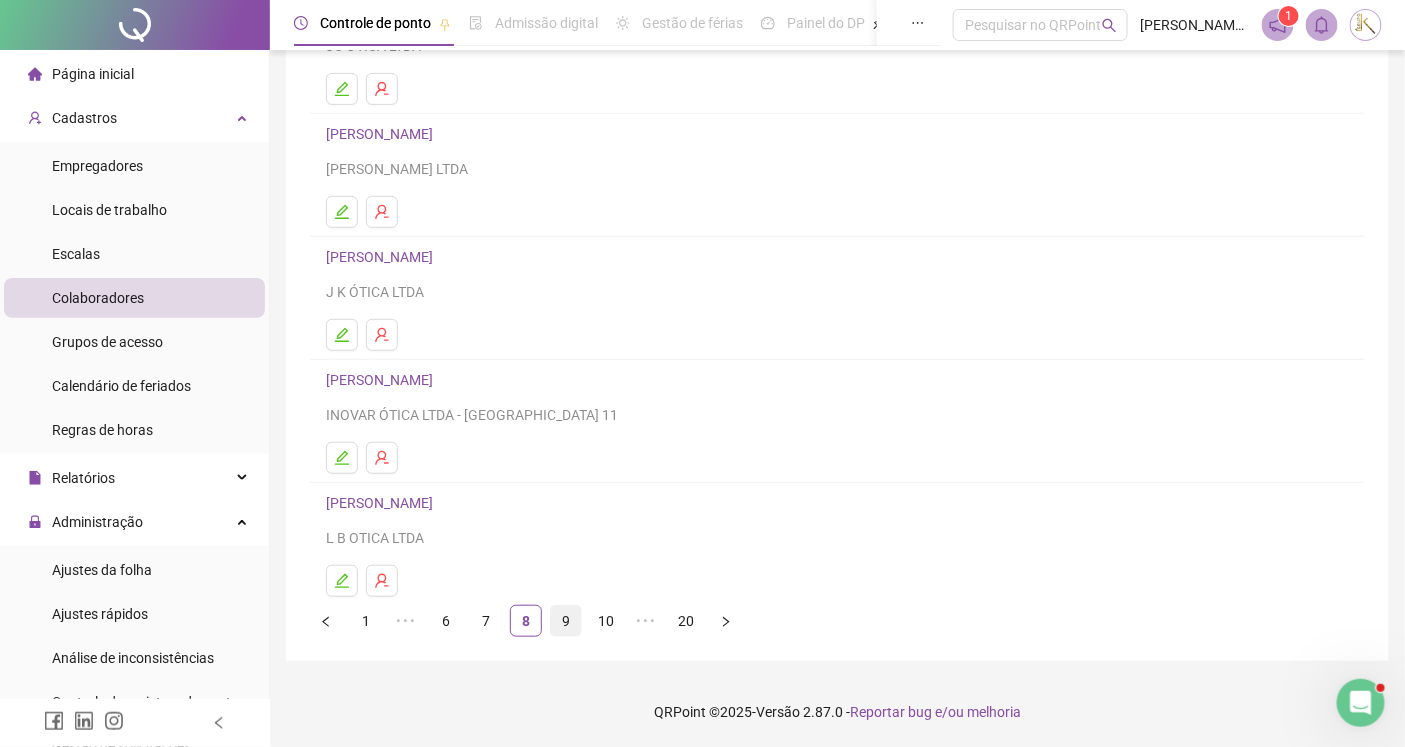 click on "9" at bounding box center [566, 621] 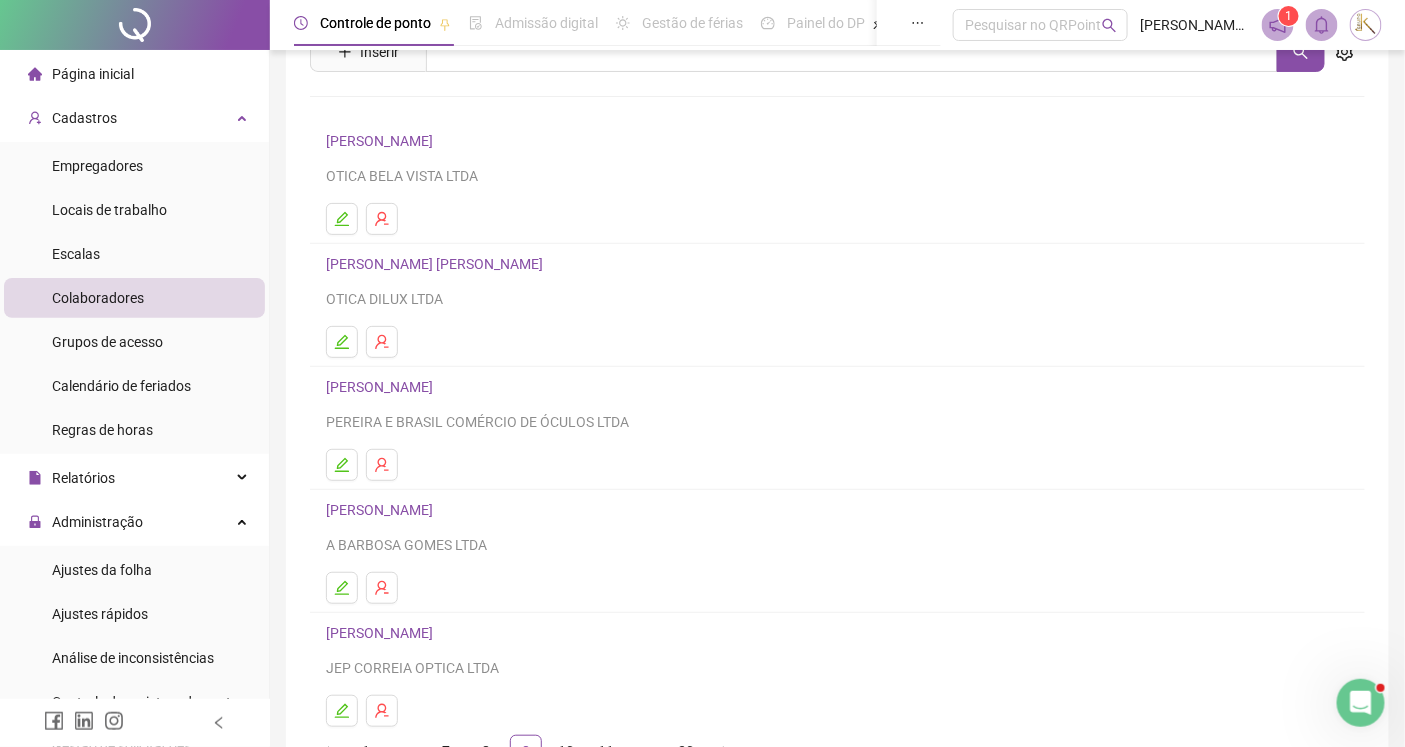 scroll, scrollTop: 220, scrollLeft: 0, axis: vertical 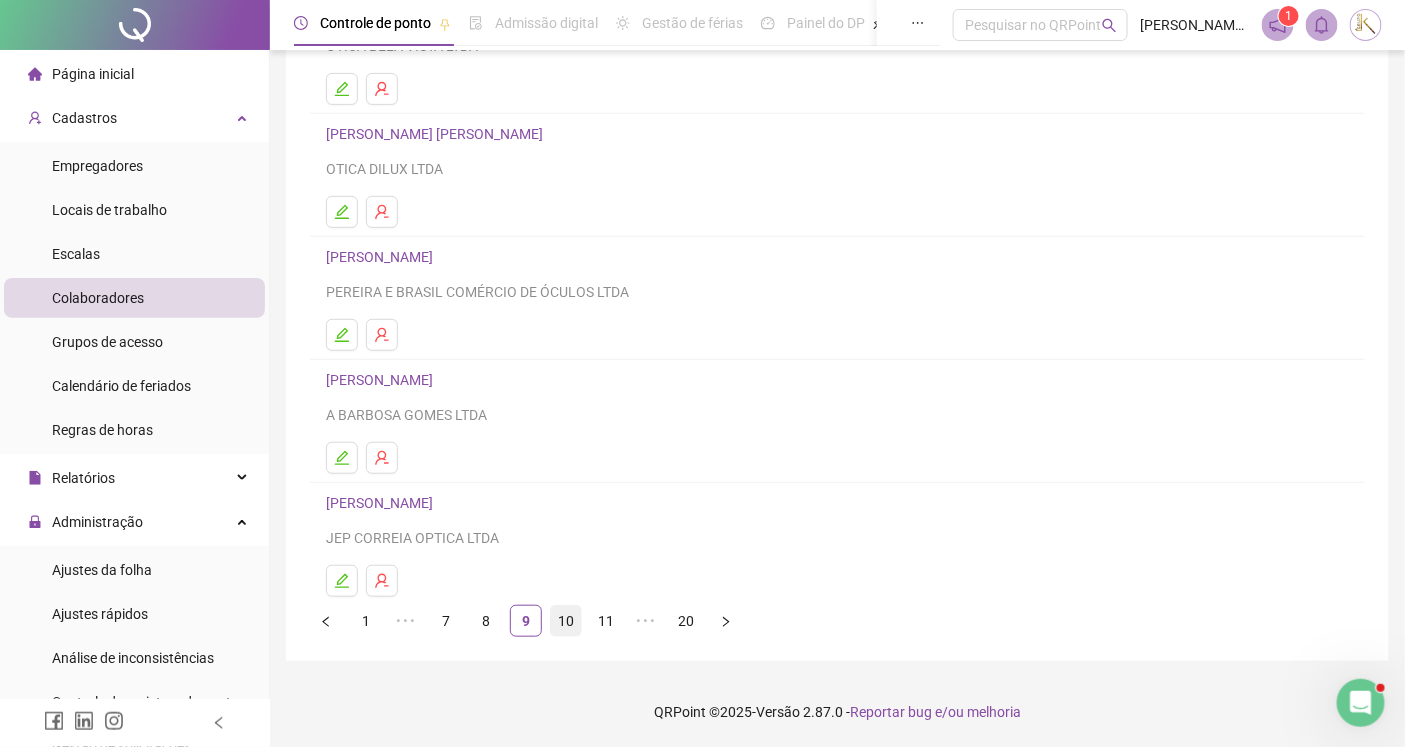 click on "10" at bounding box center (566, 621) 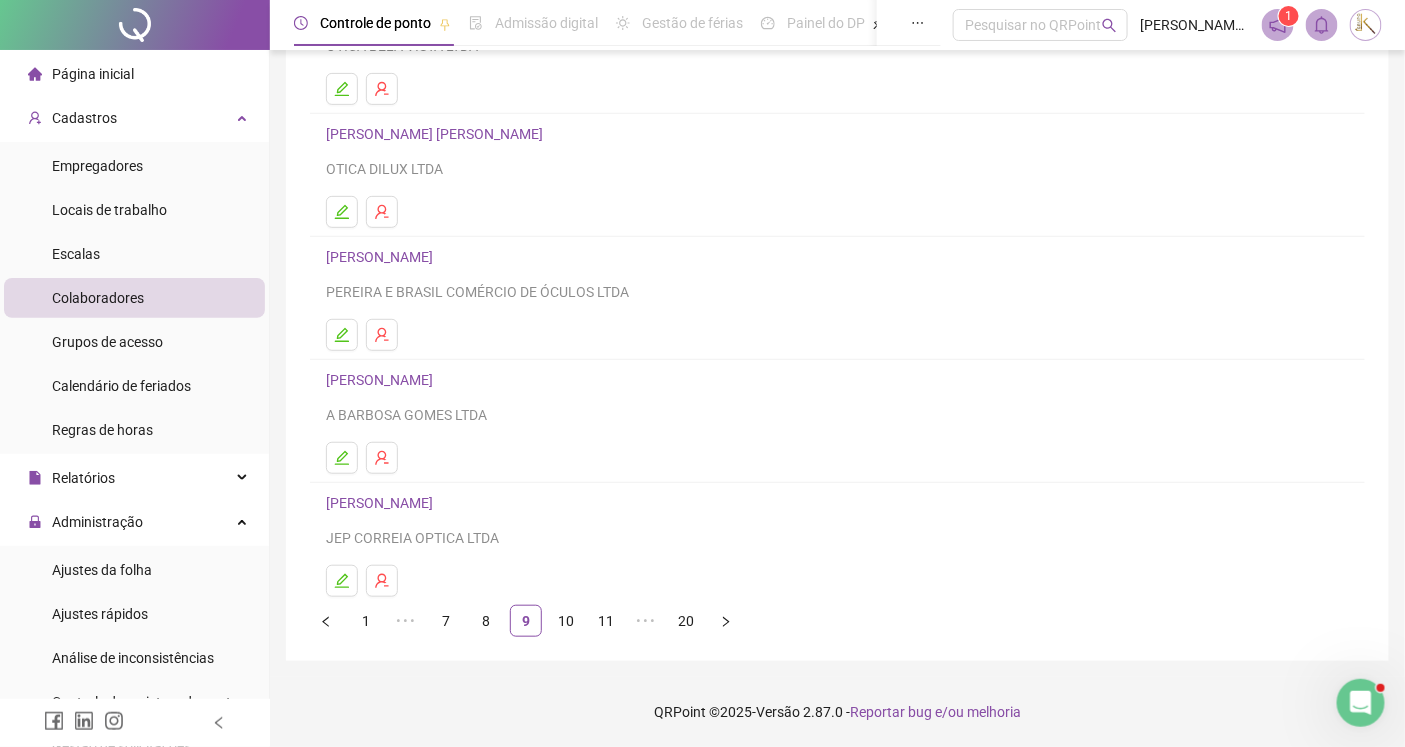 scroll, scrollTop: 0, scrollLeft: 0, axis: both 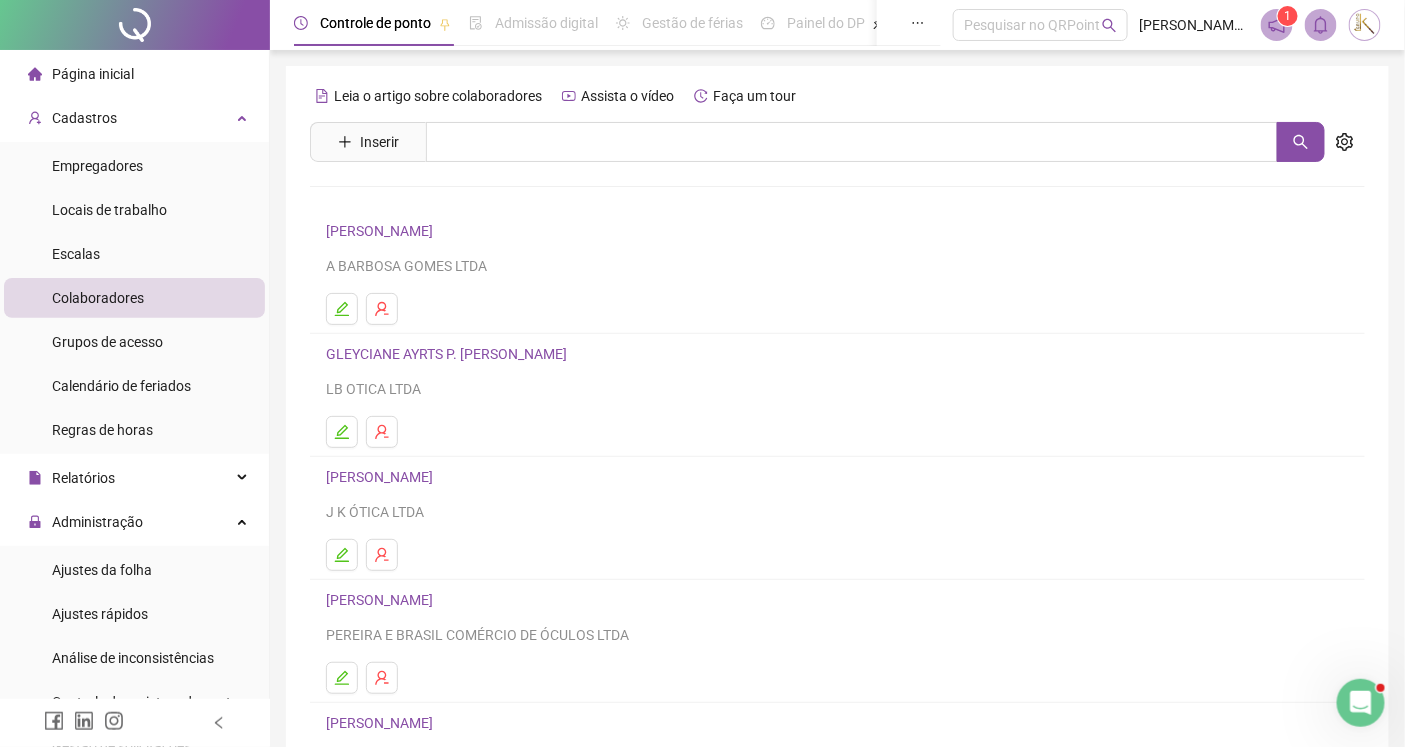 click on "[PERSON_NAME]" at bounding box center (382, 231) 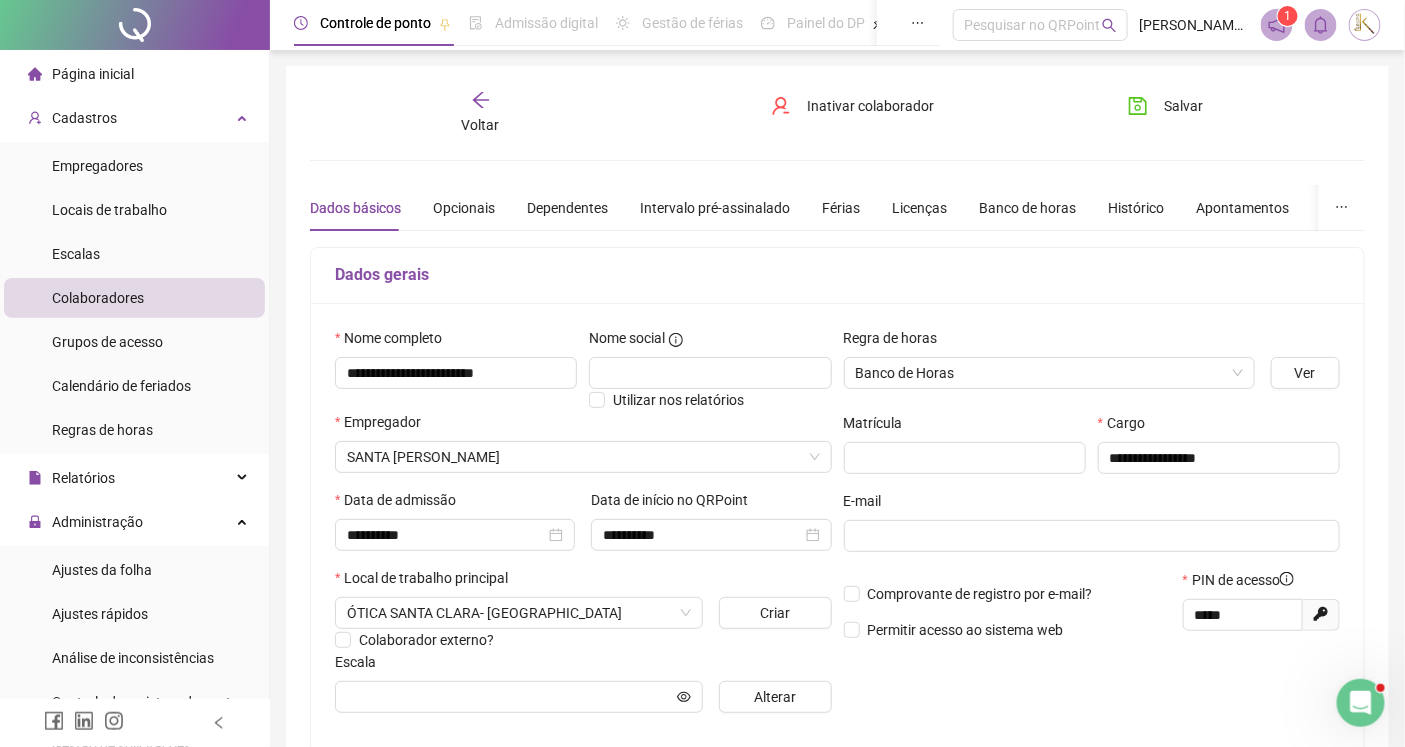 type on "********" 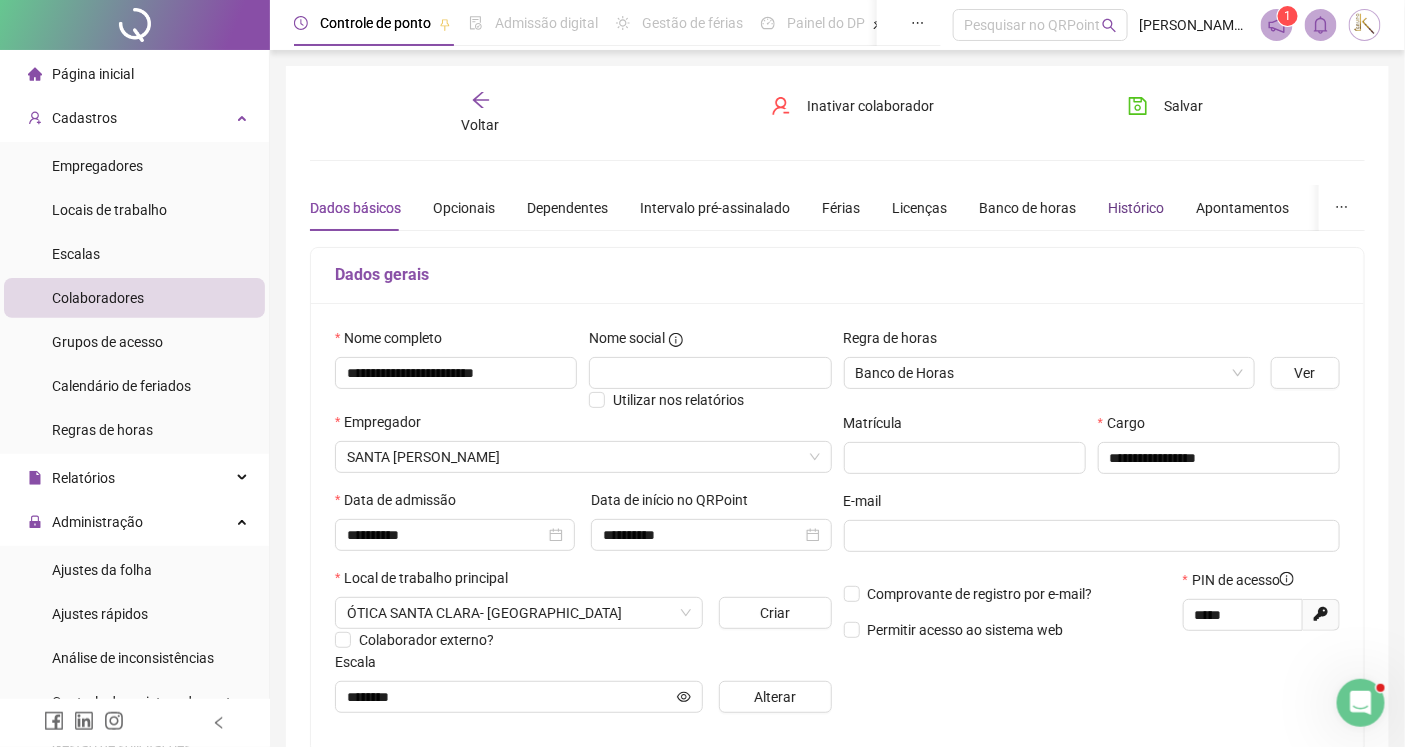 click on "Histórico" at bounding box center (1136, 208) 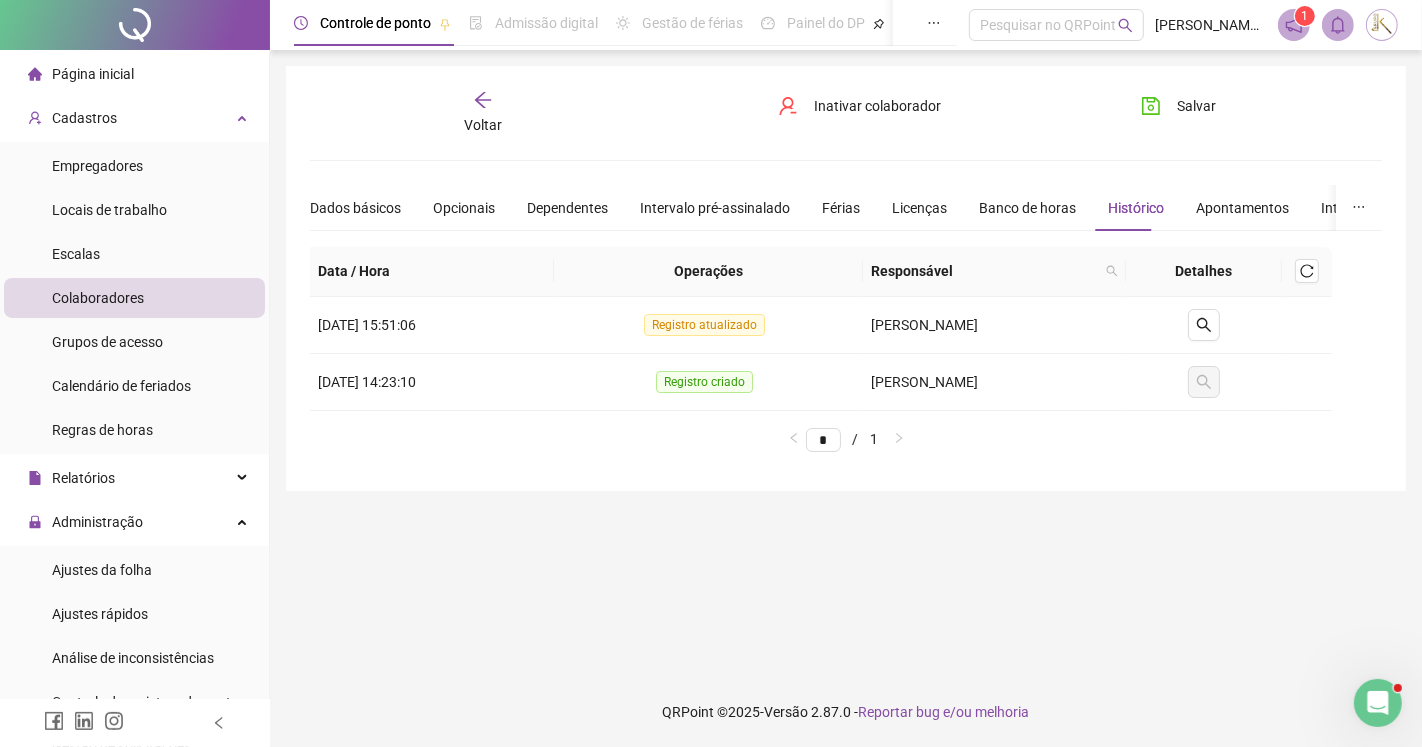 click 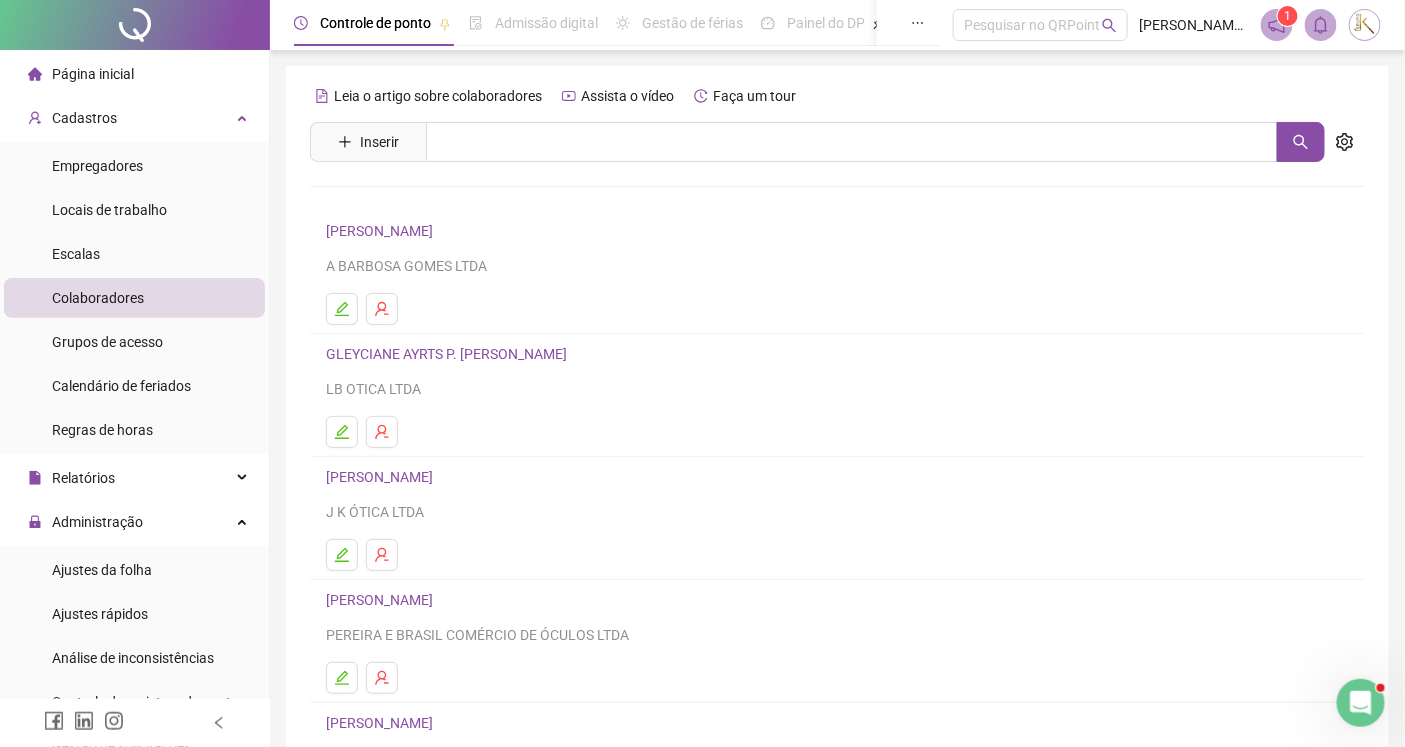 click on "[PERSON_NAME]" at bounding box center (382, 231) 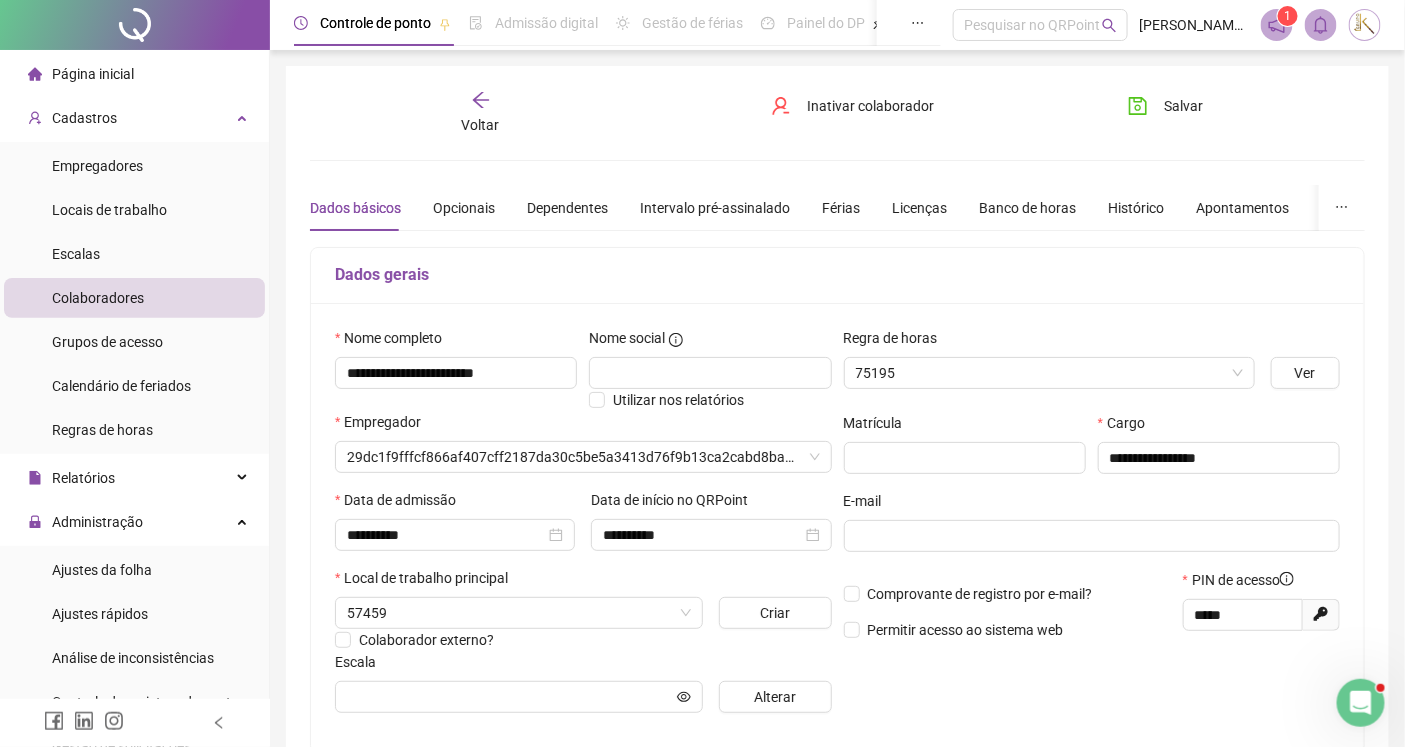 type on "********" 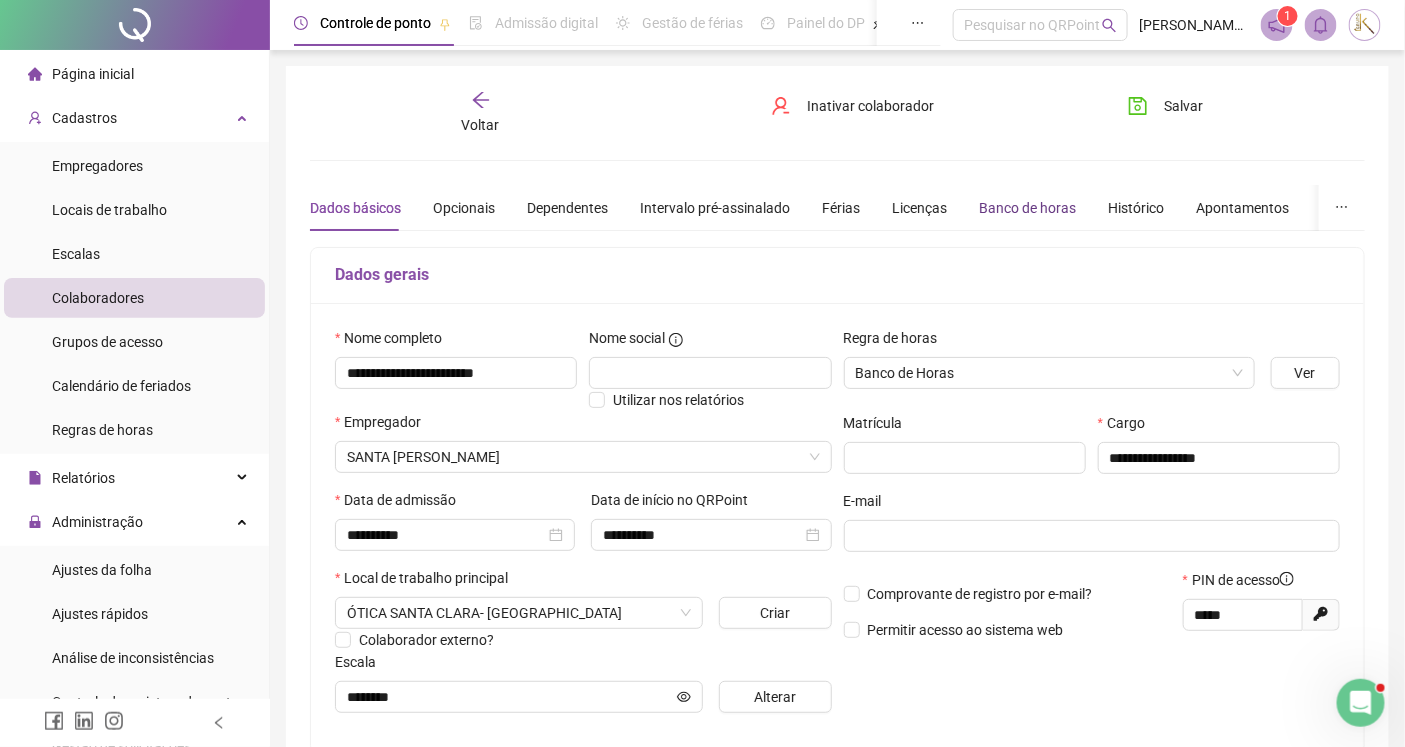 click on "Banco de horas" at bounding box center (1027, 208) 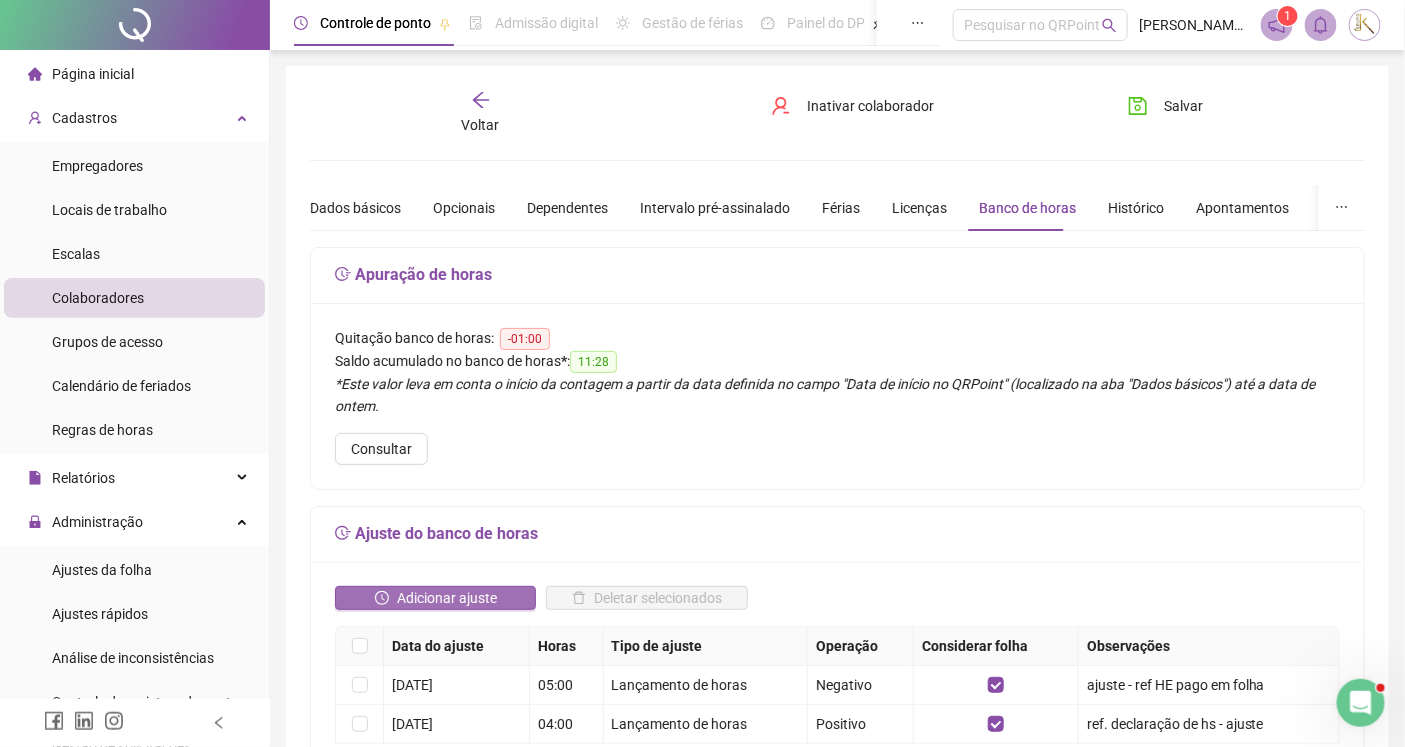 click on "Adicionar ajuste" at bounding box center (447, 598) 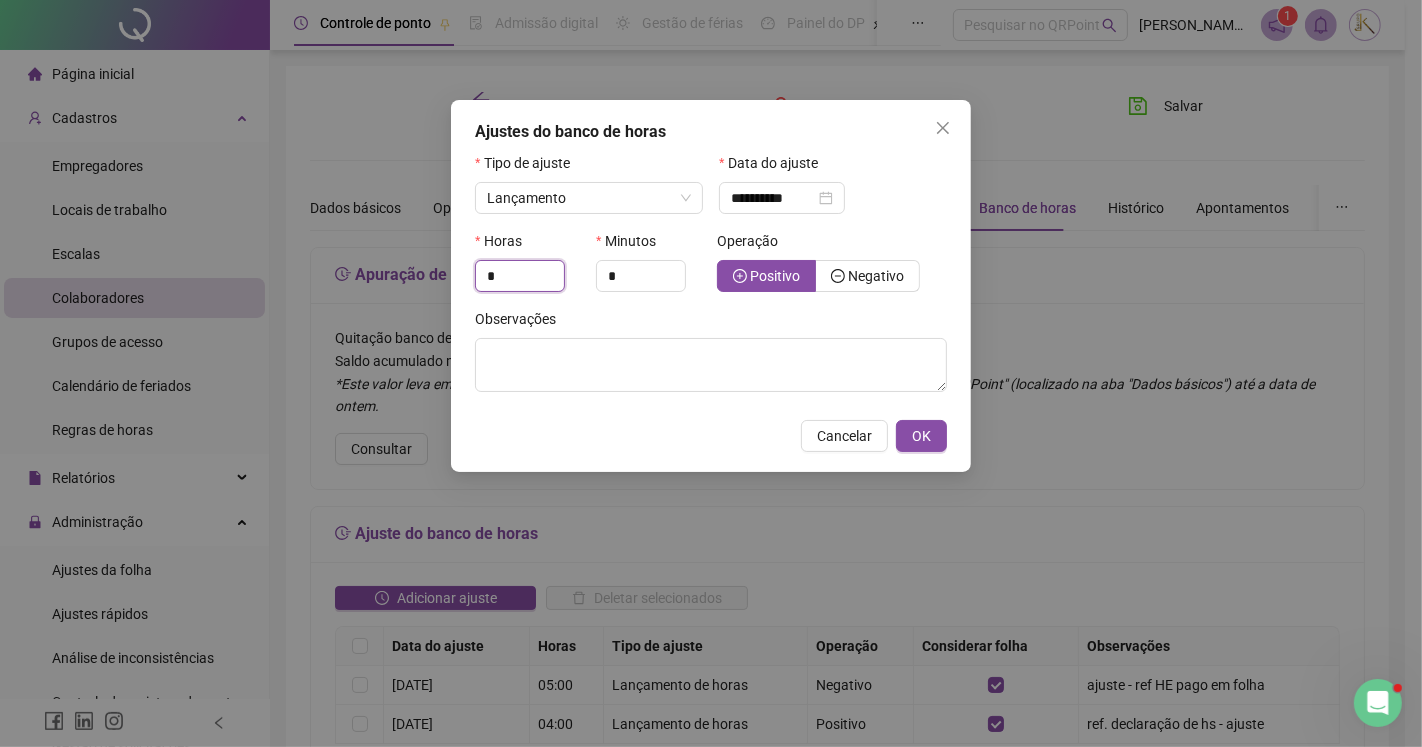drag, startPoint x: 511, startPoint y: 281, endPoint x: 464, endPoint y: 278, distance: 47.095646 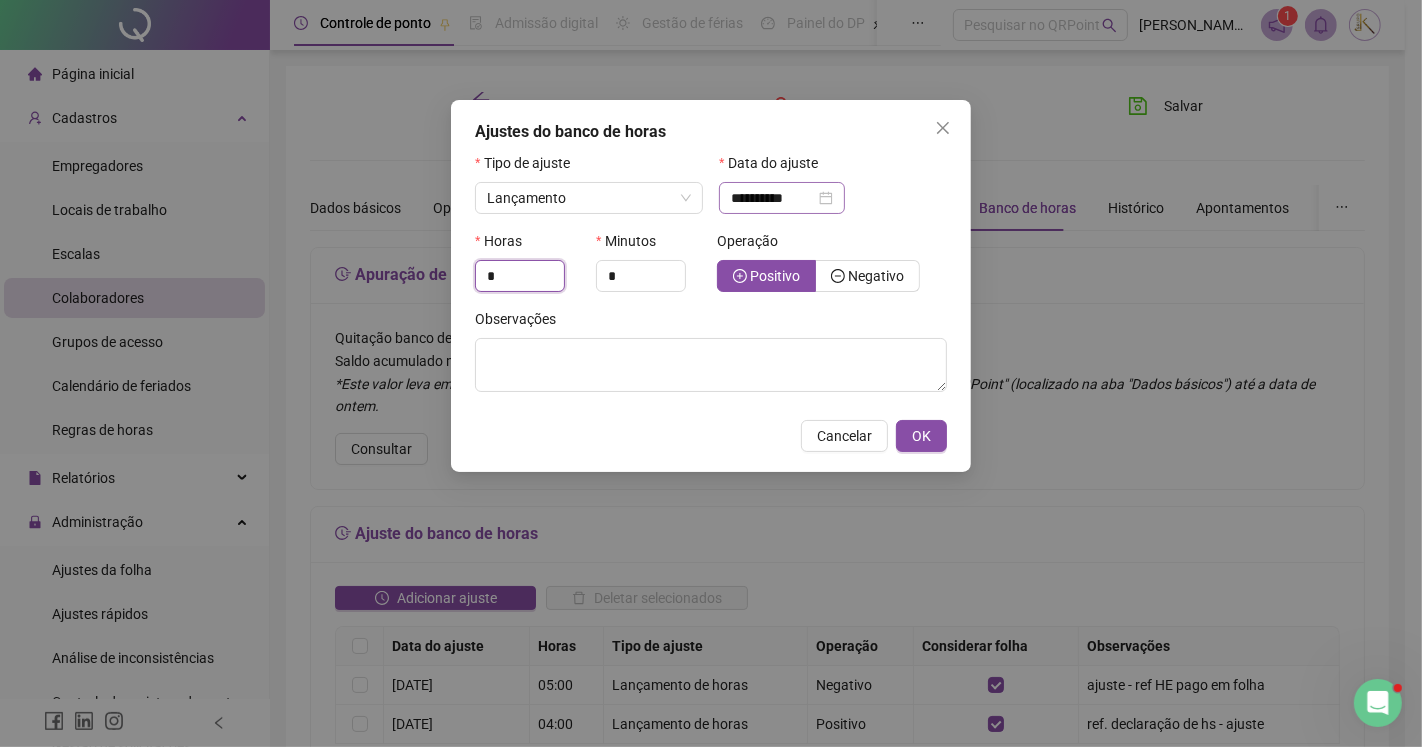 type on "*" 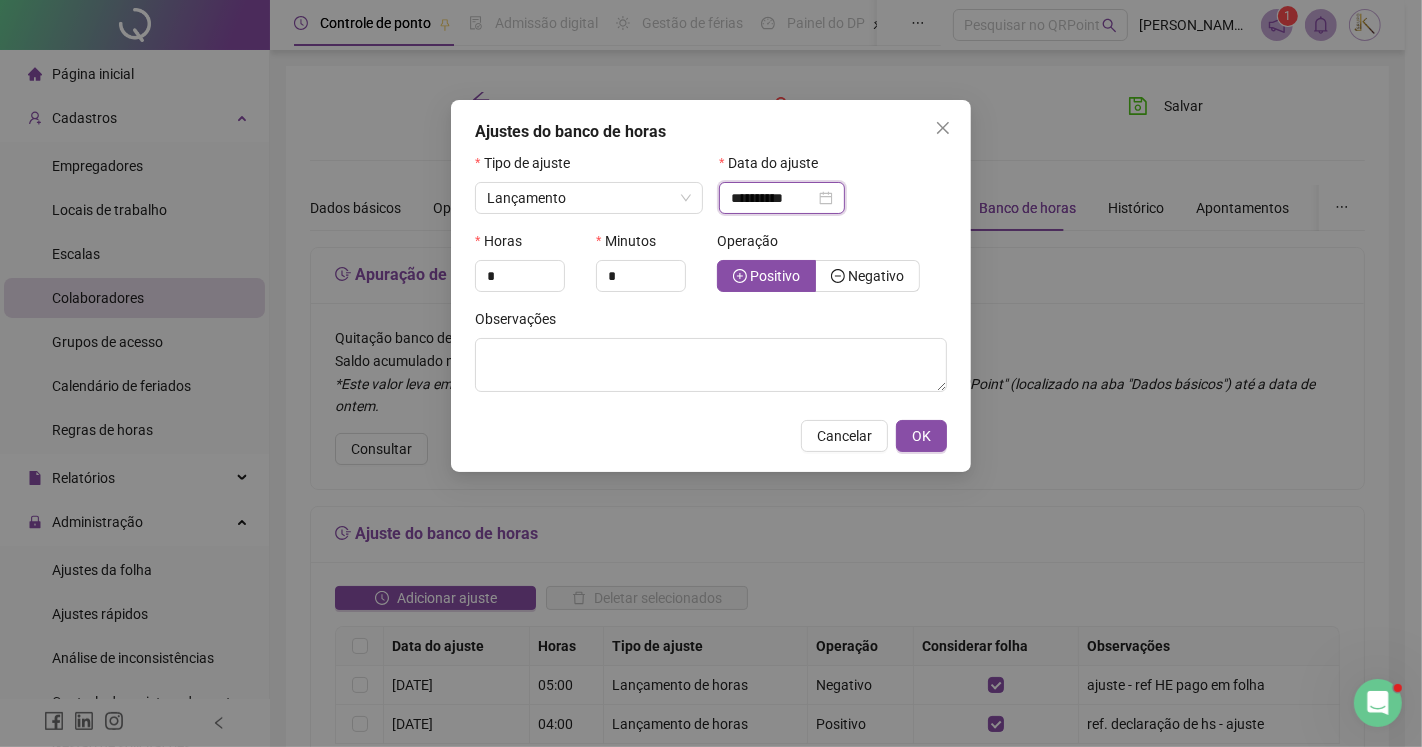 click on "**********" at bounding box center (773, 198) 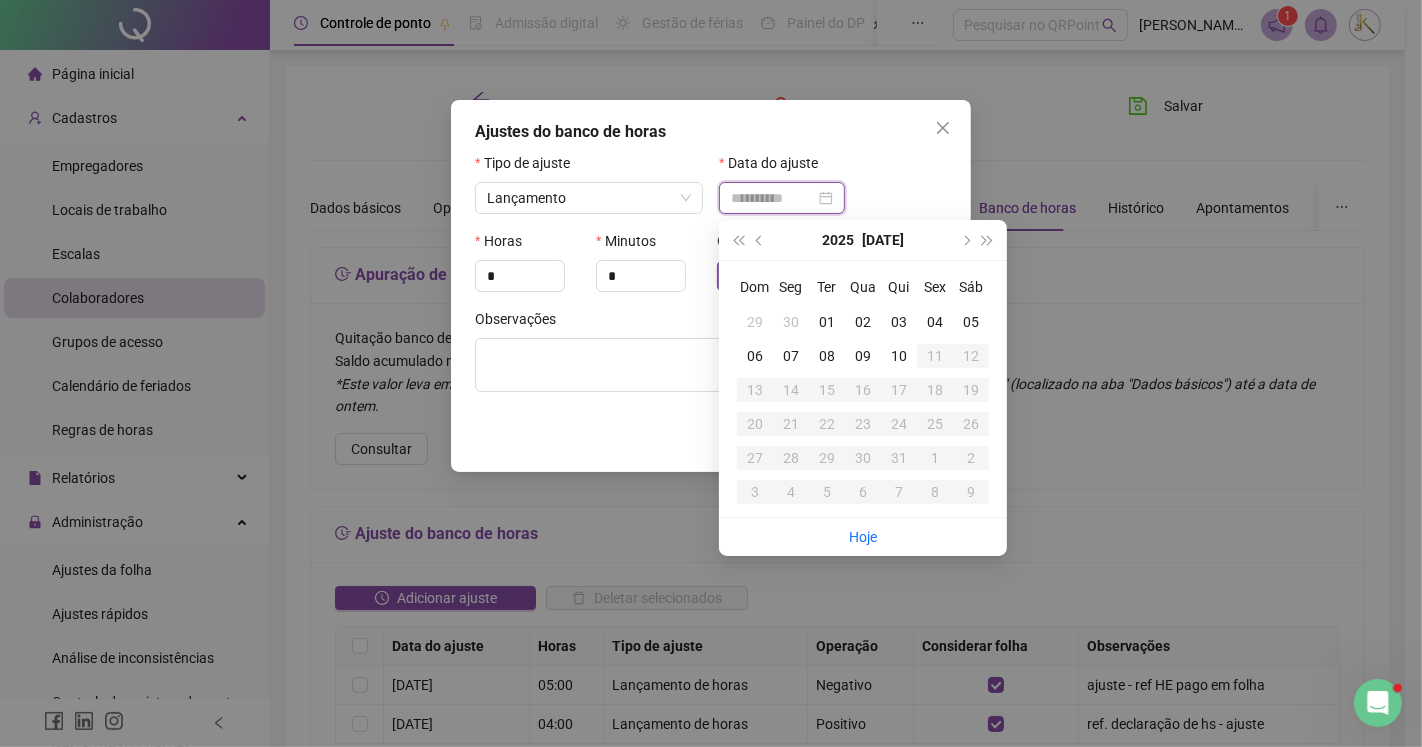 type on "**********" 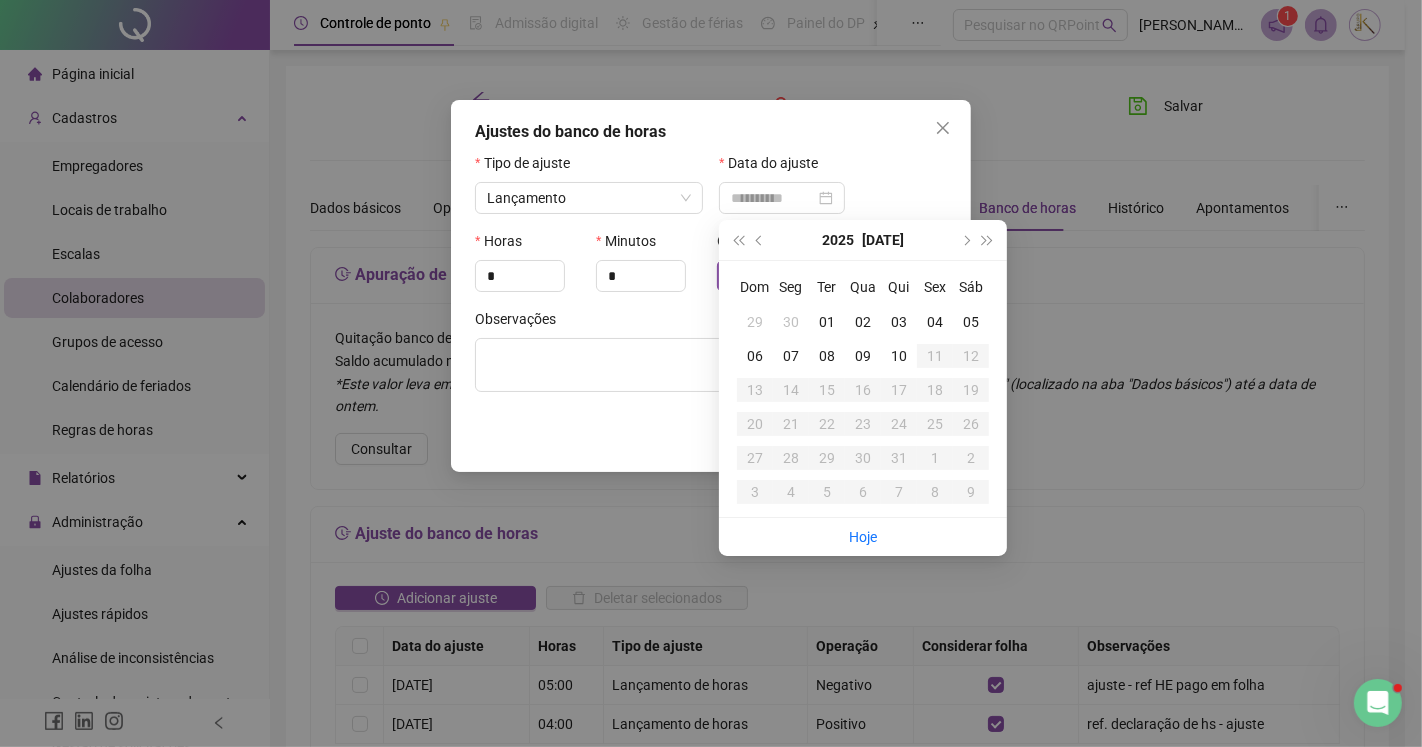 click on "01" at bounding box center (827, 322) 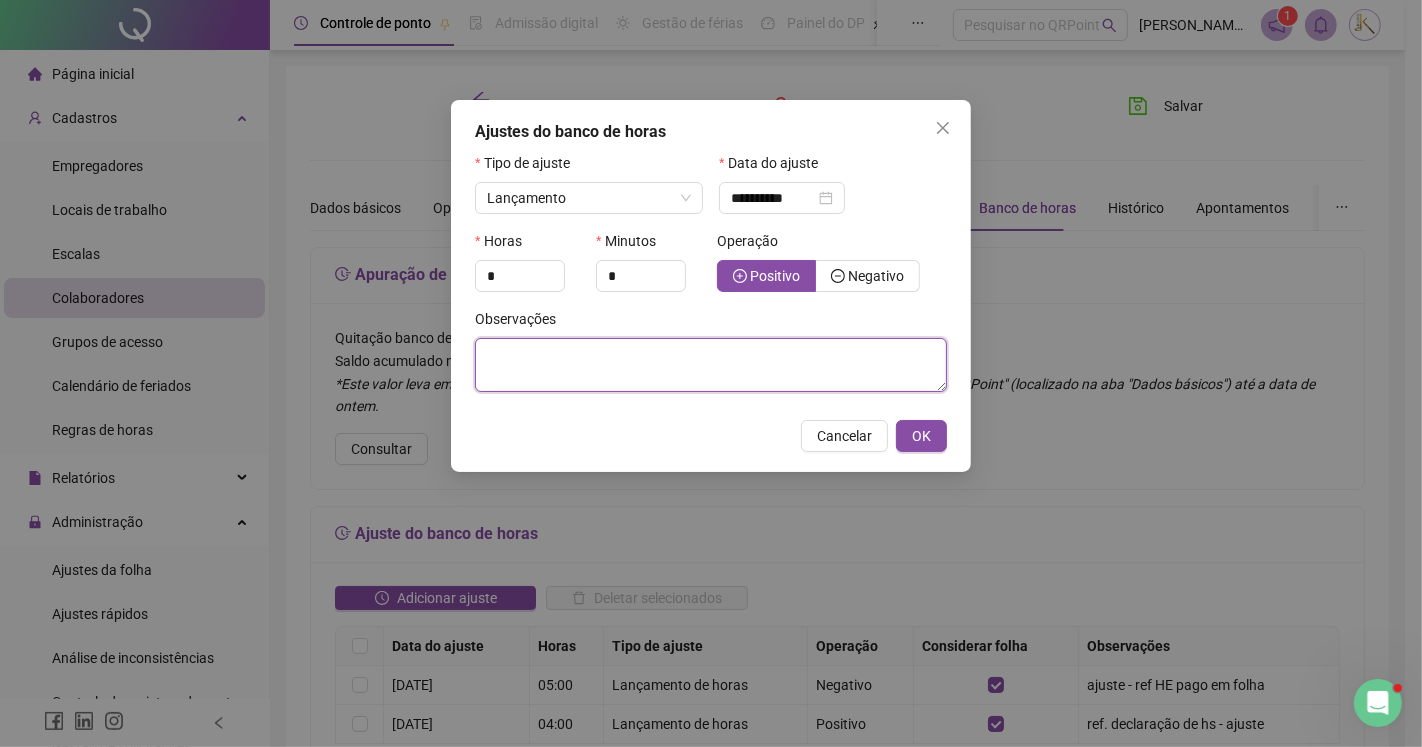click at bounding box center [711, 365] 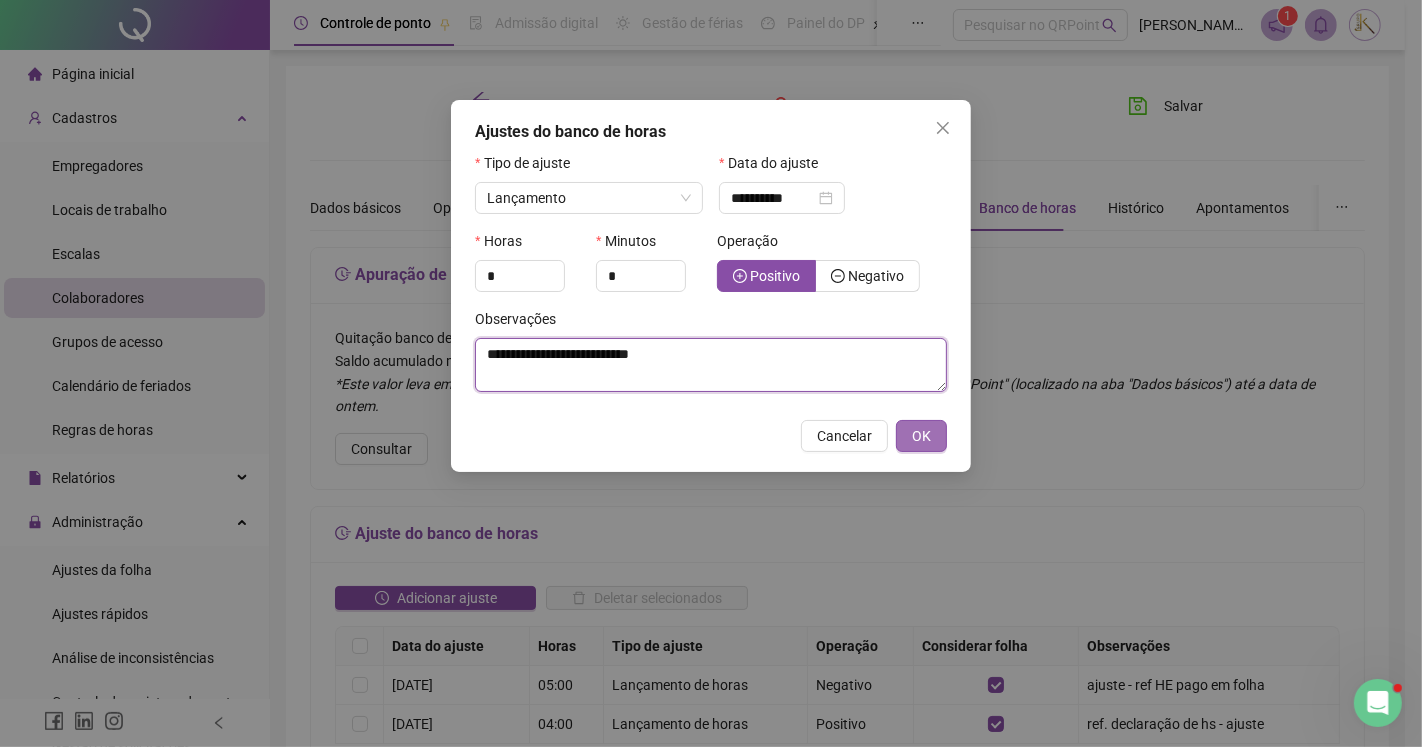 type on "**********" 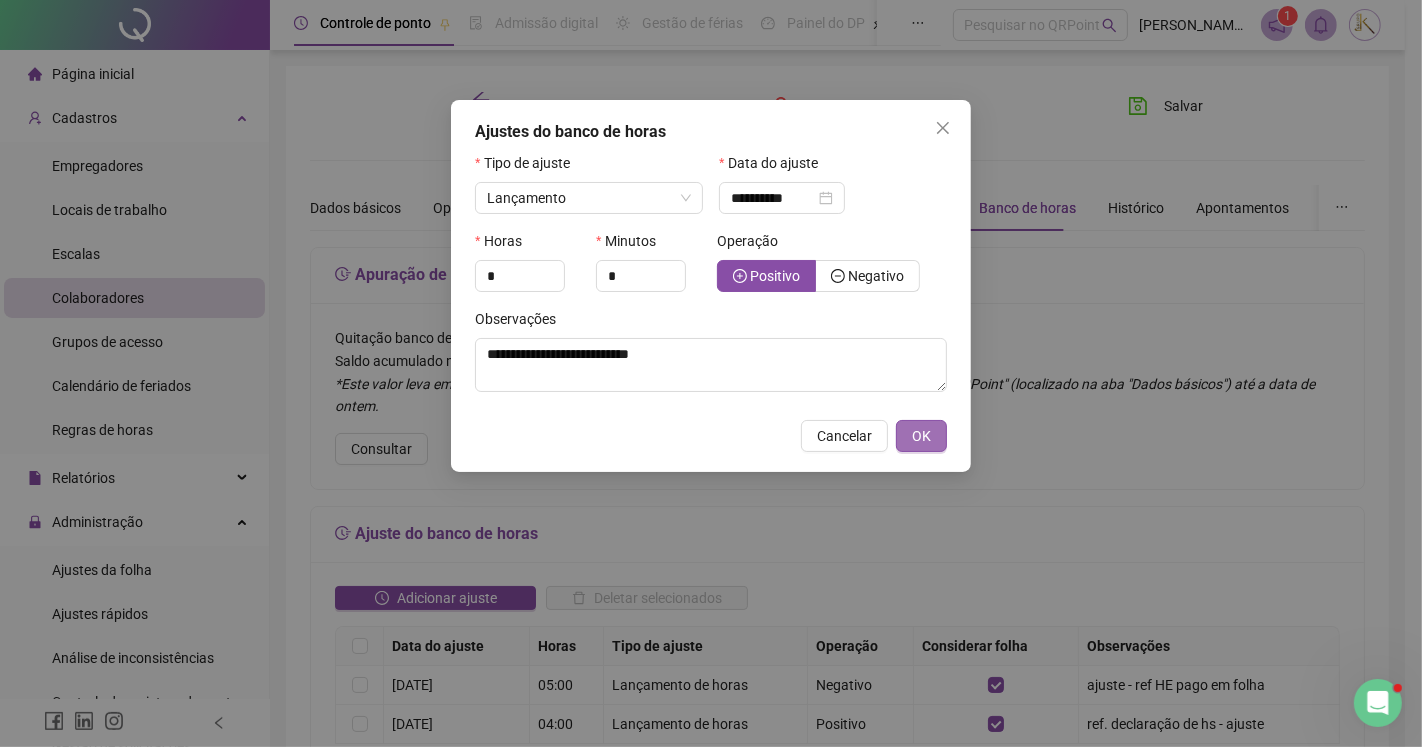 click on "OK" at bounding box center [921, 436] 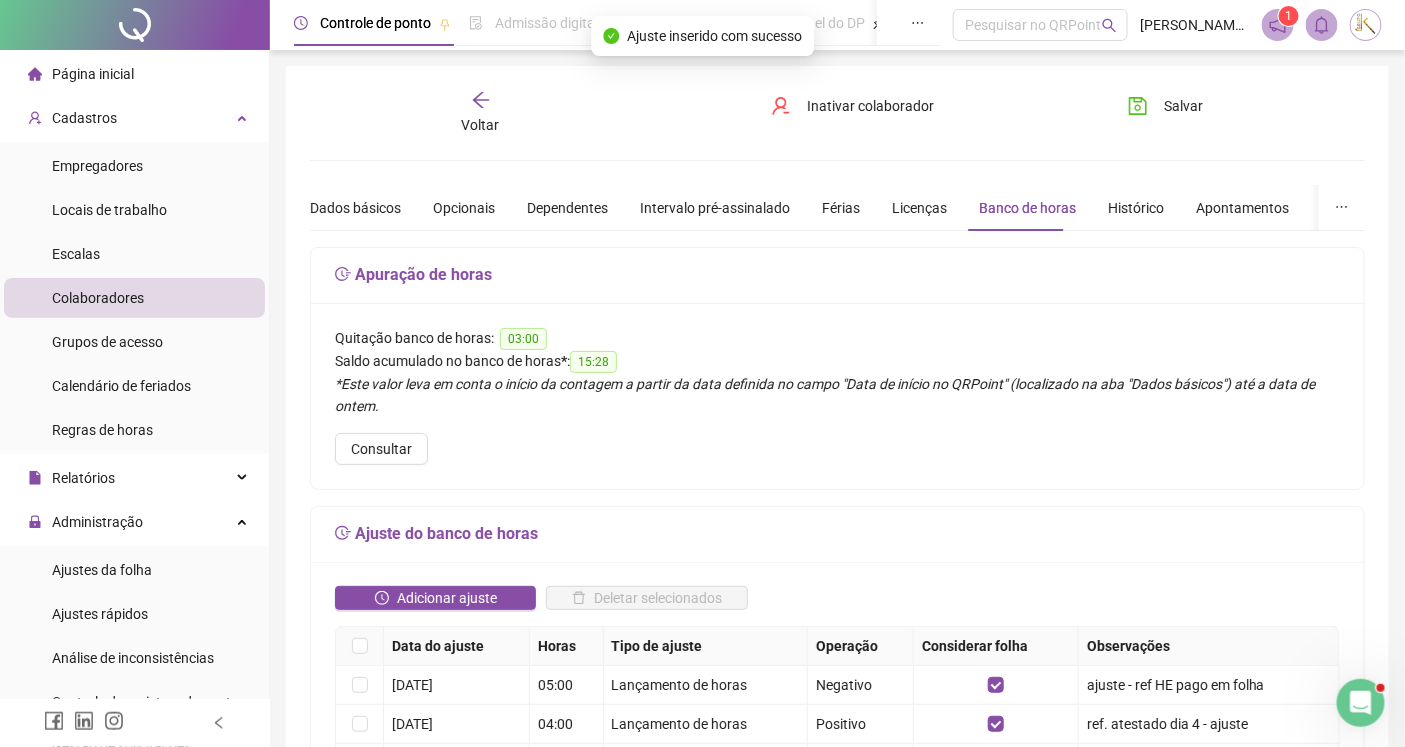 scroll, scrollTop: 222, scrollLeft: 0, axis: vertical 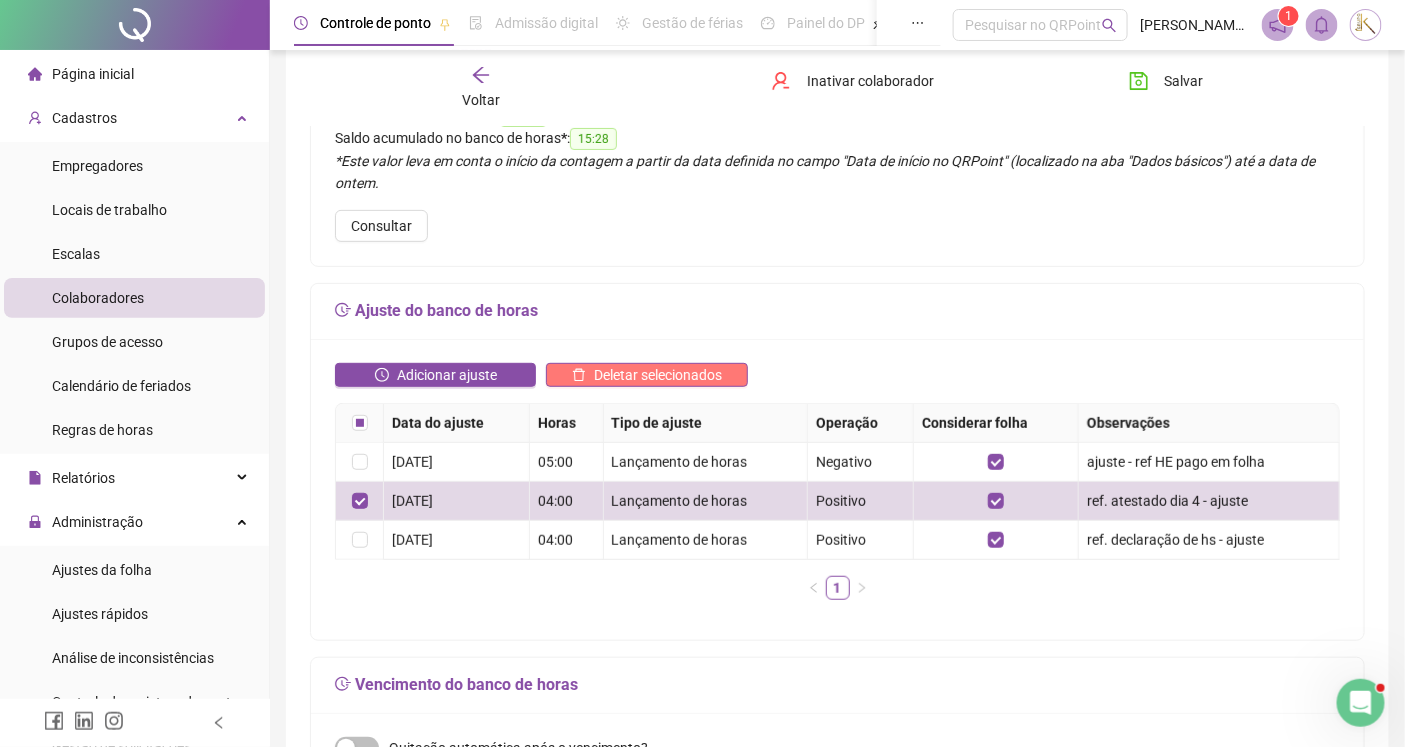 click on "Deletar selecionados" at bounding box center [658, 375] 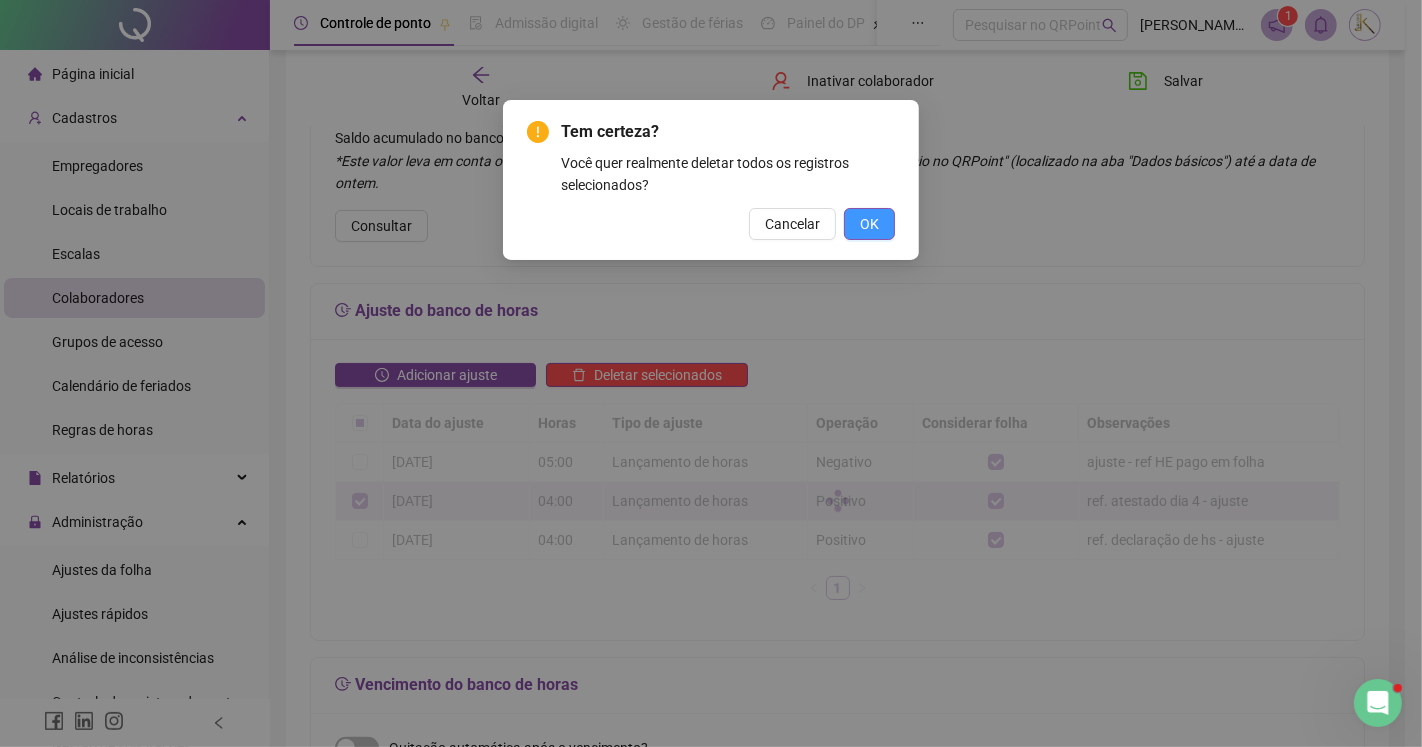 click on "OK" at bounding box center [869, 224] 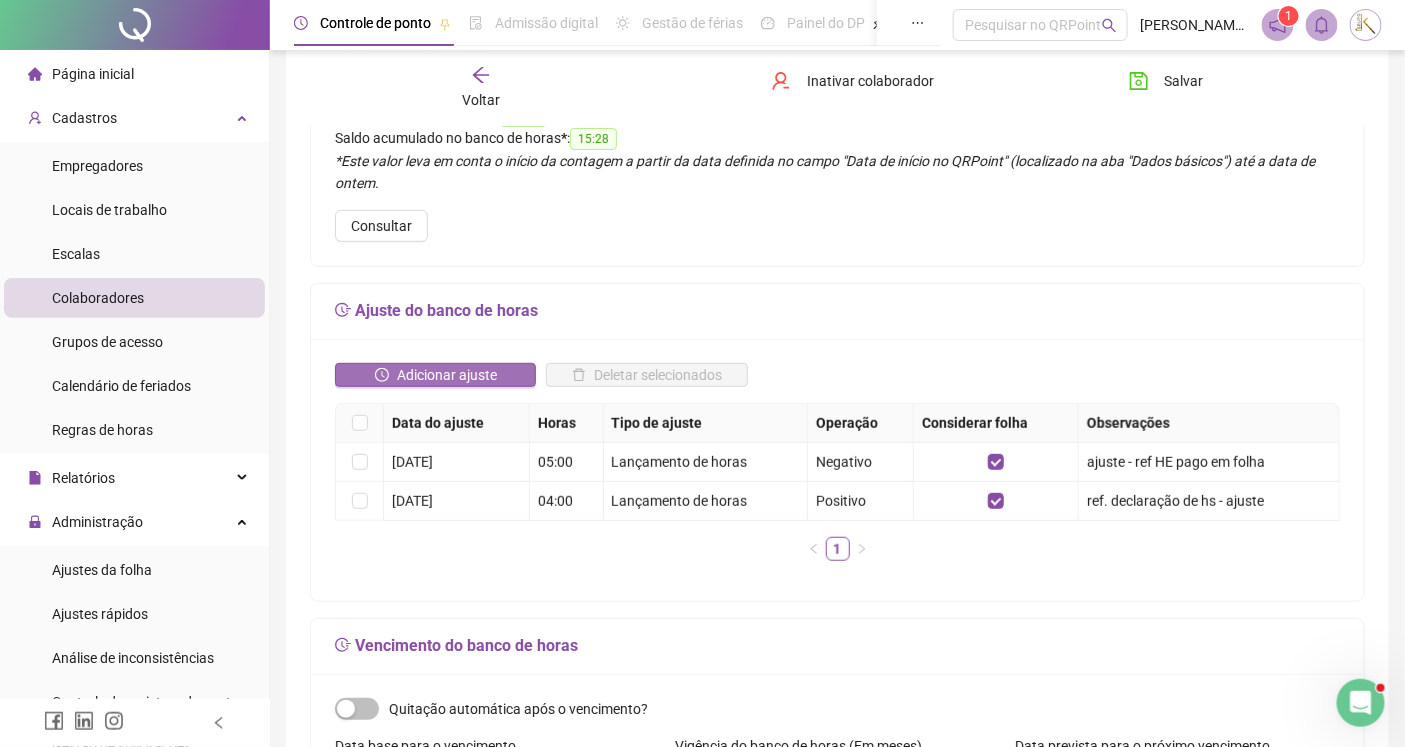 click on "Adicionar ajuste" at bounding box center [447, 375] 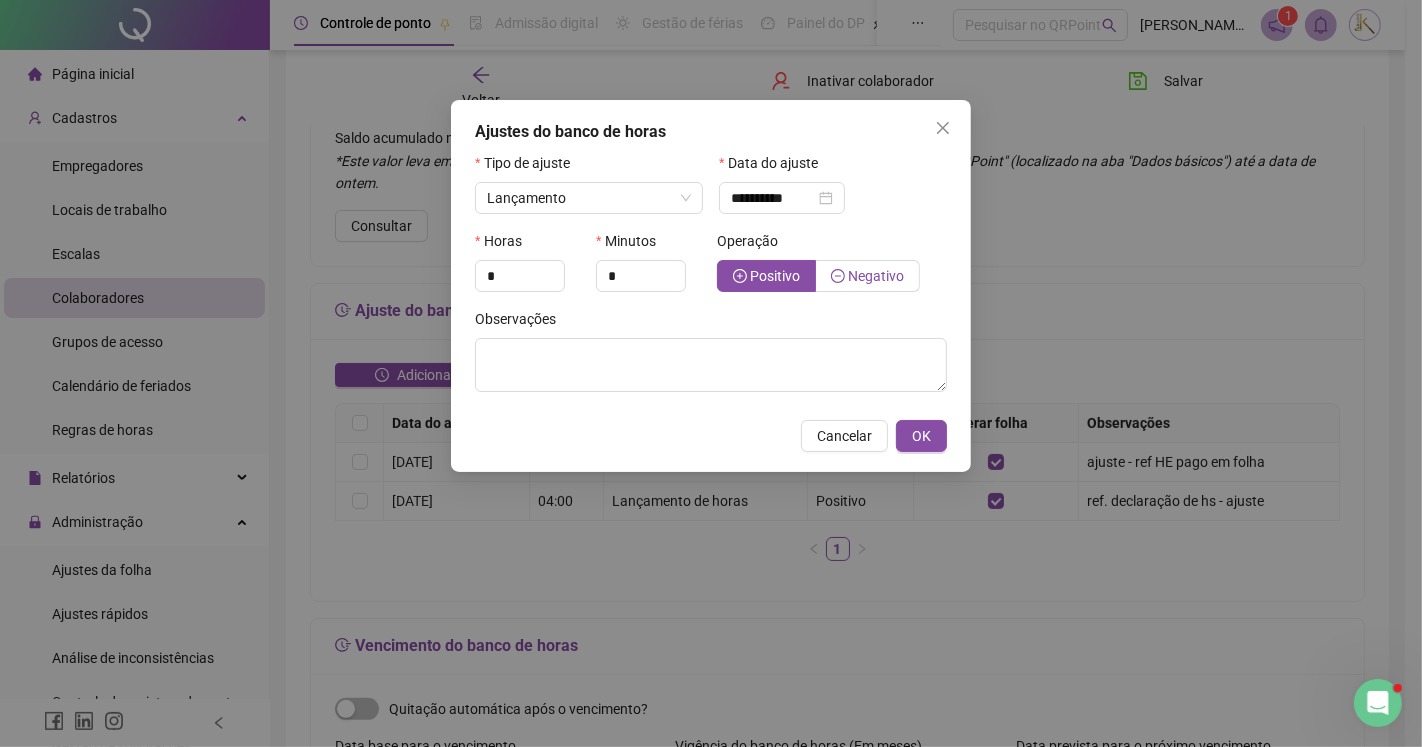 click on "Negativo" at bounding box center [876, 276] 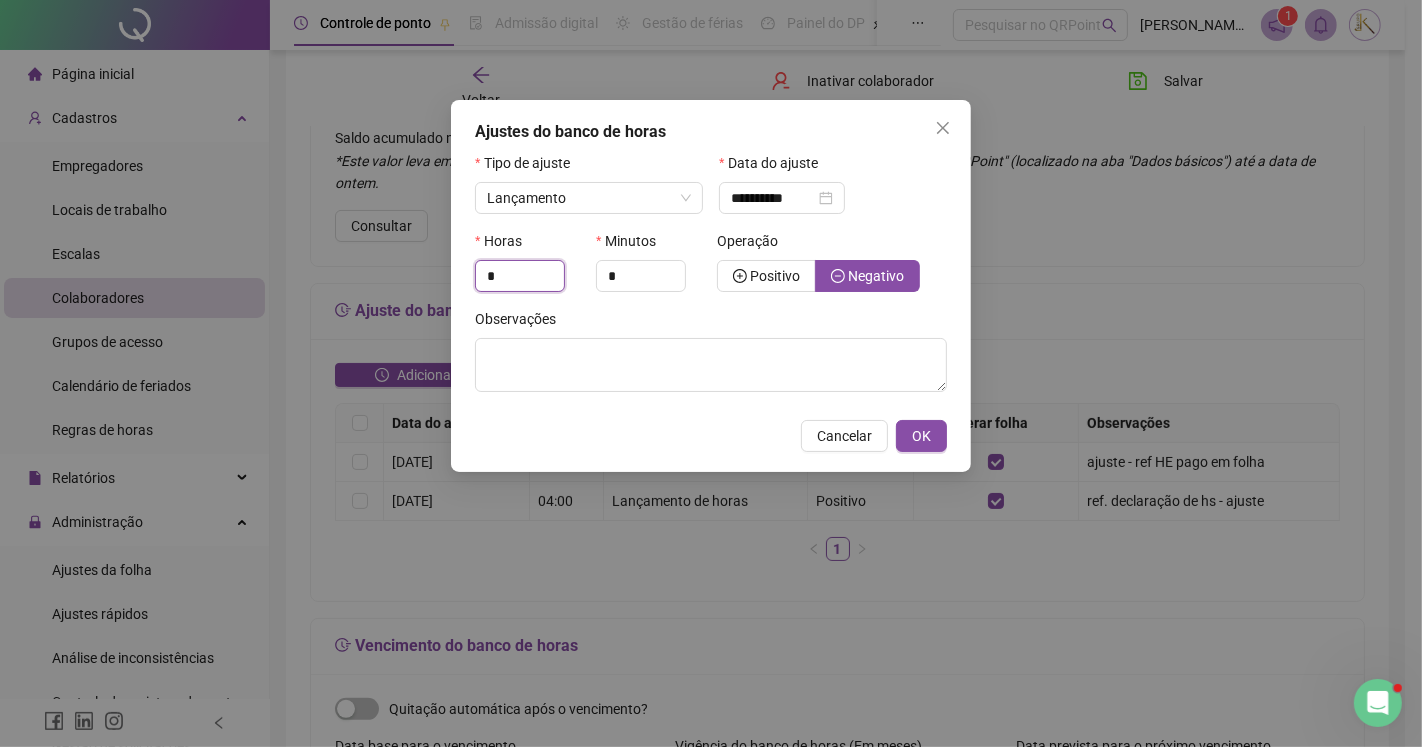 drag, startPoint x: 502, startPoint y: 273, endPoint x: 452, endPoint y: 274, distance: 50.01 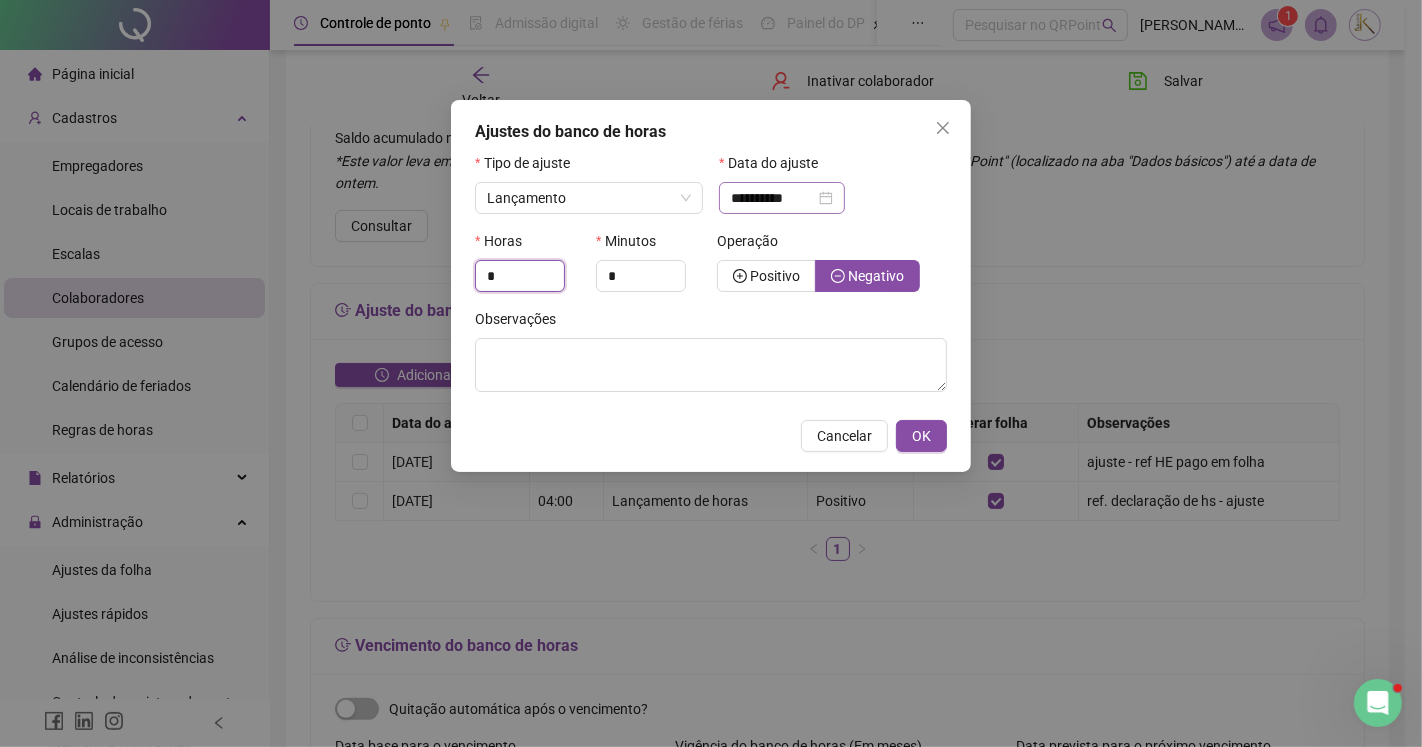 type on "*" 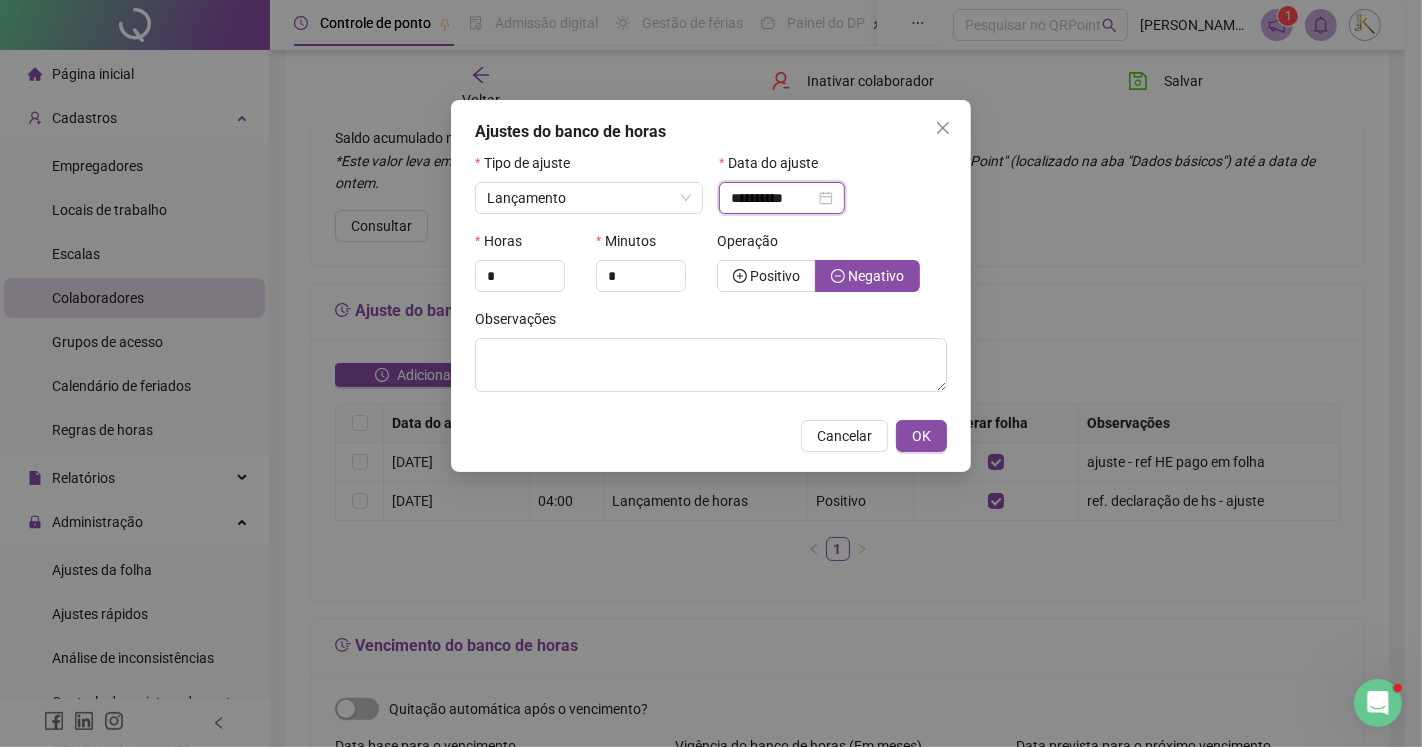 click on "**********" at bounding box center [773, 198] 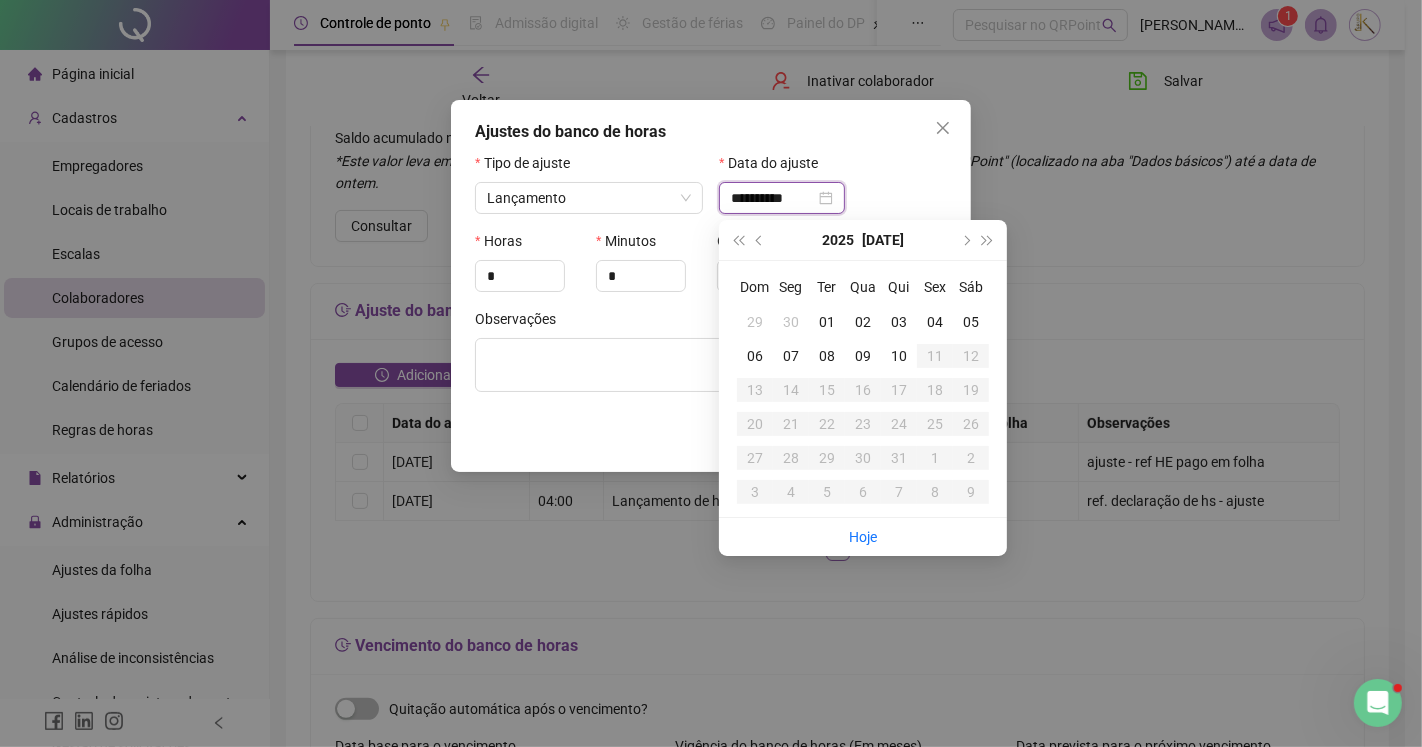type on "**********" 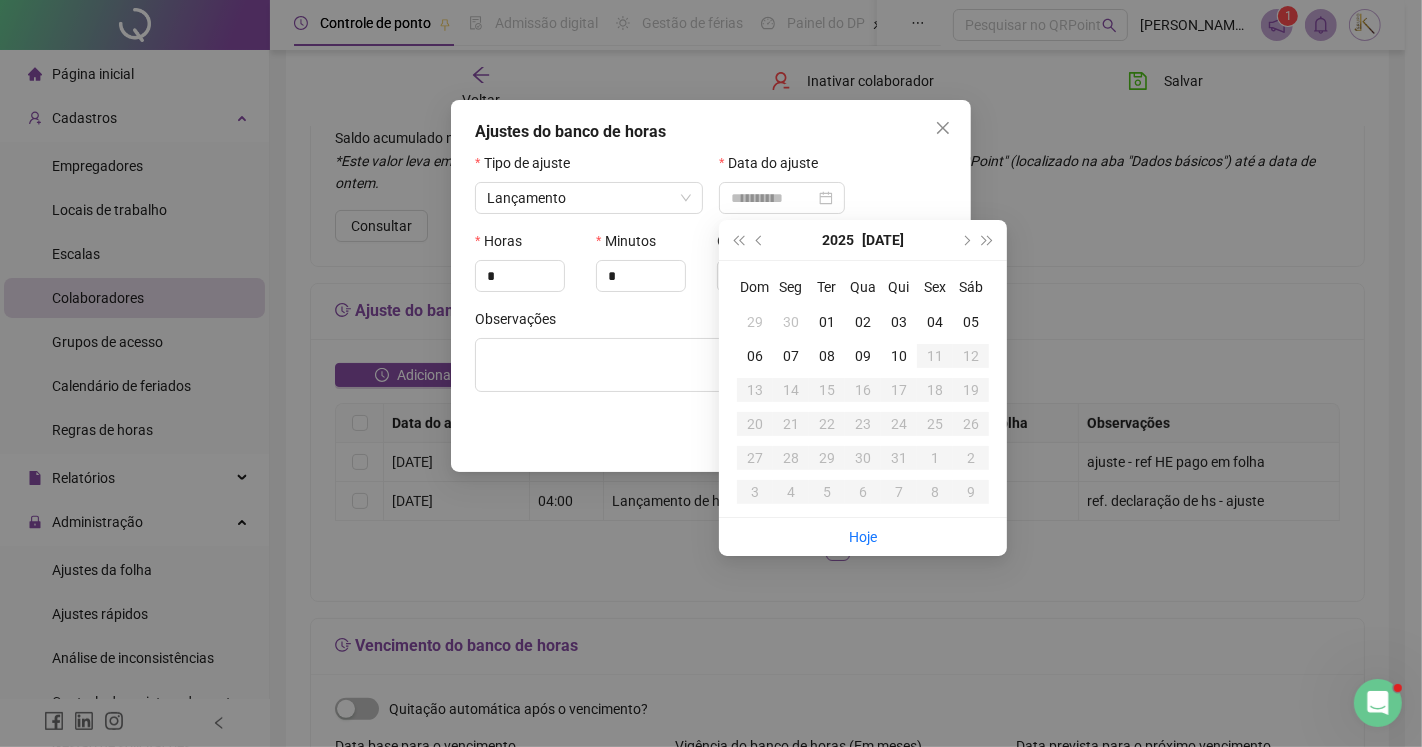 click on "01" at bounding box center (827, 322) 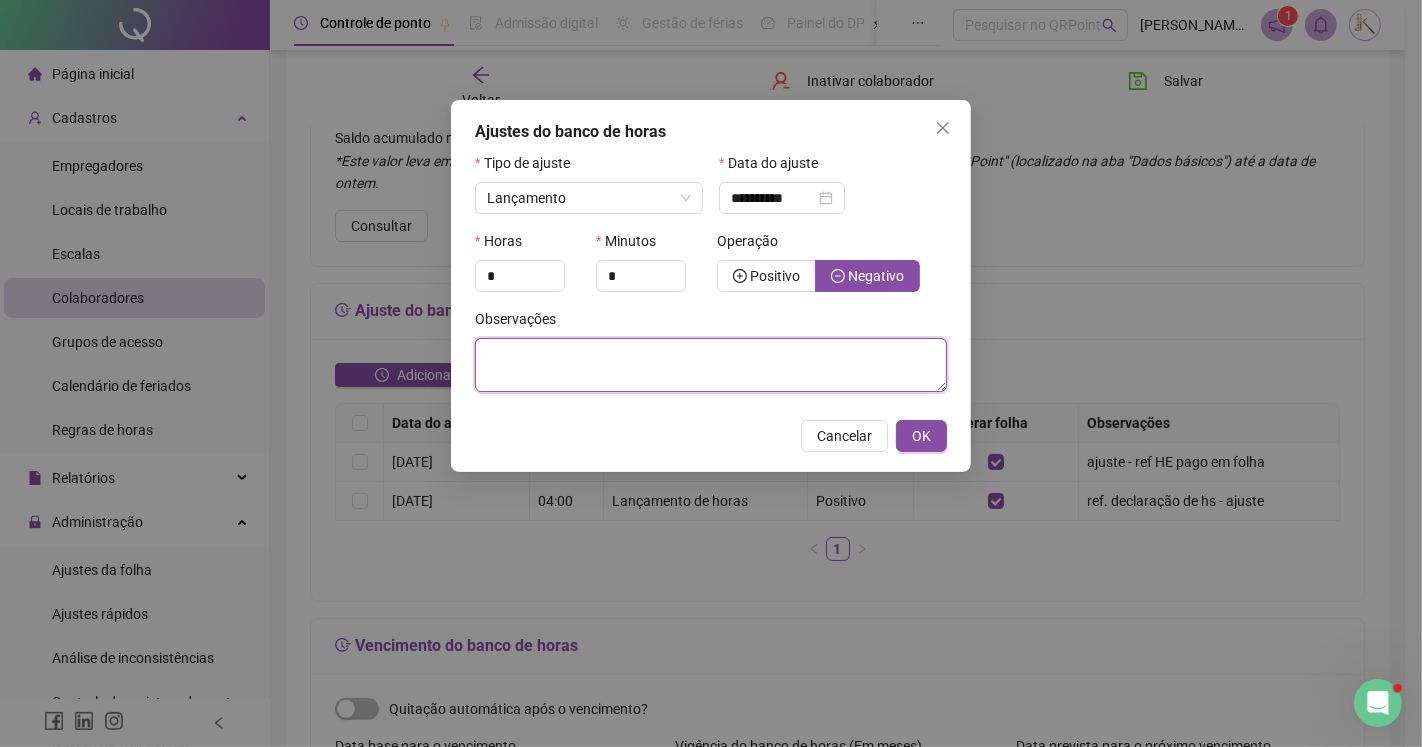 click at bounding box center (711, 365) 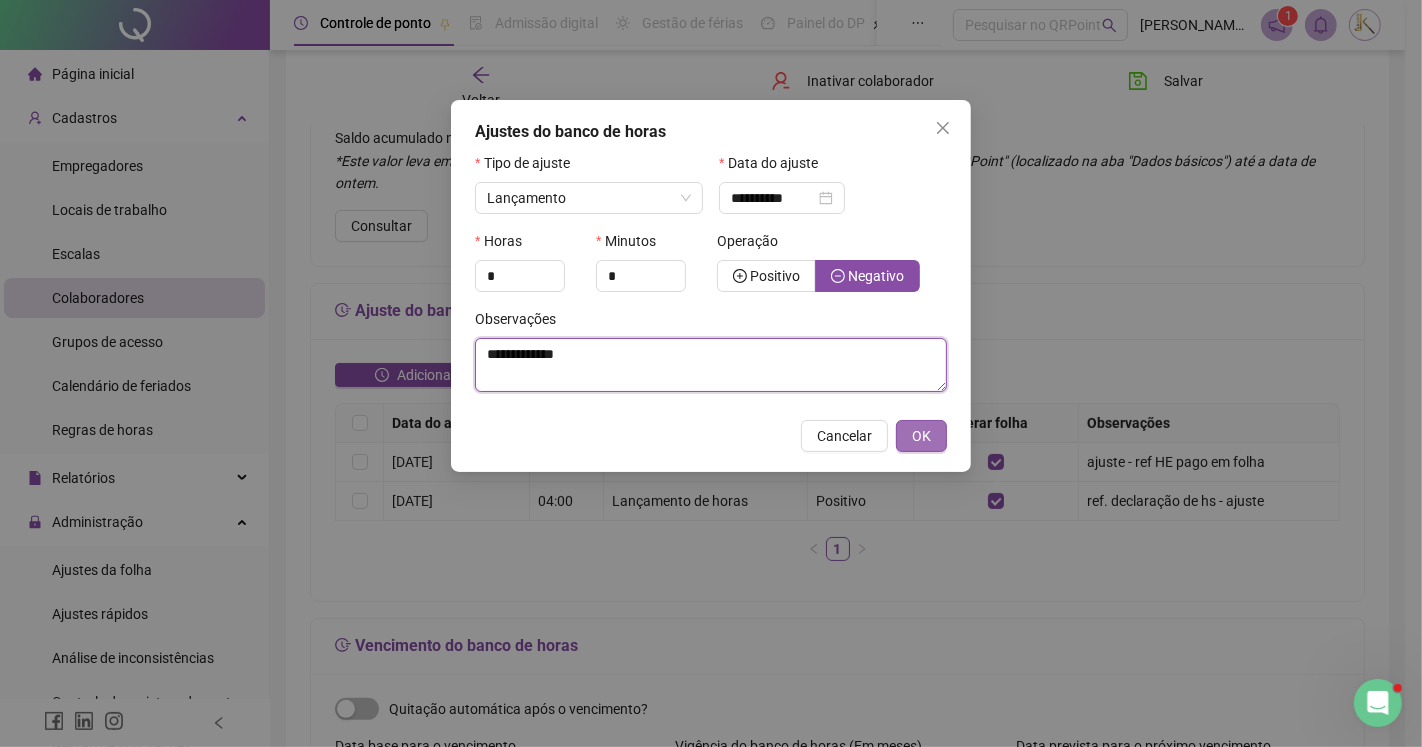 type on "**********" 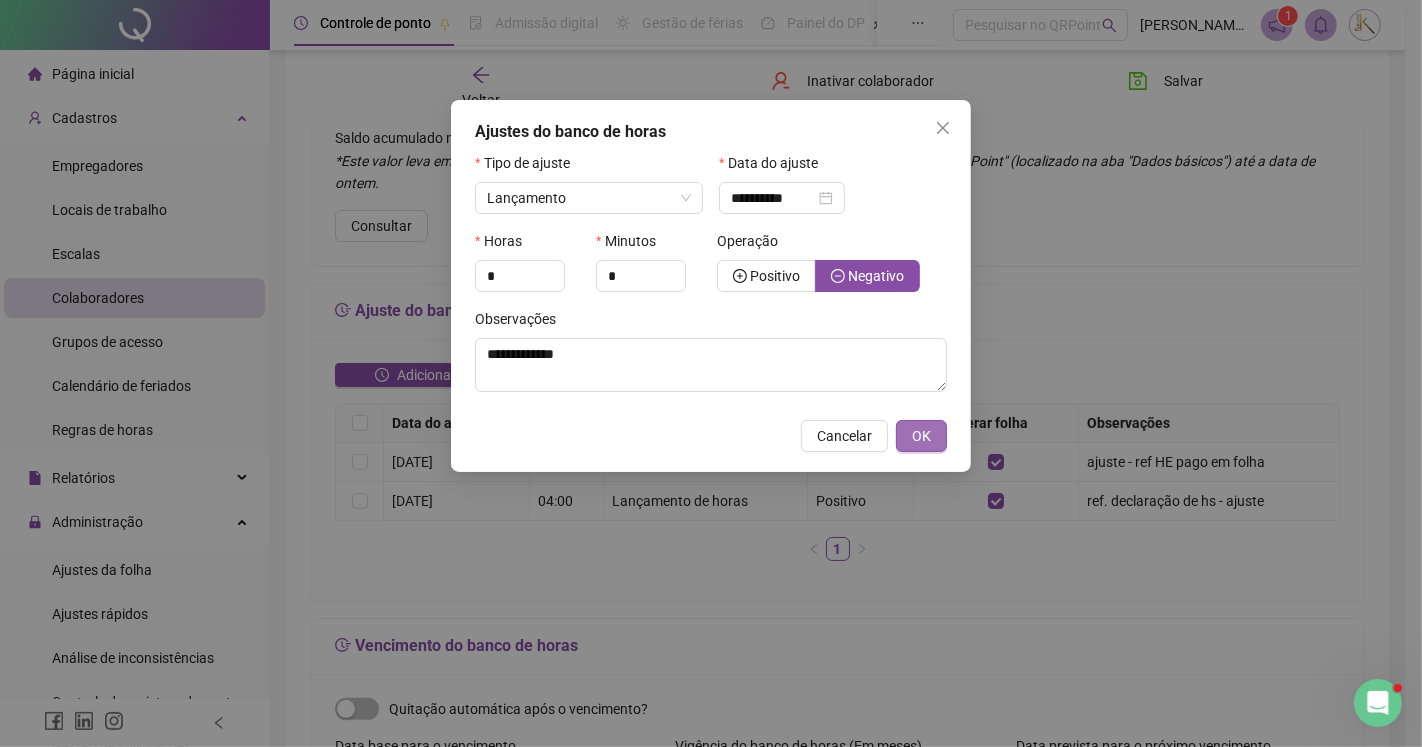 click on "OK" at bounding box center [921, 436] 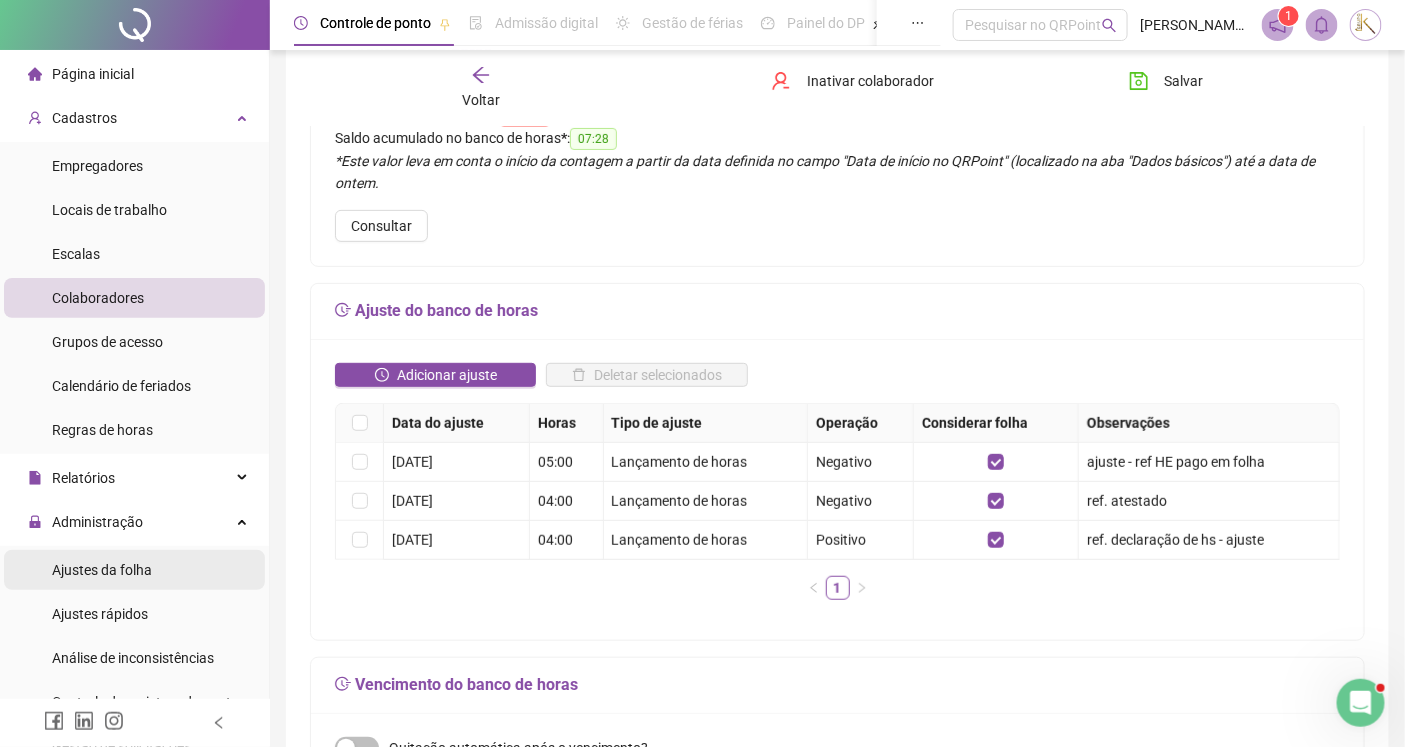 click on "Ajustes da folha" at bounding box center [102, 570] 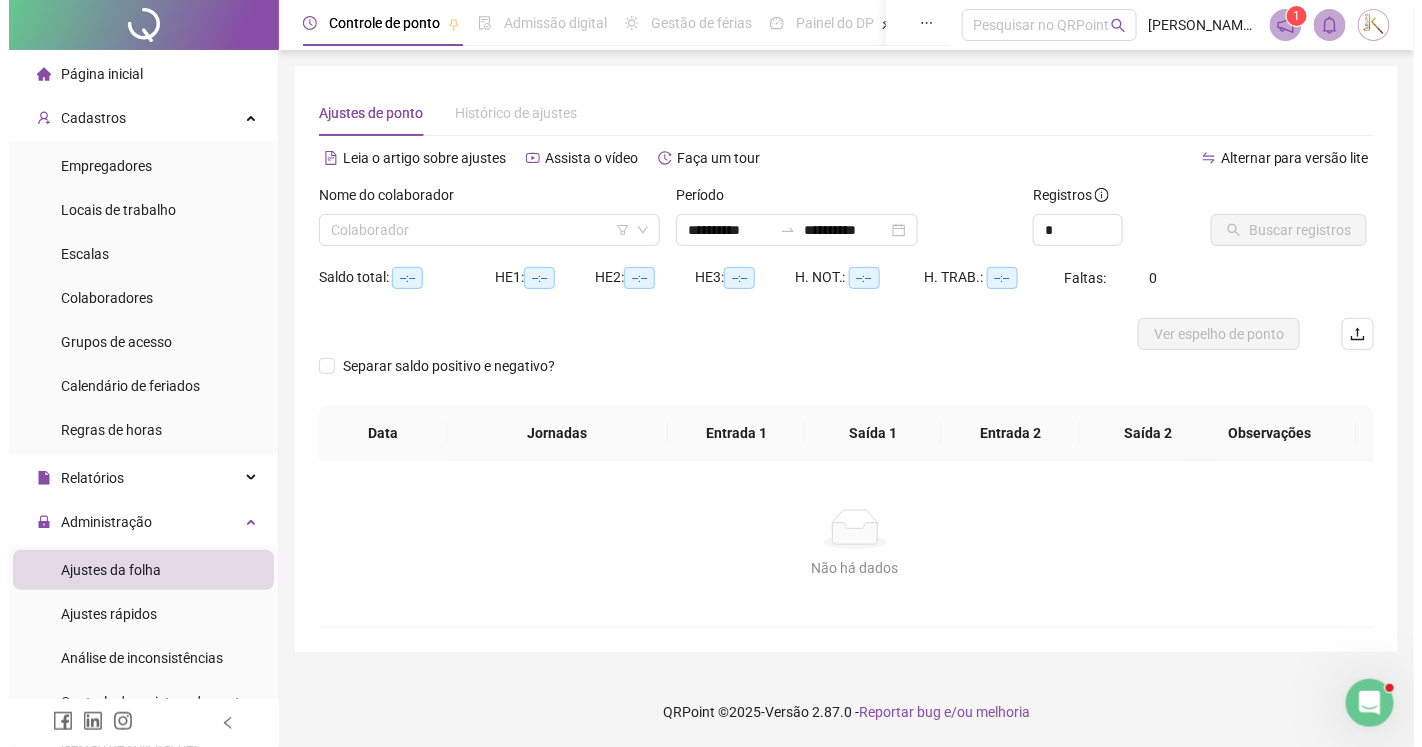 scroll, scrollTop: 0, scrollLeft: 0, axis: both 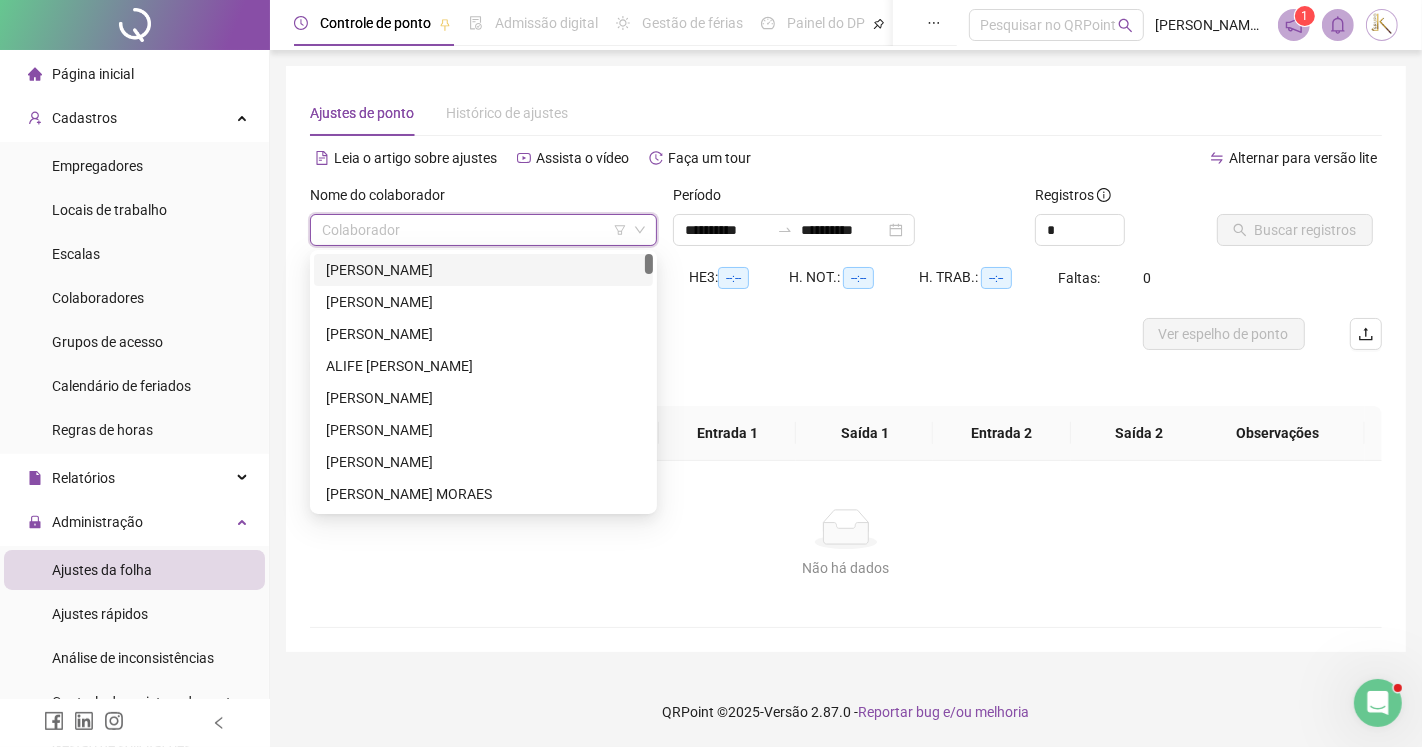click at bounding box center [477, 230] 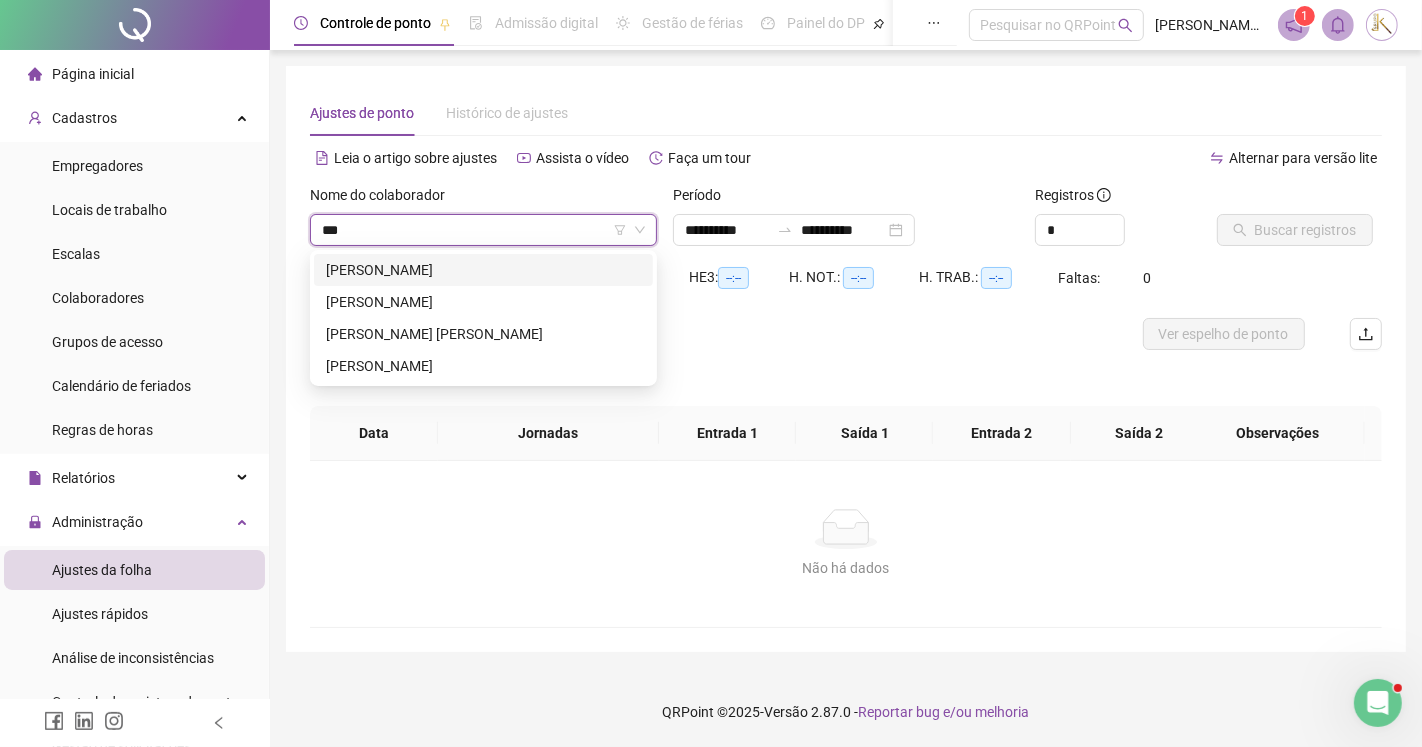 type on "****" 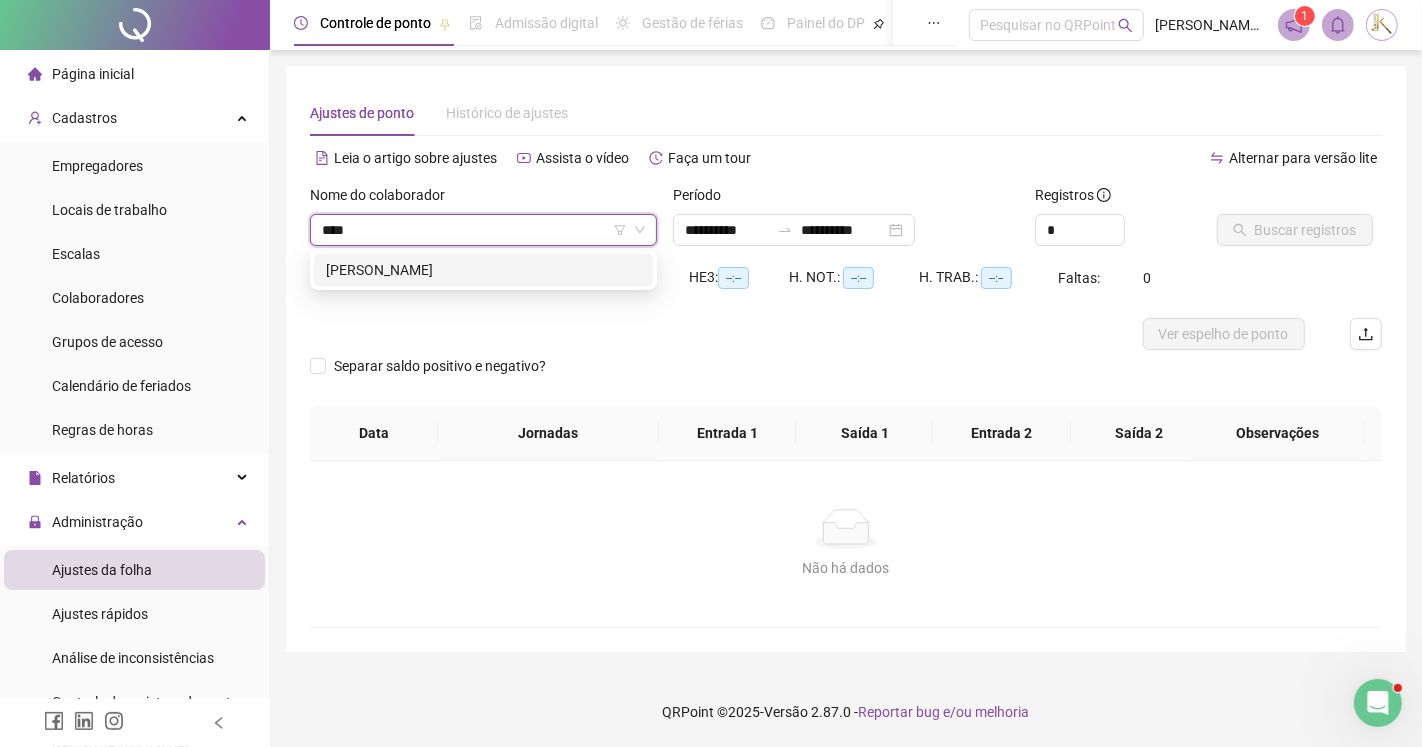 click on "[PERSON_NAME]" at bounding box center (483, 270) 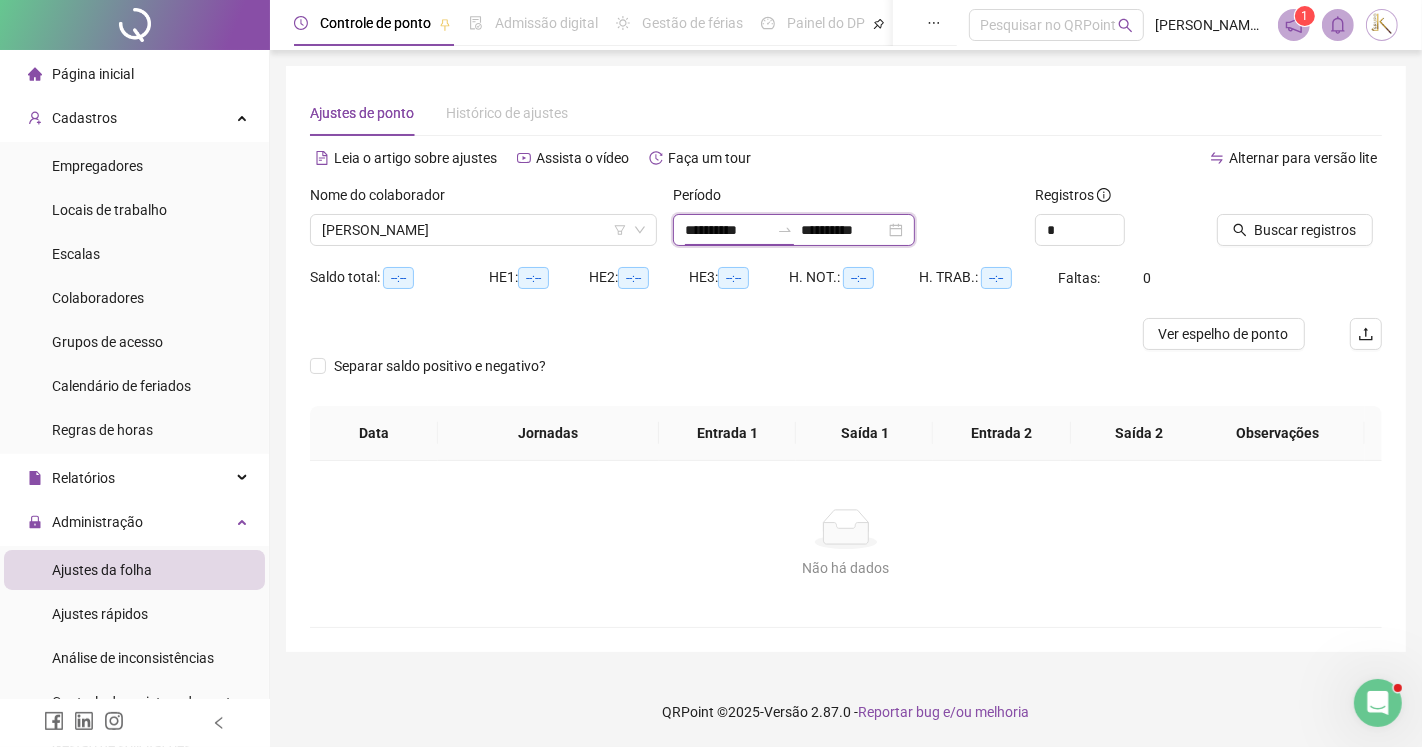 click on "**********" at bounding box center (727, 230) 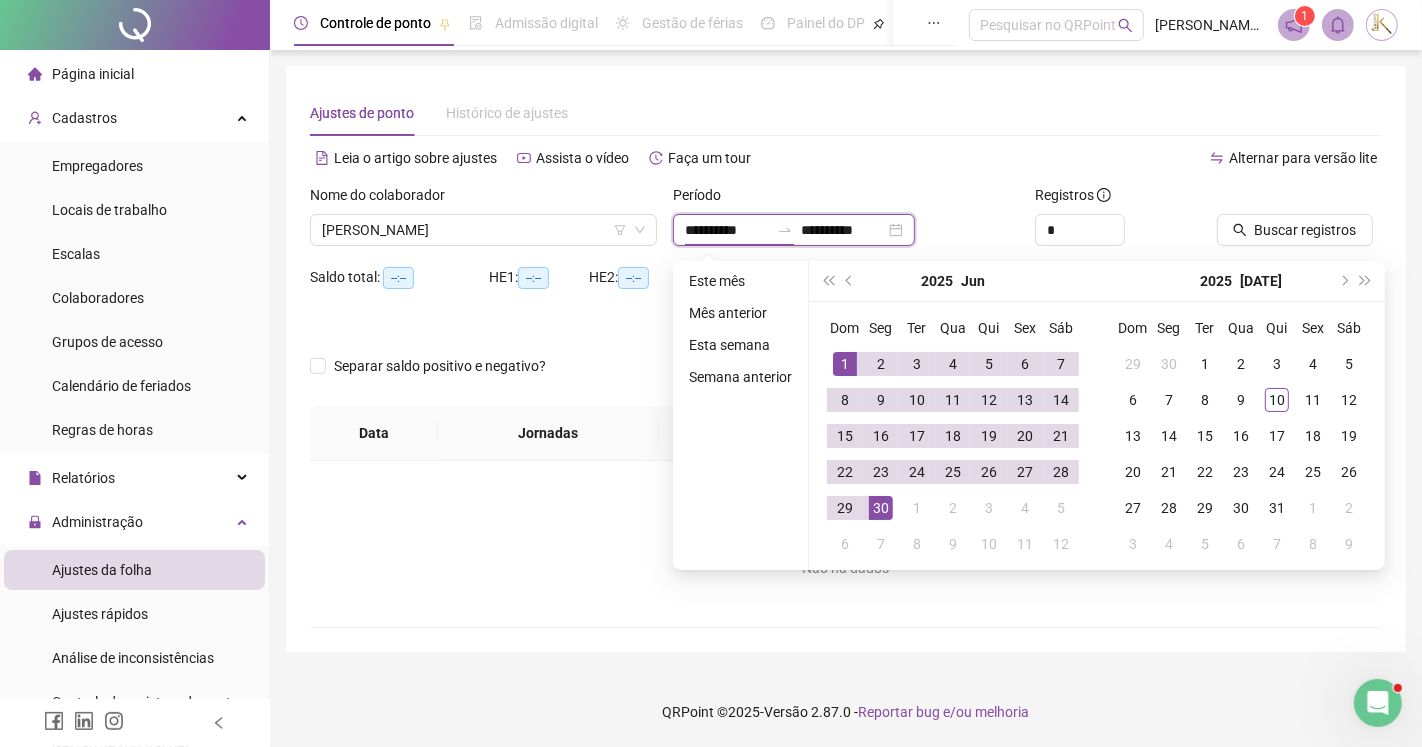 type on "**********" 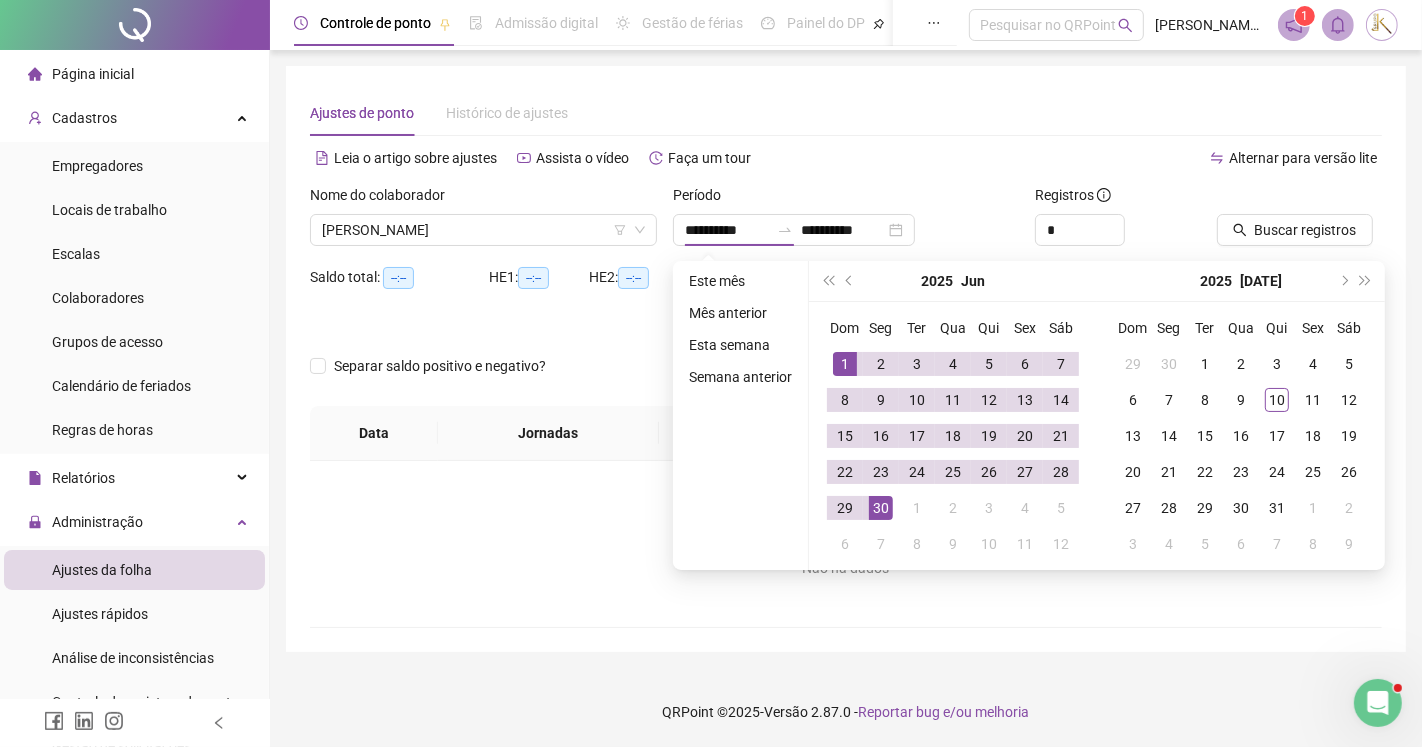 click on "Não há dados Não há dados" at bounding box center [846, 544] 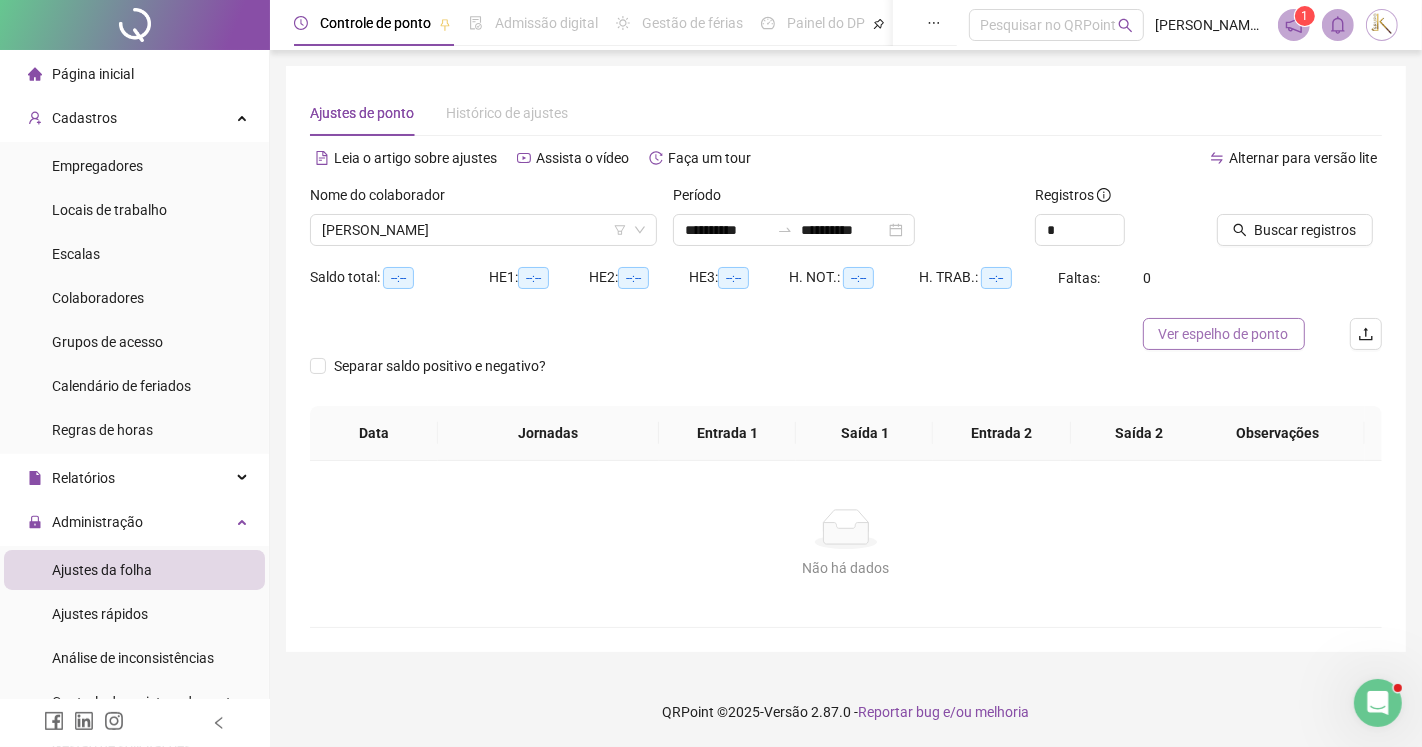 click on "Ver espelho de ponto" at bounding box center (1224, 334) 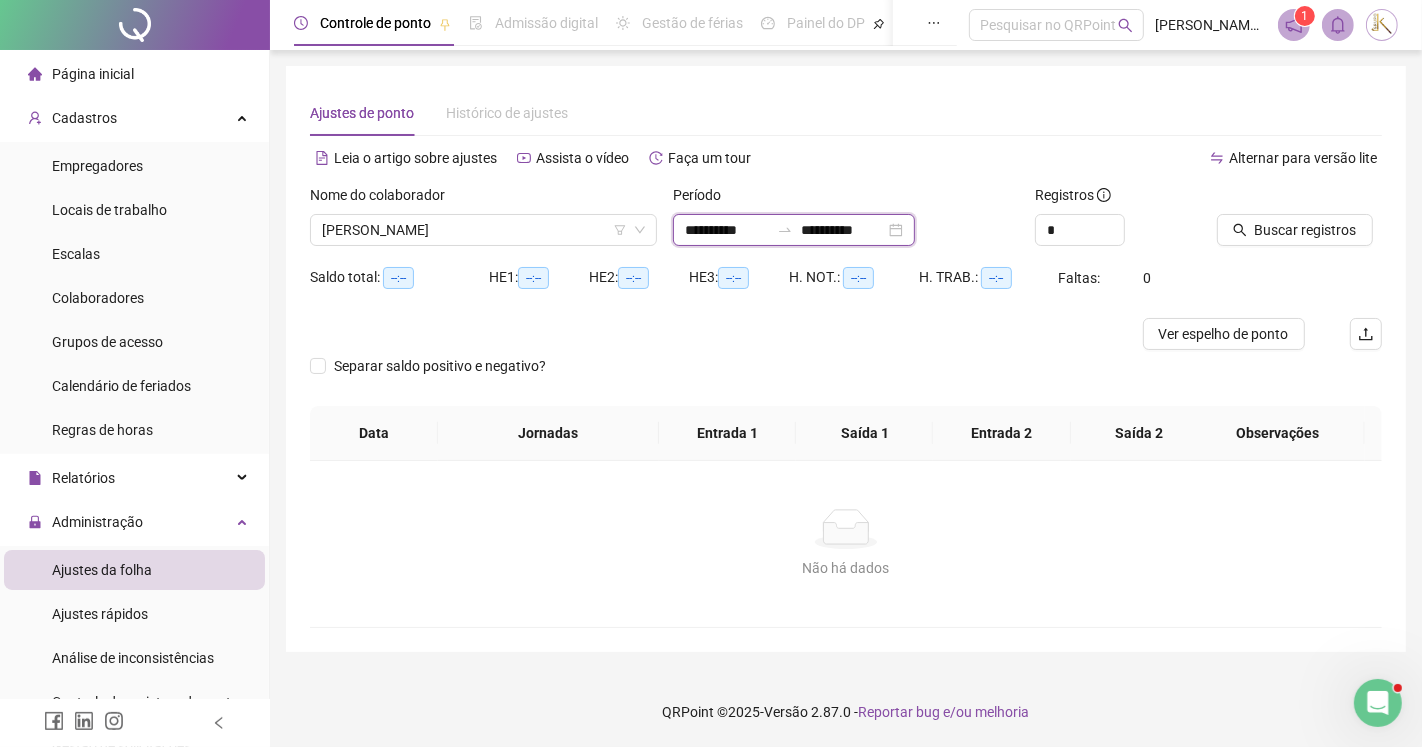 click on "**********" at bounding box center (727, 230) 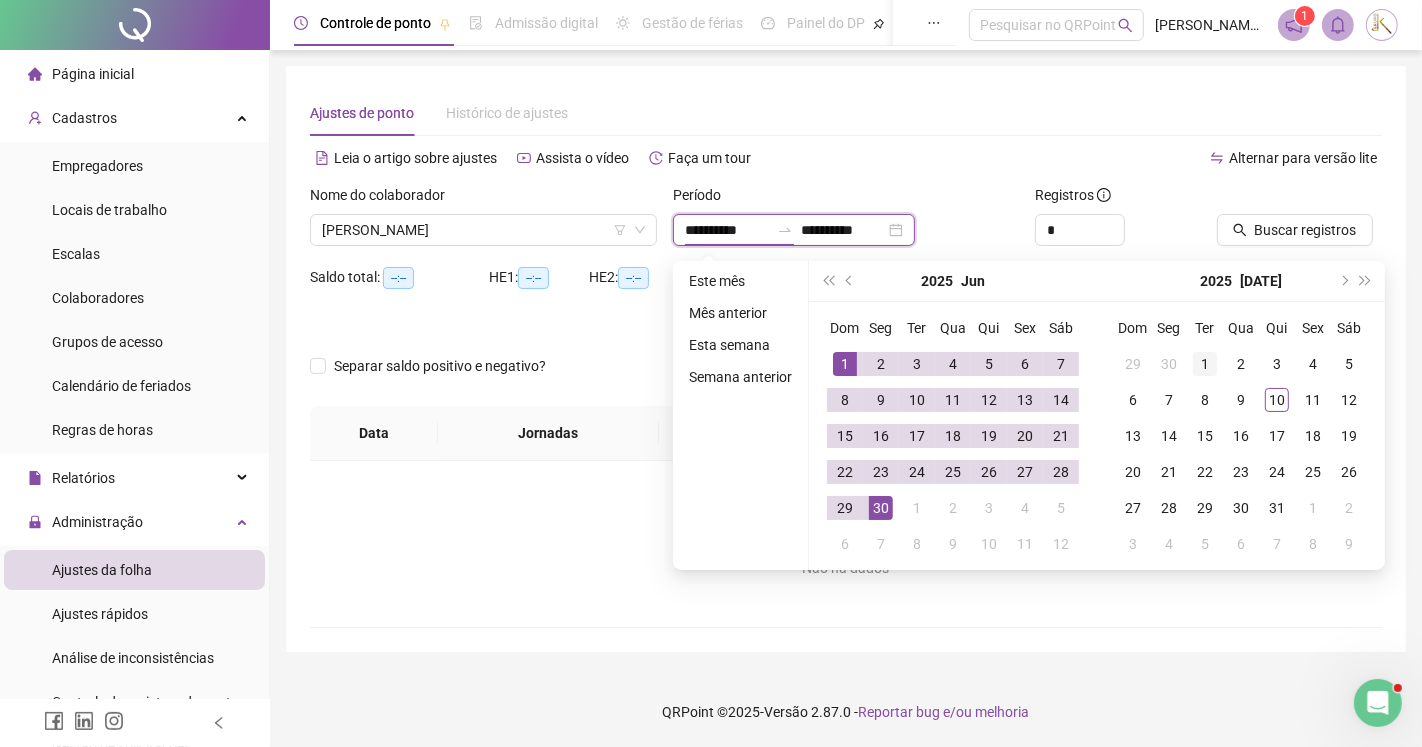 type on "**********" 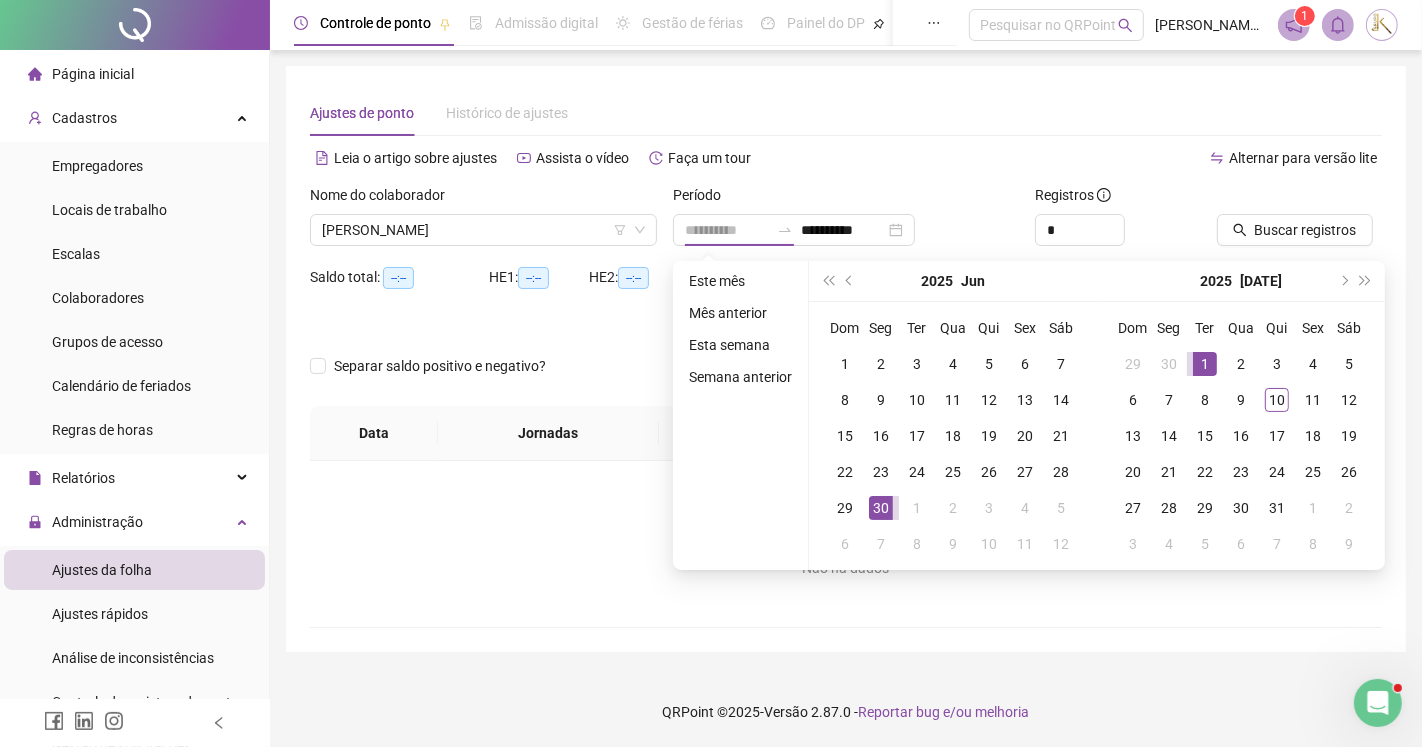 click on "1" at bounding box center [1205, 364] 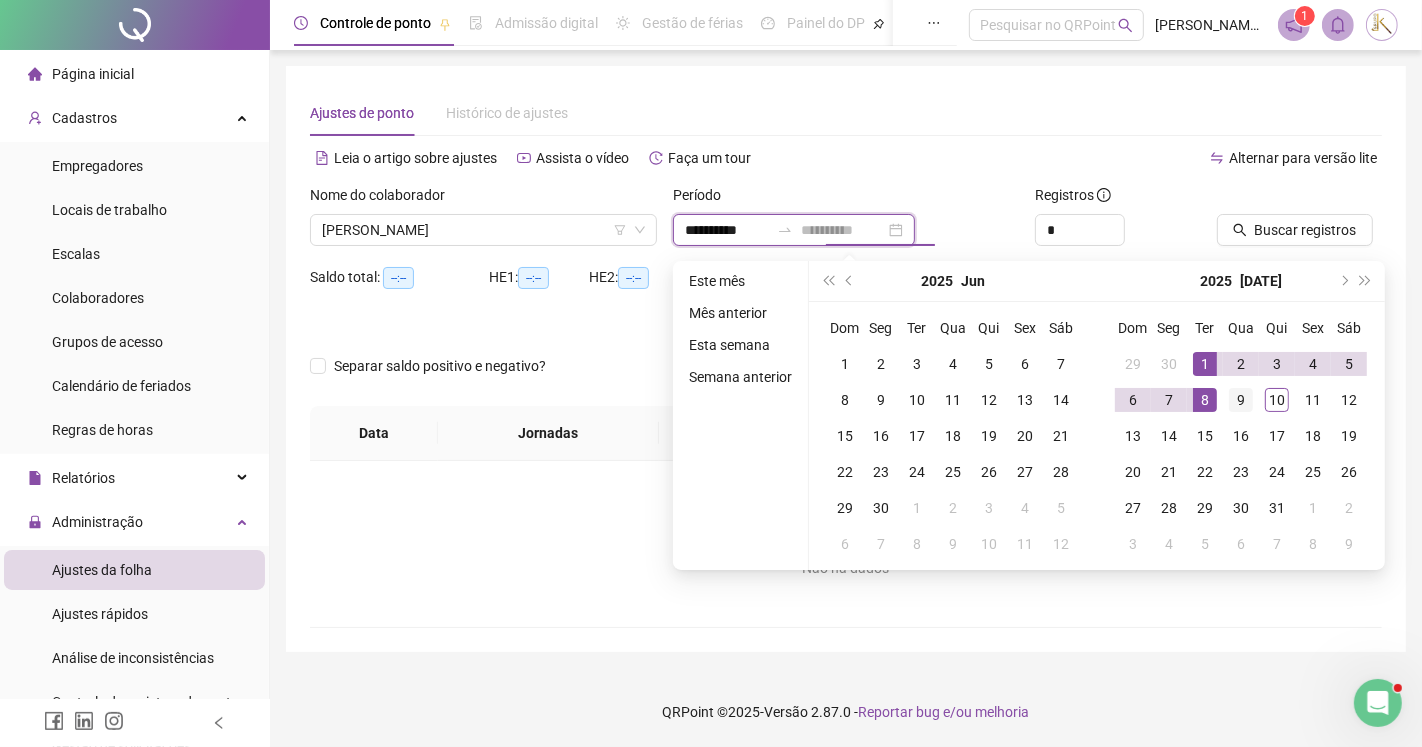 type on "**********" 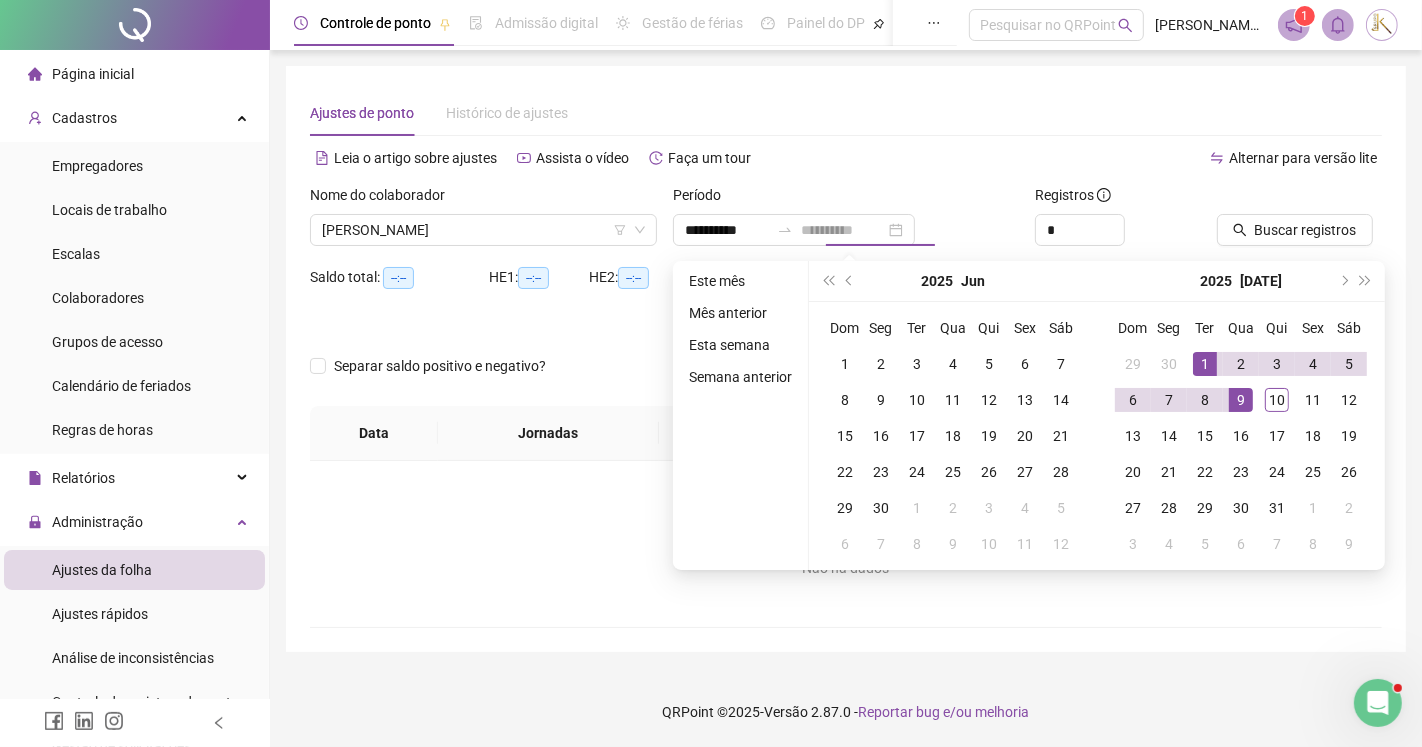 click on "9" at bounding box center [1241, 400] 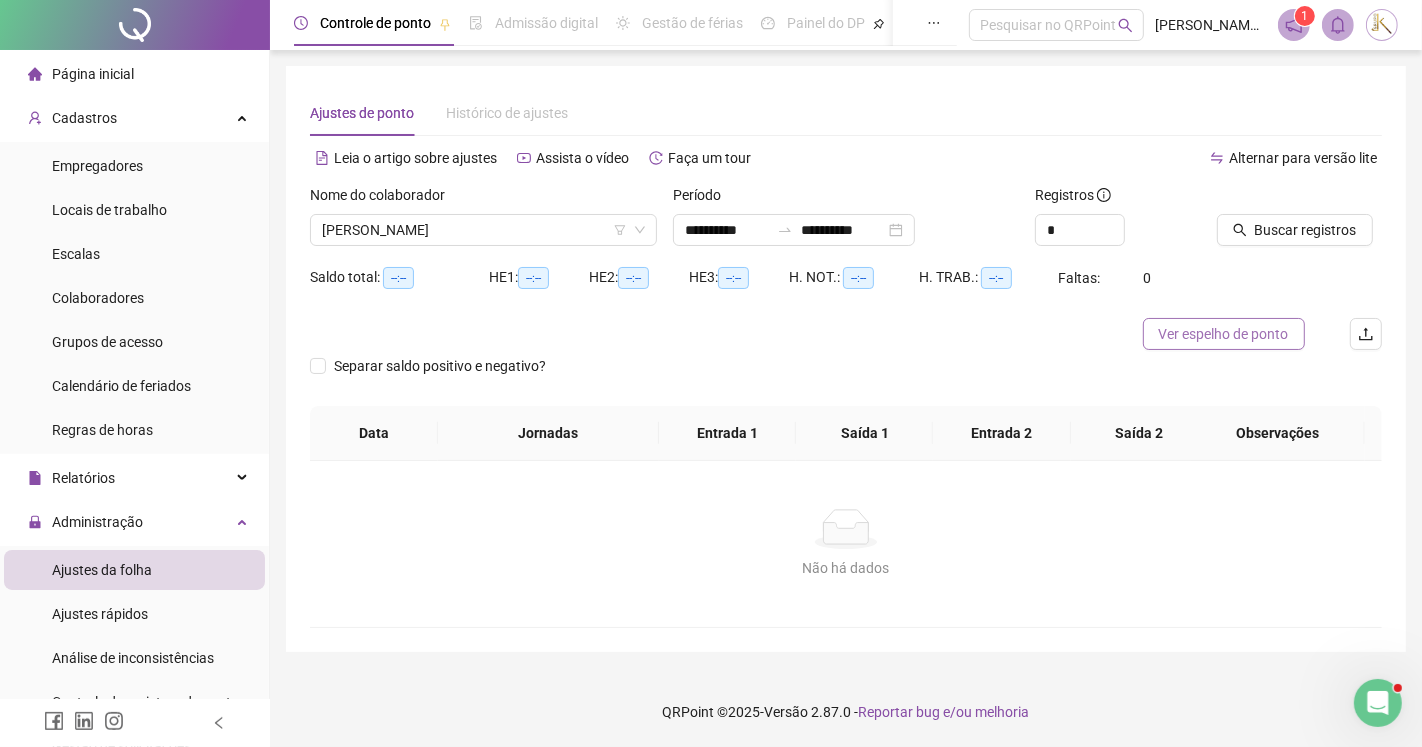 click on "Ver espelho de ponto" at bounding box center (1224, 334) 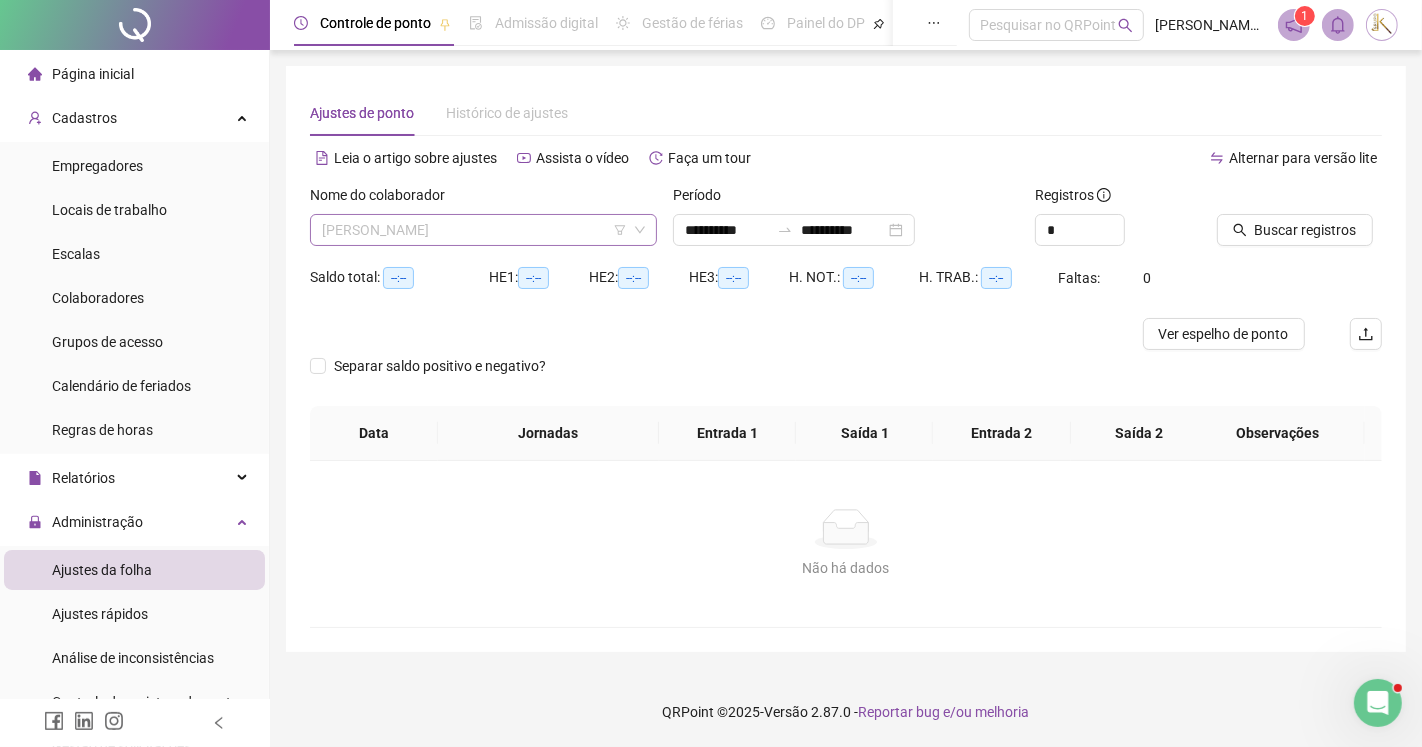 click on "[PERSON_NAME]" at bounding box center (483, 230) 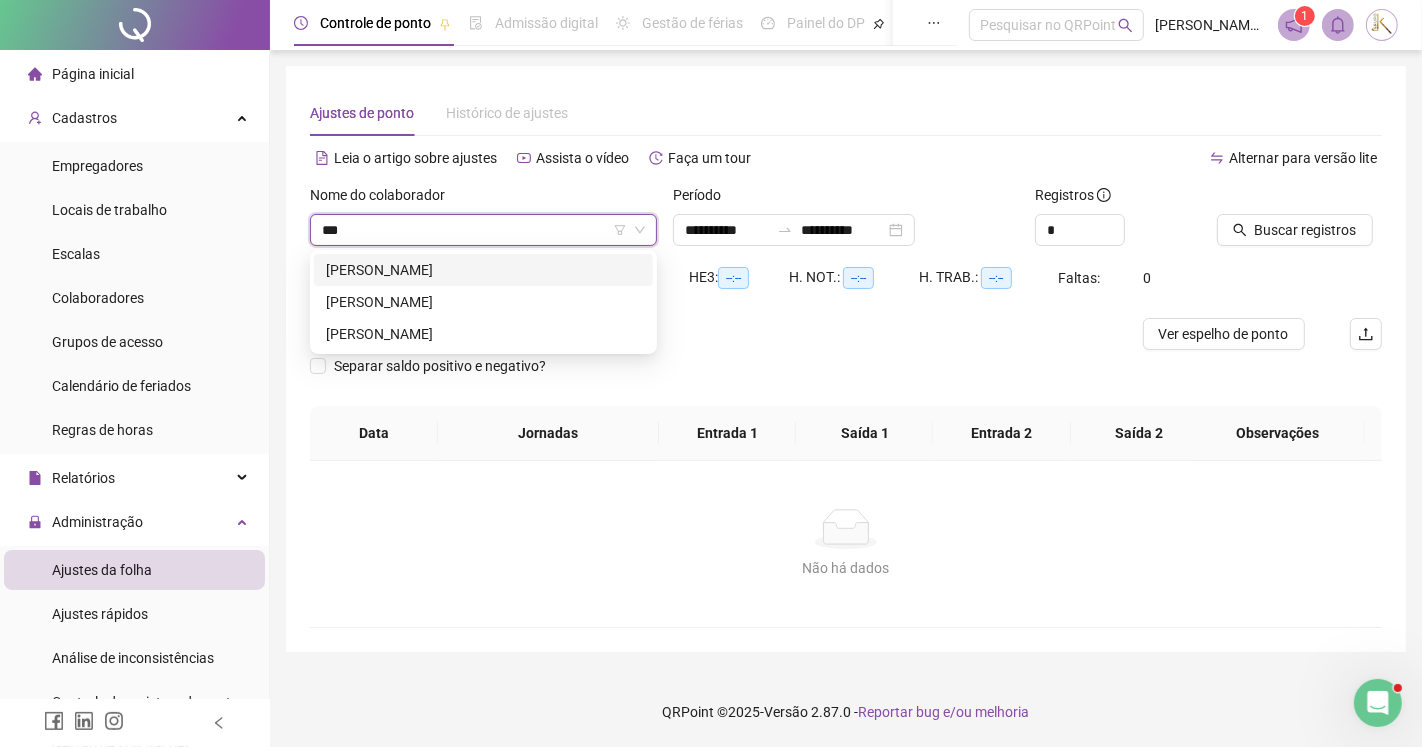 scroll, scrollTop: 0, scrollLeft: 0, axis: both 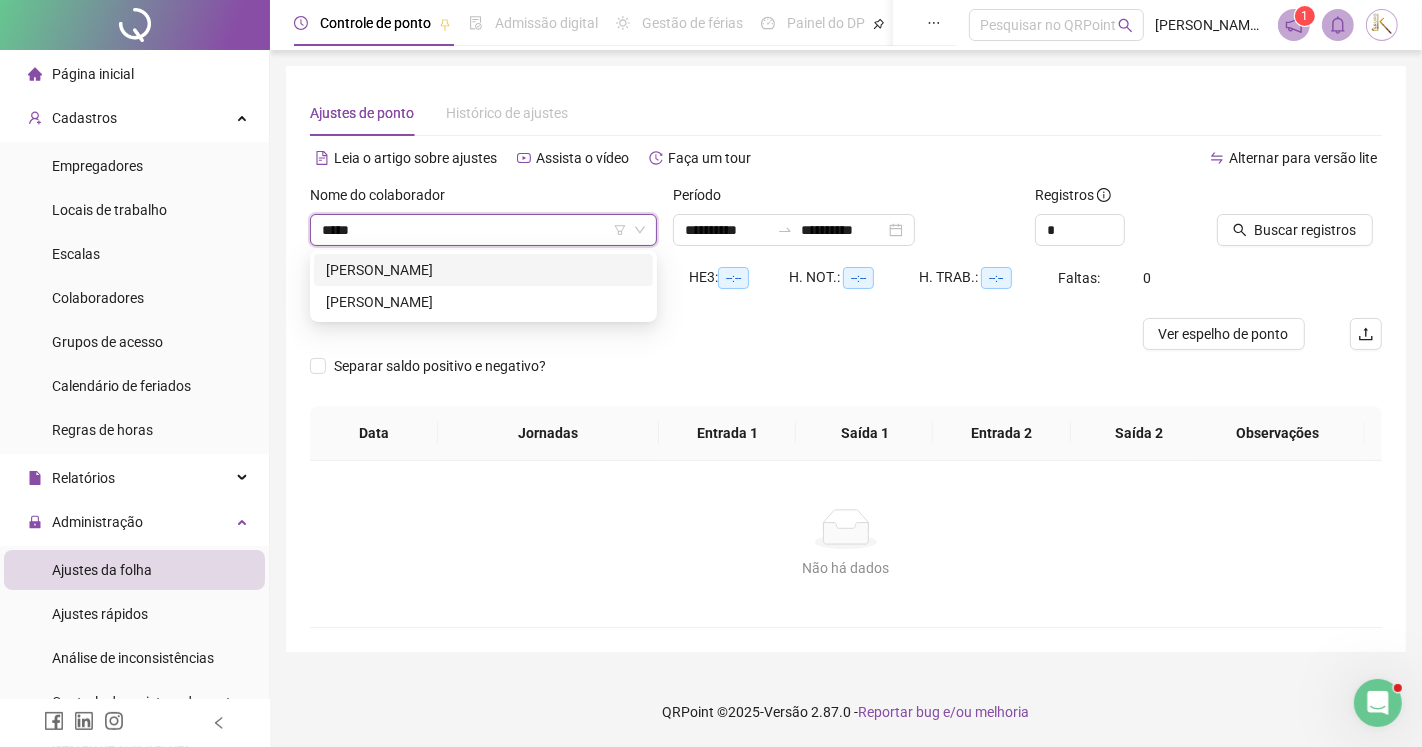 type on "******" 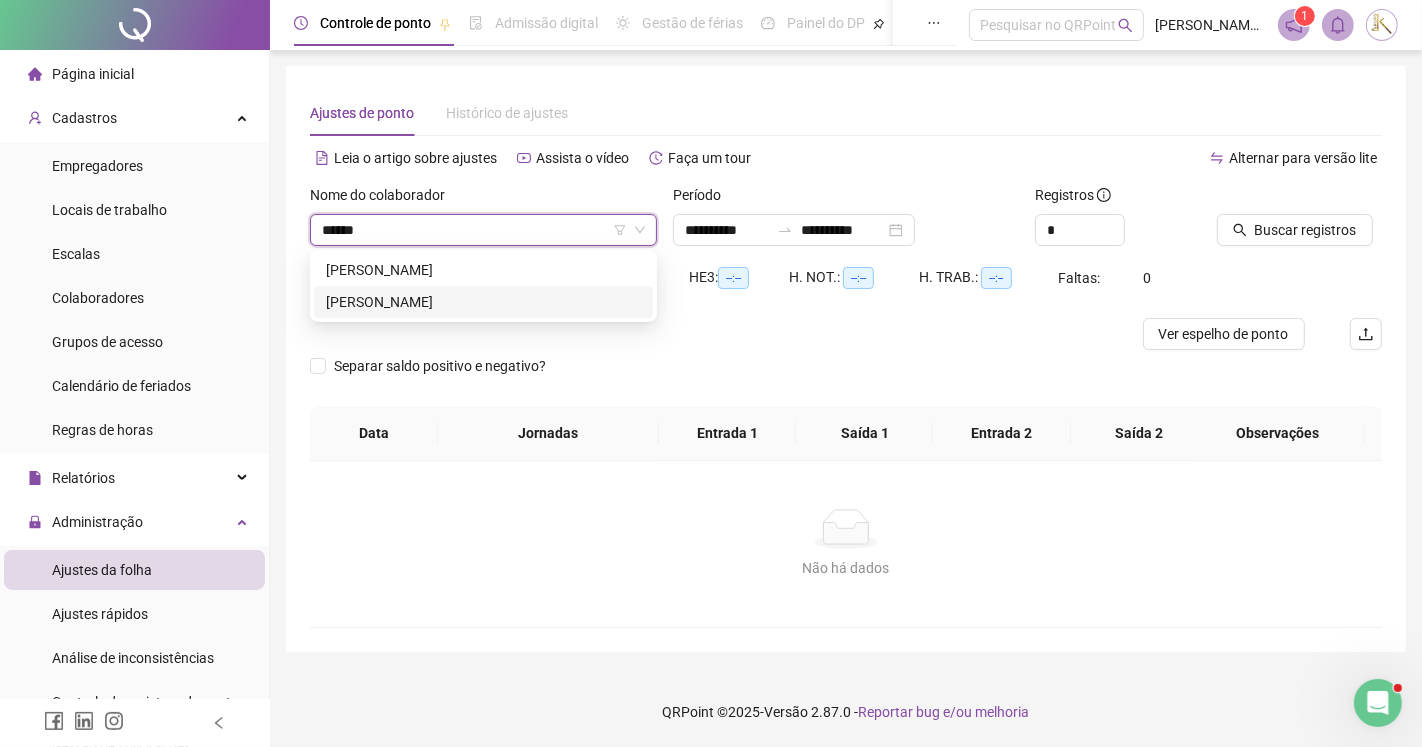 click on "[PERSON_NAME]" at bounding box center (483, 302) 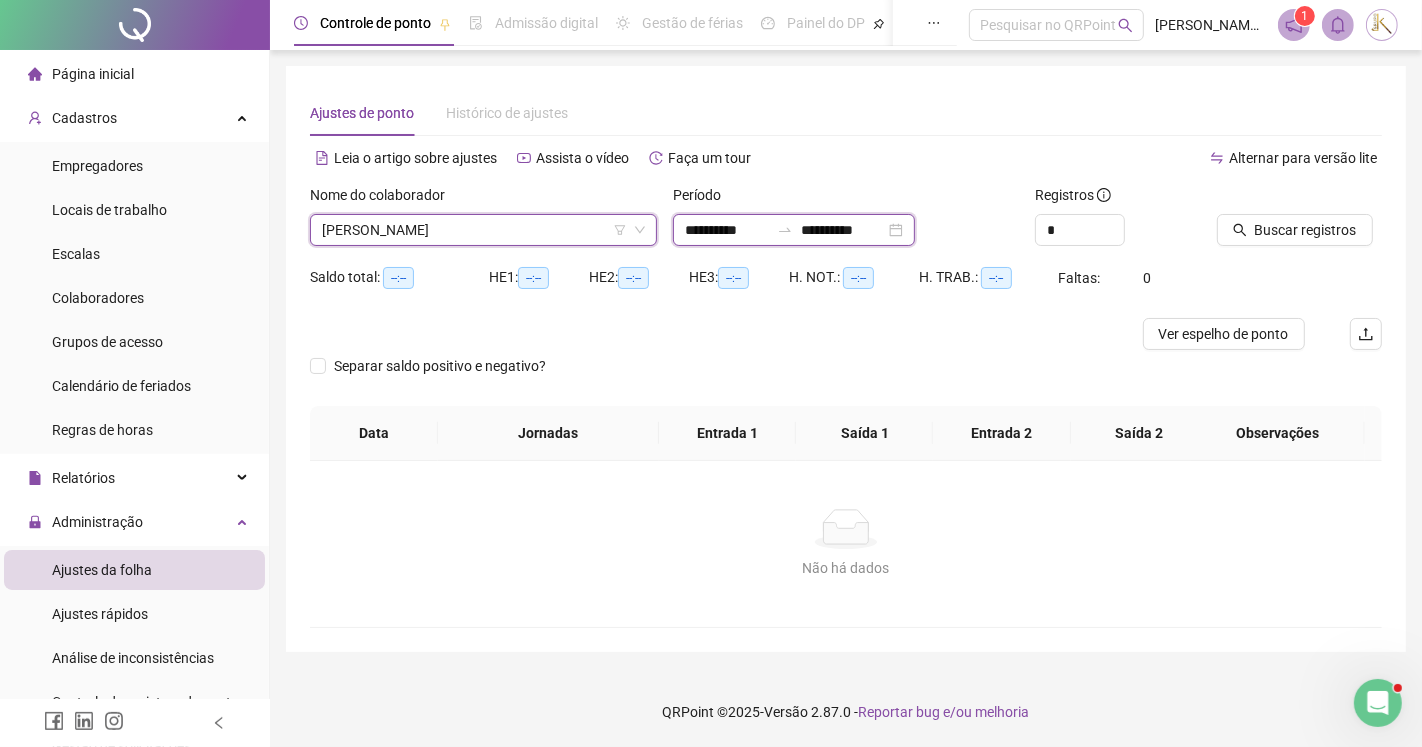 click on "**********" at bounding box center (727, 230) 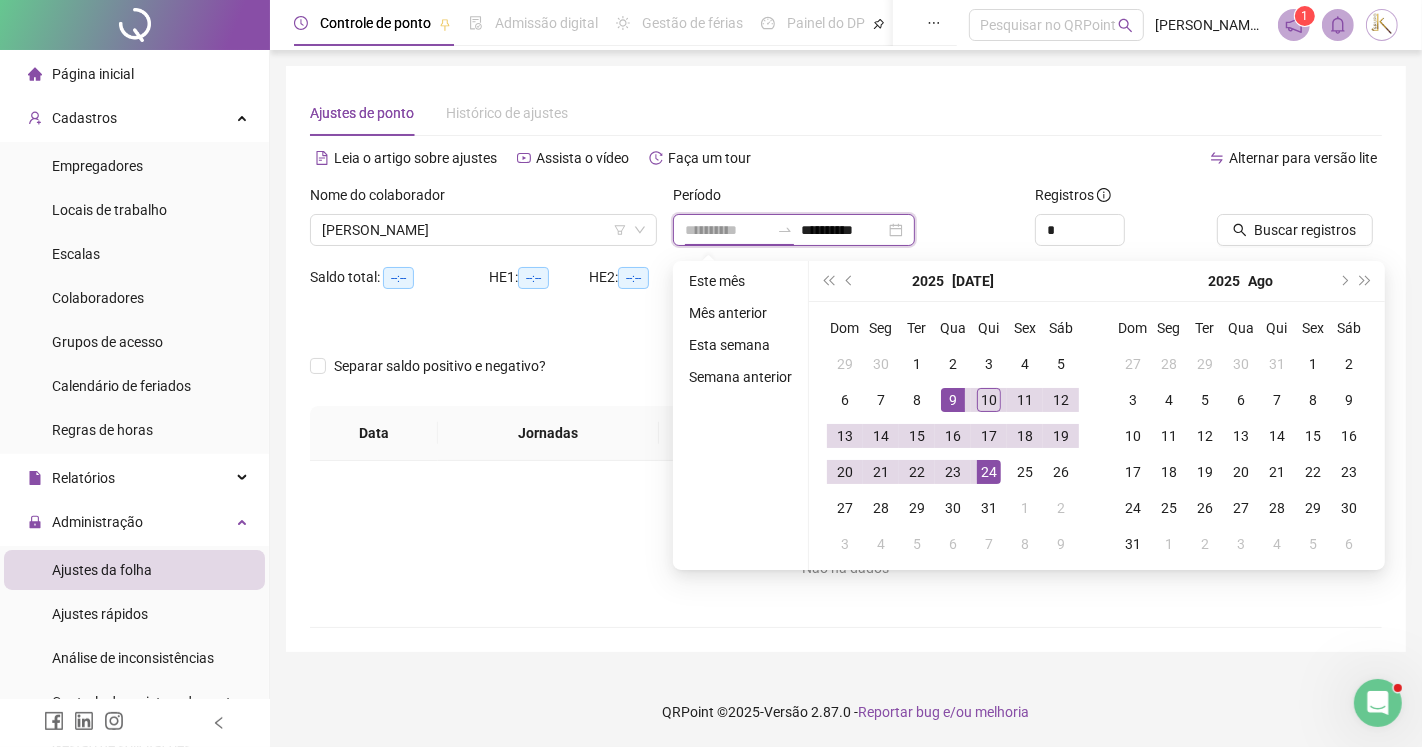 type on "**********" 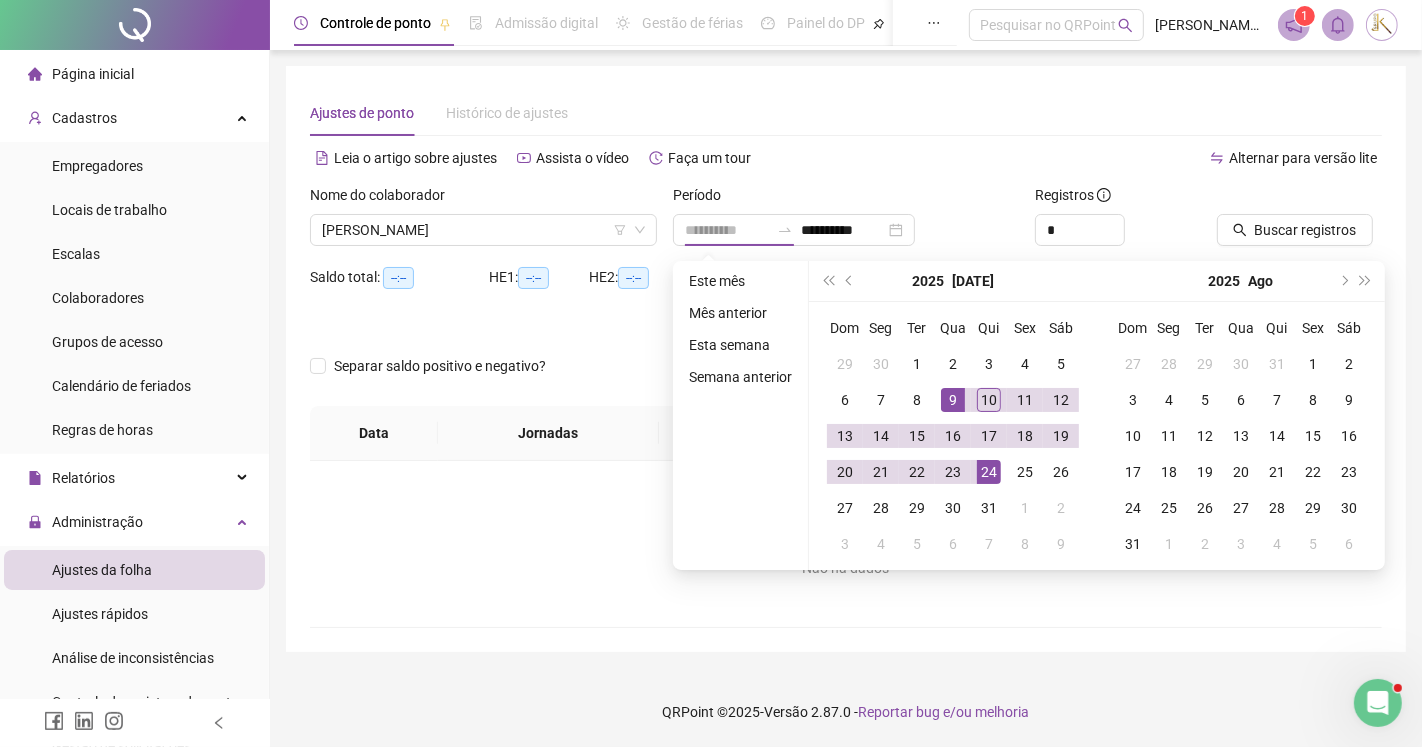 click on "24" at bounding box center (989, 472) 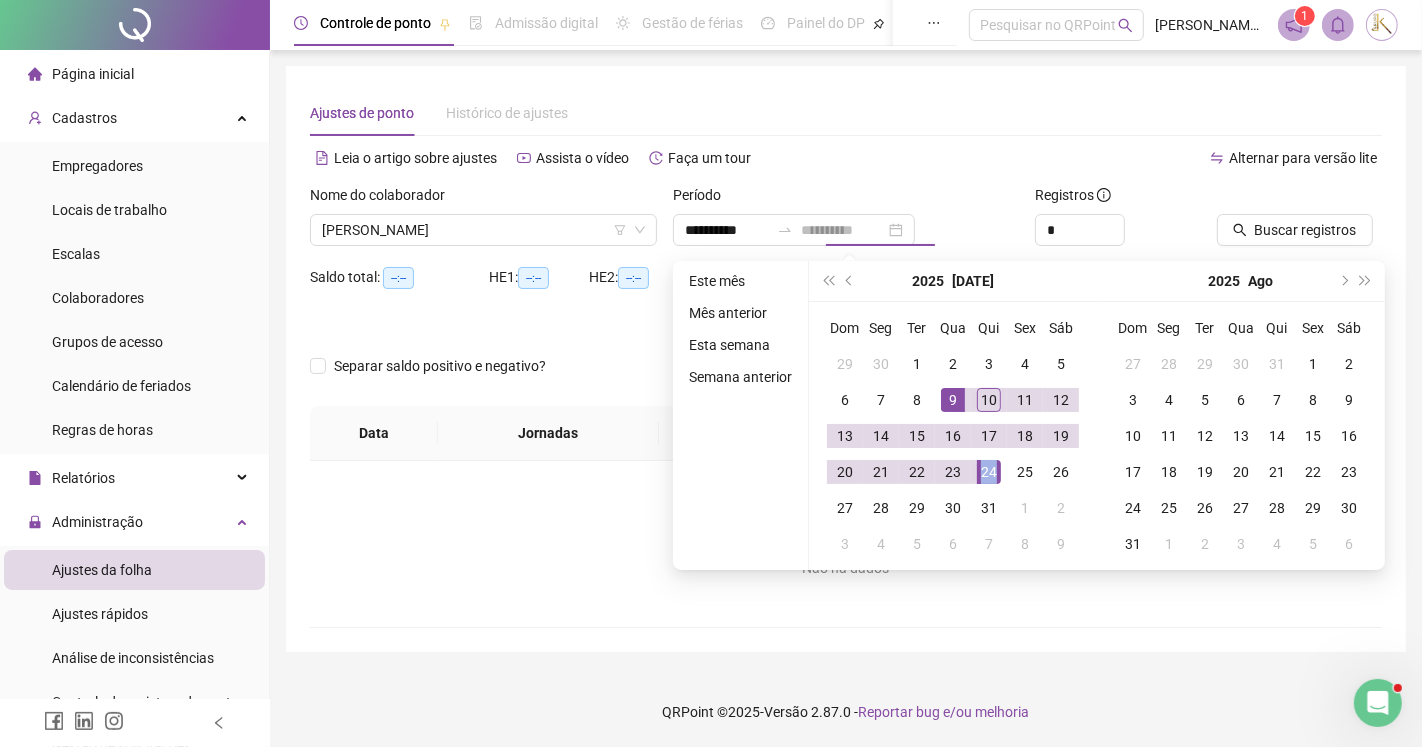 click on "24" at bounding box center (989, 472) 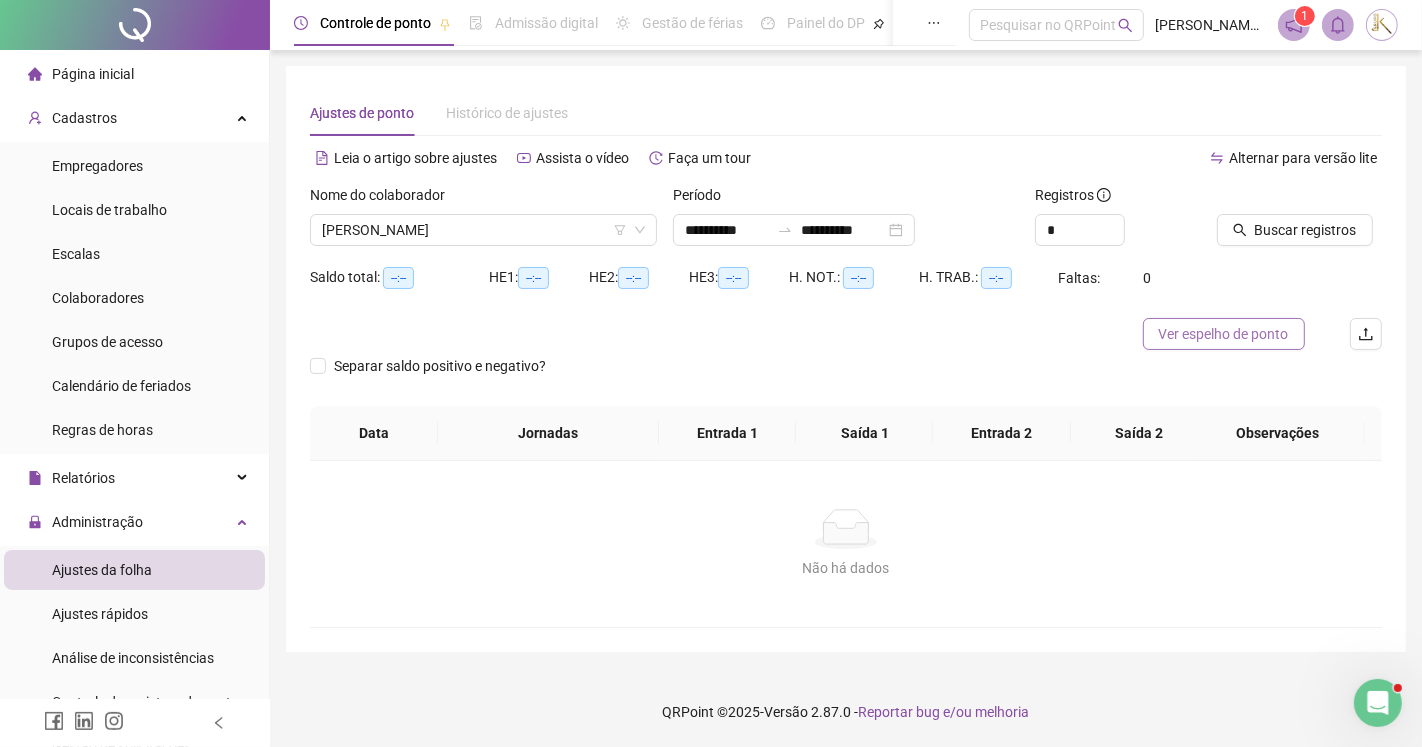 click on "Ver espelho de ponto" at bounding box center [1224, 334] 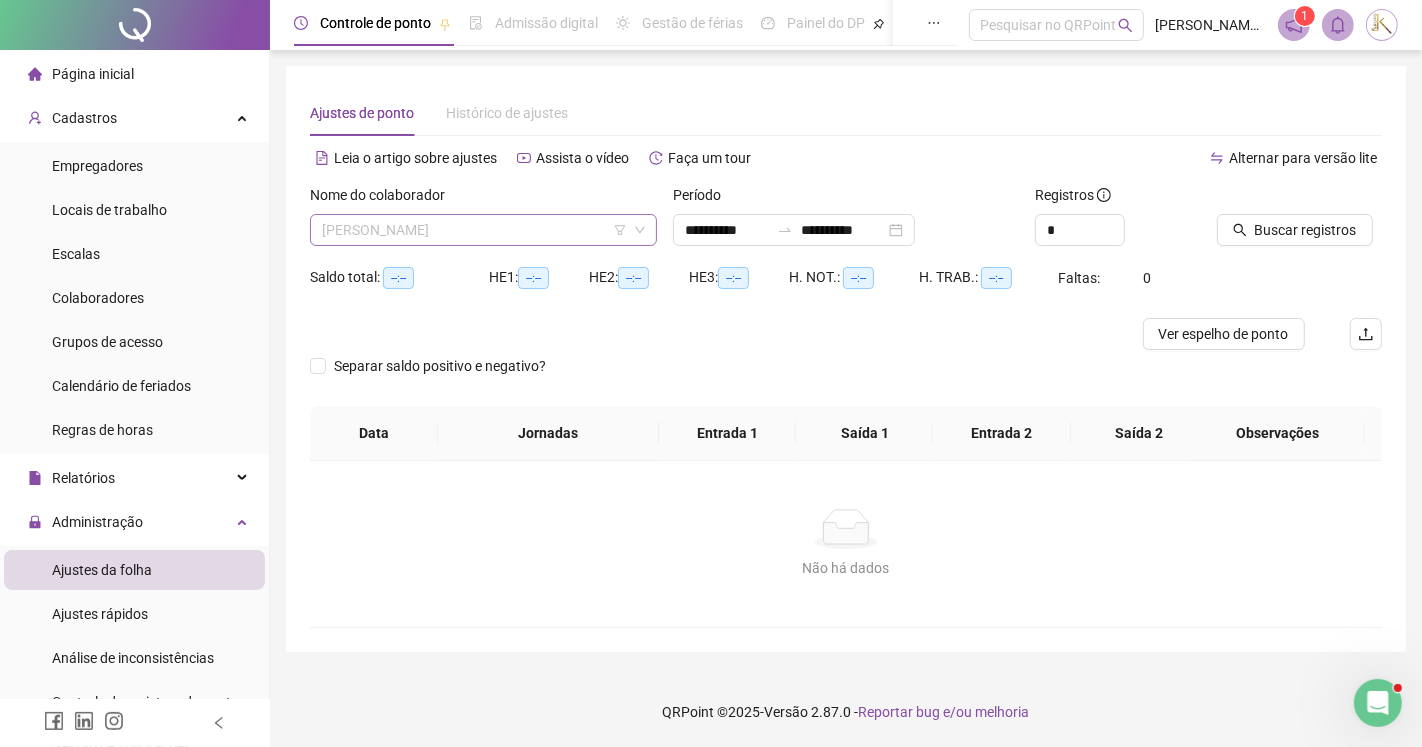 click on "[PERSON_NAME]" at bounding box center [483, 230] 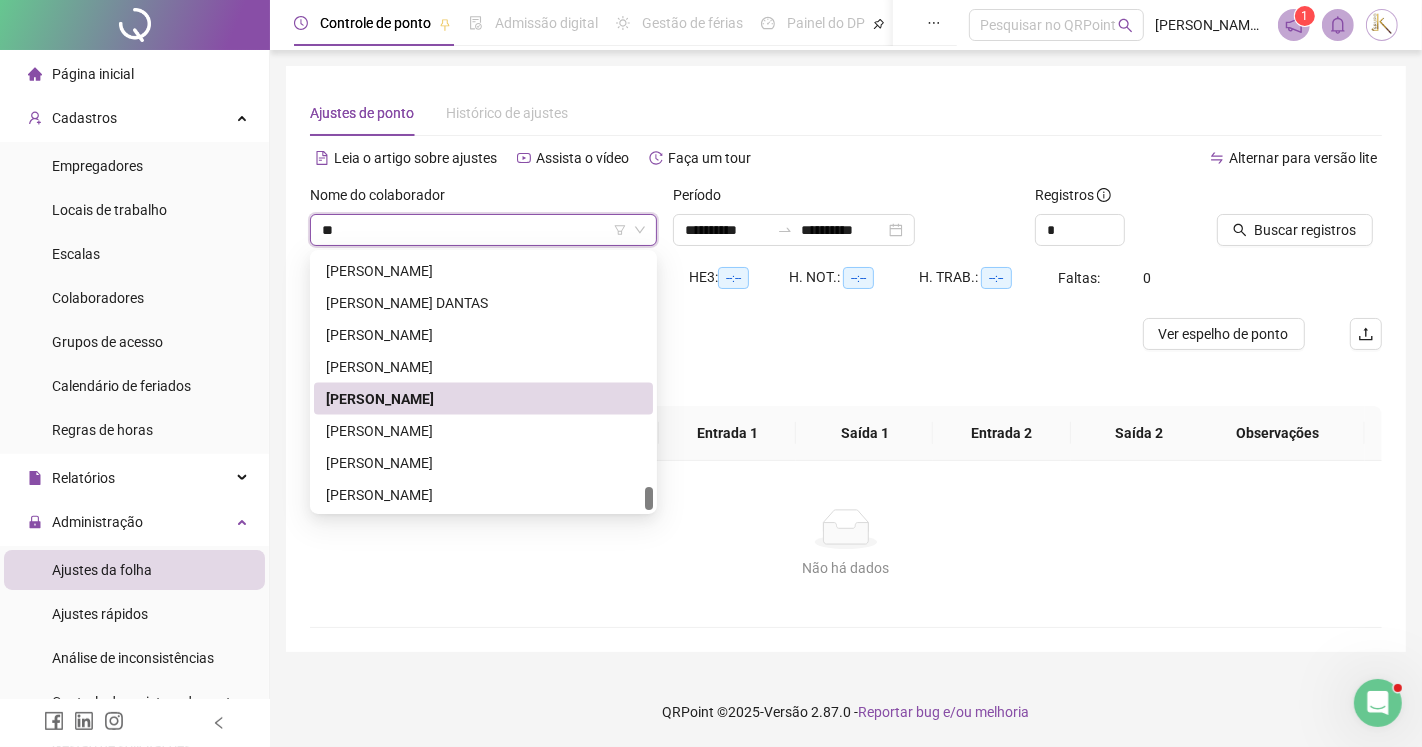 scroll, scrollTop: 0, scrollLeft: 0, axis: both 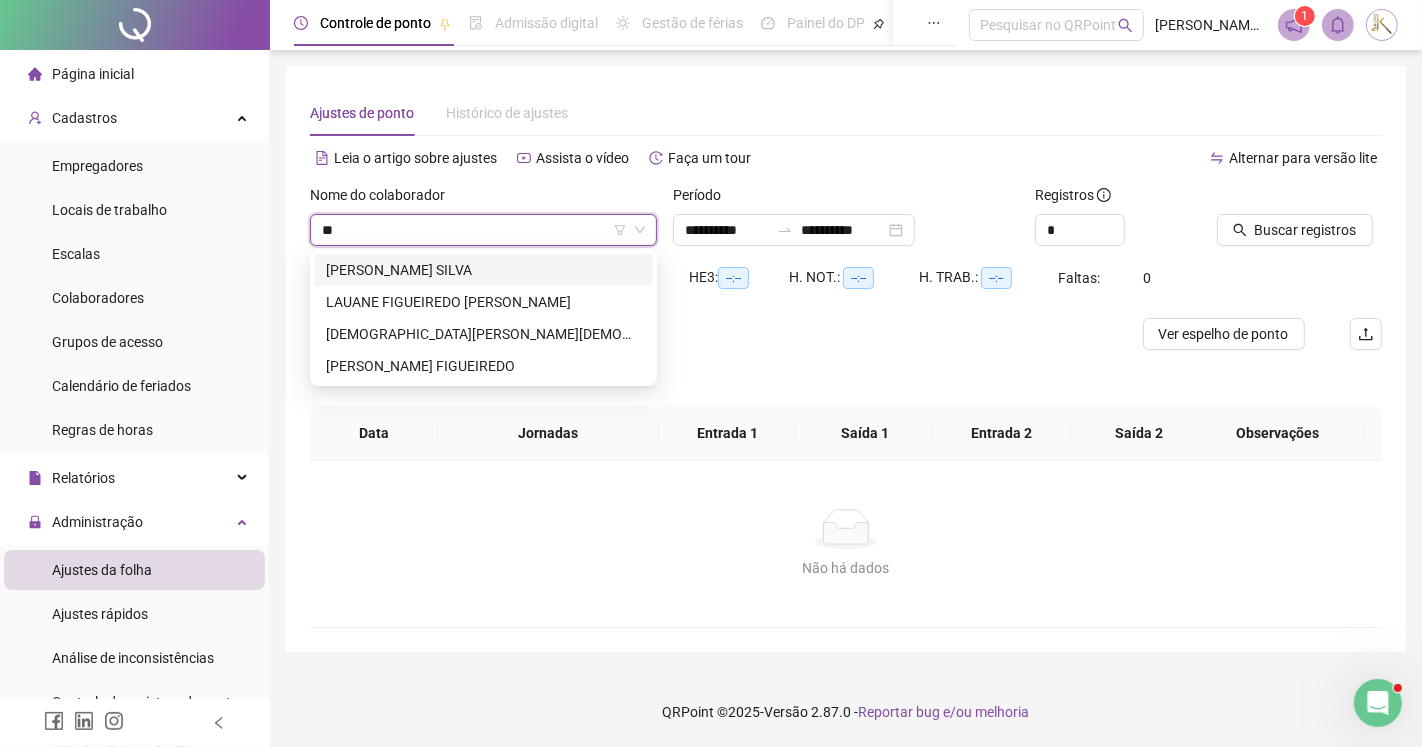 type on "***" 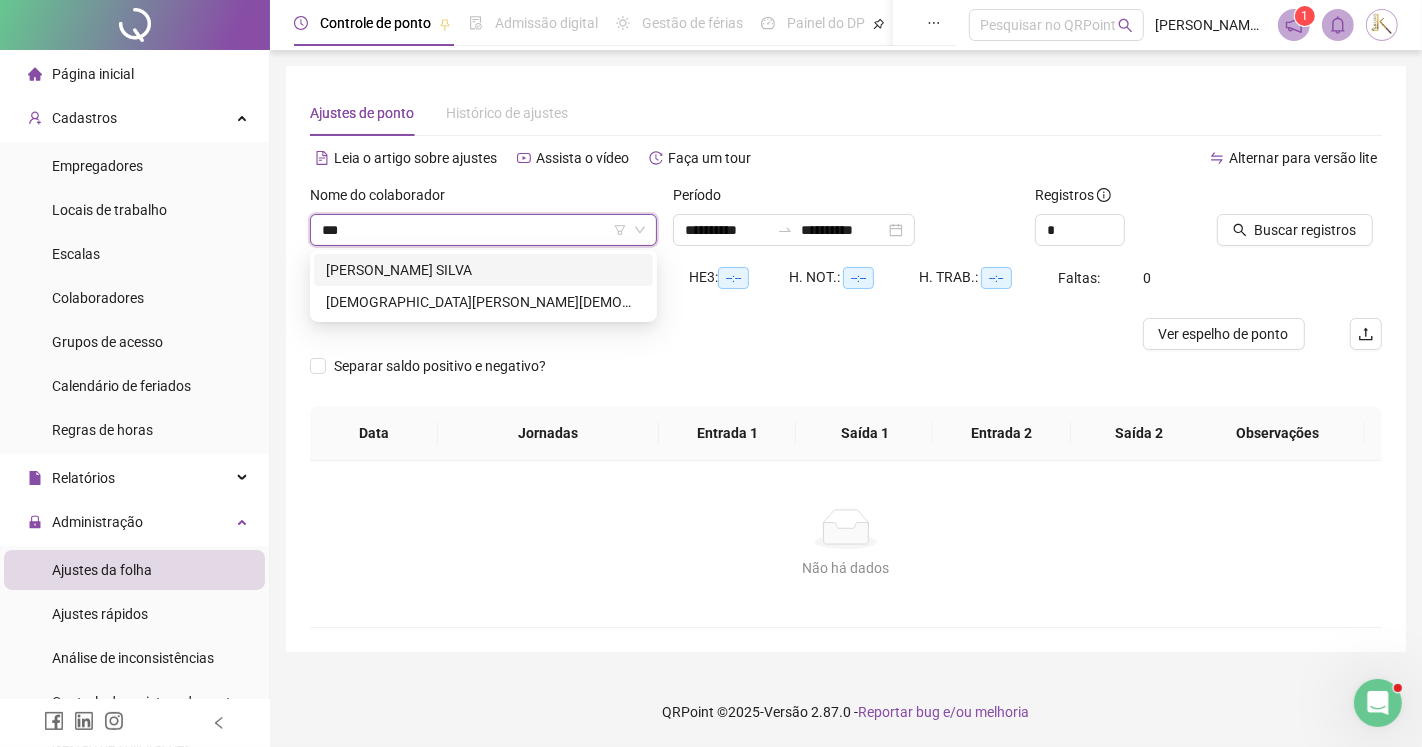 click on "[PERSON_NAME] SILVA" at bounding box center [483, 270] 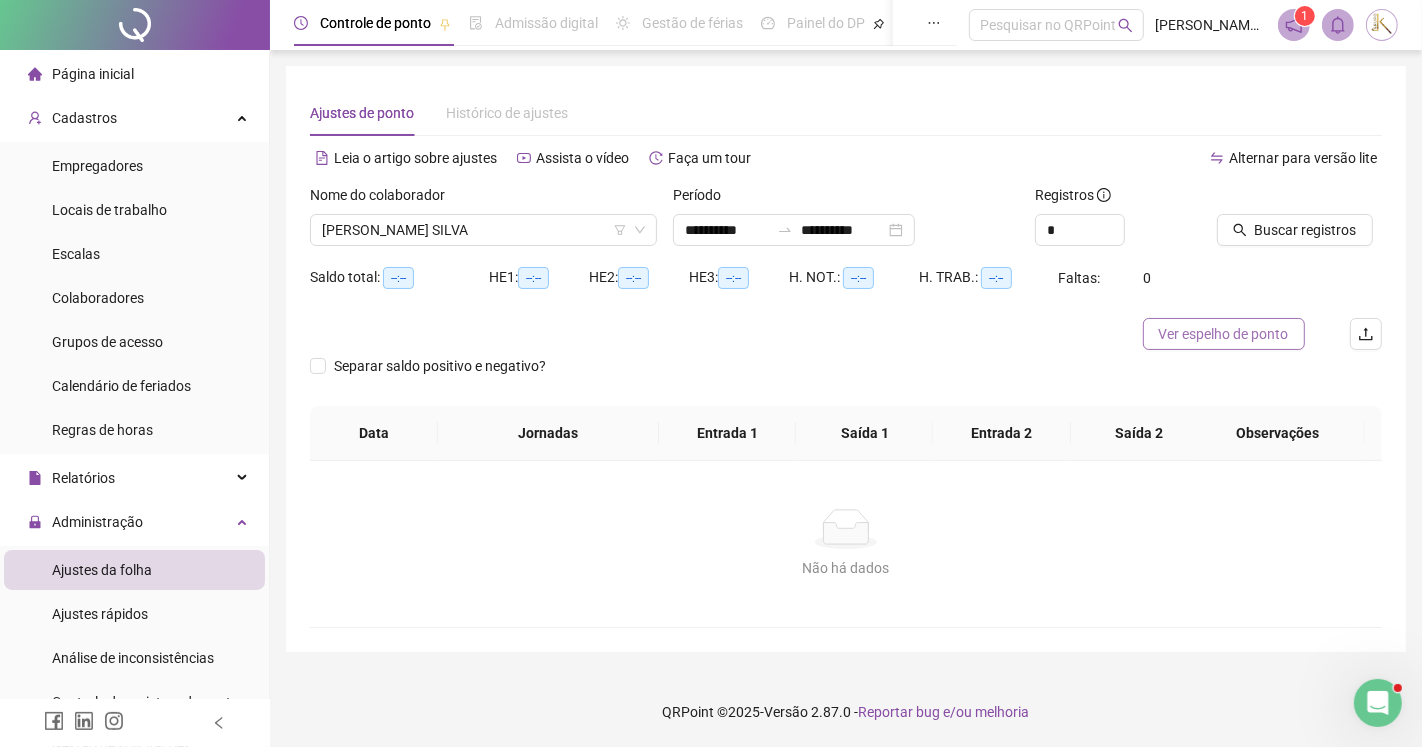 click on "Ver espelho de ponto" at bounding box center [1224, 334] 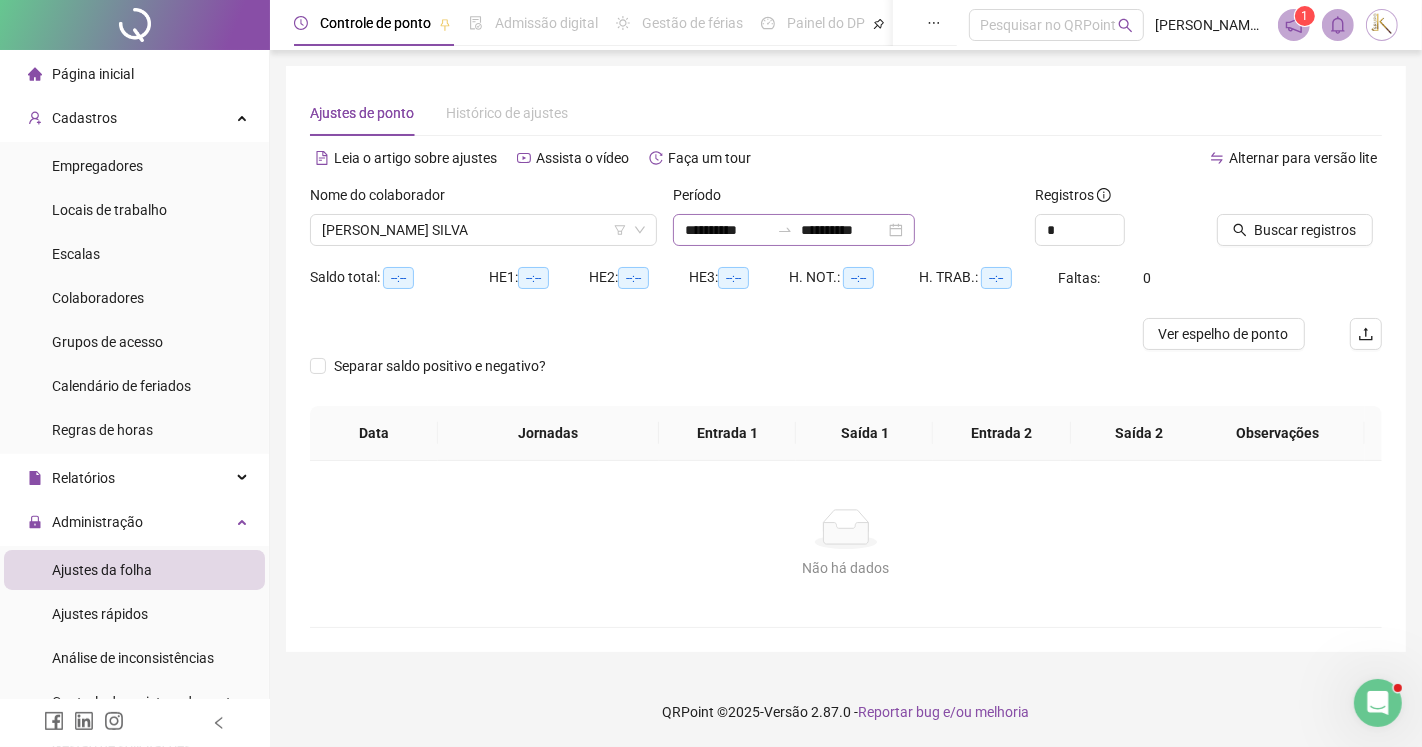 click on "**********" at bounding box center (794, 230) 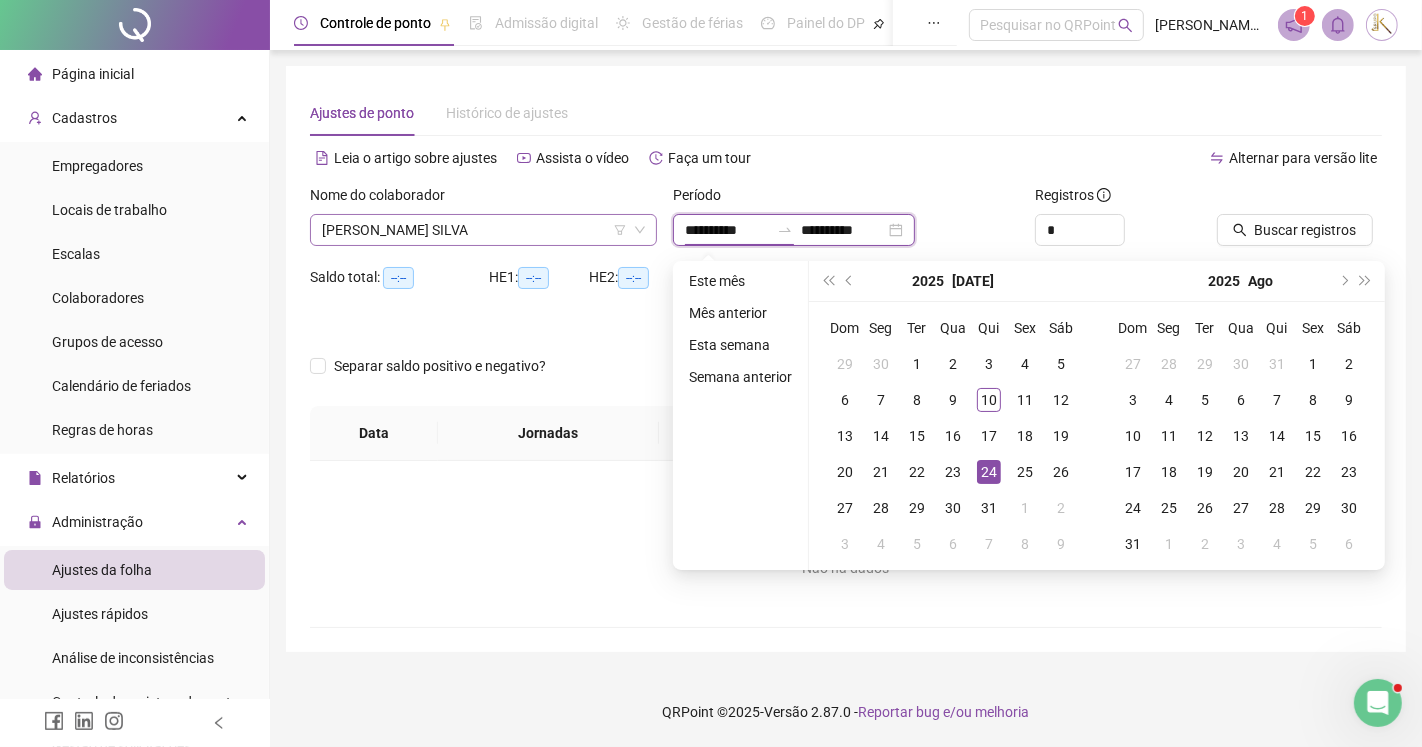 click on "[PERSON_NAME] SILVA" at bounding box center [483, 230] 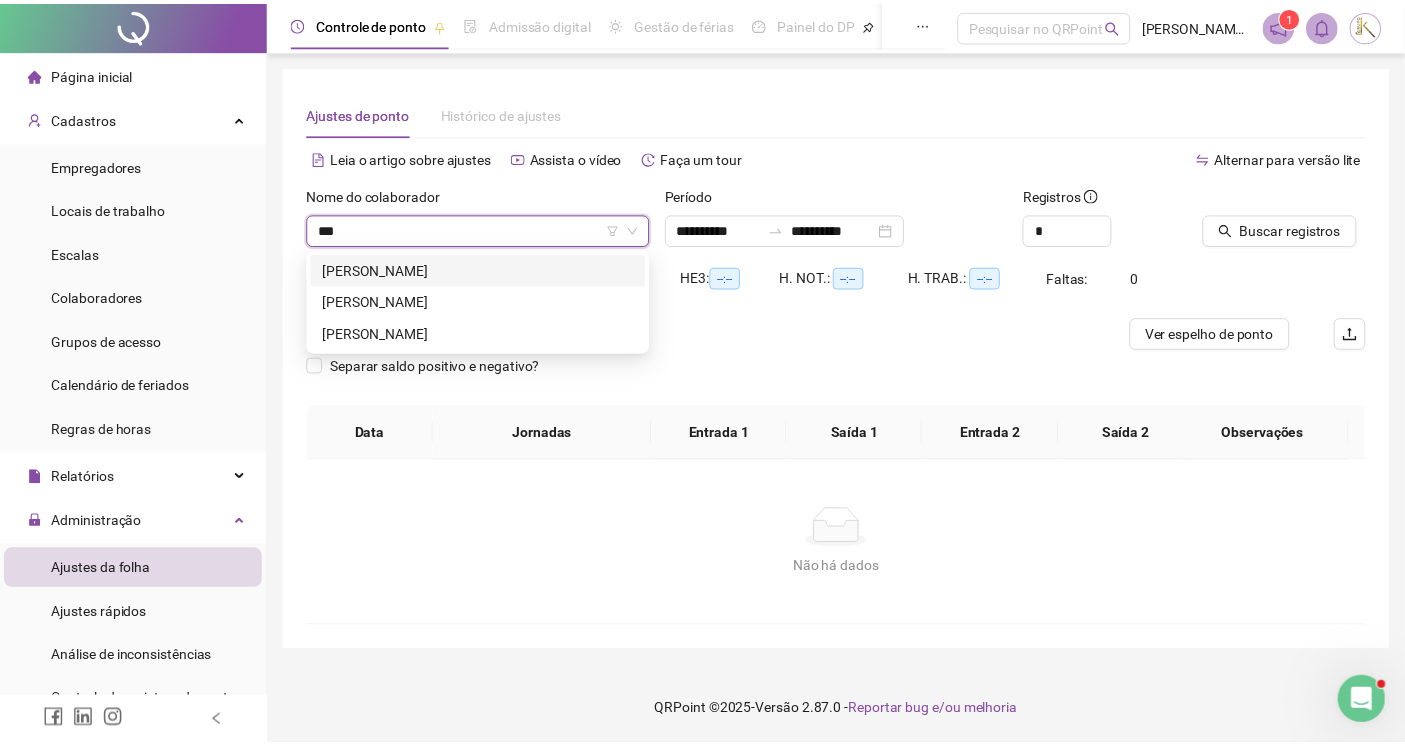 scroll, scrollTop: 0, scrollLeft: 0, axis: both 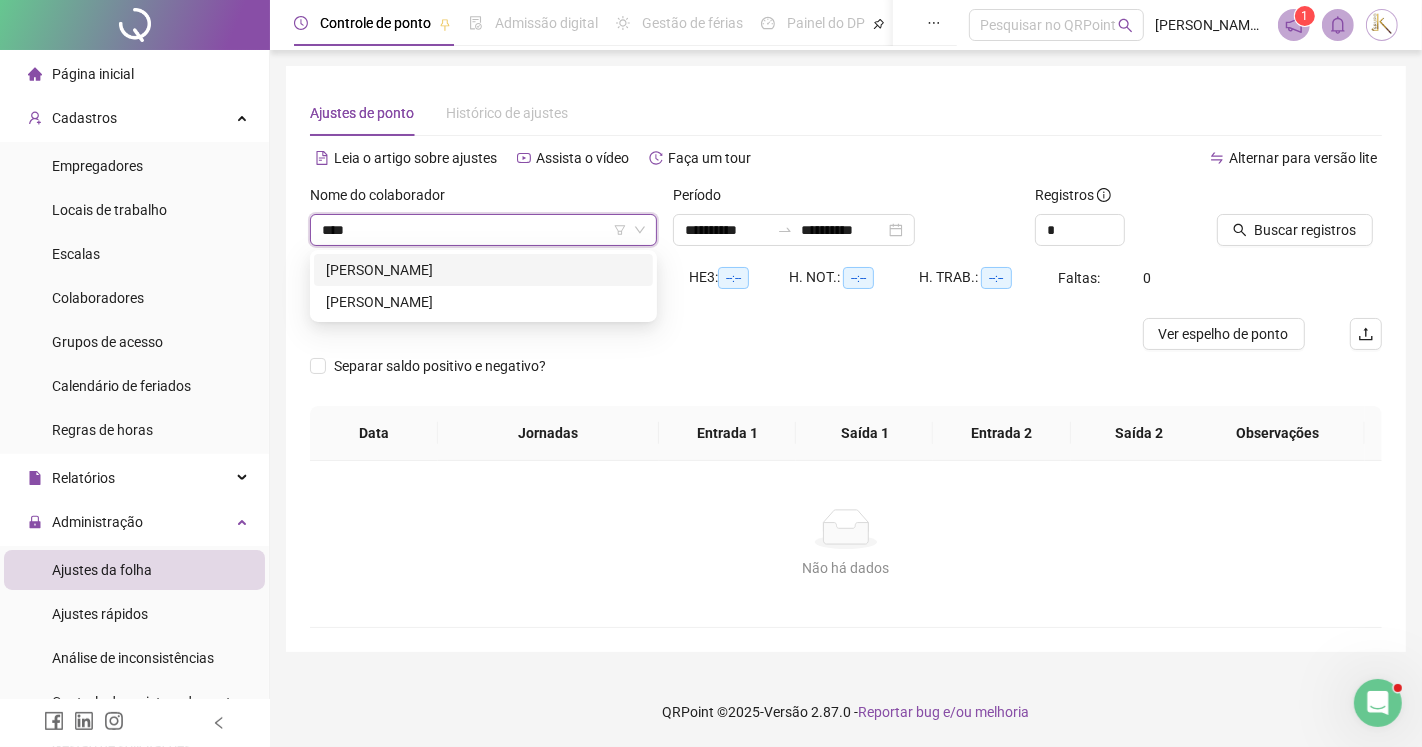 type on "*****" 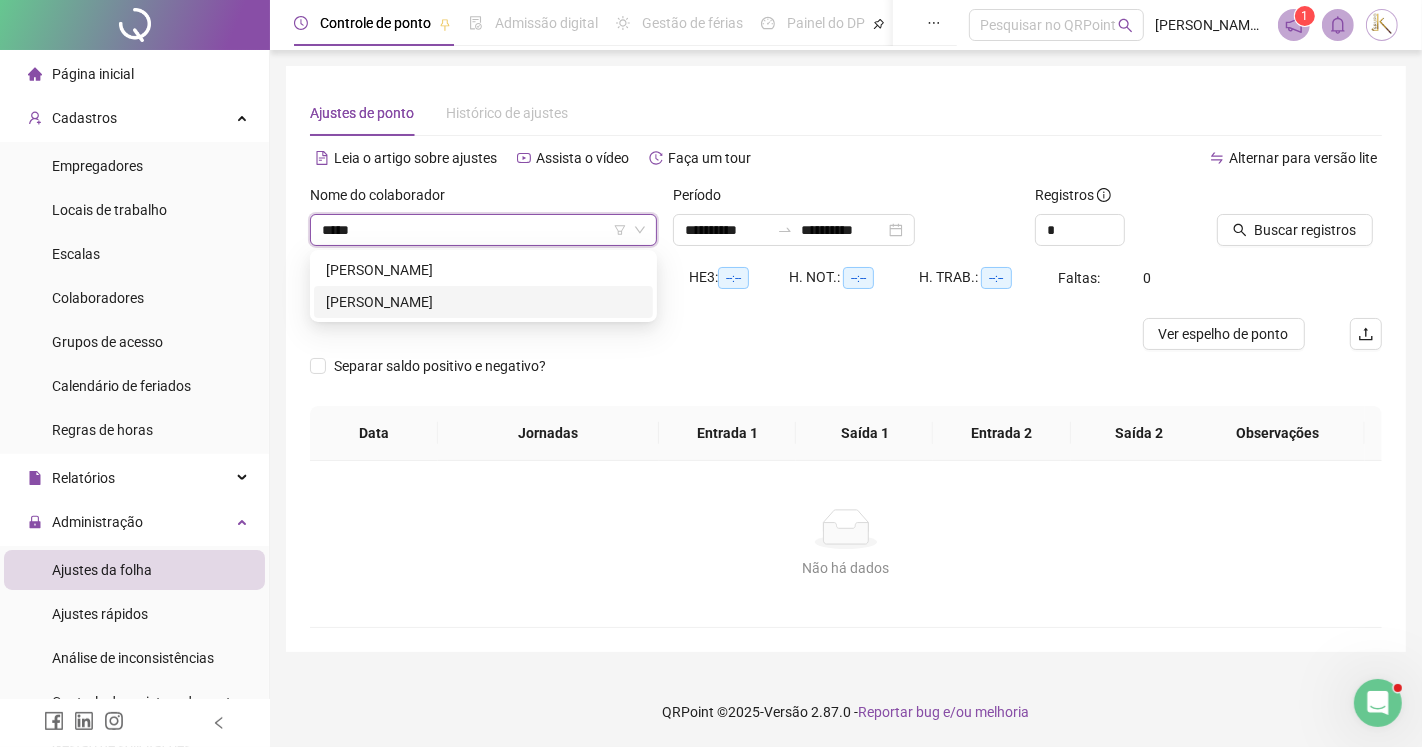 click on "[PERSON_NAME]" at bounding box center (483, 302) 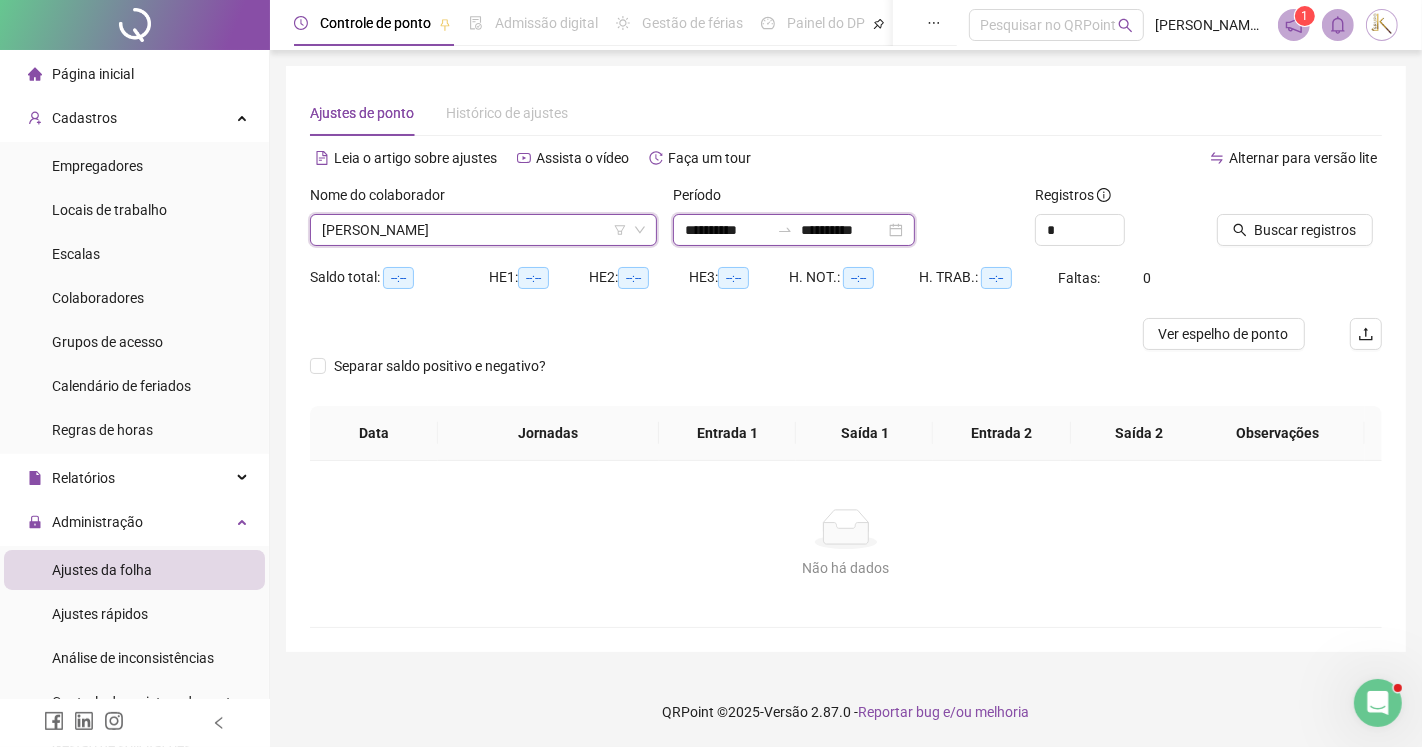 click on "**********" at bounding box center [727, 230] 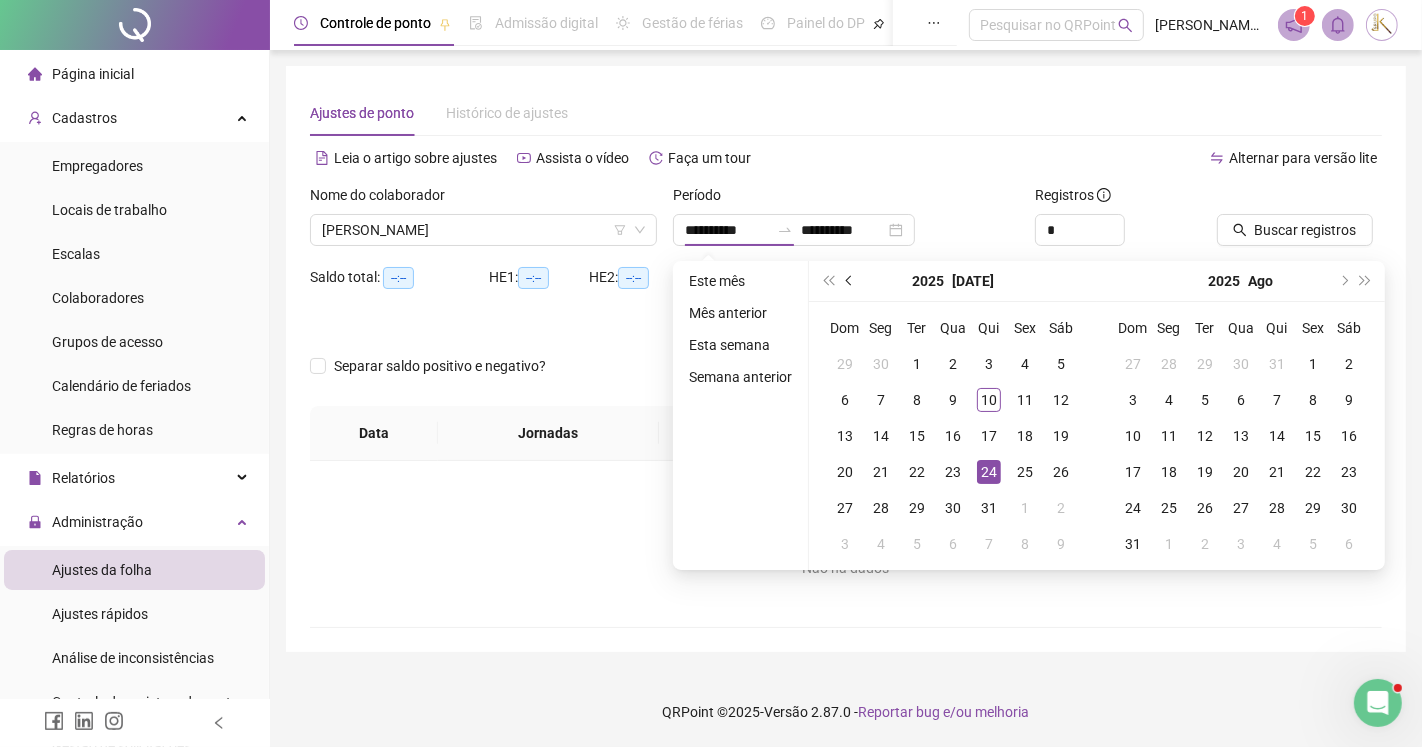 click at bounding box center [851, 281] 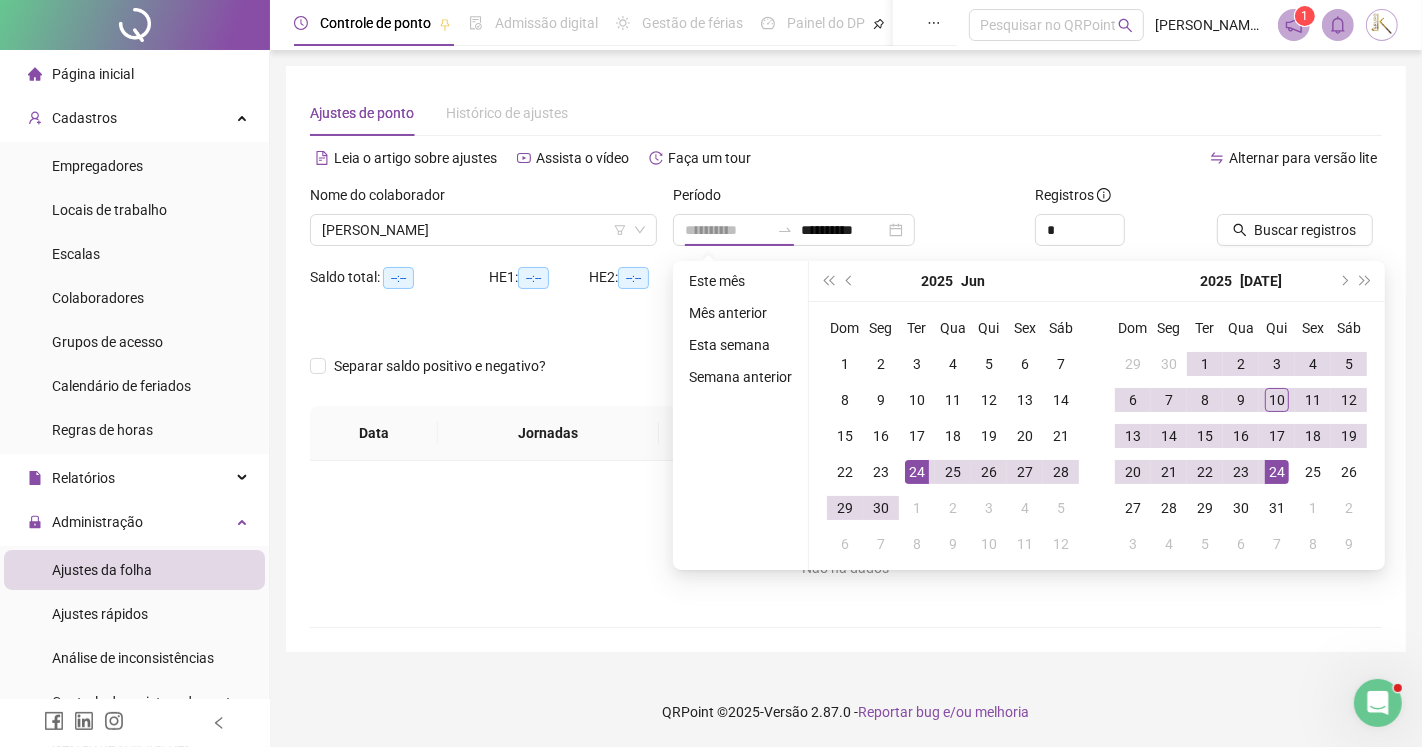 type on "**********" 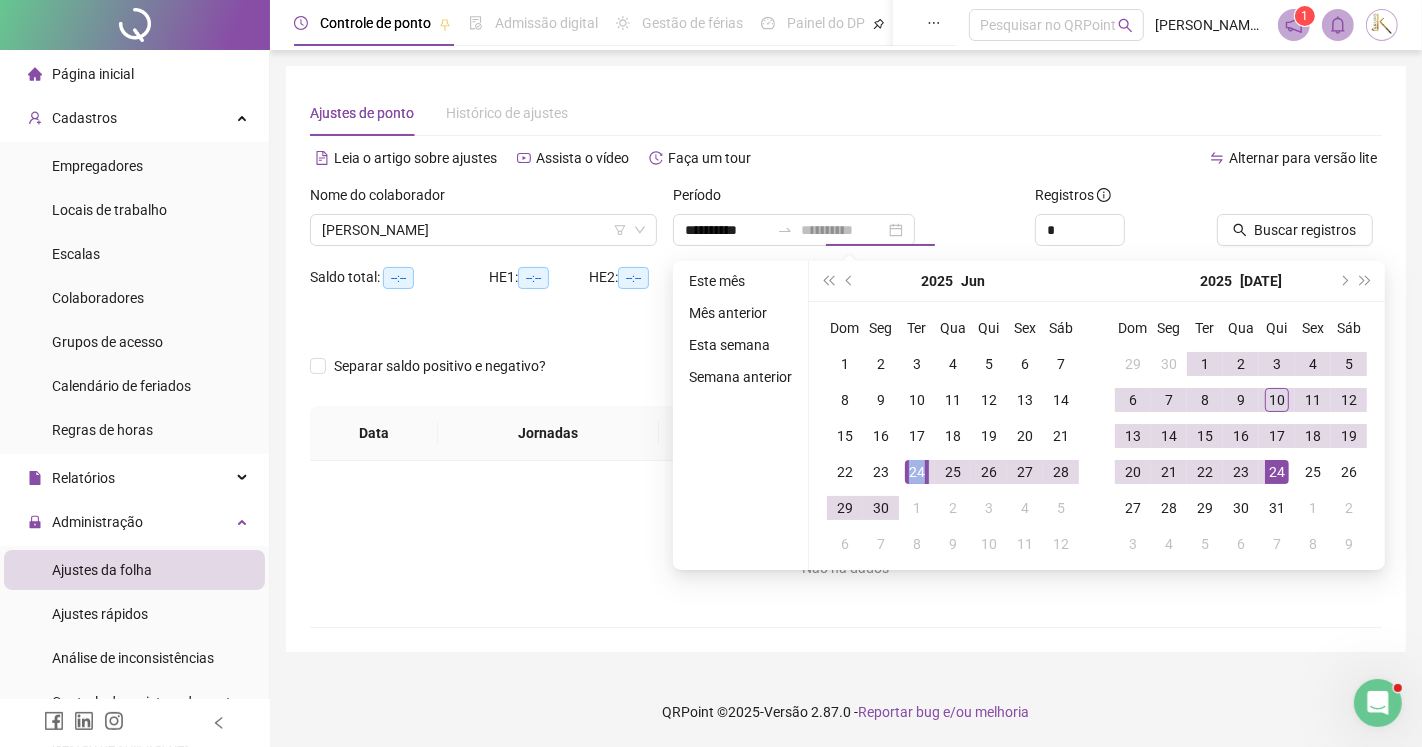 click on "24" at bounding box center [917, 472] 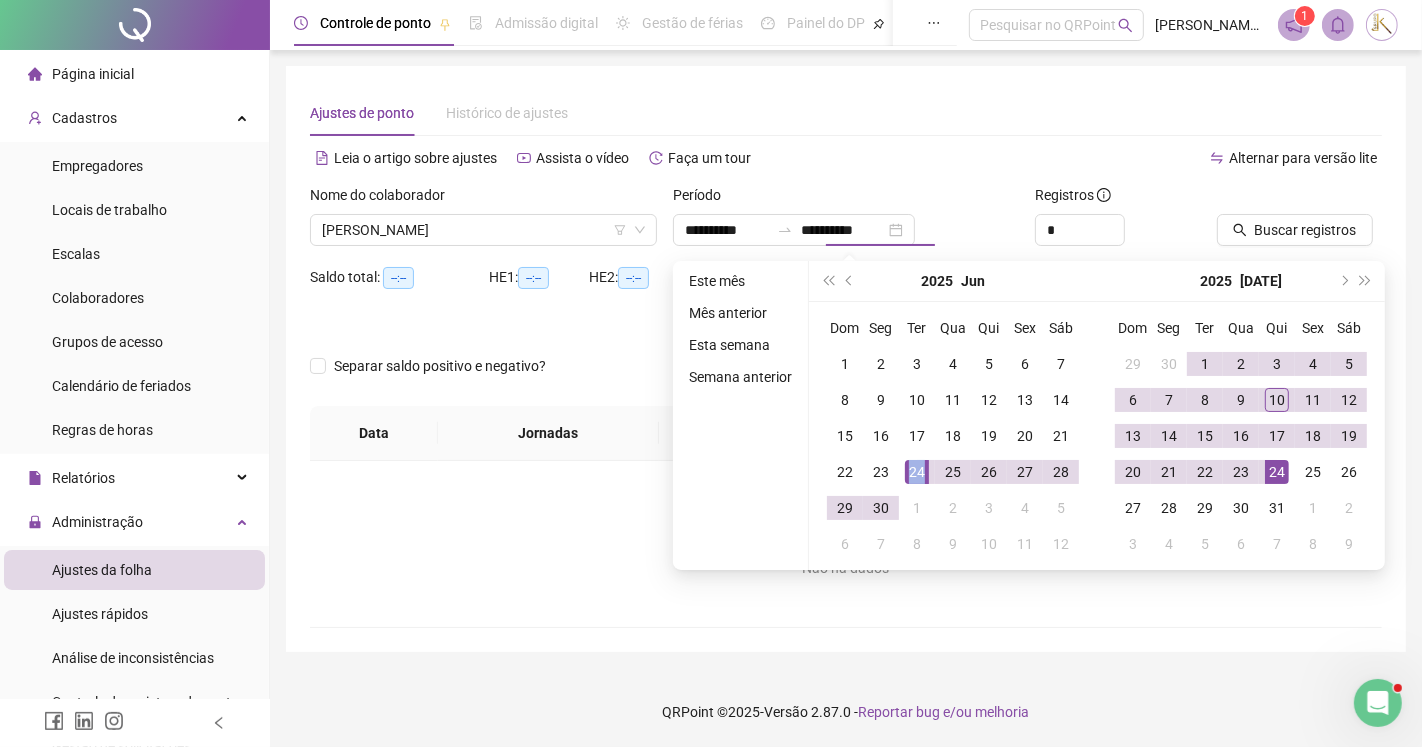 type on "**********" 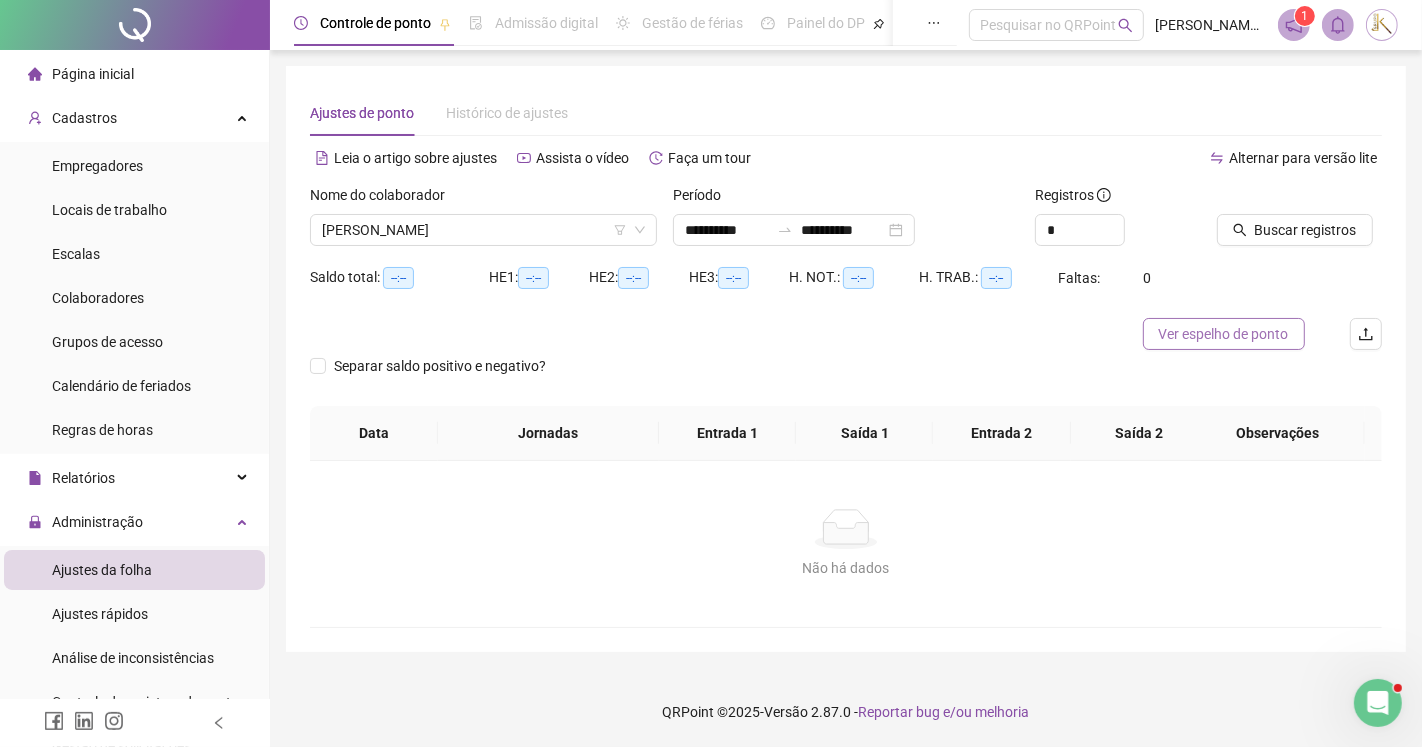 click on "Ver espelho de ponto" at bounding box center [1224, 334] 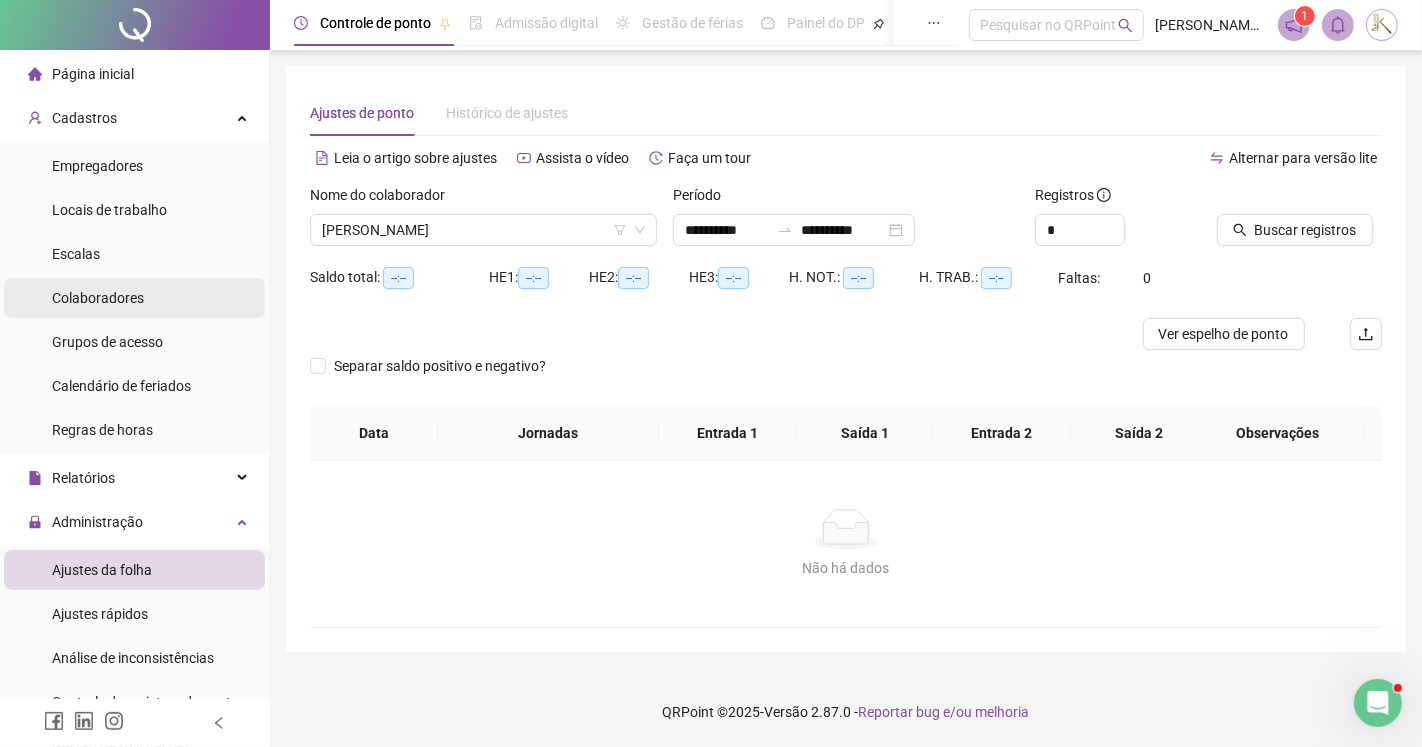 click on "Colaboradores" at bounding box center [98, 298] 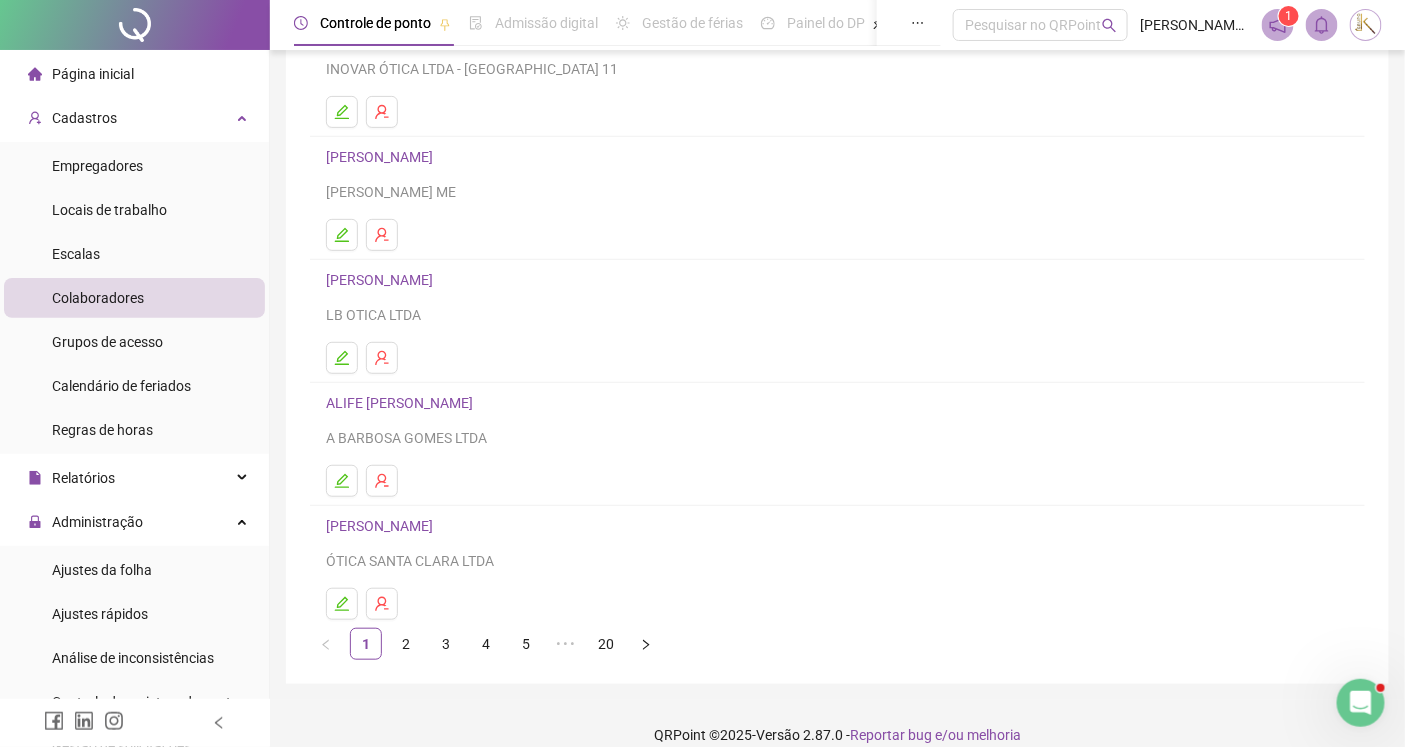 scroll, scrollTop: 220, scrollLeft: 0, axis: vertical 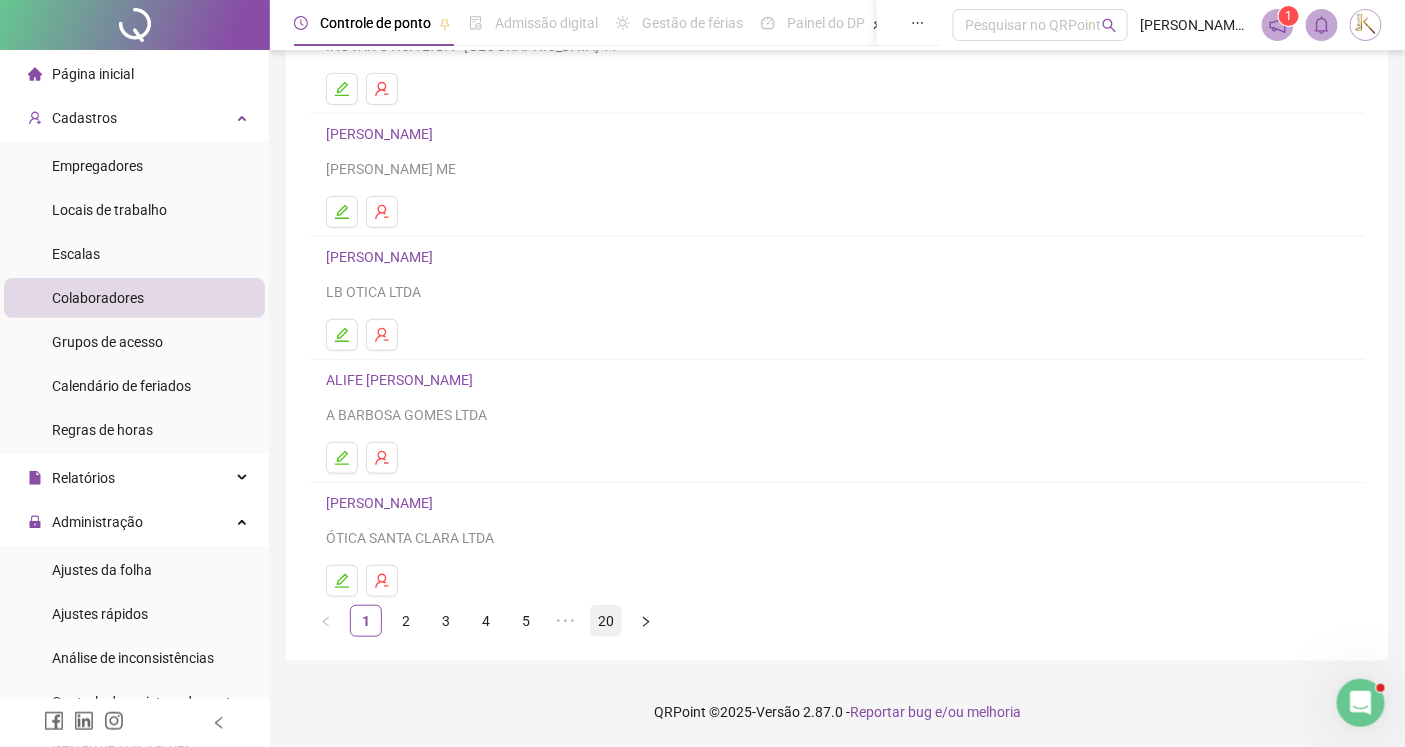 click on "20" at bounding box center (606, 621) 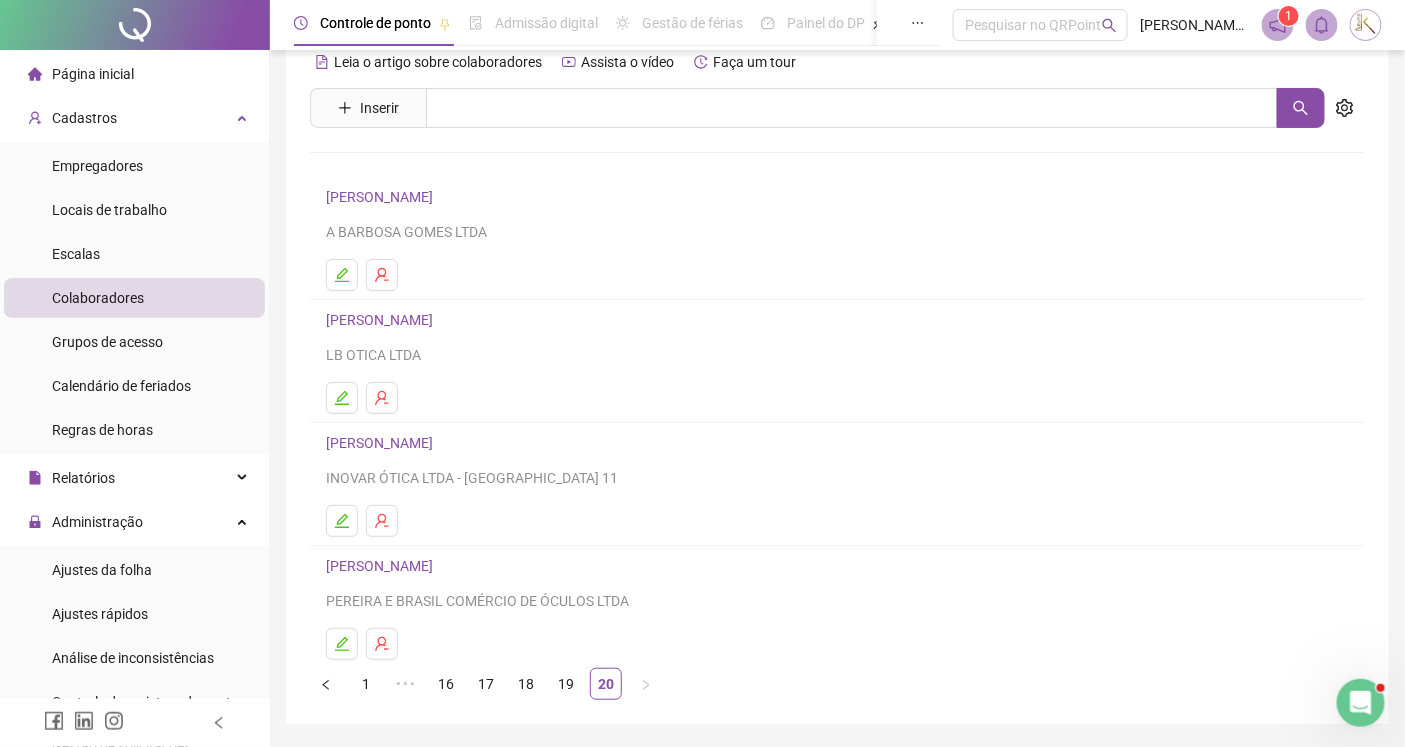scroll, scrollTop: 0, scrollLeft: 0, axis: both 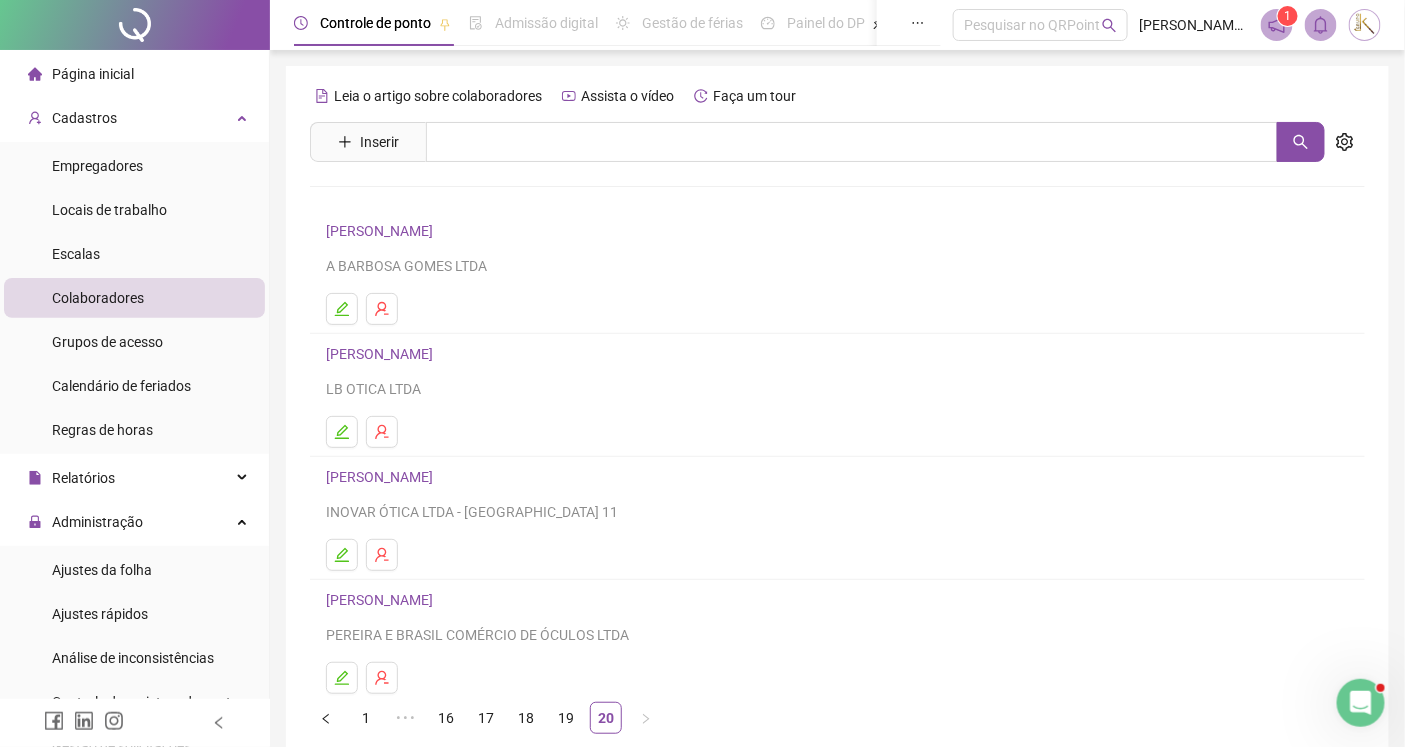 click on "[PERSON_NAME]" at bounding box center (382, 231) 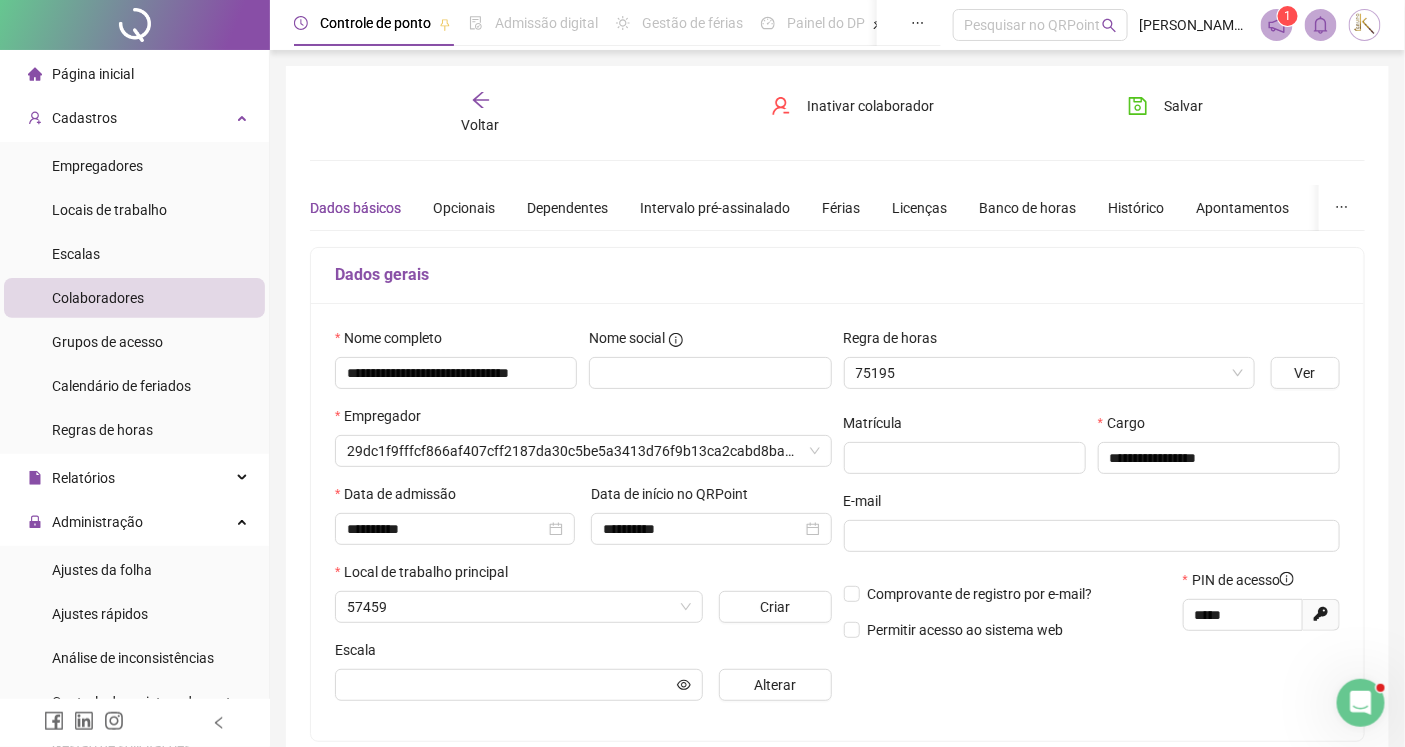 type on "********" 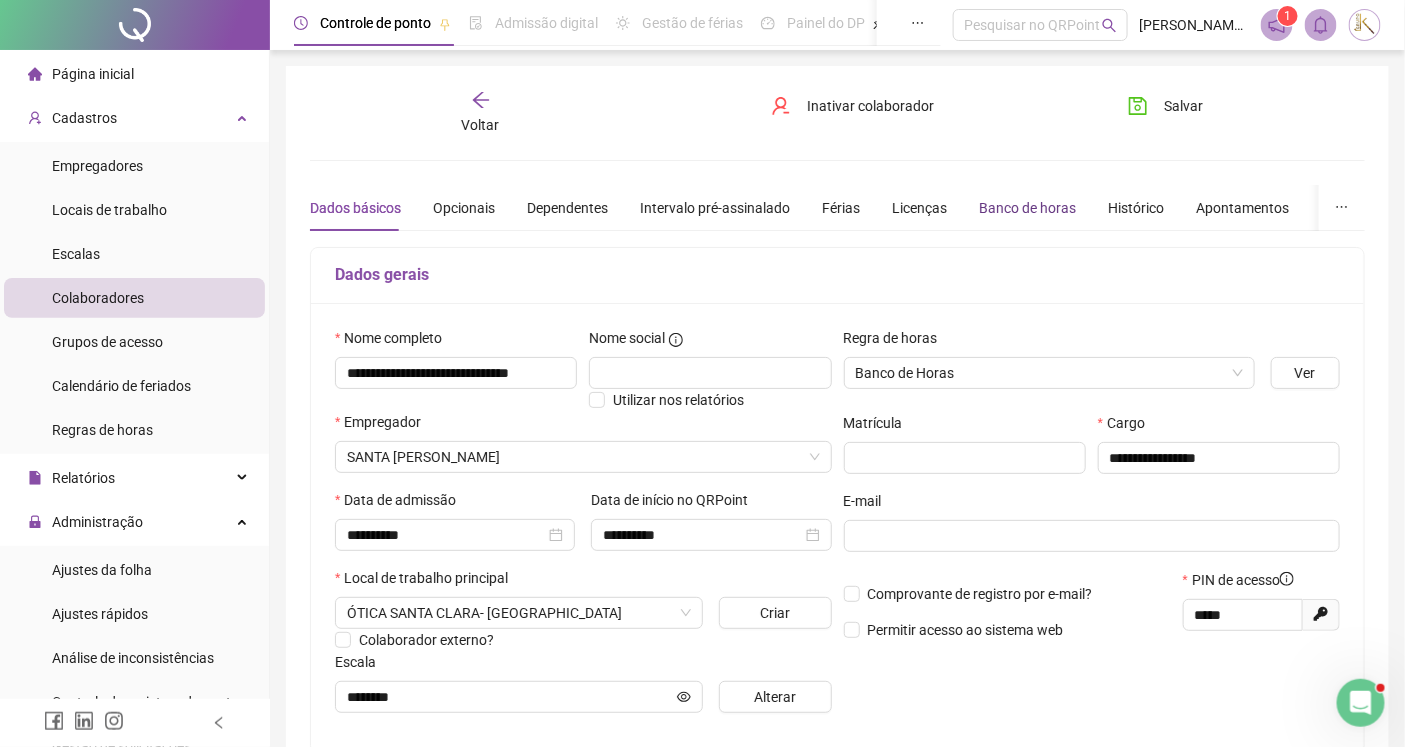 click on "Banco de horas" at bounding box center (1027, 208) 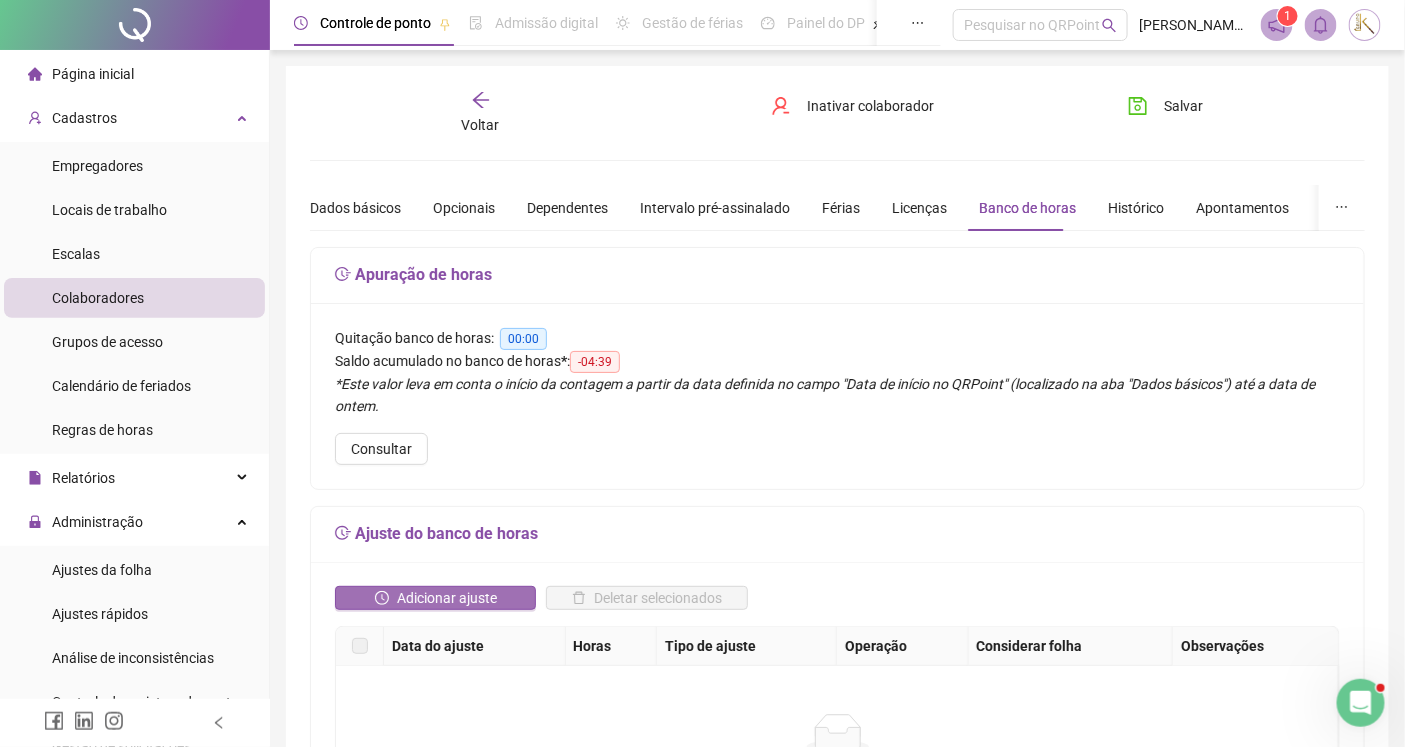 click on "Adicionar ajuste" at bounding box center [447, 598] 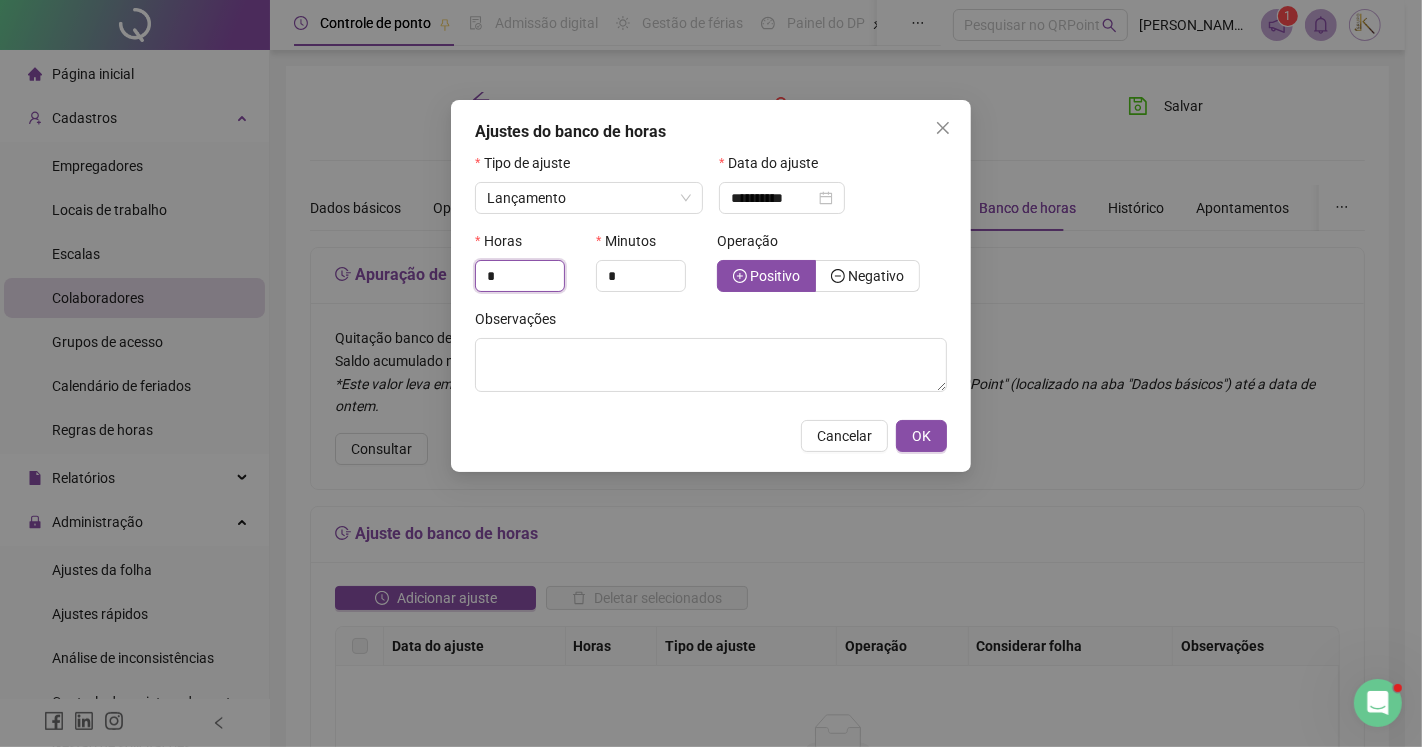 drag, startPoint x: 502, startPoint y: 274, endPoint x: 471, endPoint y: 274, distance: 31 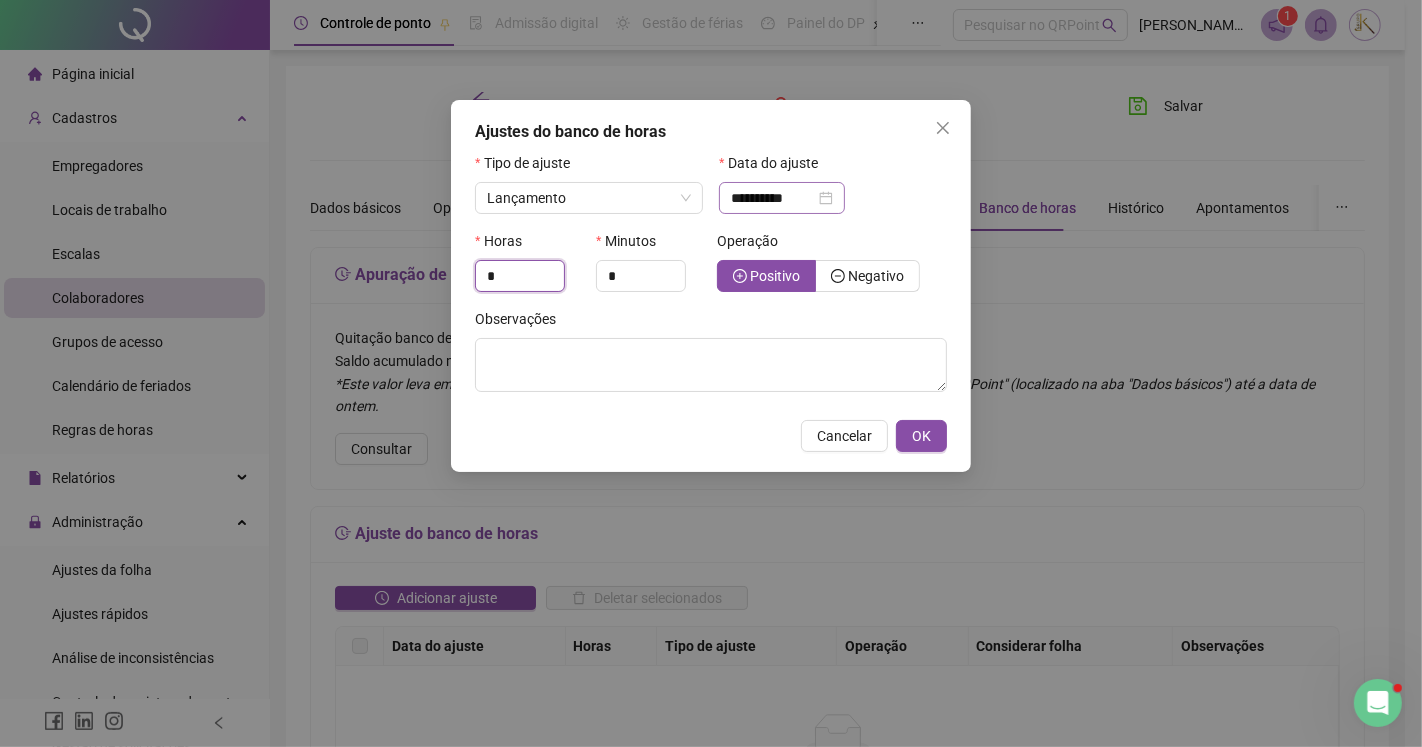 type on "*" 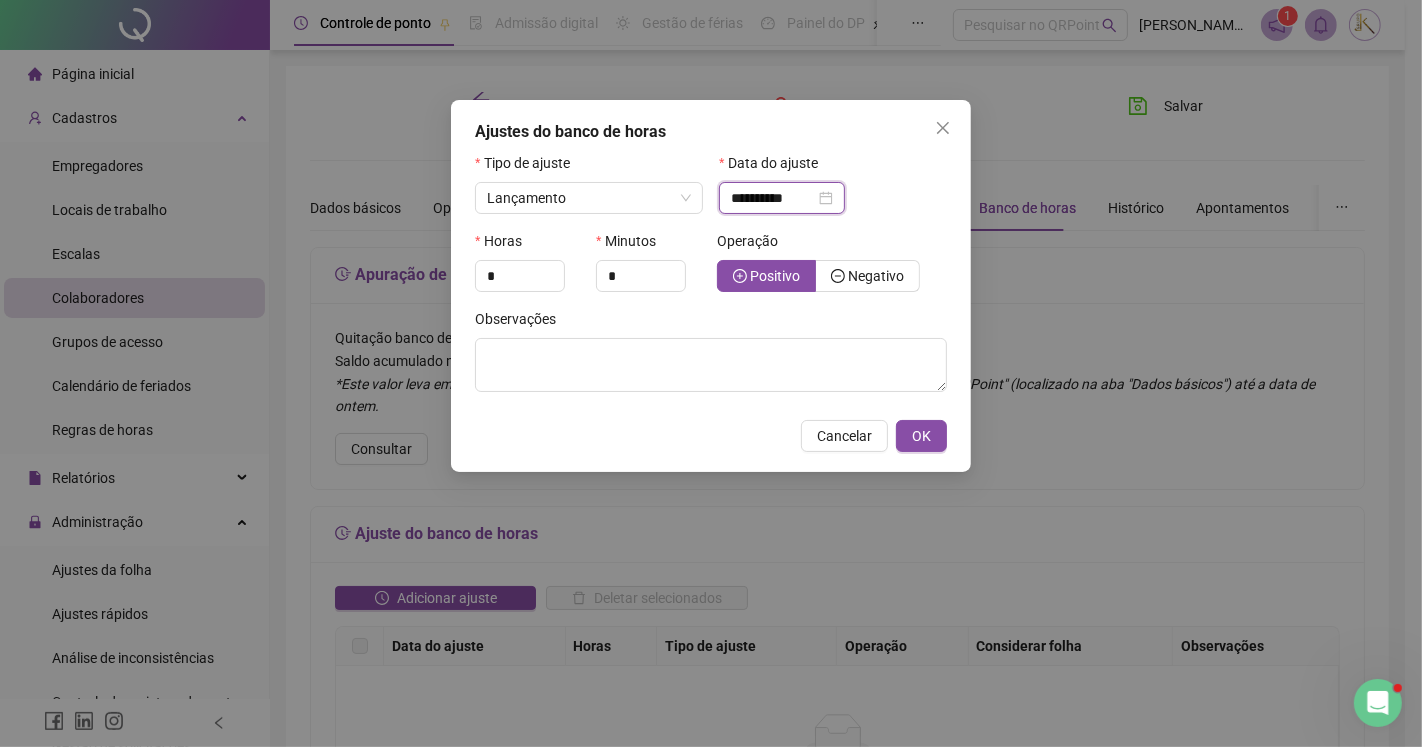 click on "**********" at bounding box center (773, 198) 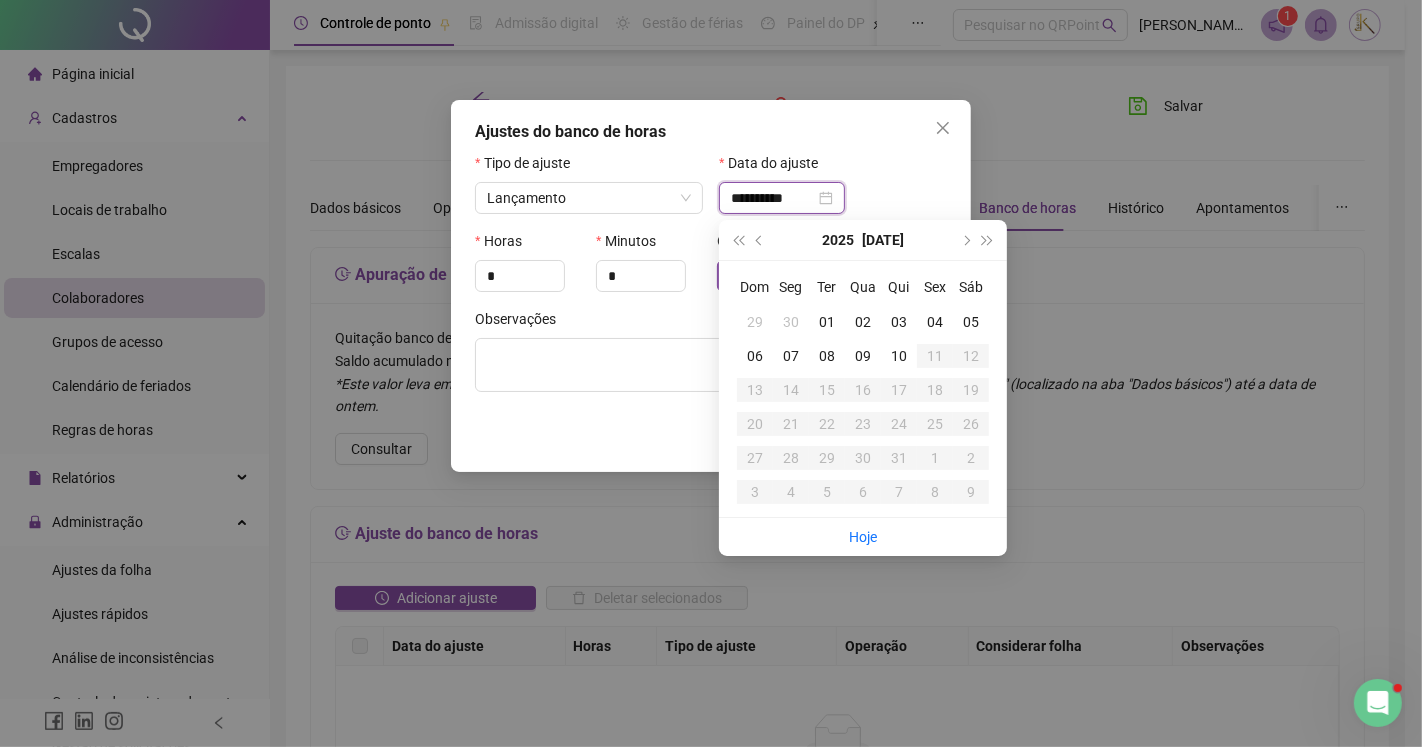 type on "**********" 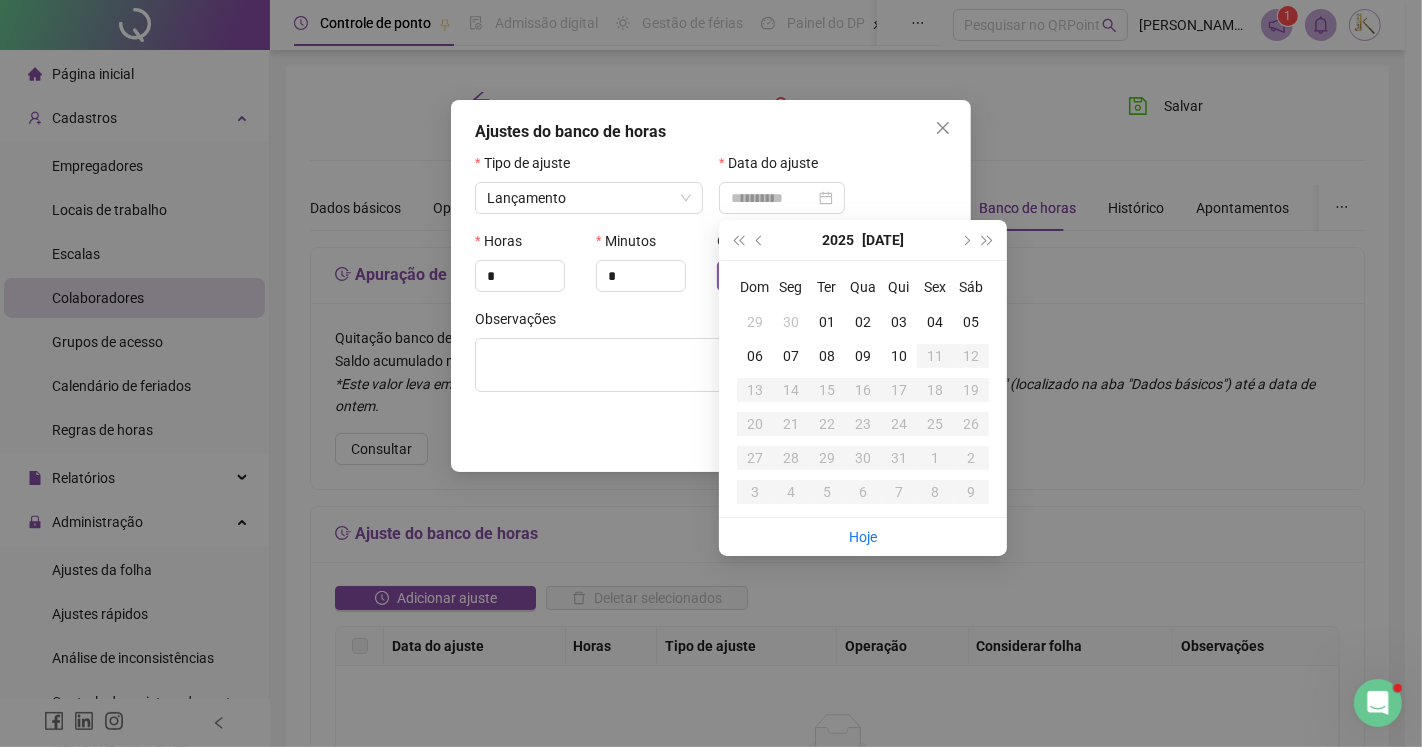 click on "01" at bounding box center (827, 322) 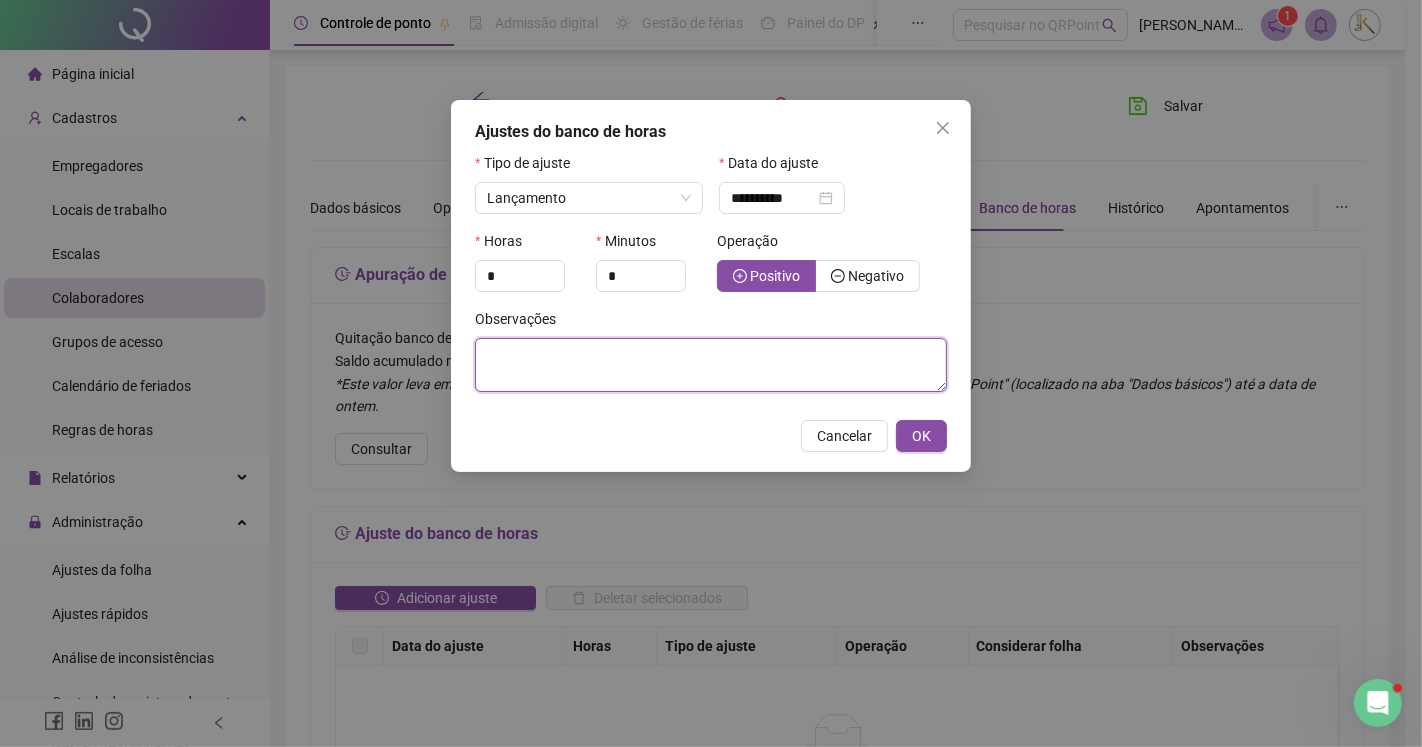 click at bounding box center (711, 365) 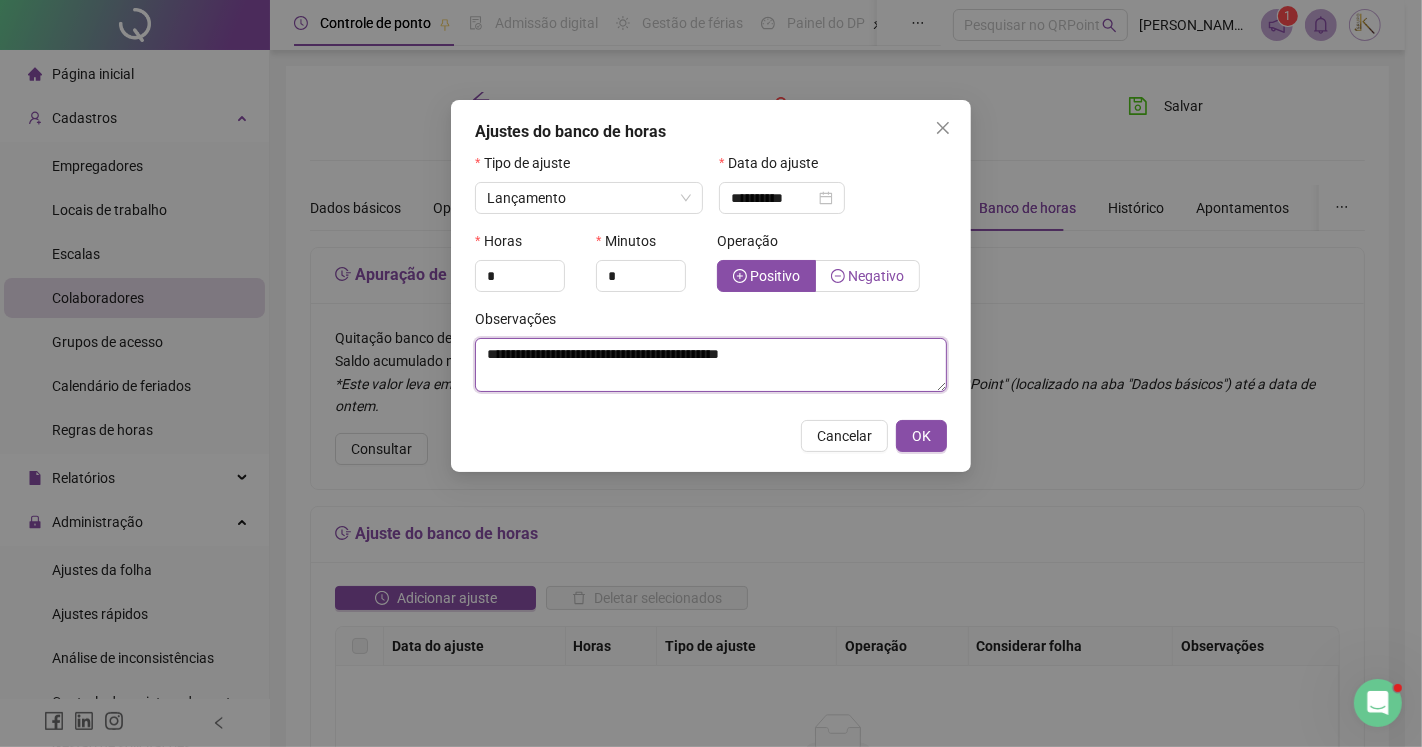 type on "**********" 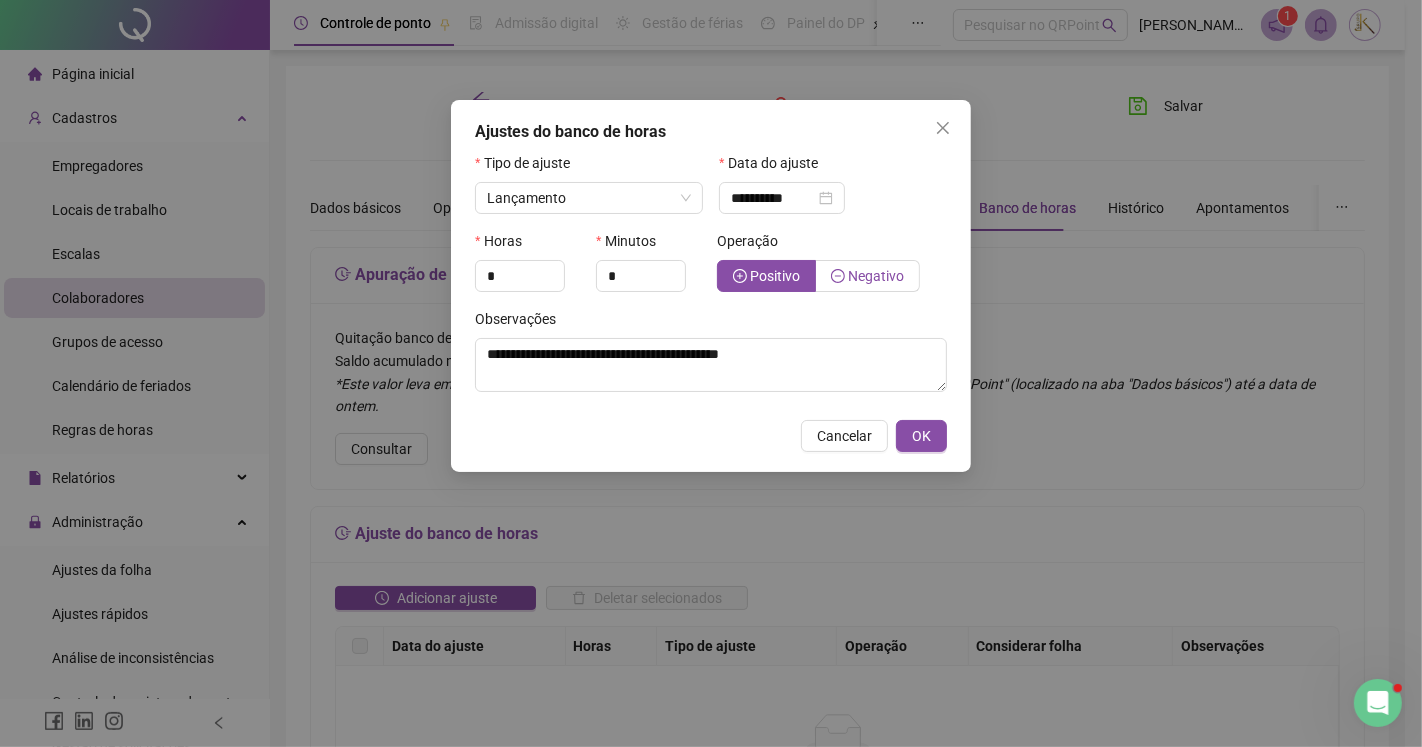 click on "Negativo" at bounding box center [876, 276] 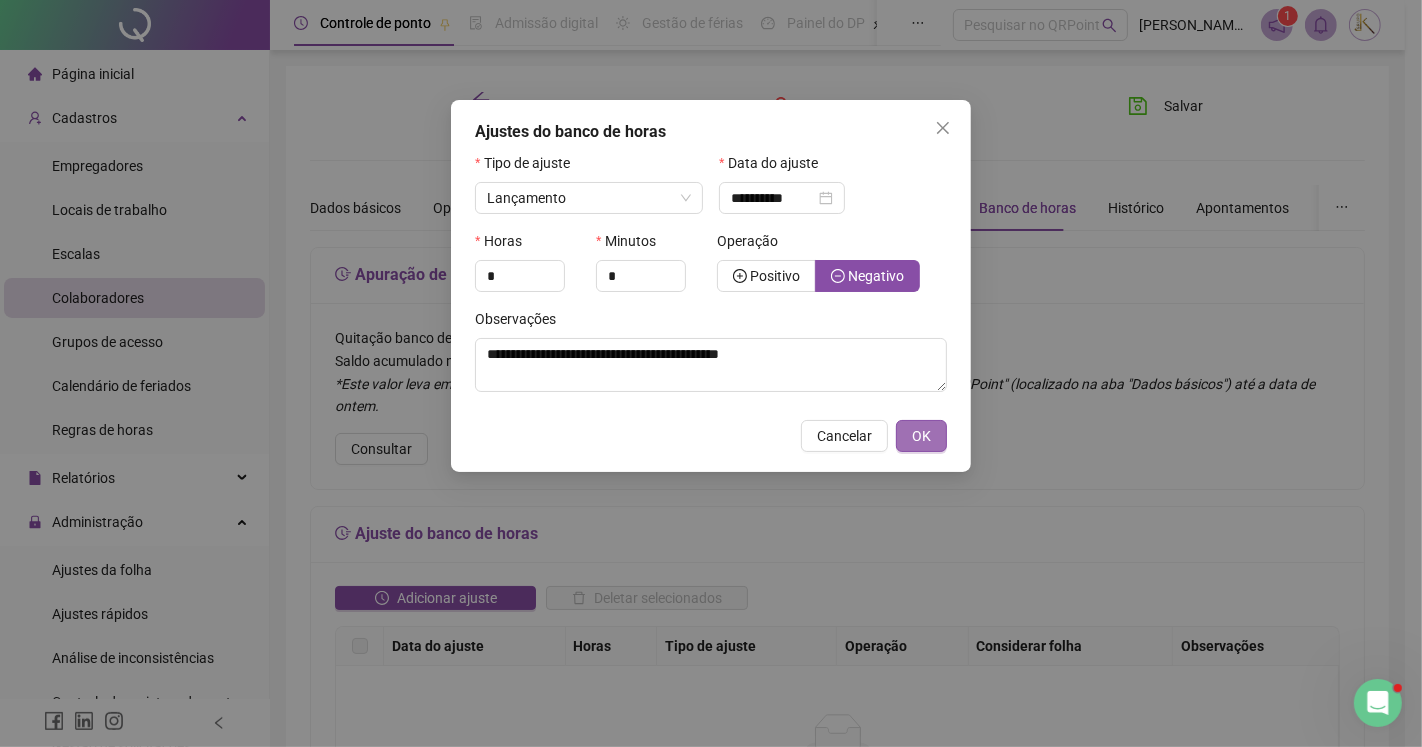 click on "OK" at bounding box center (921, 436) 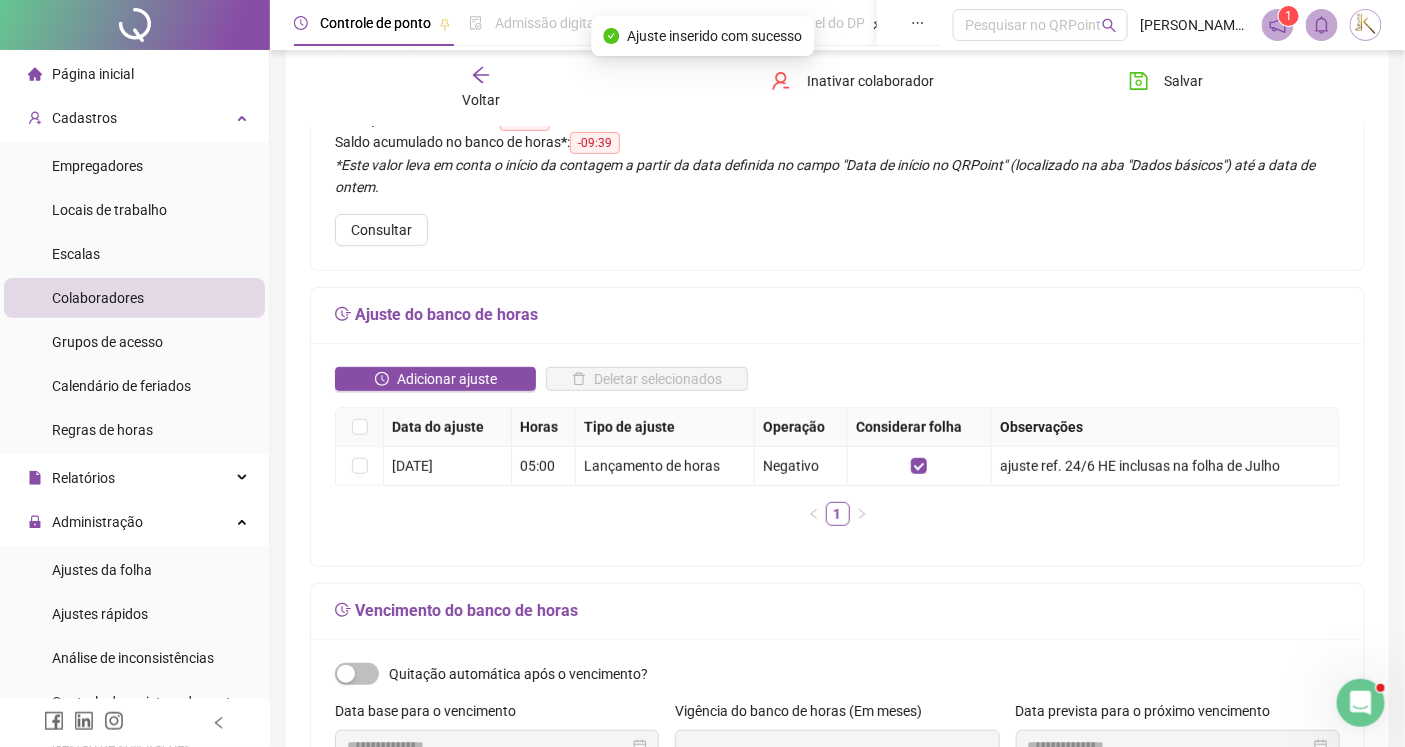 scroll, scrollTop: 222, scrollLeft: 0, axis: vertical 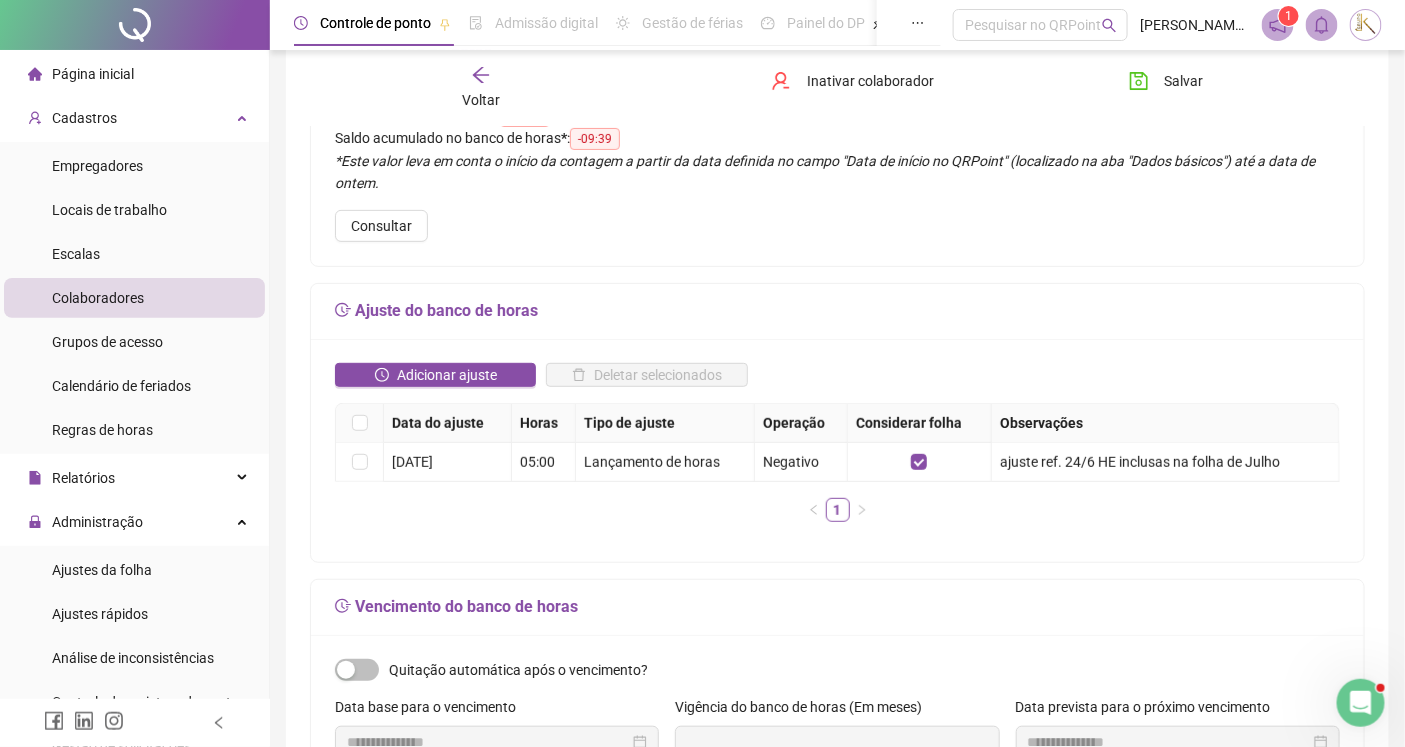 type 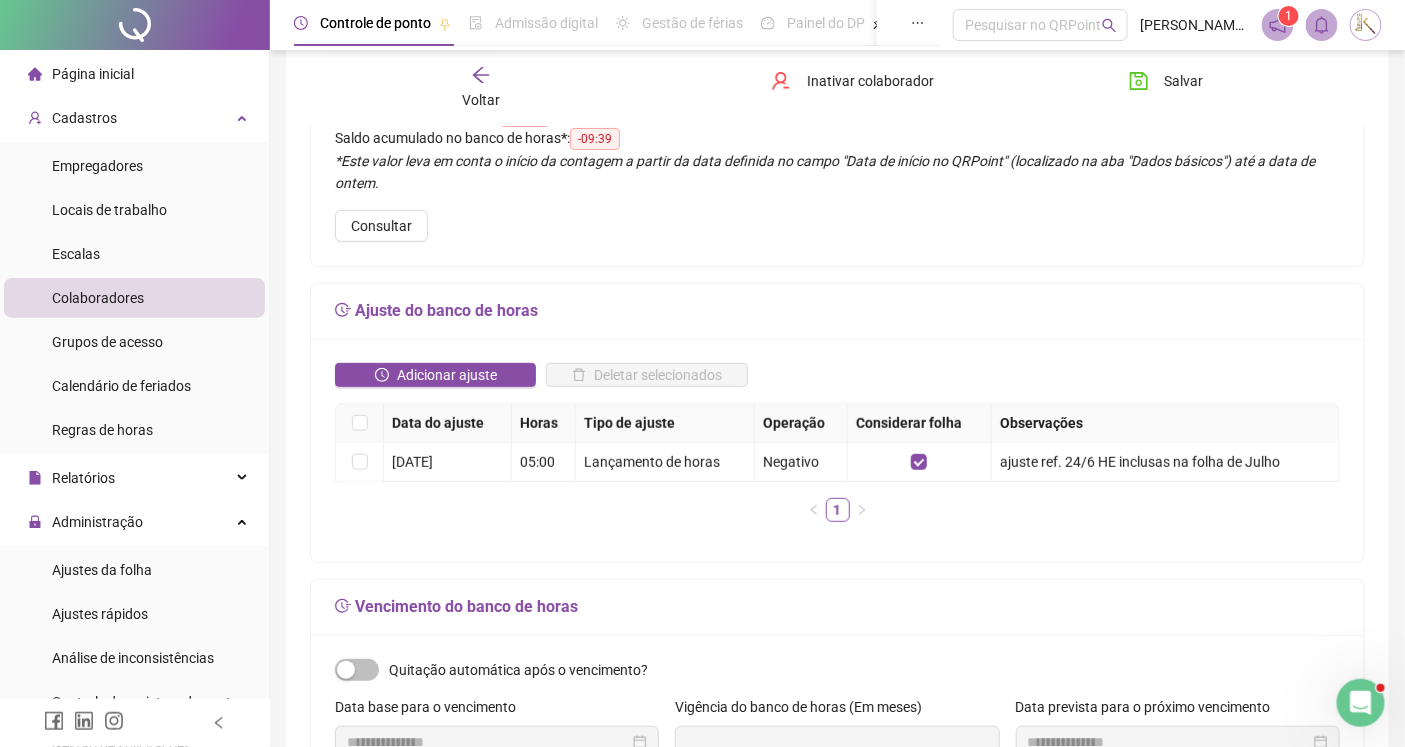click 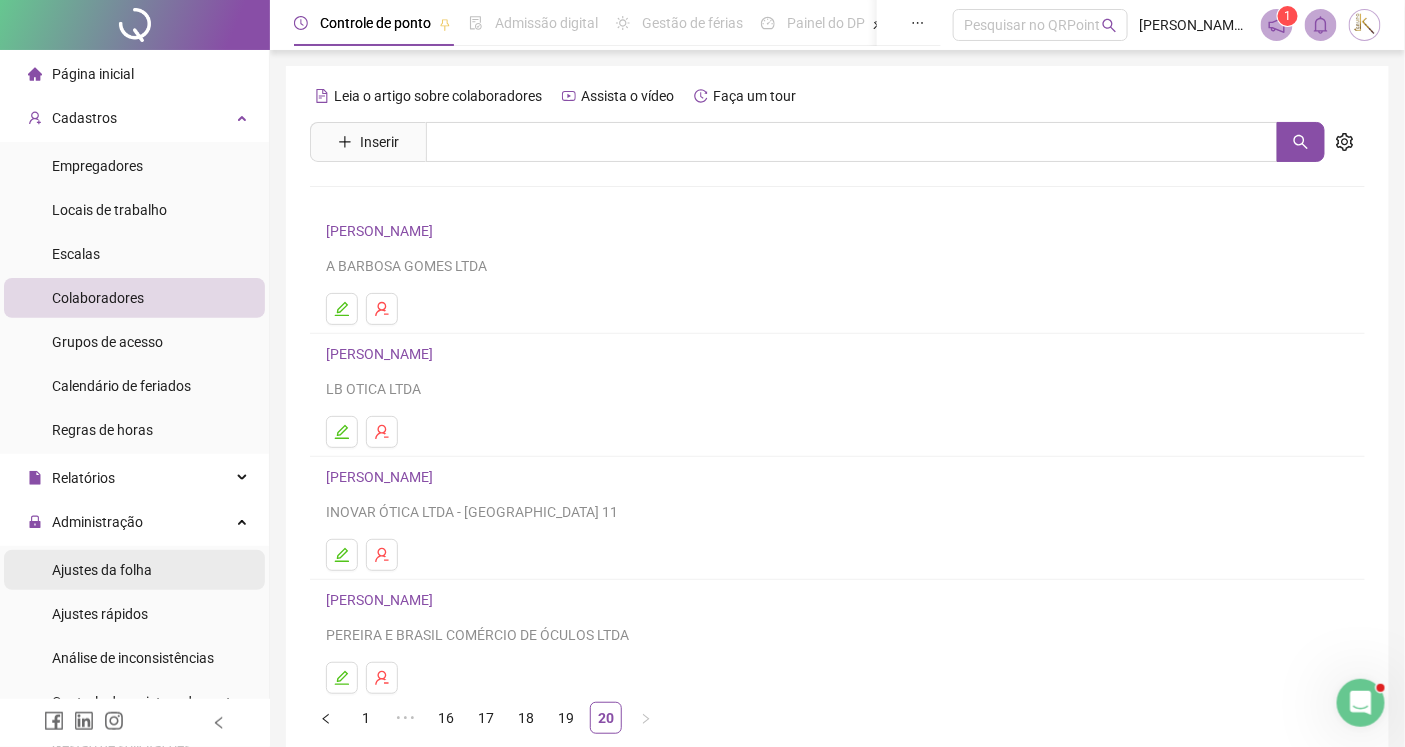 click on "Ajustes da folha" at bounding box center [102, 570] 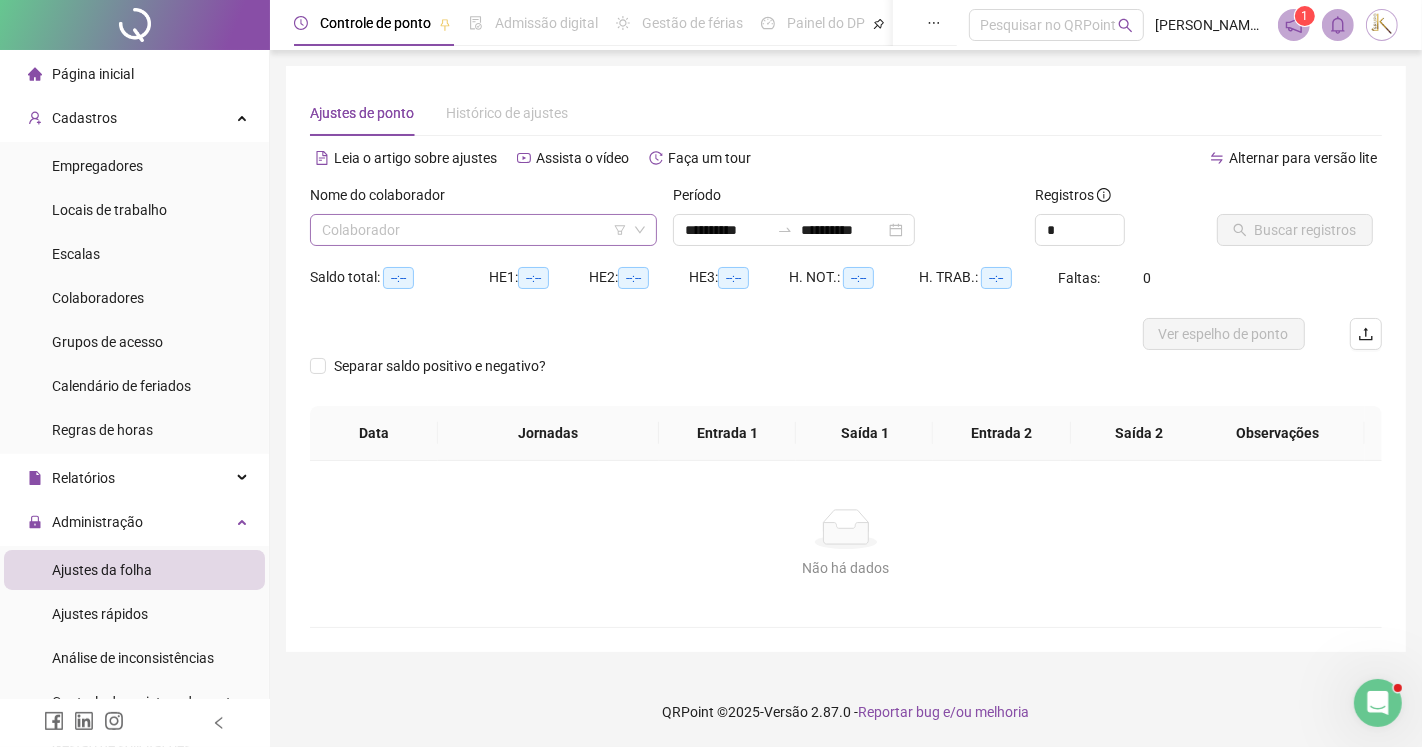 click at bounding box center (477, 230) 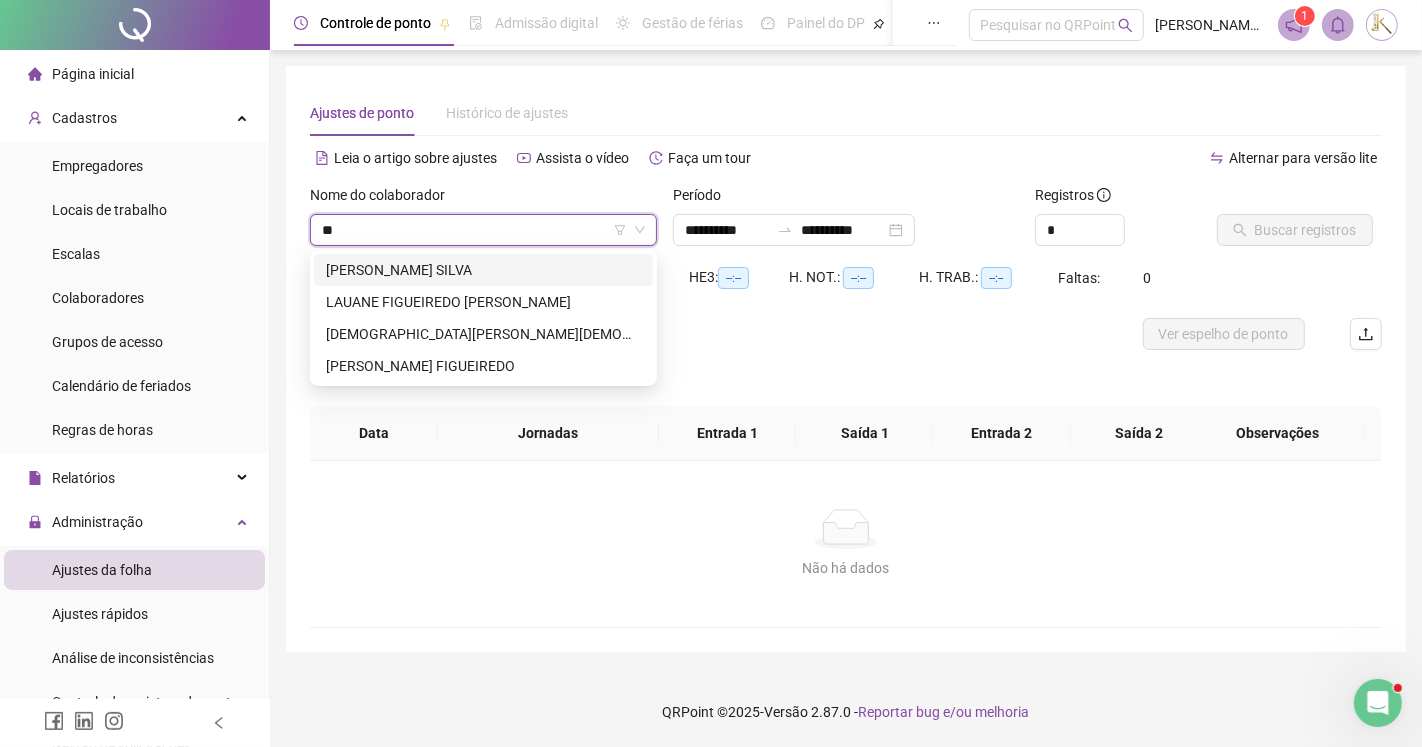 type on "***" 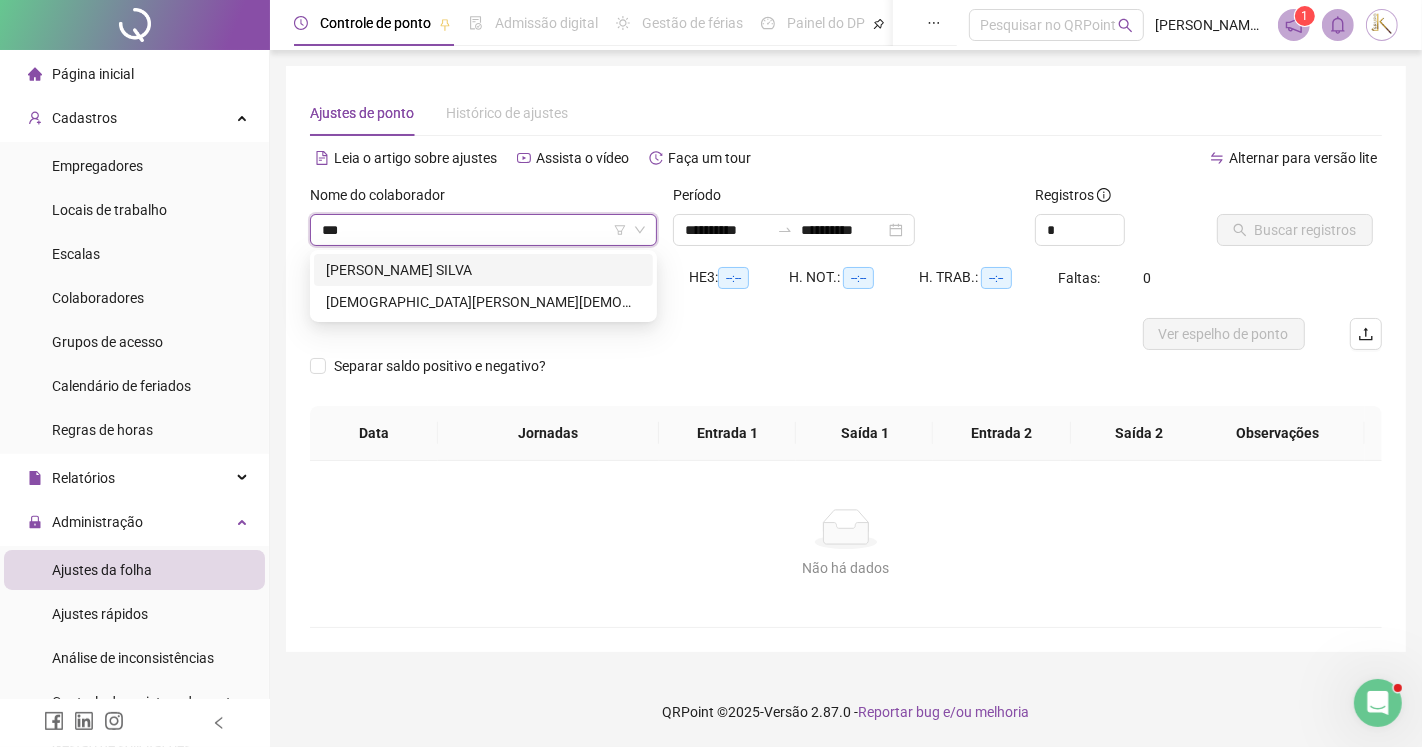 click on "[PERSON_NAME] SILVA" at bounding box center (483, 270) 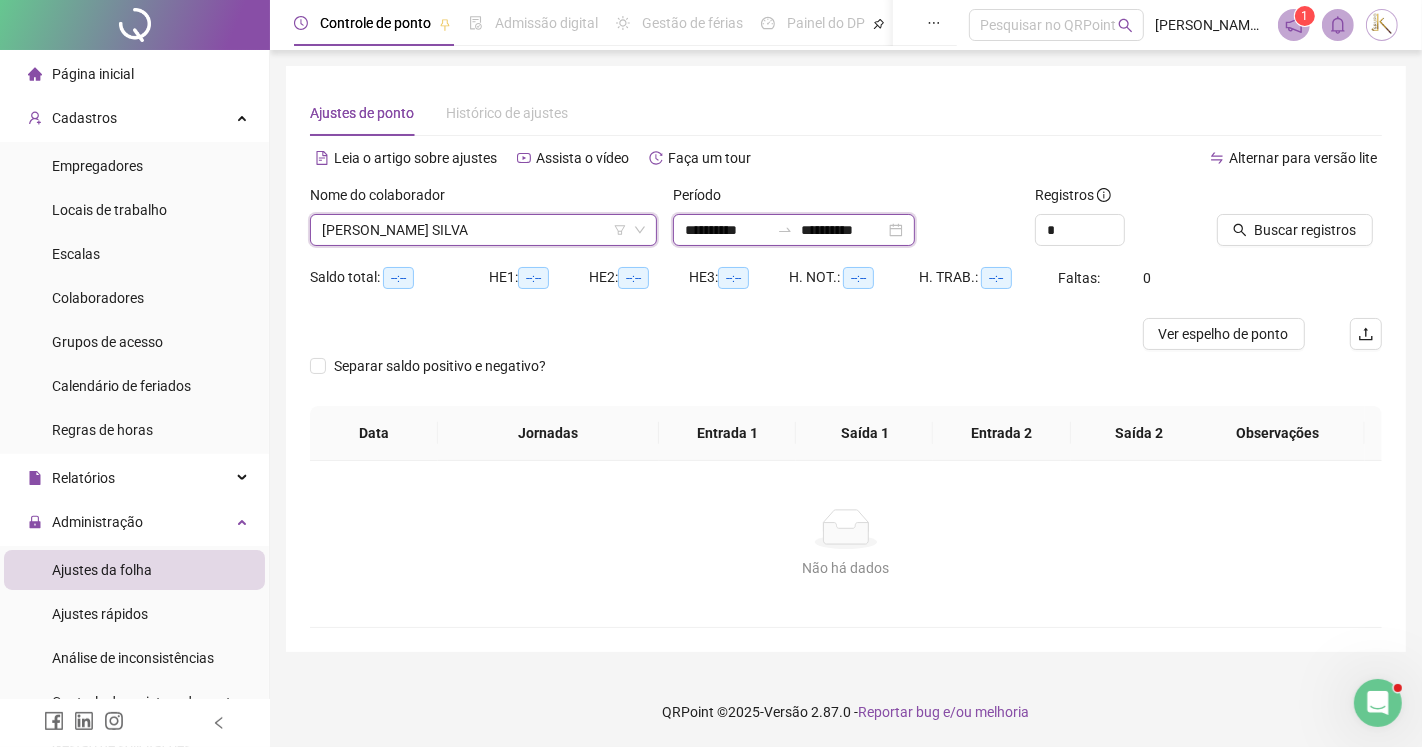 click on "**********" at bounding box center [727, 230] 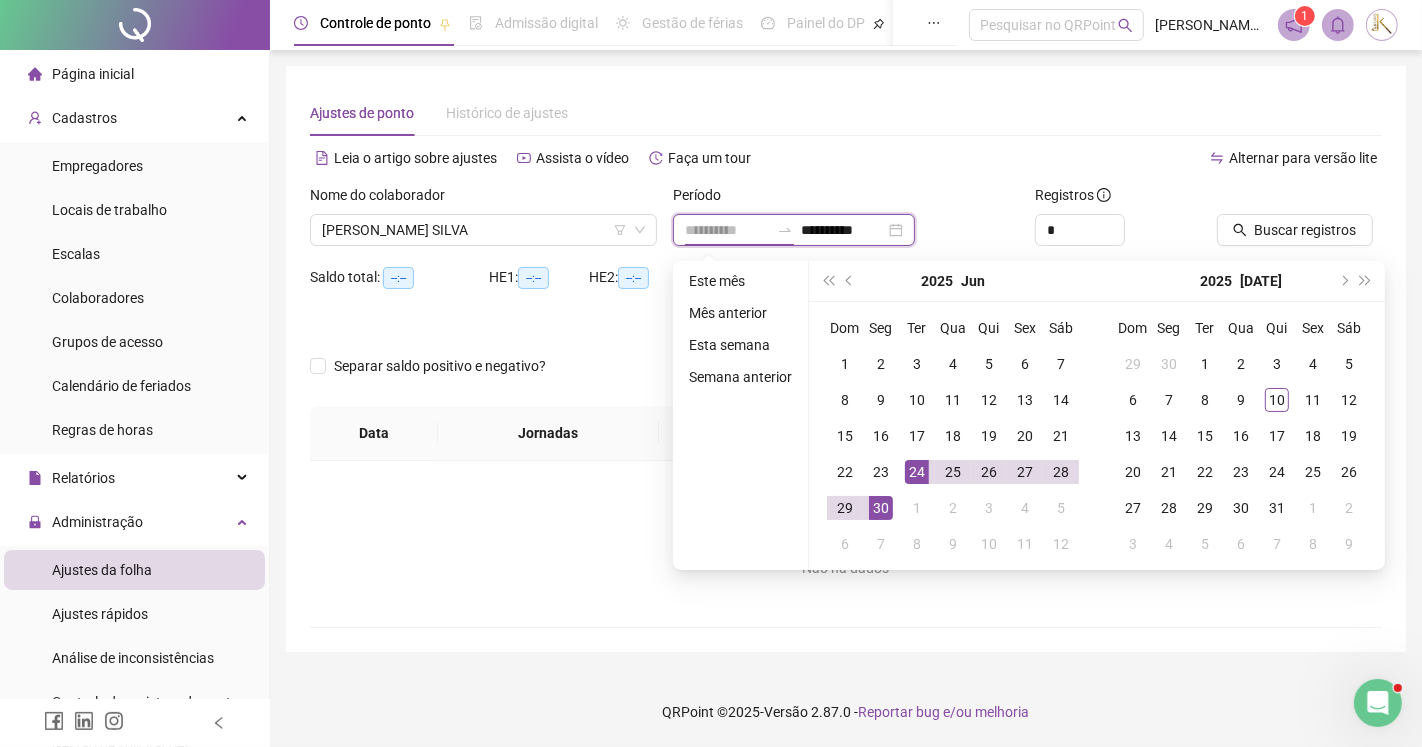 type on "**********" 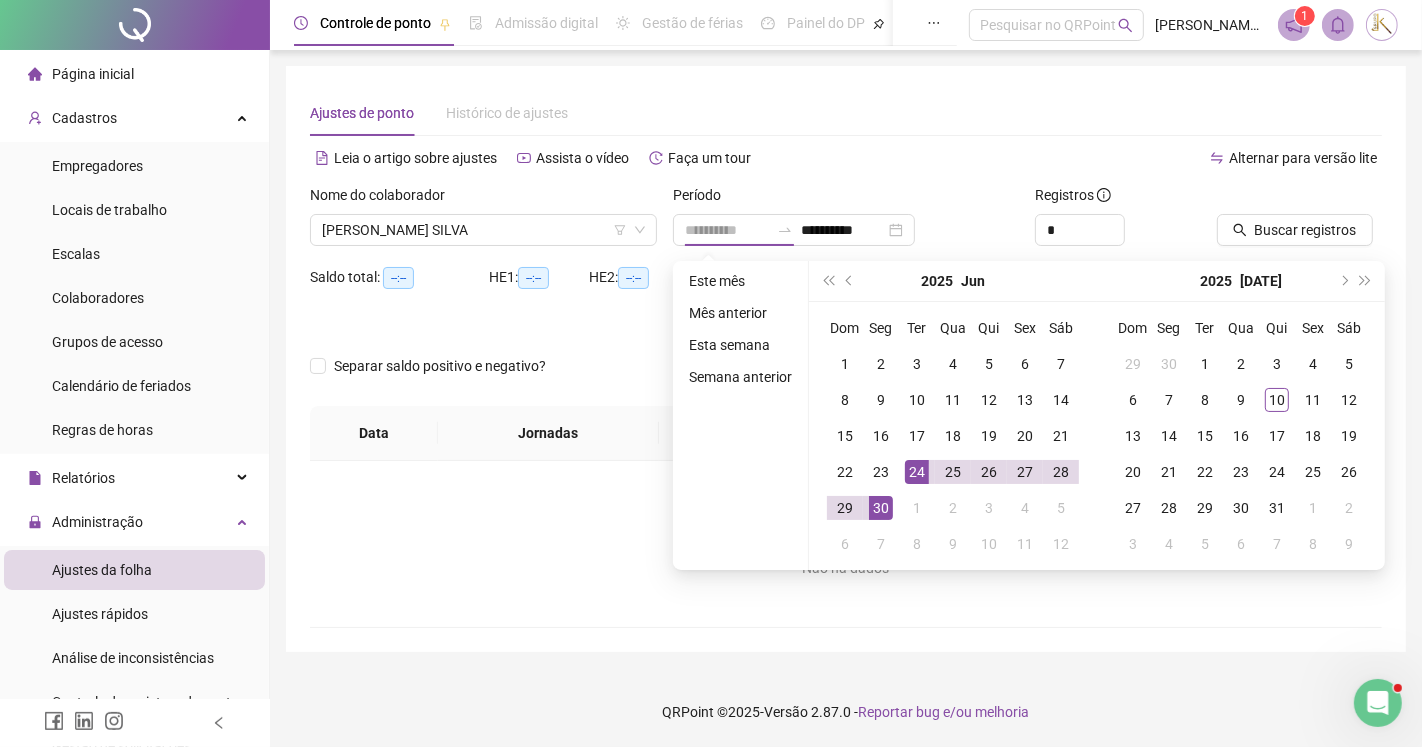 click on "24" at bounding box center [917, 472] 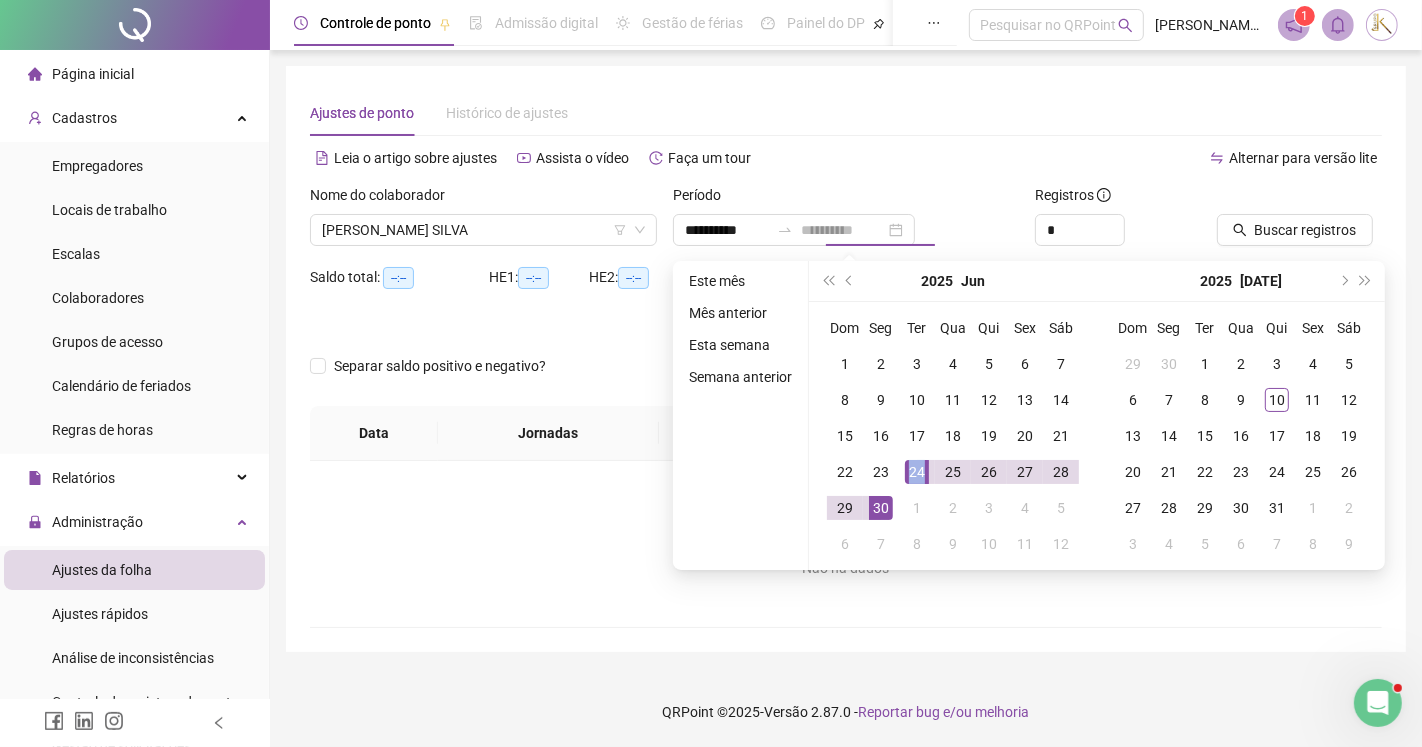 click on "24" at bounding box center (917, 472) 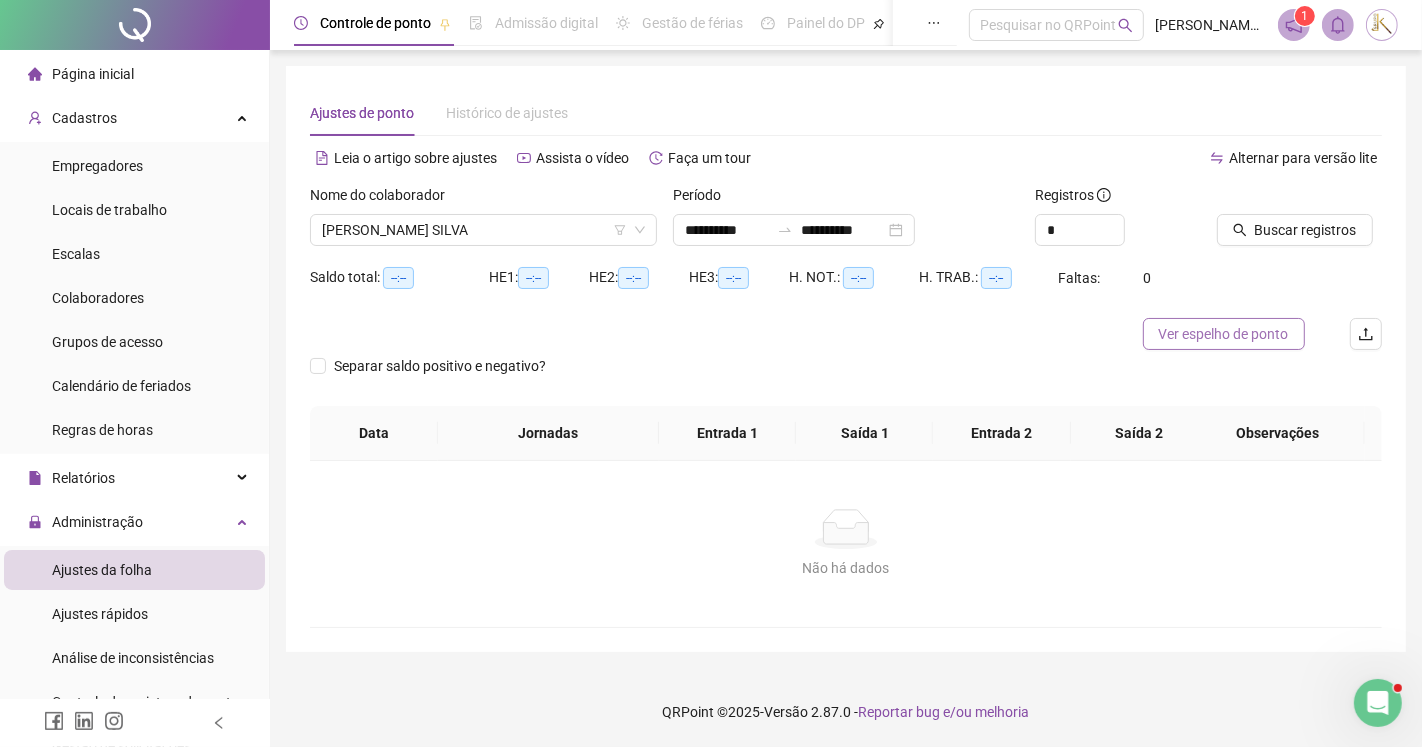 click on "Ver espelho de ponto" at bounding box center (1224, 334) 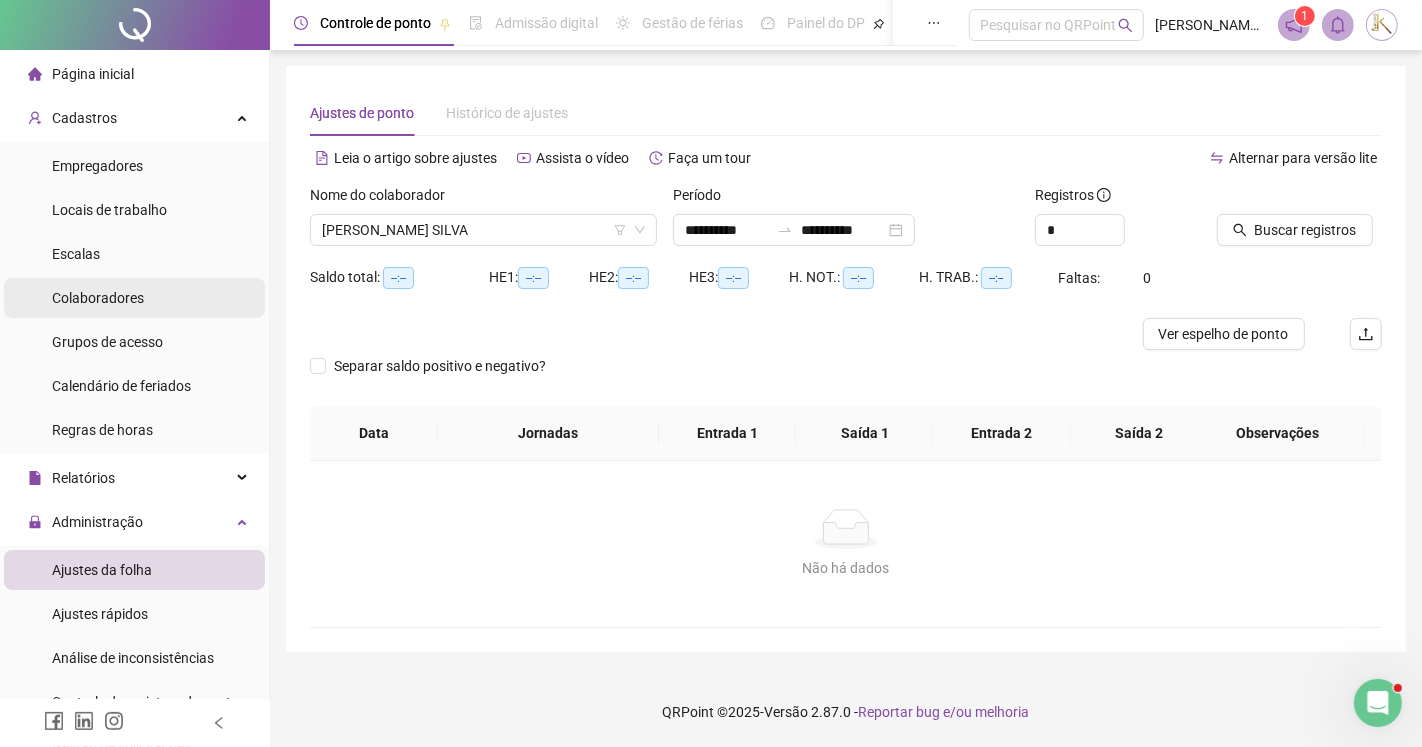 click on "Colaboradores" at bounding box center [98, 298] 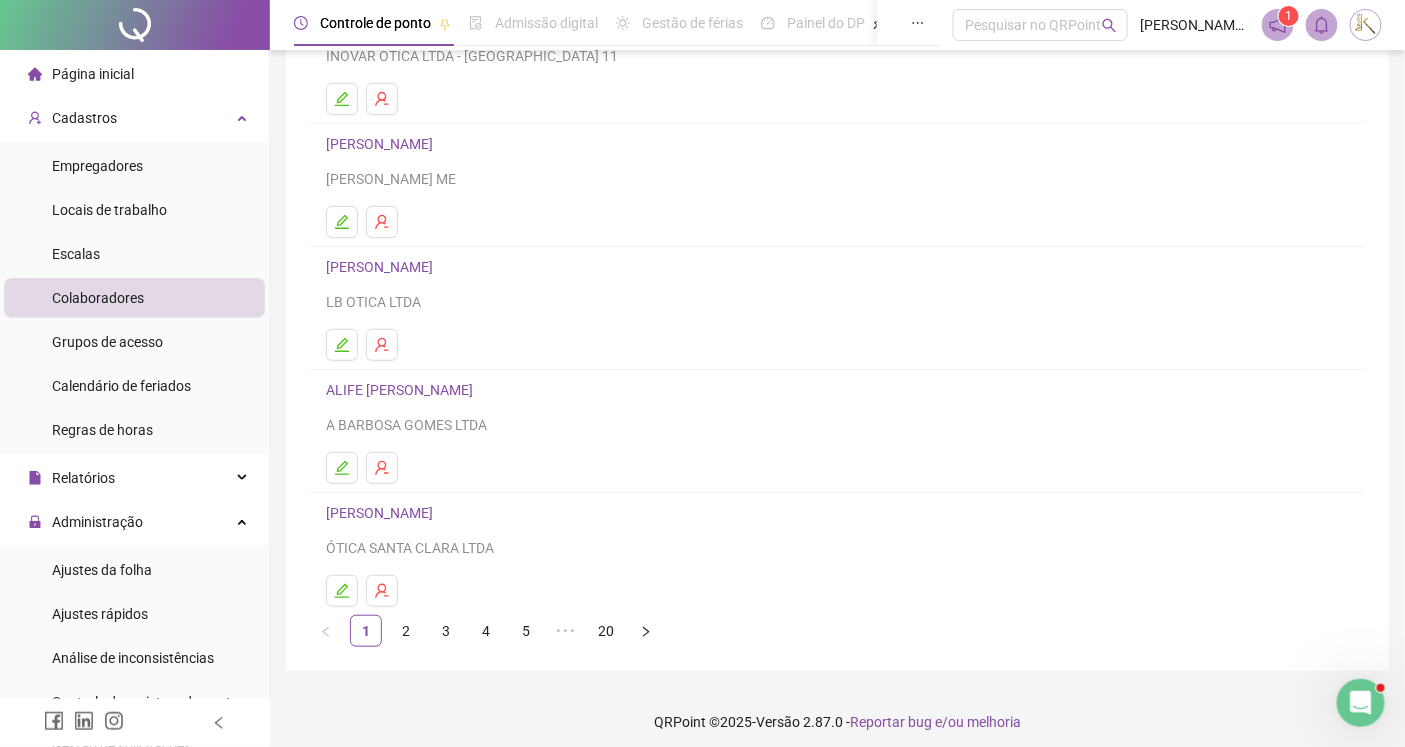 scroll, scrollTop: 220, scrollLeft: 0, axis: vertical 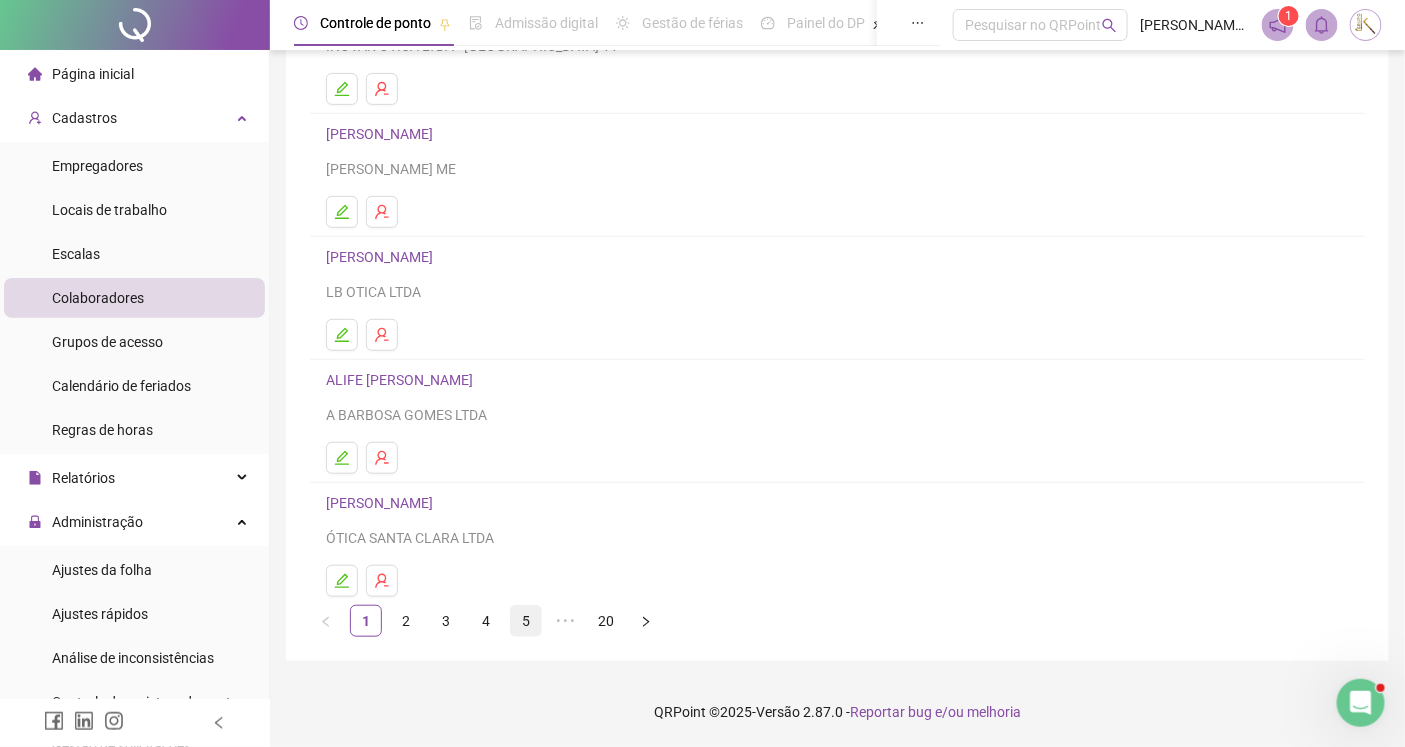 click on "5" at bounding box center (526, 621) 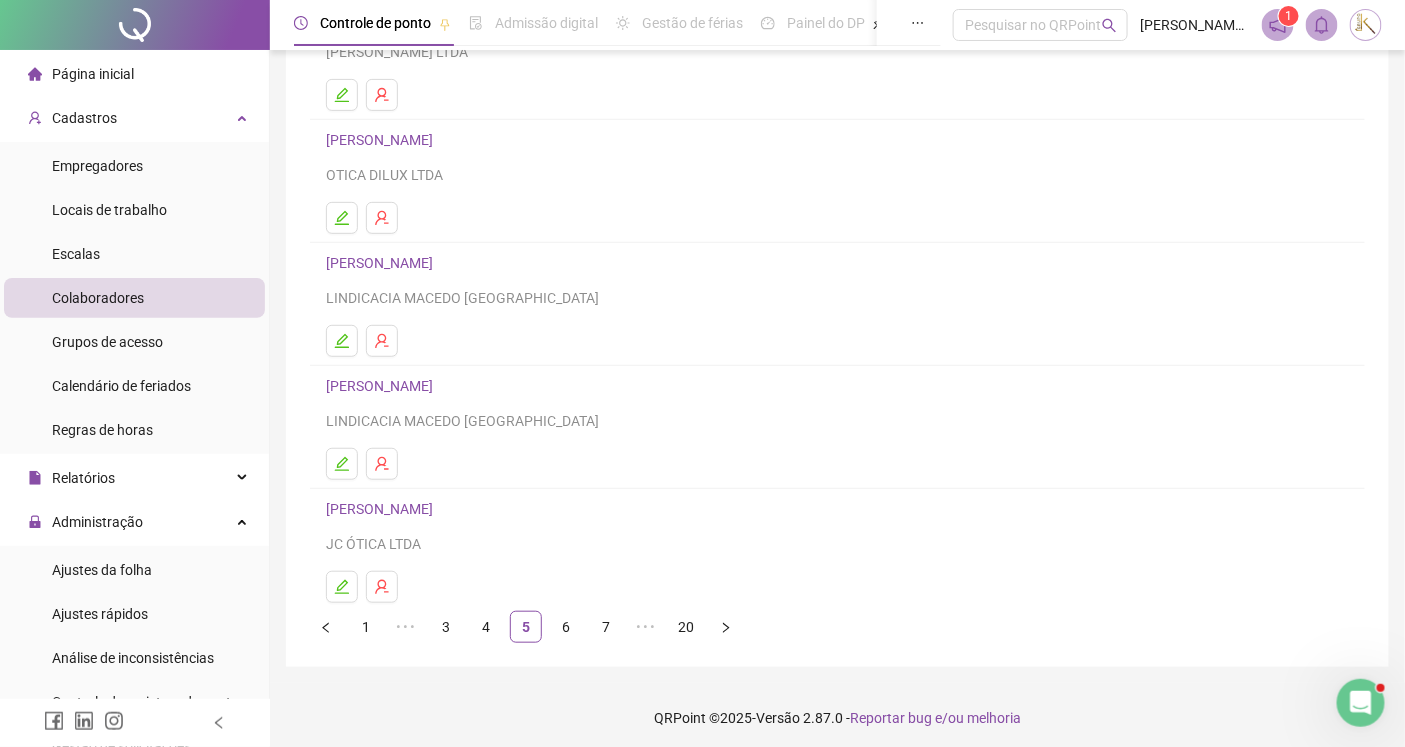 scroll, scrollTop: 220, scrollLeft: 0, axis: vertical 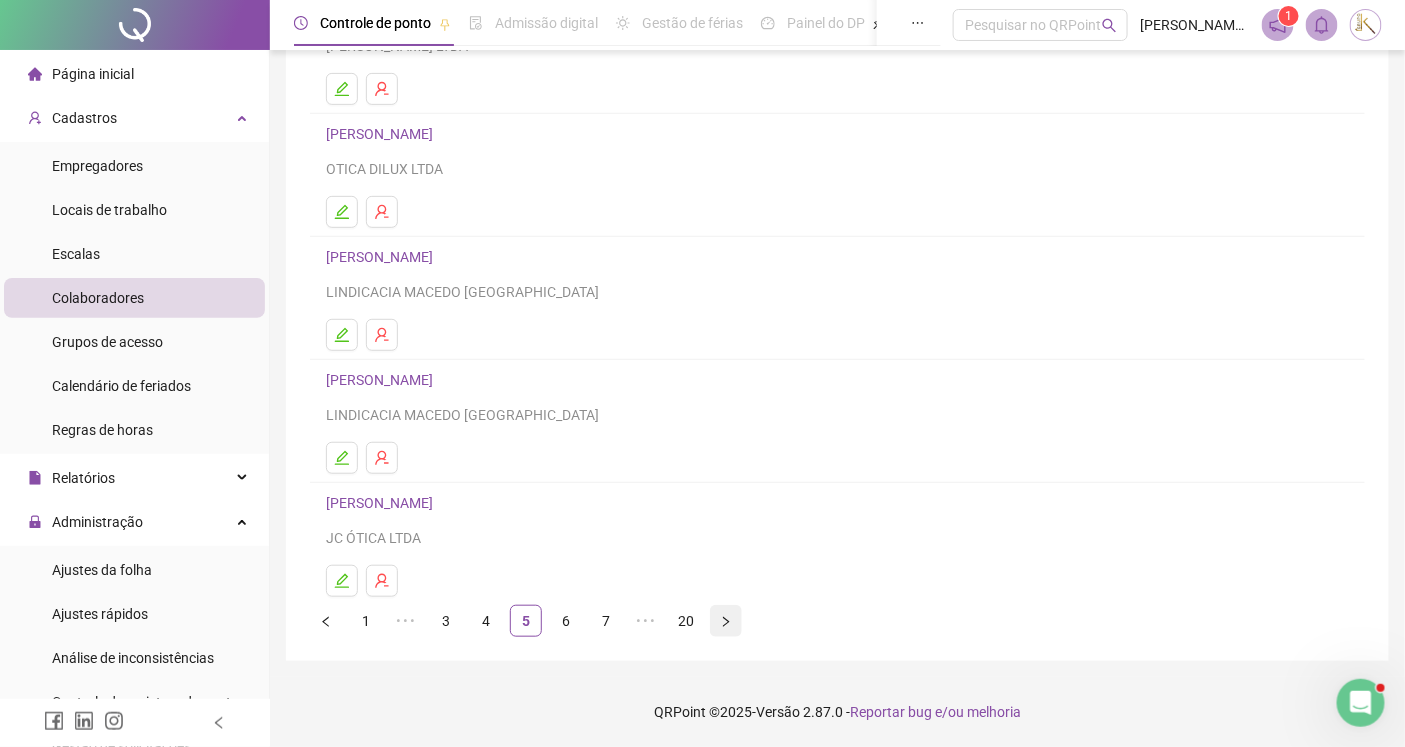 drag, startPoint x: 561, startPoint y: 615, endPoint x: 740, endPoint y: 438, distance: 251.734 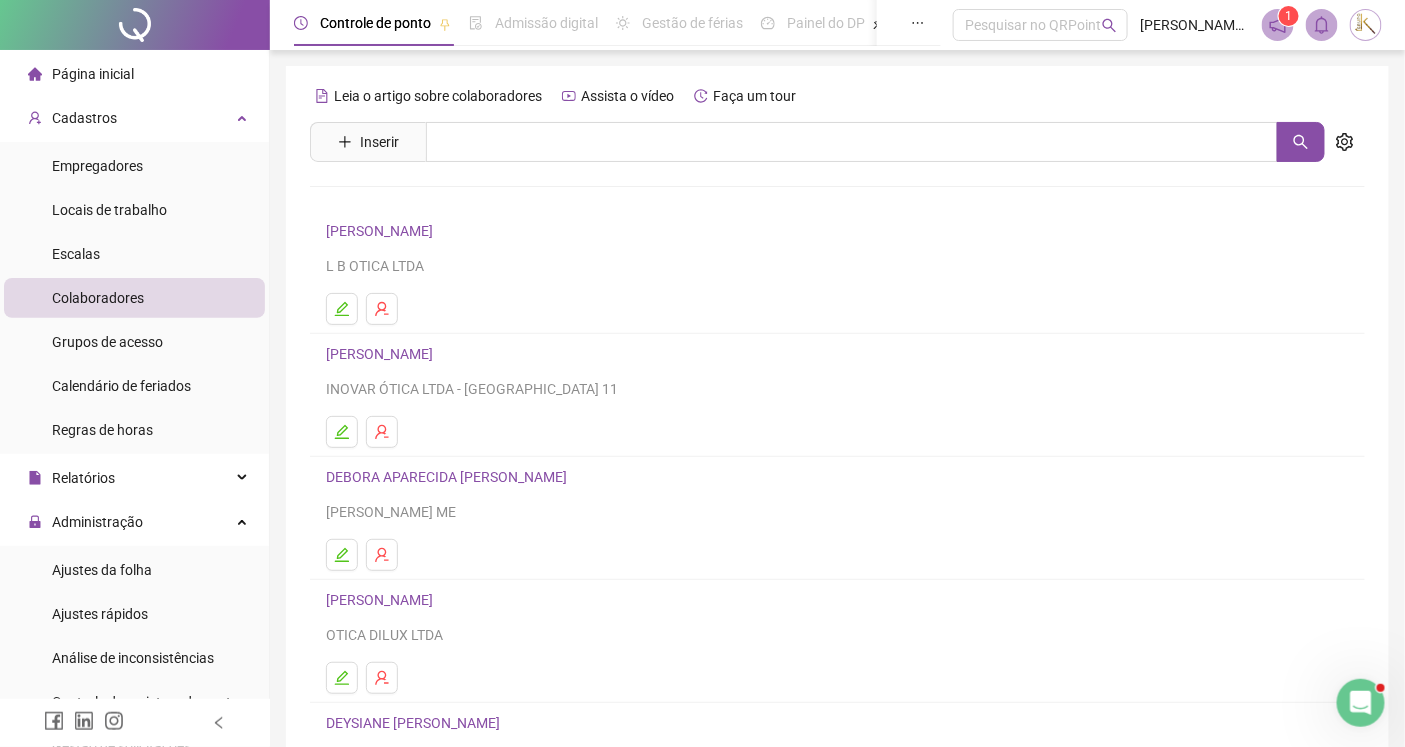 scroll, scrollTop: 220, scrollLeft: 0, axis: vertical 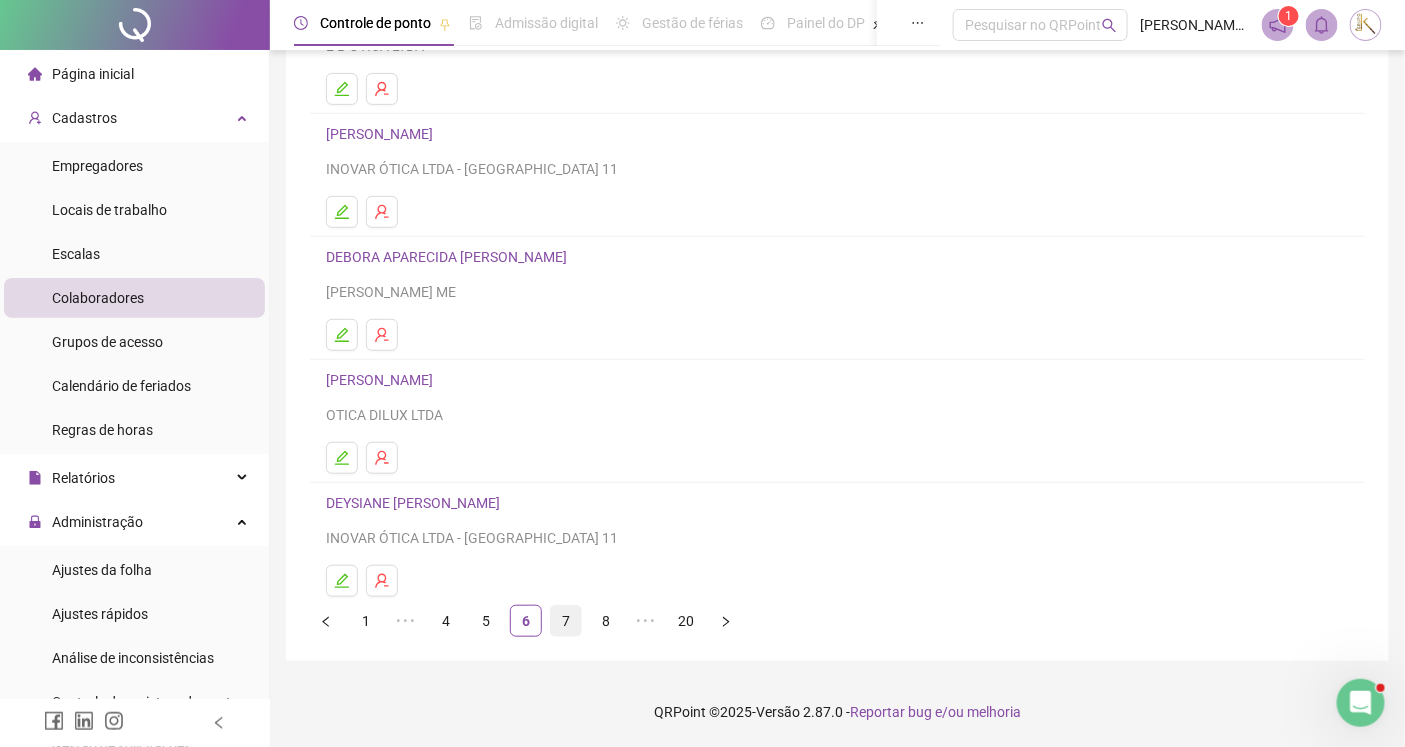 click on "7" at bounding box center [566, 621] 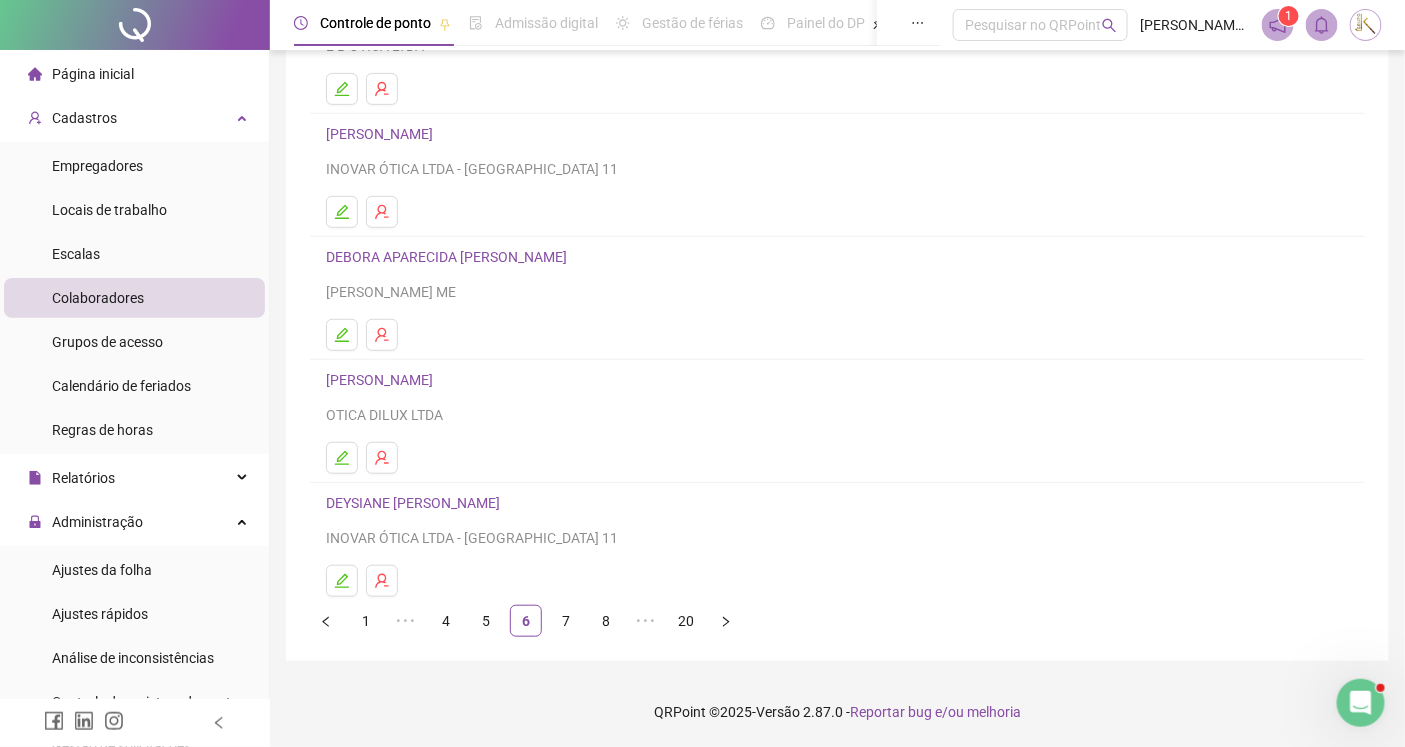 scroll, scrollTop: 0, scrollLeft: 0, axis: both 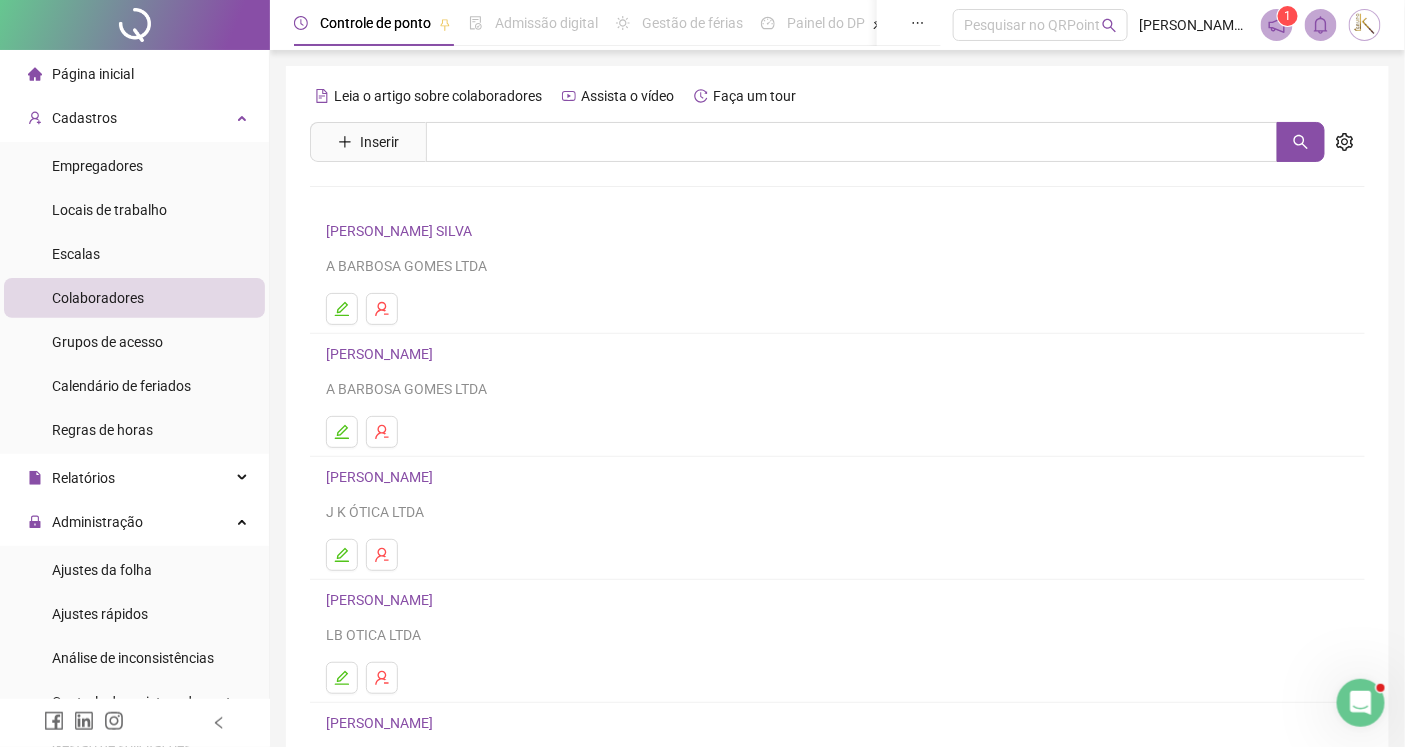 click on "[PERSON_NAME] SILVA" at bounding box center (402, 231) 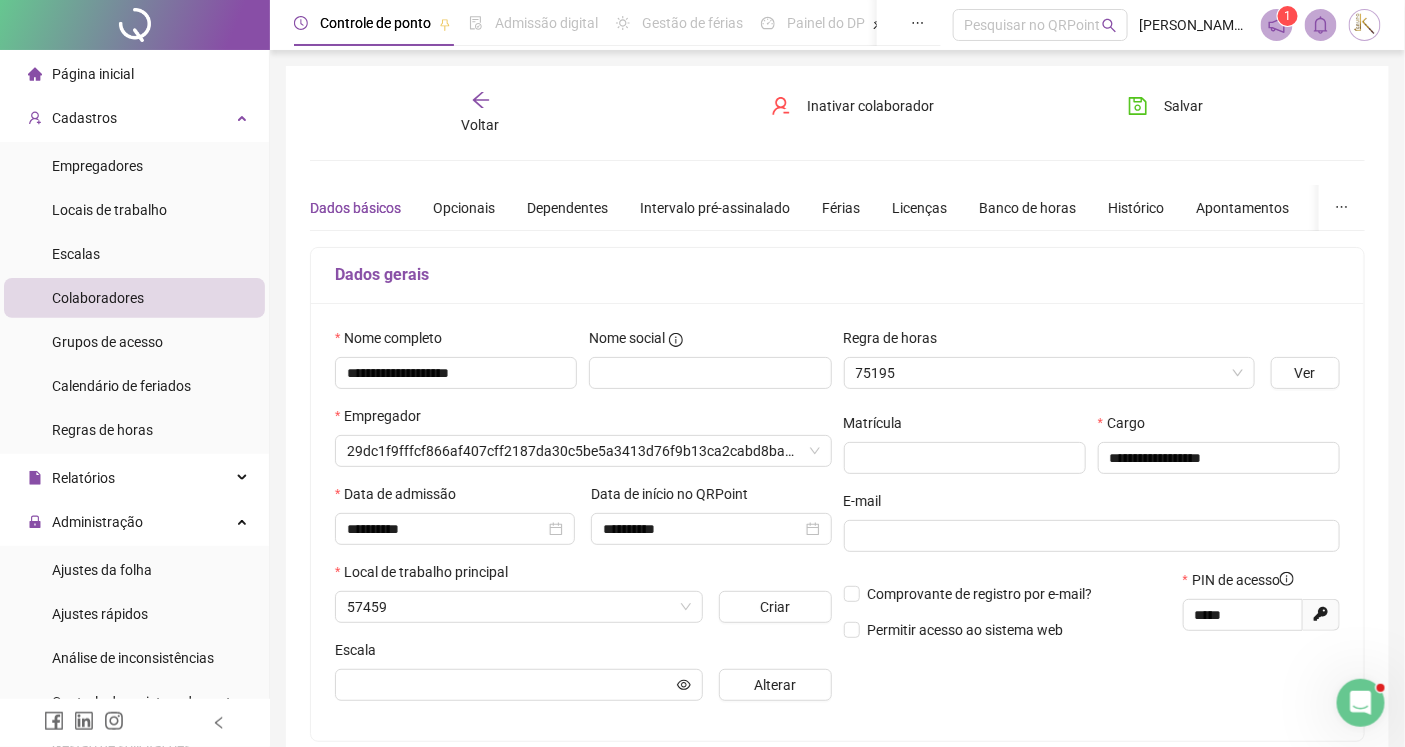 type on "********" 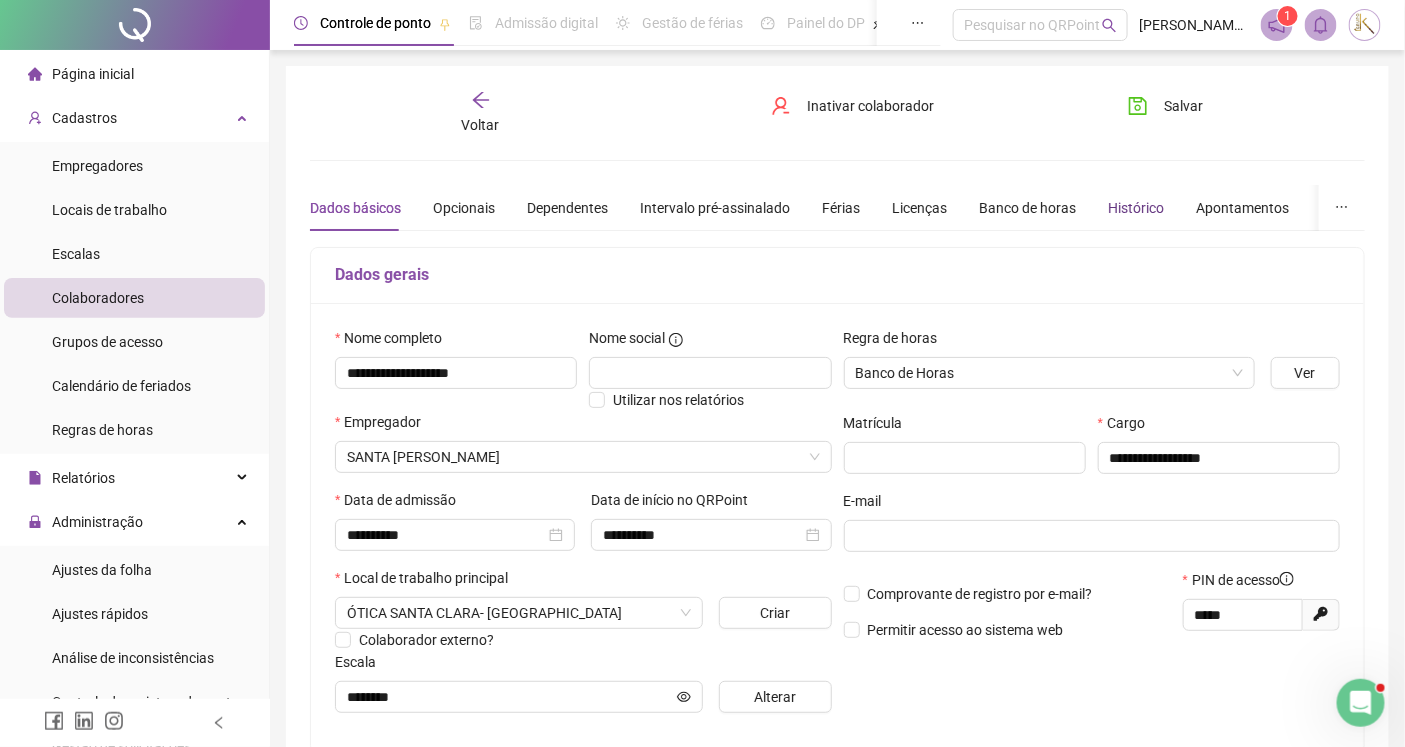 click on "Histórico" at bounding box center (1136, 208) 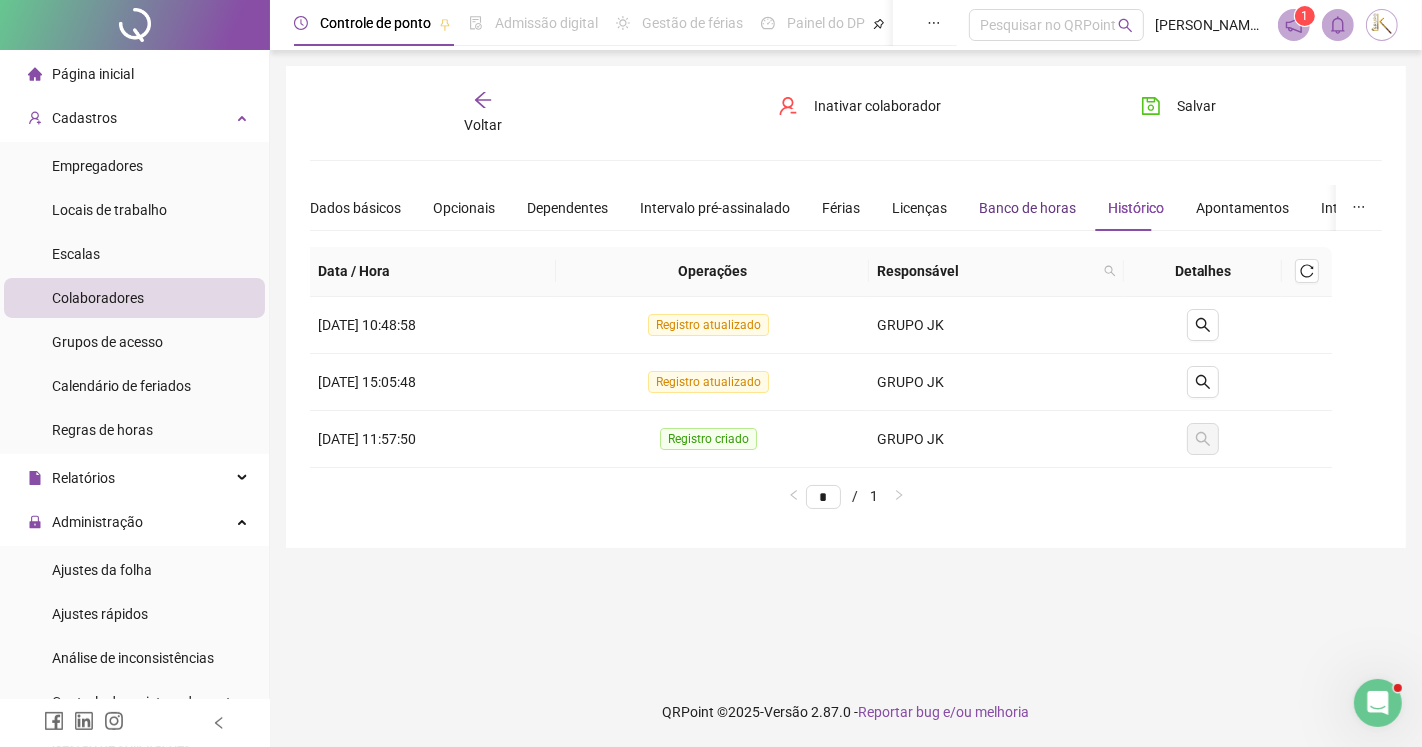 click on "Banco de horas" at bounding box center [1027, 208] 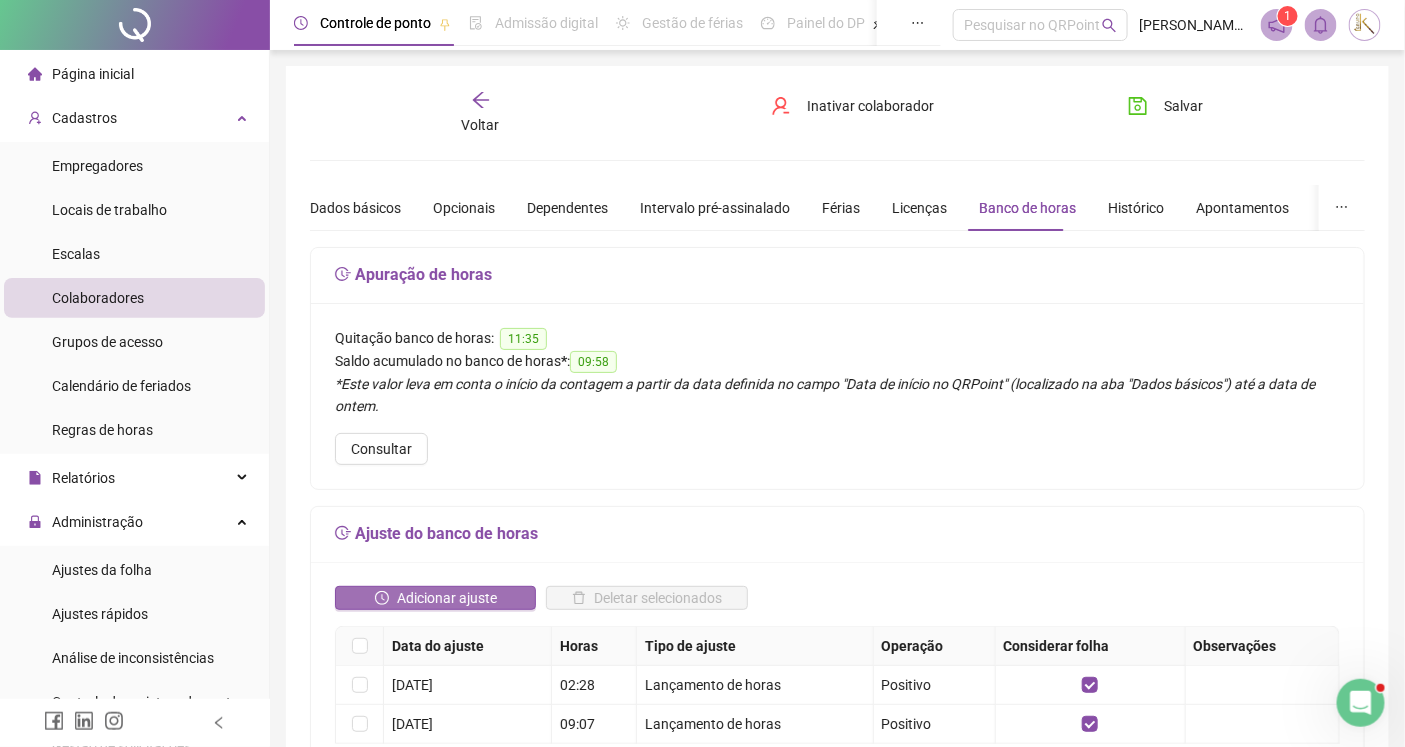 click on "Adicionar ajuste" at bounding box center (447, 598) 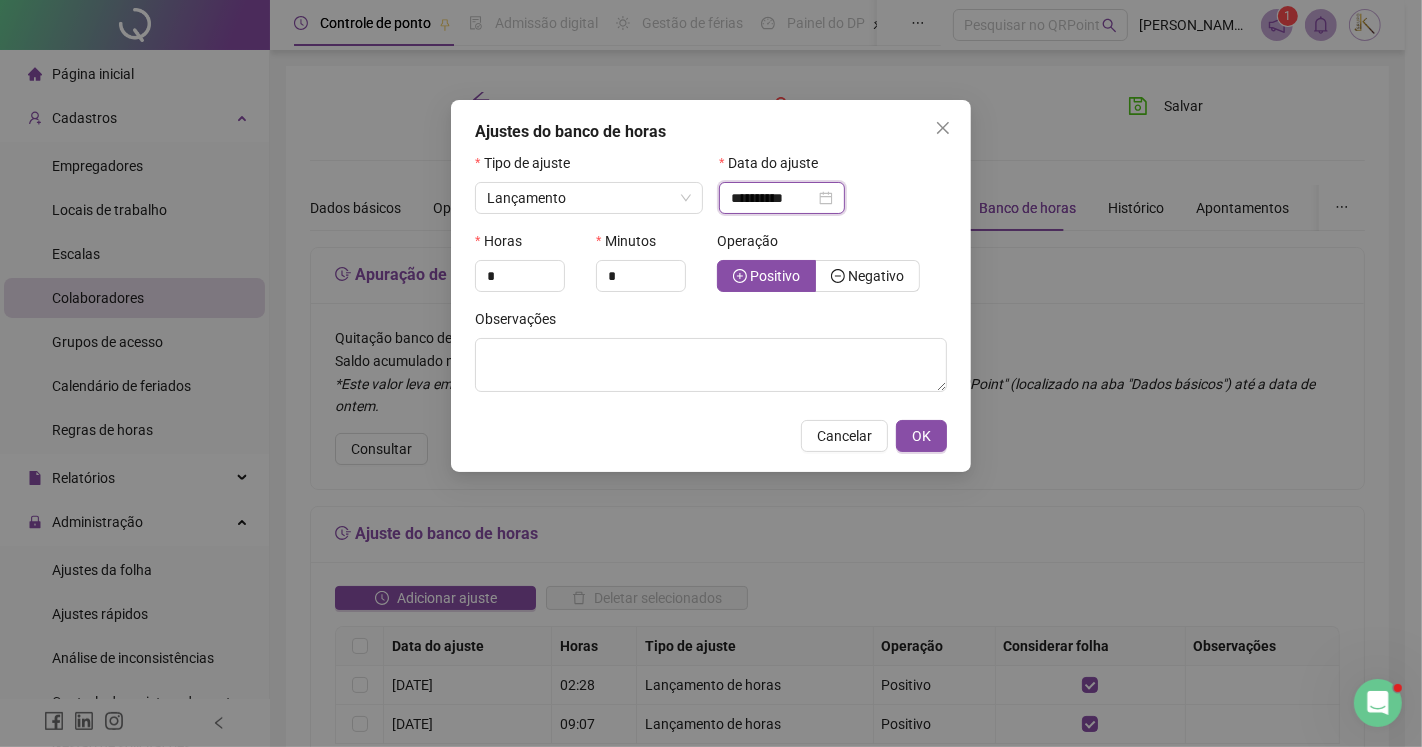 click on "**********" at bounding box center [773, 198] 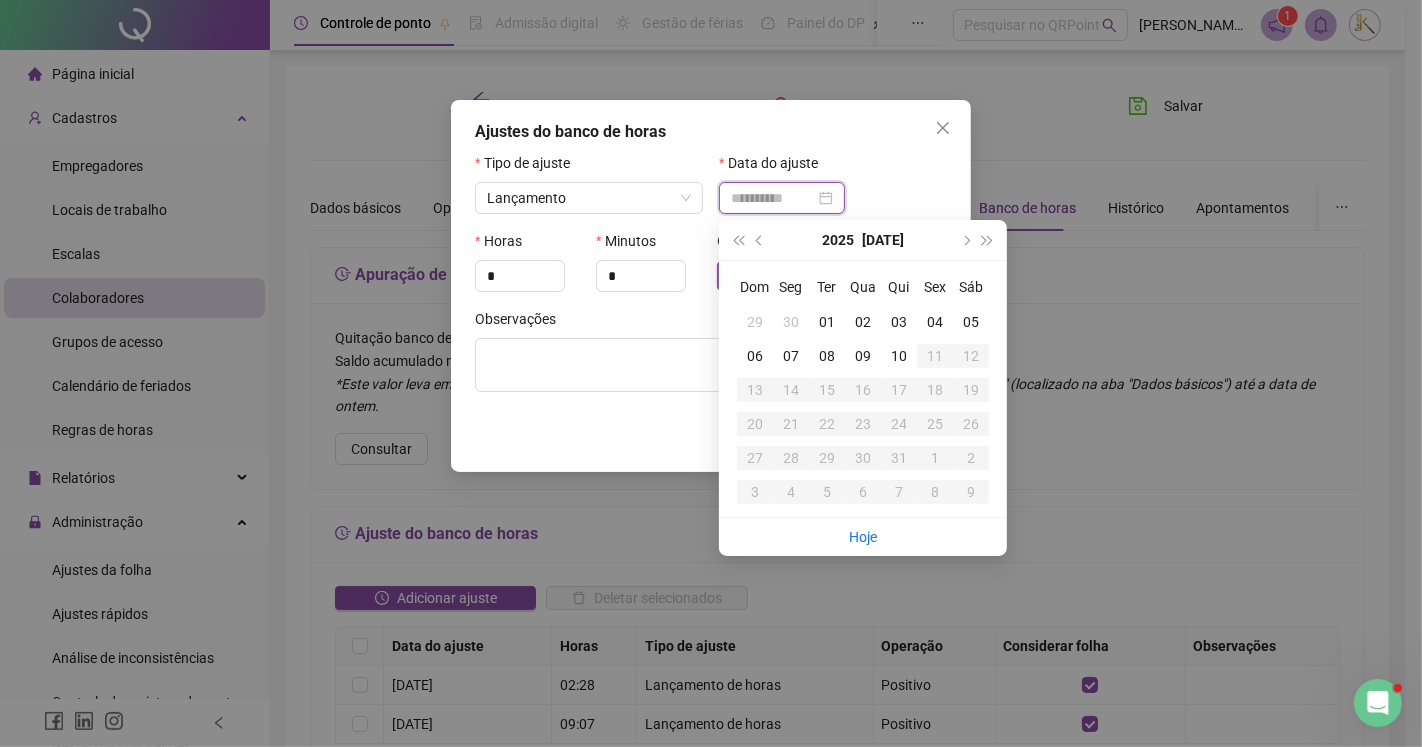 type on "**********" 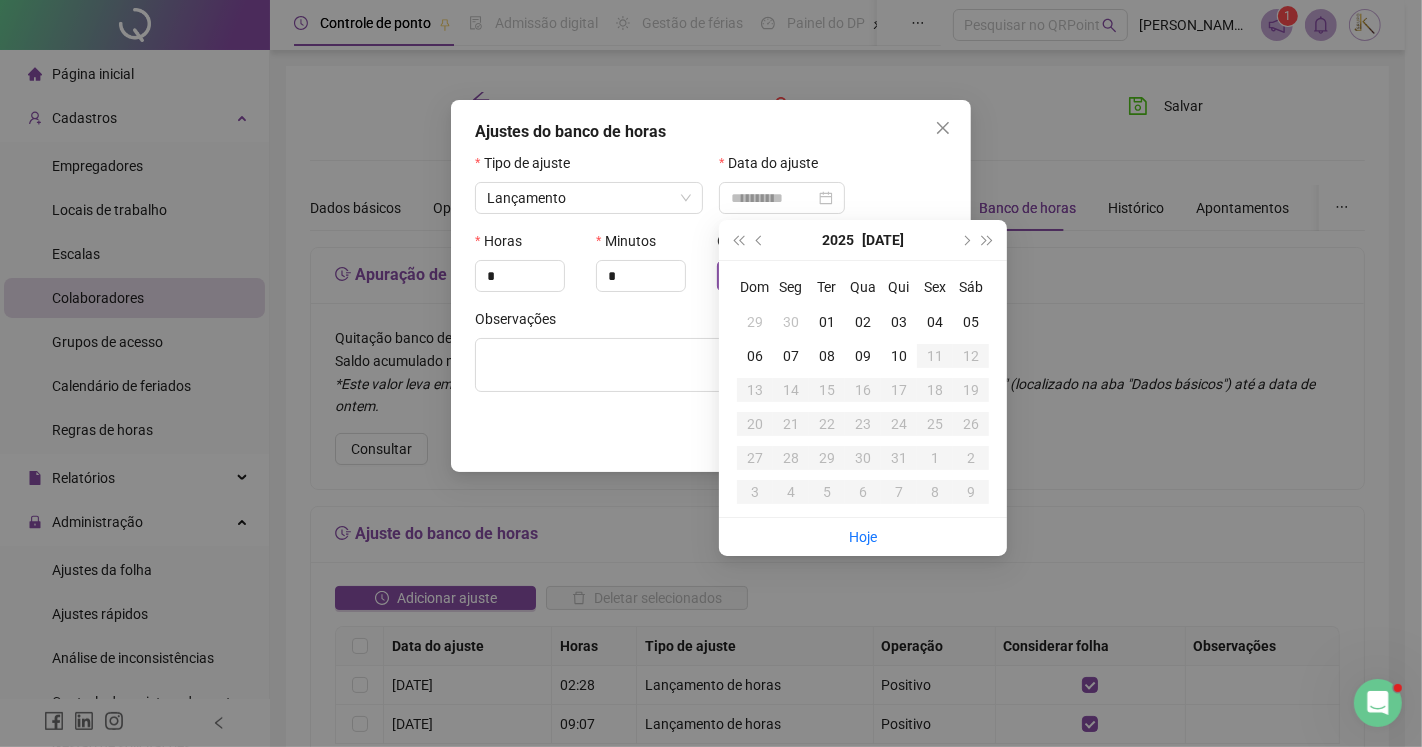 click on "01" at bounding box center [827, 322] 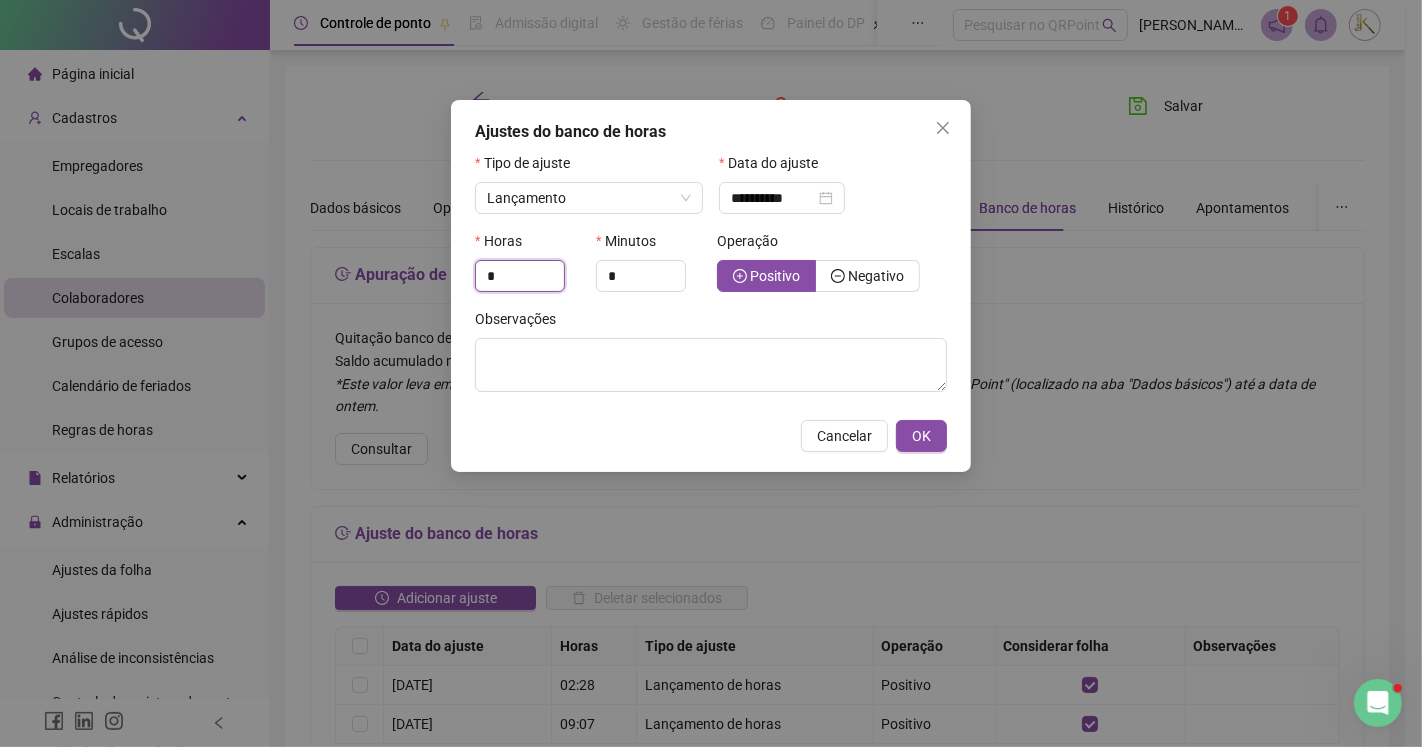 drag, startPoint x: 513, startPoint y: 284, endPoint x: 462, endPoint y: 284, distance: 51 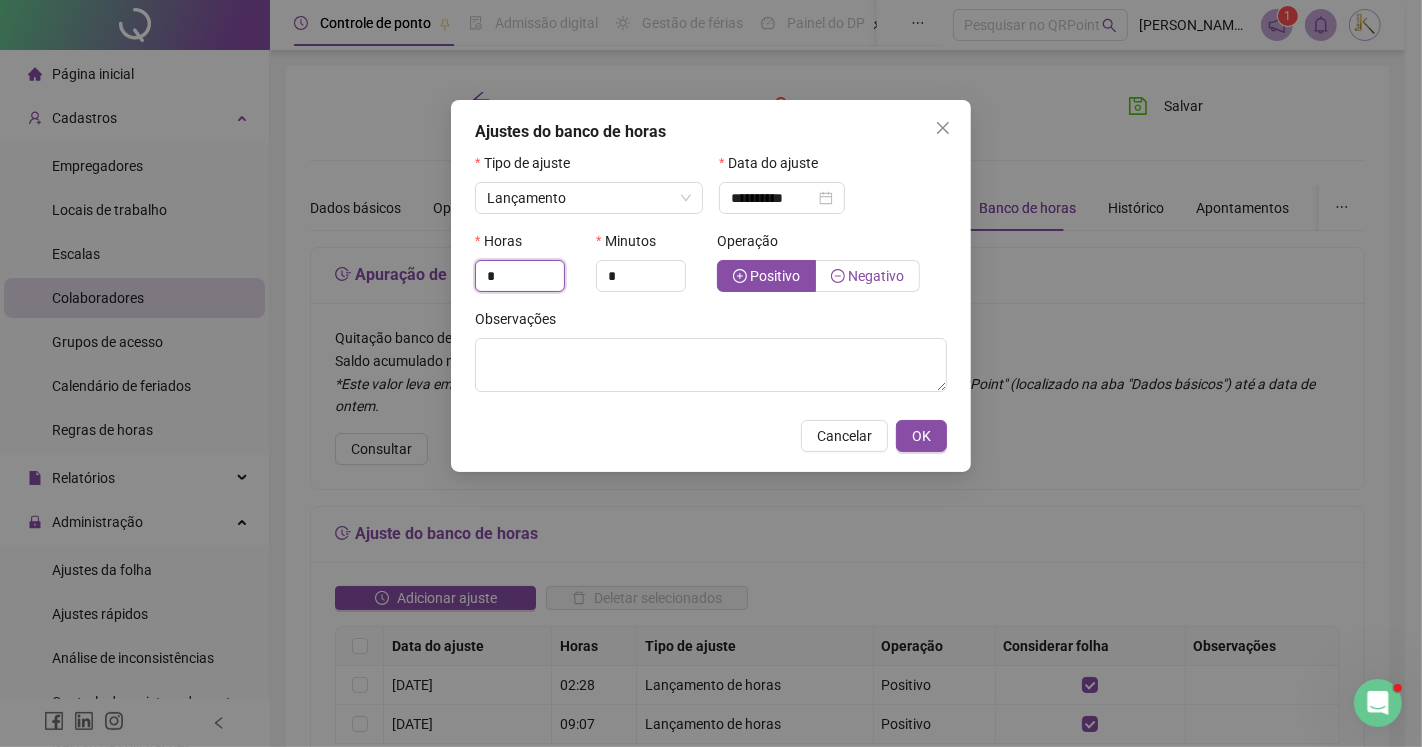 type on "*" 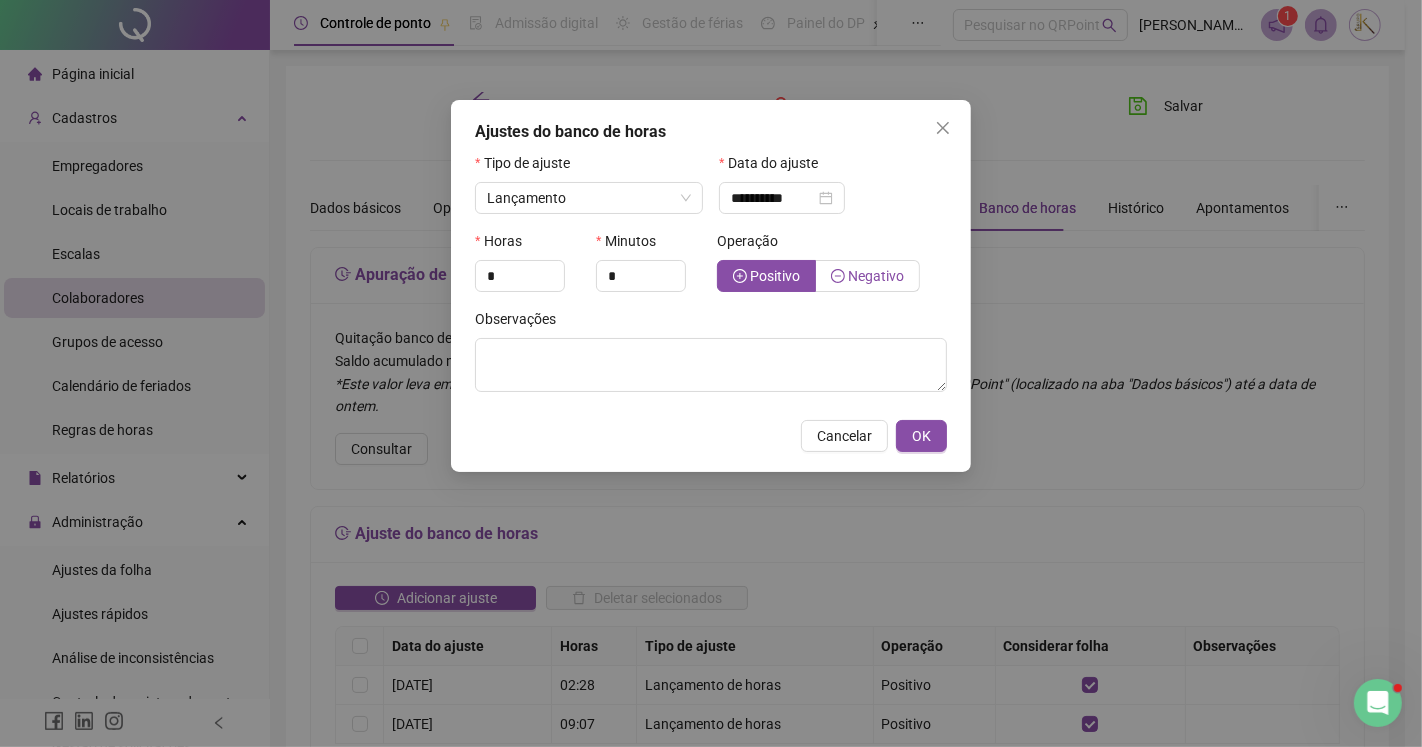click on "Negativo" at bounding box center [876, 276] 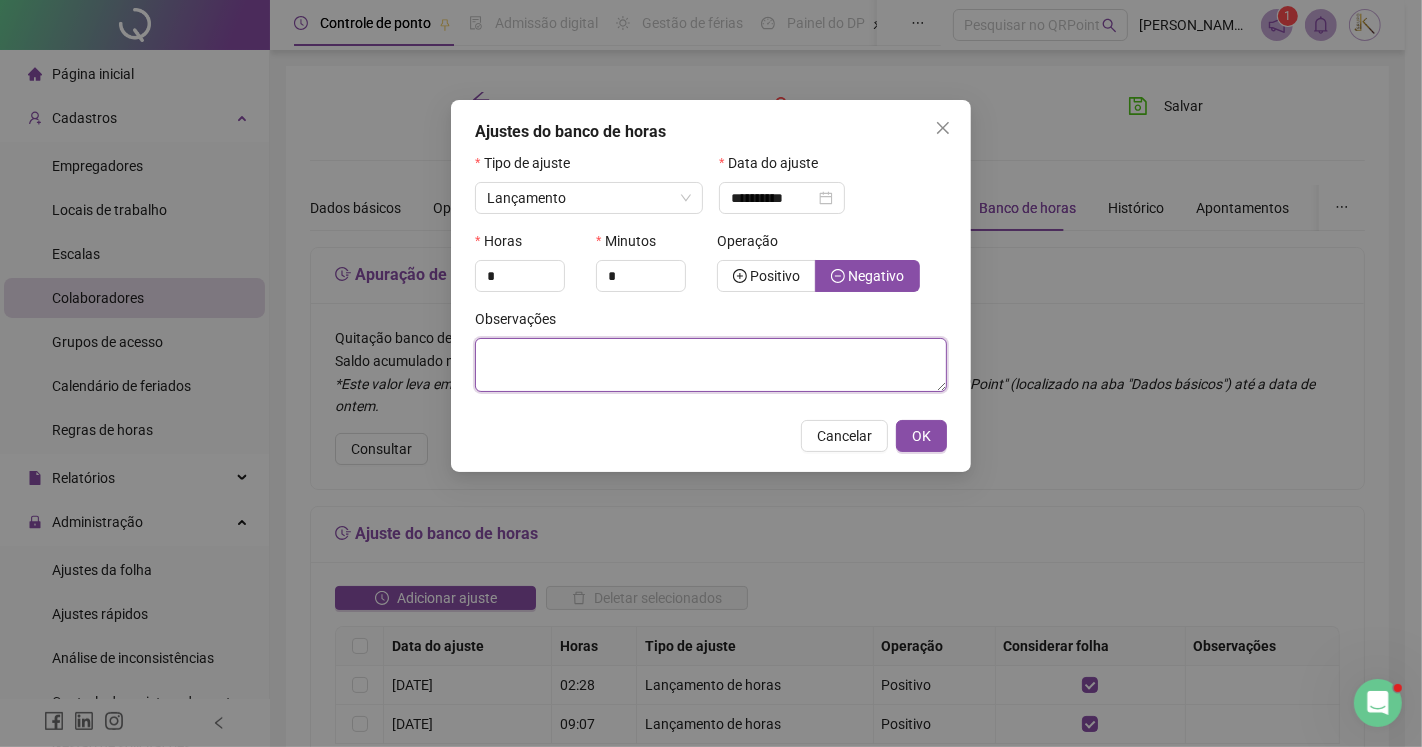 click at bounding box center (711, 365) 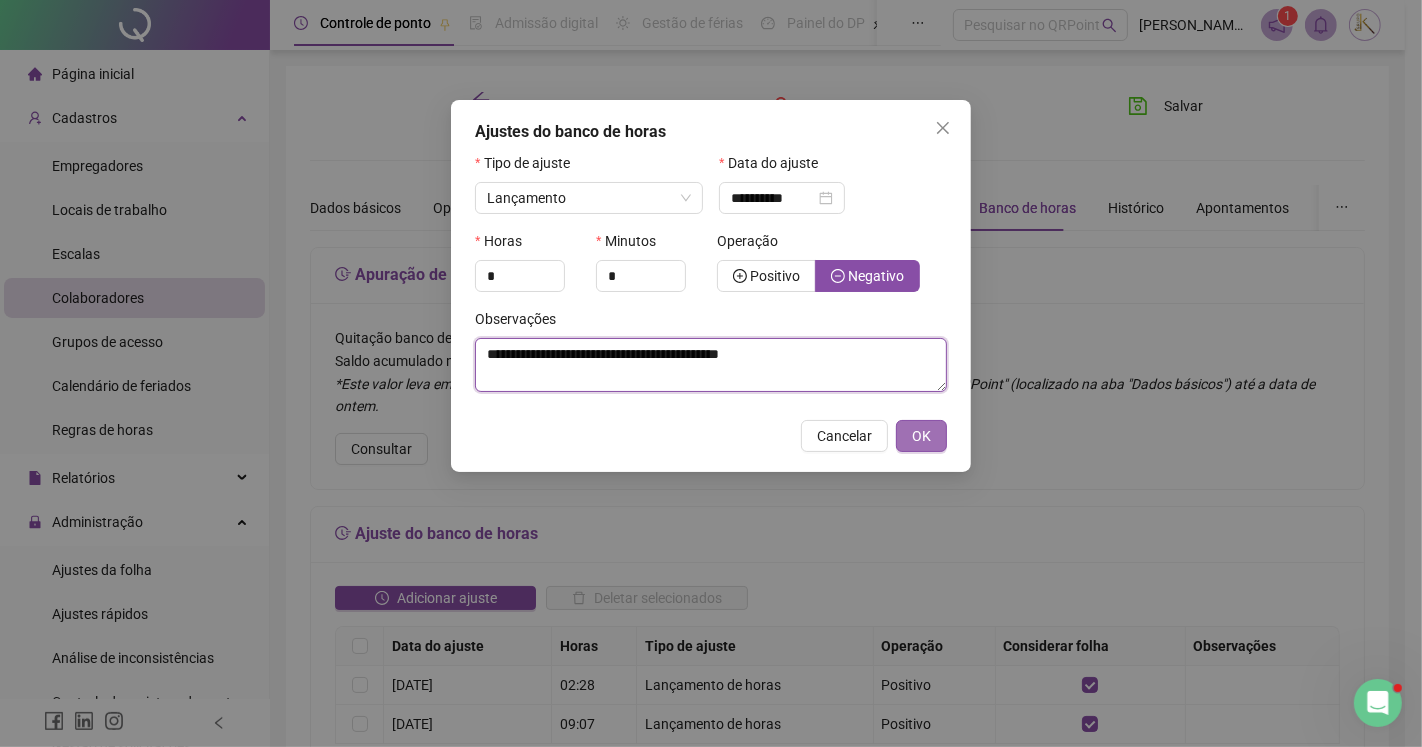 type on "**********" 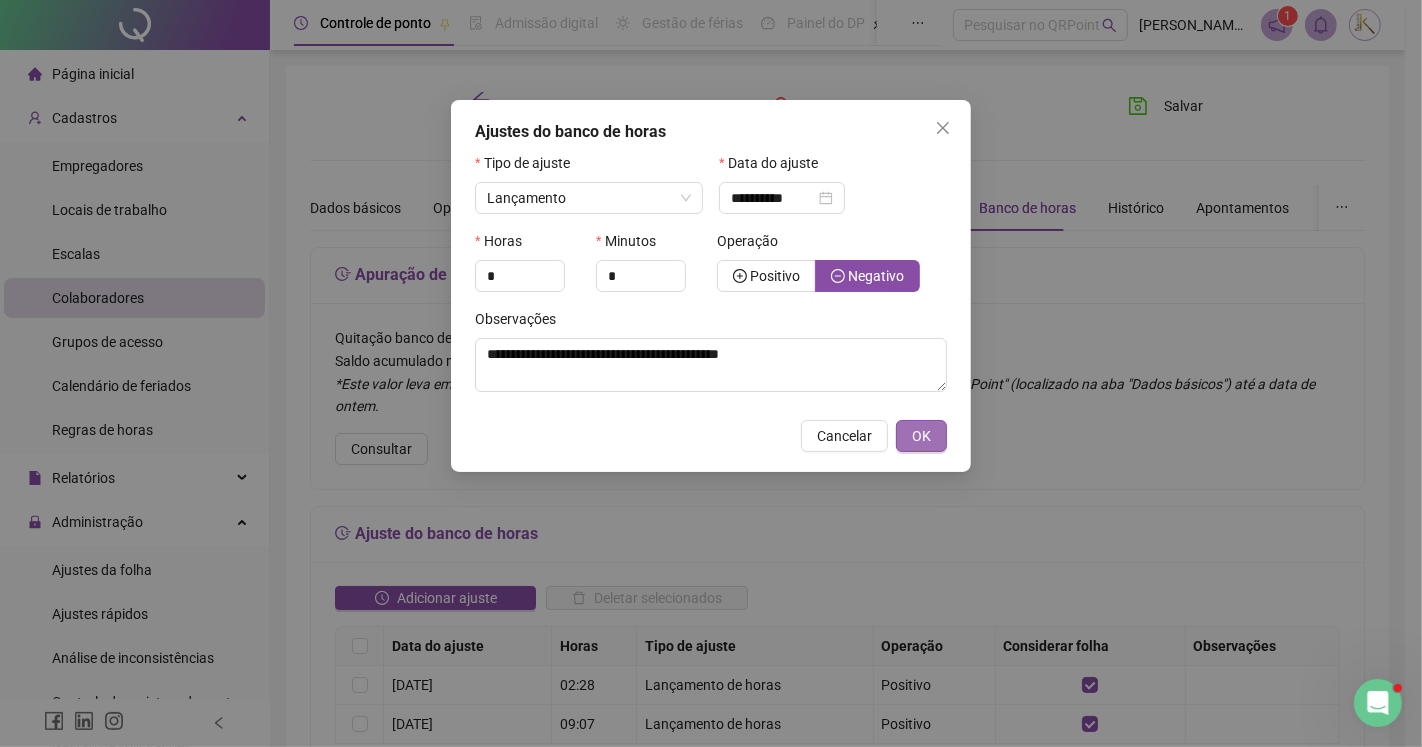 click on "OK" at bounding box center (921, 436) 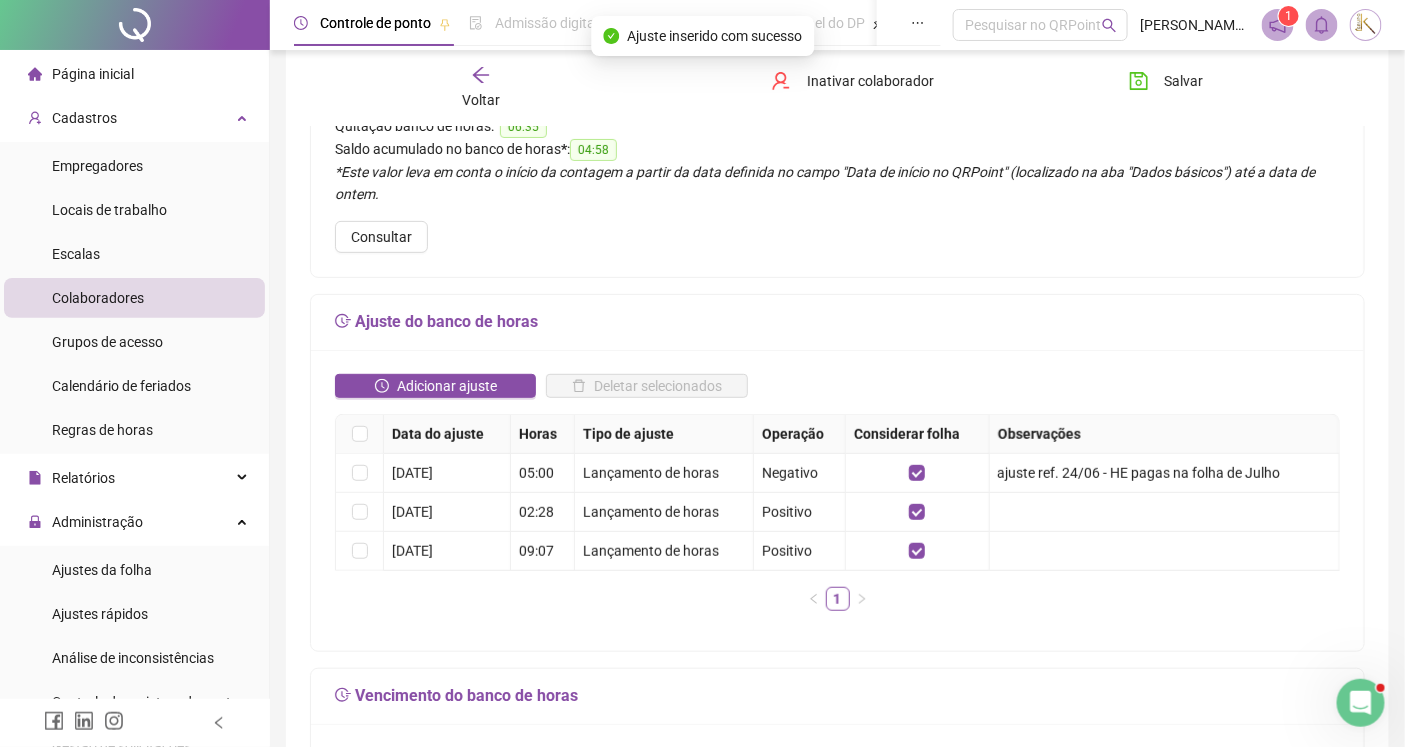 scroll, scrollTop: 222, scrollLeft: 0, axis: vertical 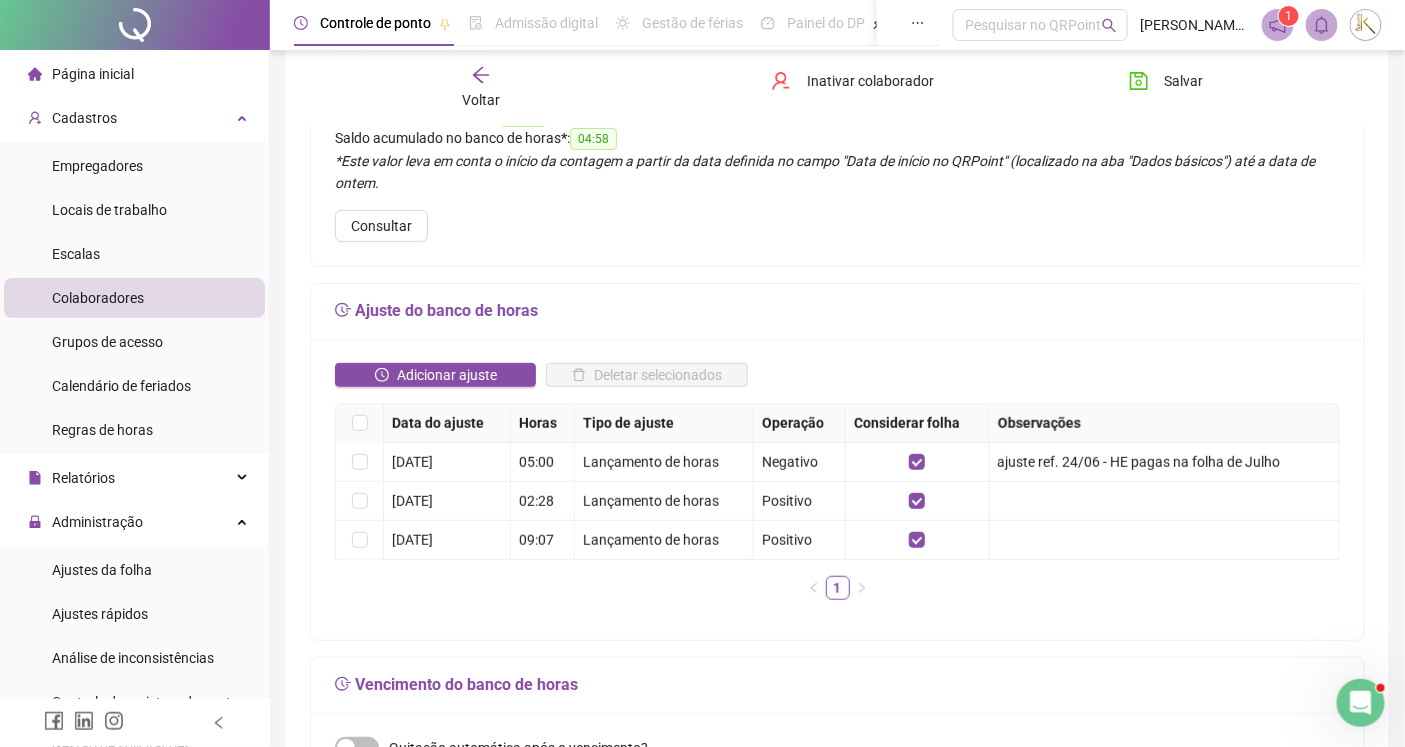 type 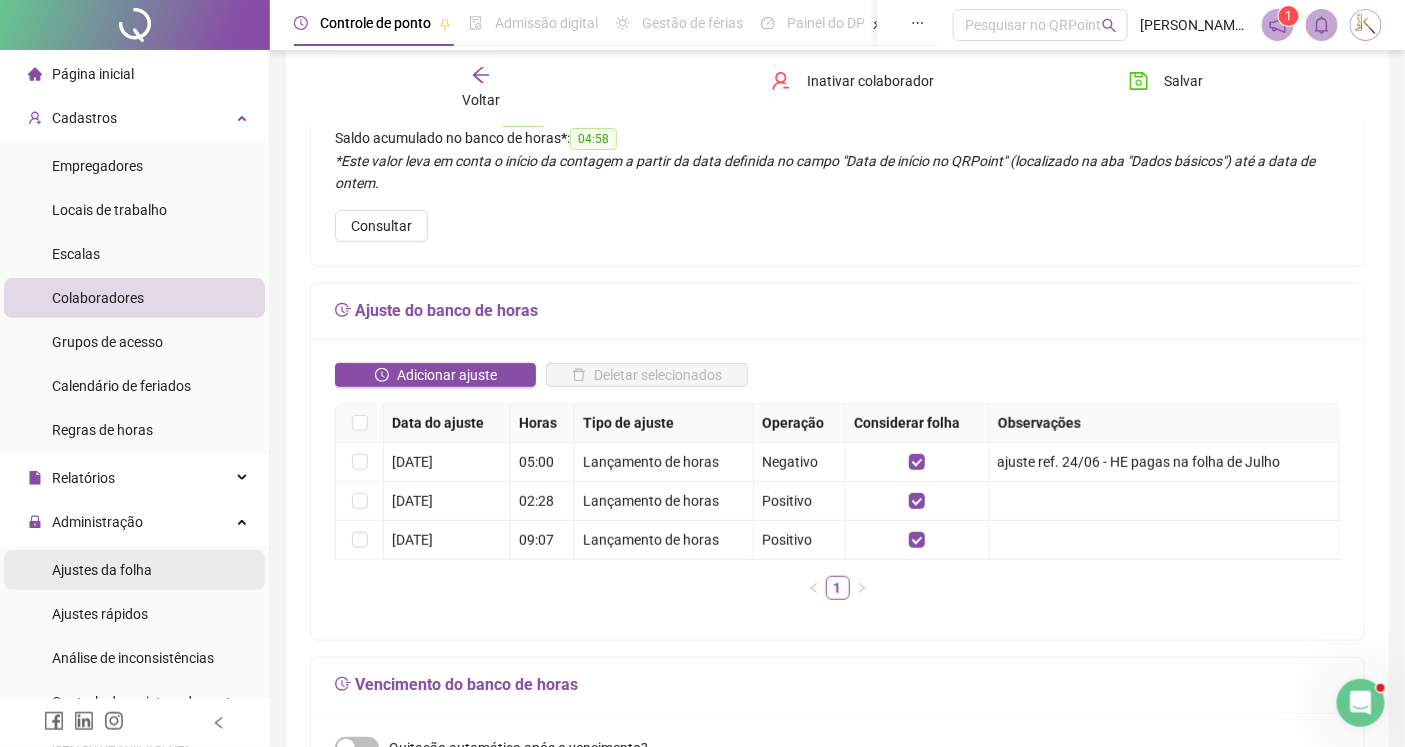 click on "Ajustes da folha" at bounding box center (102, 570) 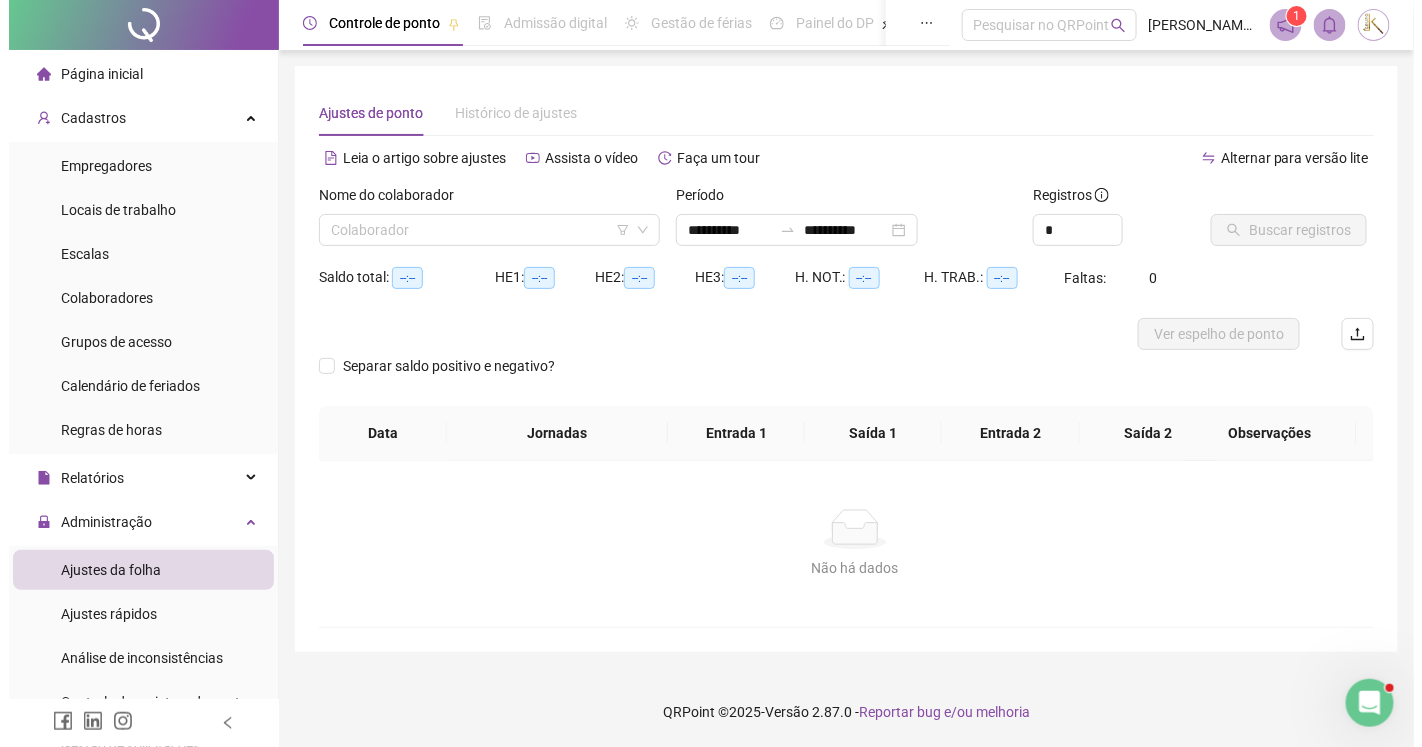 scroll, scrollTop: 0, scrollLeft: 0, axis: both 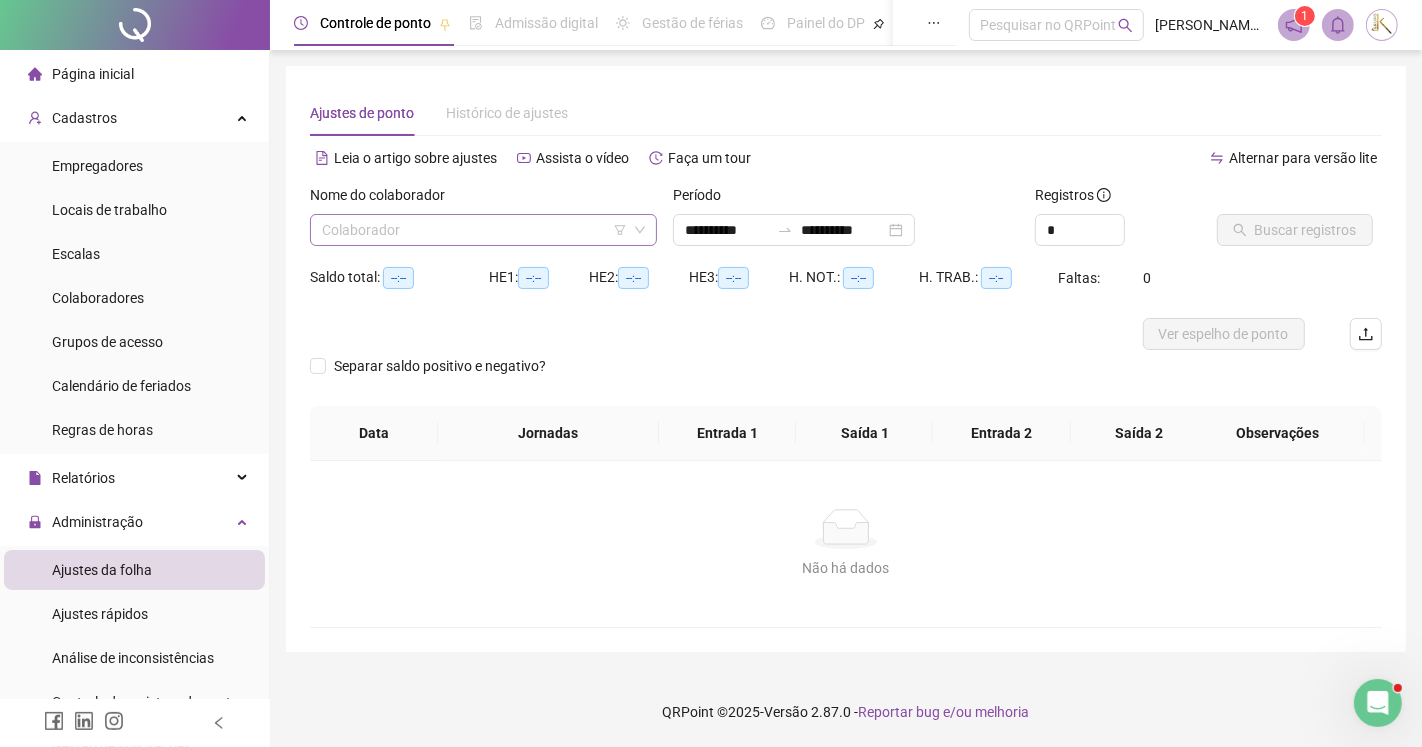 click at bounding box center [477, 230] 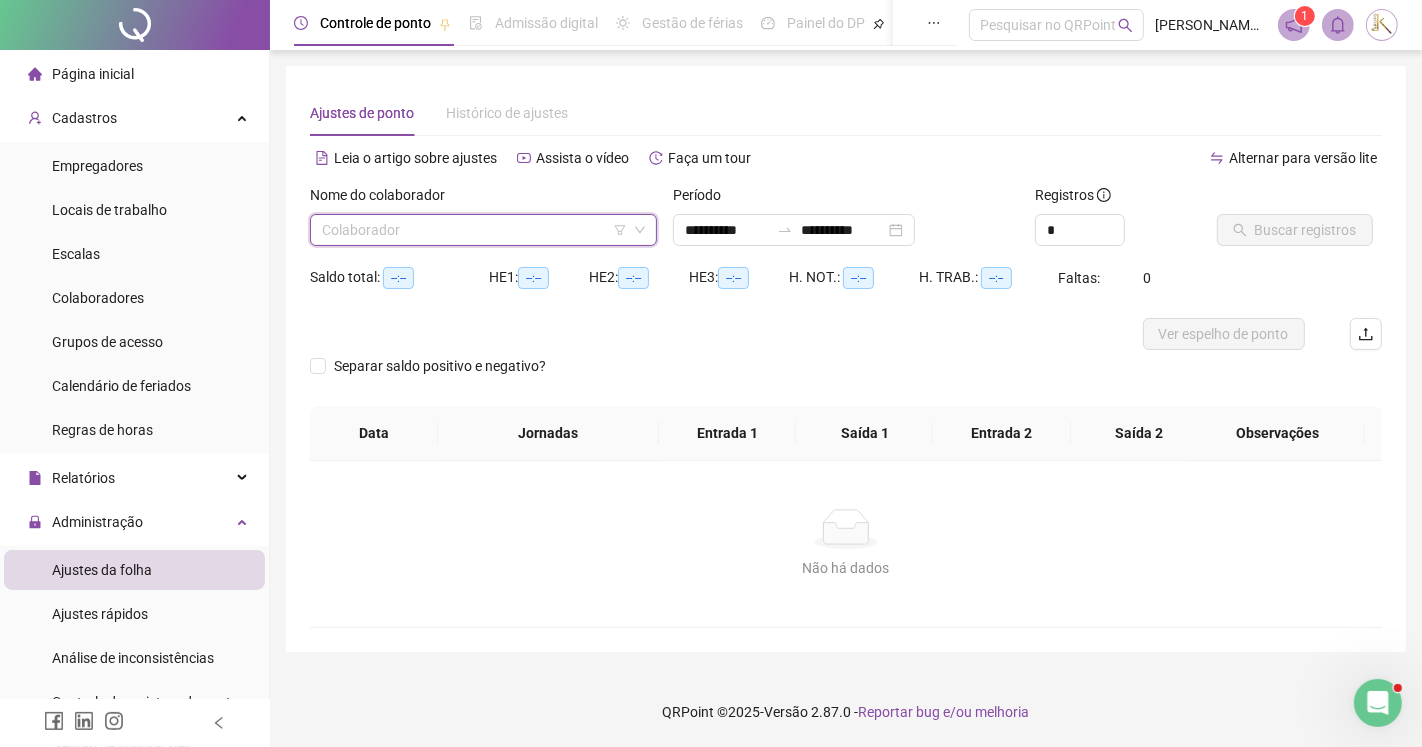 click at bounding box center [477, 230] 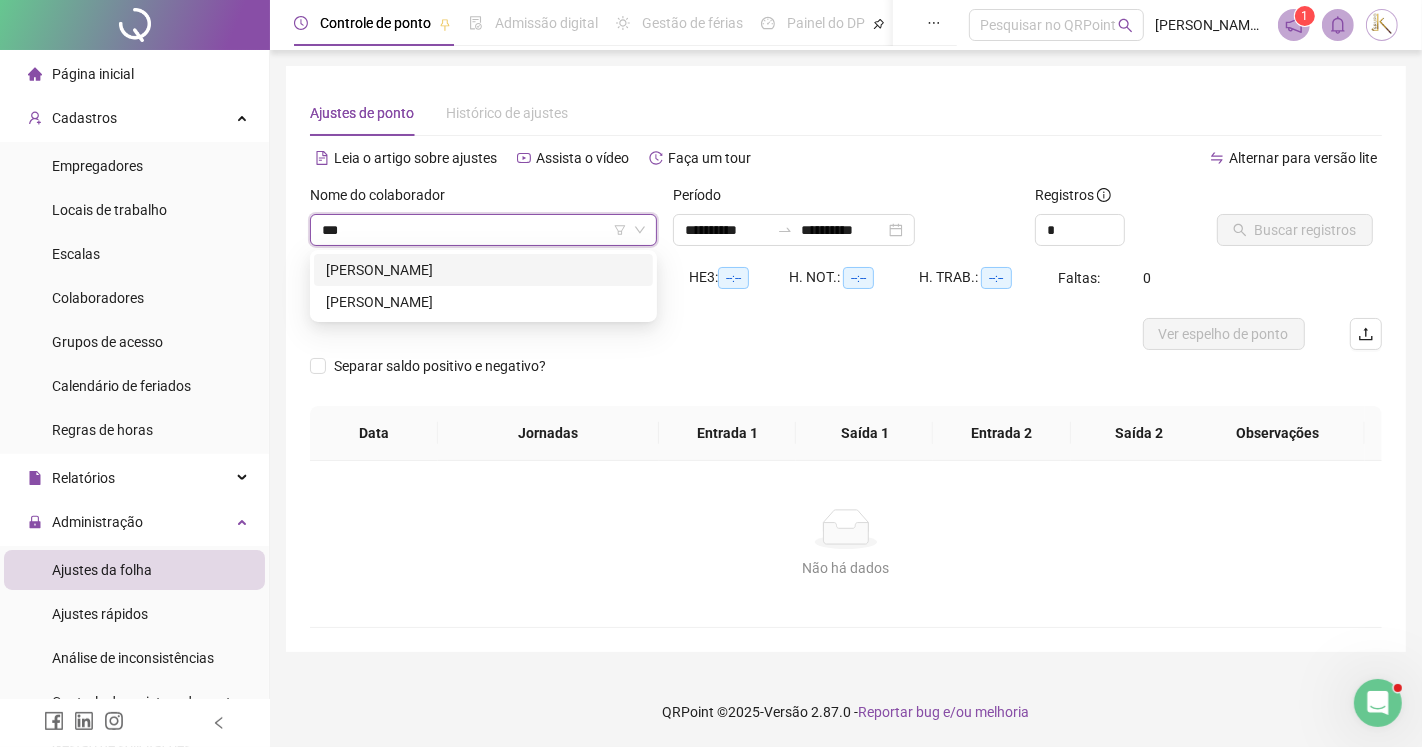 type on "****" 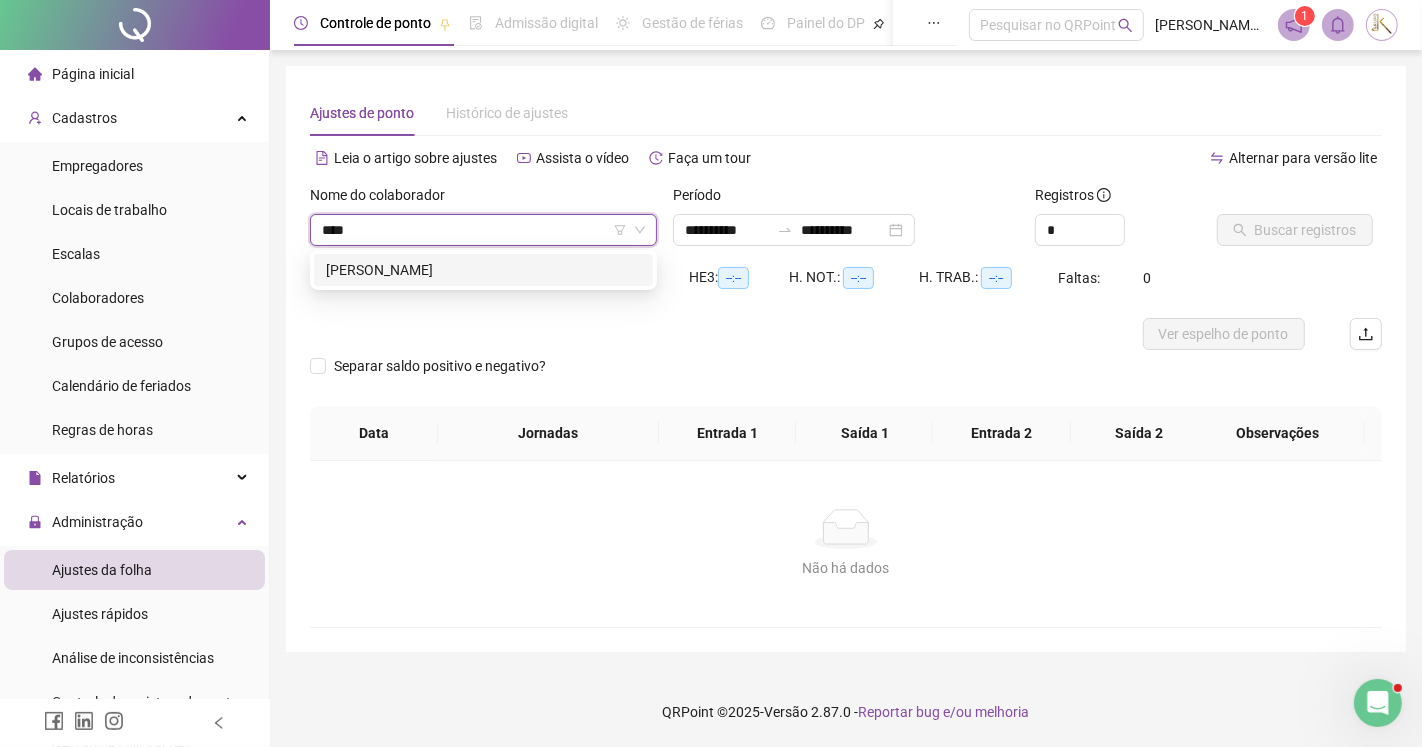 click on "[PERSON_NAME]" at bounding box center [483, 270] 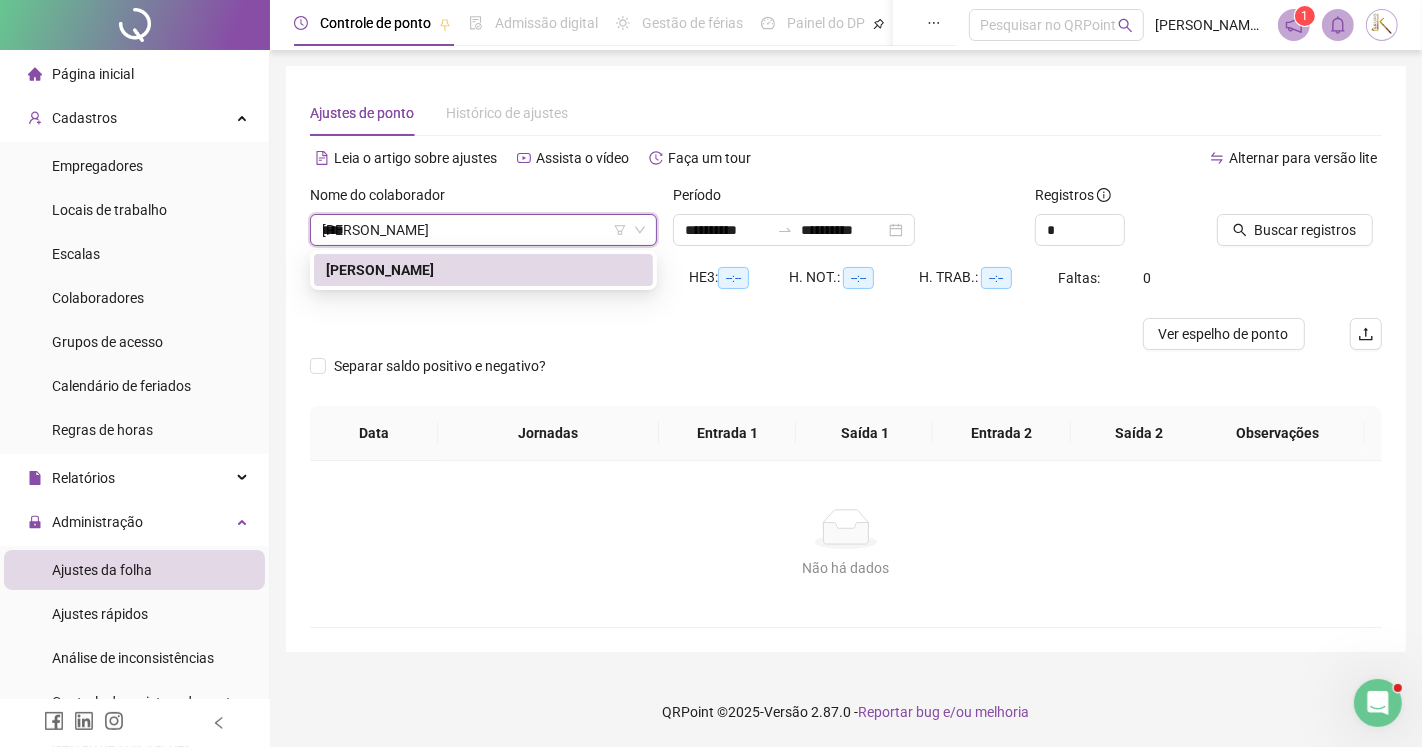 type 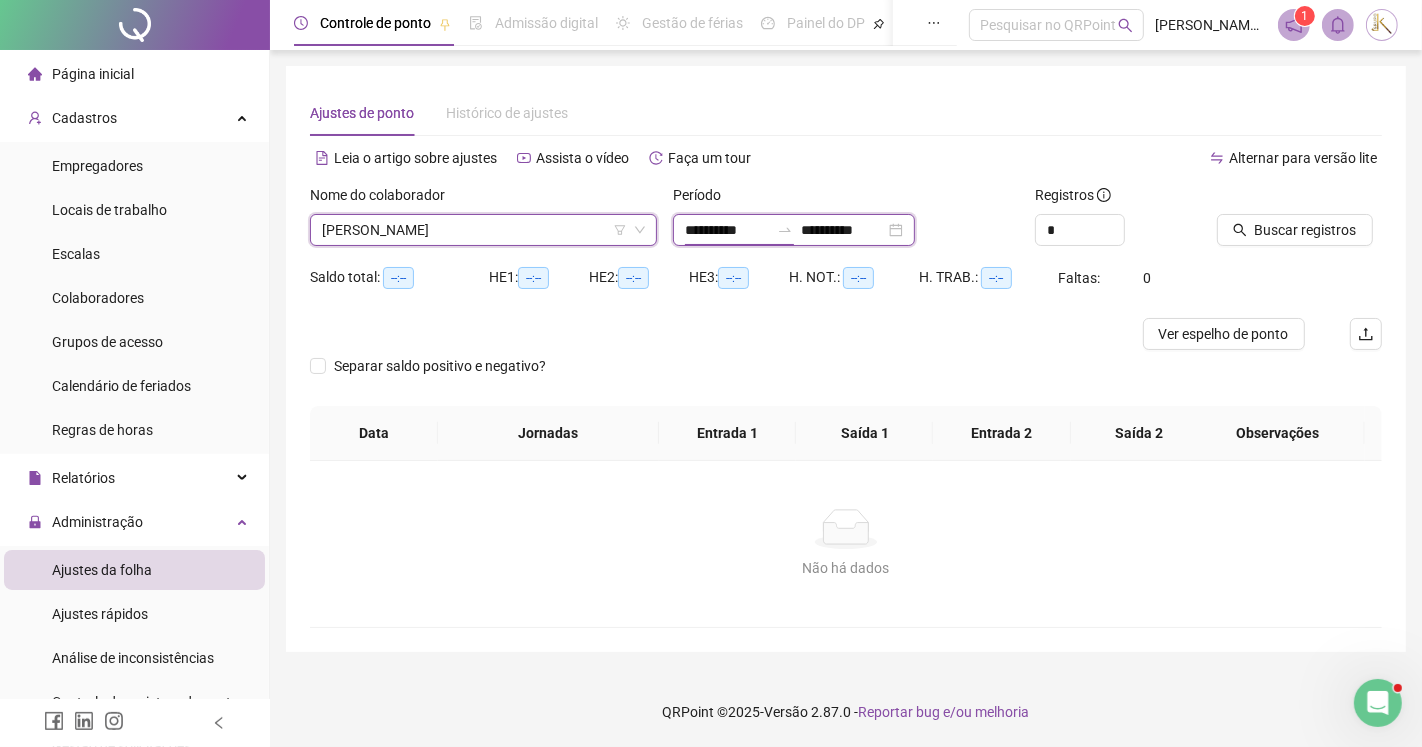 click on "**********" at bounding box center (727, 230) 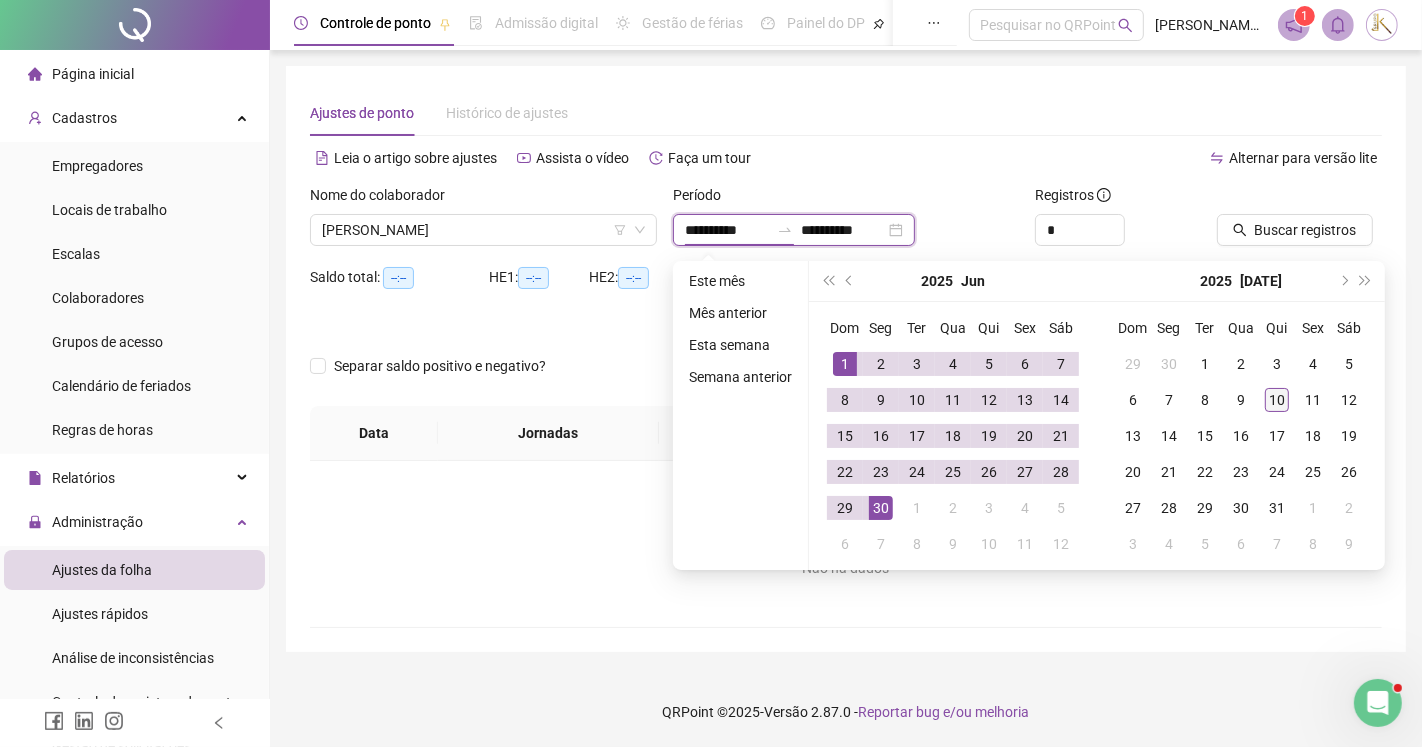 type on "**********" 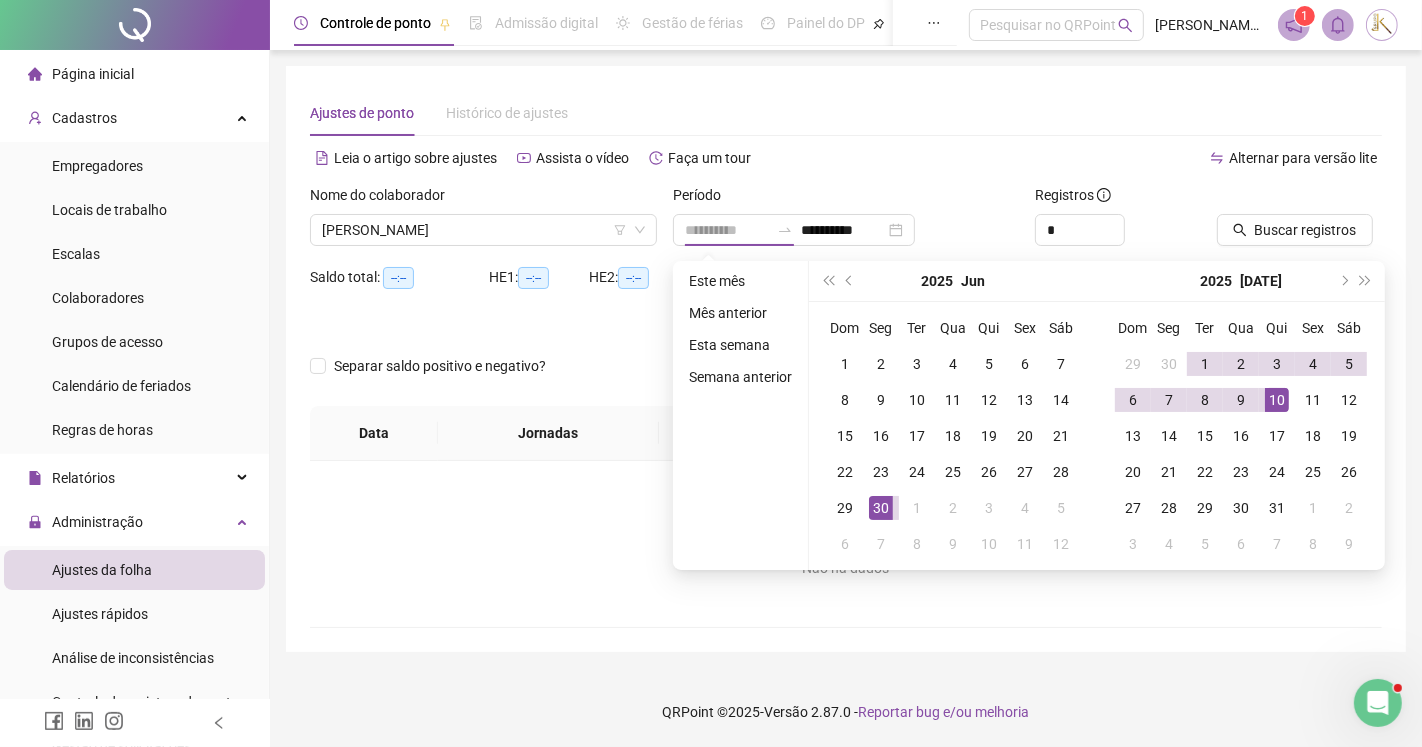 click on "10" at bounding box center [1277, 400] 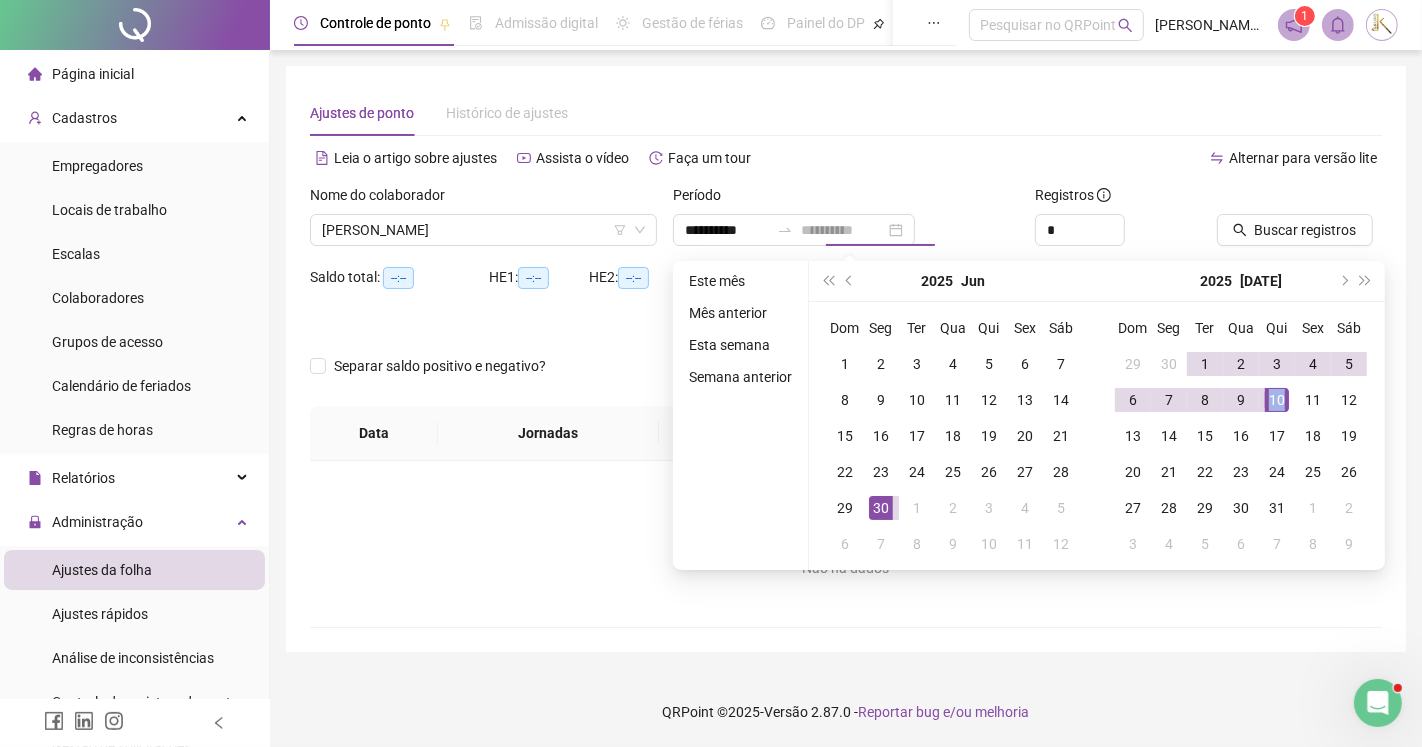 click on "10" at bounding box center [1277, 400] 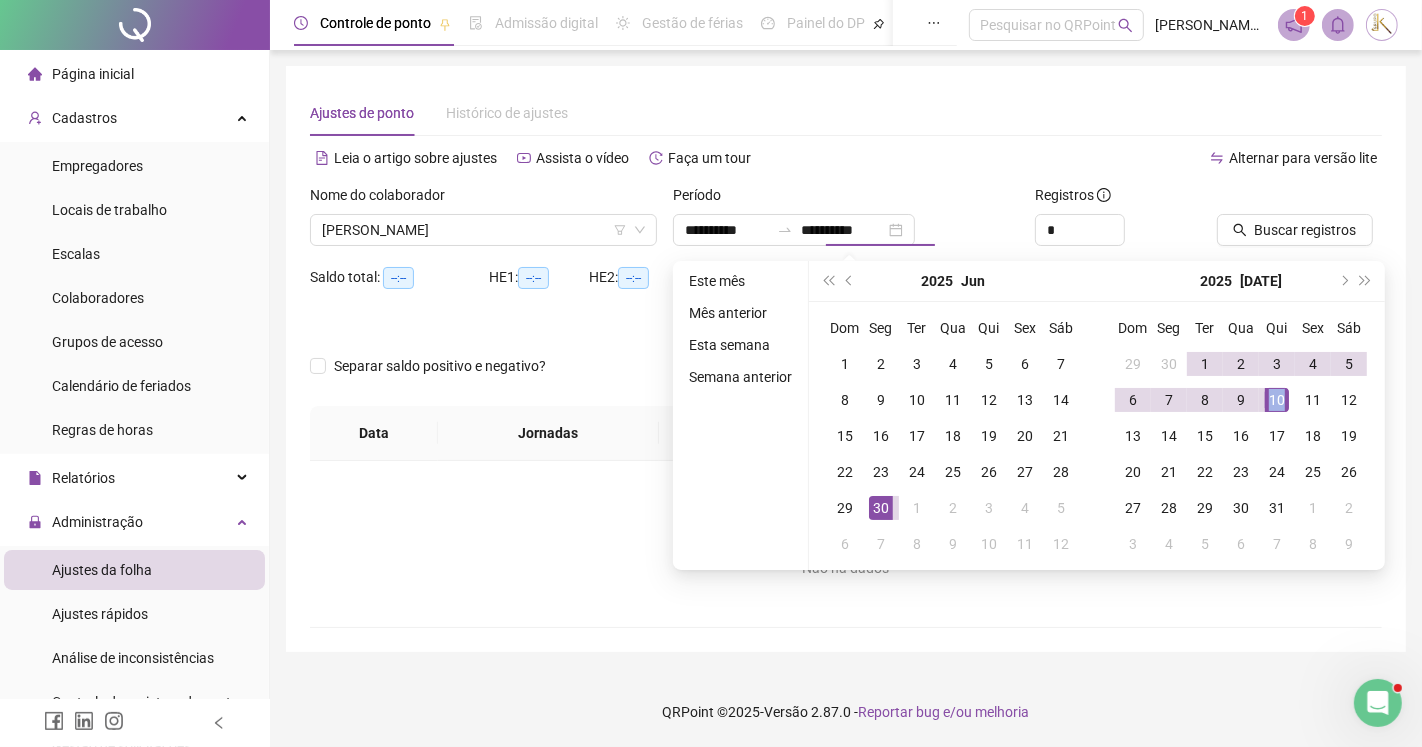 type on "**********" 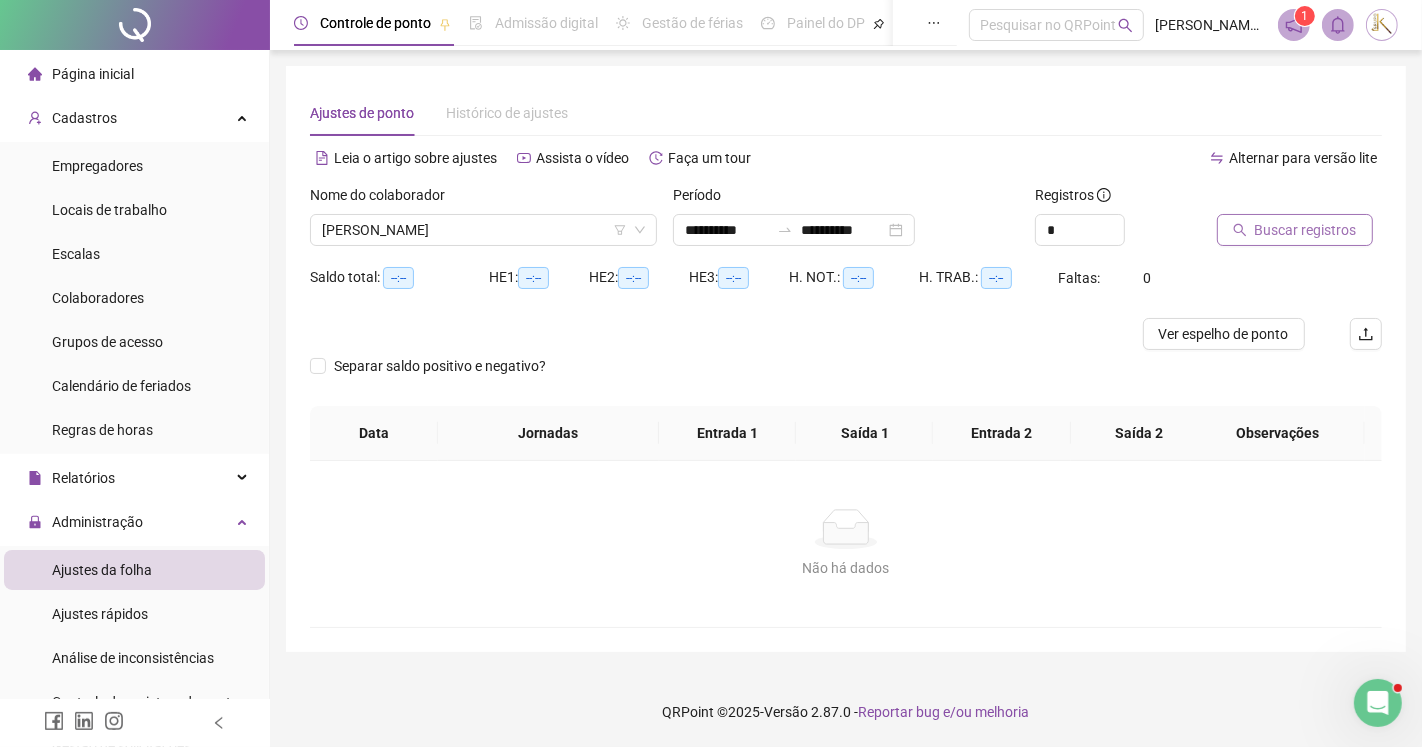 click on "Buscar registros" at bounding box center (1306, 230) 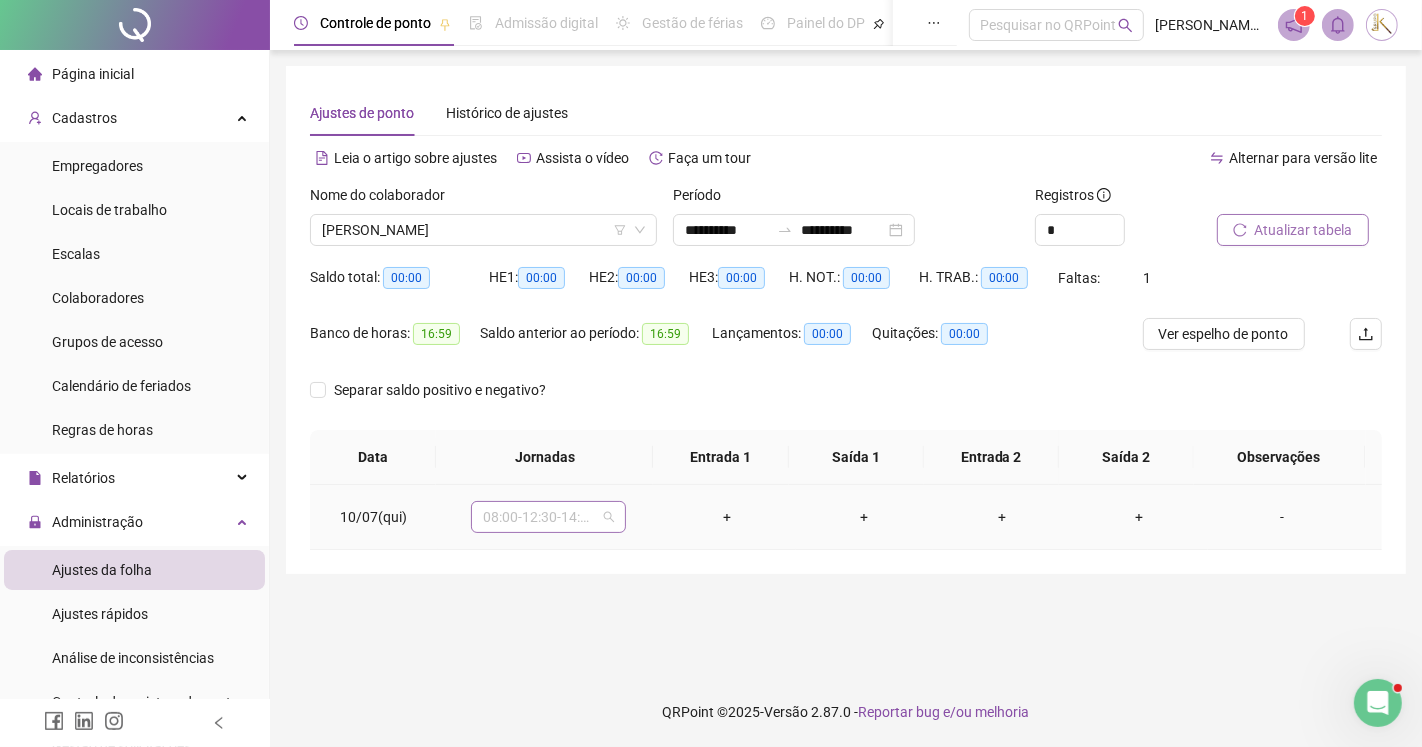 click on "08:00-12:30-14:30-18:00" at bounding box center [548, 517] 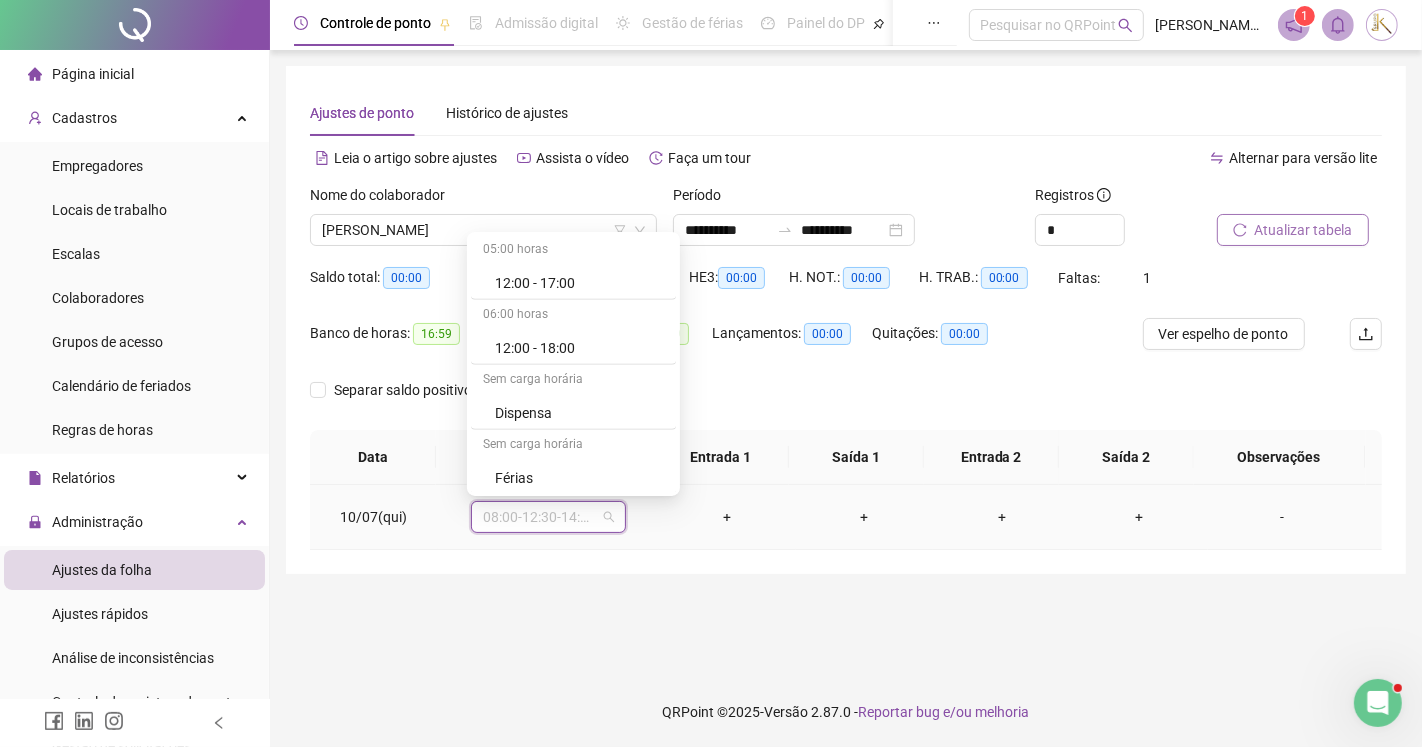 scroll, scrollTop: 1201, scrollLeft: 0, axis: vertical 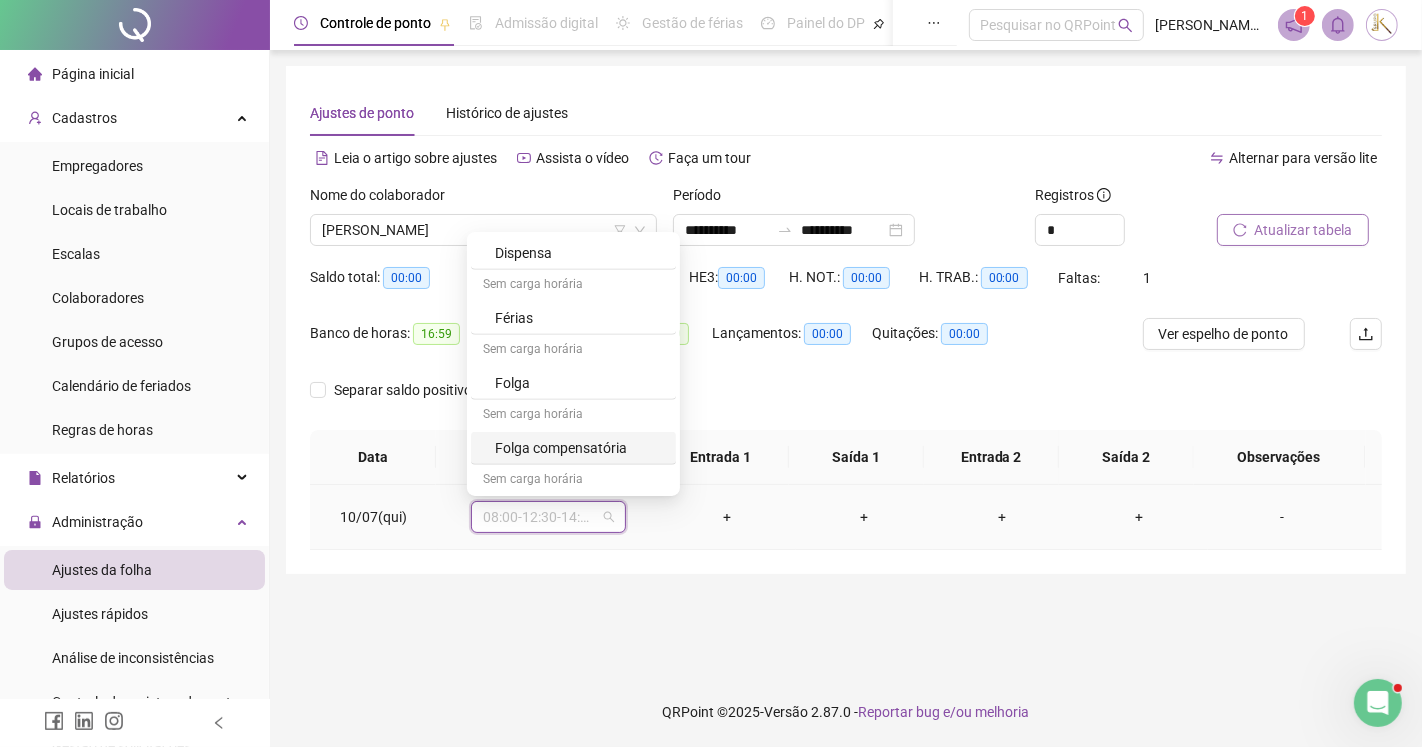 click on "Folga compensatória" at bounding box center (579, 448) 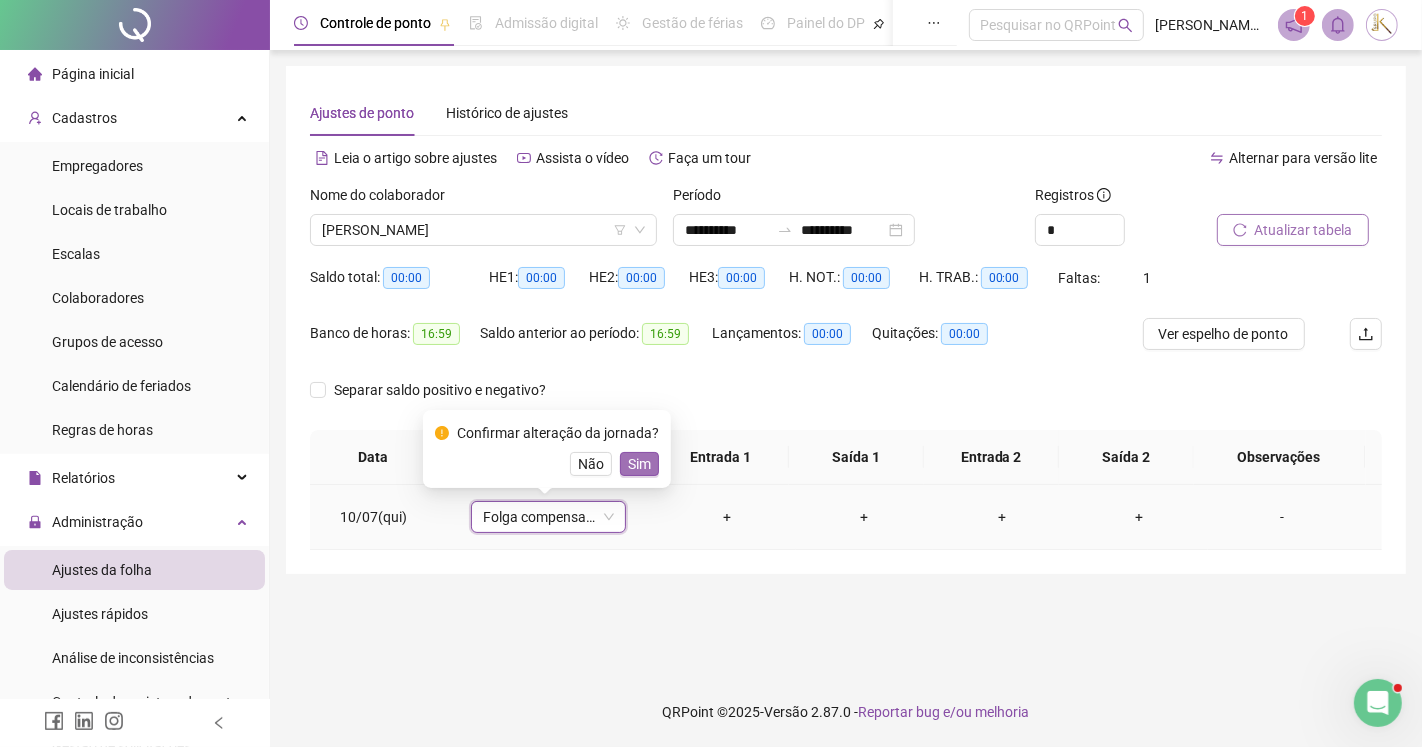 click on "Sim" at bounding box center [639, 464] 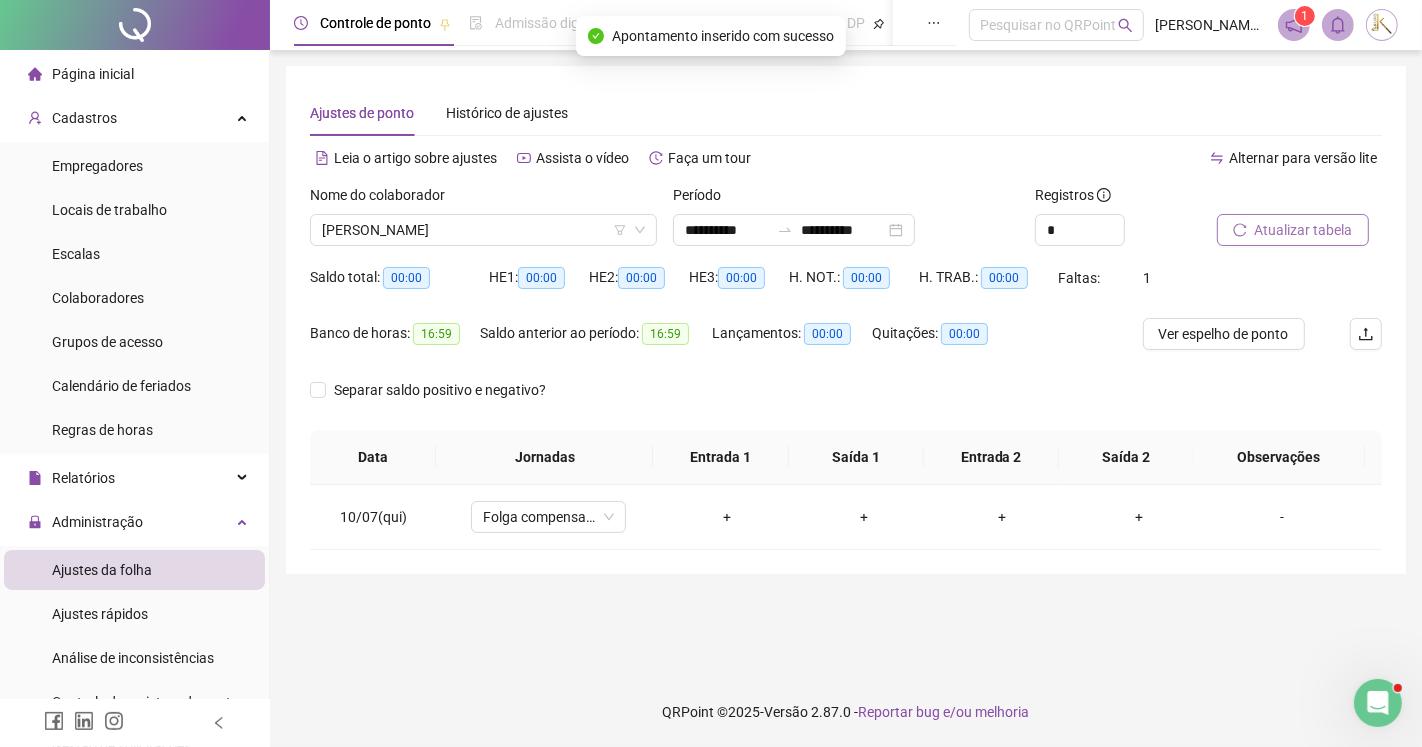 click on "Atualizar tabela" at bounding box center (1304, 230) 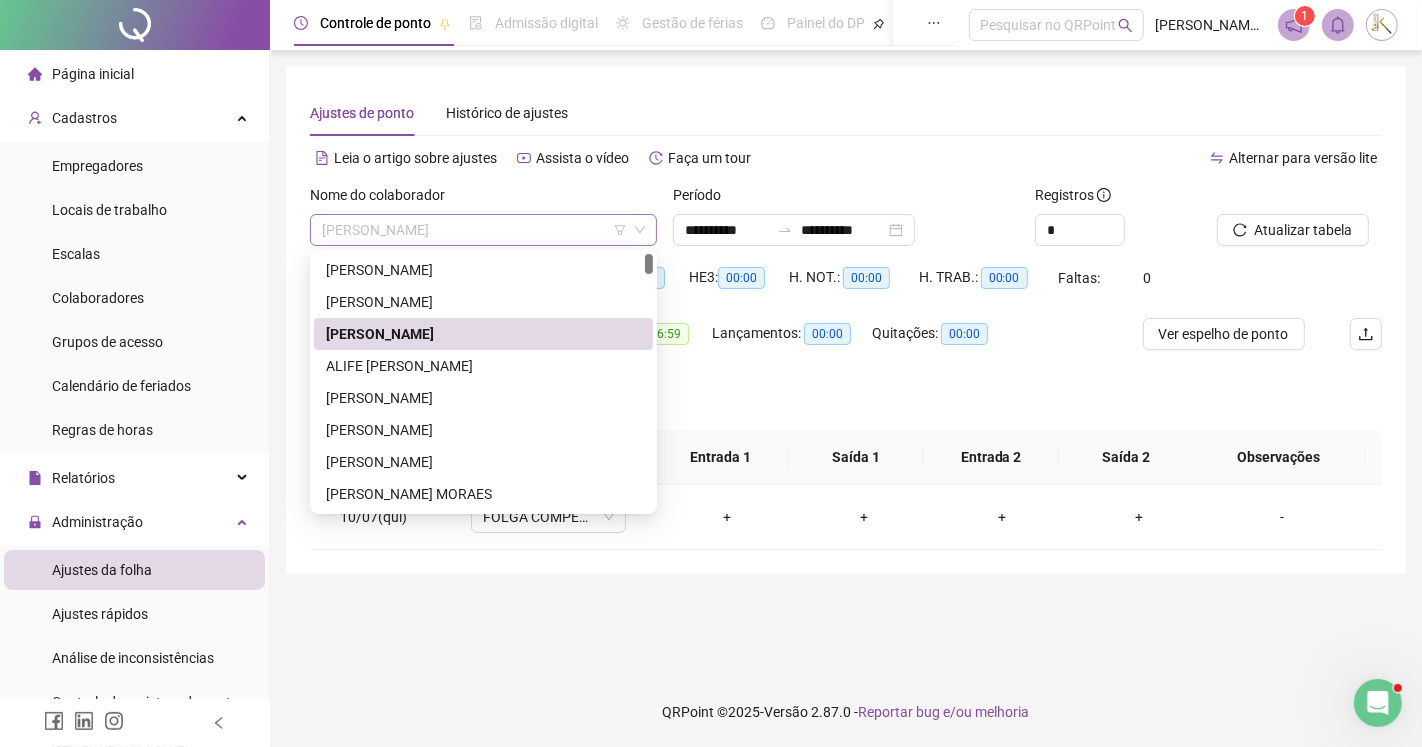 click on "[PERSON_NAME]" at bounding box center (483, 230) 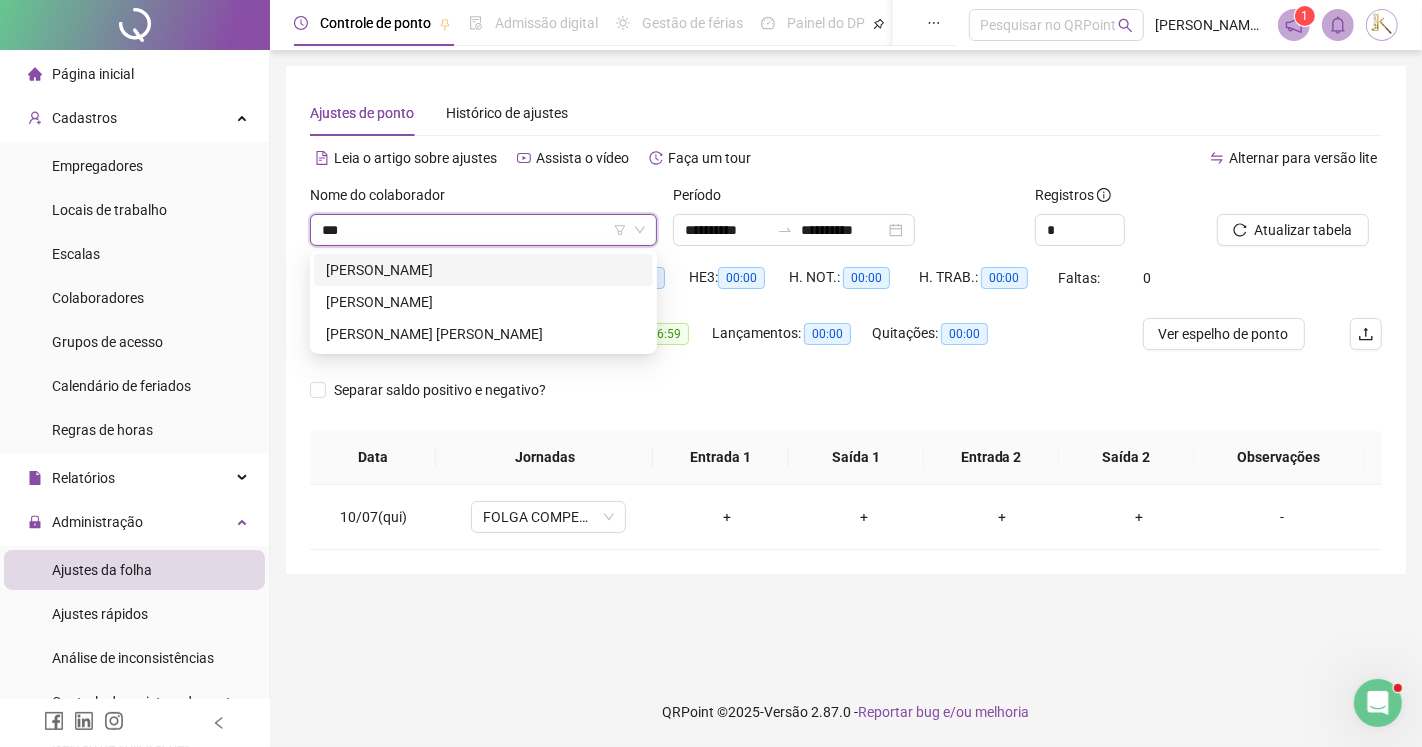 type on "****" 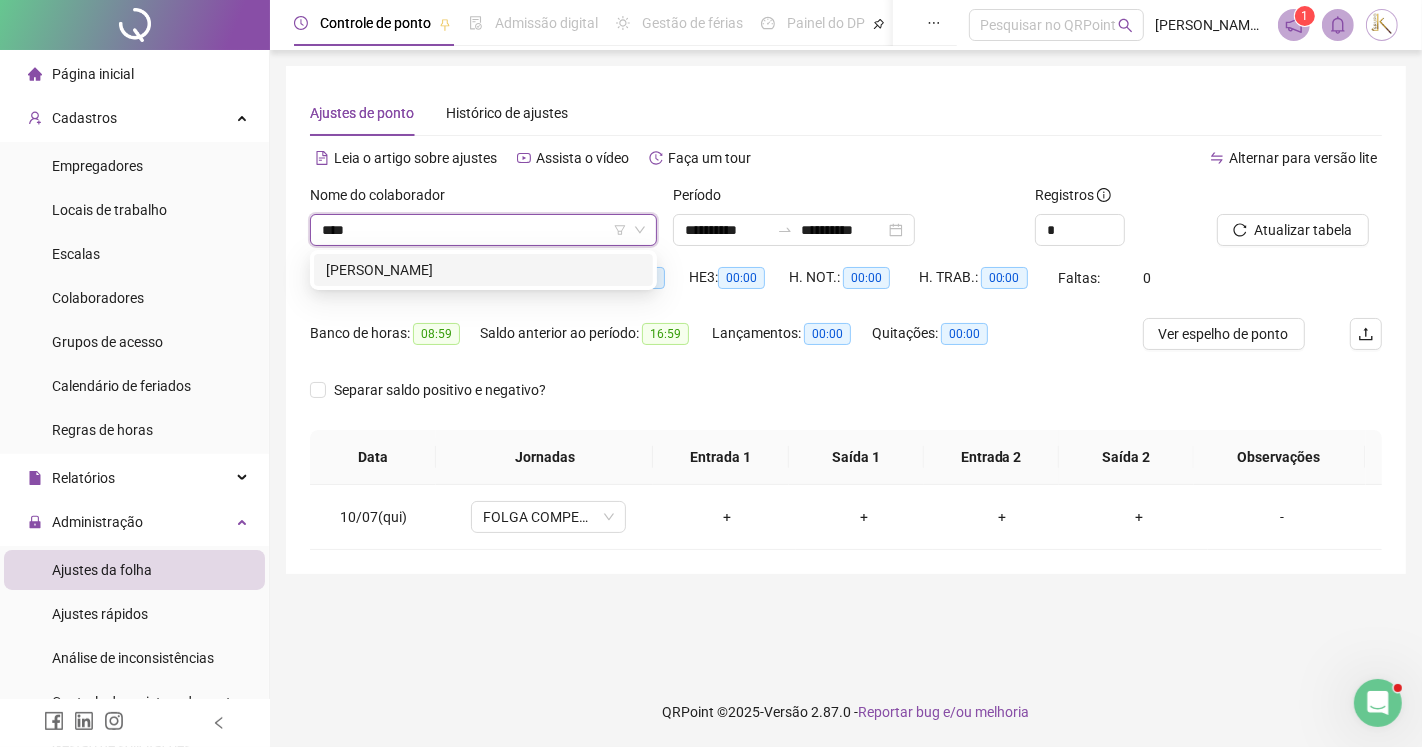 click on "[PERSON_NAME]" at bounding box center [483, 270] 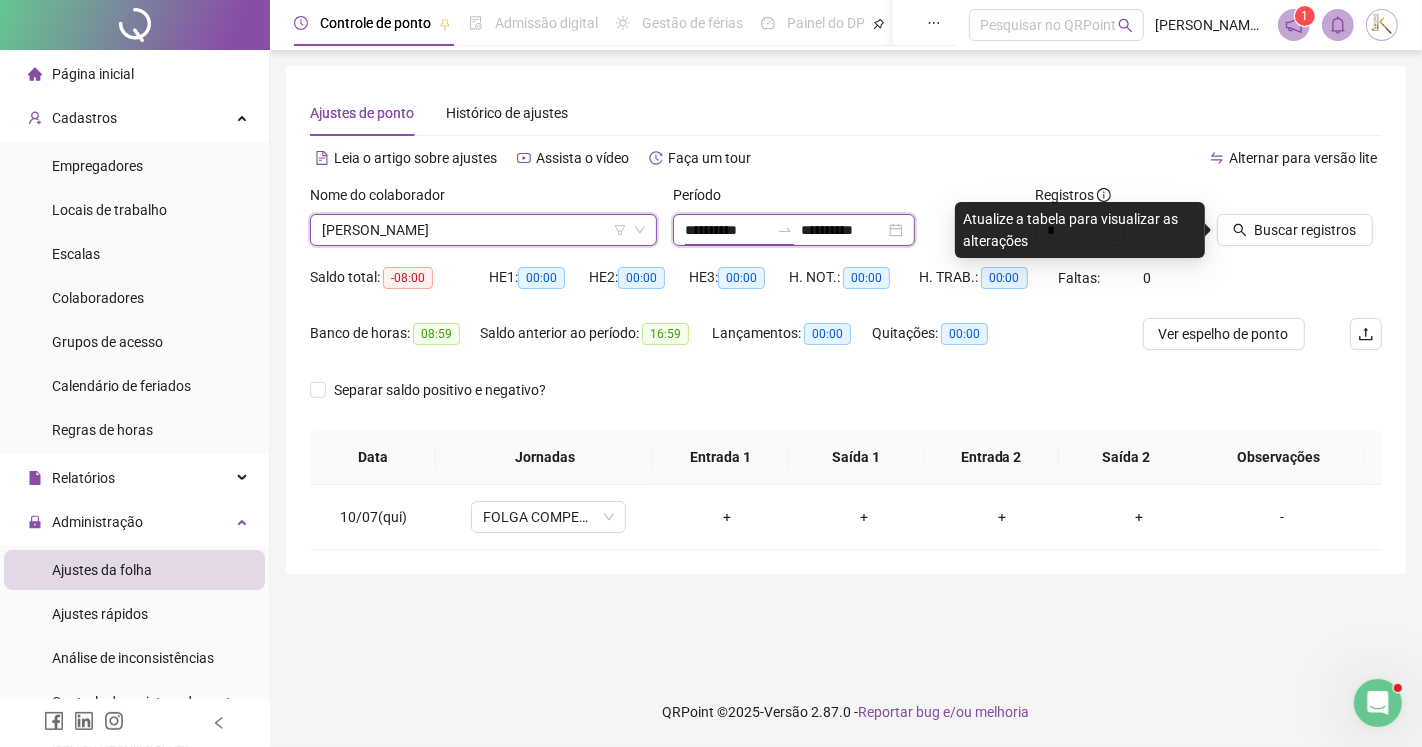 click on "**********" at bounding box center (727, 230) 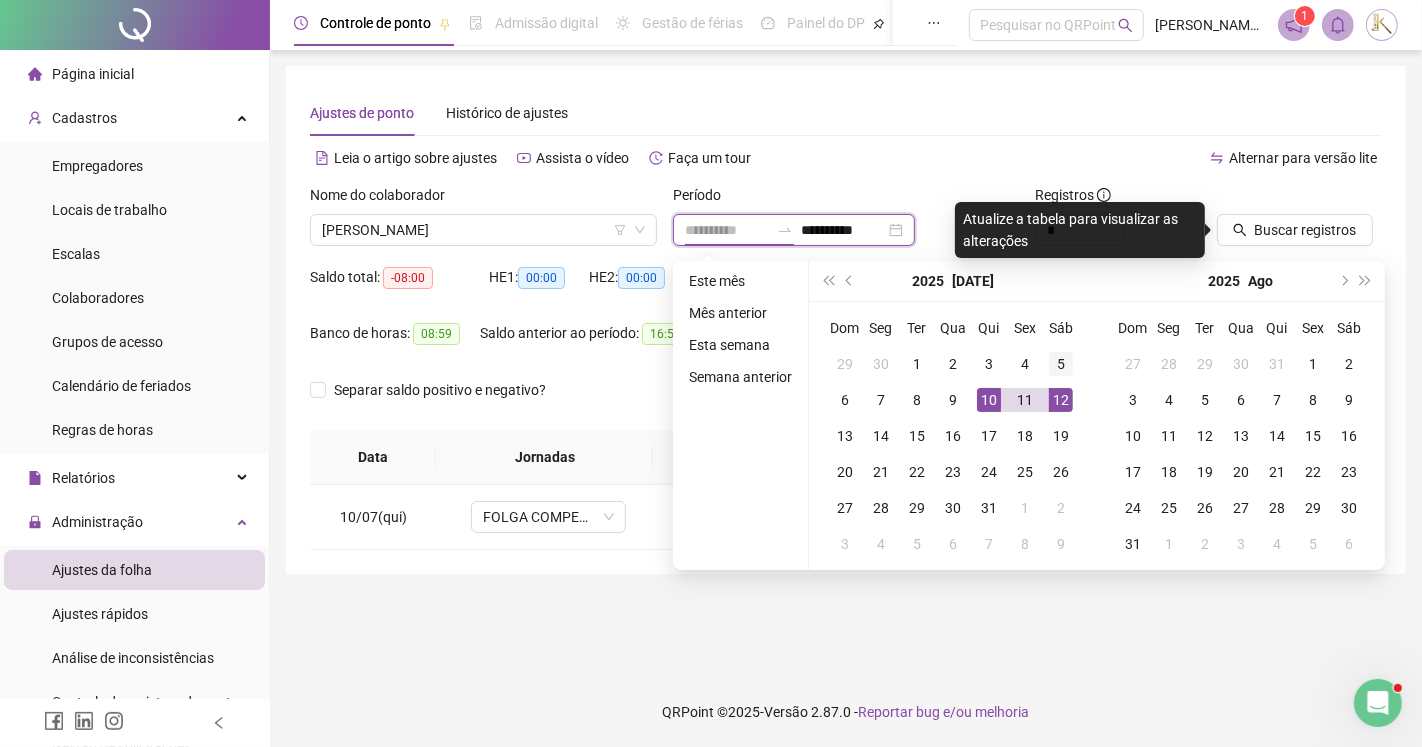 type on "**********" 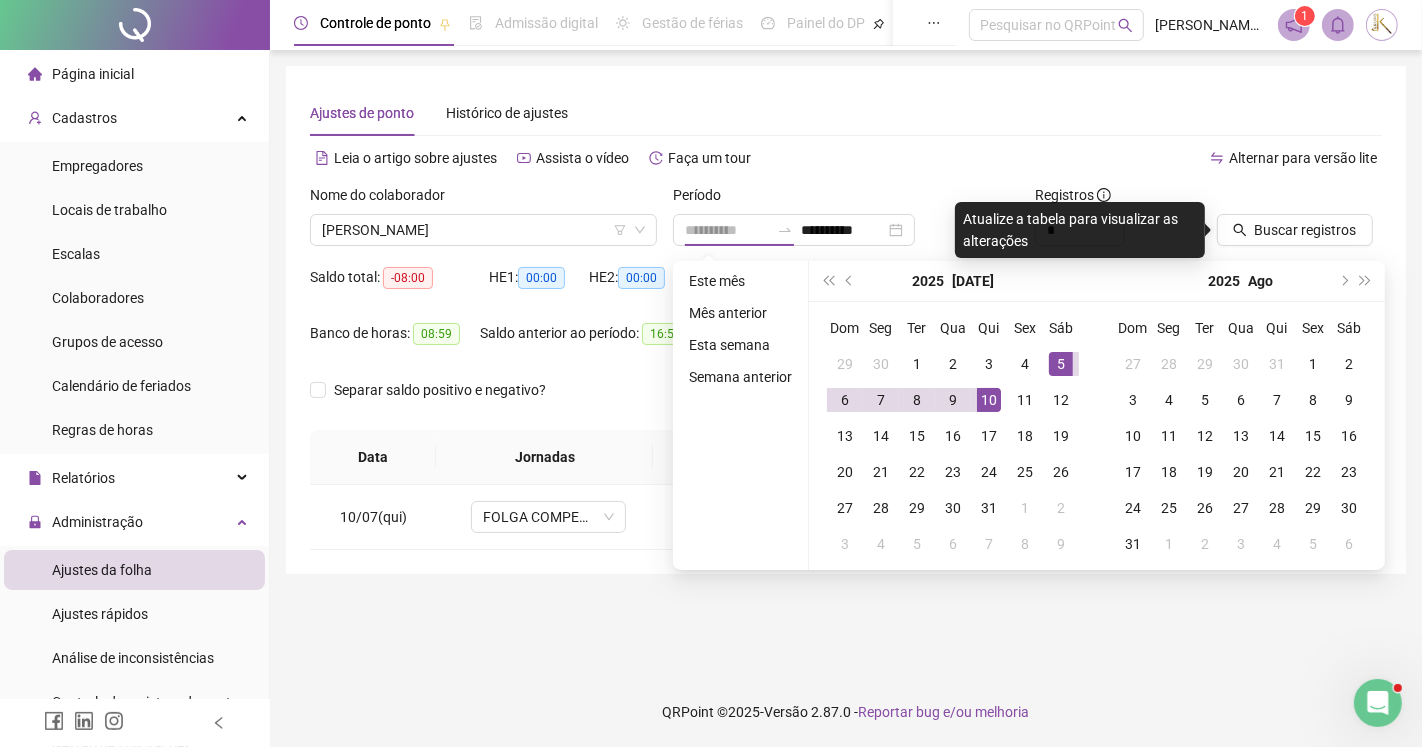 click on "5" at bounding box center (1061, 364) 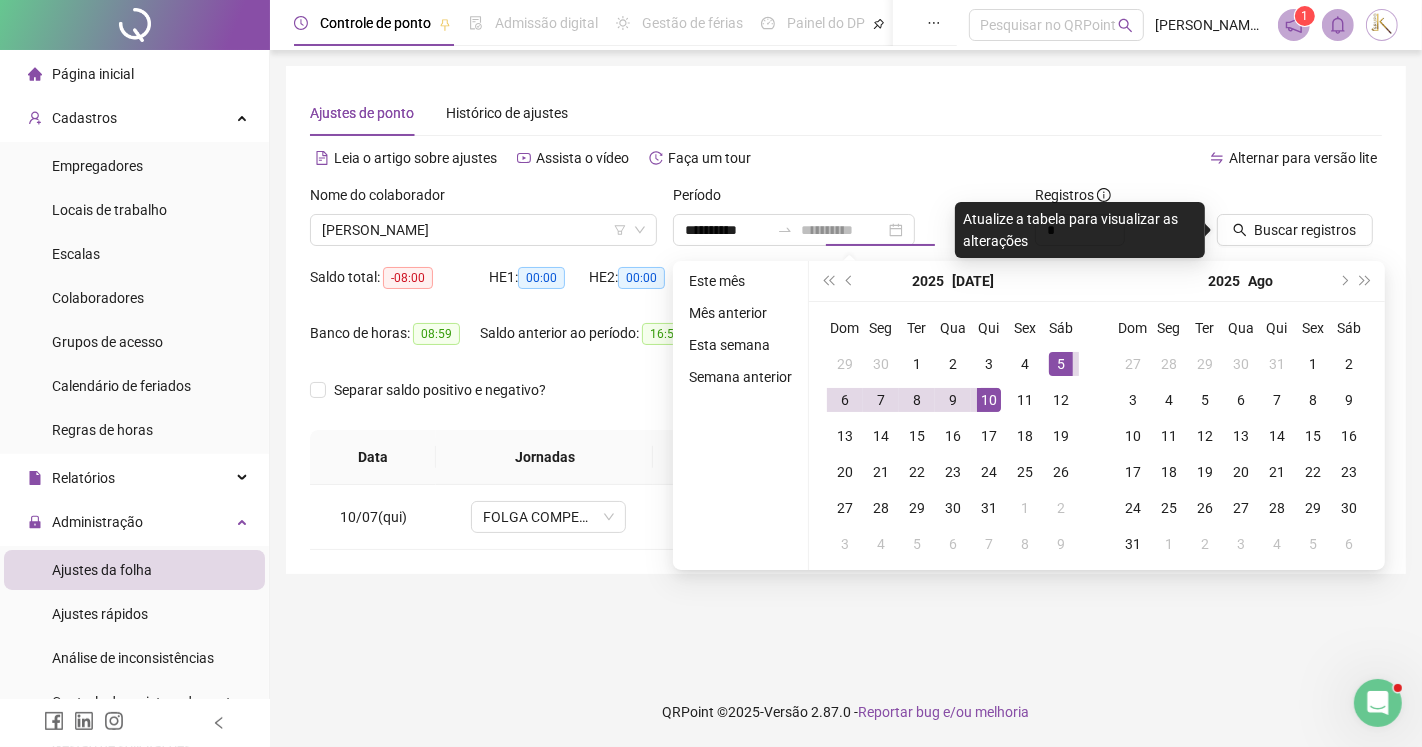 click on "5" at bounding box center (1061, 364) 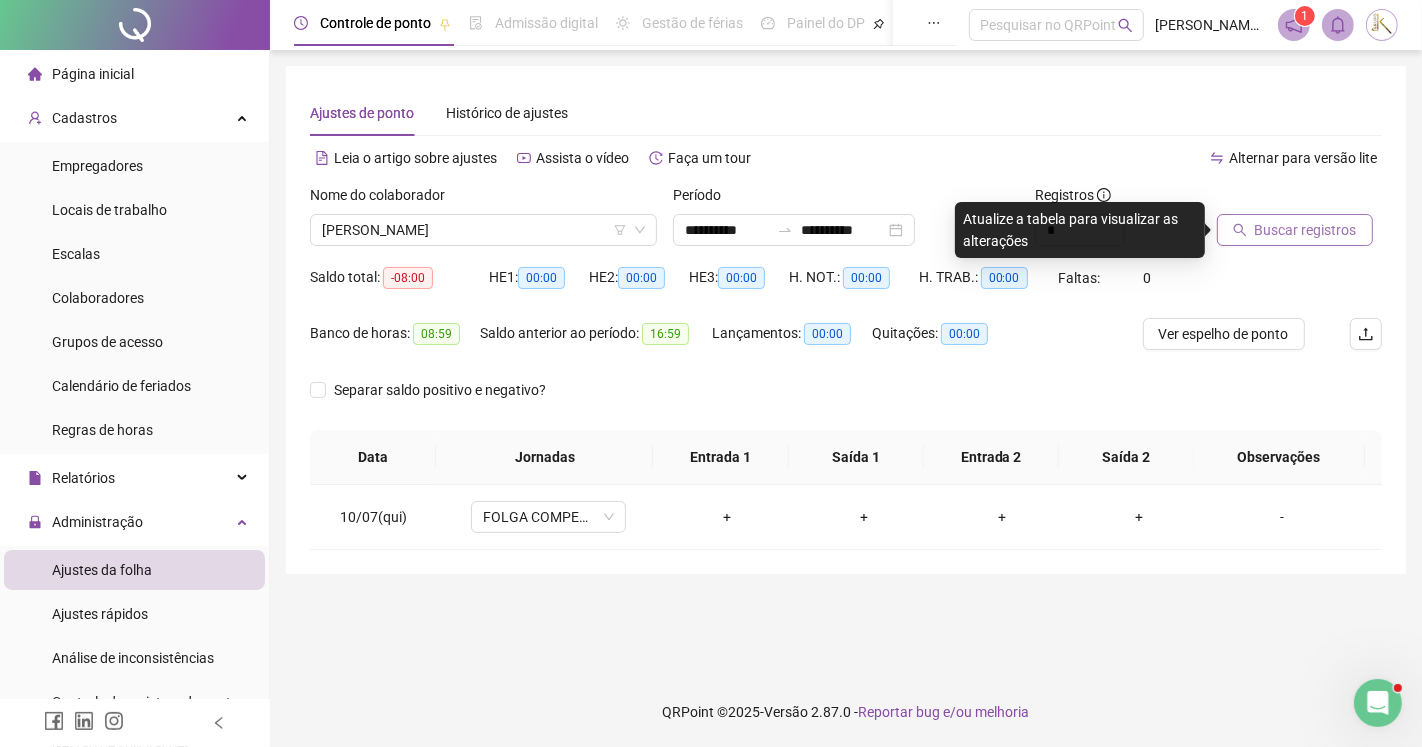 click on "Buscar registros" at bounding box center (1295, 230) 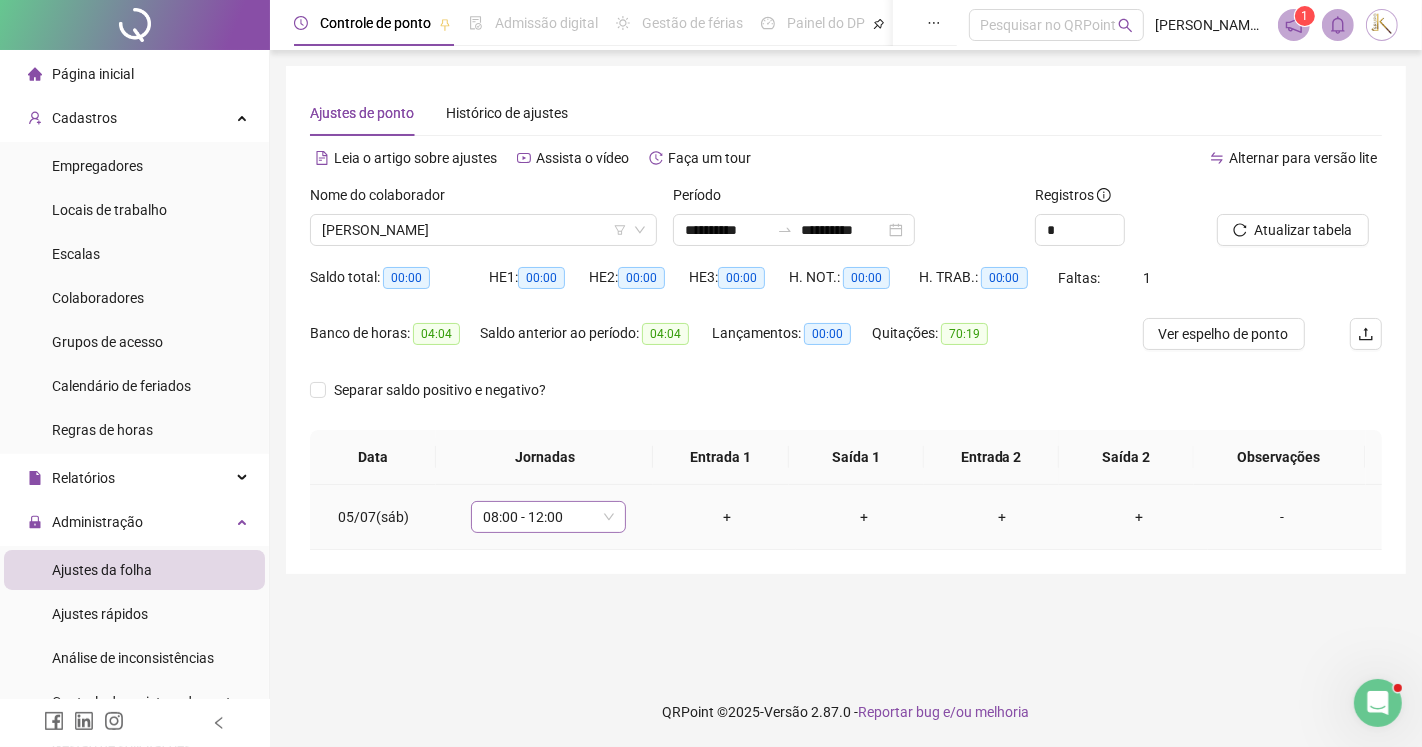 click on "08:00 - 12:00" at bounding box center [548, 517] 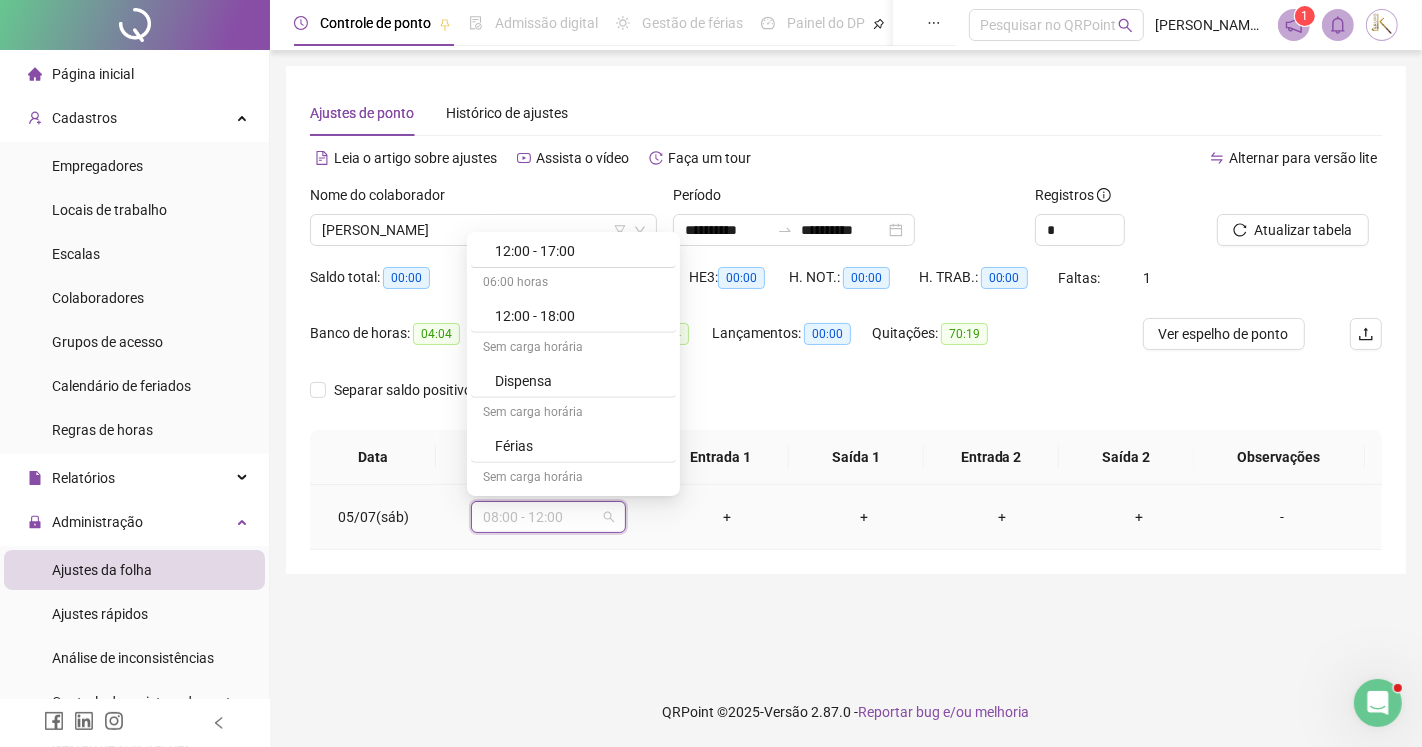 scroll, scrollTop: 1225, scrollLeft: 0, axis: vertical 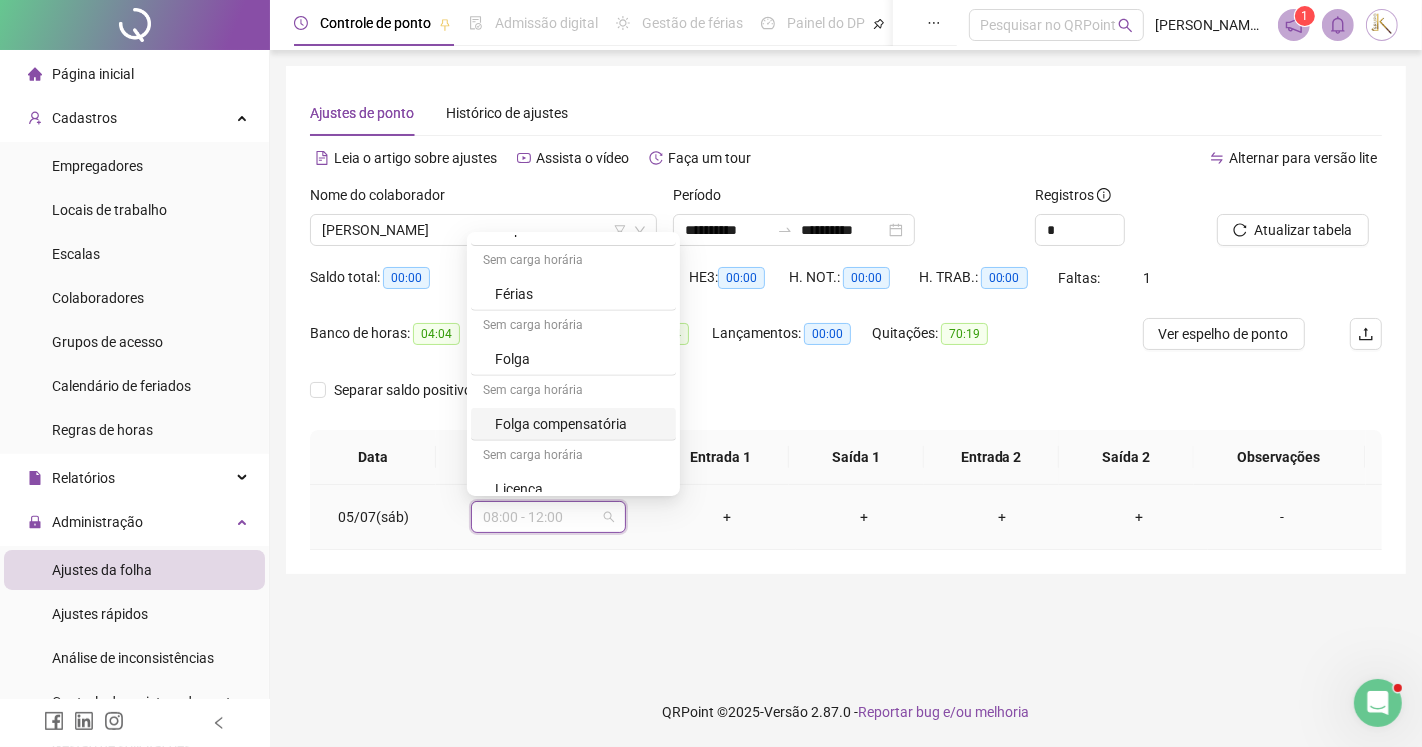 click on "Folga compensatória" at bounding box center [579, 424] 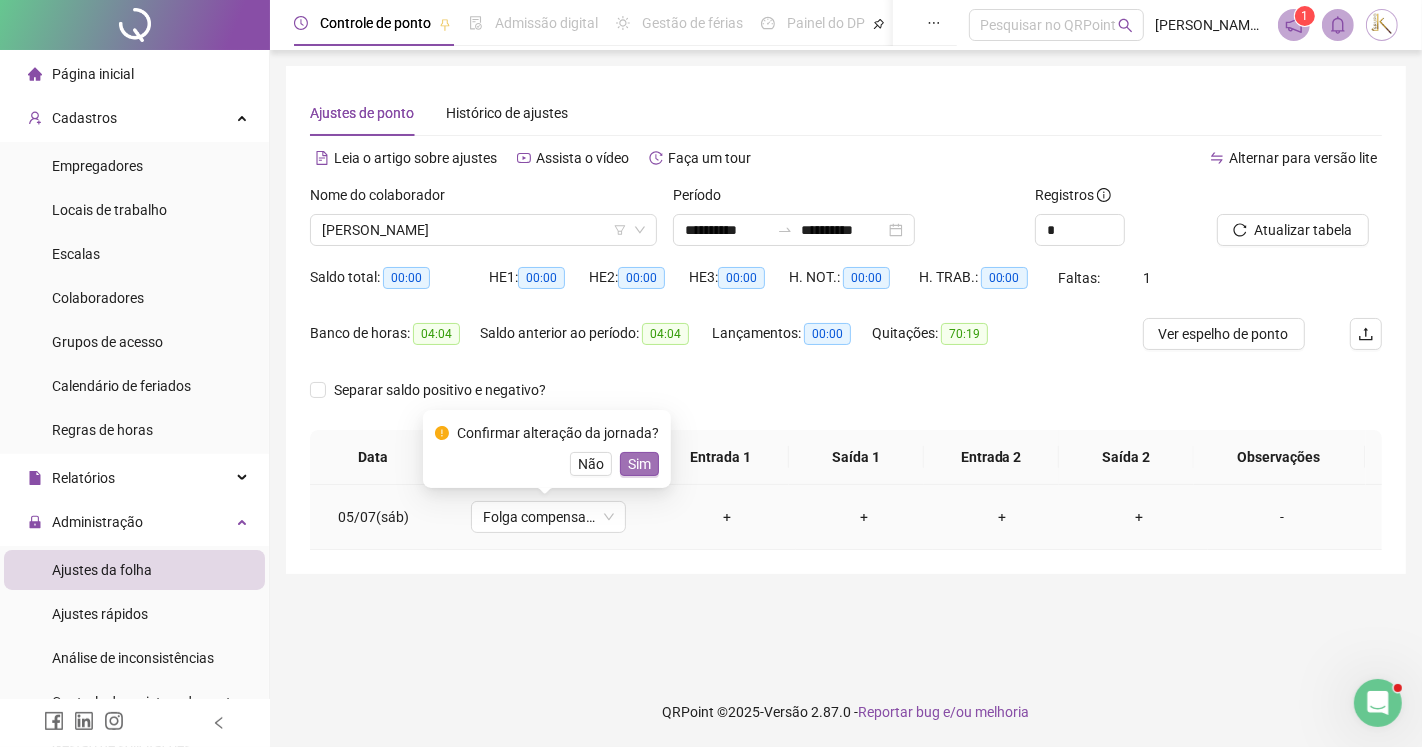 click on "Sim" at bounding box center (639, 464) 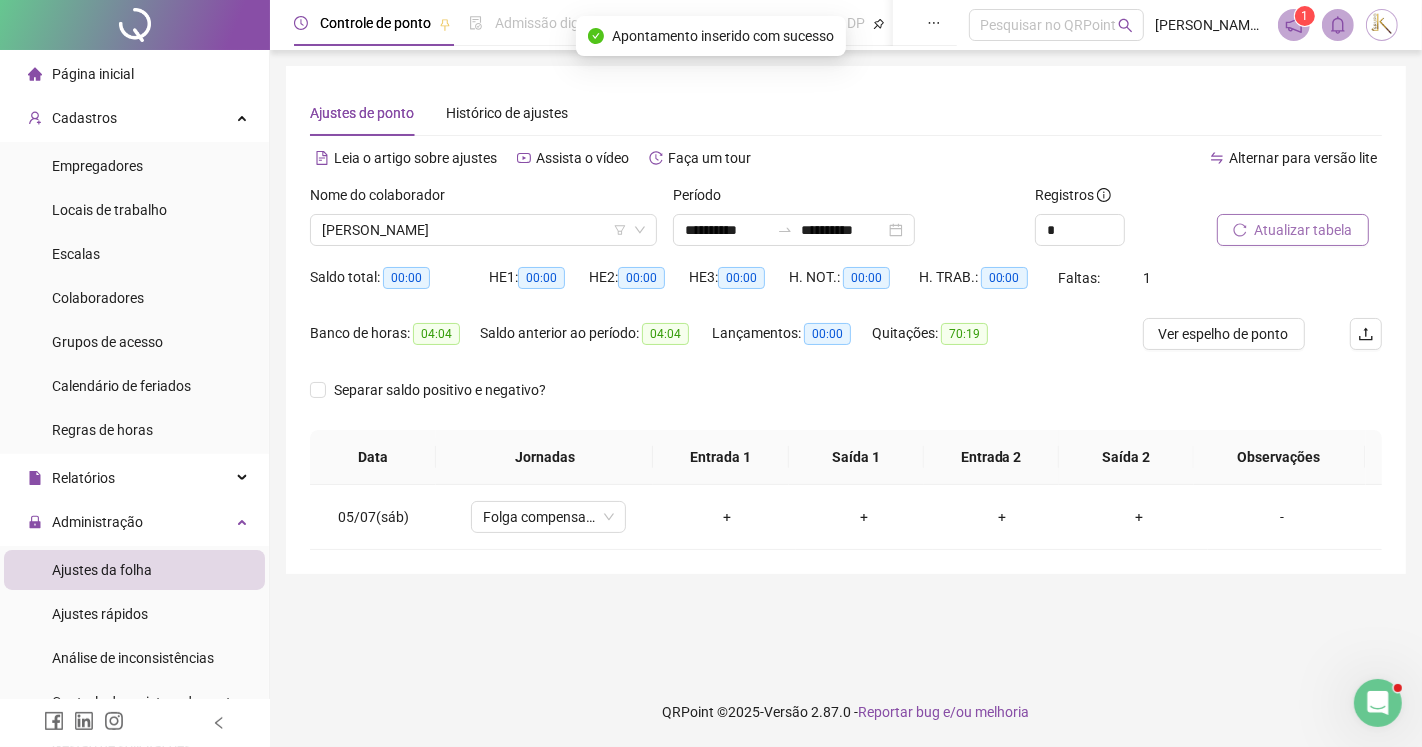 click on "Atualizar tabela" at bounding box center (1304, 230) 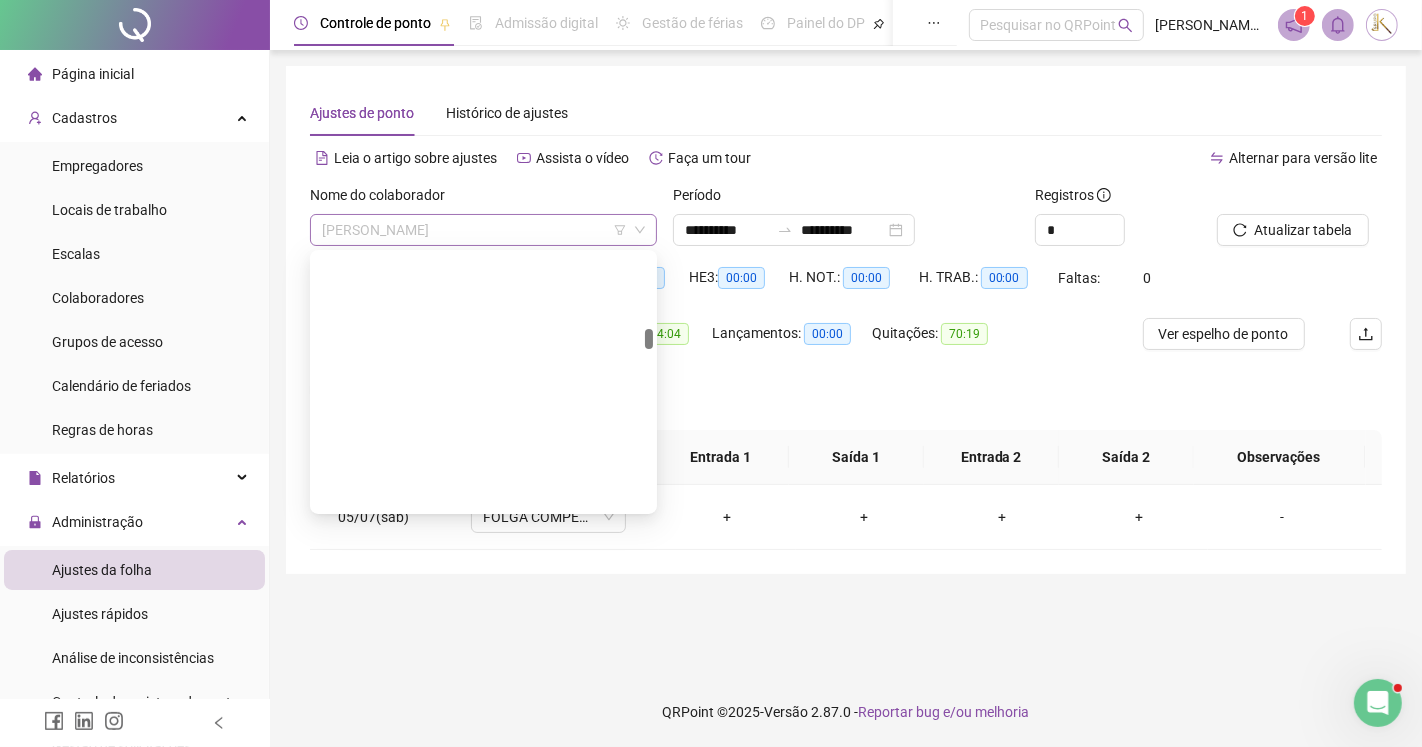 click on "[PERSON_NAME]" at bounding box center (483, 230) 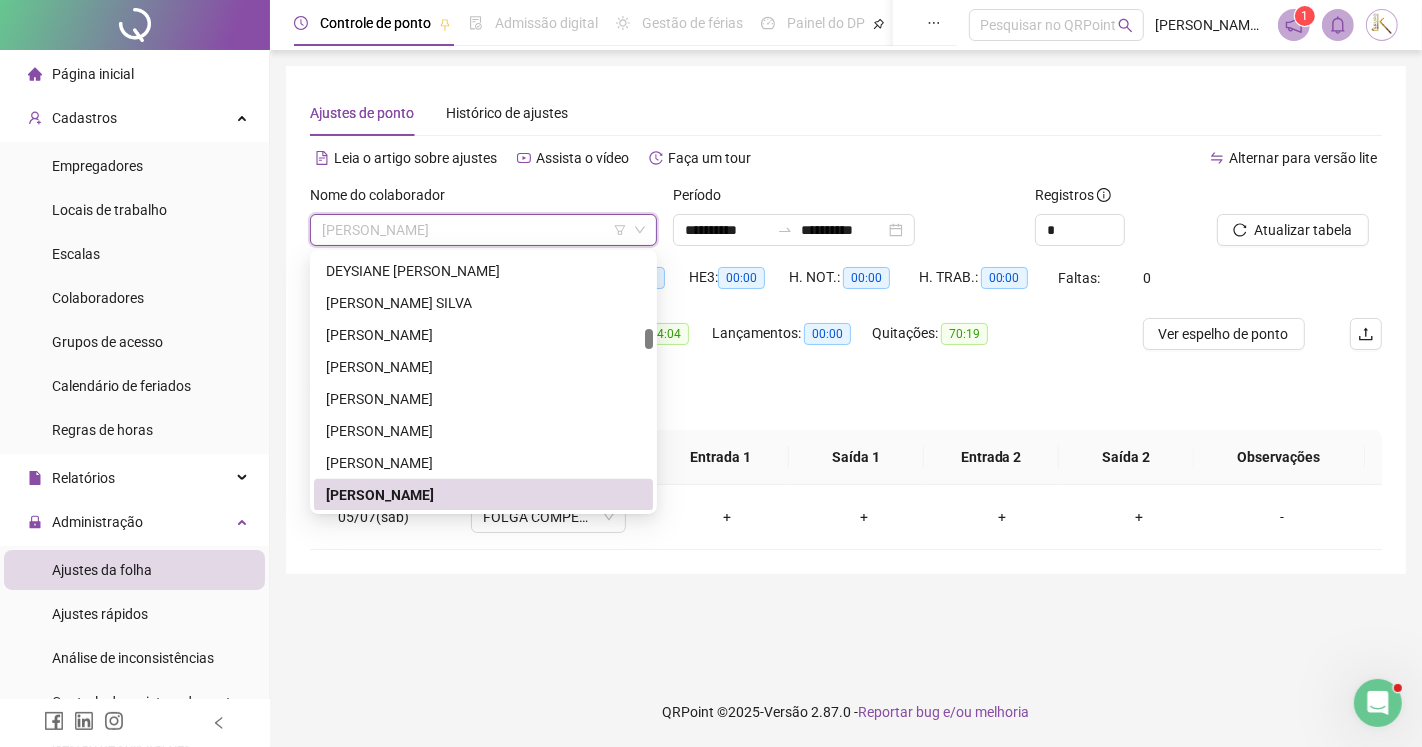 type on "*" 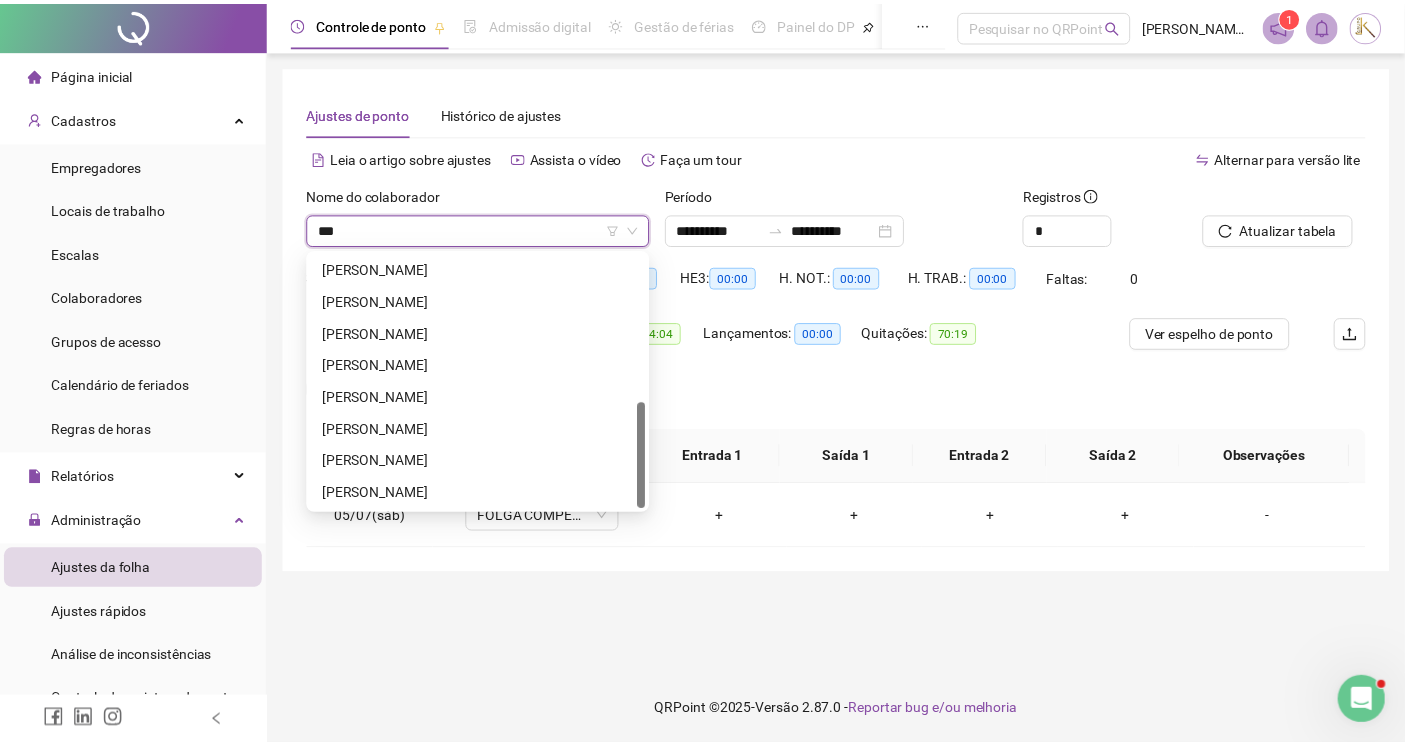 scroll, scrollTop: 0, scrollLeft: 0, axis: both 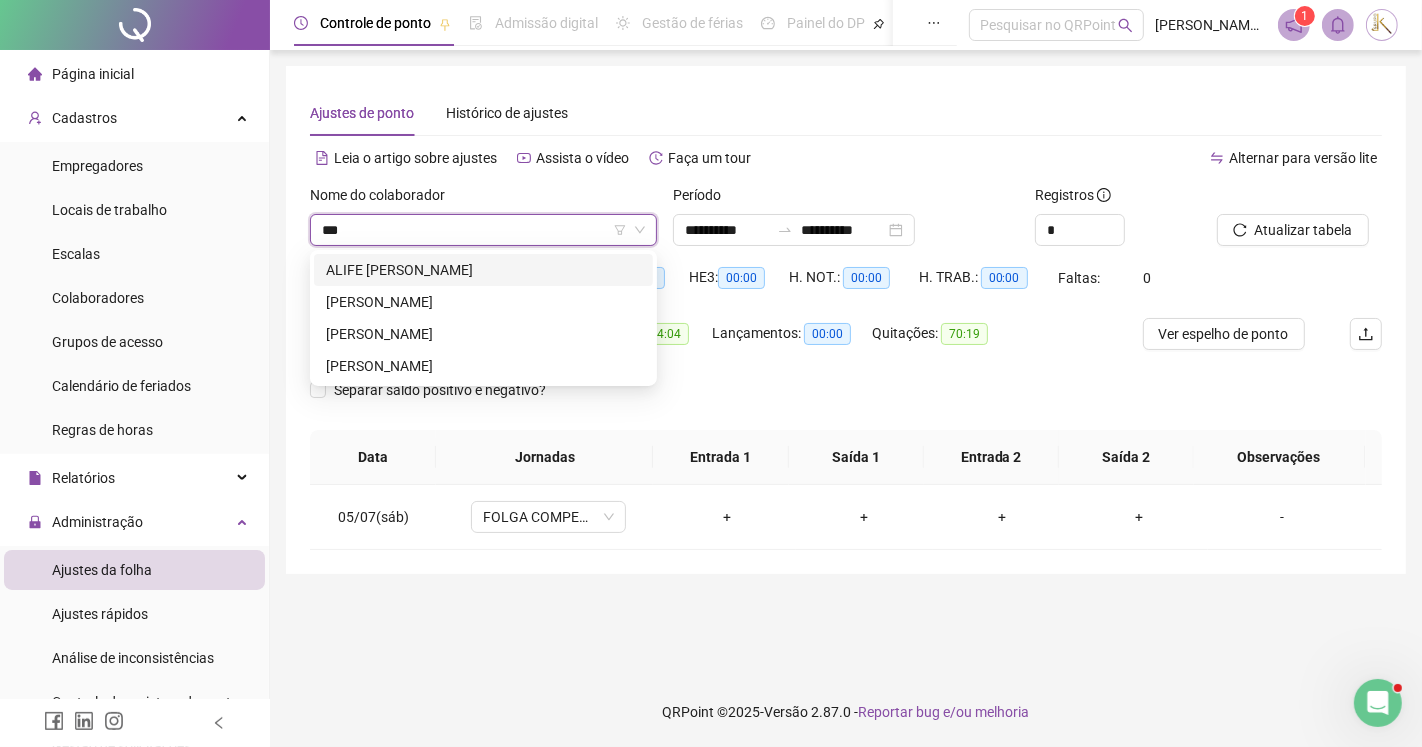 type on "****" 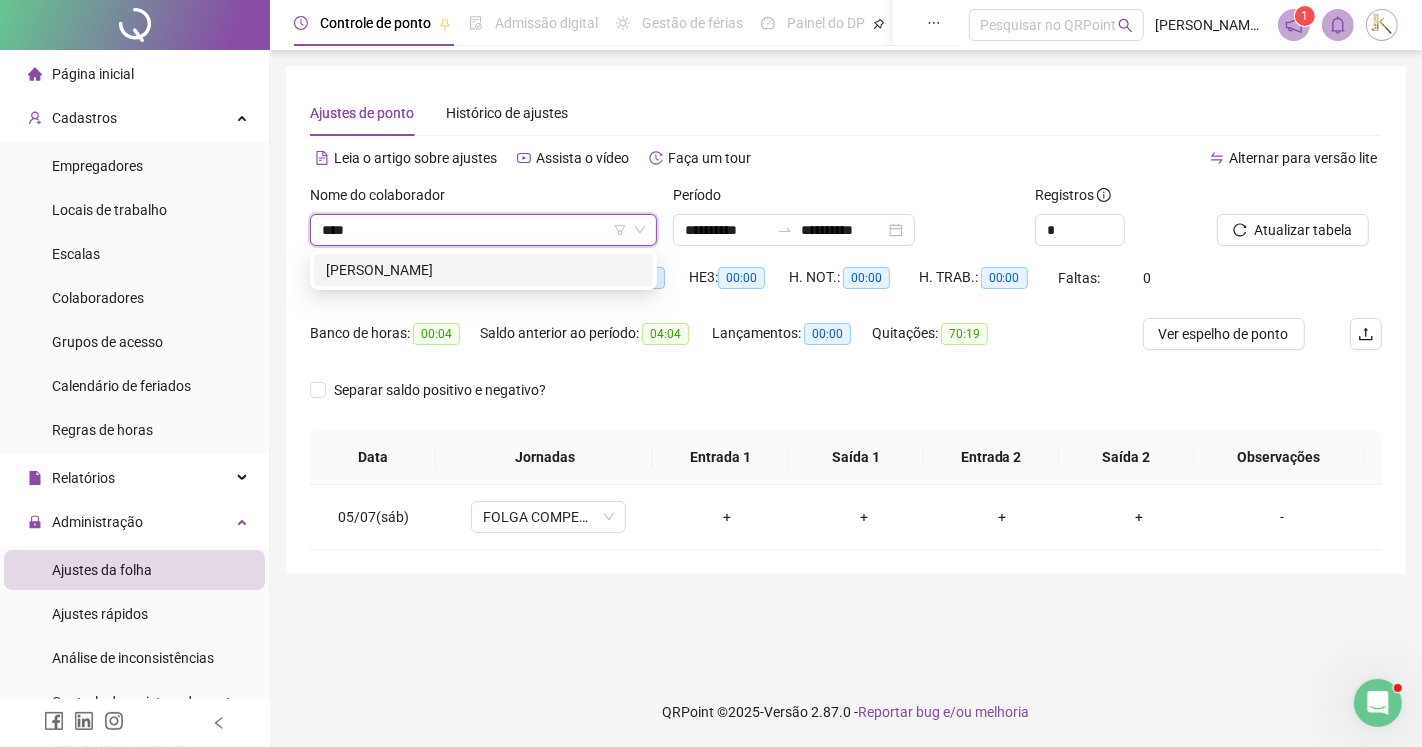 click on "[PERSON_NAME]" at bounding box center (483, 270) 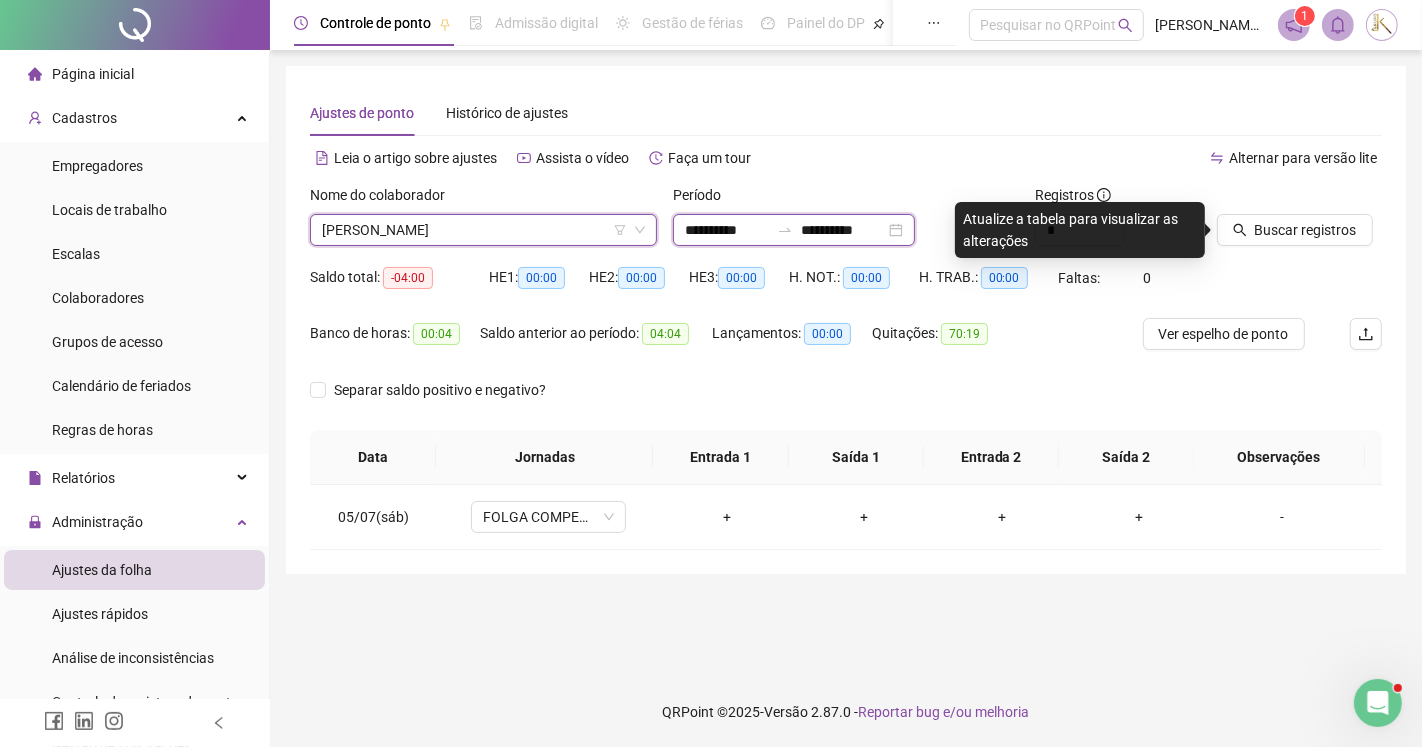 click on "**********" at bounding box center (727, 230) 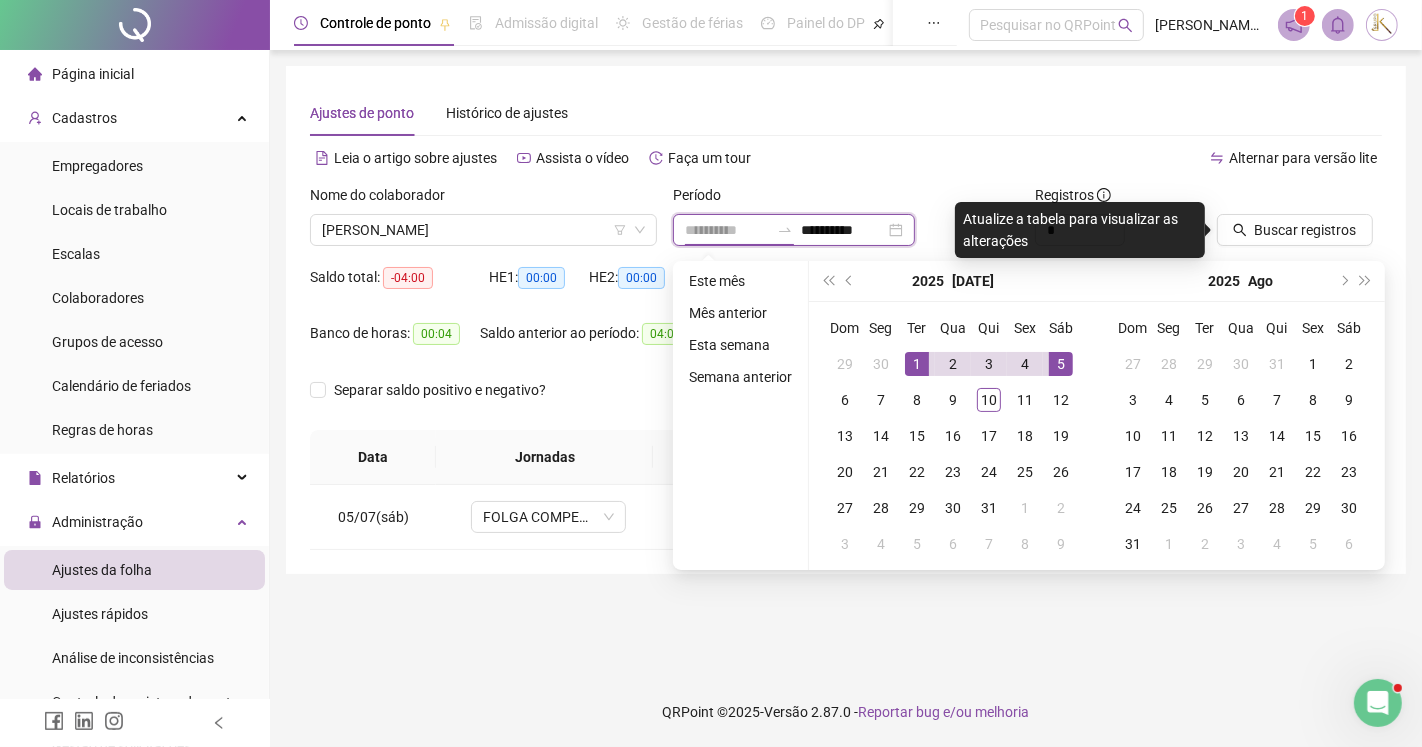 type on "**********" 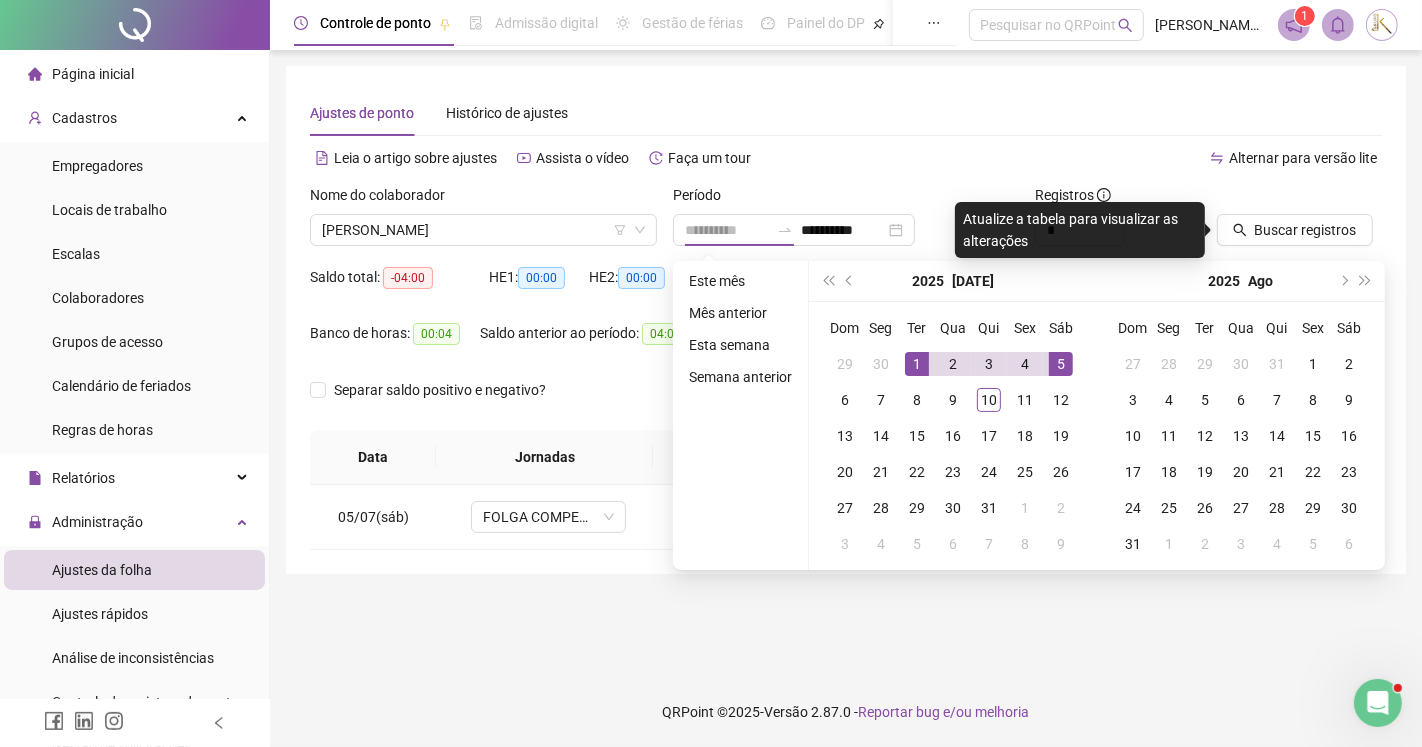 click on "1" at bounding box center [917, 364] 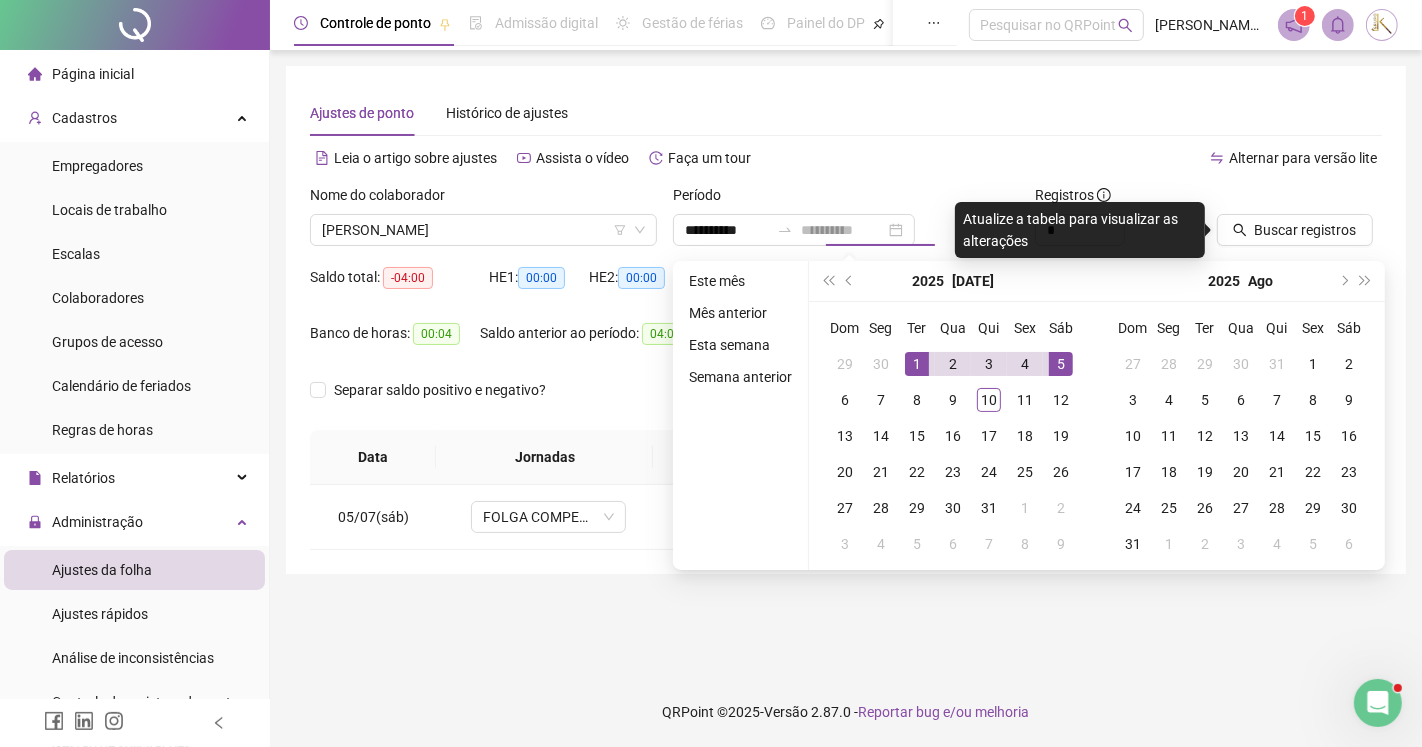 click on "1" at bounding box center [917, 364] 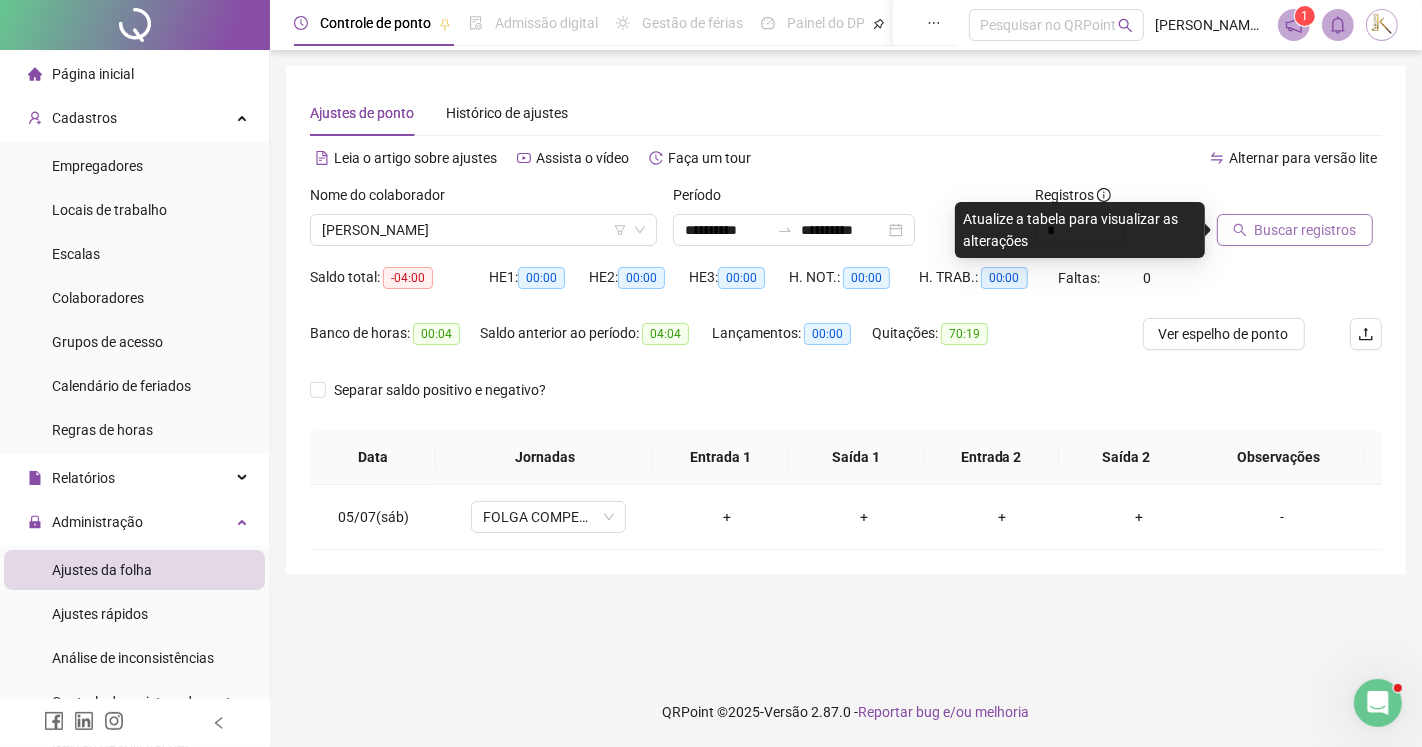 click on "Buscar registros" at bounding box center (1306, 230) 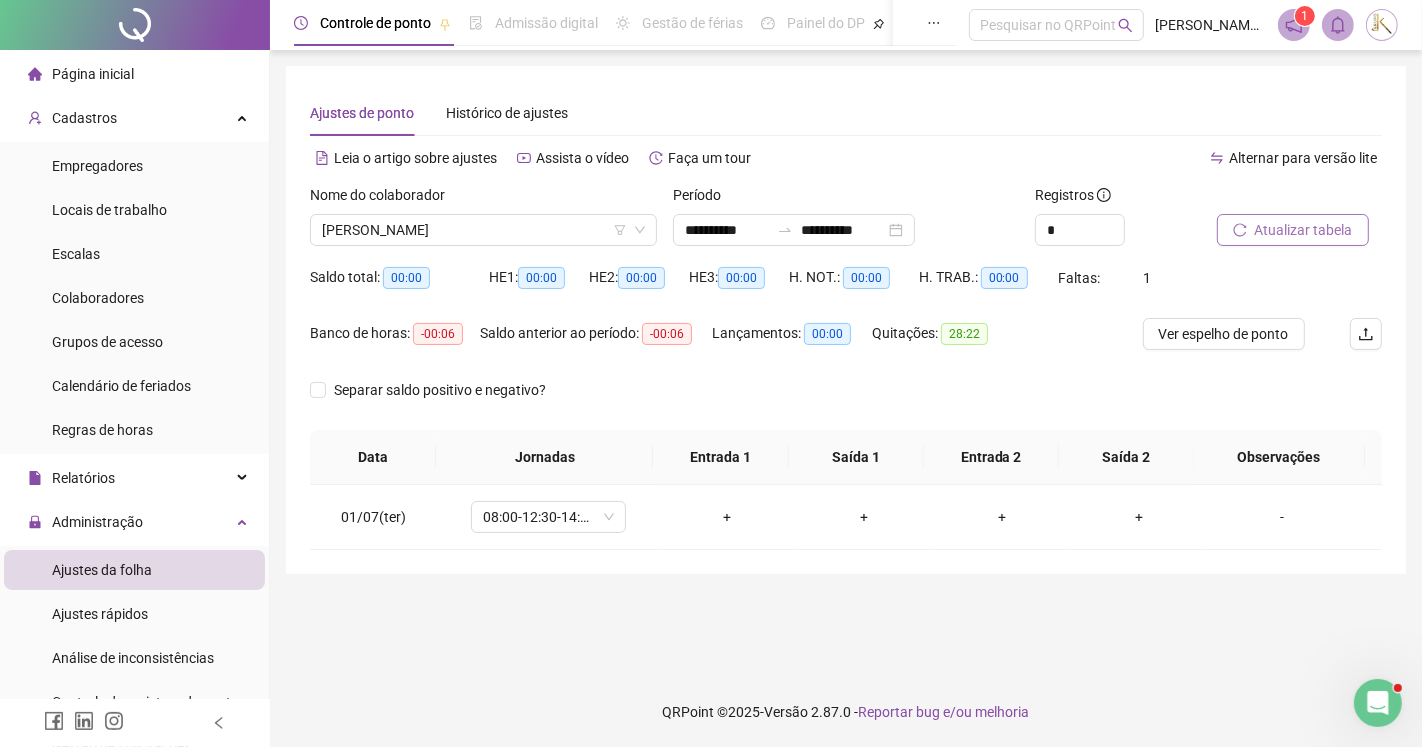 type 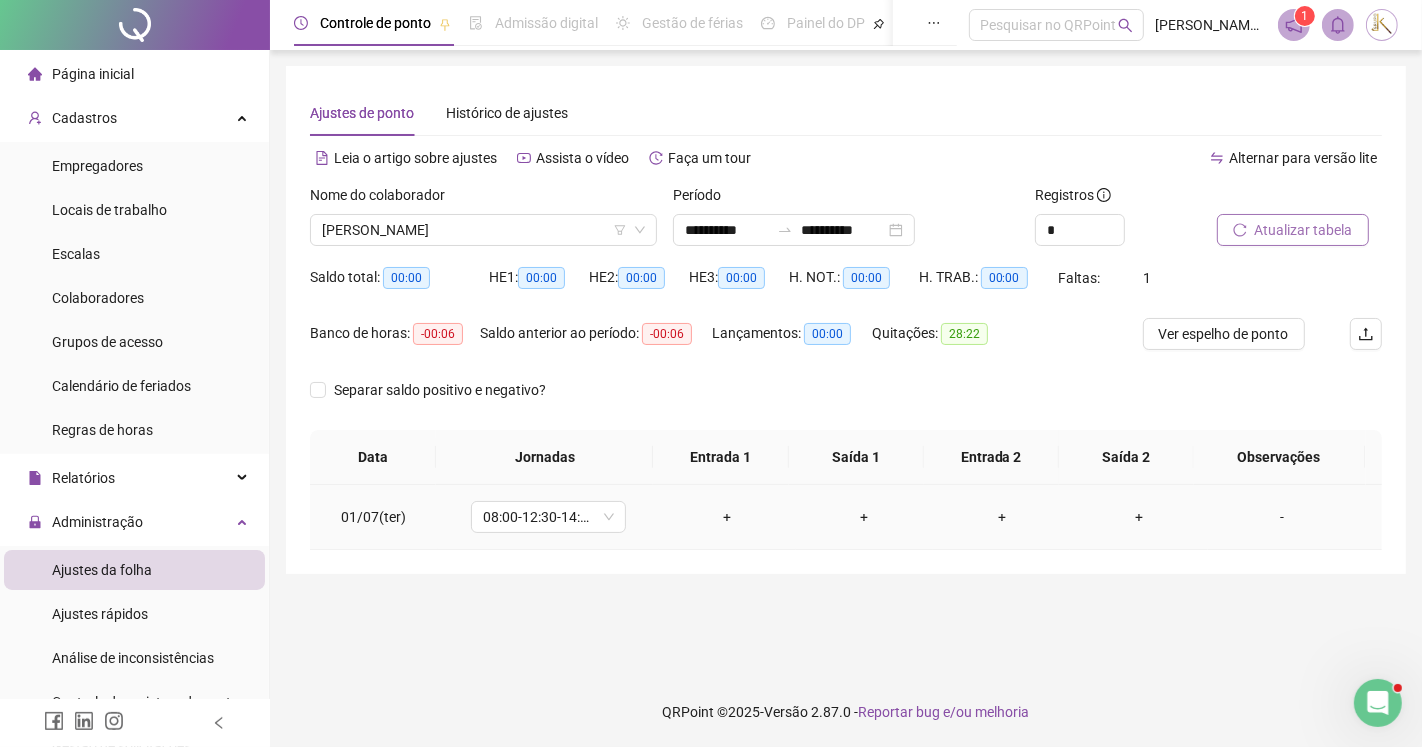 click on "-" at bounding box center [1283, 517] 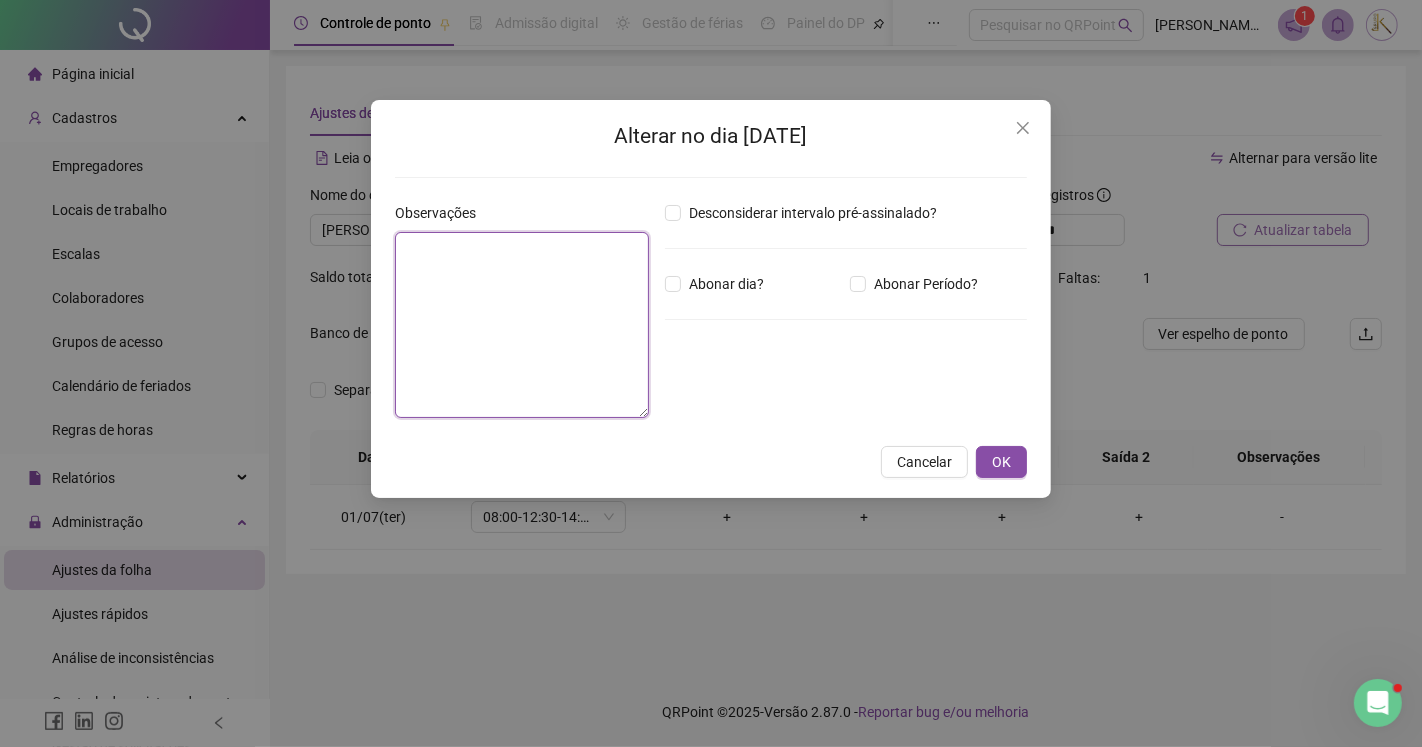 click at bounding box center [522, 325] 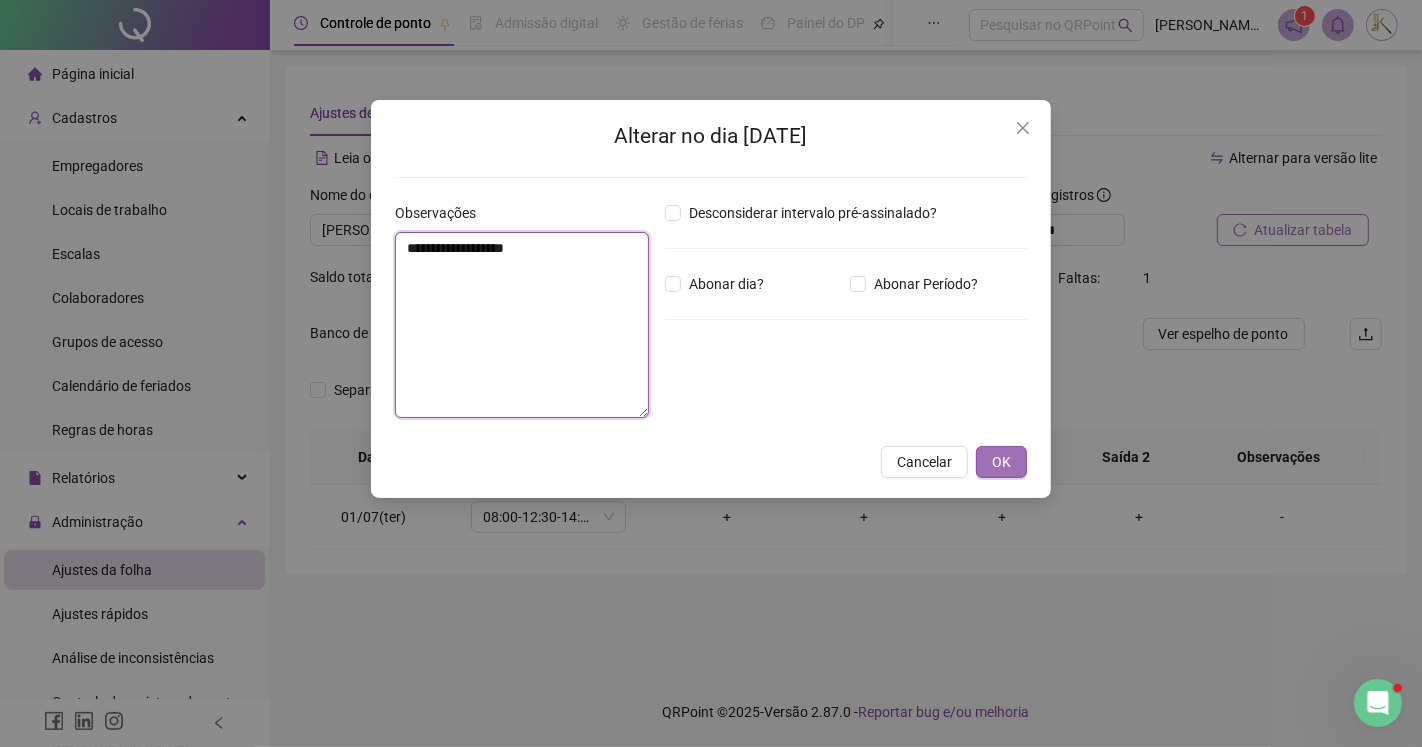 type on "**********" 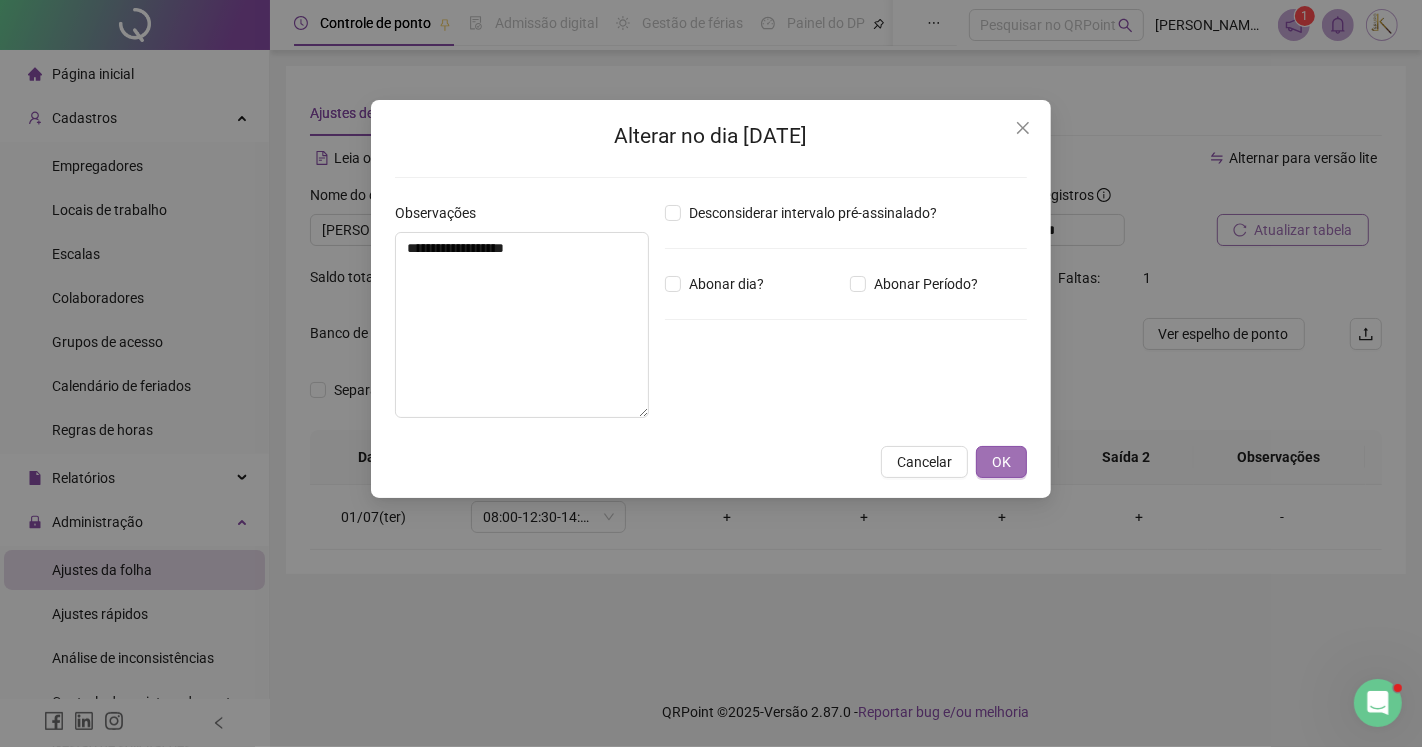 click on "OK" at bounding box center (1001, 462) 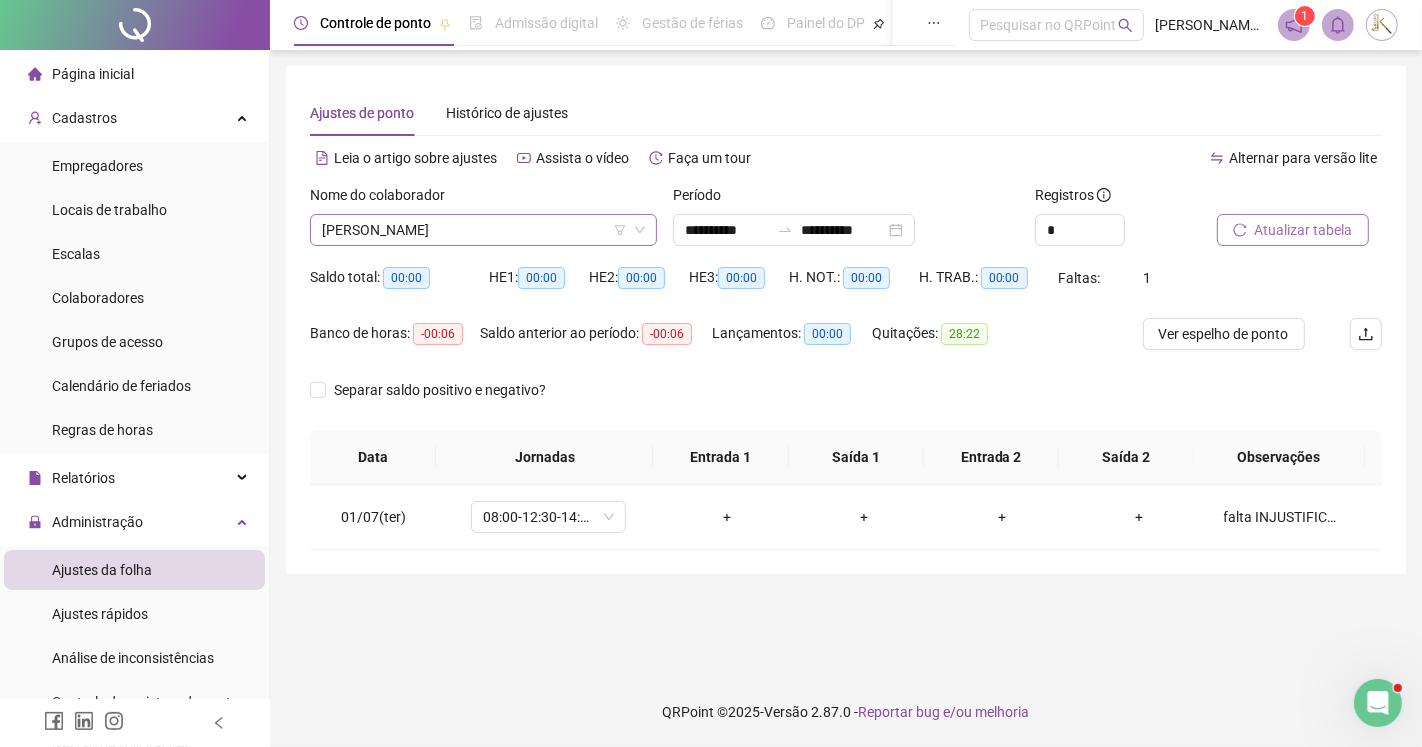 click on "[PERSON_NAME]" at bounding box center (483, 230) 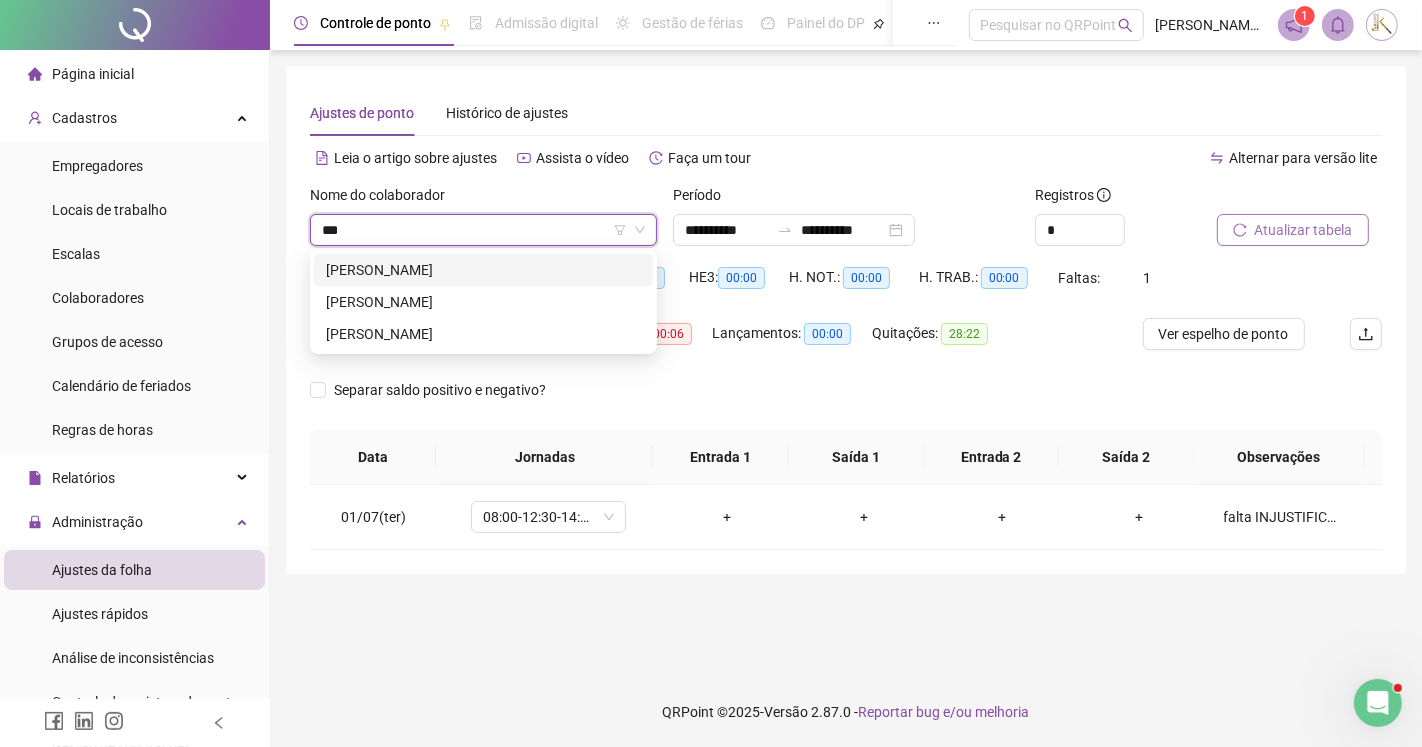 type on "****" 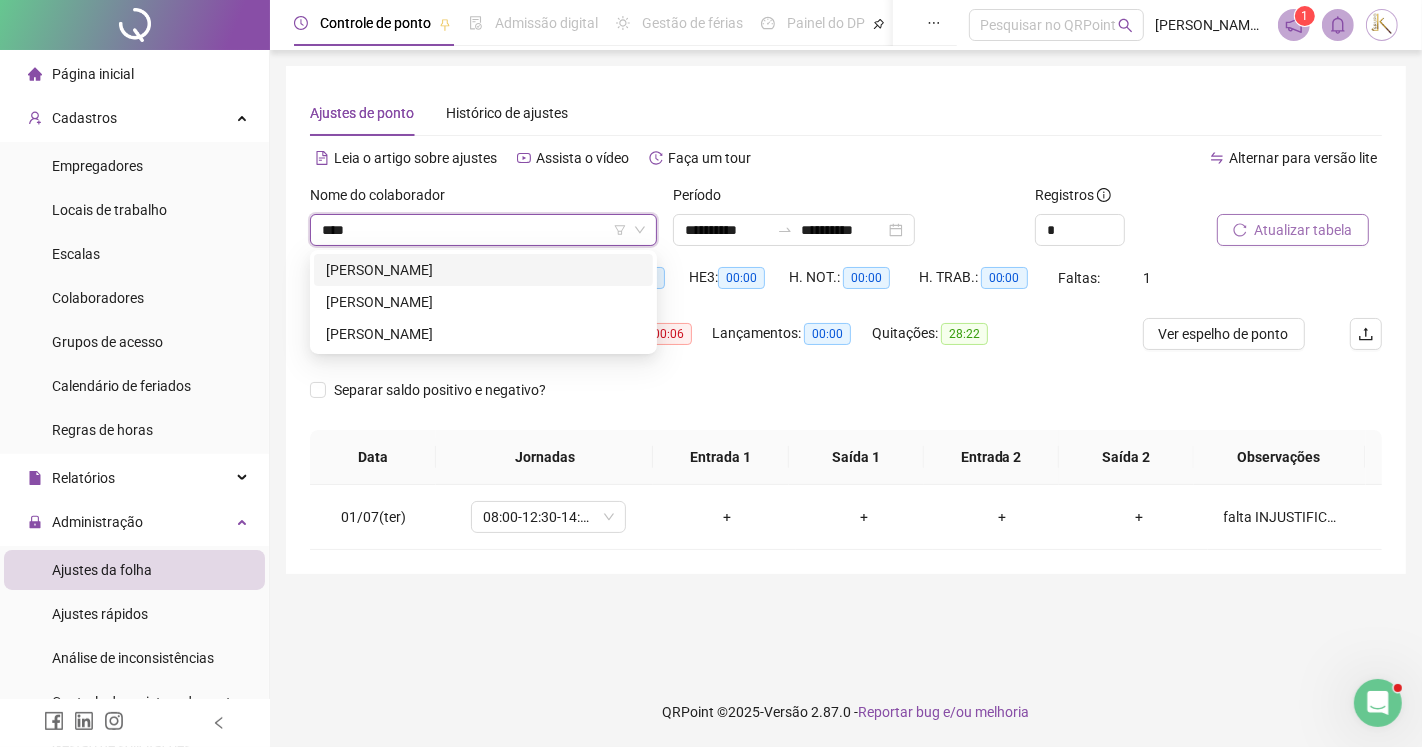 click on "[PERSON_NAME]" at bounding box center [483, 270] 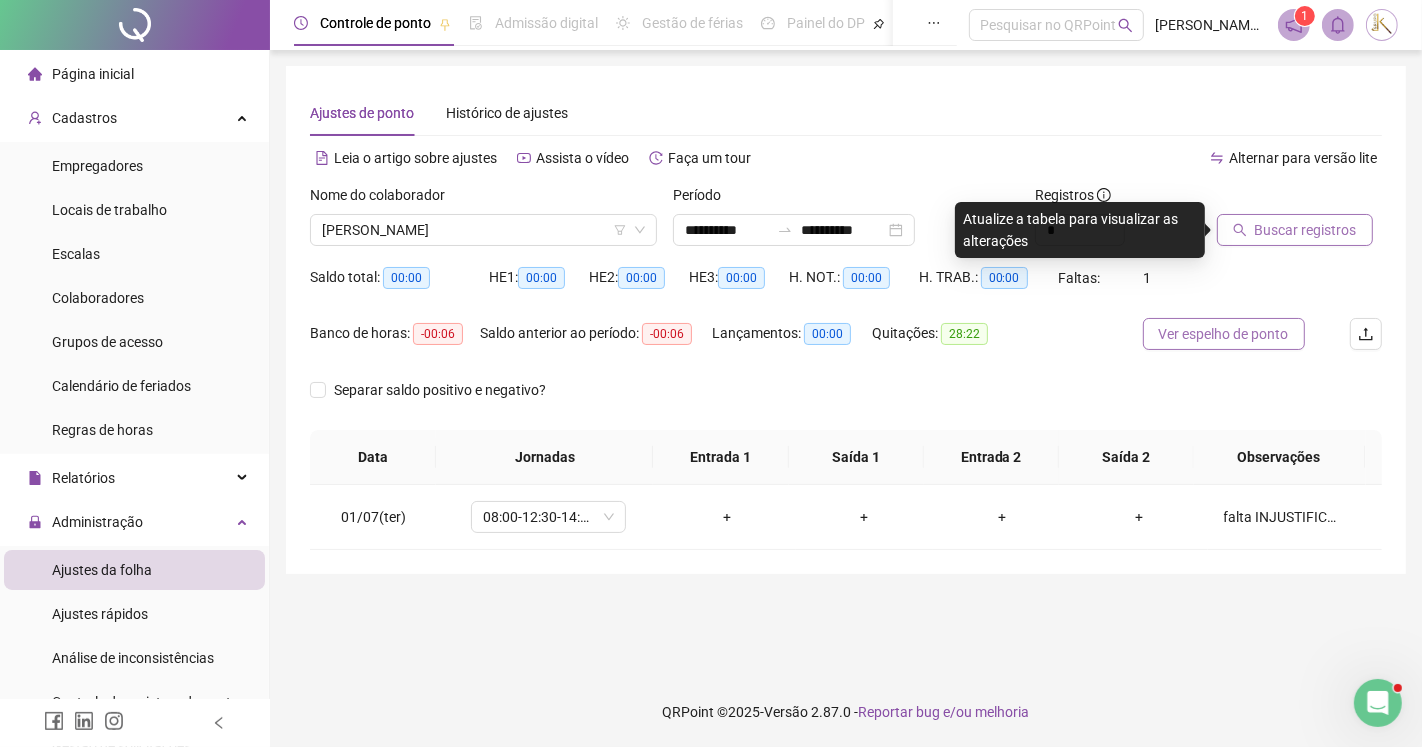 click on "Ver espelho de ponto" at bounding box center [1224, 334] 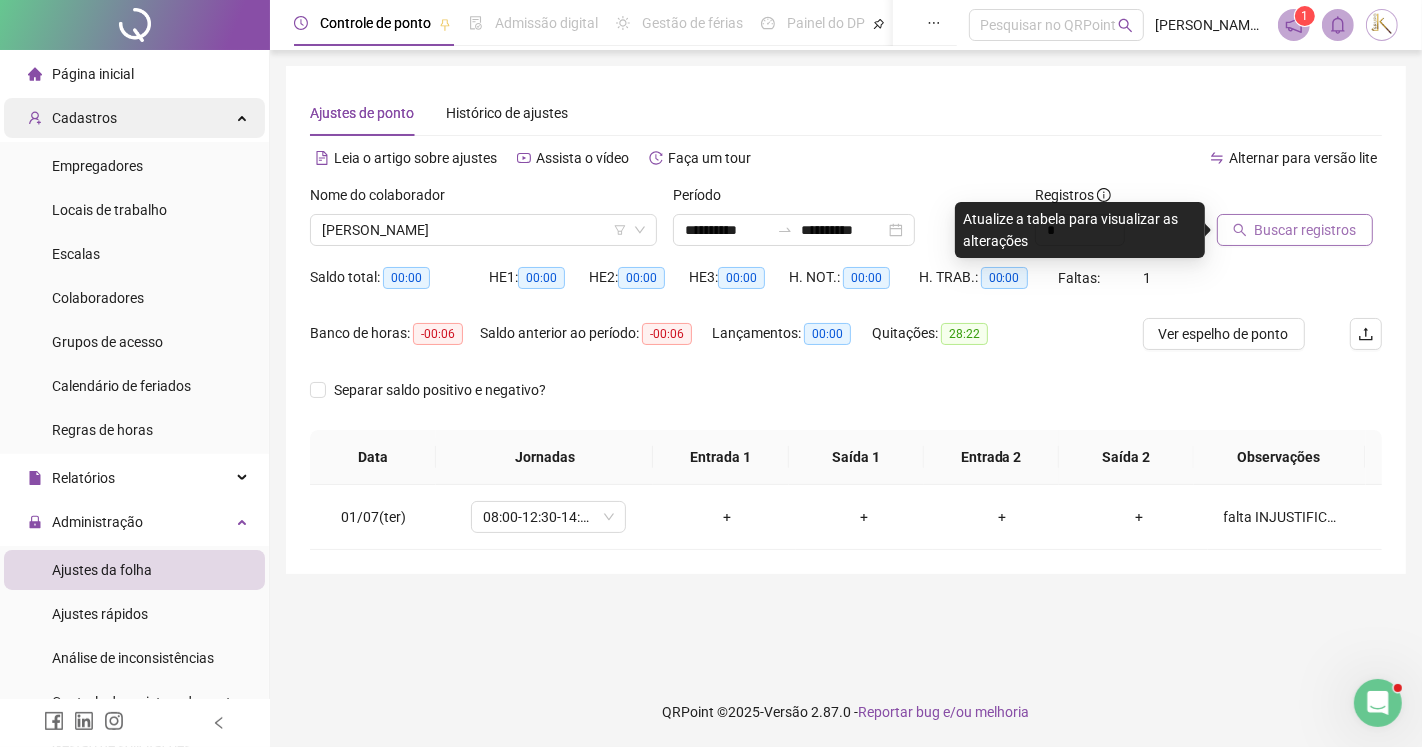 click on "Cadastros" at bounding box center (84, 118) 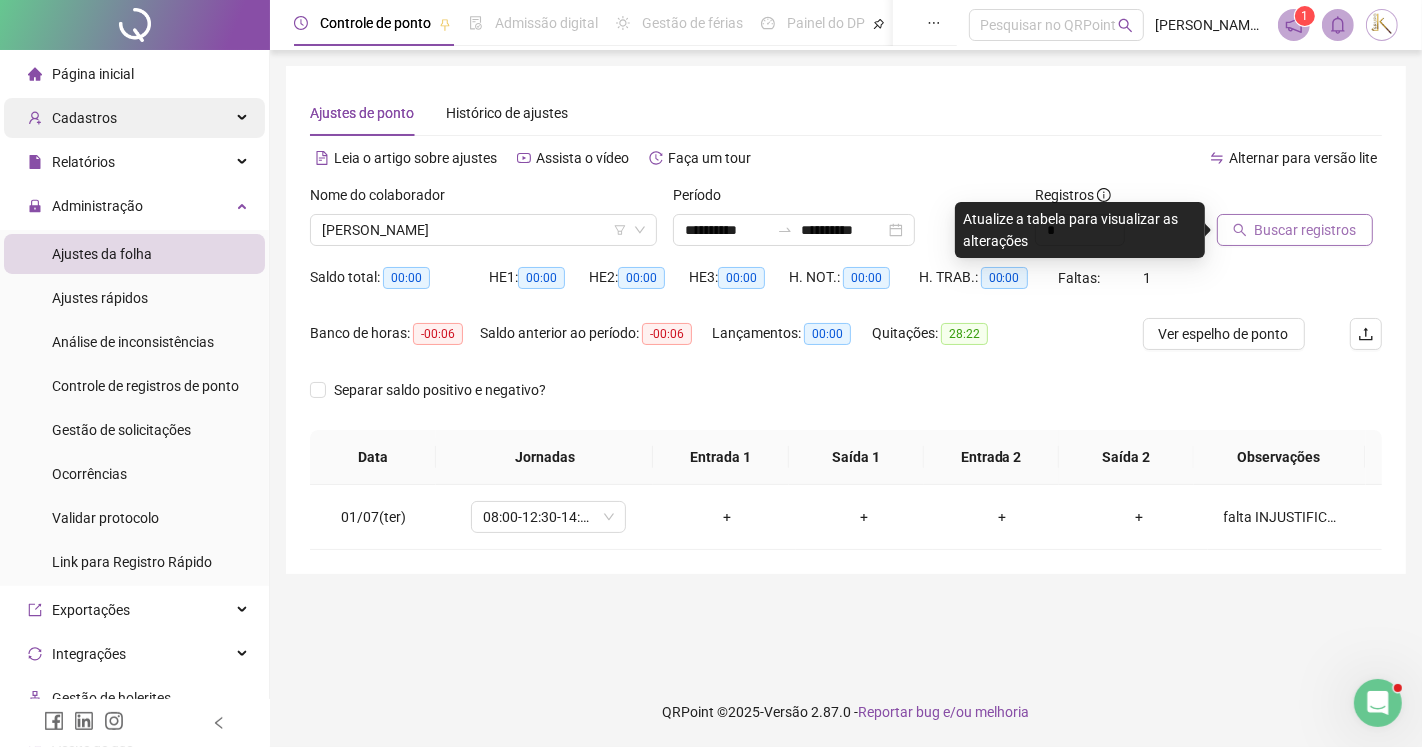 click on "Cadastros" at bounding box center (84, 118) 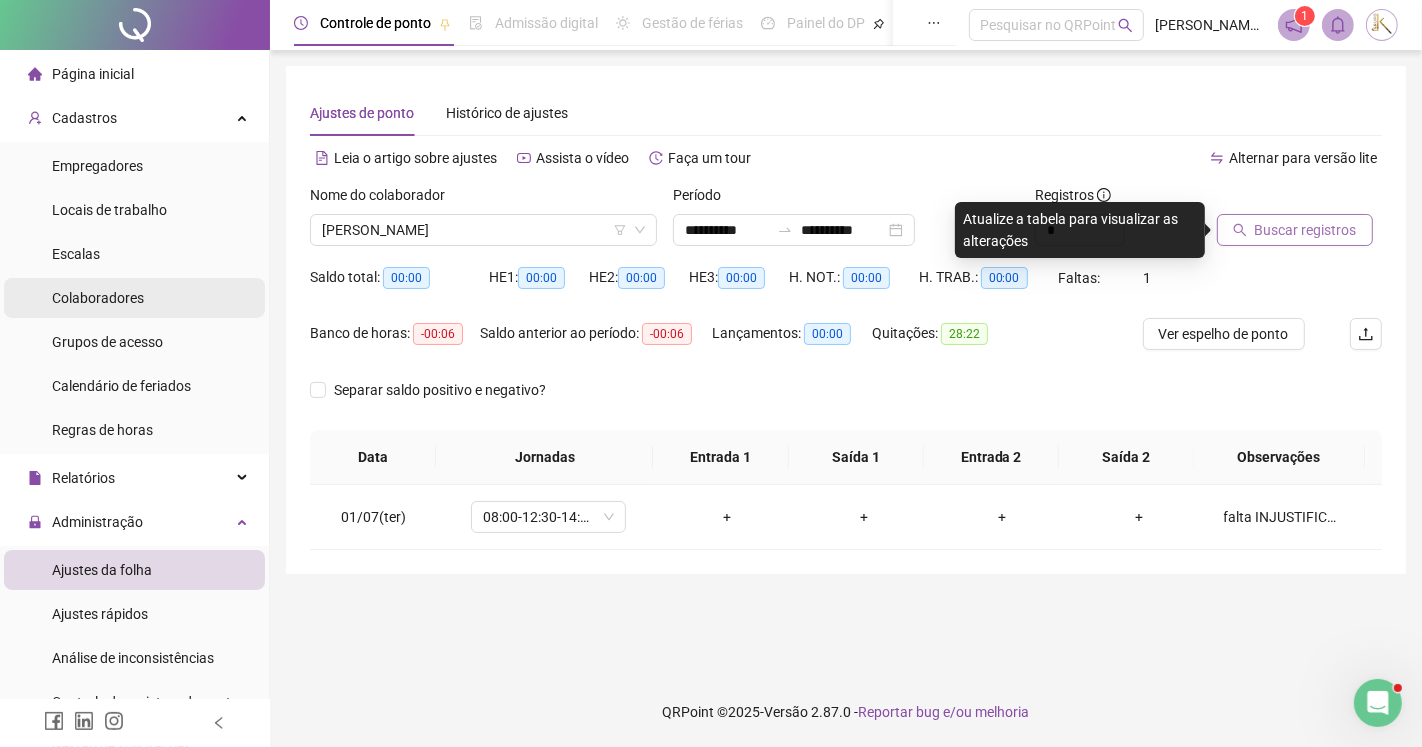 click on "Colaboradores" at bounding box center (98, 298) 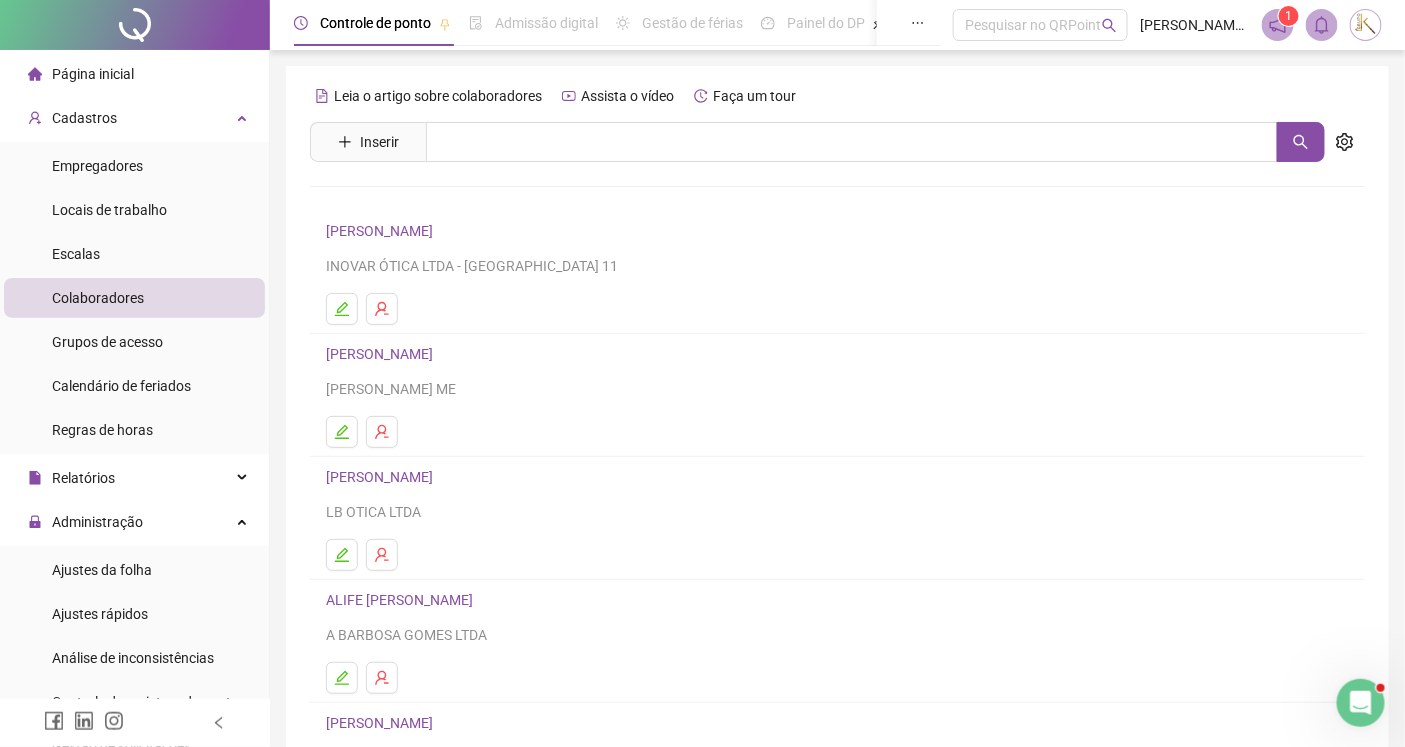 scroll, scrollTop: 220, scrollLeft: 0, axis: vertical 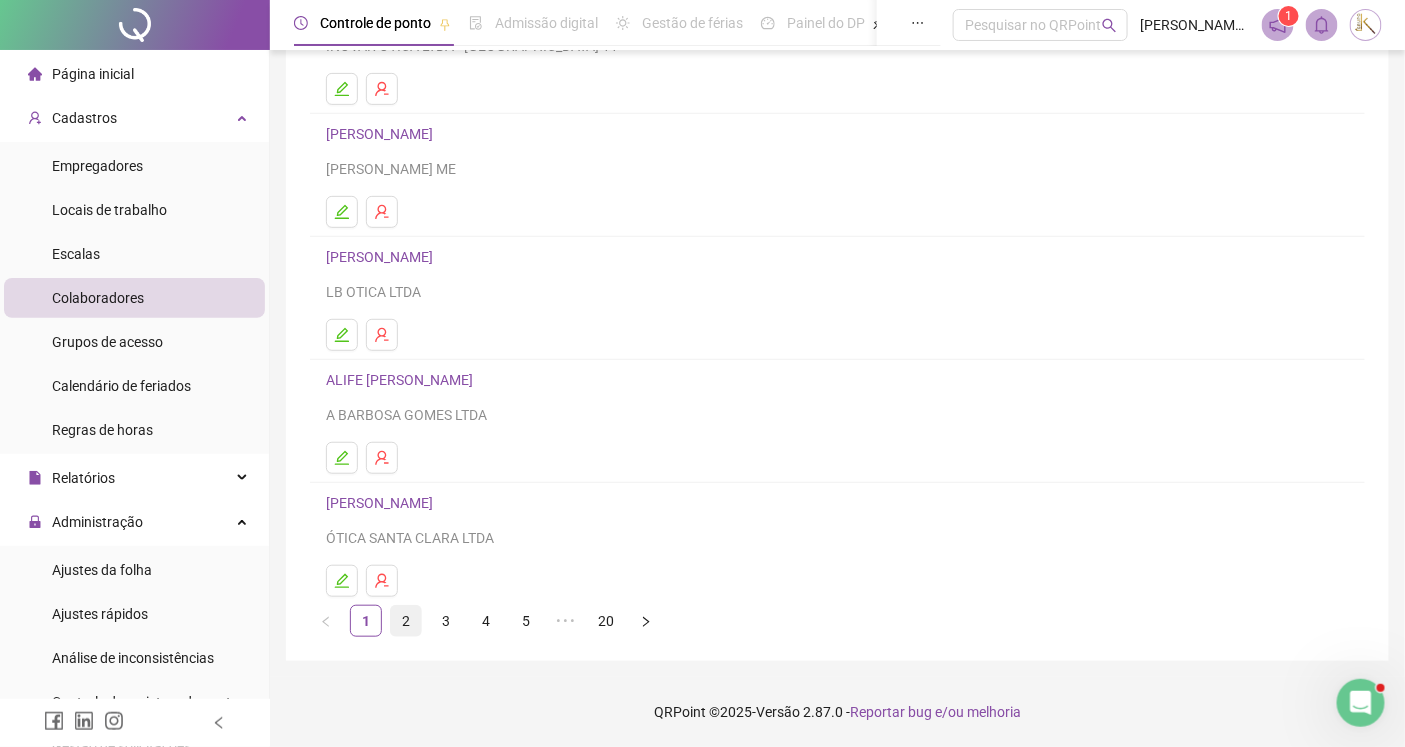 click on "2" at bounding box center (406, 621) 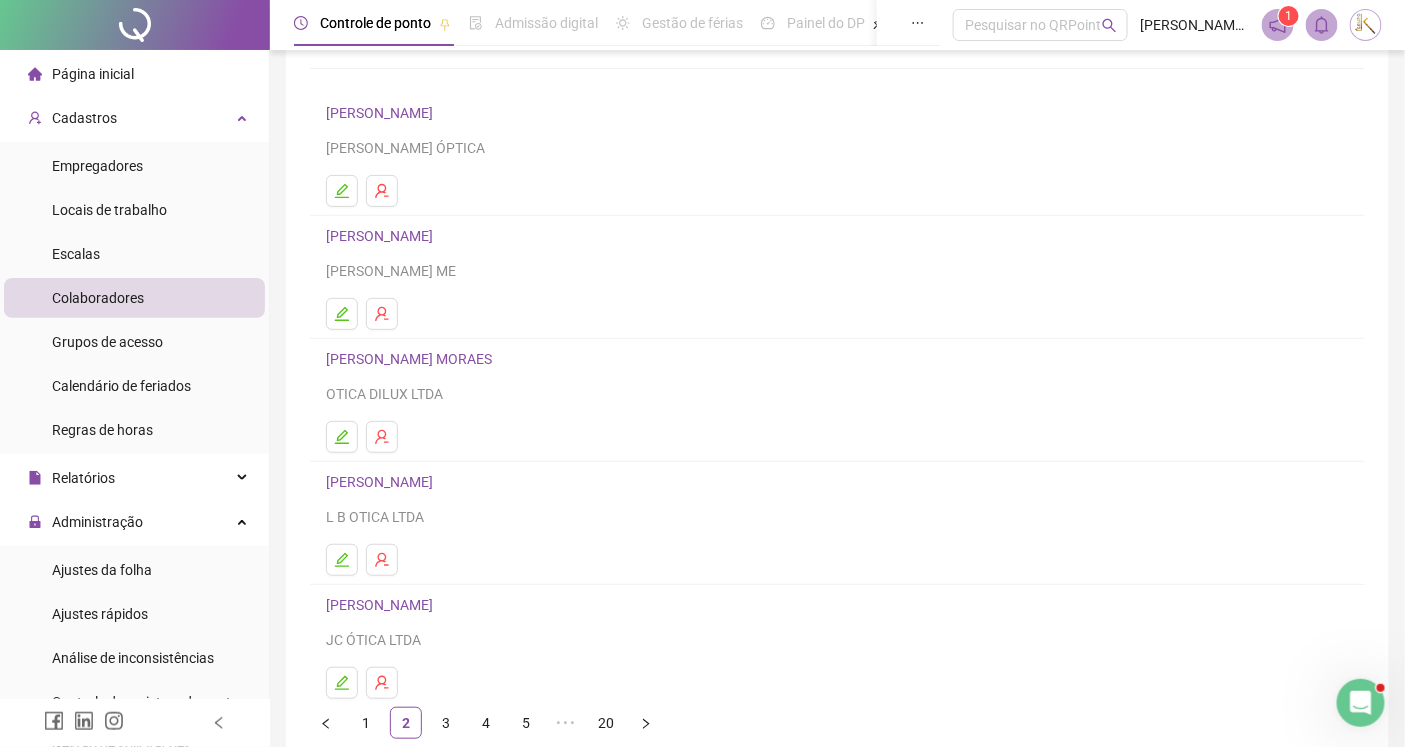 scroll, scrollTop: 220, scrollLeft: 0, axis: vertical 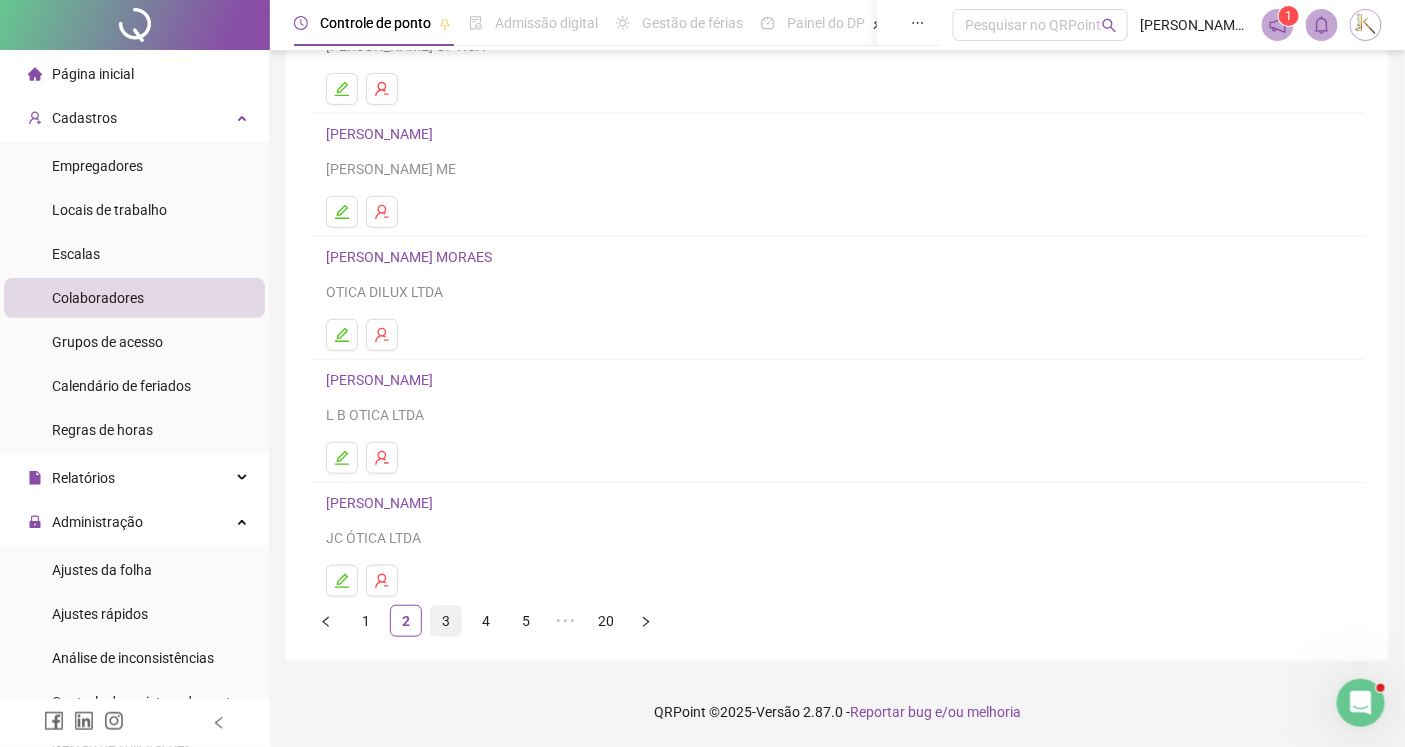 click on "3" at bounding box center [446, 621] 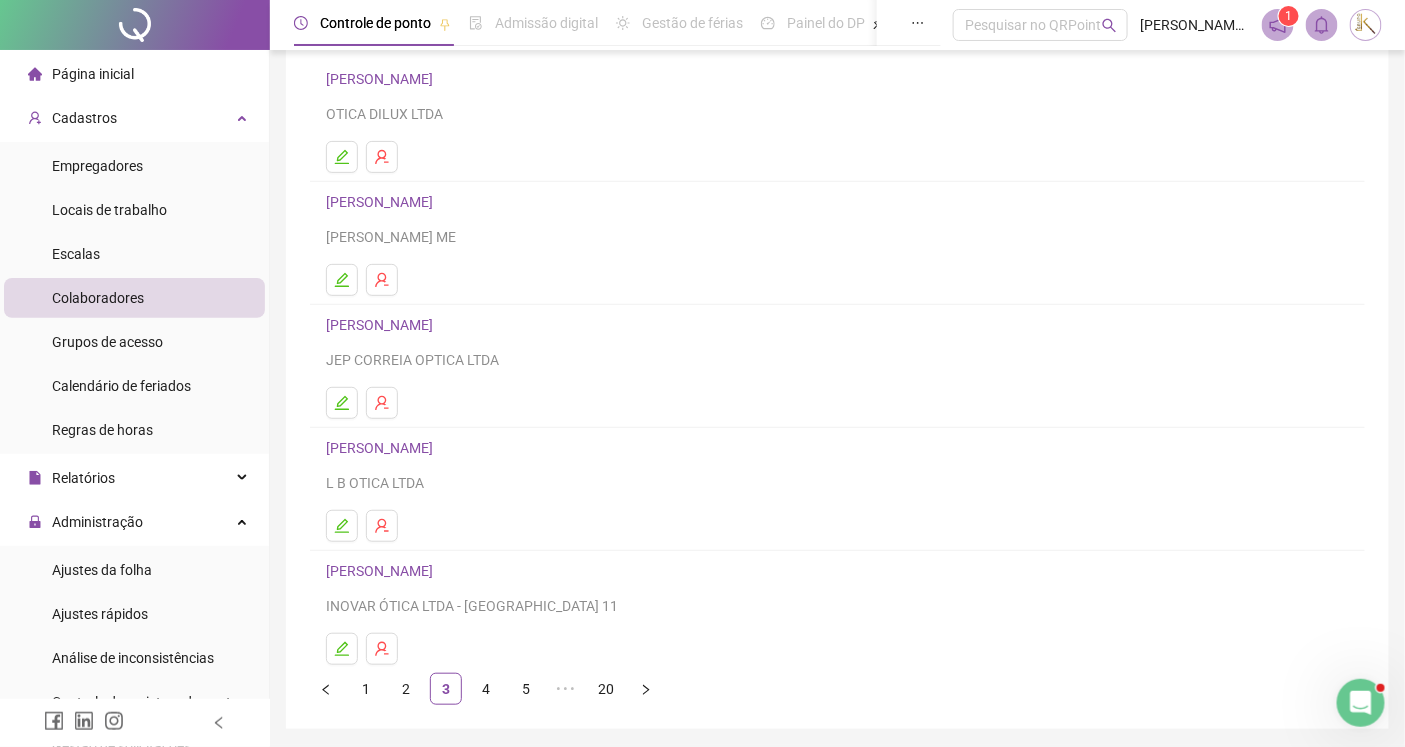 scroll, scrollTop: 220, scrollLeft: 0, axis: vertical 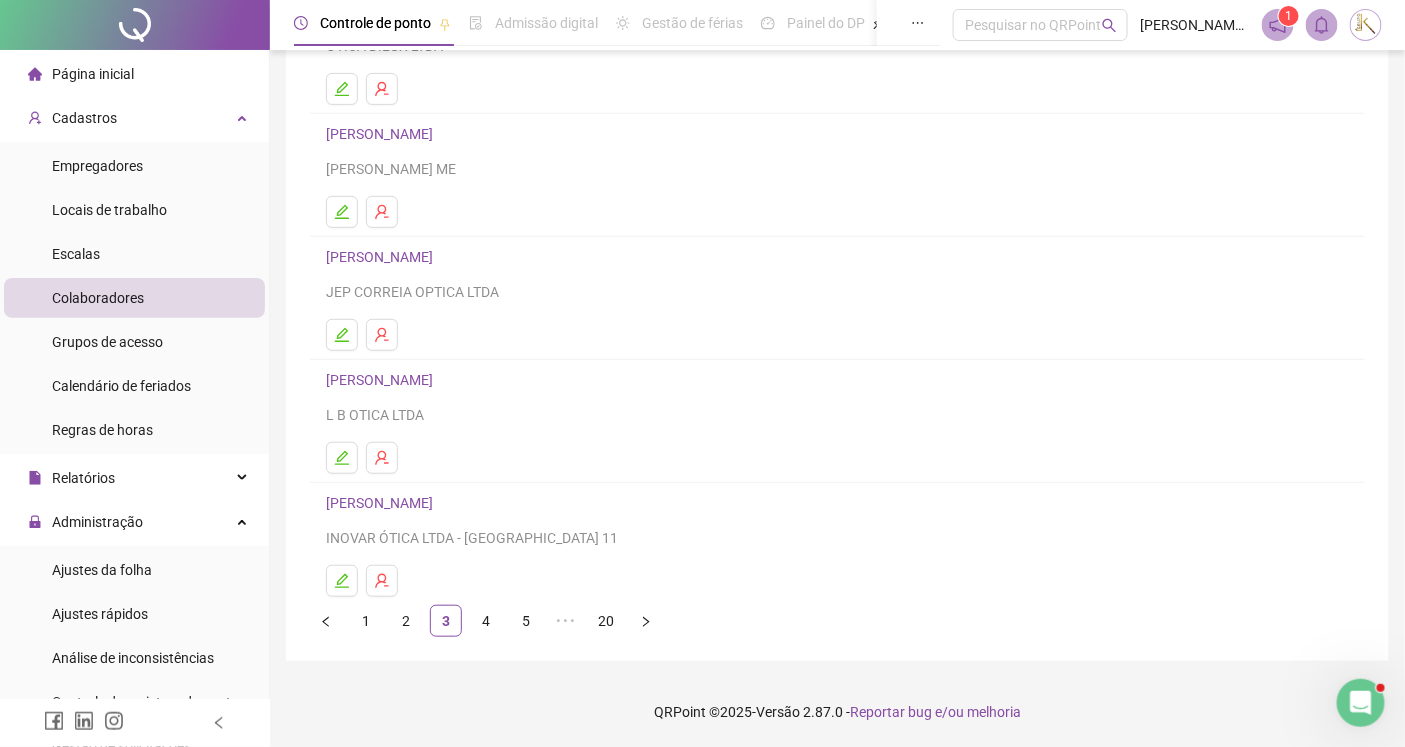 click on "[PERSON_NAME]" at bounding box center (382, 380) 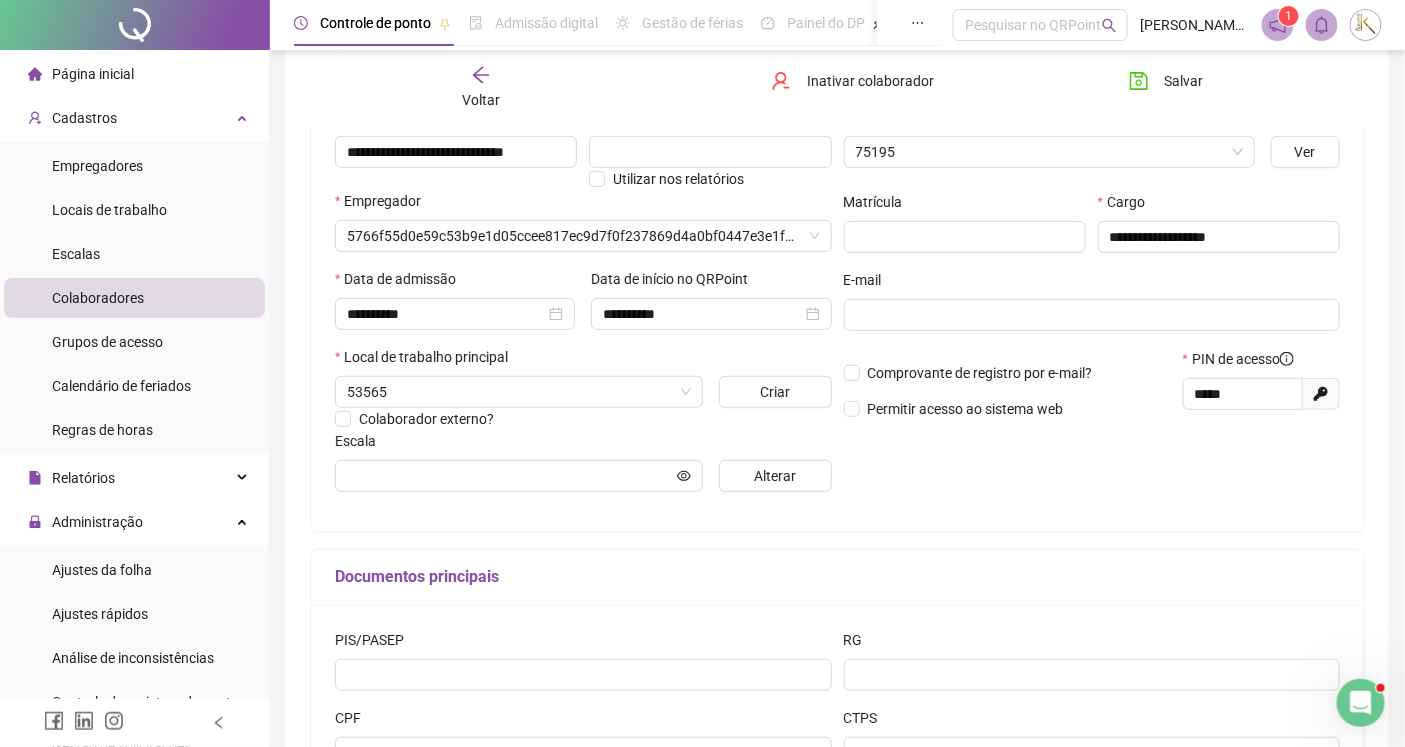 scroll, scrollTop: 230, scrollLeft: 0, axis: vertical 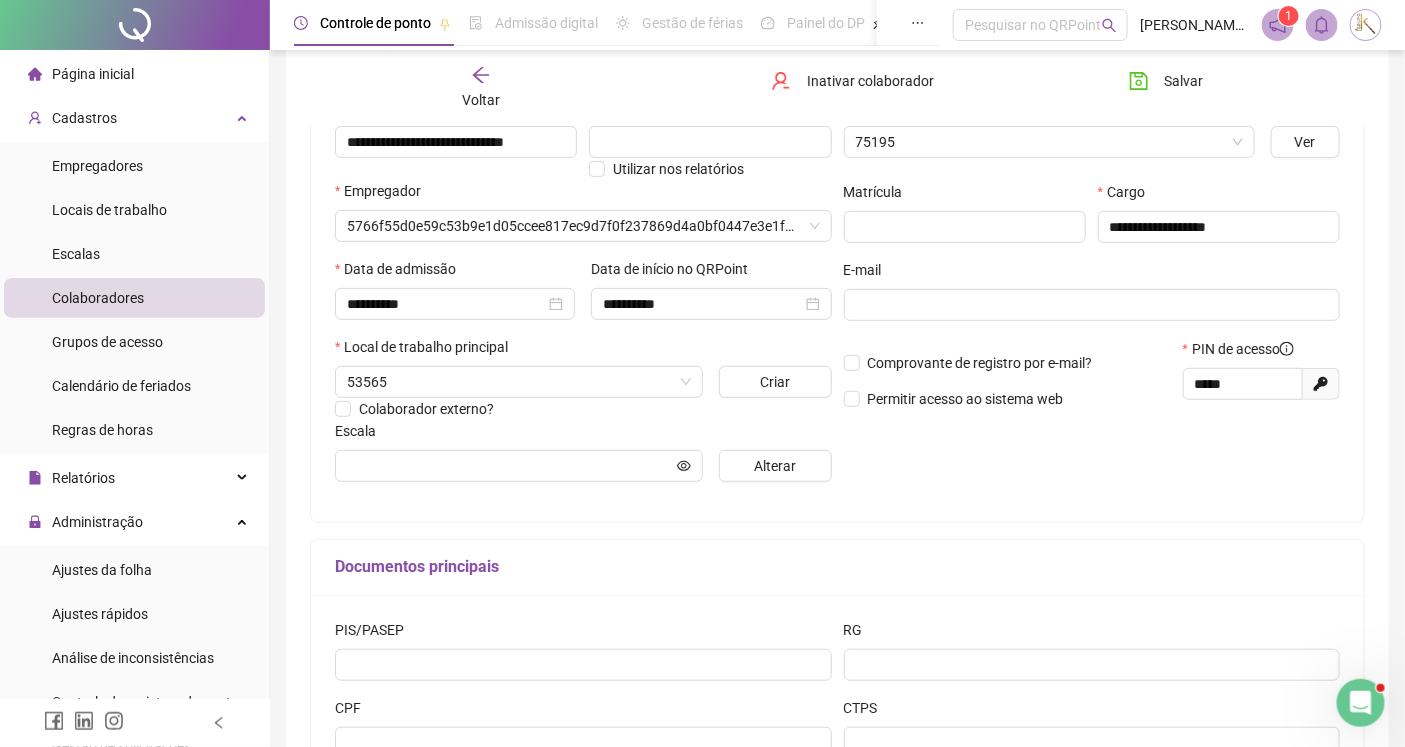 type on "*****" 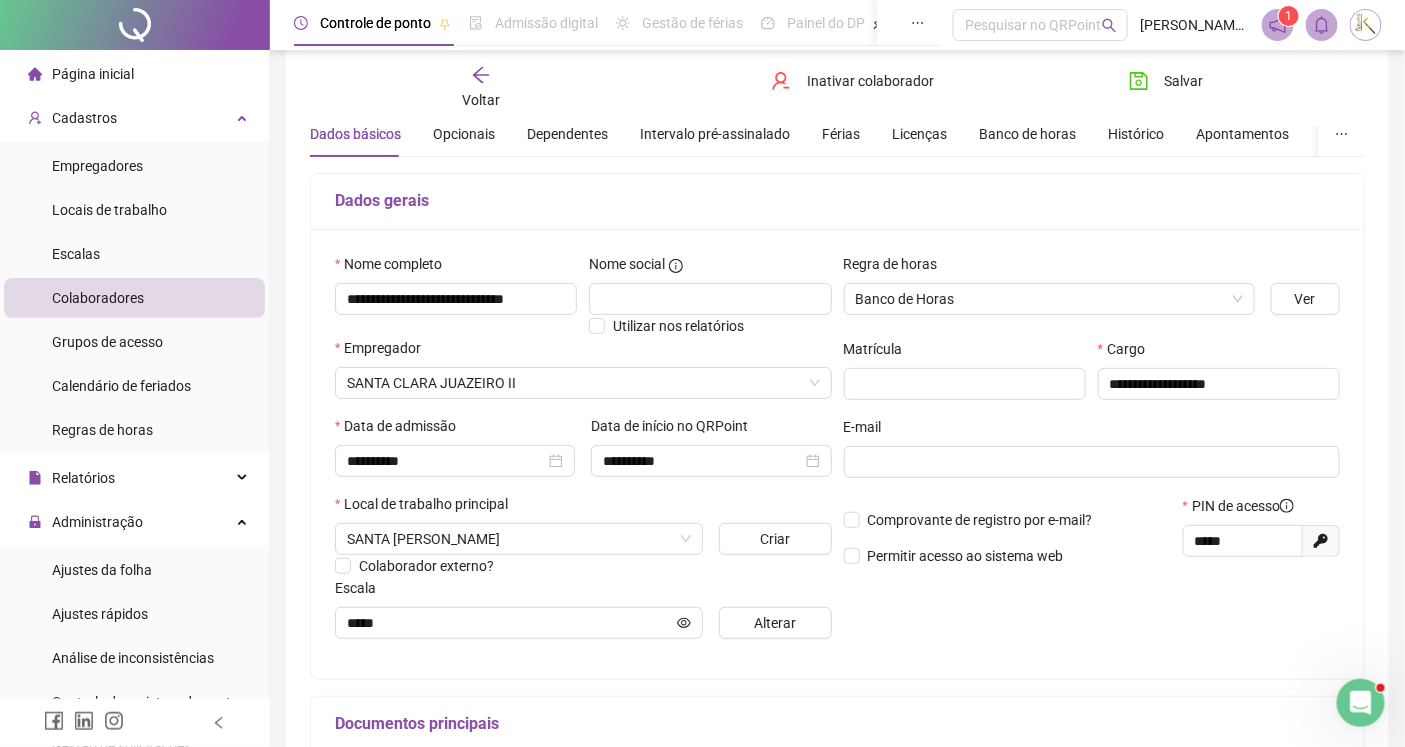 scroll, scrollTop: 64, scrollLeft: 0, axis: vertical 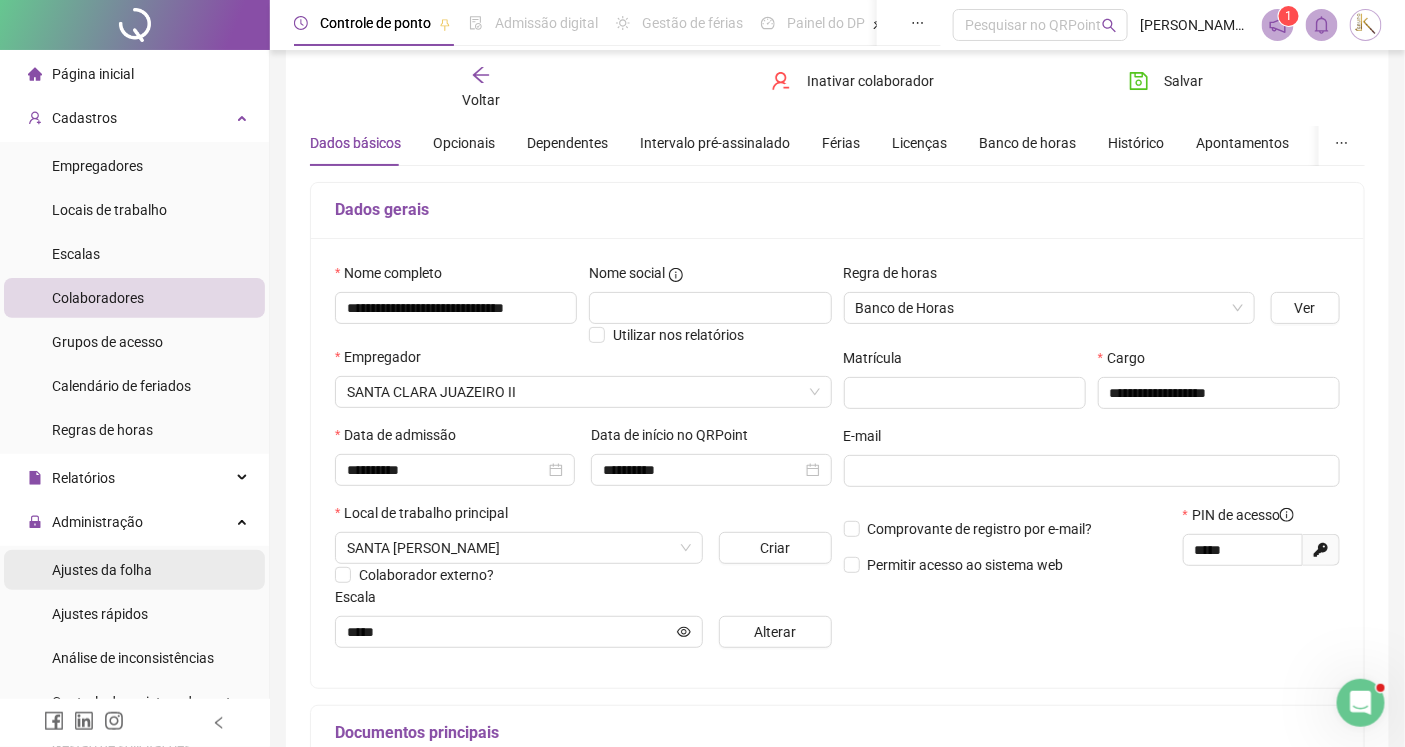 click on "Ajustes da folha" at bounding box center [102, 570] 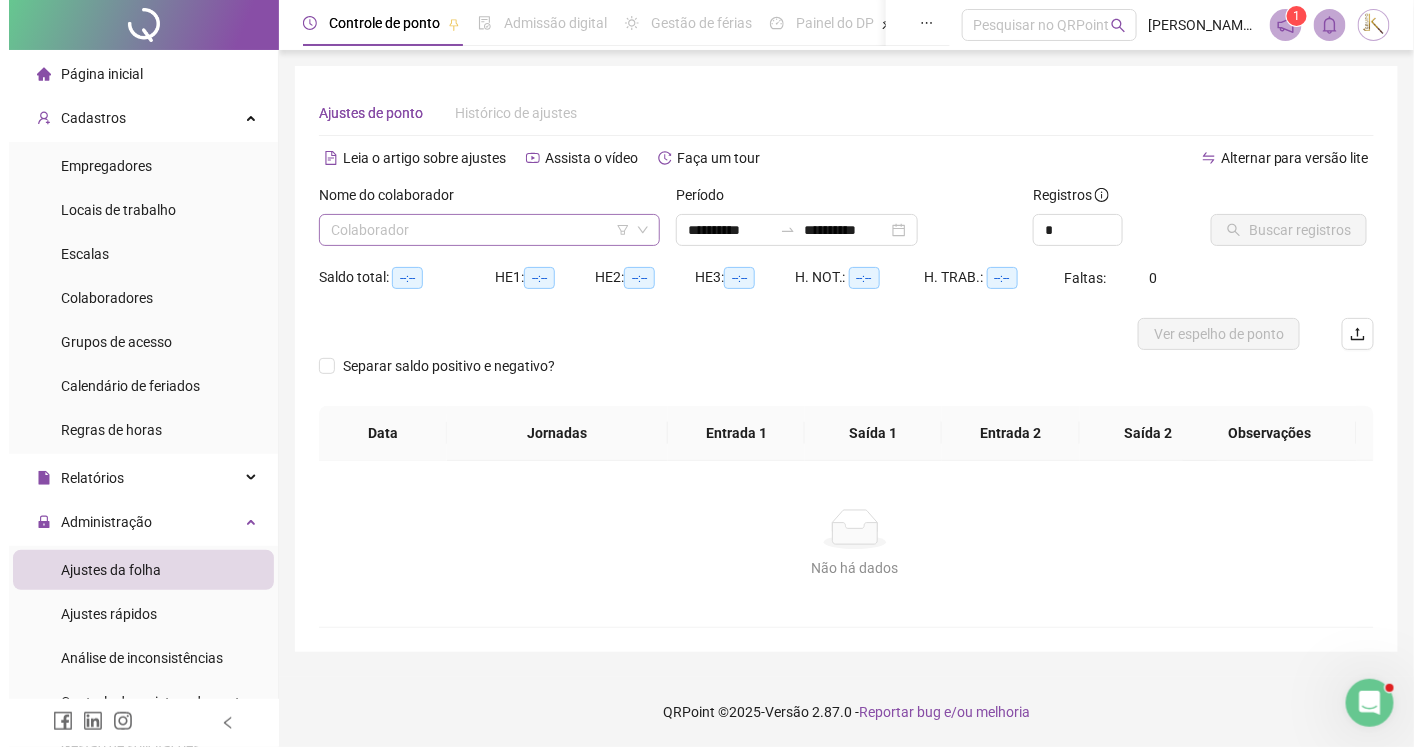 scroll, scrollTop: 0, scrollLeft: 0, axis: both 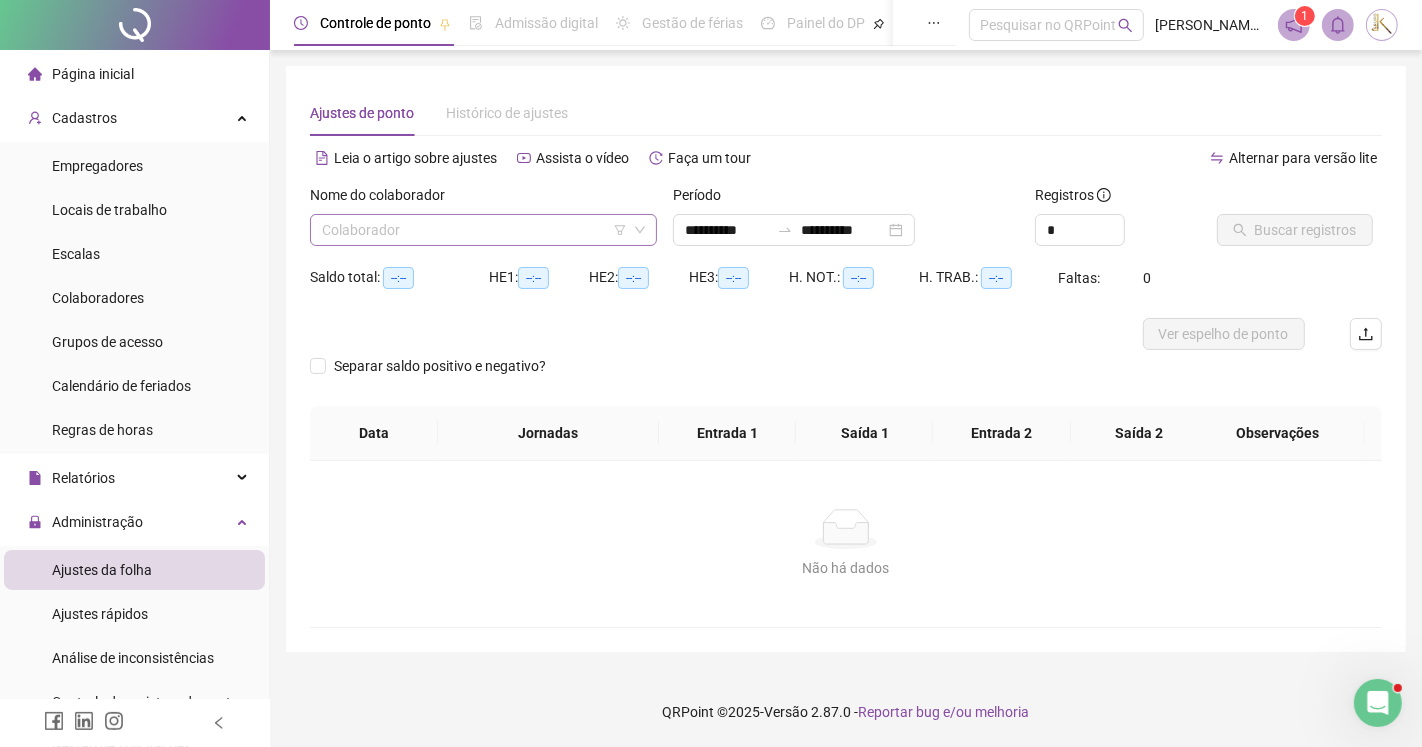 click at bounding box center (477, 230) 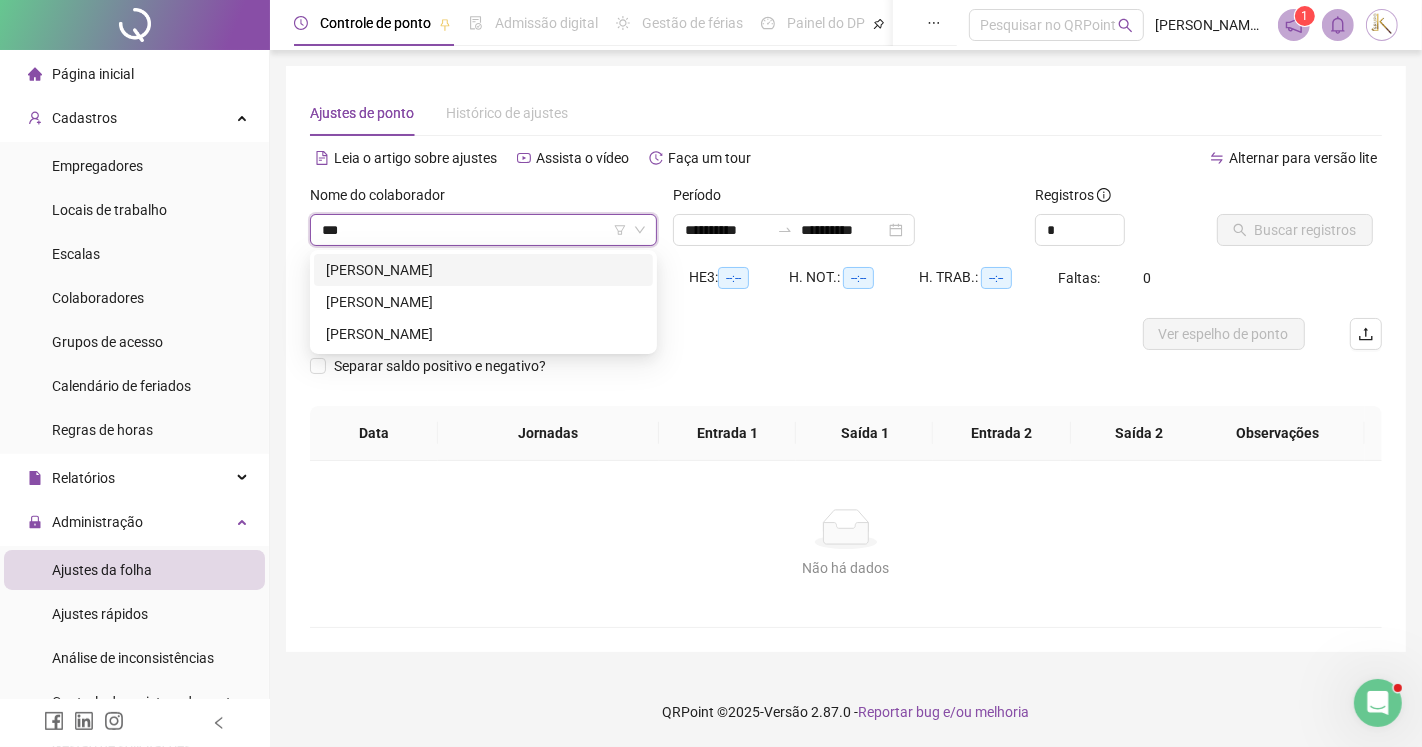 type on "****" 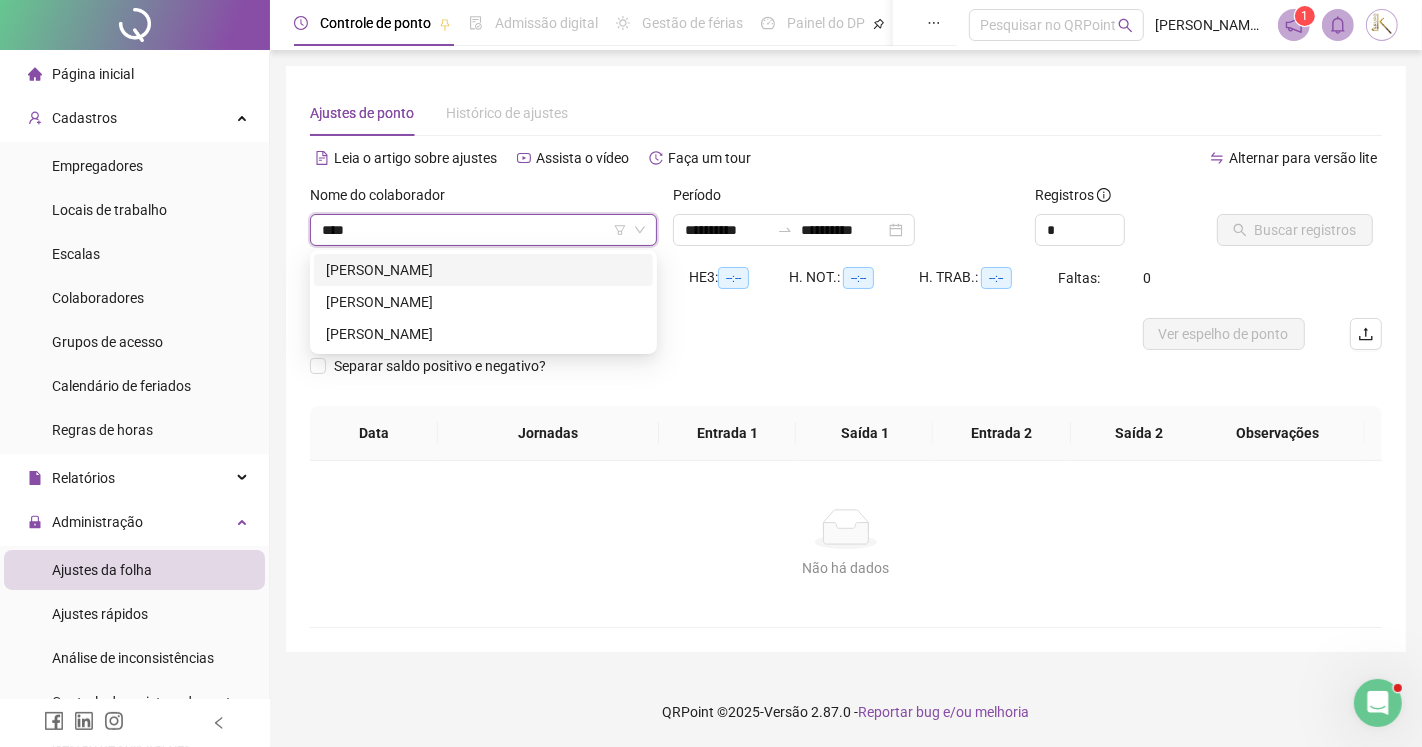 click on "[PERSON_NAME]" at bounding box center (483, 270) 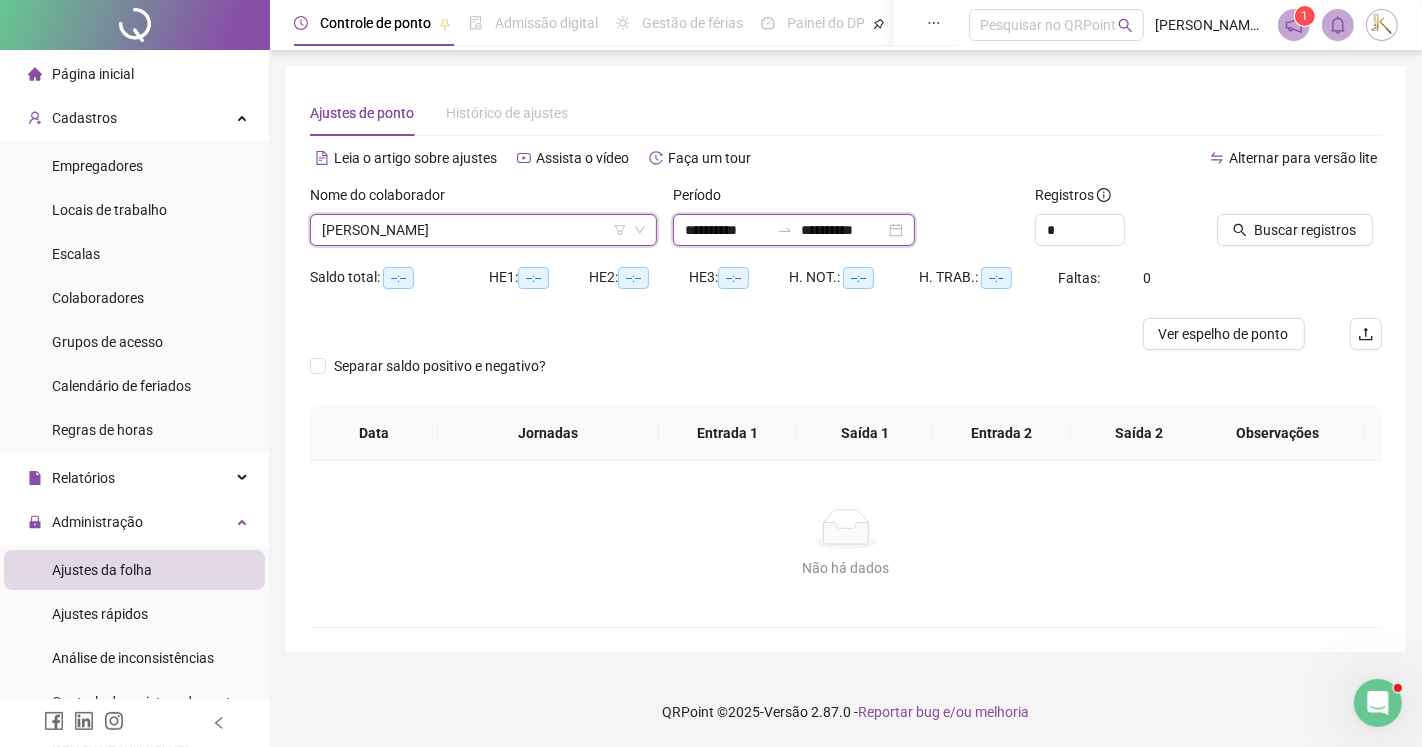 click on "**********" at bounding box center [727, 230] 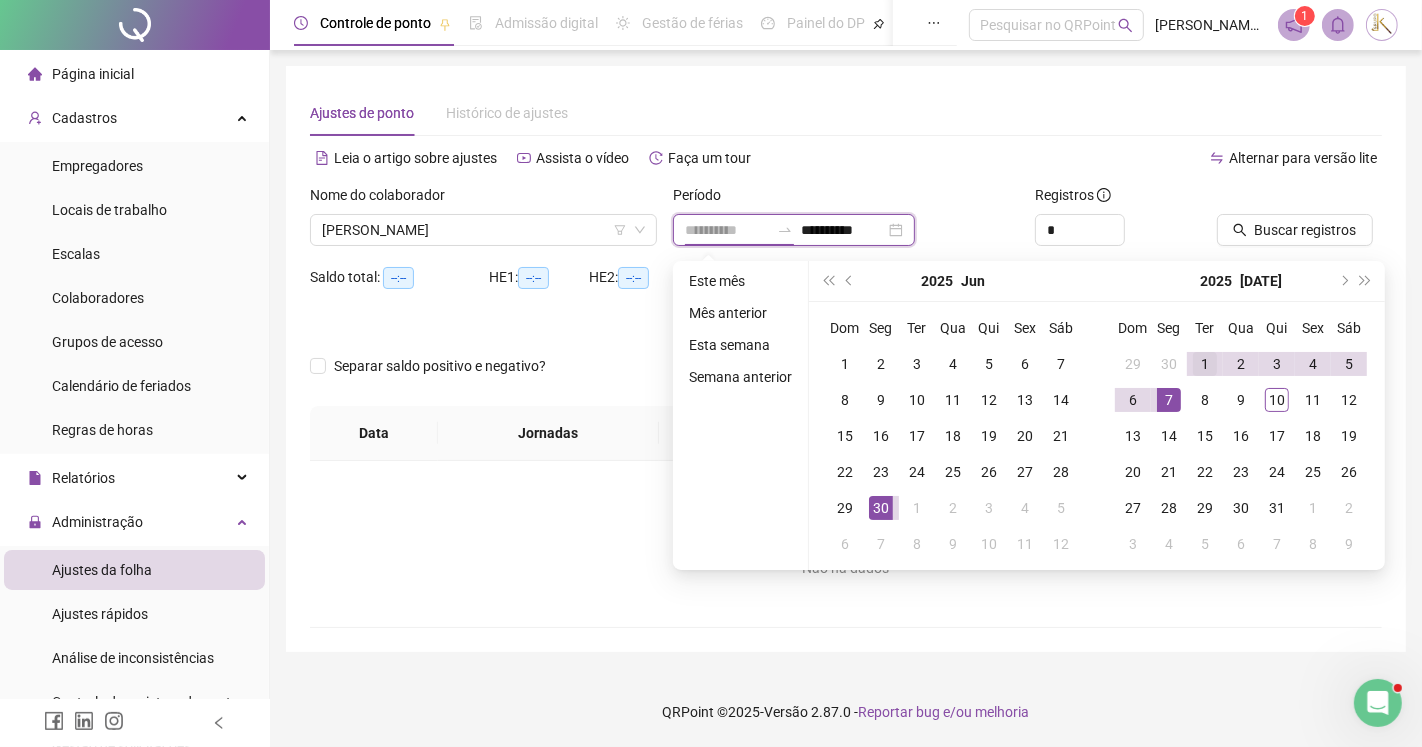 type on "**********" 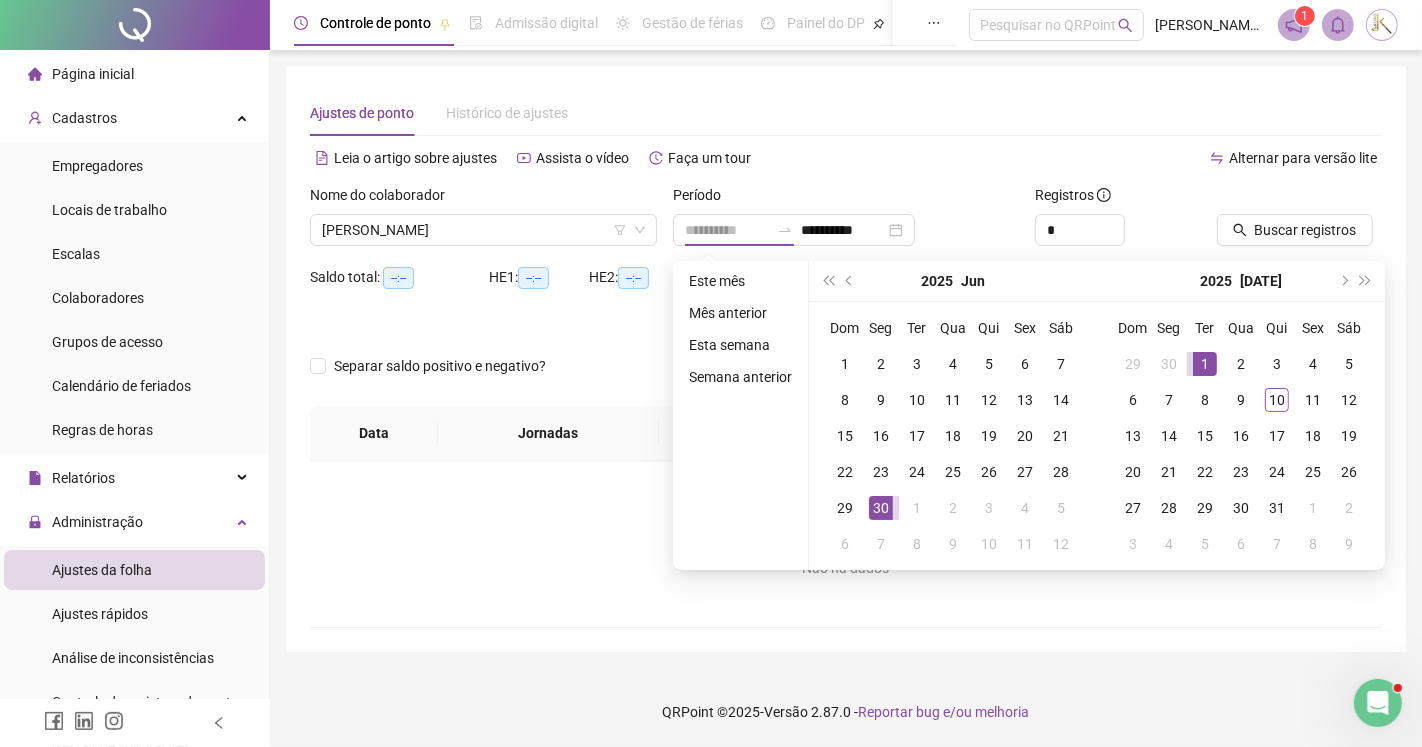 click on "1" at bounding box center (1205, 364) 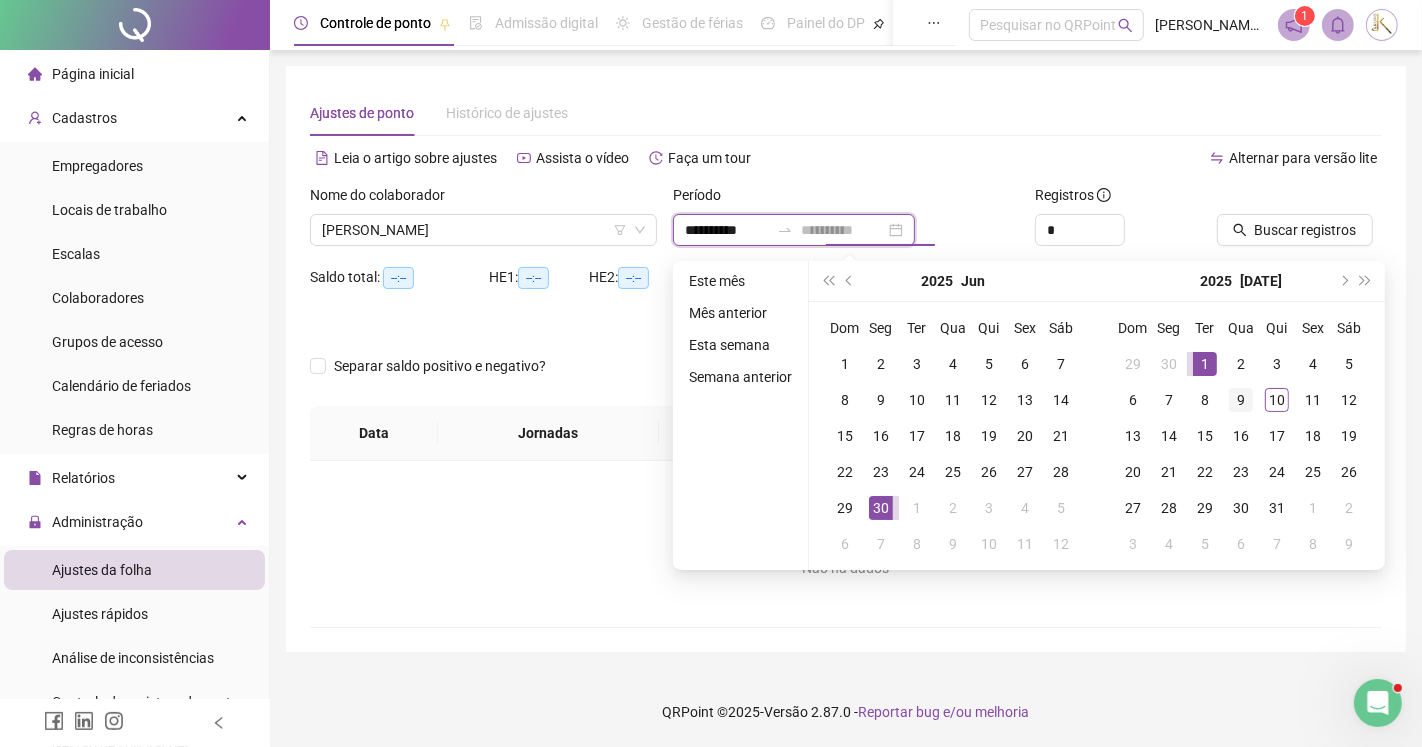 type on "**********" 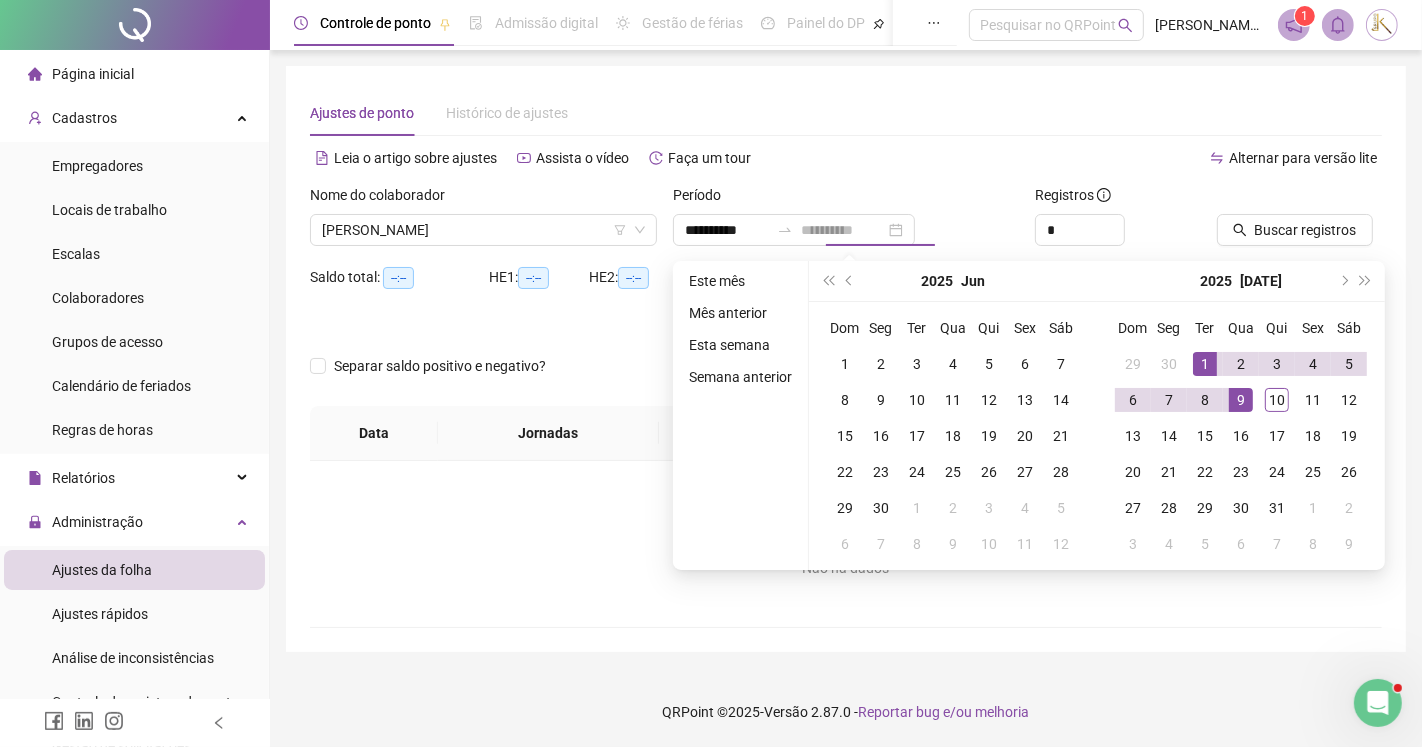 click on "9" at bounding box center [1241, 400] 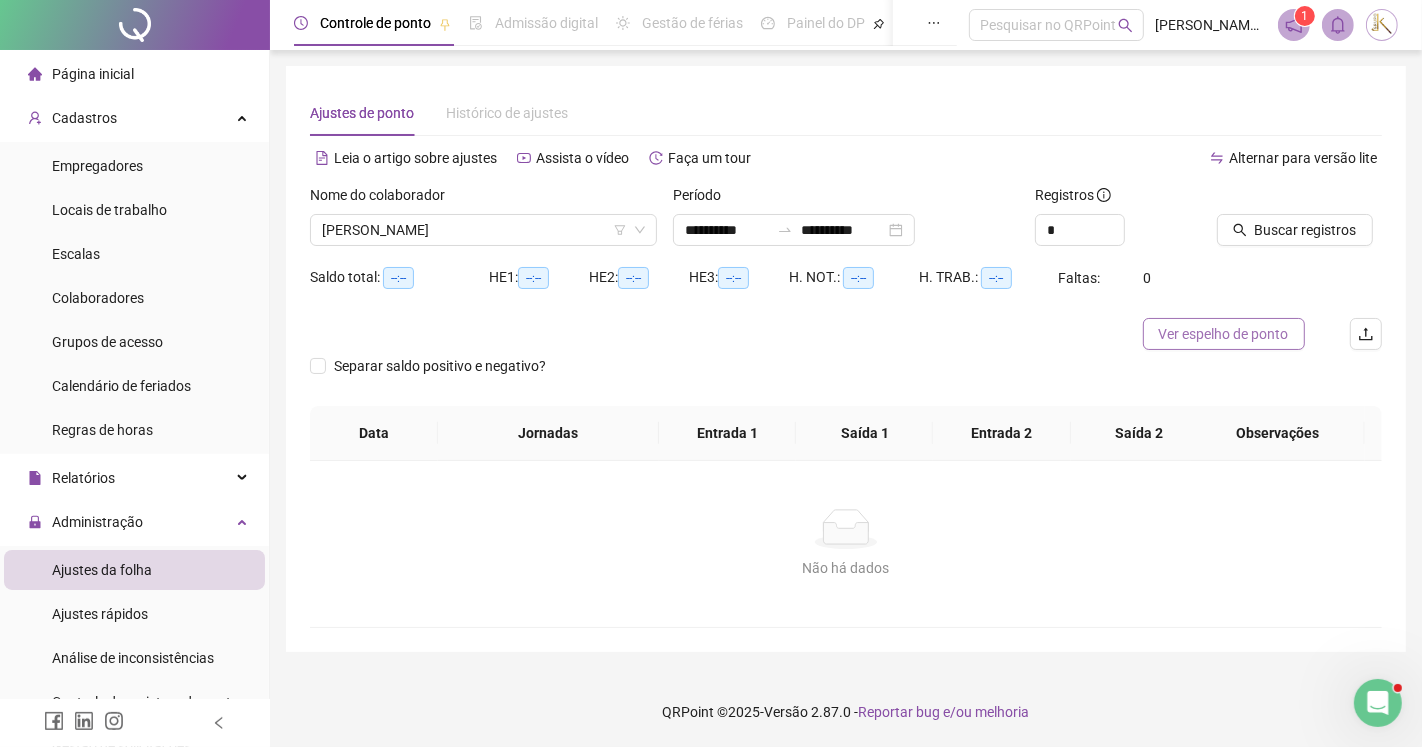 click on "Ver espelho de ponto" at bounding box center (1224, 334) 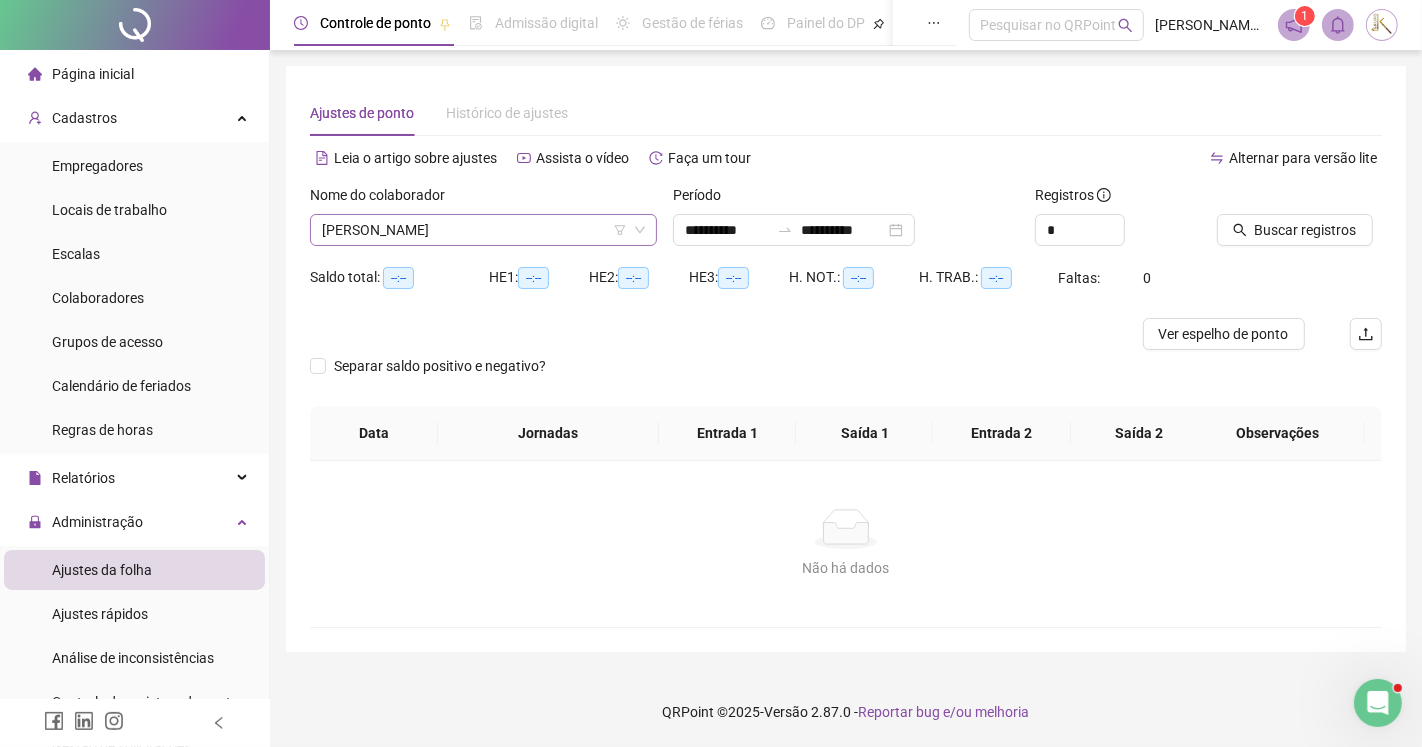 click on "[PERSON_NAME]" at bounding box center [483, 230] 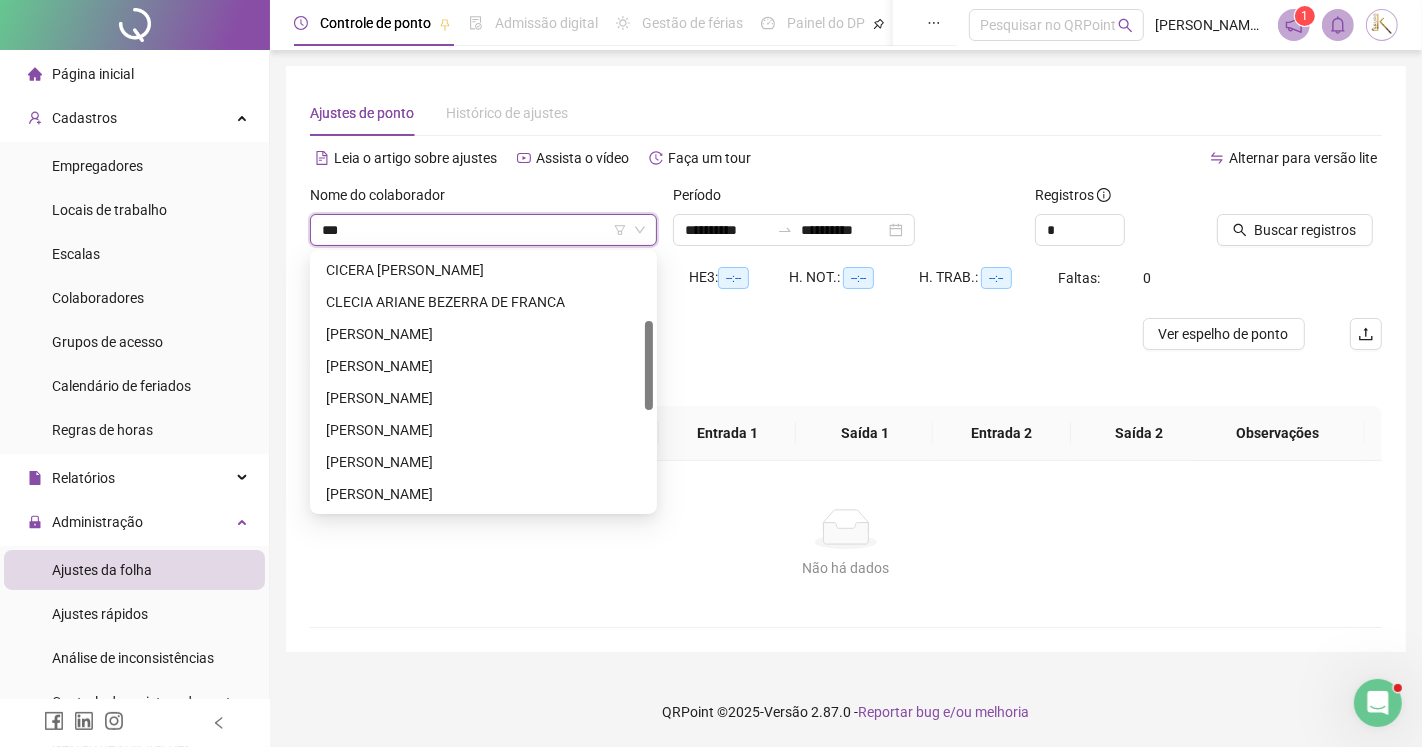 scroll, scrollTop: 0, scrollLeft: 0, axis: both 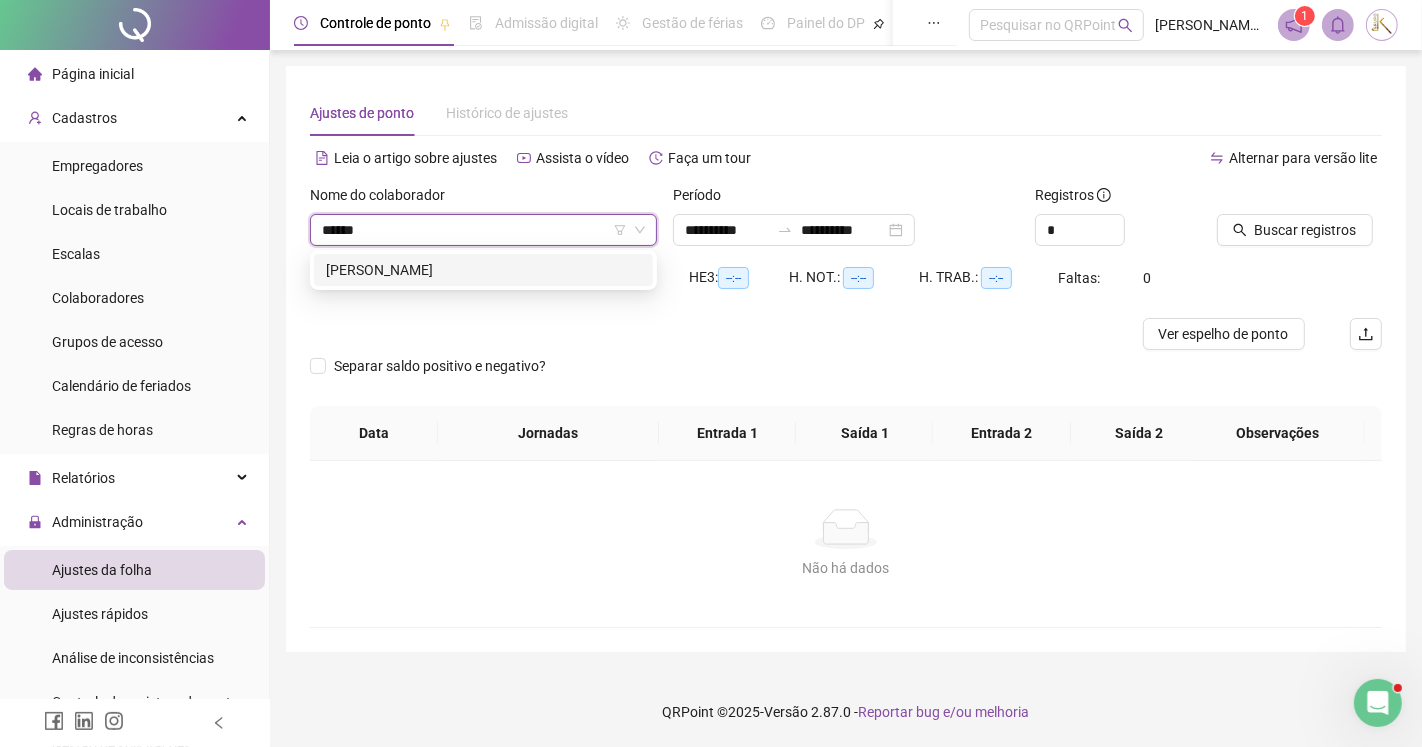 type on "******" 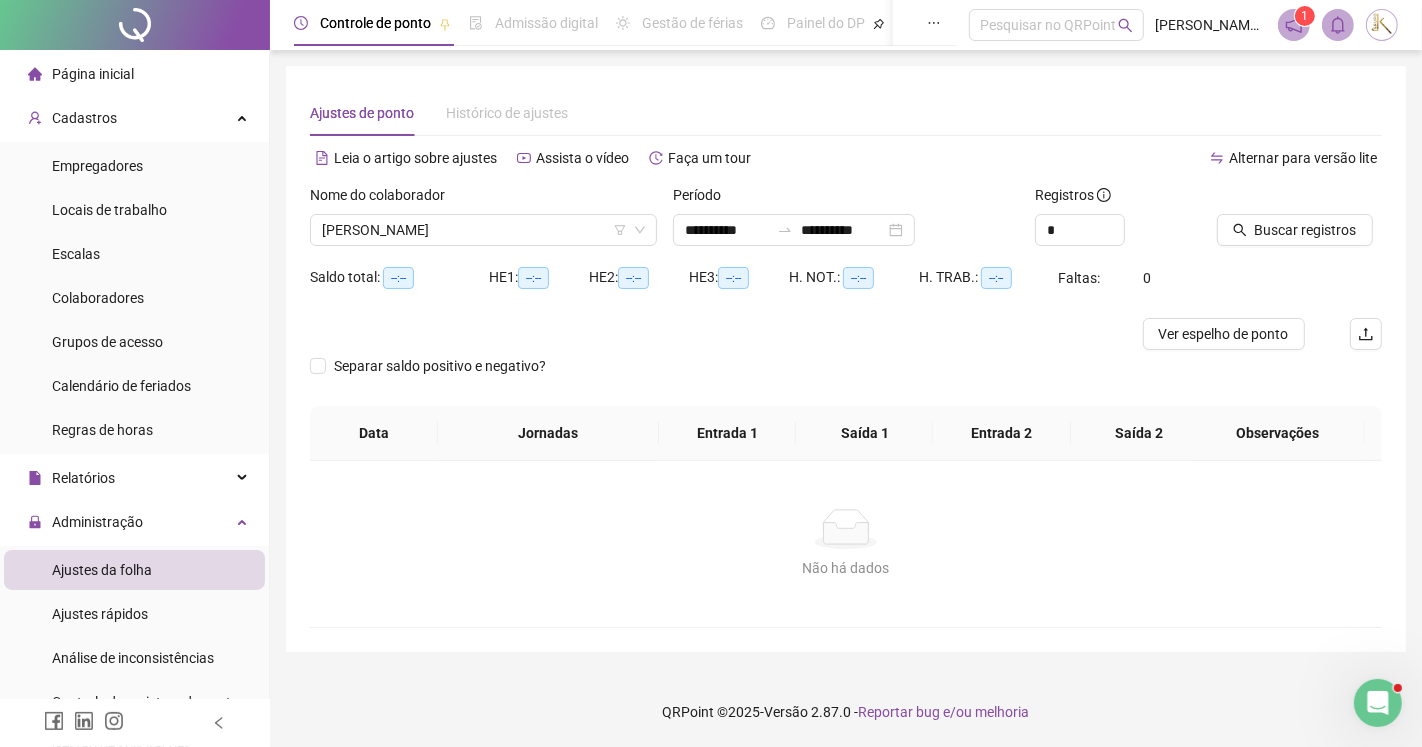 click on "Nome do colaborador [PERSON_NAME]" at bounding box center [483, 223] 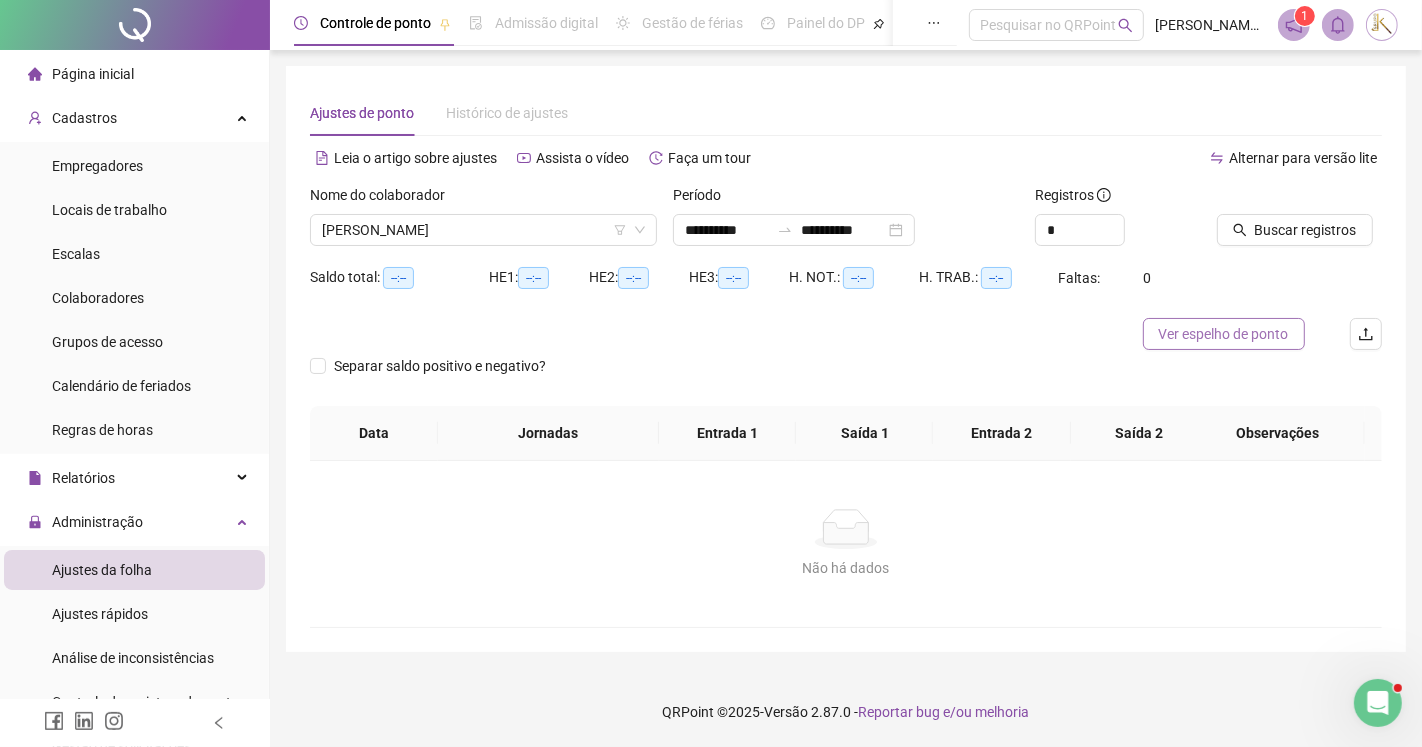 click on "Ver espelho de ponto" at bounding box center [1224, 334] 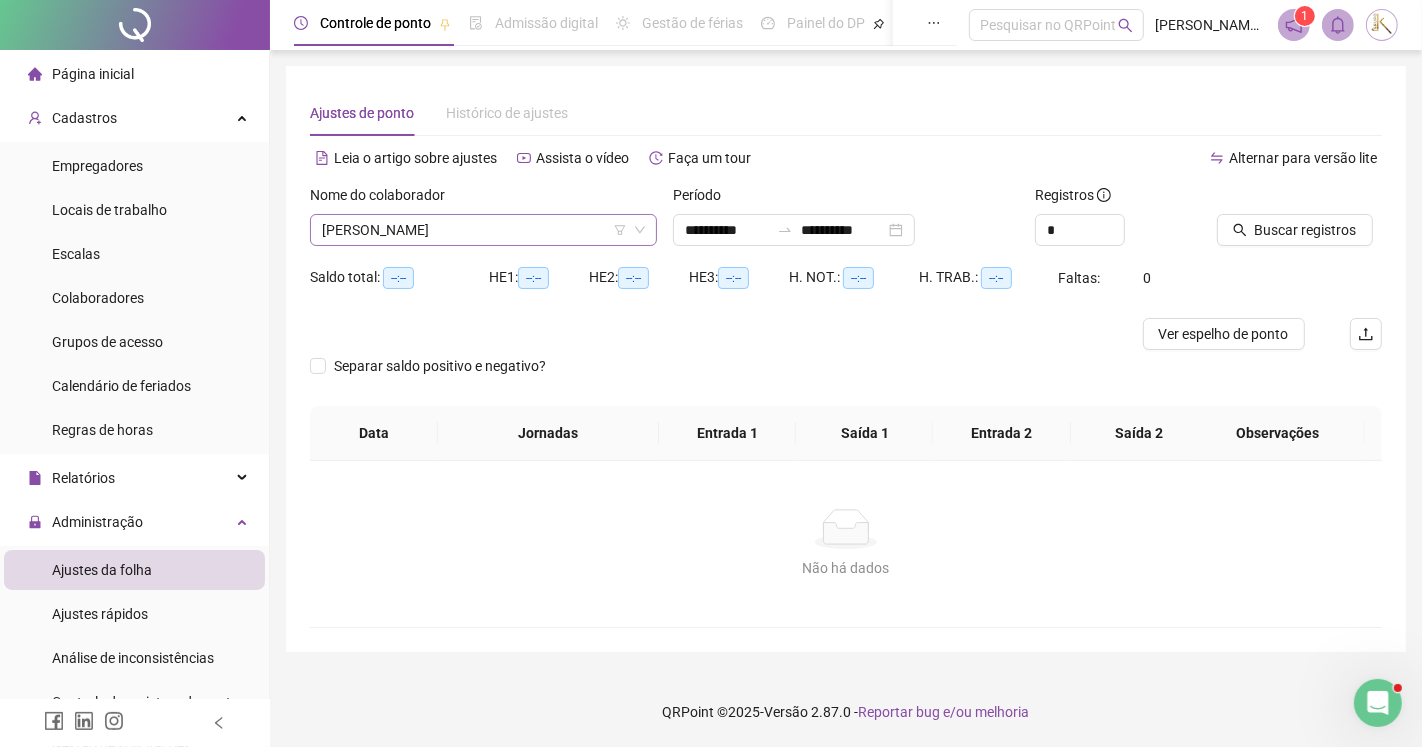 click on "[PERSON_NAME]" at bounding box center (483, 230) 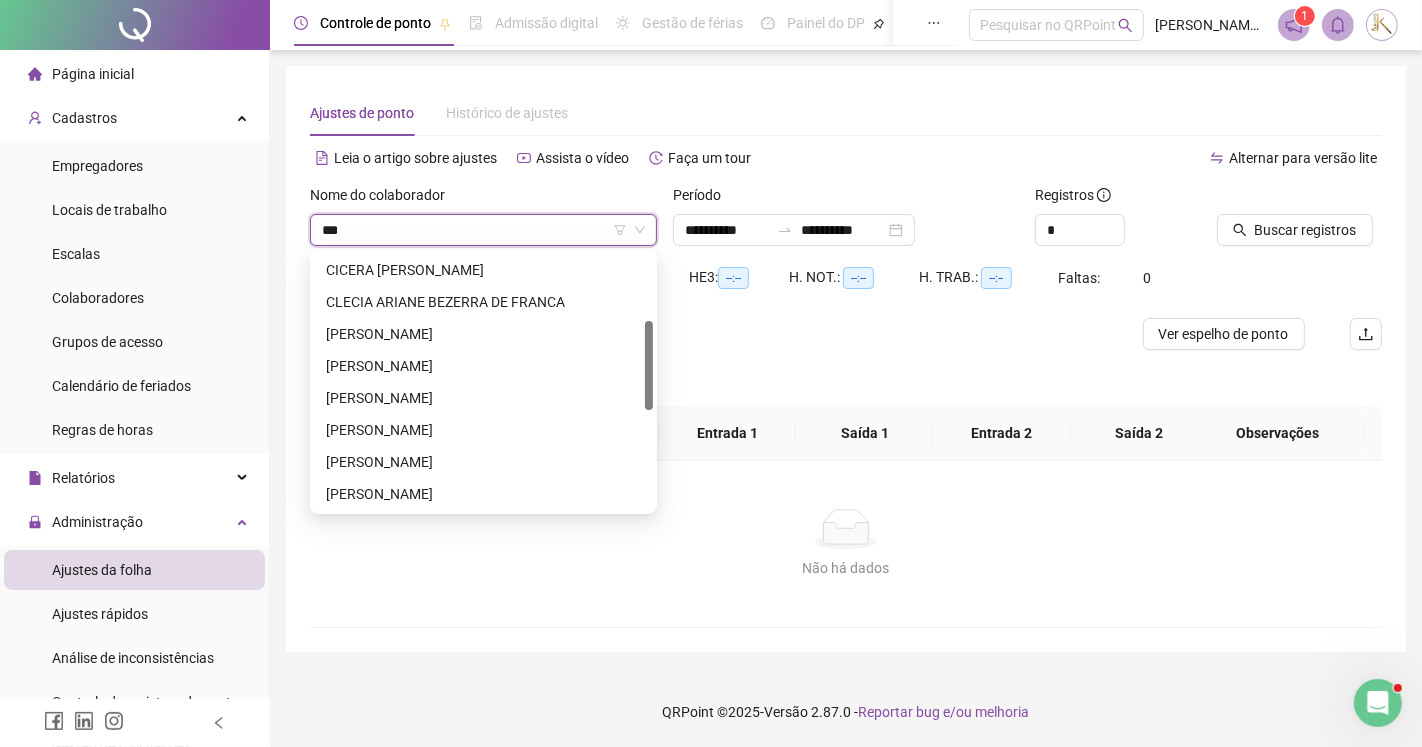 scroll, scrollTop: 0, scrollLeft: 0, axis: both 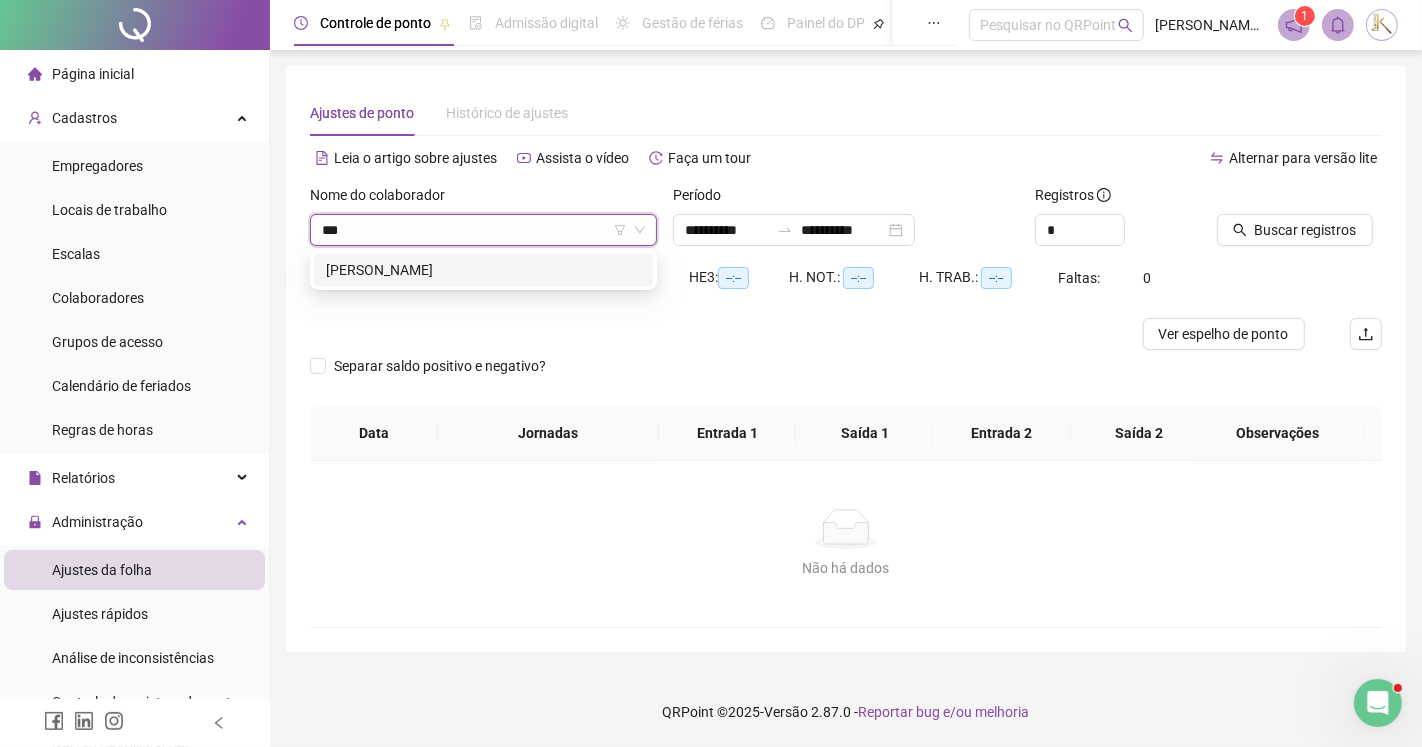 type on "****" 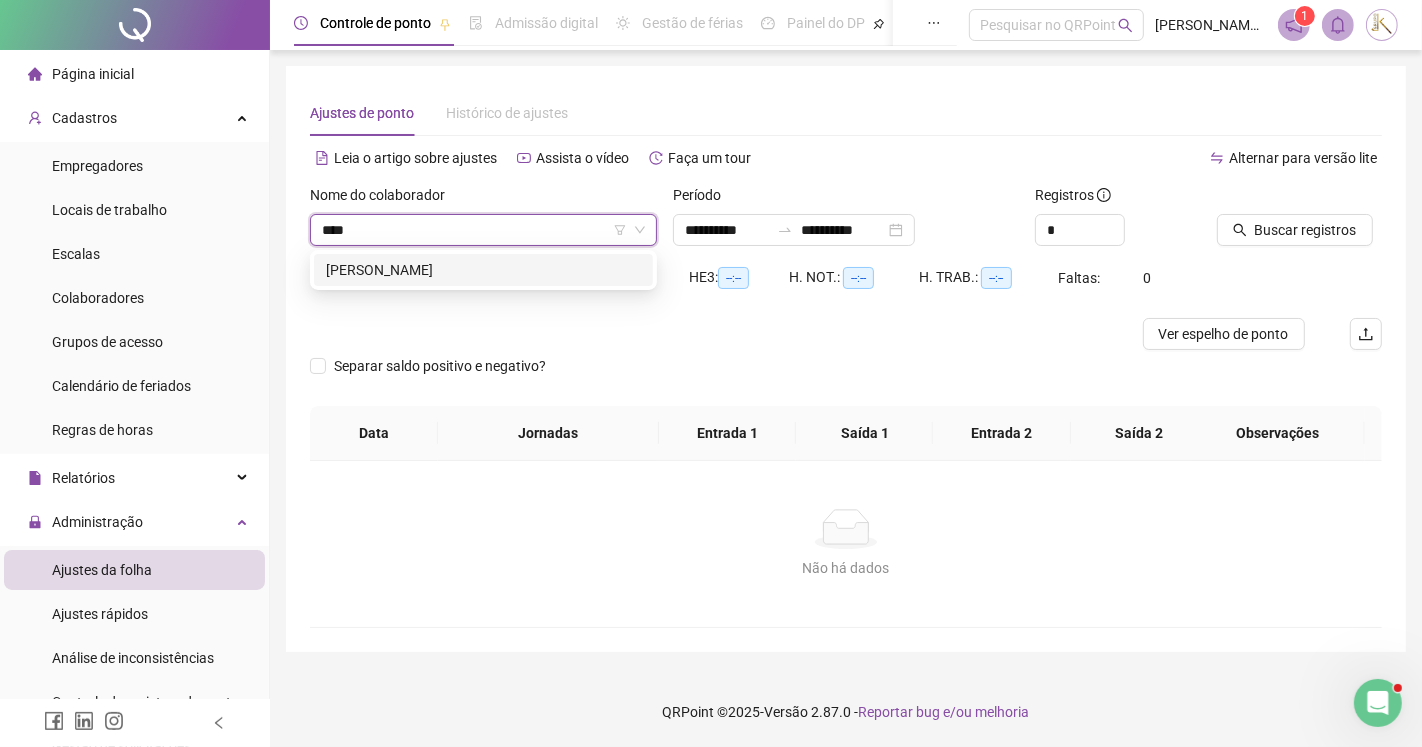 click on "[PERSON_NAME]" at bounding box center (483, 270) 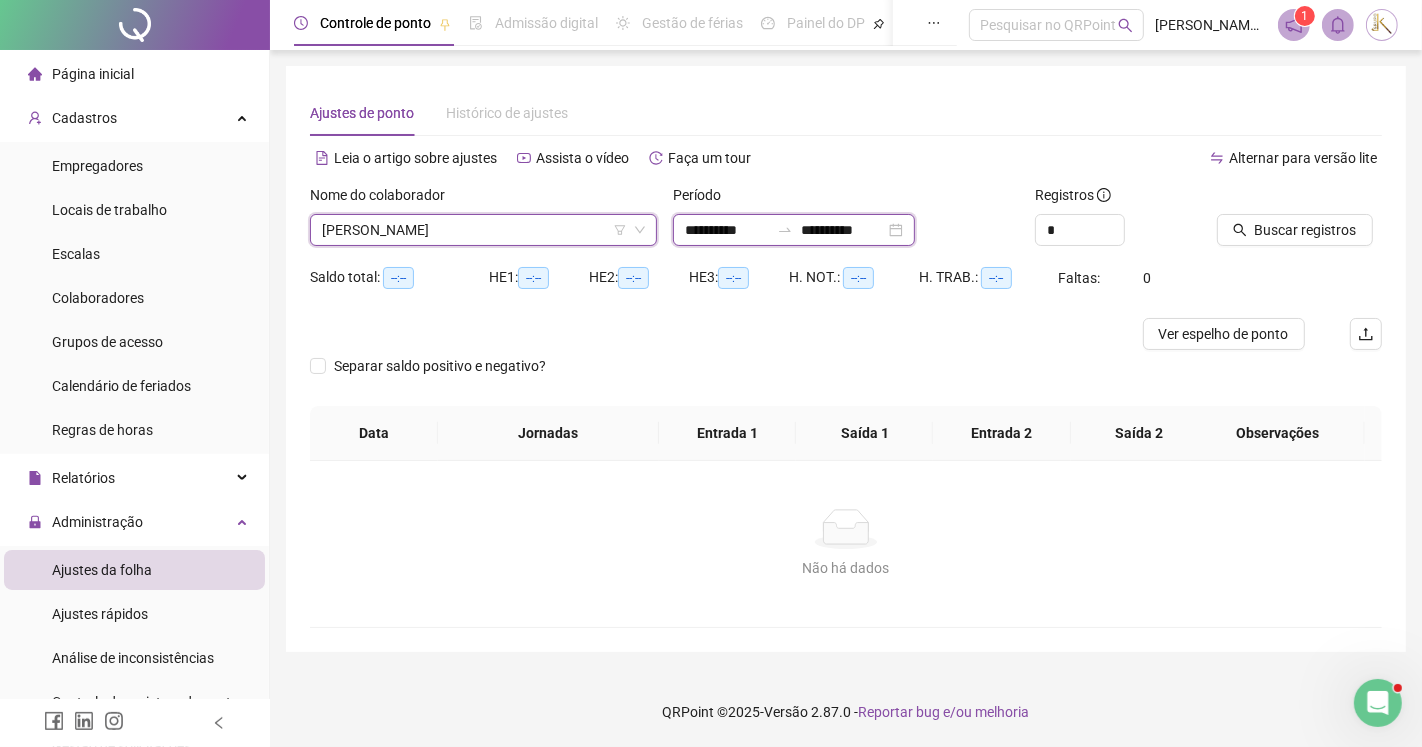 click on "**********" at bounding box center (727, 230) 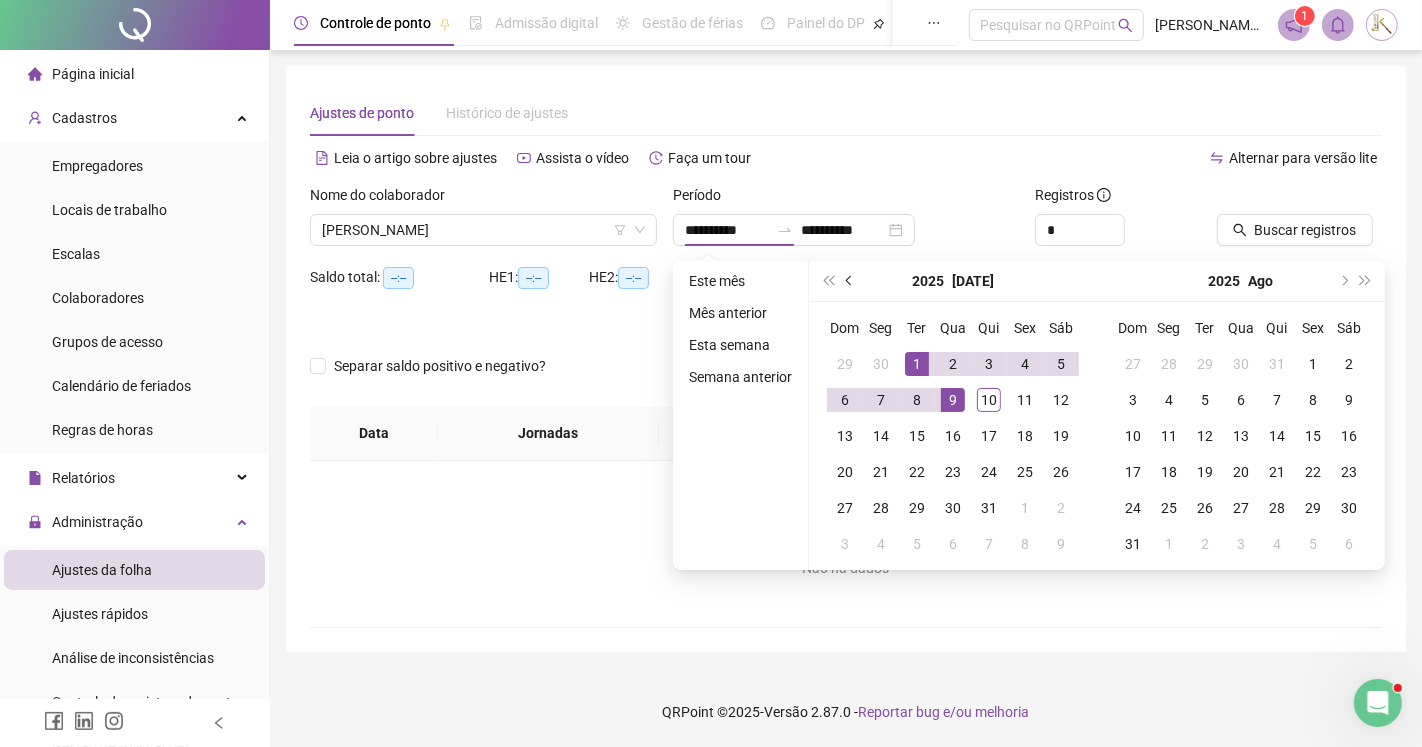 click at bounding box center [850, 281] 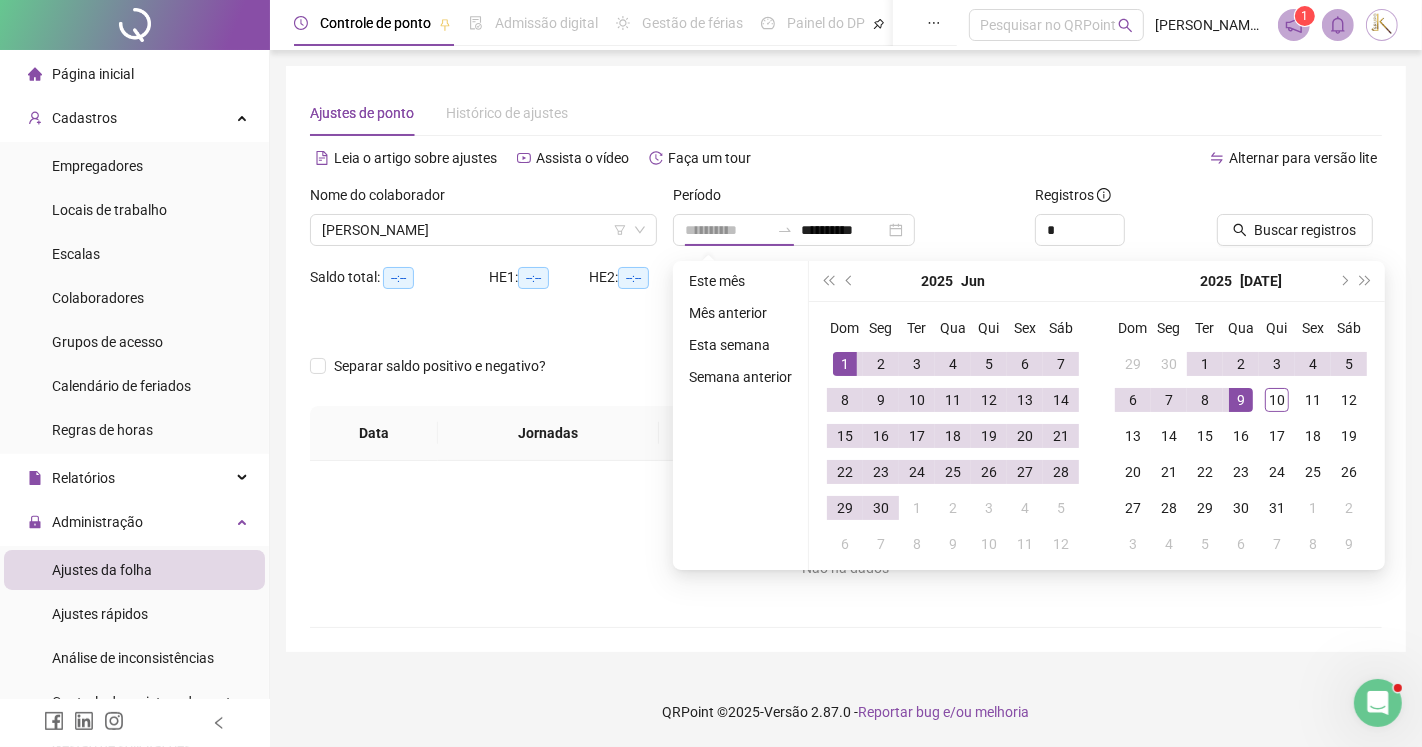 type on "**********" 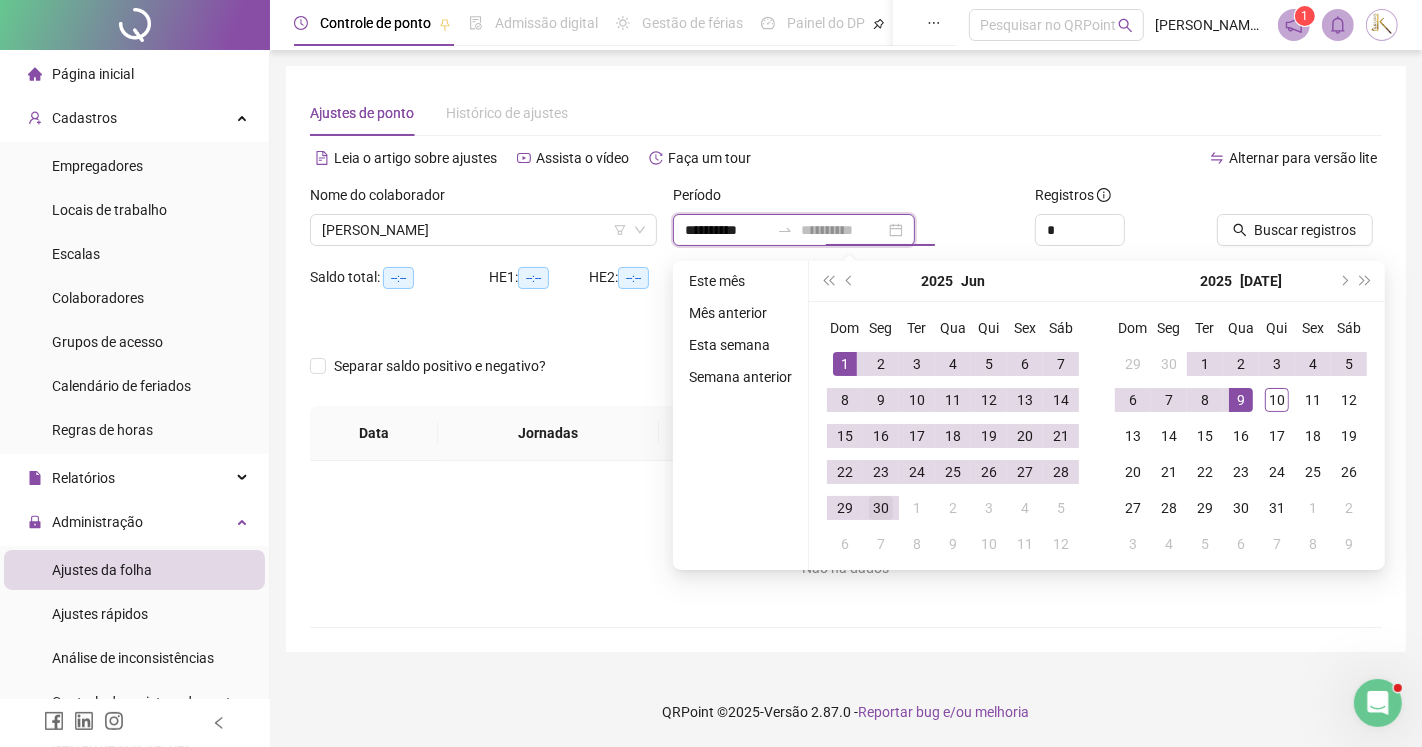 type on "**********" 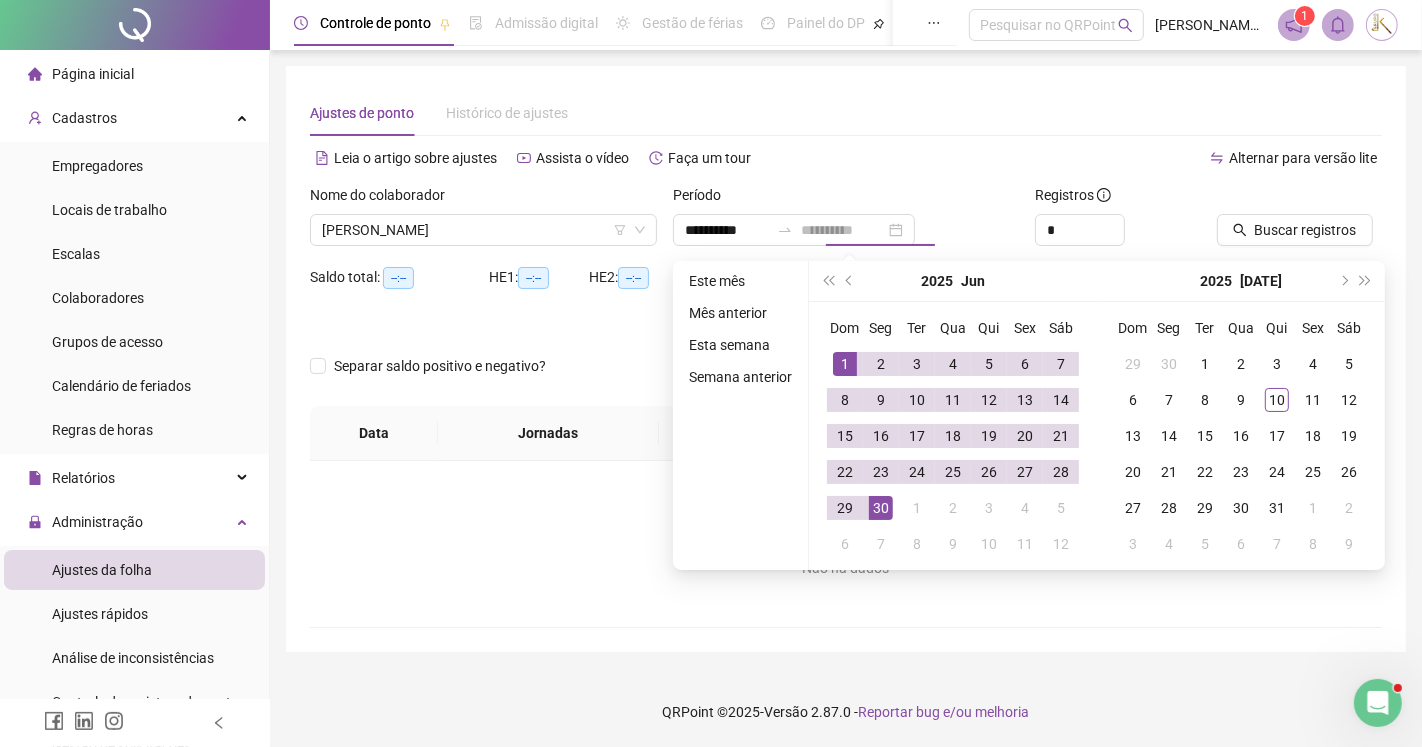 click on "30" at bounding box center (881, 508) 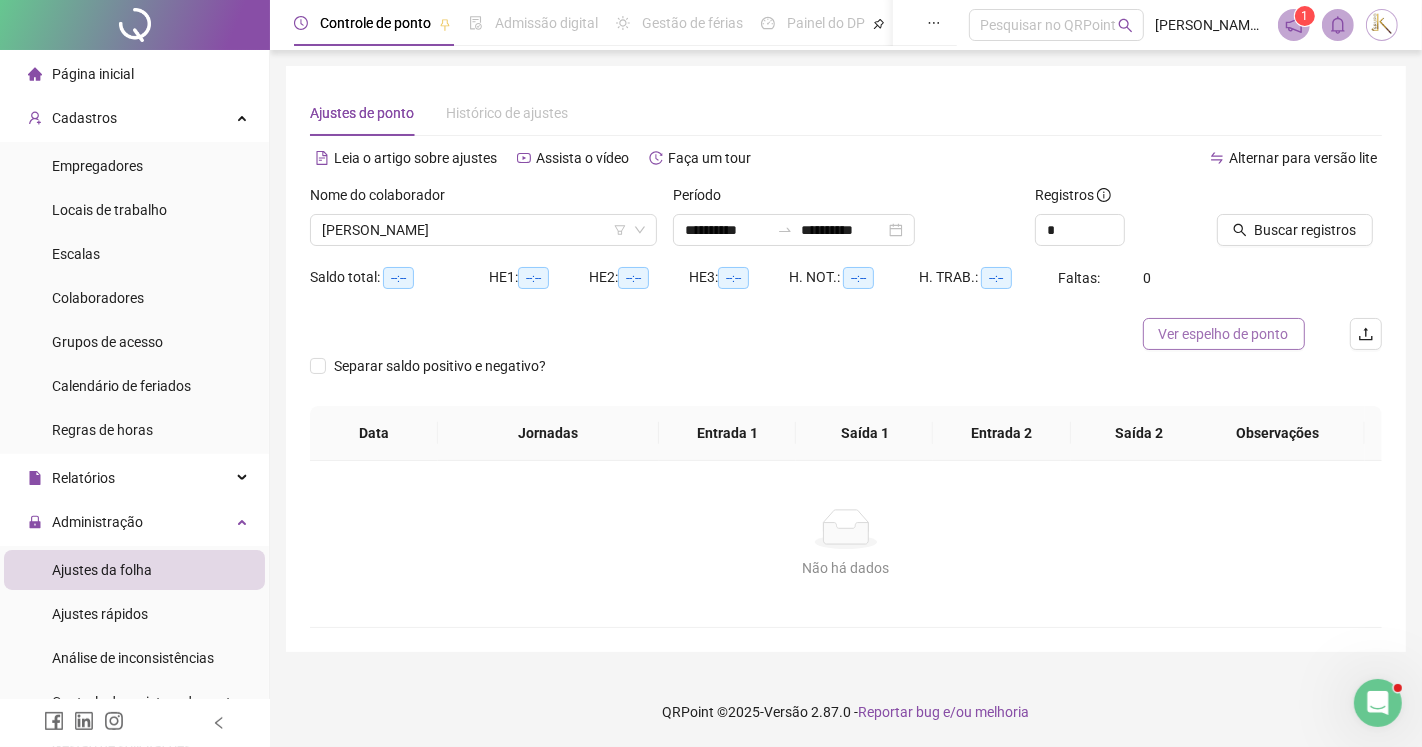 click on "Ver espelho de ponto" at bounding box center (1224, 334) 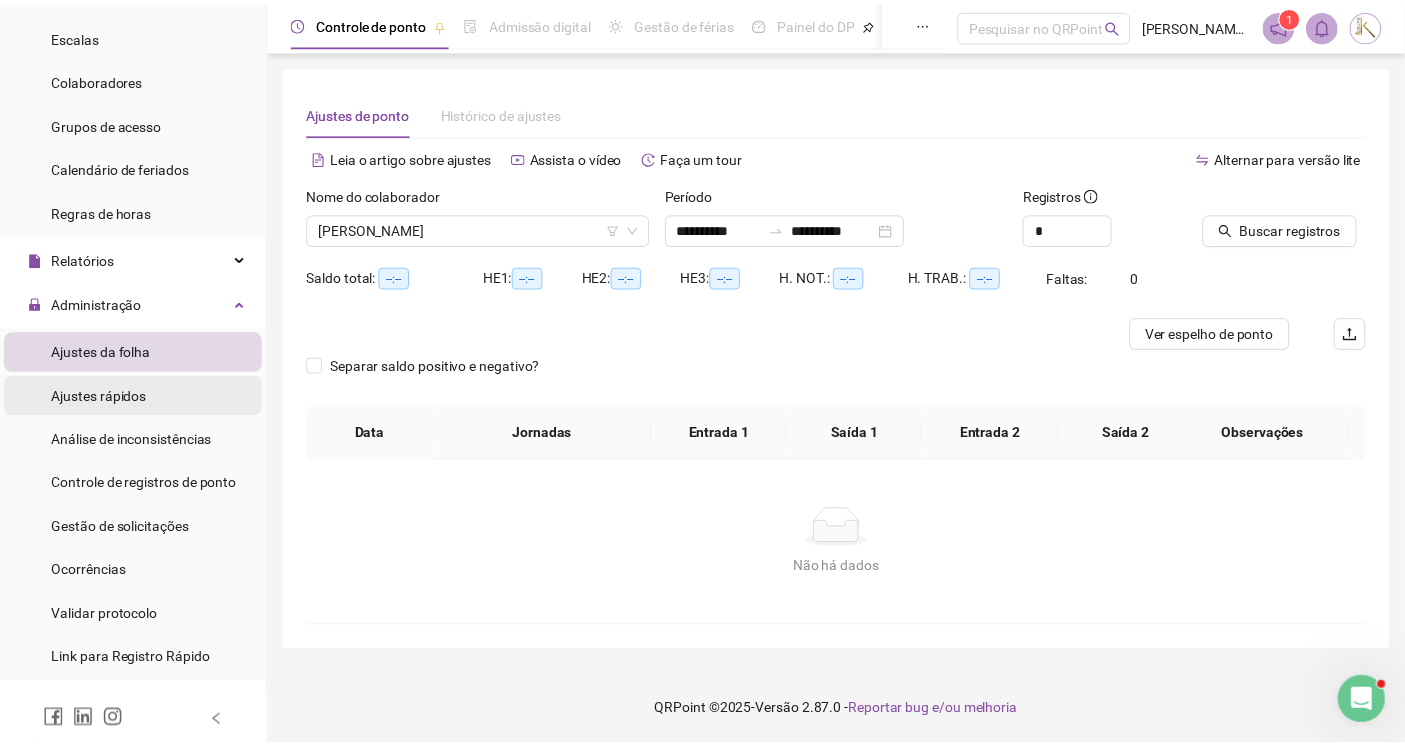 scroll, scrollTop: 222, scrollLeft: 0, axis: vertical 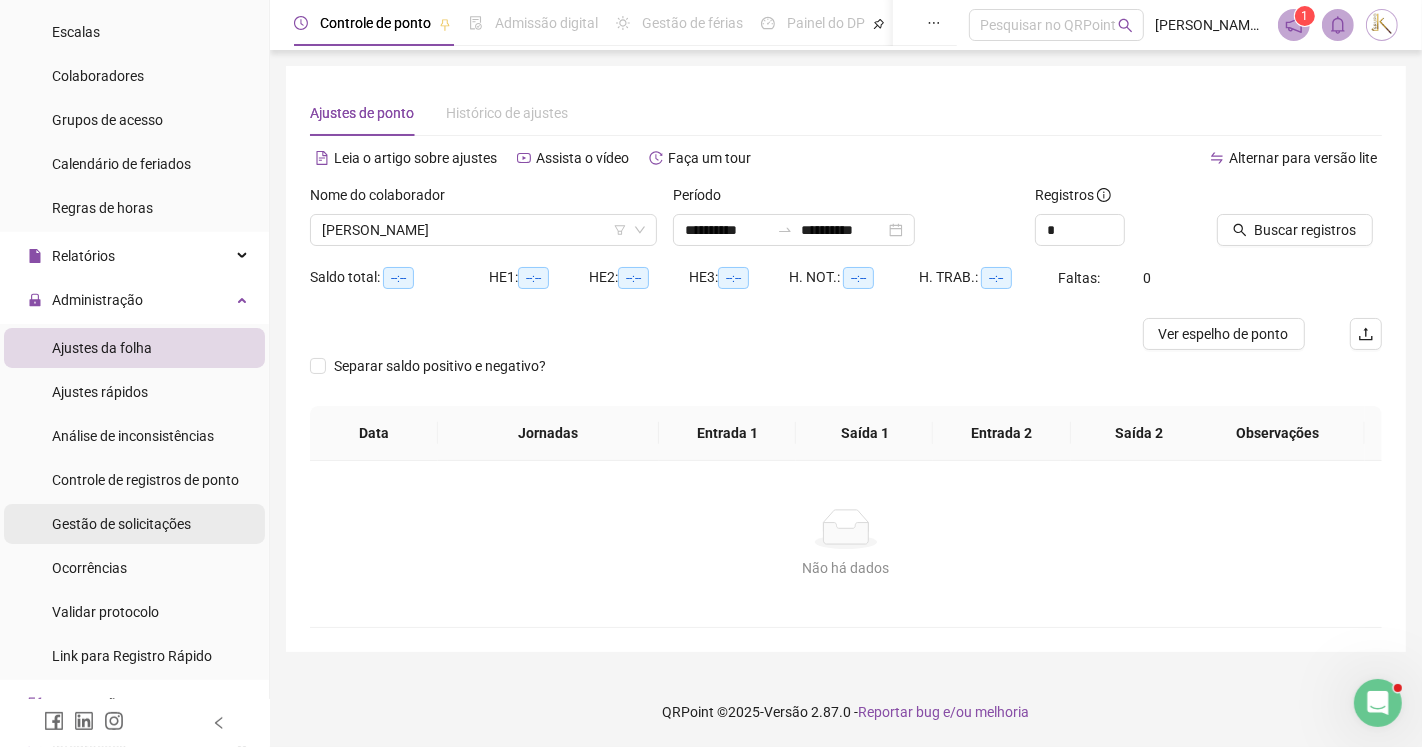 click on "Gestão de solicitações" at bounding box center [121, 524] 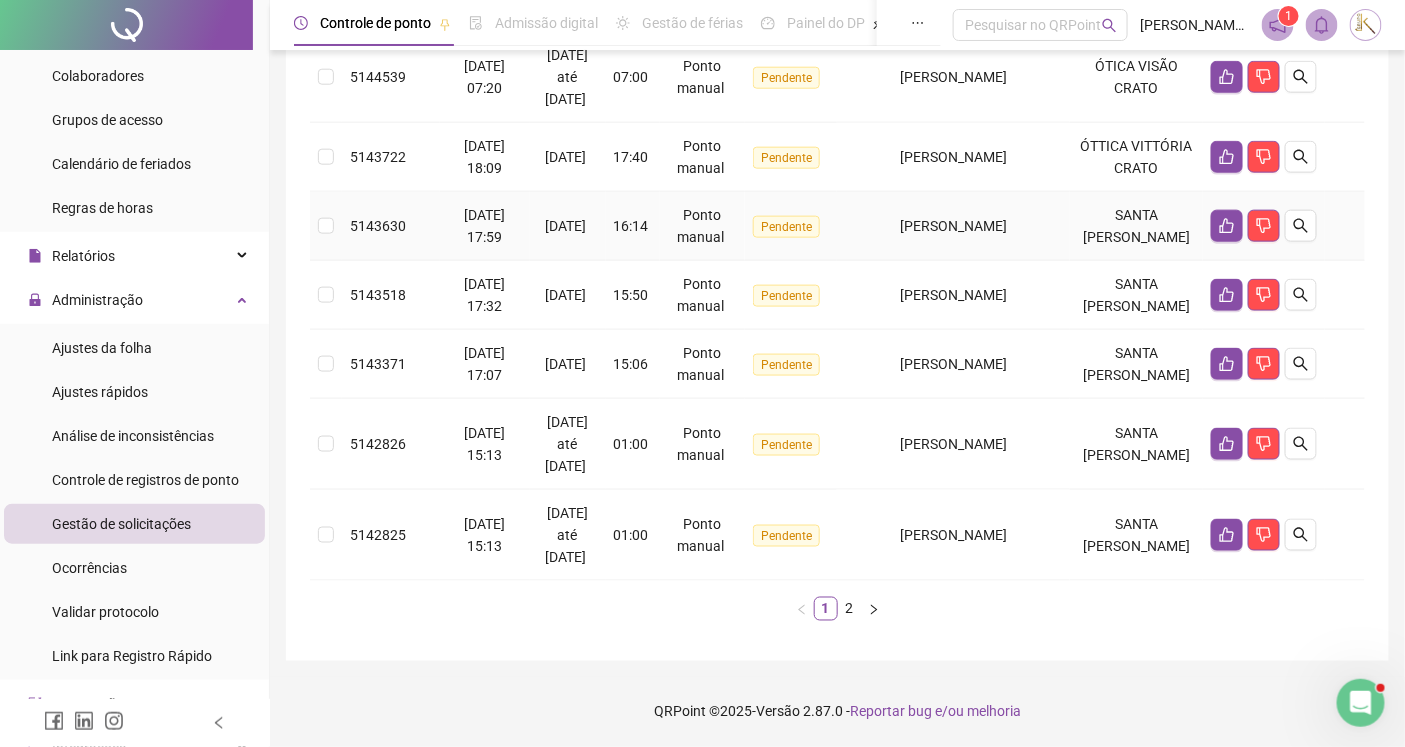 scroll, scrollTop: 787, scrollLeft: 0, axis: vertical 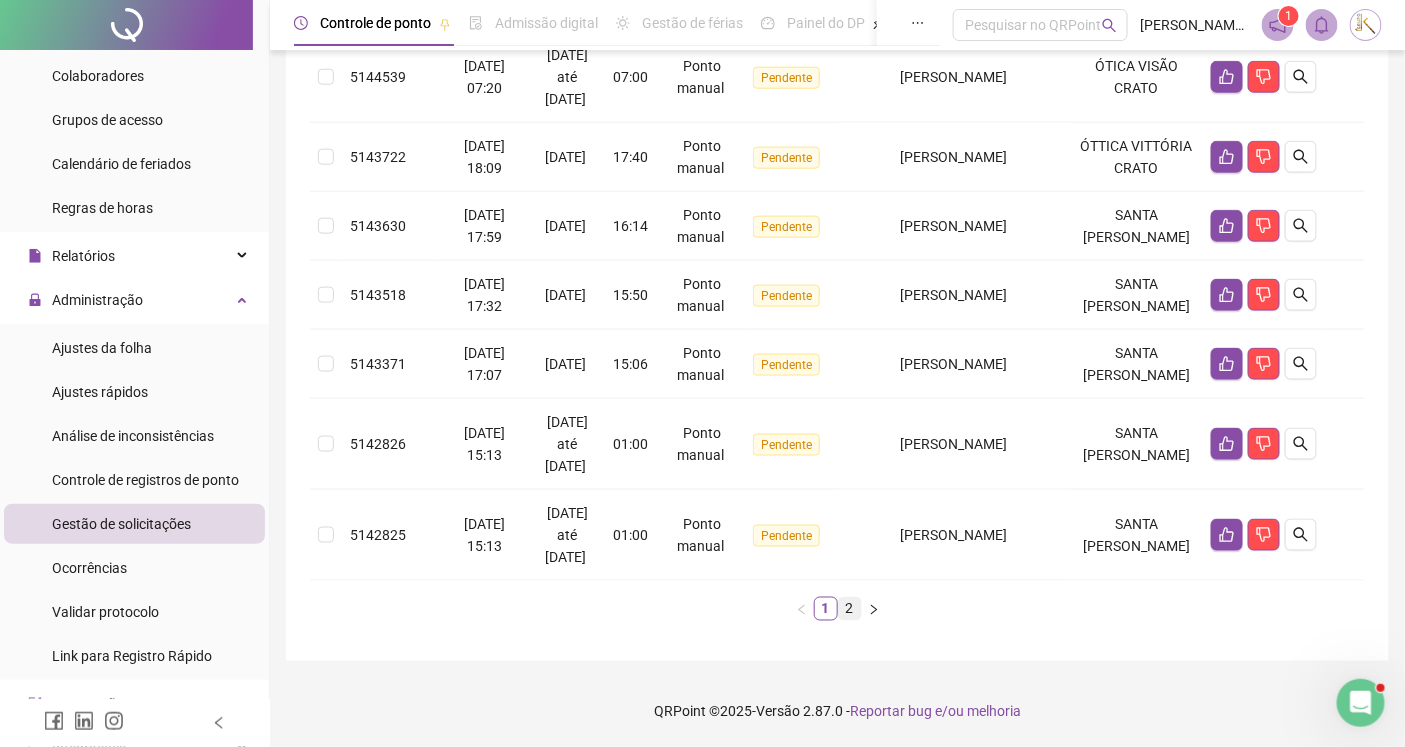 click on "2" at bounding box center (850, 609) 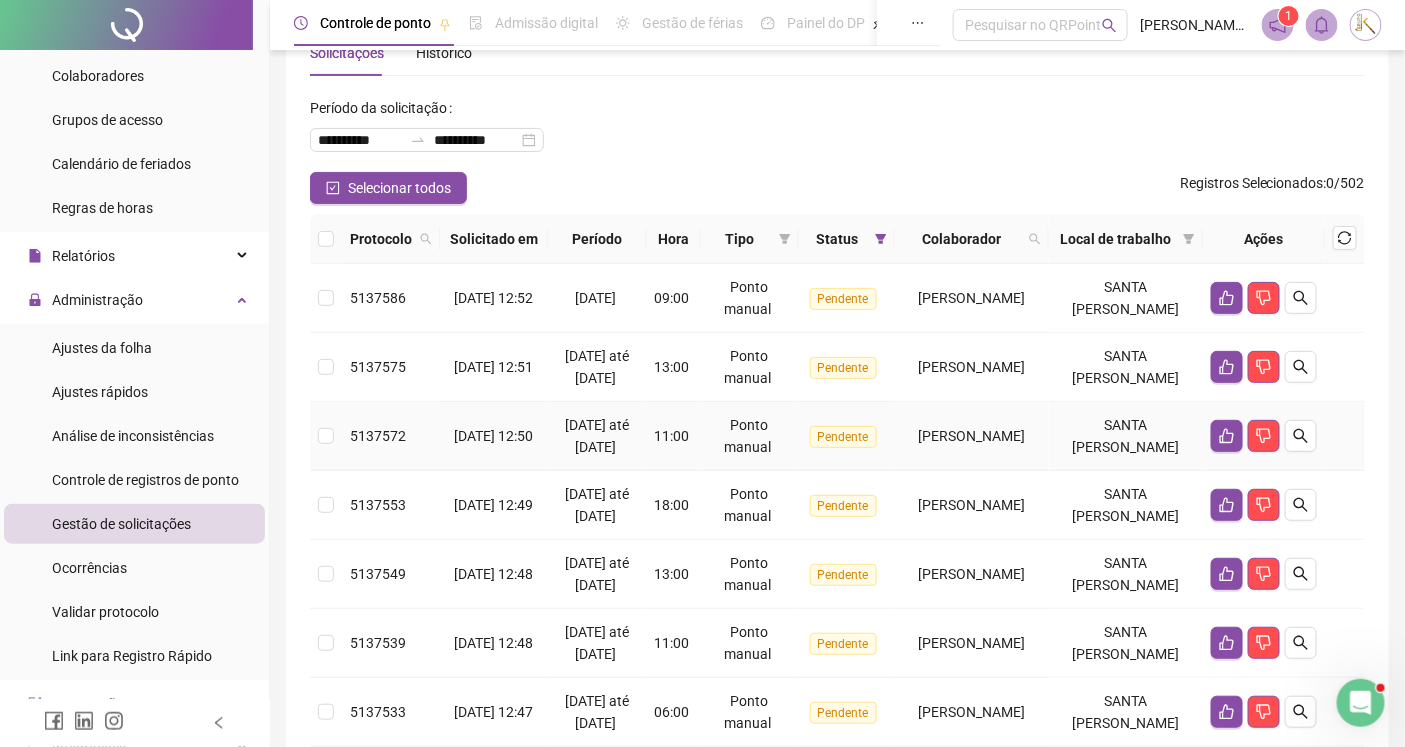 scroll, scrollTop: 43, scrollLeft: 0, axis: vertical 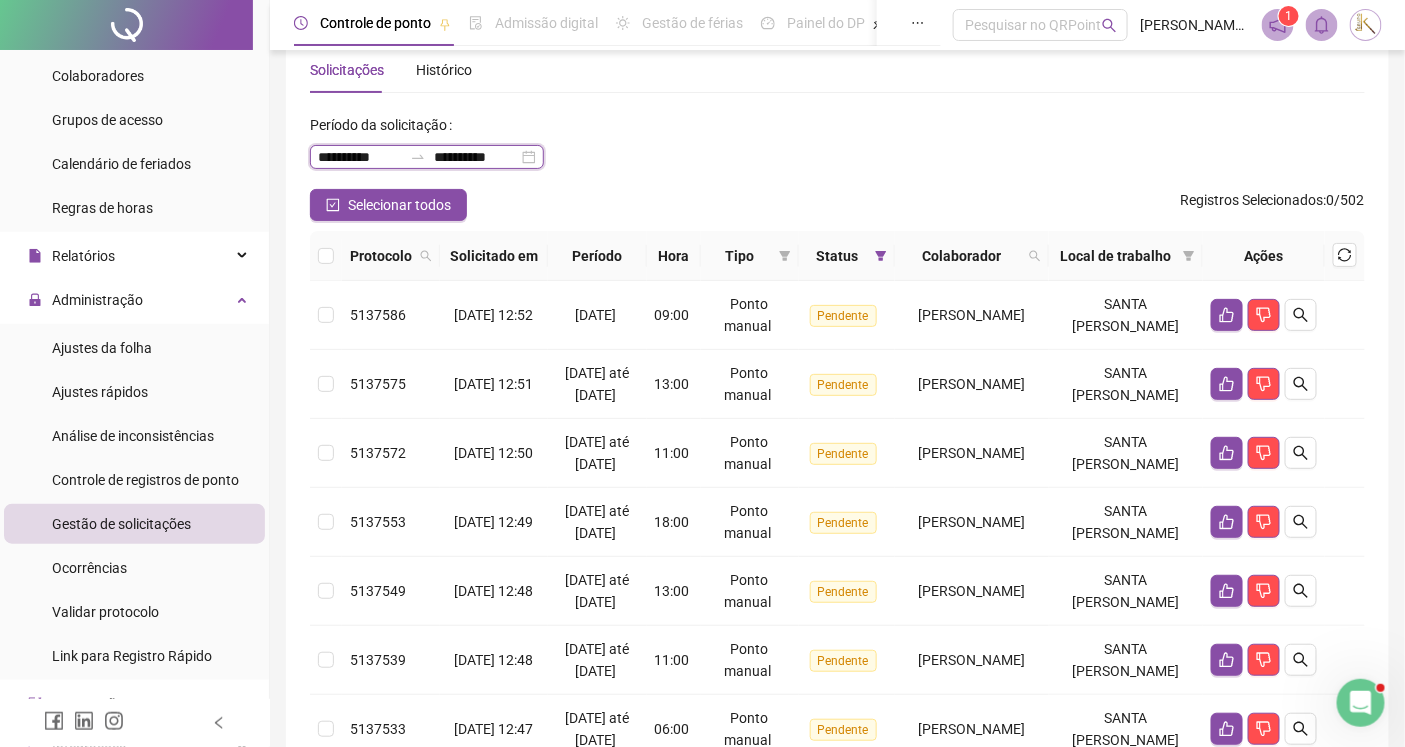 click on "**********" at bounding box center (360, 157) 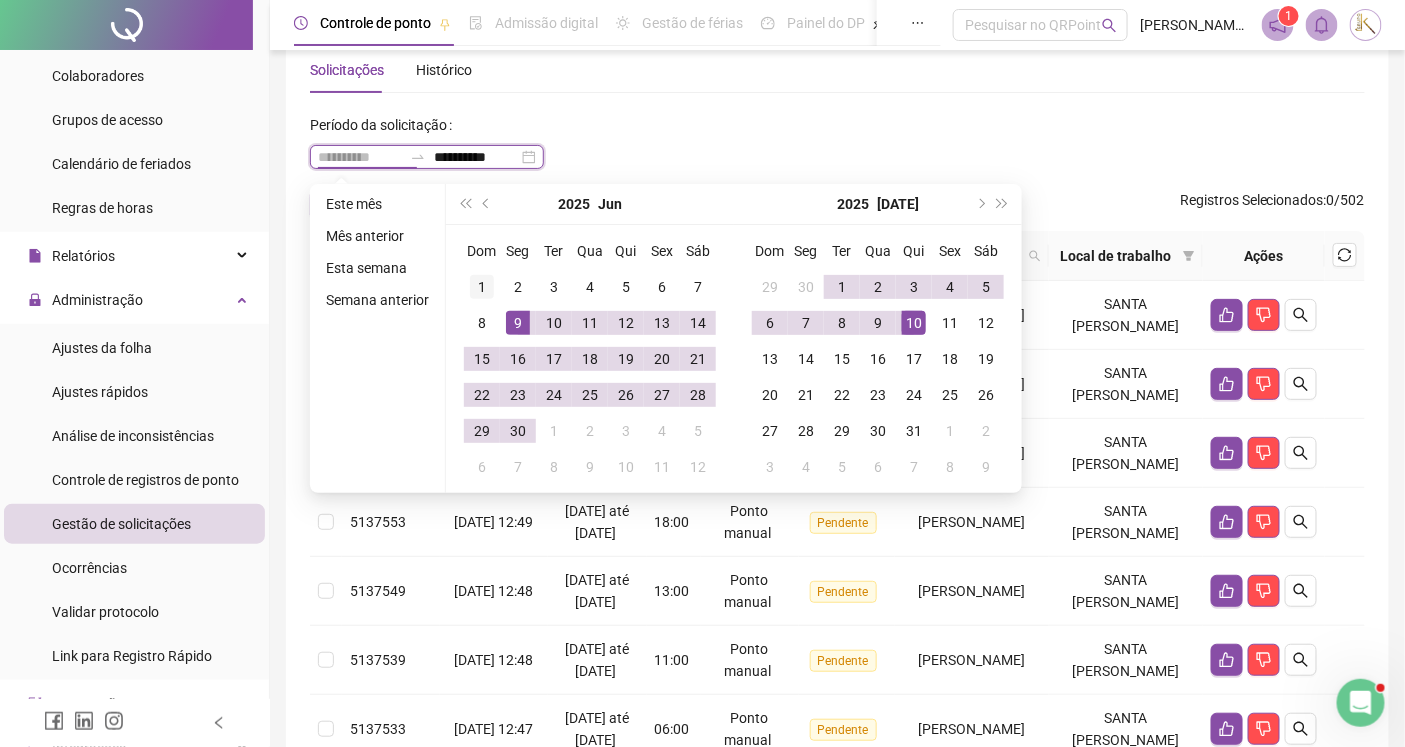 type on "**********" 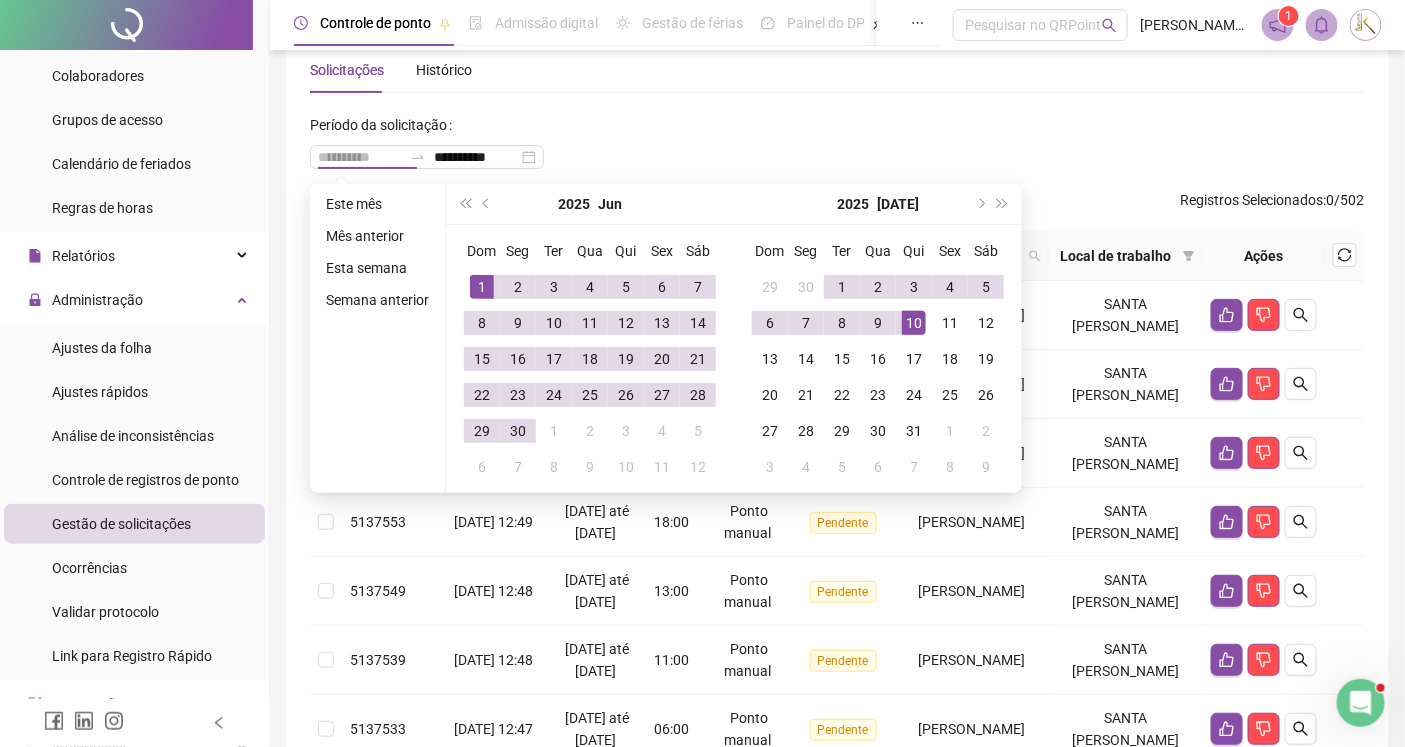 click on "1" at bounding box center [482, 287] 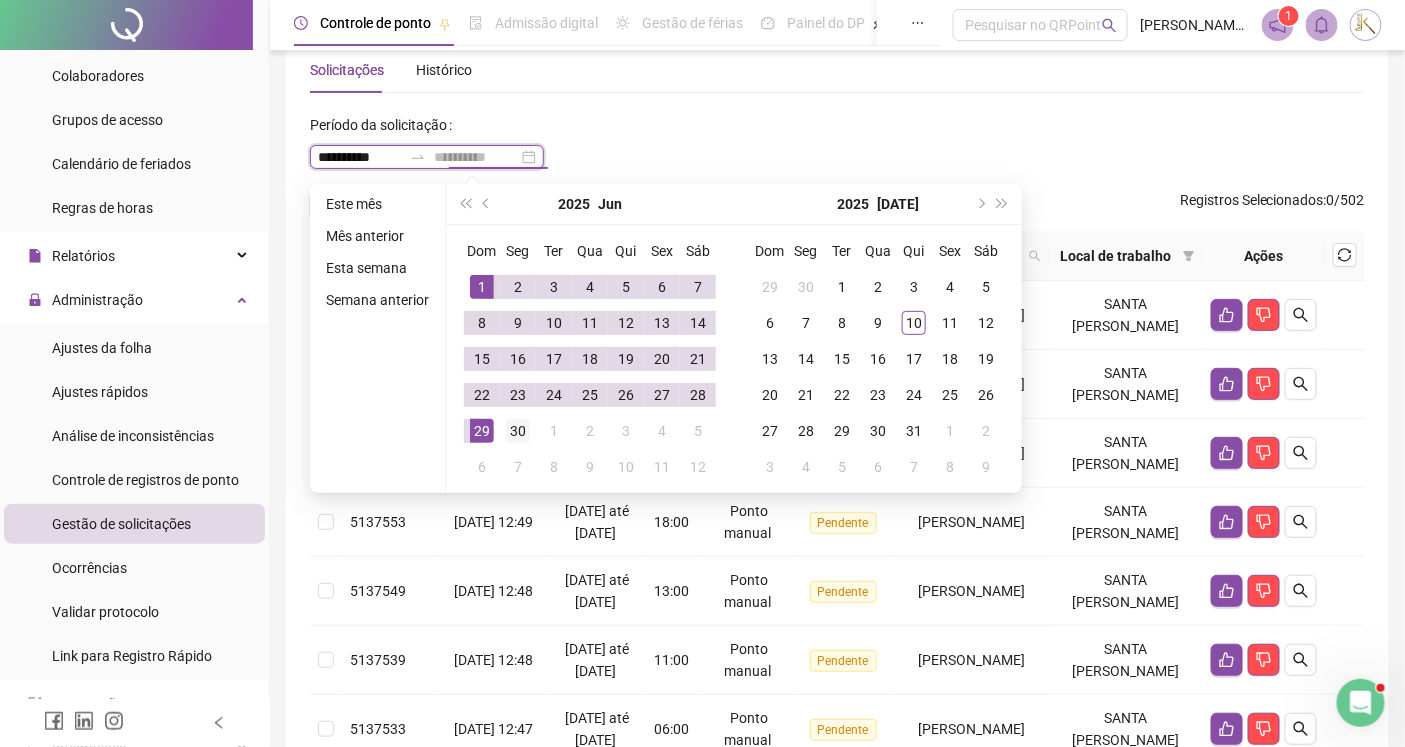 type on "**********" 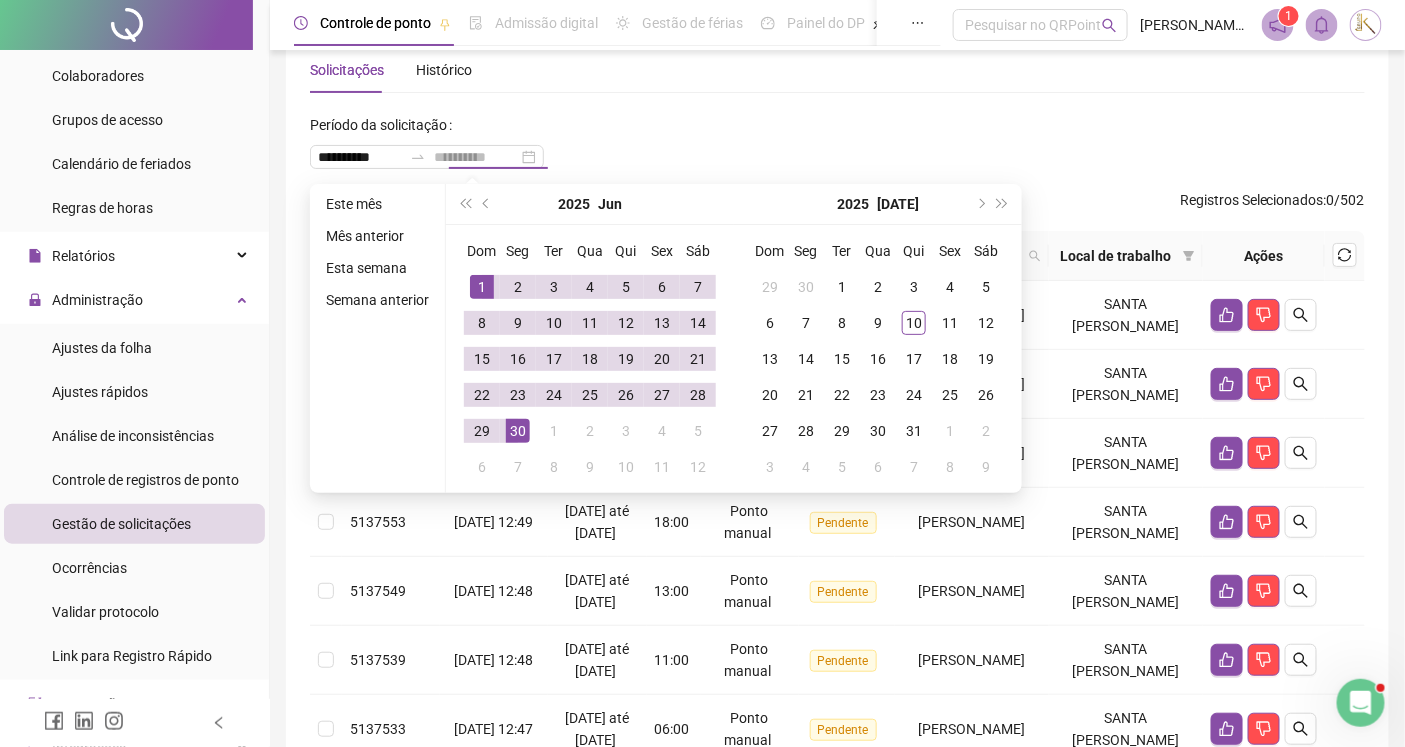 click on "30" at bounding box center [518, 431] 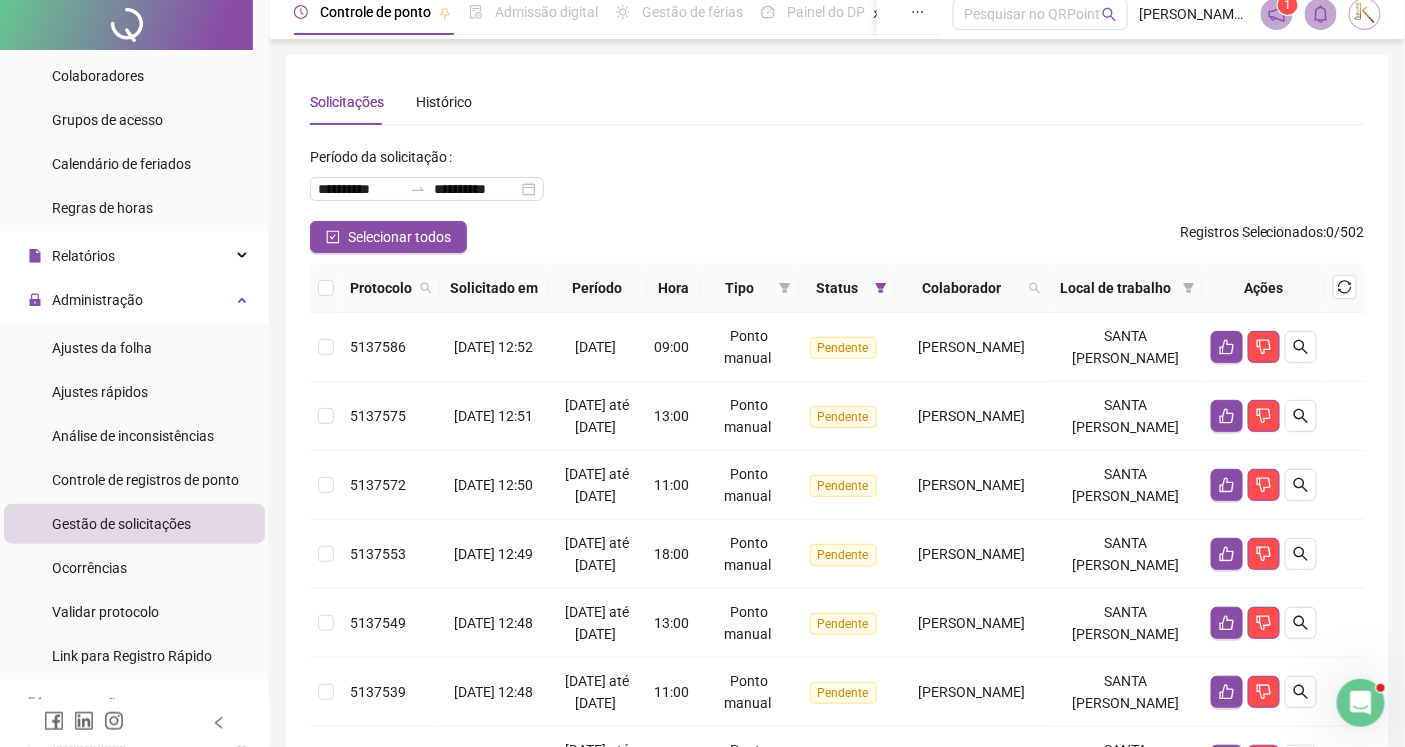 scroll, scrollTop: 0, scrollLeft: 0, axis: both 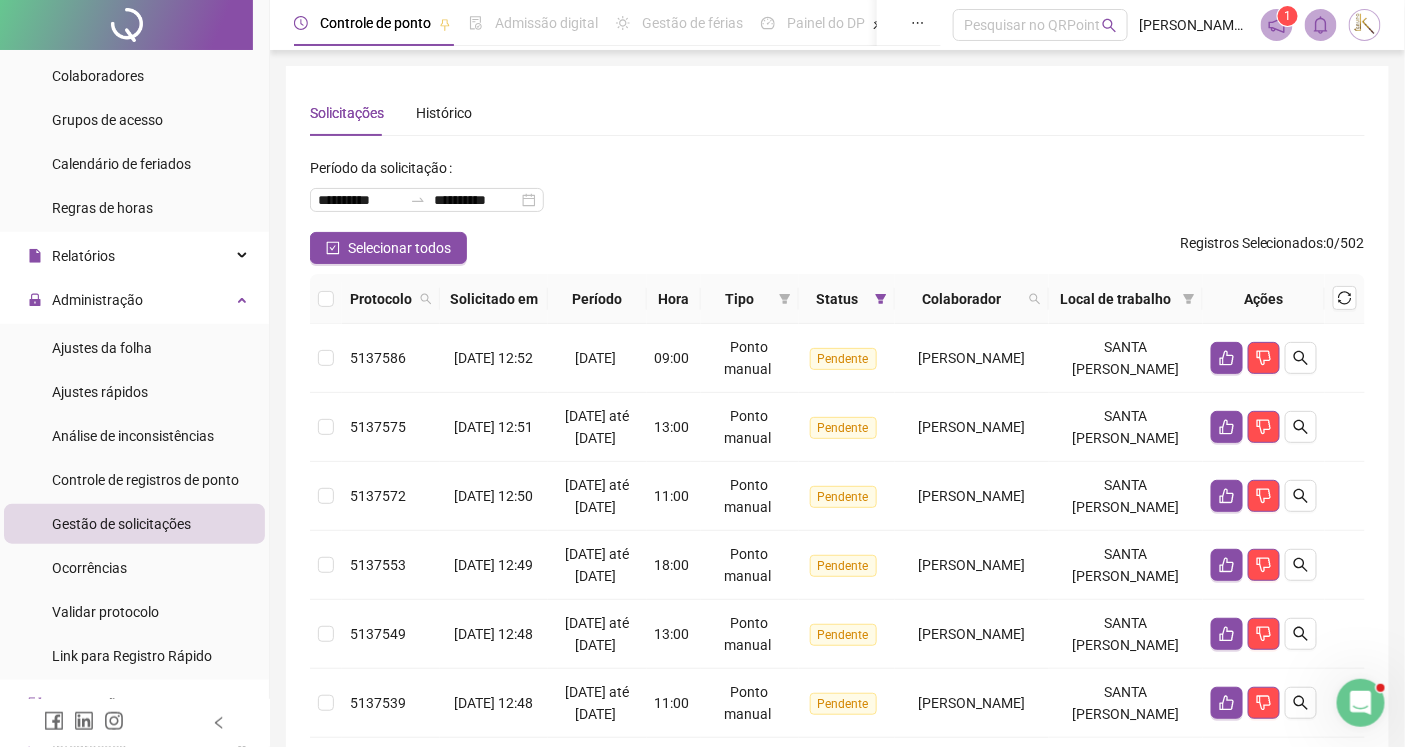 click on "**********" at bounding box center (837, 192) 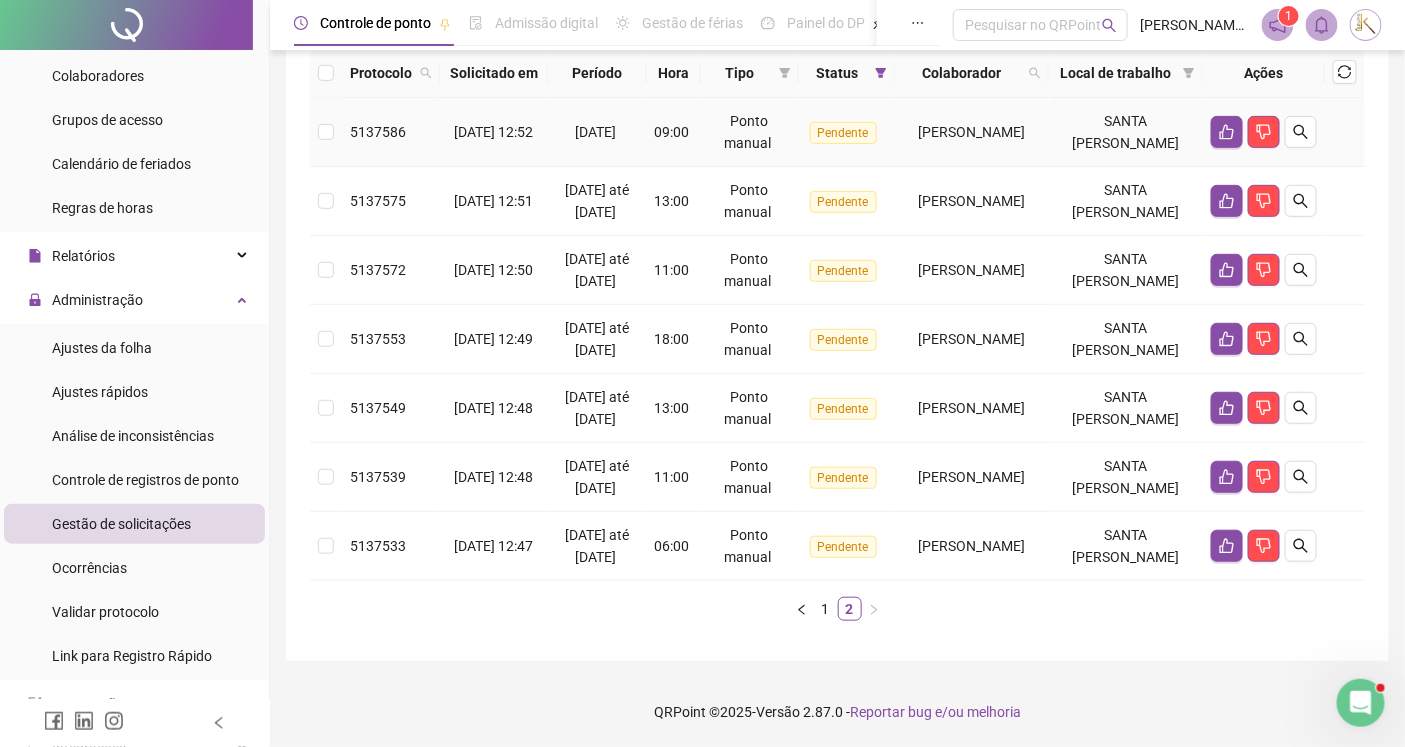 scroll, scrollTop: 376, scrollLeft: 0, axis: vertical 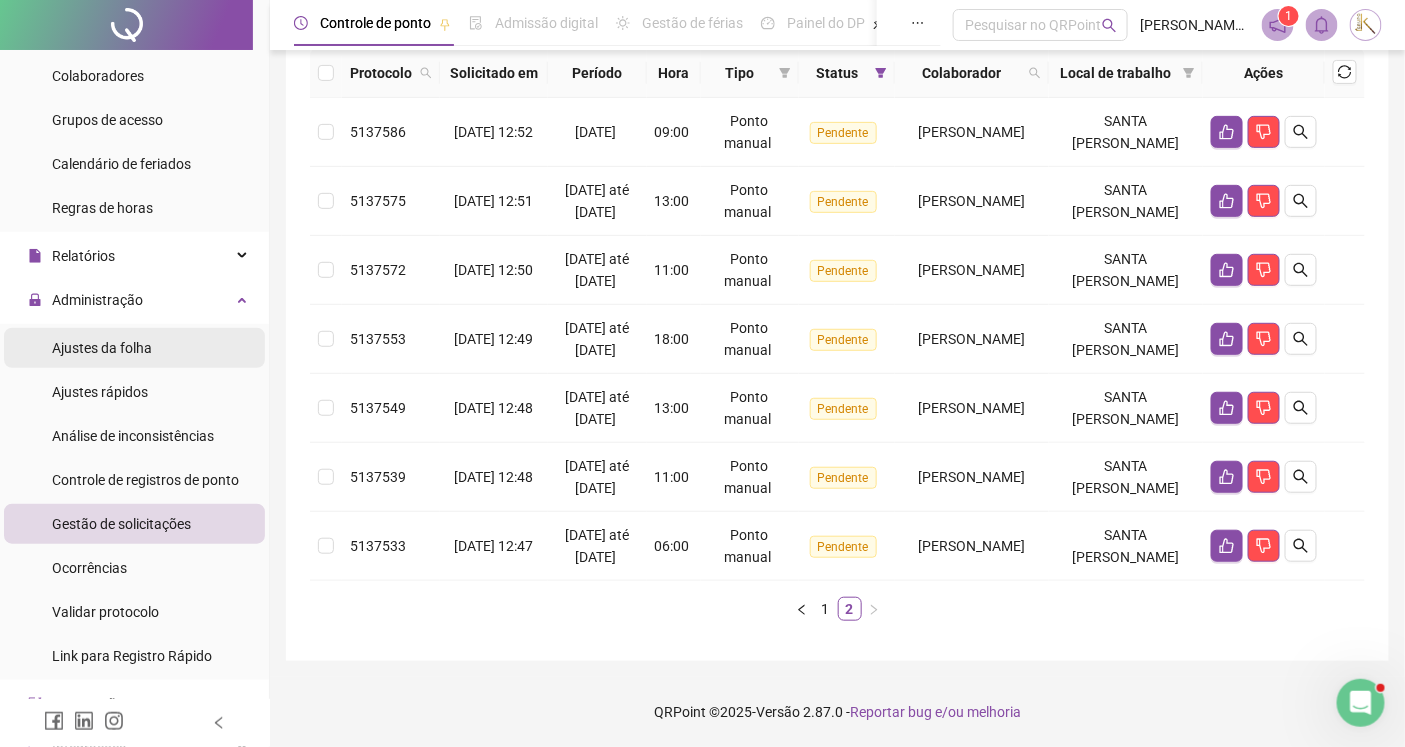 click on "Ajustes da folha" at bounding box center [102, 348] 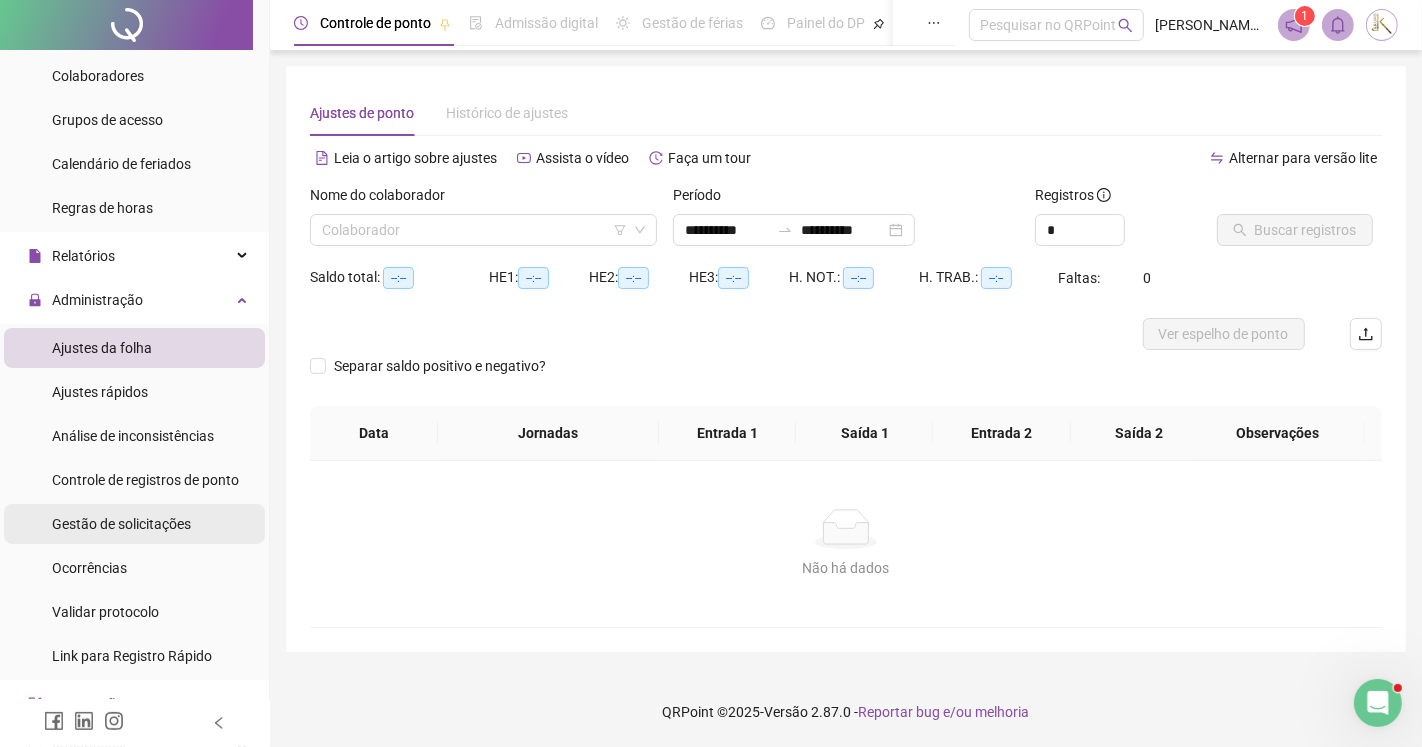 click on "Gestão de solicitações" at bounding box center (121, 524) 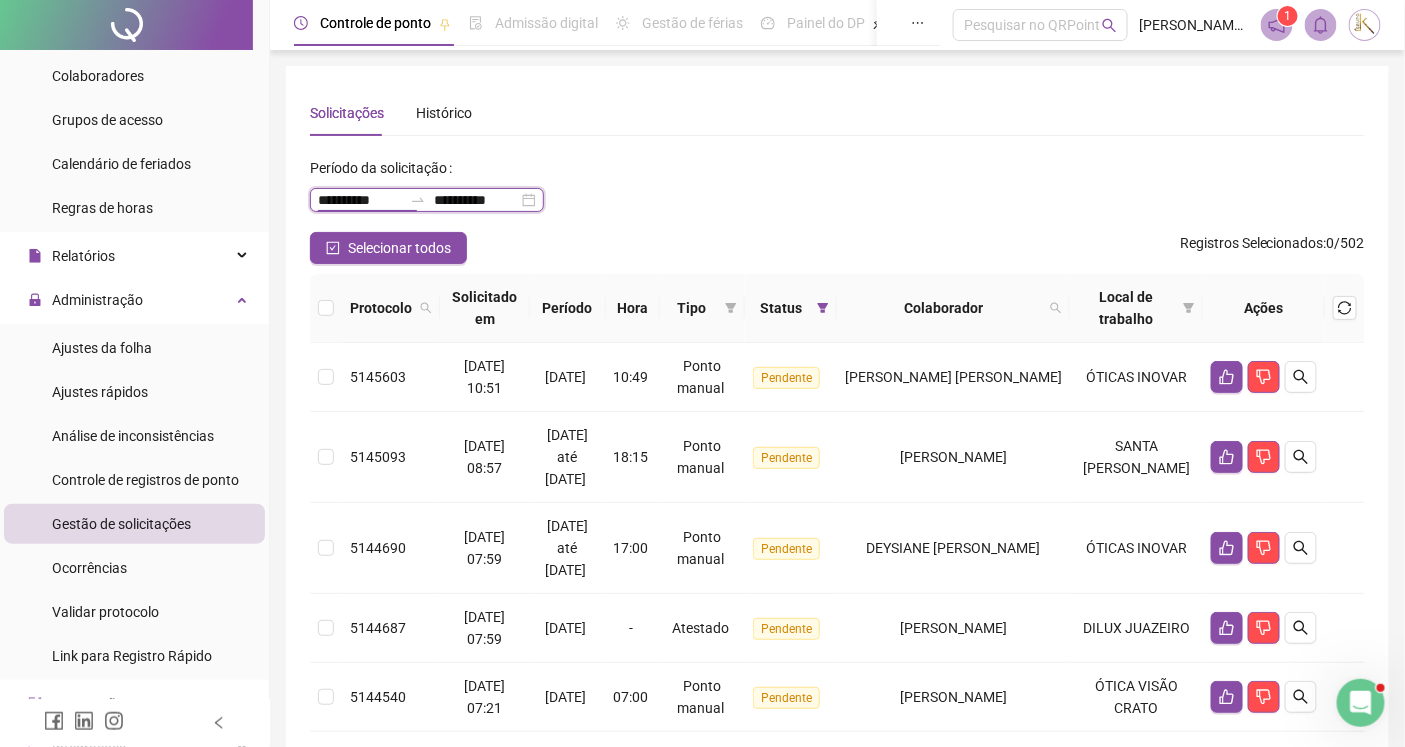 click on "**********" at bounding box center [360, 200] 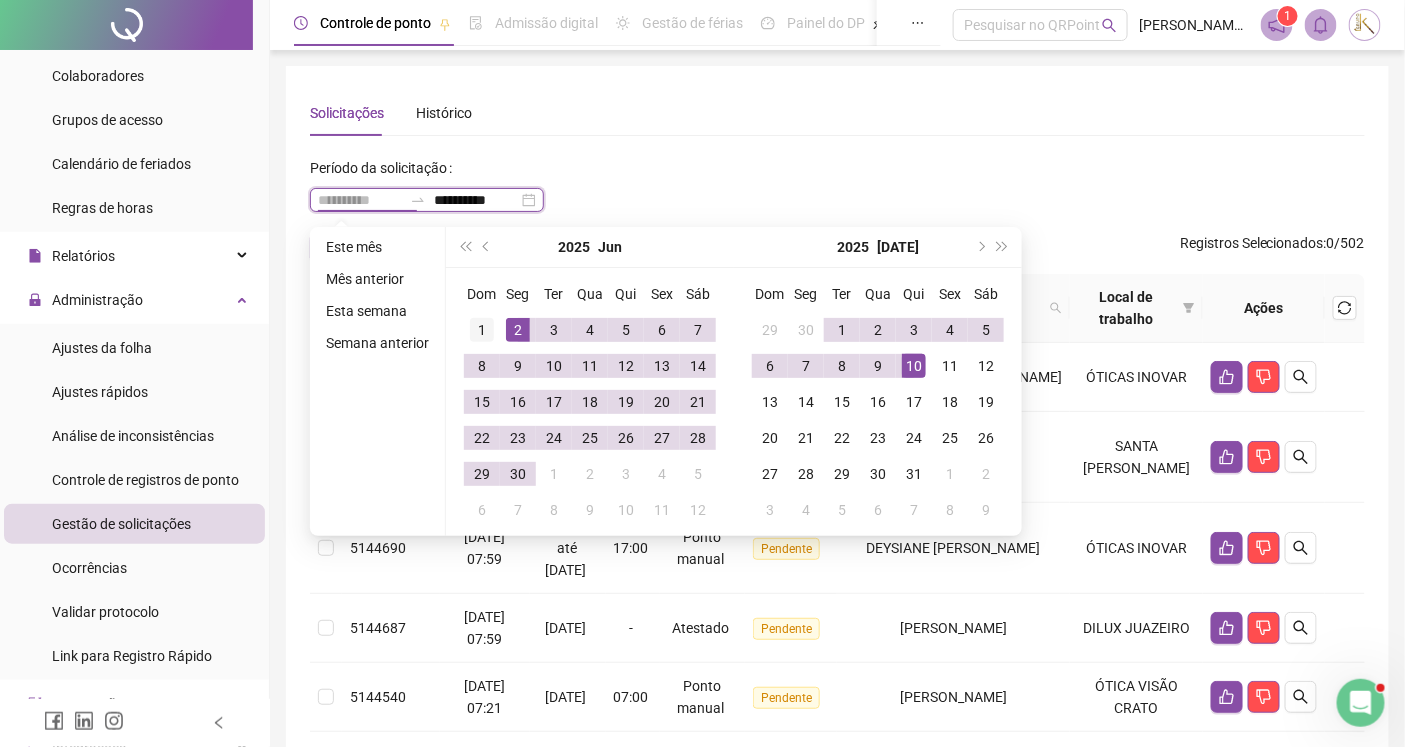 type on "**********" 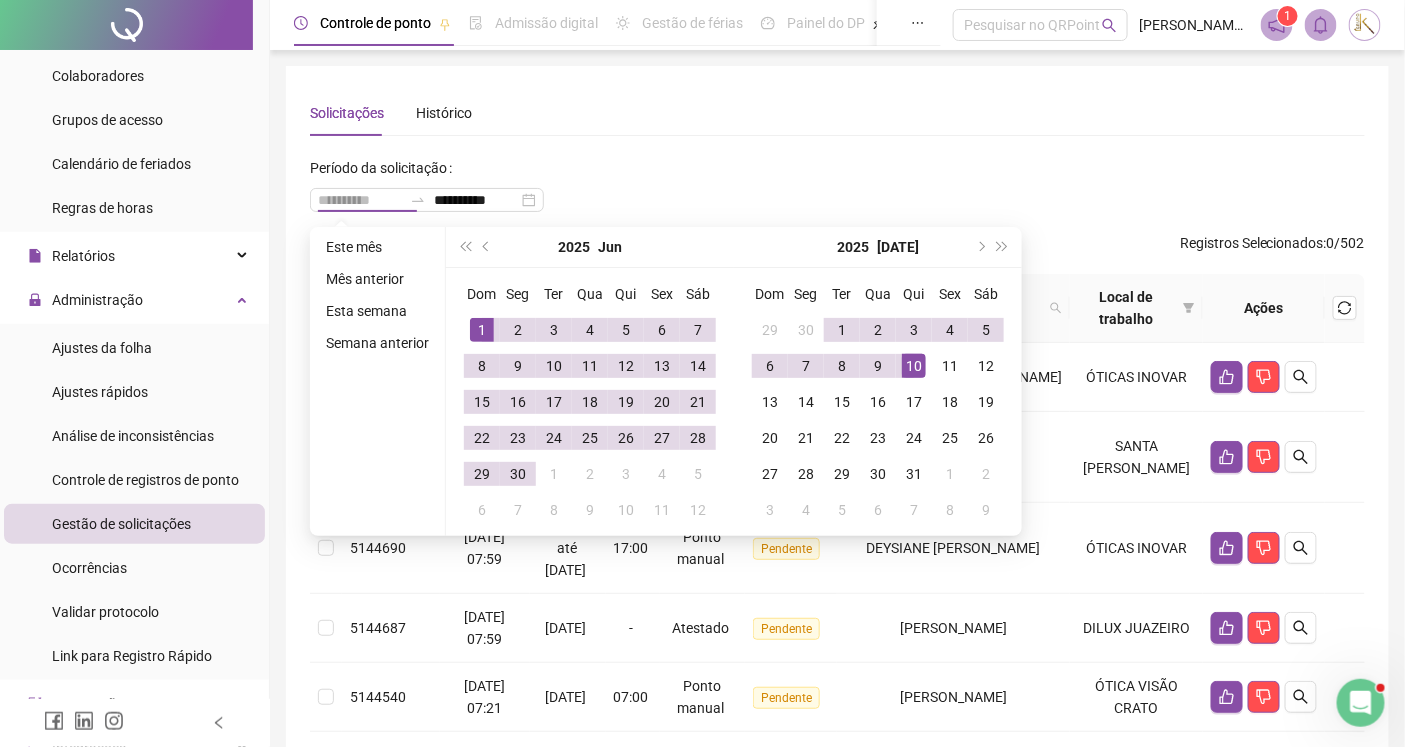 click on "1" at bounding box center [482, 330] 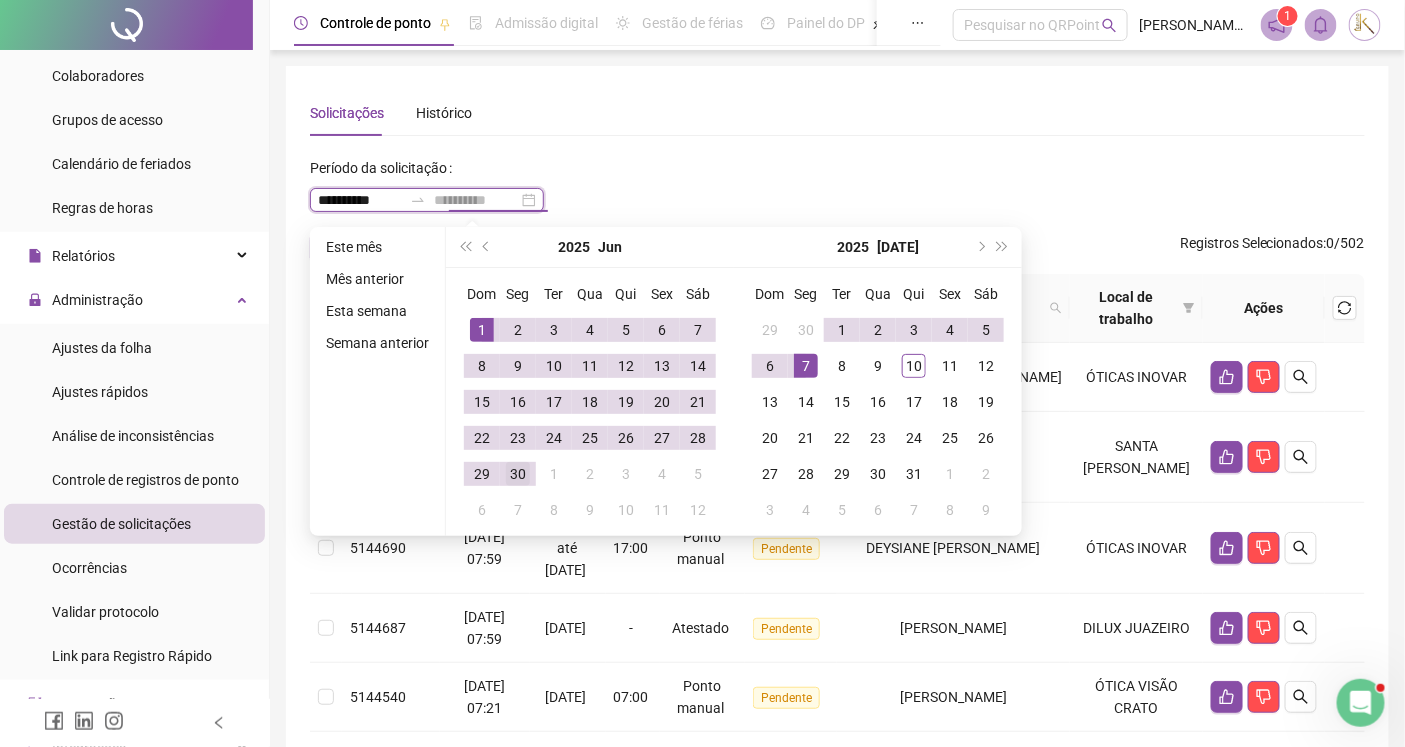 type on "**********" 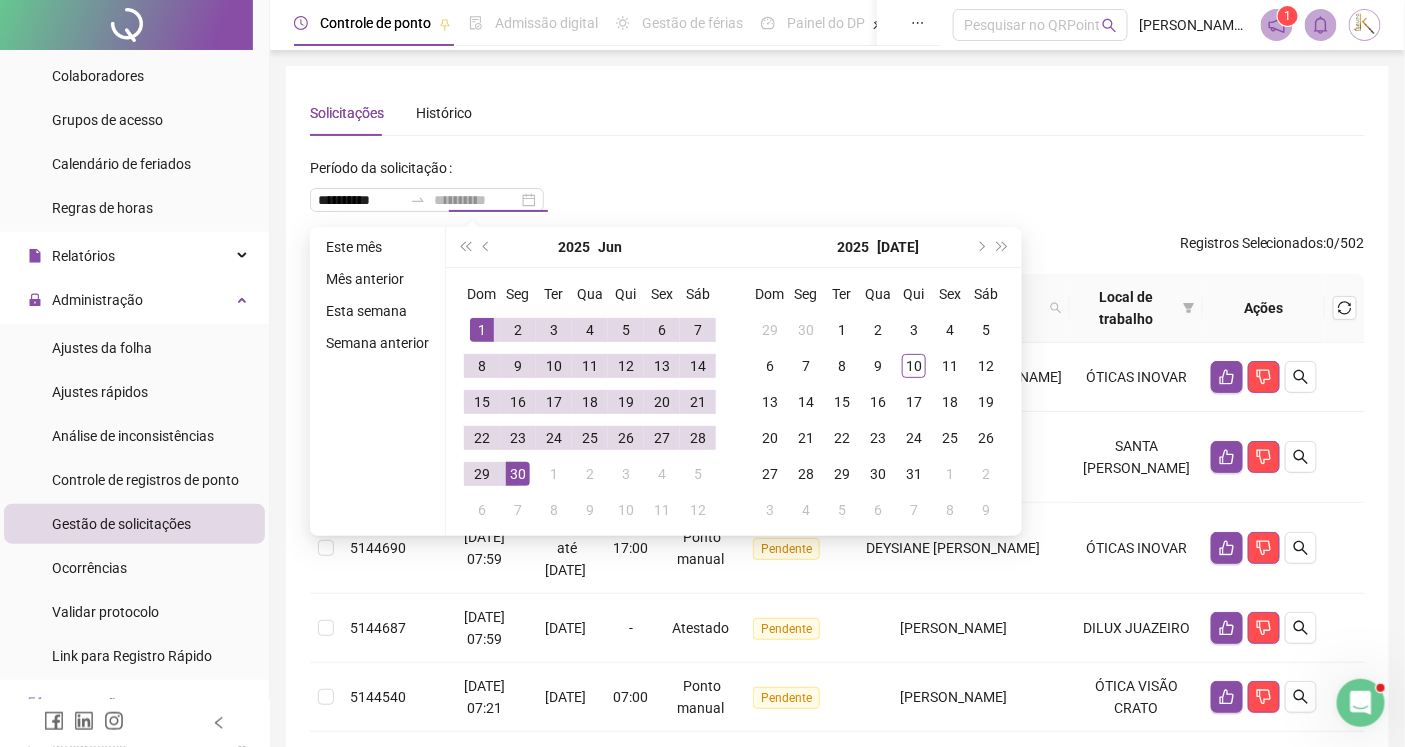 click on "30" at bounding box center (518, 474) 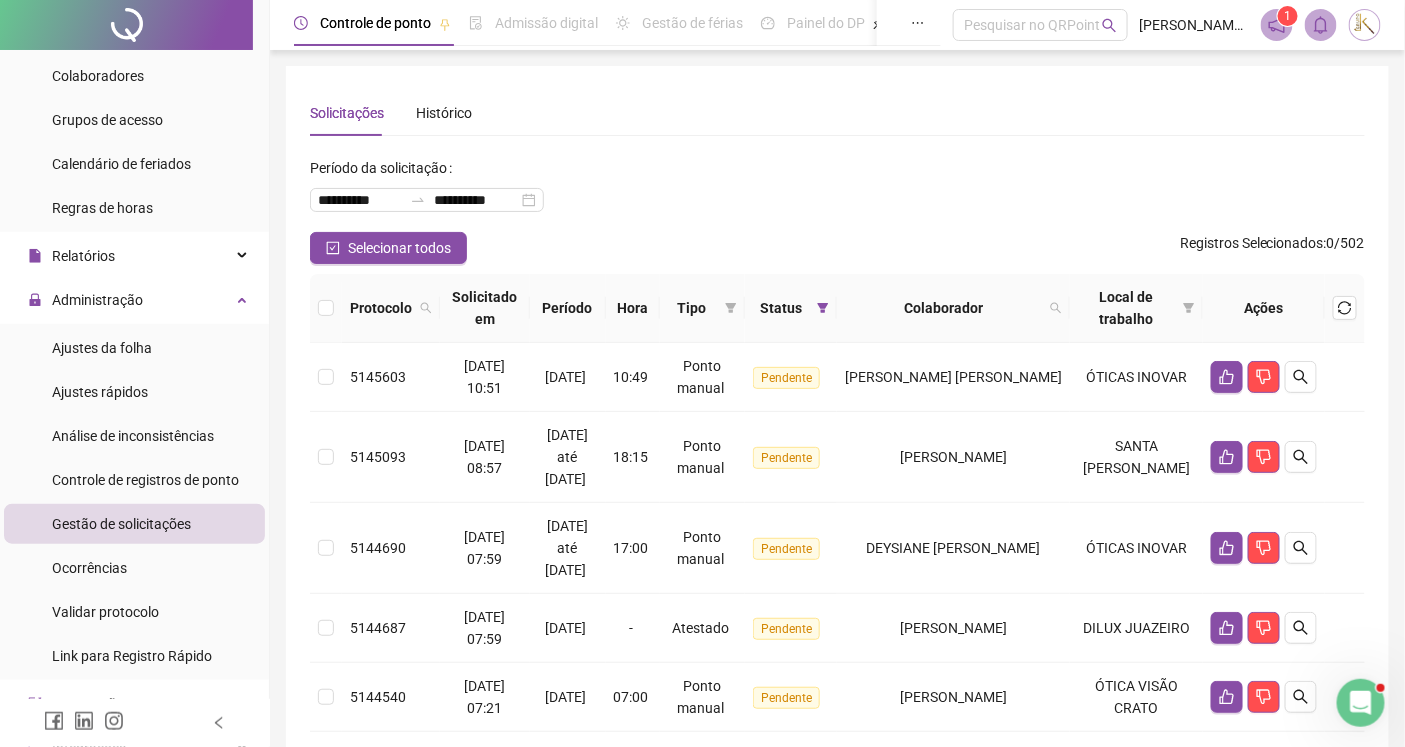 click on "**********" at bounding box center [837, 192] 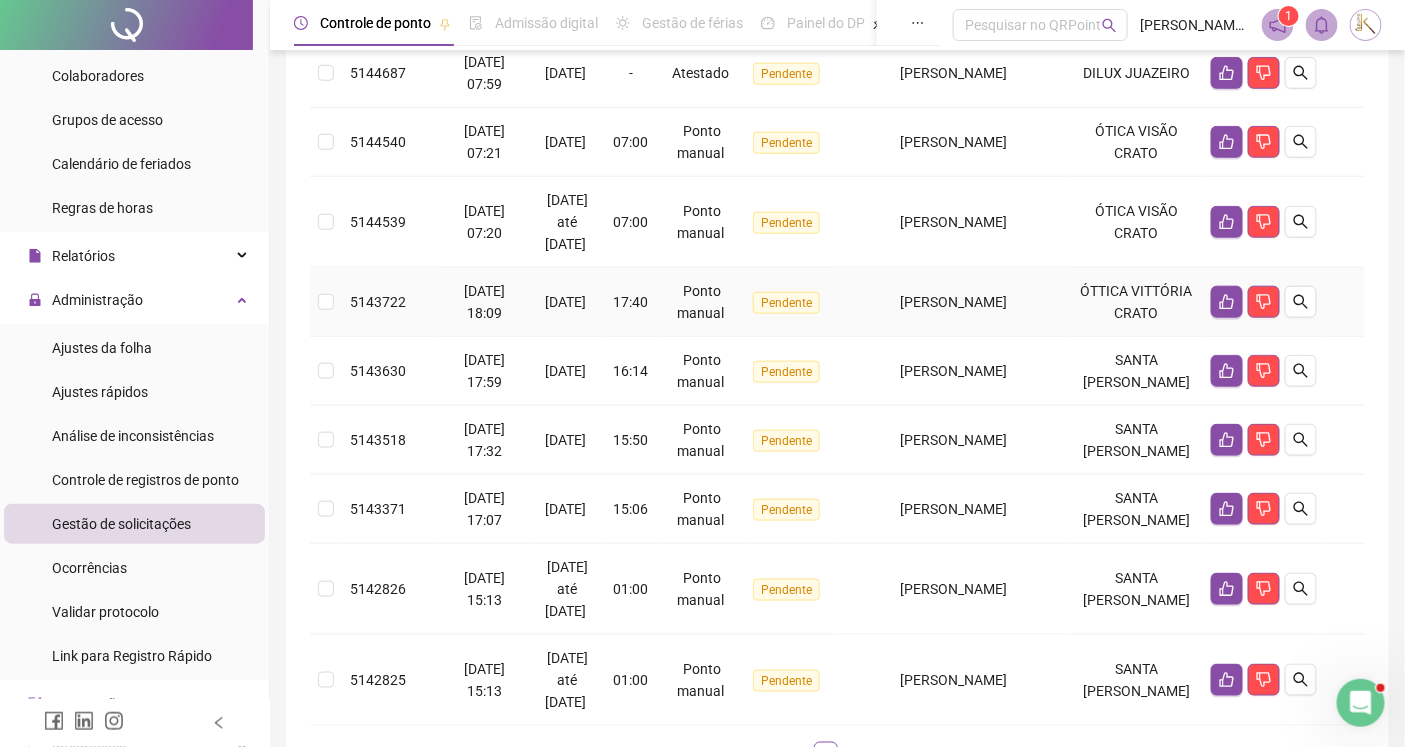 scroll, scrollTop: 777, scrollLeft: 0, axis: vertical 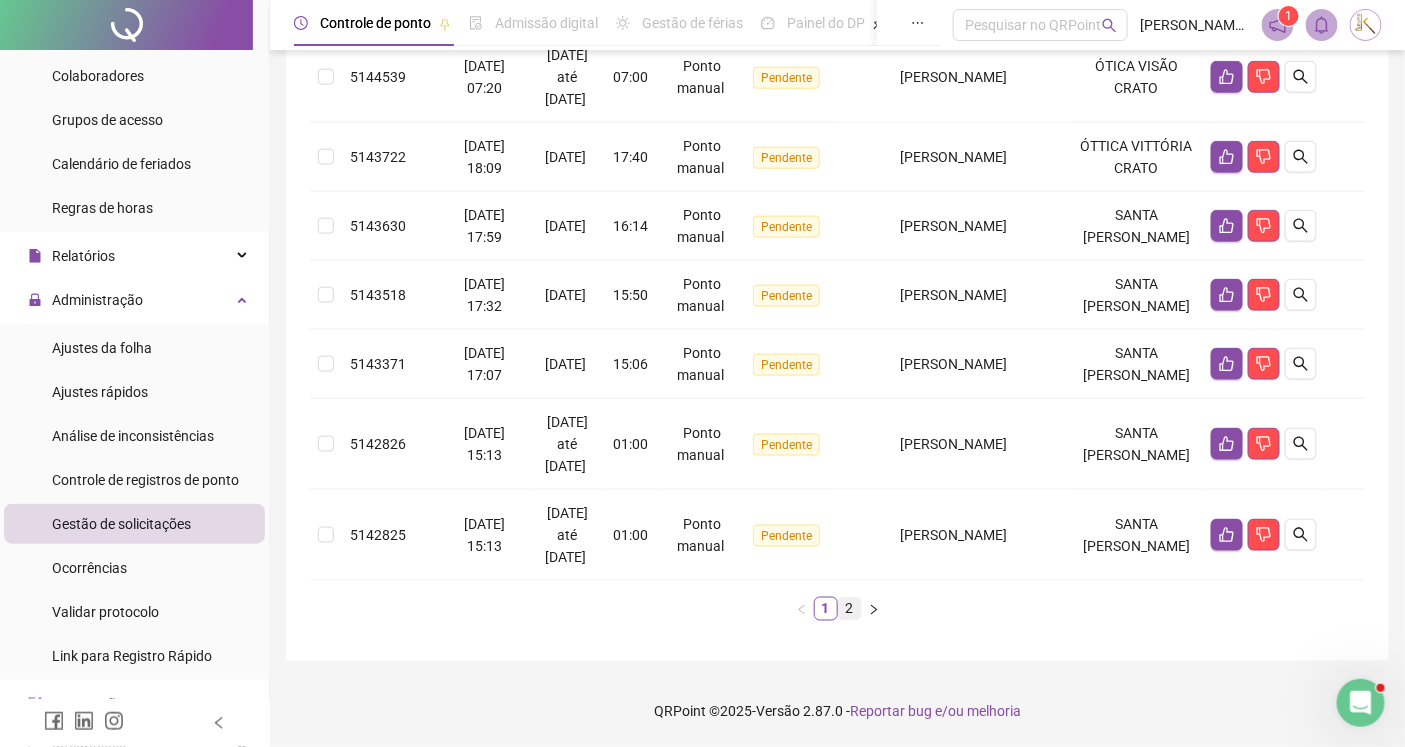 click on "2" at bounding box center [850, 609] 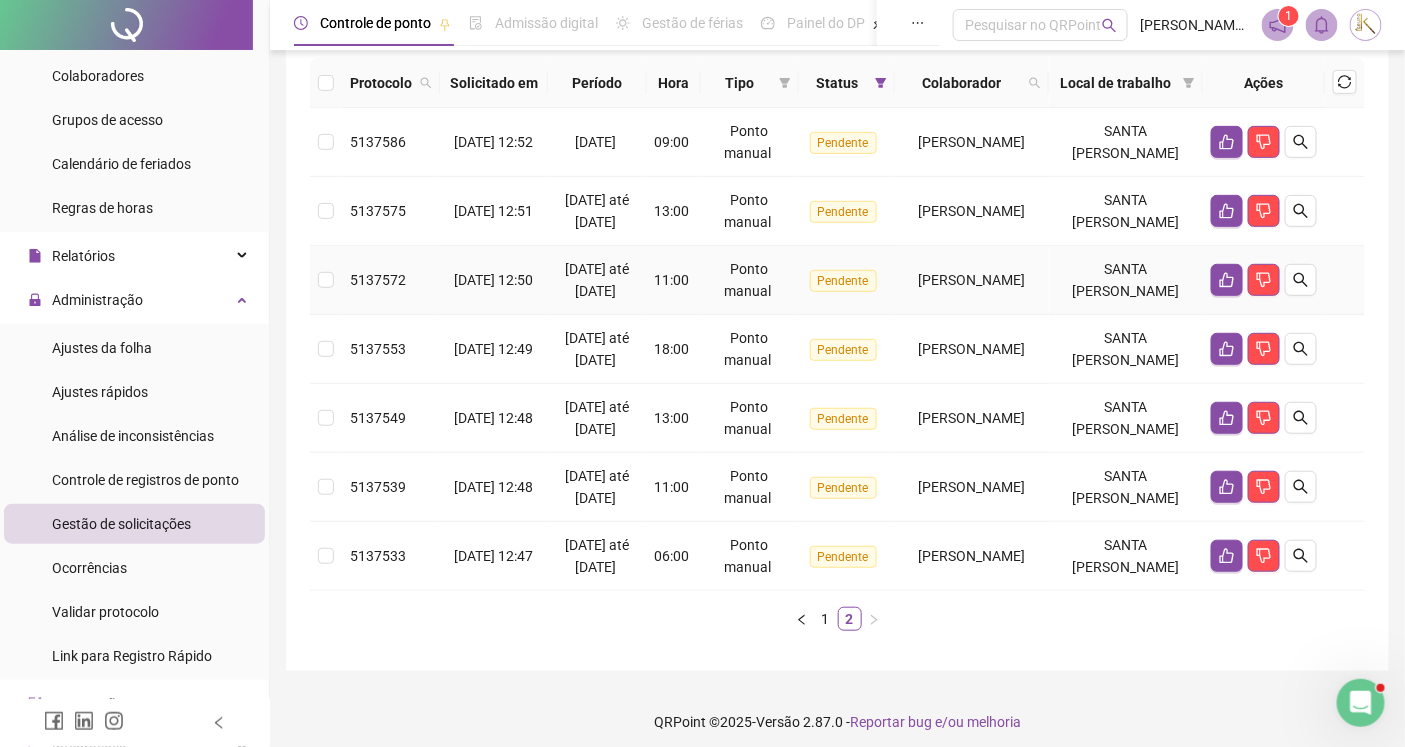 scroll, scrollTop: 222, scrollLeft: 0, axis: vertical 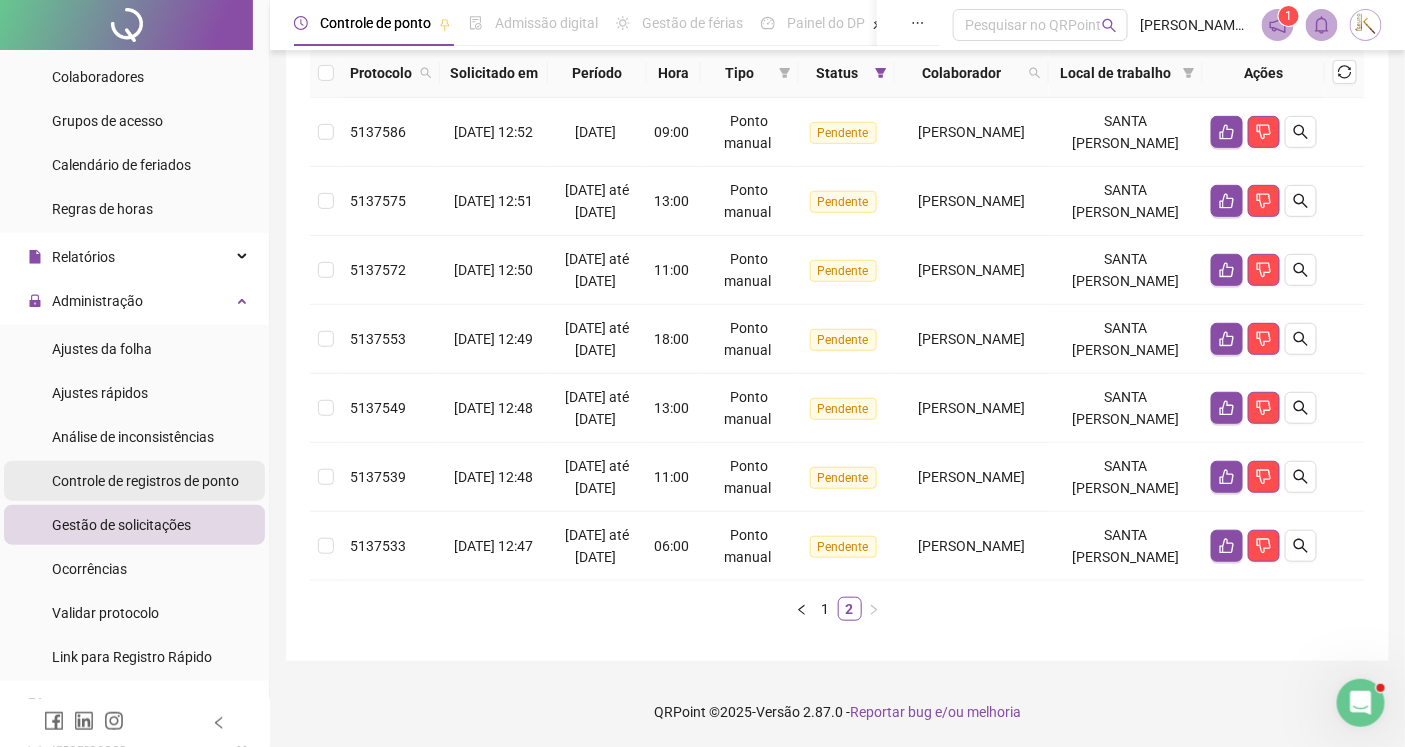 click on "Controle de registros de ponto" at bounding box center (145, 481) 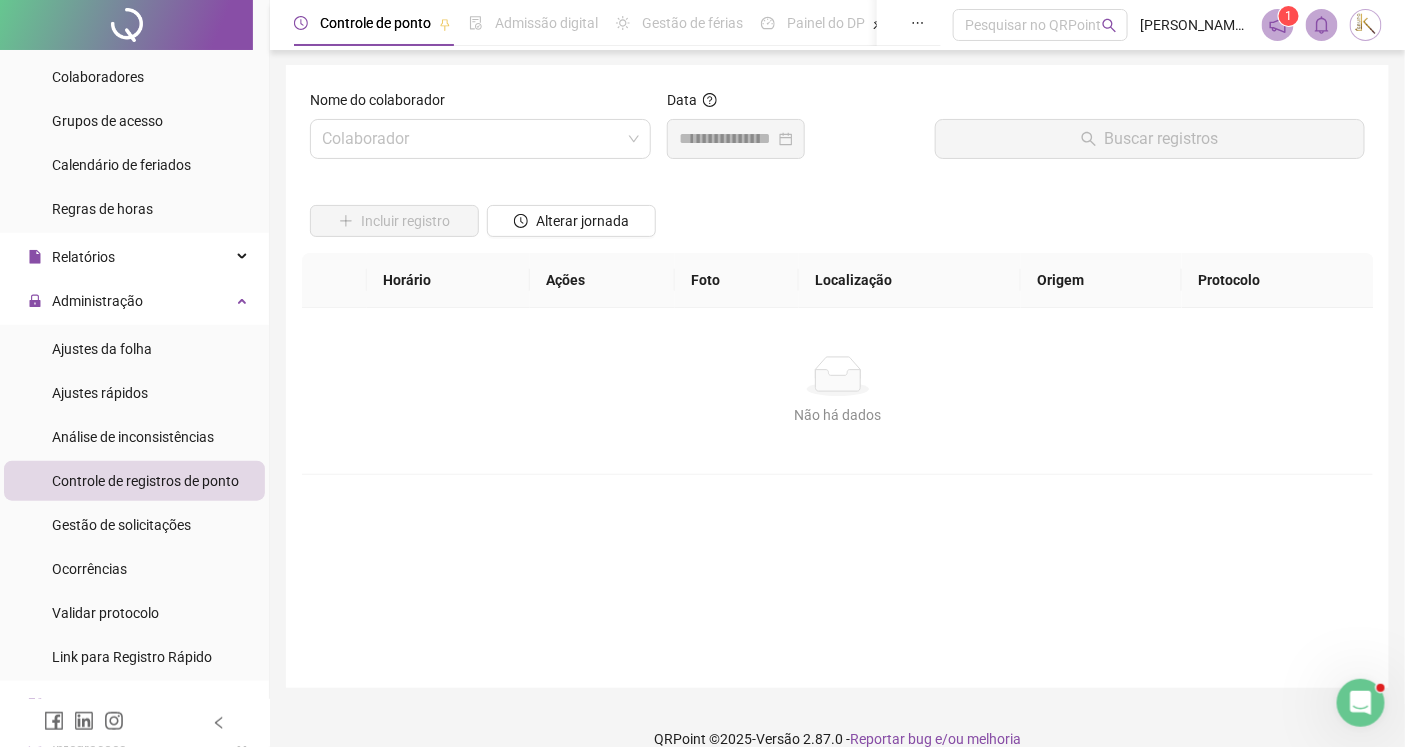 scroll, scrollTop: 0, scrollLeft: 0, axis: both 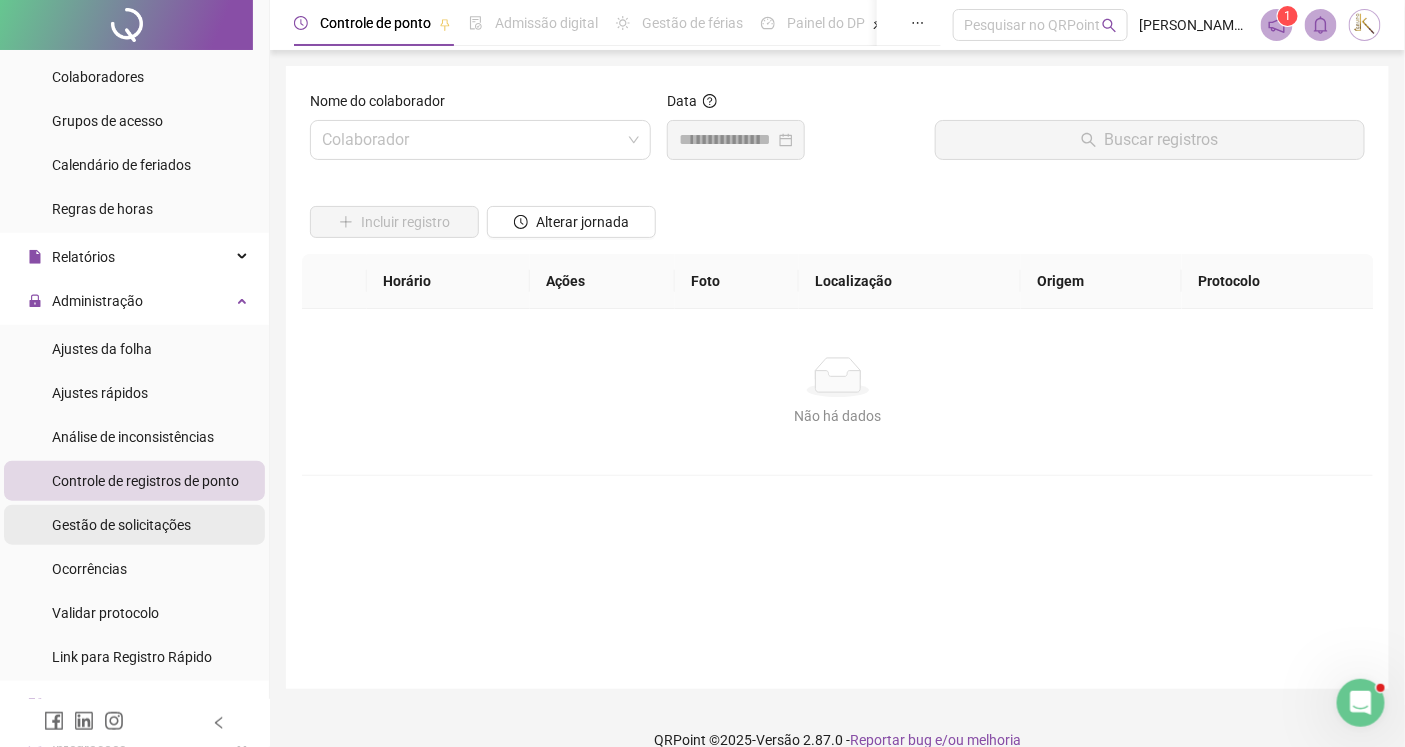 click on "Gestão de solicitações" at bounding box center (121, 525) 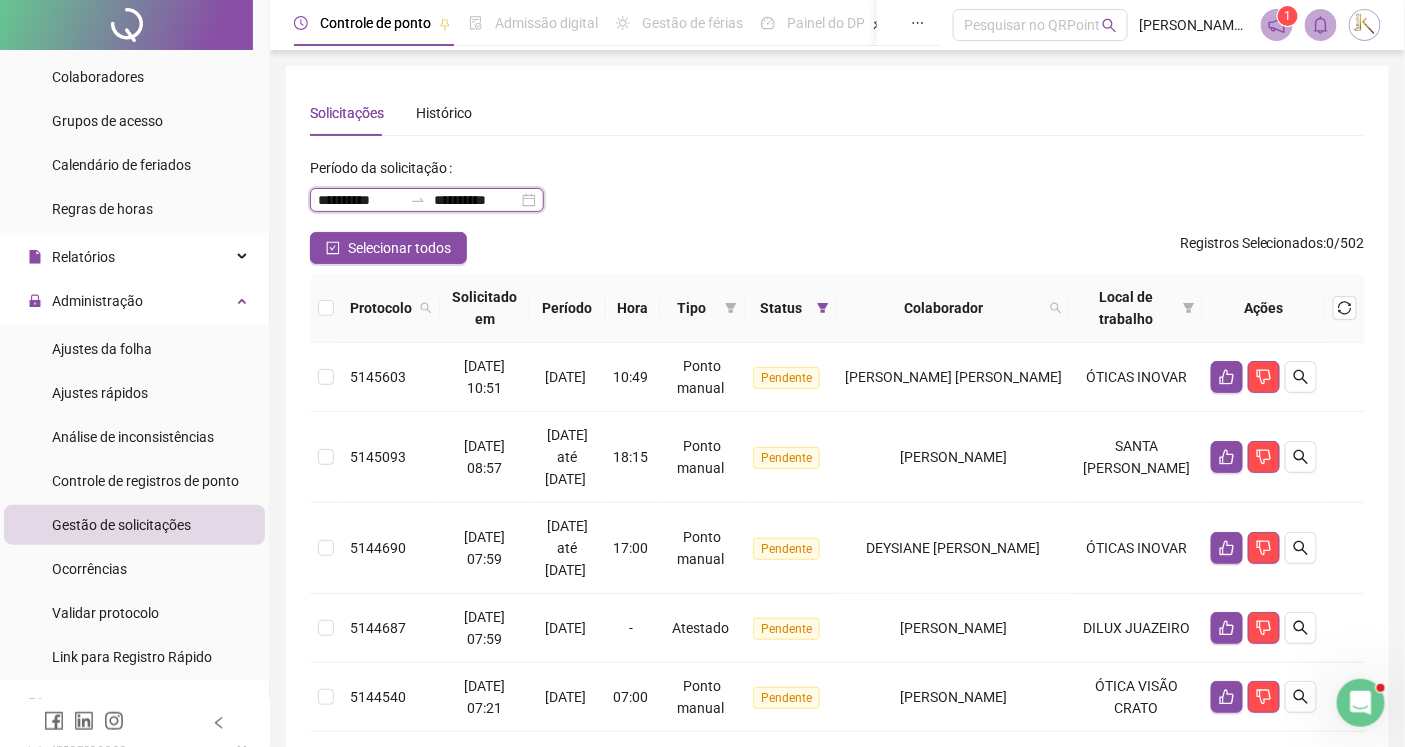click on "**********" at bounding box center (360, 200) 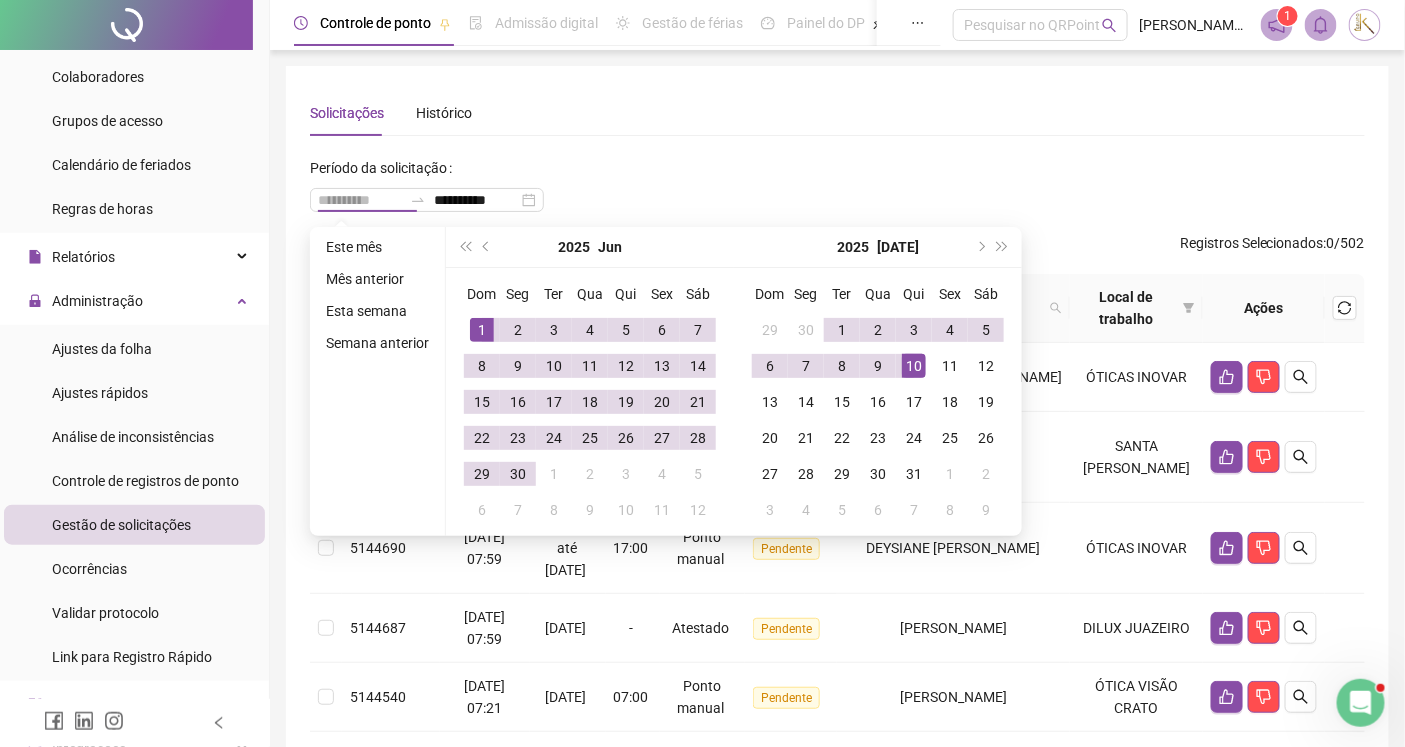 click on "1" at bounding box center [482, 330] 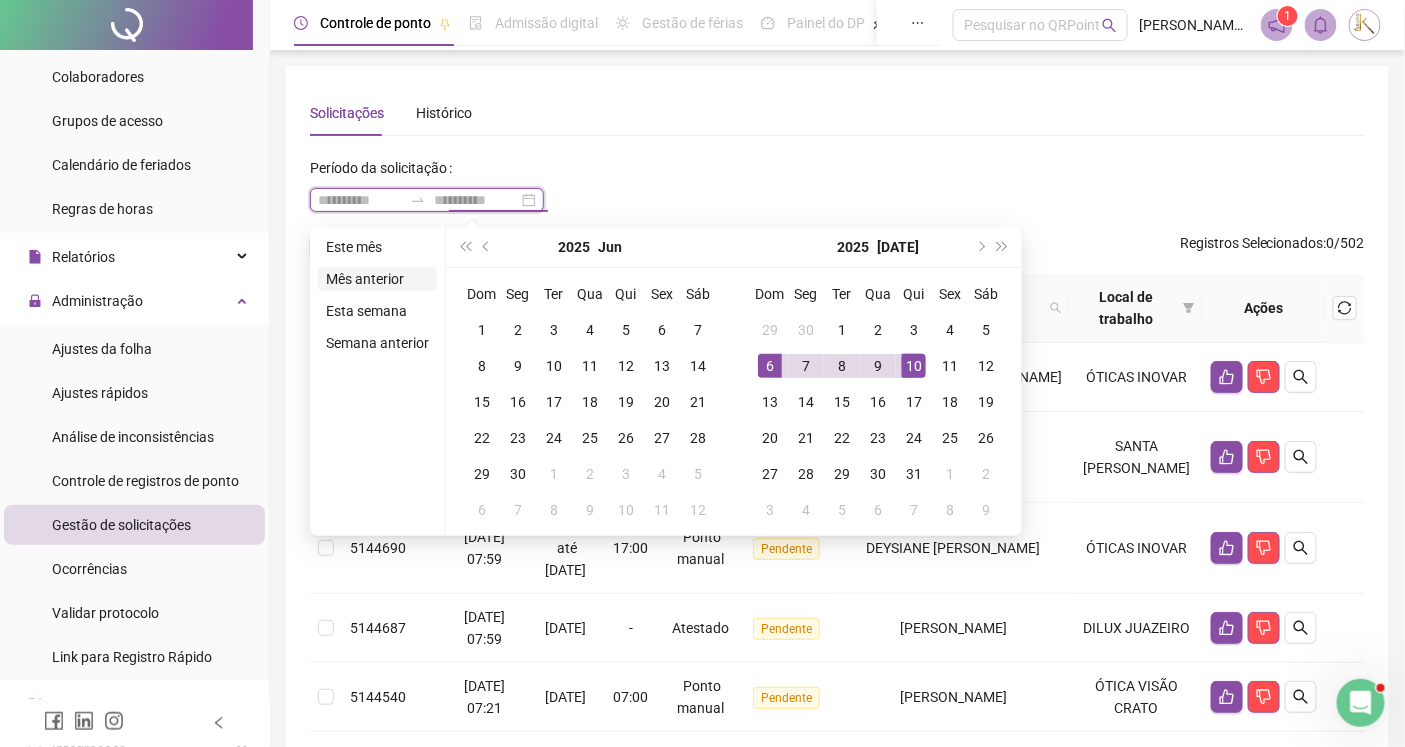 type on "**********" 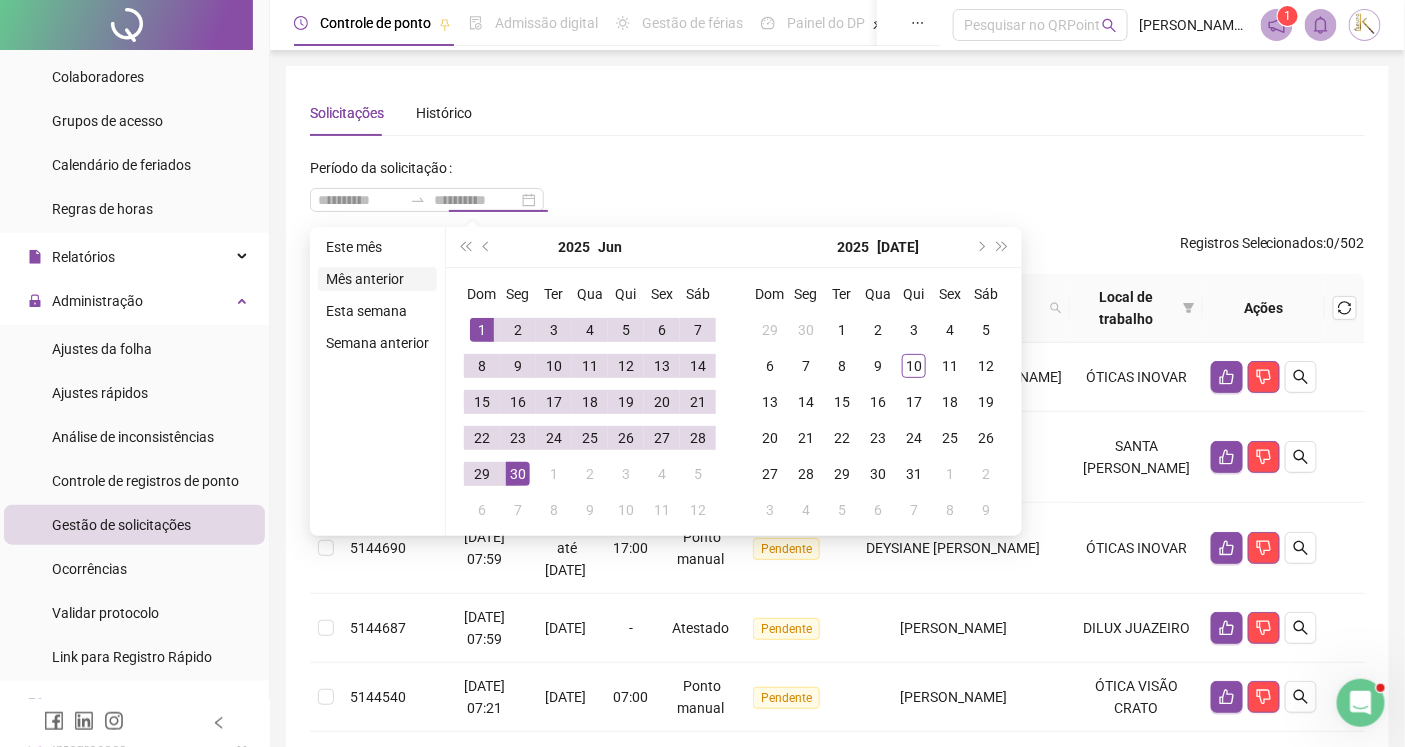 click on "Mês anterior" at bounding box center [377, 279] 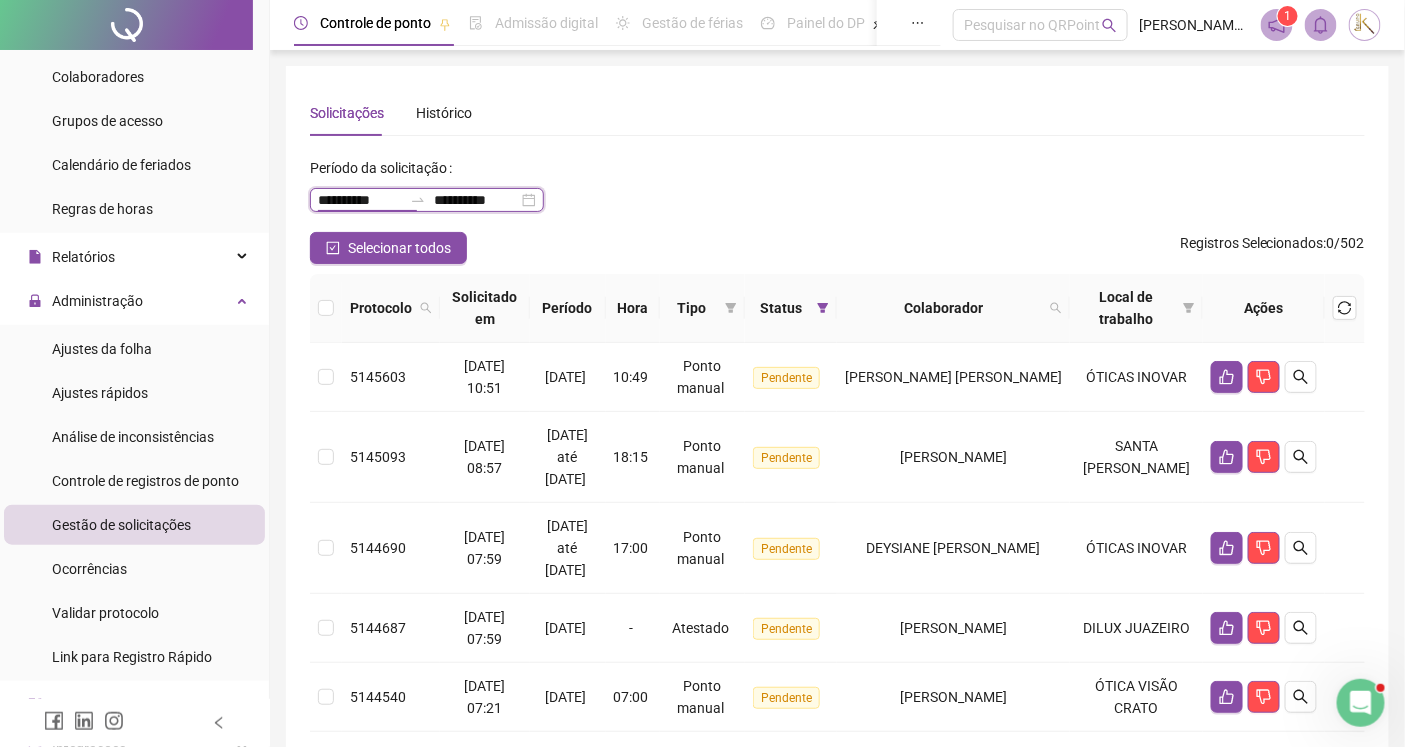 click on "**********" at bounding box center (360, 200) 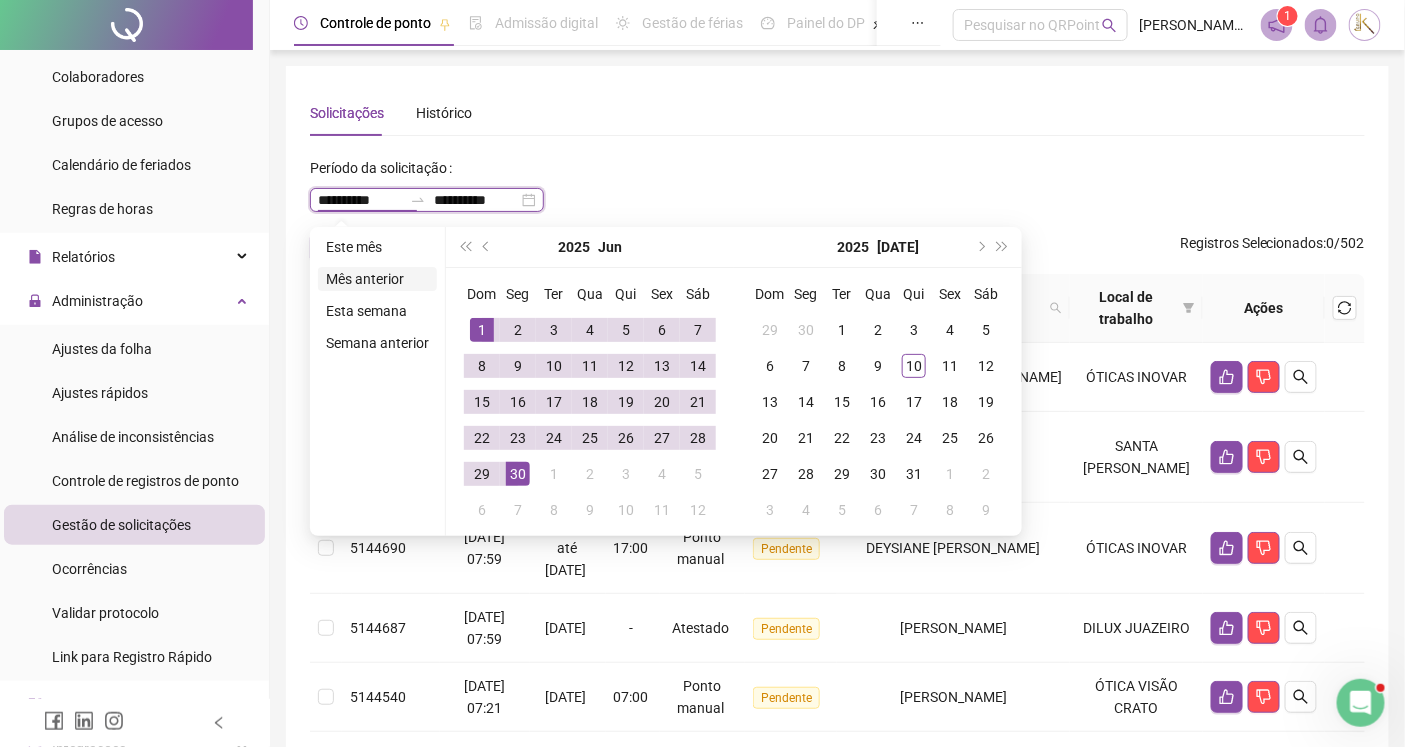 type on "**********" 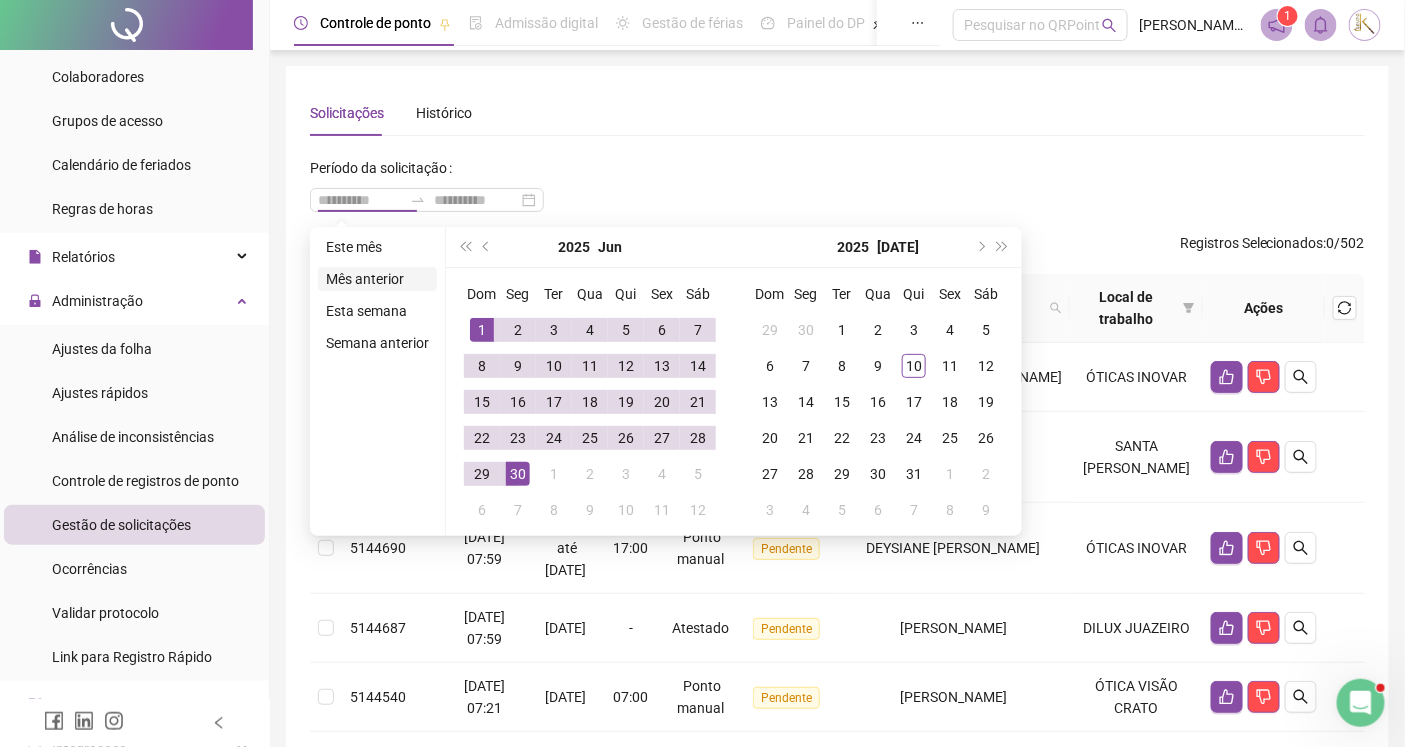 click on "Mês anterior" at bounding box center [377, 279] 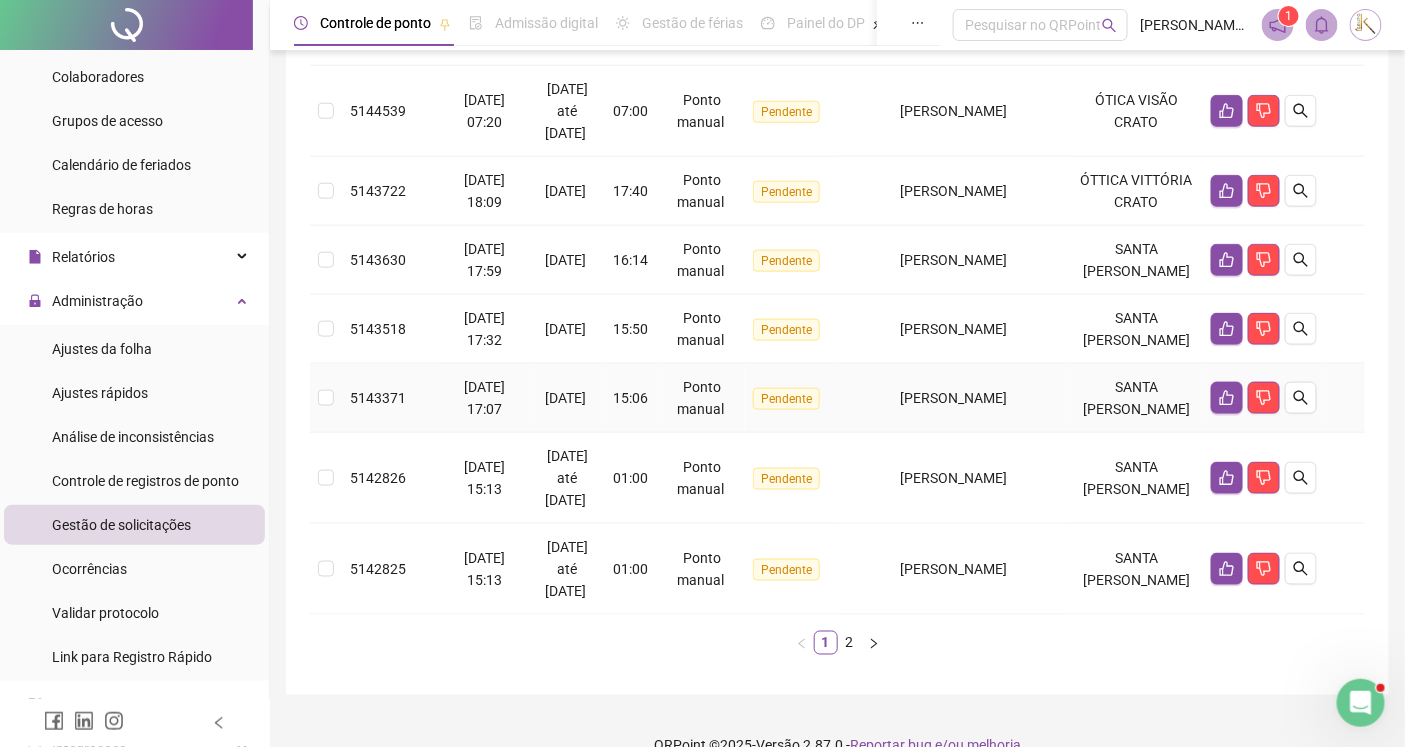 scroll, scrollTop: 787, scrollLeft: 0, axis: vertical 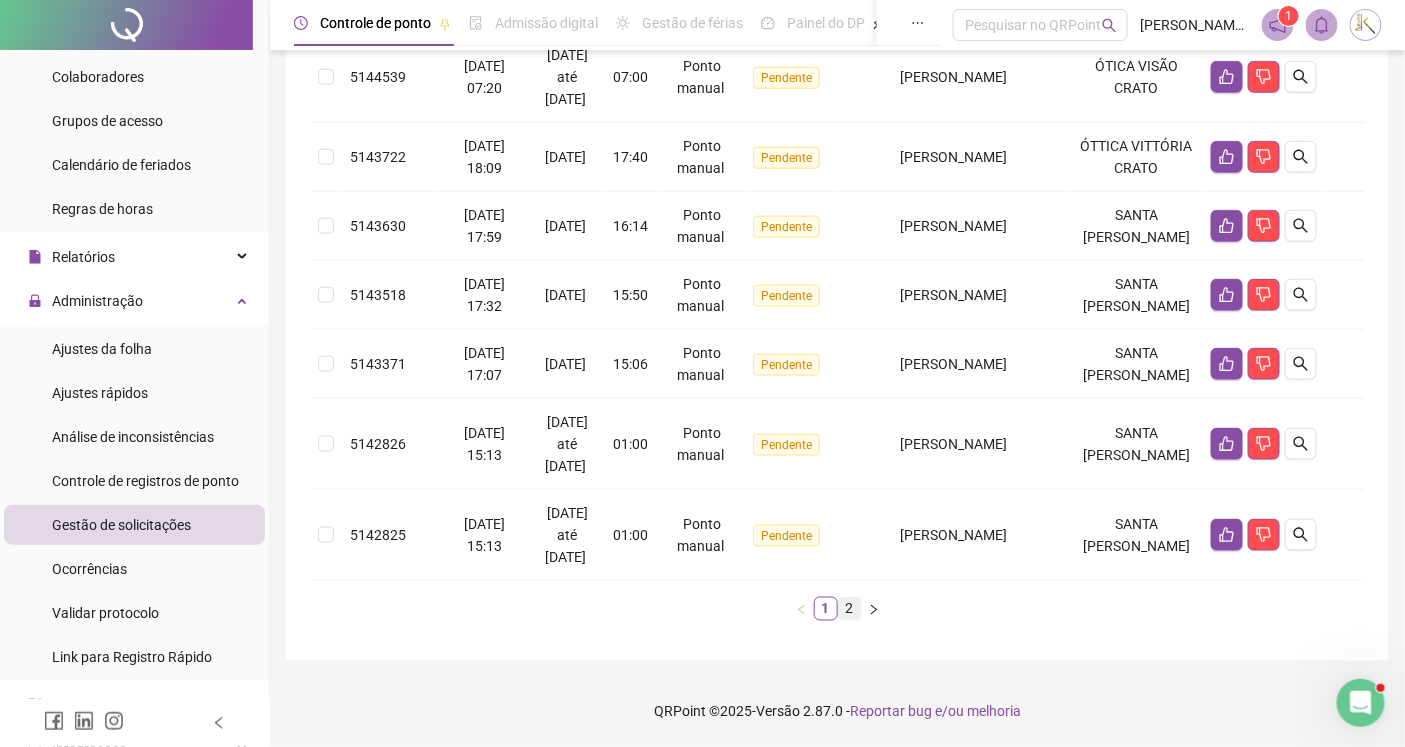 click on "2" at bounding box center (850, 609) 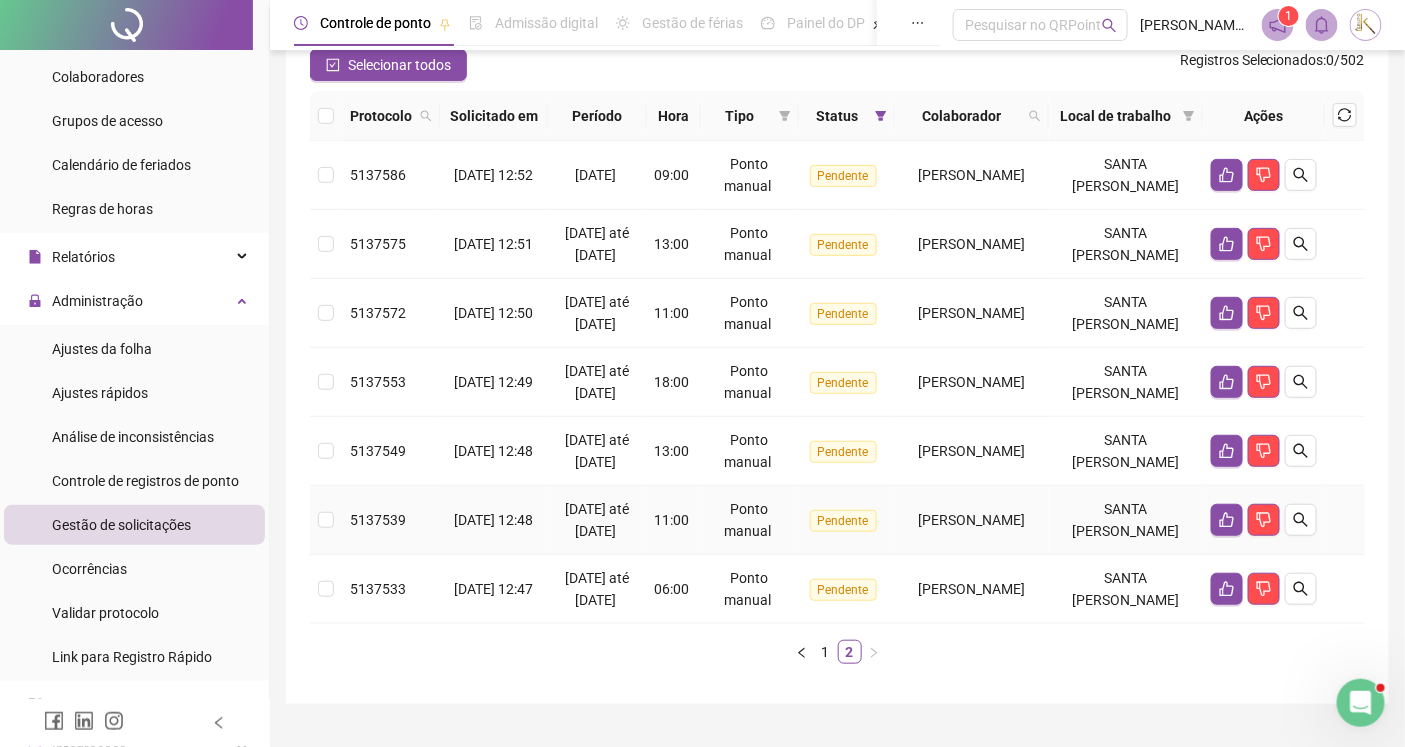 scroll, scrollTop: 154, scrollLeft: 0, axis: vertical 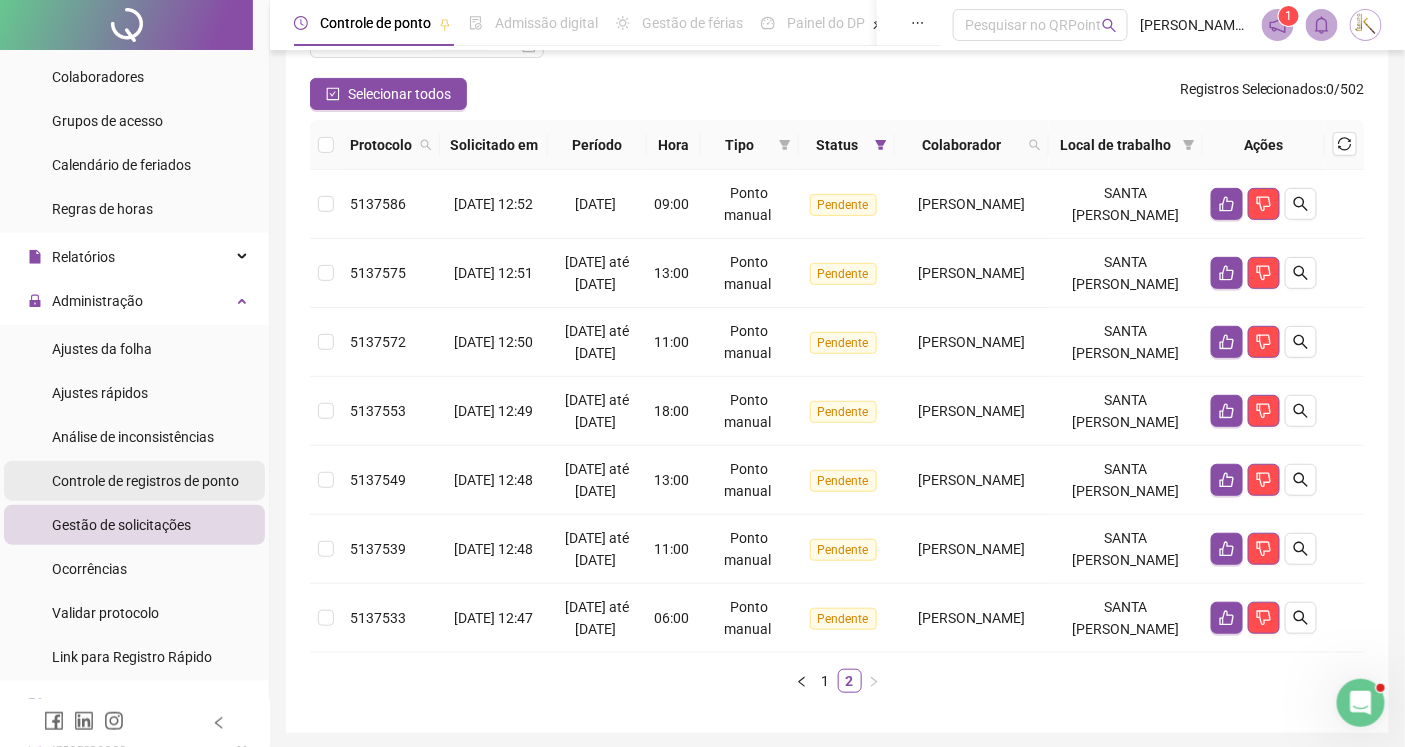 click on "Controle de registros de ponto" at bounding box center [145, 481] 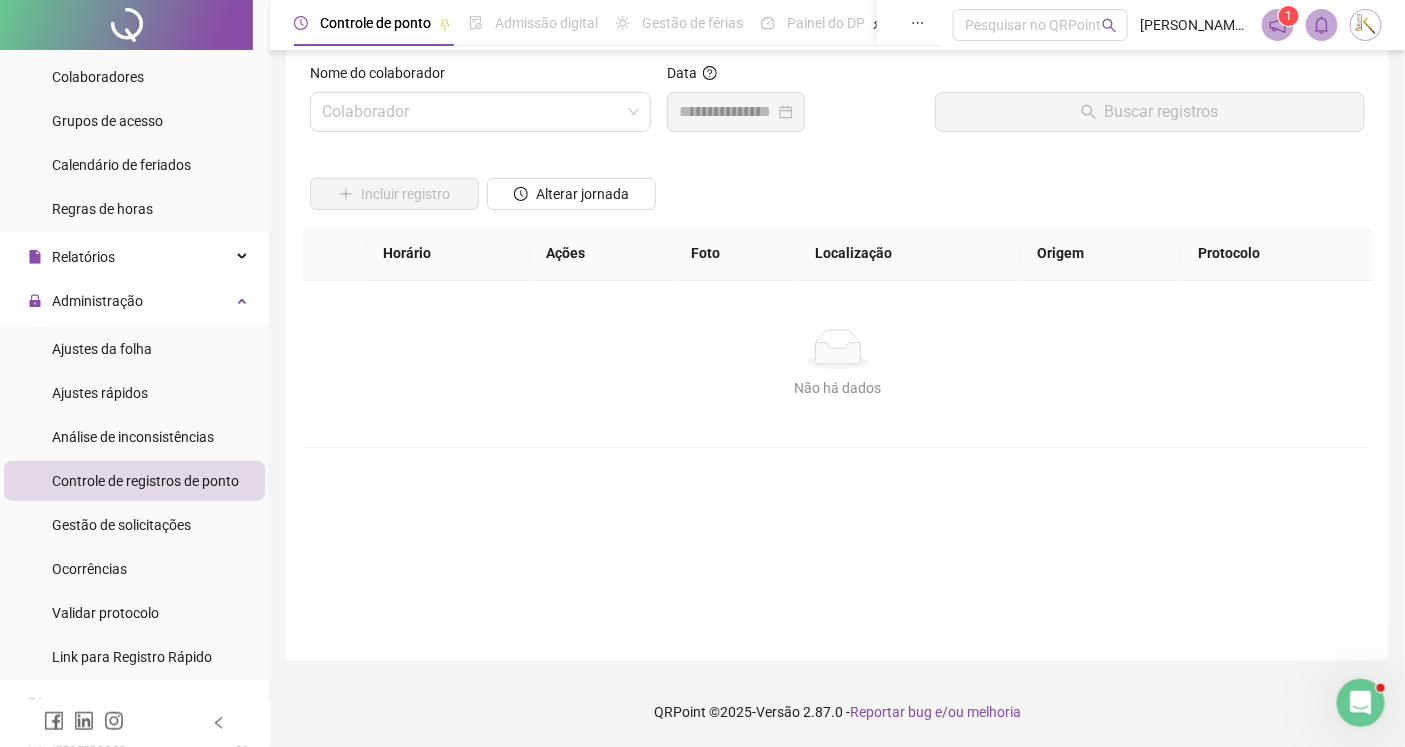 scroll, scrollTop: 44, scrollLeft: 0, axis: vertical 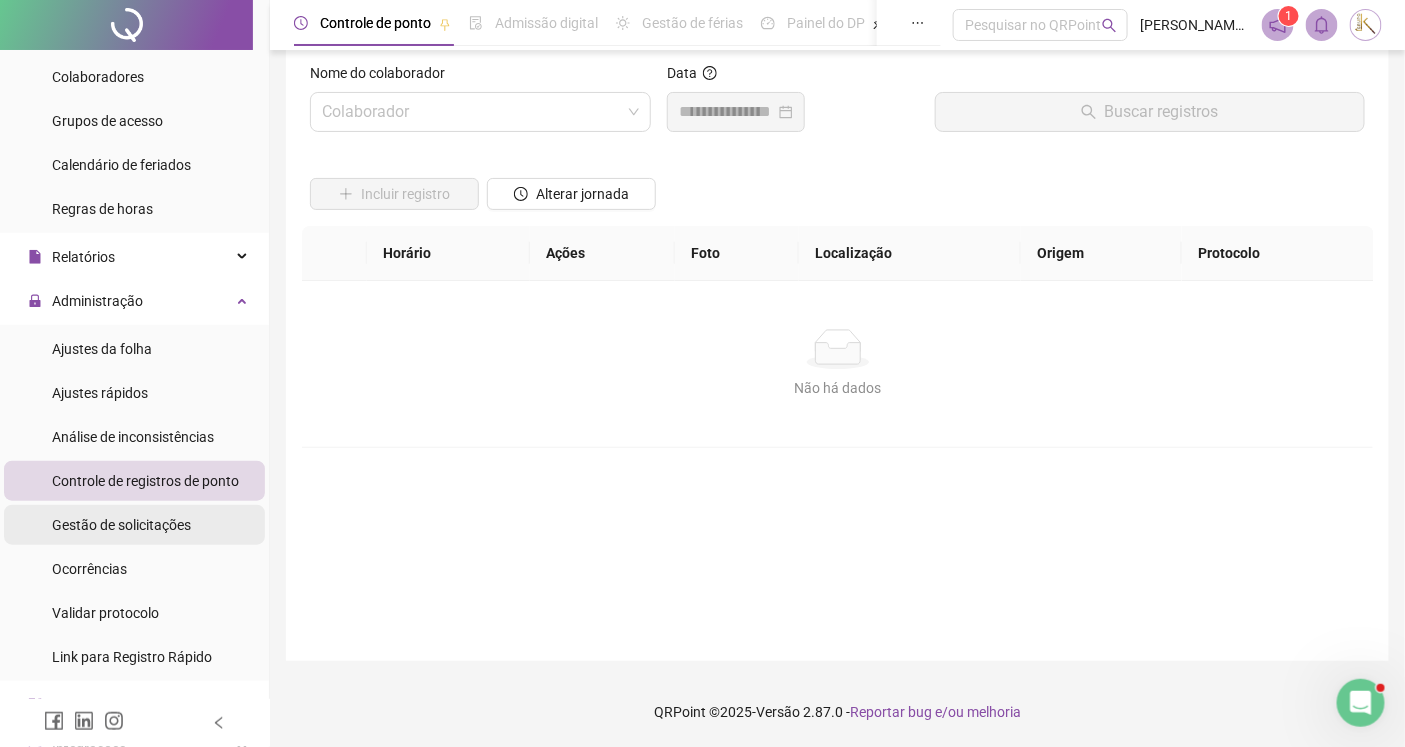 click on "Gestão de solicitações" at bounding box center (121, 525) 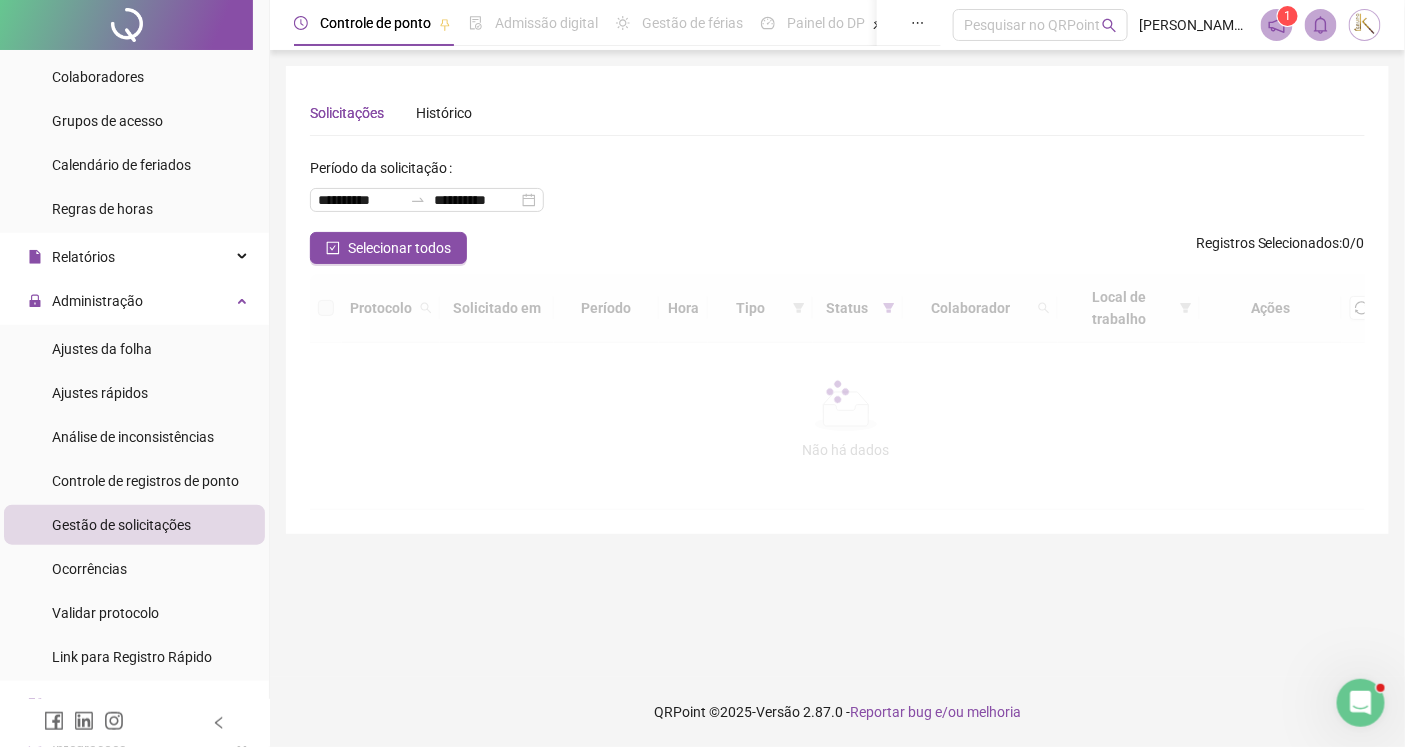 scroll, scrollTop: 0, scrollLeft: 0, axis: both 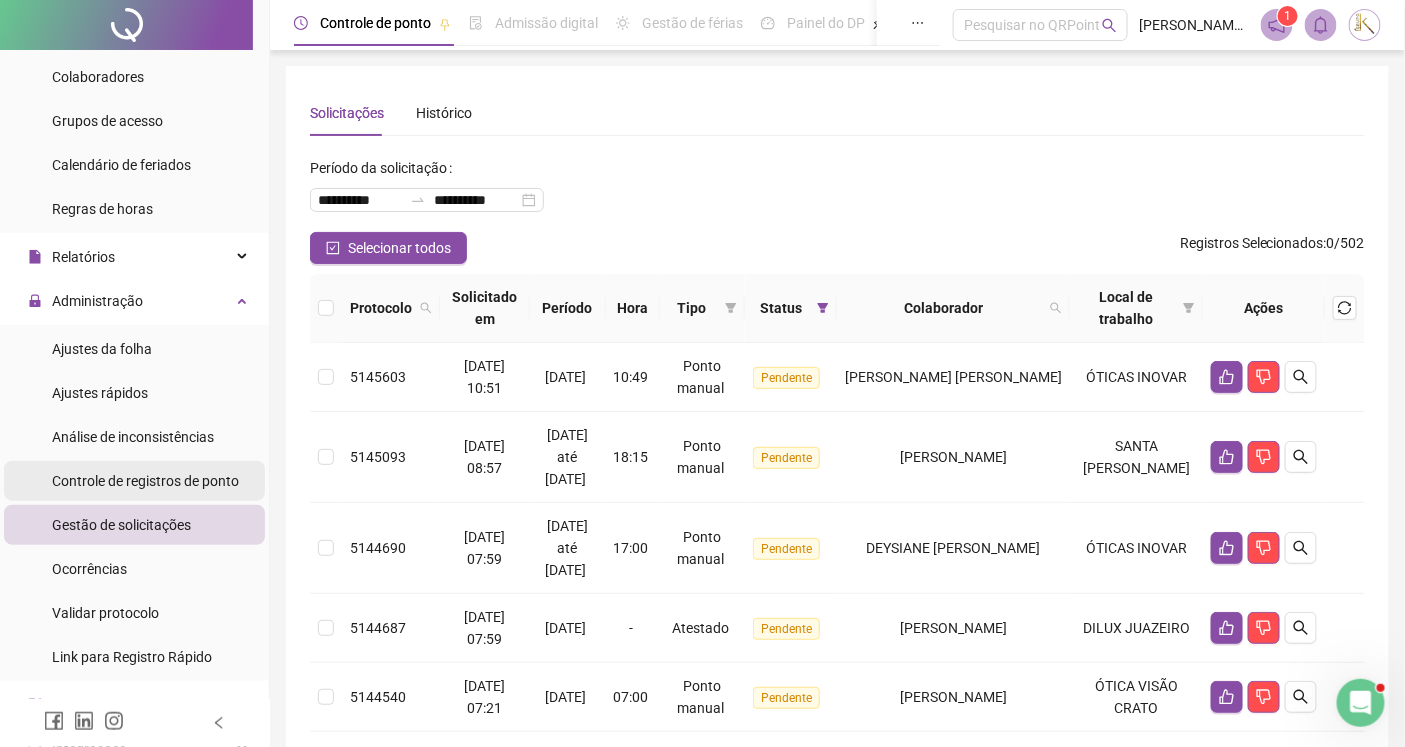 click on "Controle de registros de ponto" at bounding box center [145, 481] 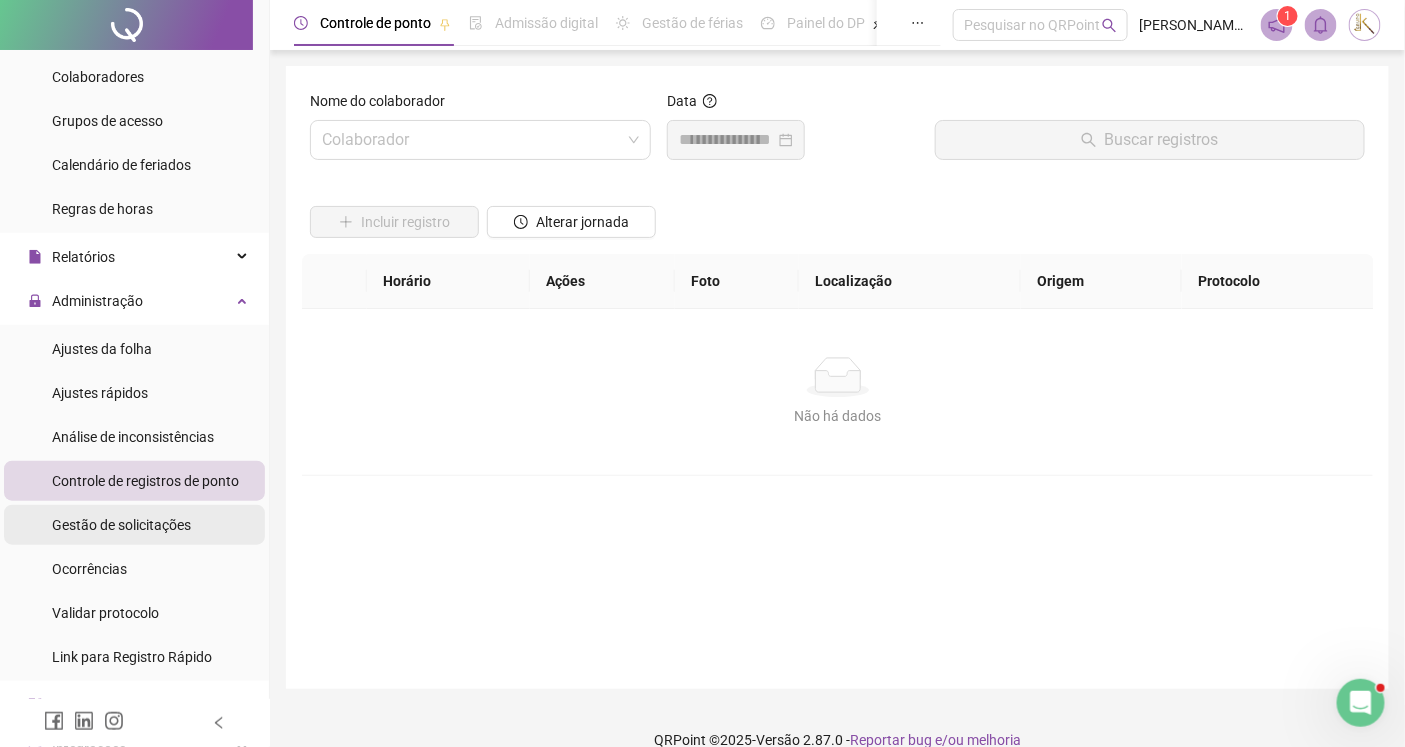 click on "Gestão de solicitações" at bounding box center (121, 525) 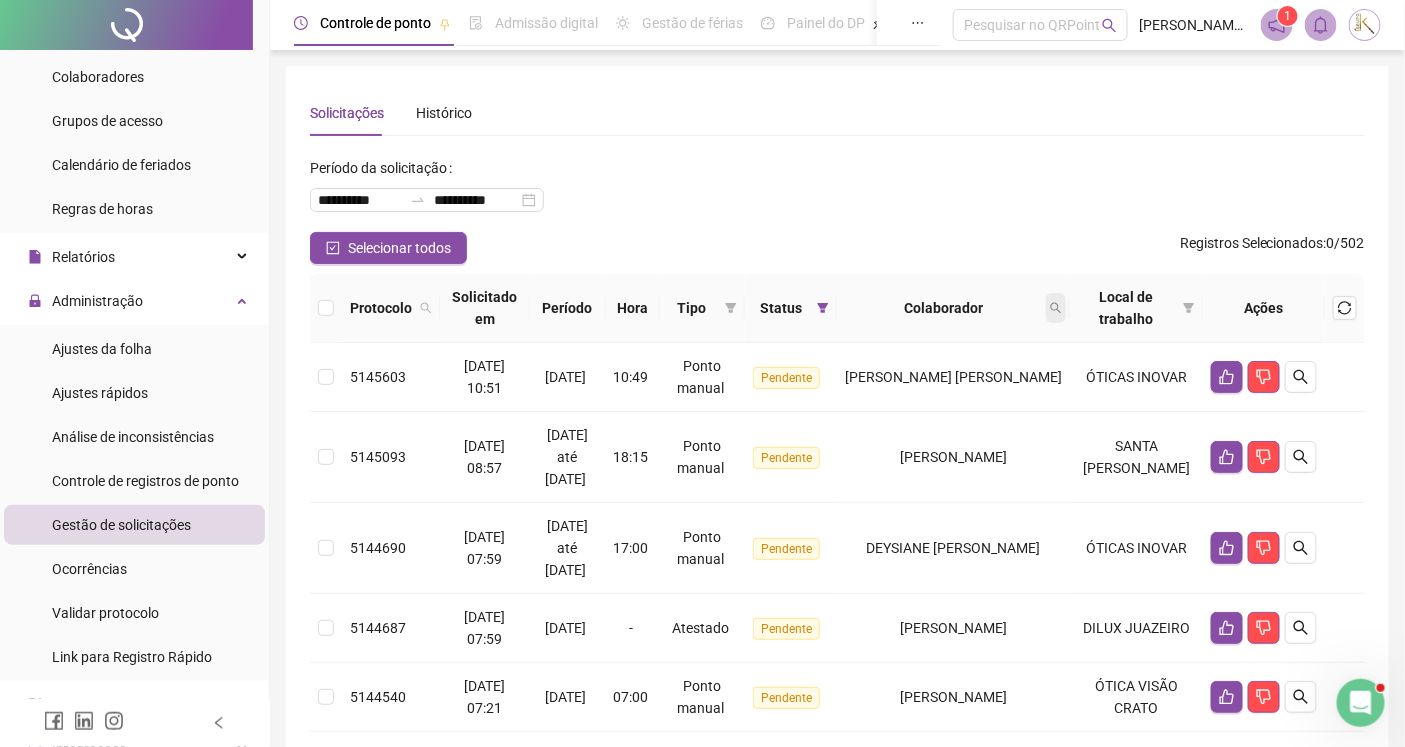 click at bounding box center [1056, 308] 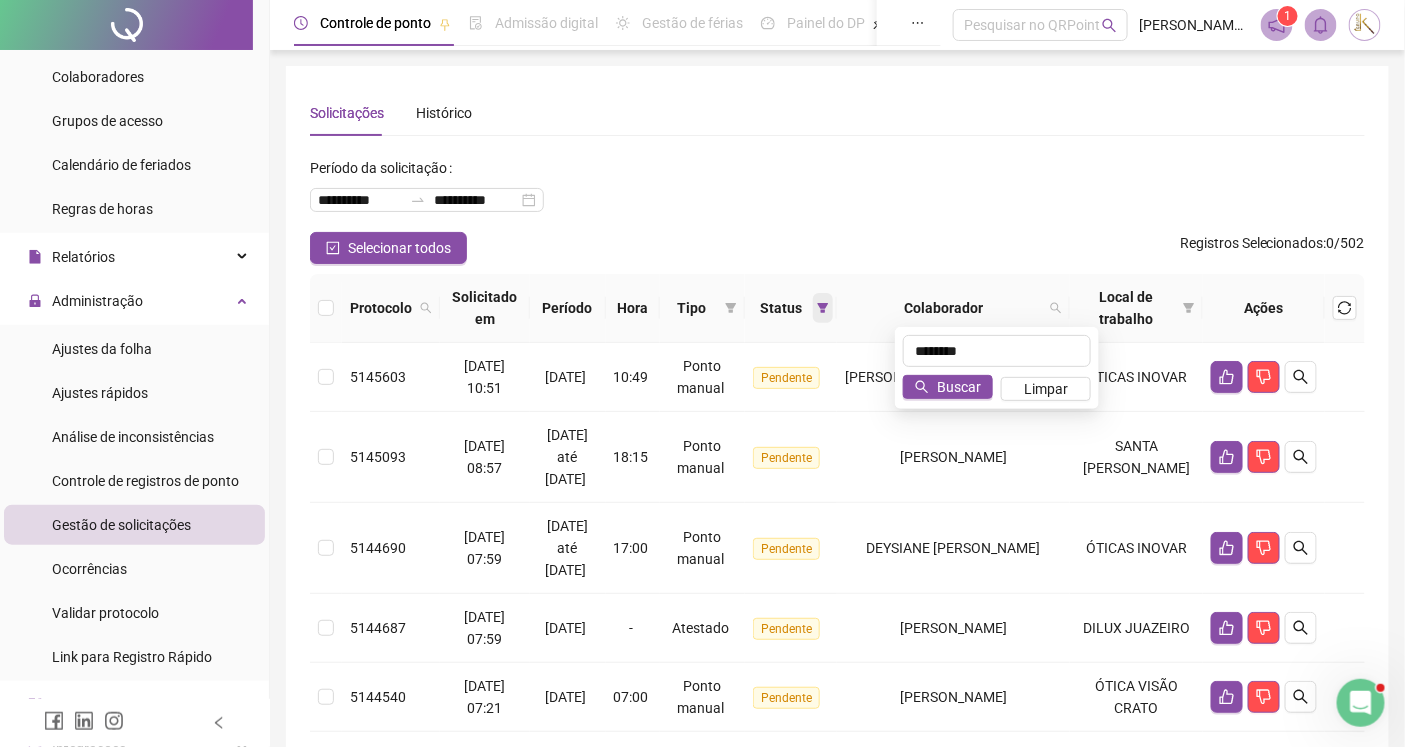 type on "********" 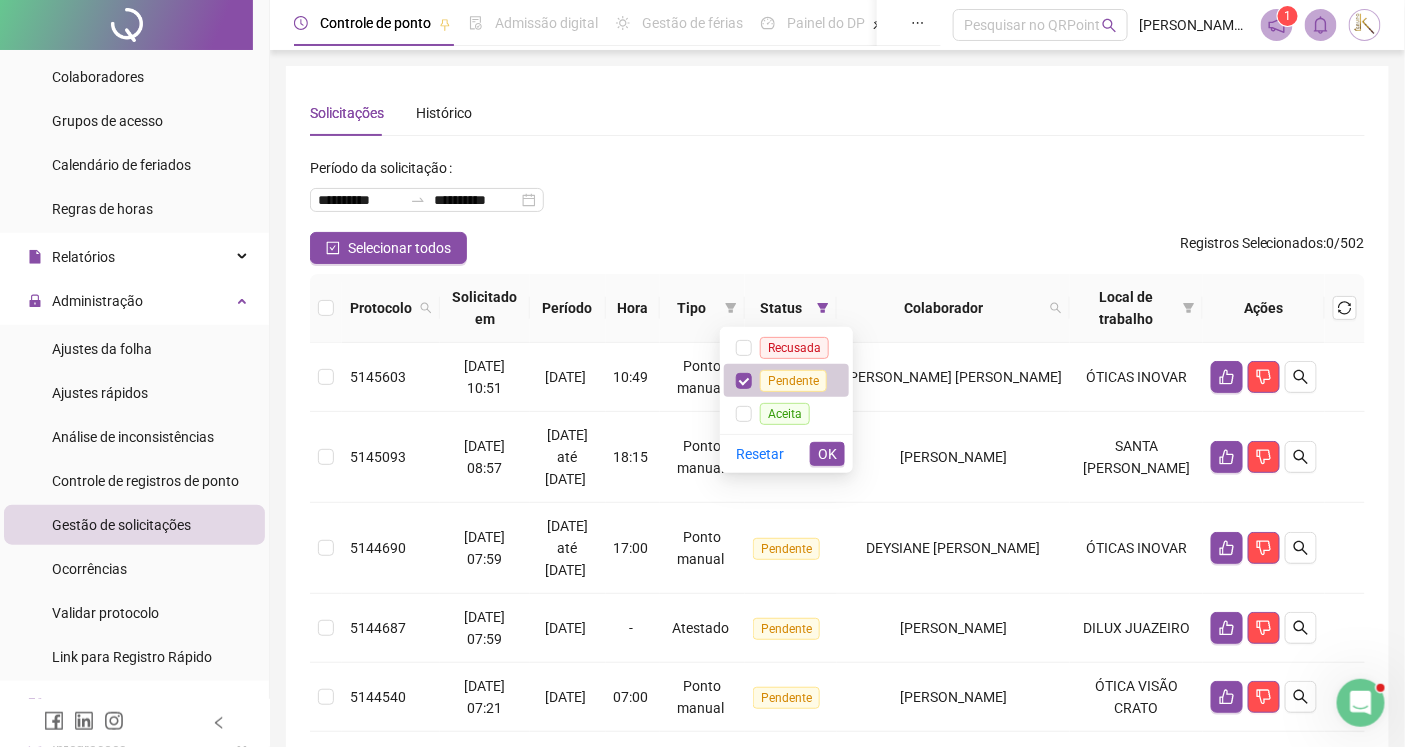 click on "Pendente" at bounding box center (793, 381) 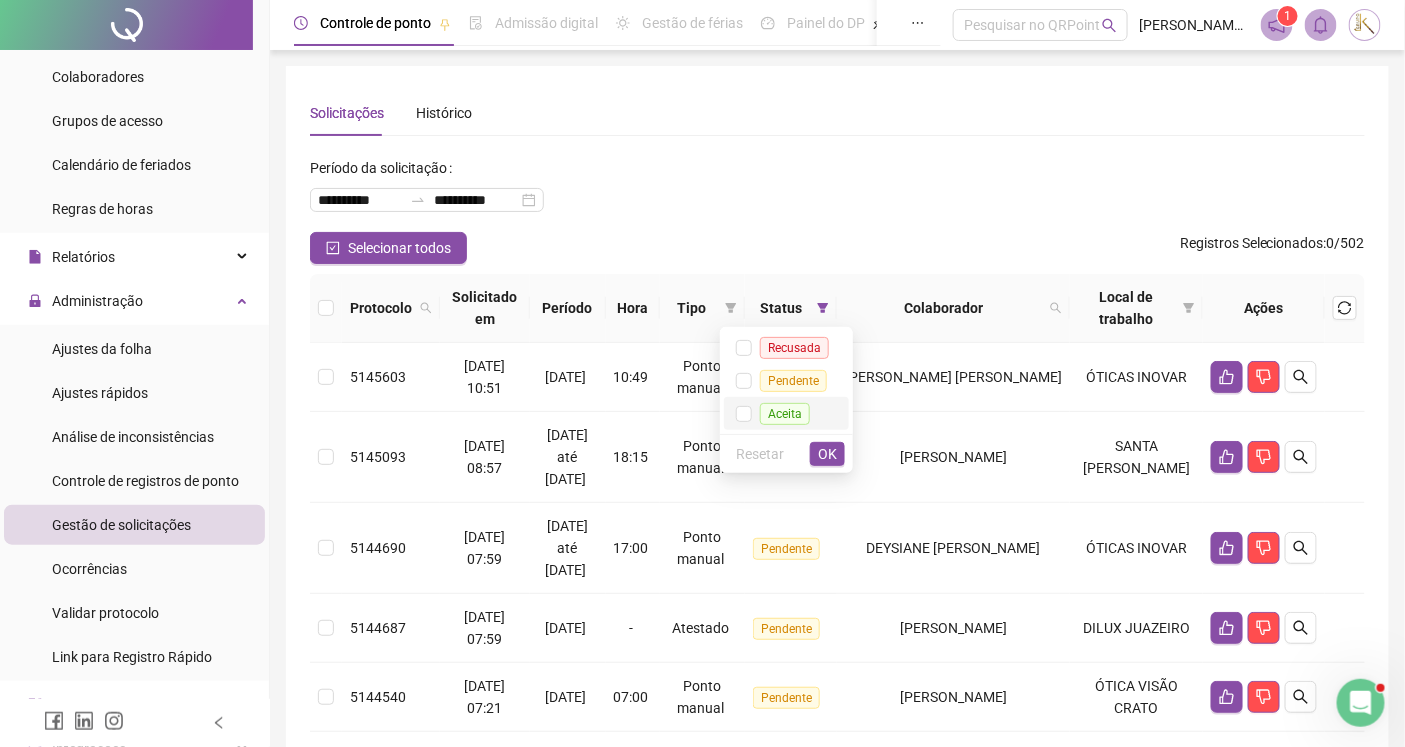 click on "Aceita" at bounding box center [785, 414] 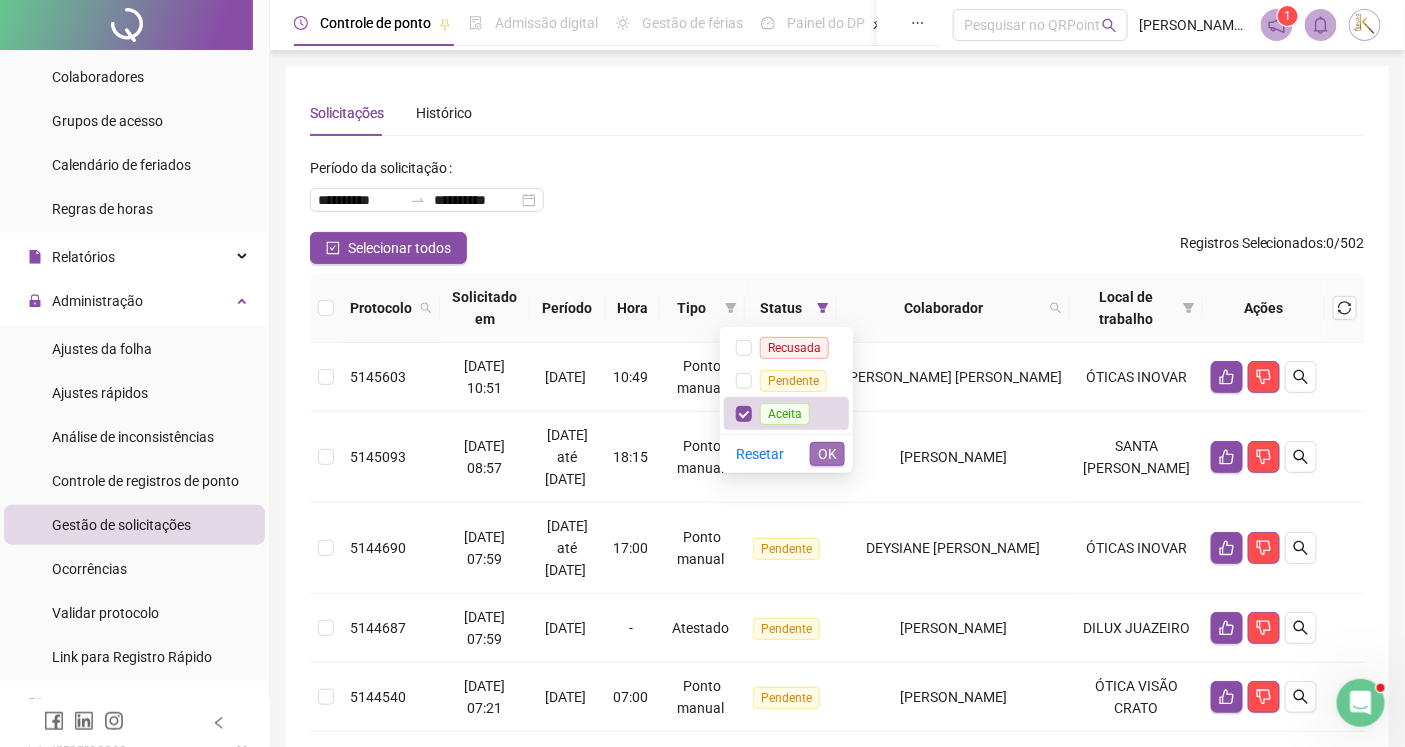click on "OK" at bounding box center [827, 454] 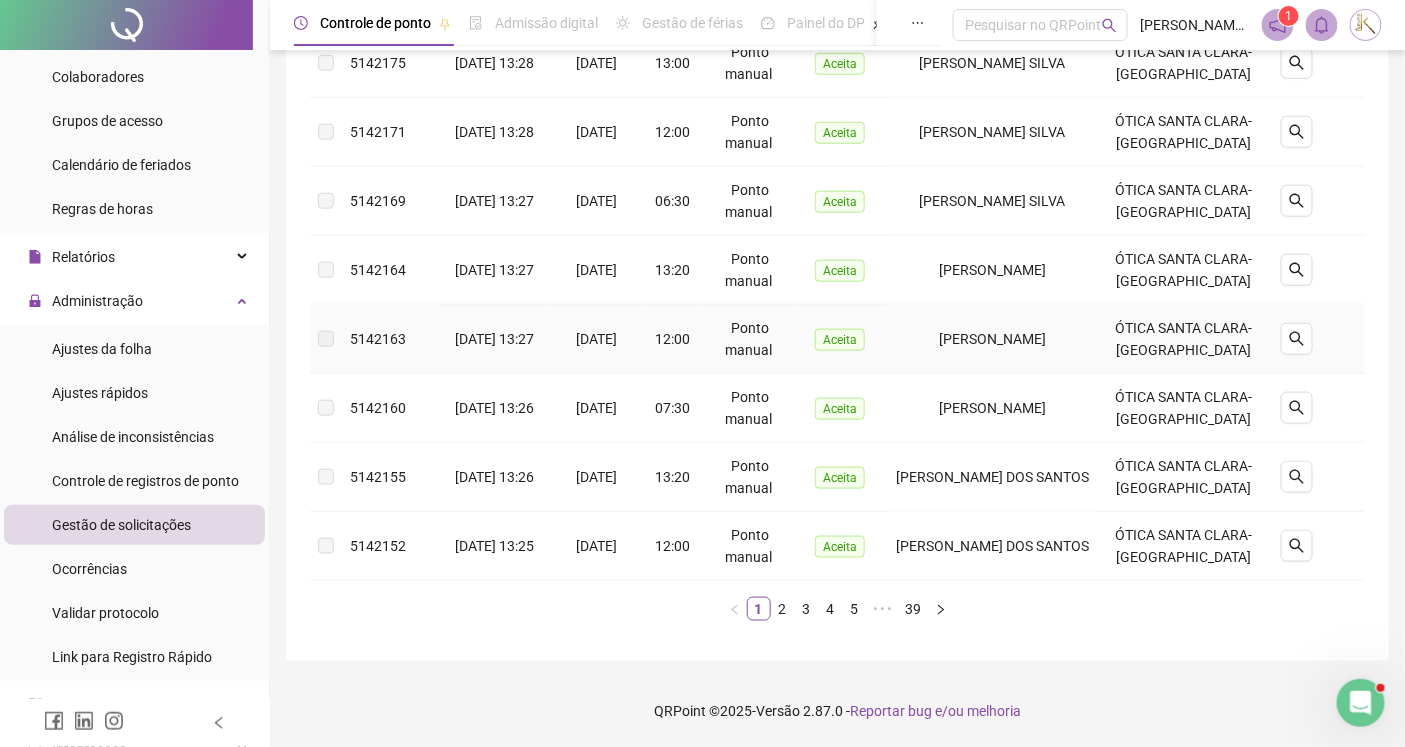 scroll, scrollTop: 831, scrollLeft: 0, axis: vertical 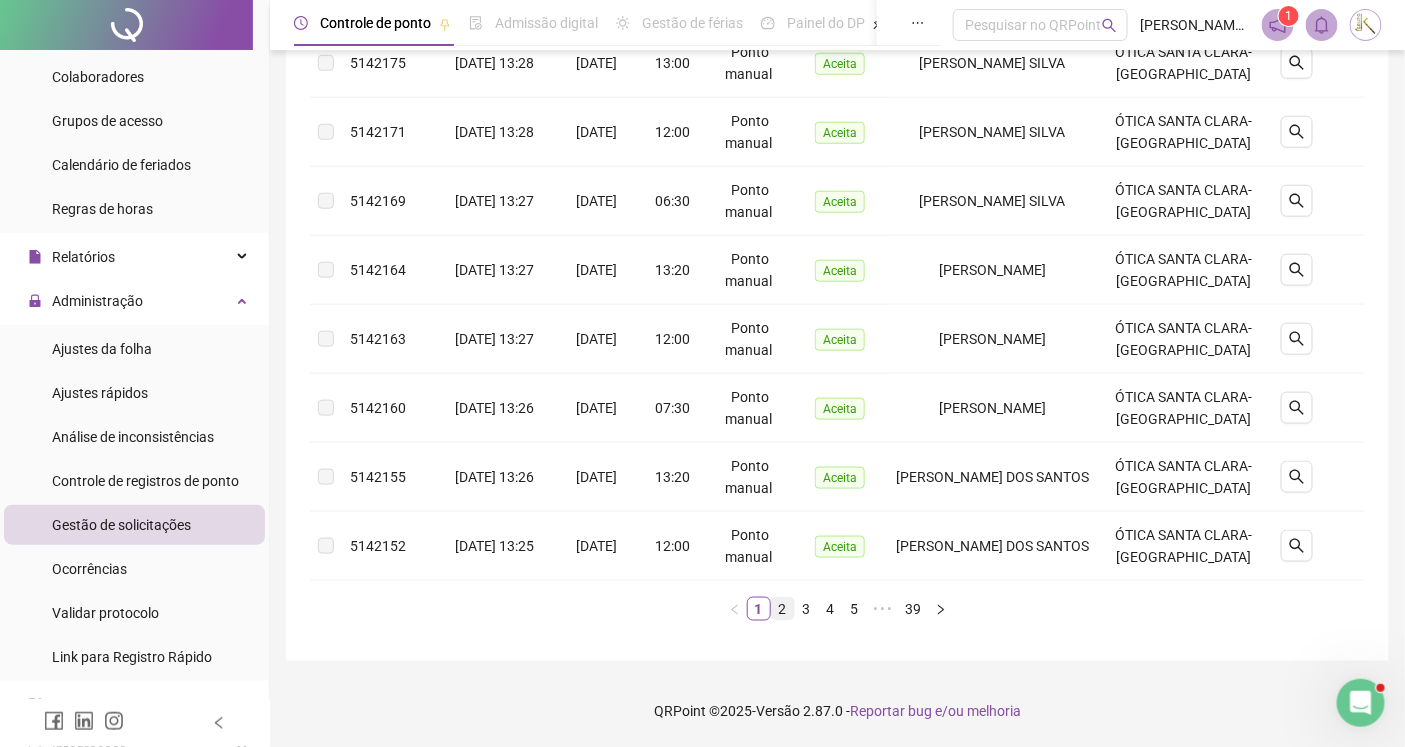 click on "2" at bounding box center (783, 609) 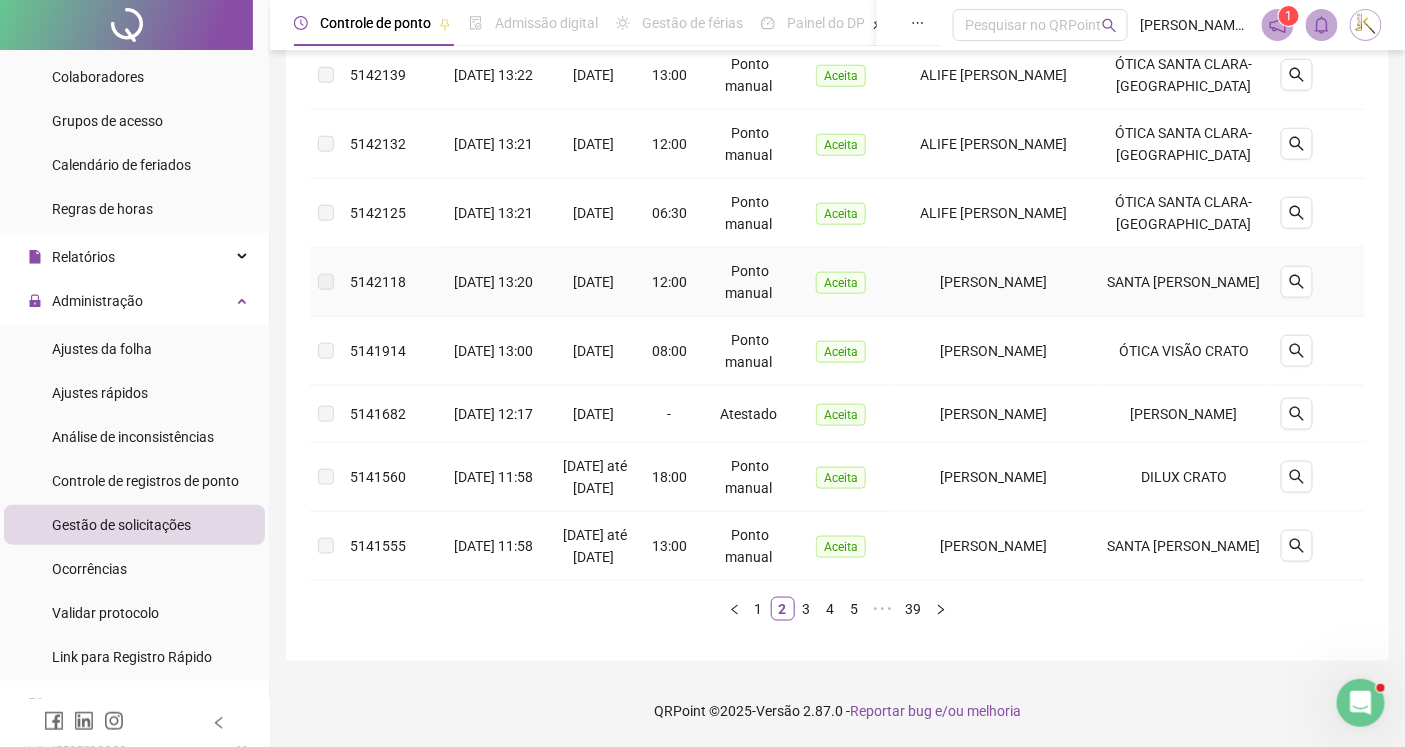 scroll, scrollTop: 743, scrollLeft: 0, axis: vertical 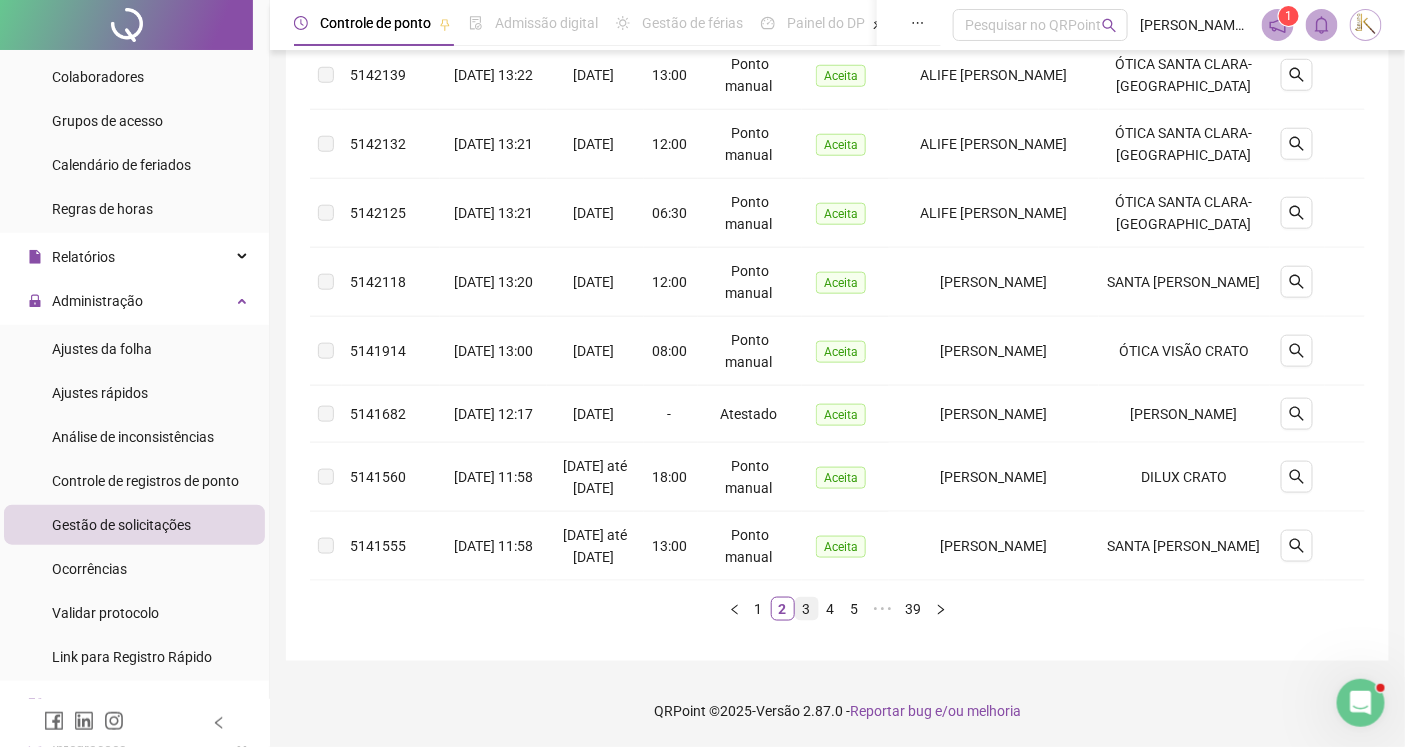click on "3" at bounding box center (807, 609) 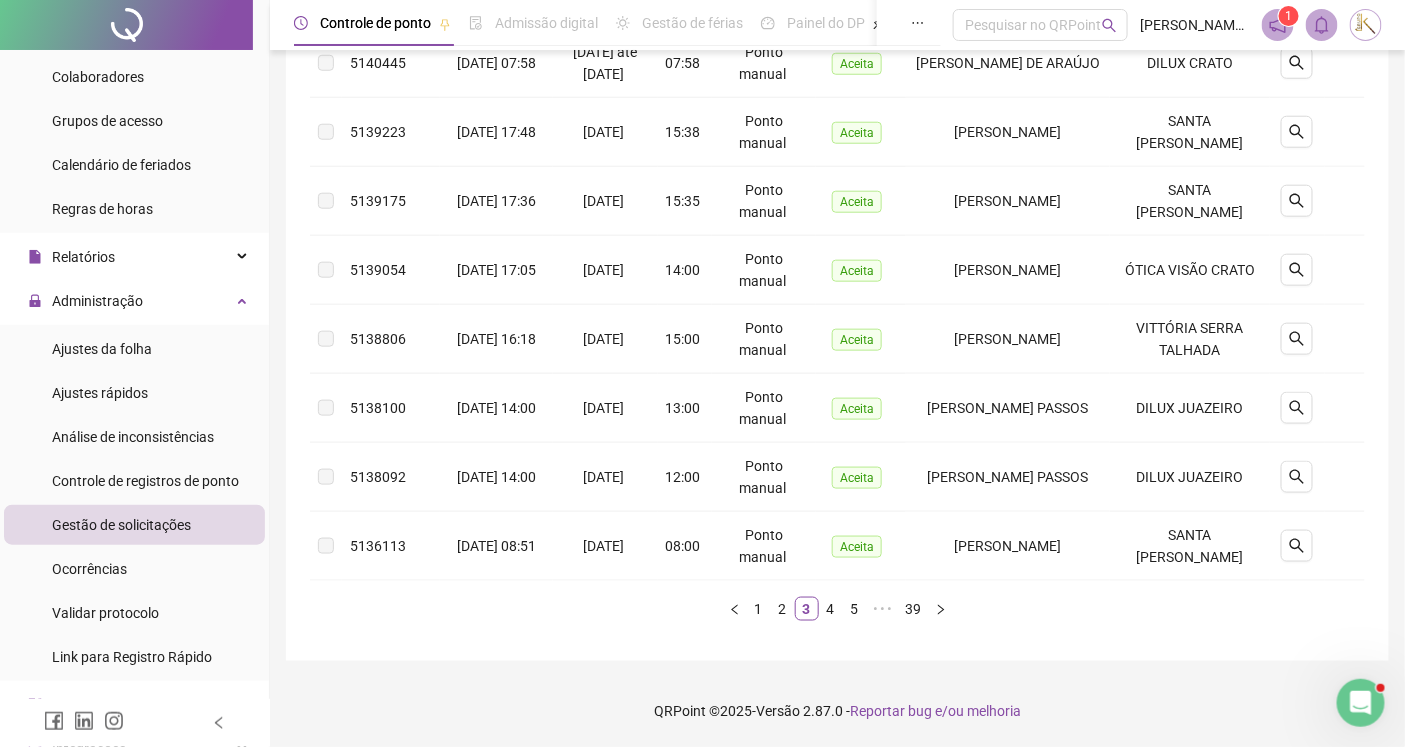 scroll, scrollTop: 590, scrollLeft: 0, axis: vertical 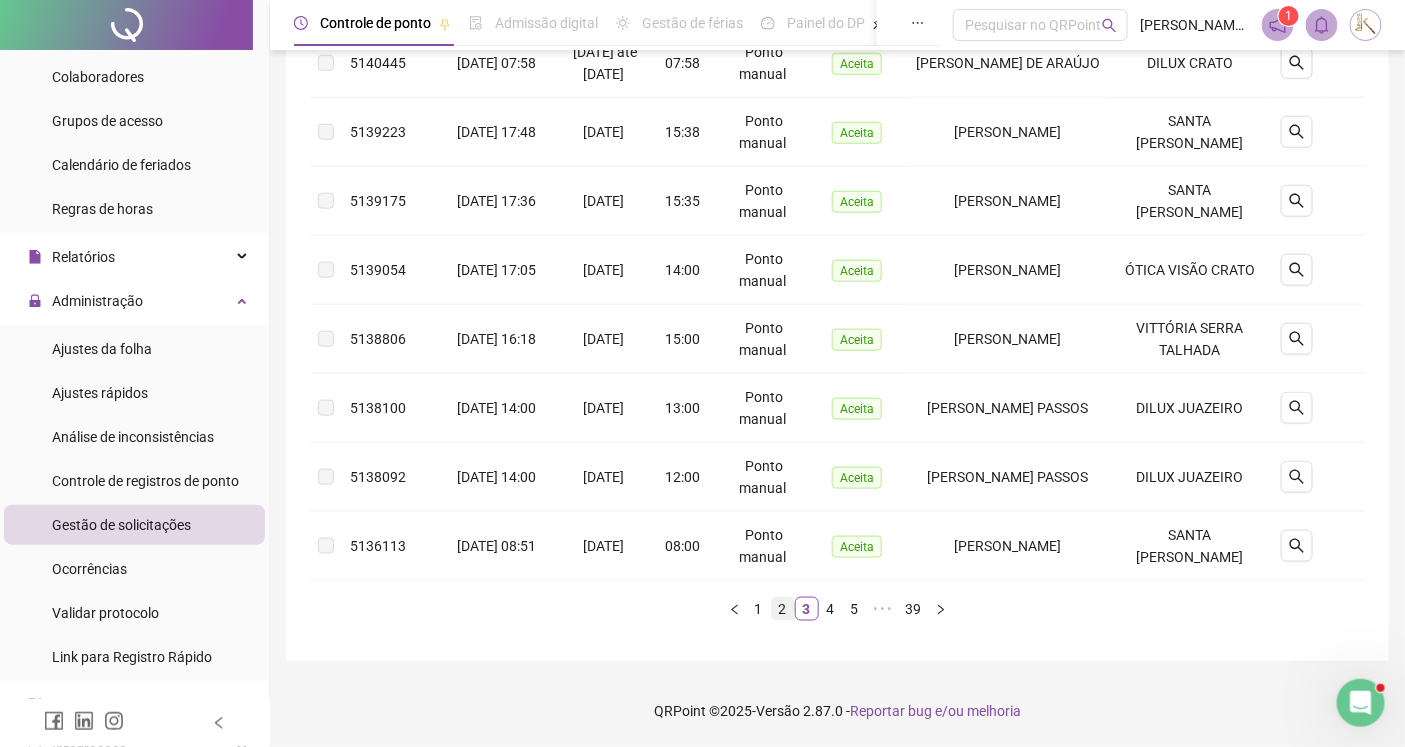 click on "2" at bounding box center (783, 609) 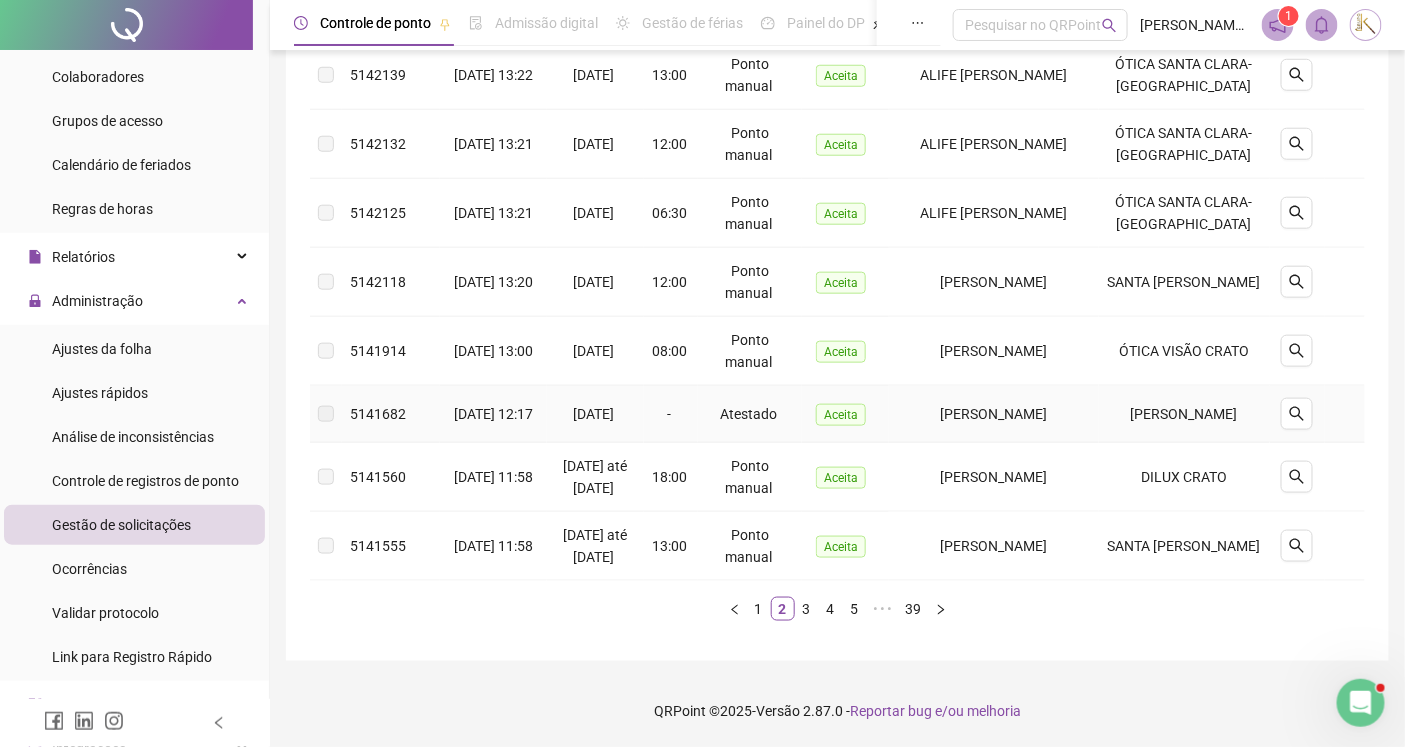 scroll, scrollTop: 743, scrollLeft: 0, axis: vertical 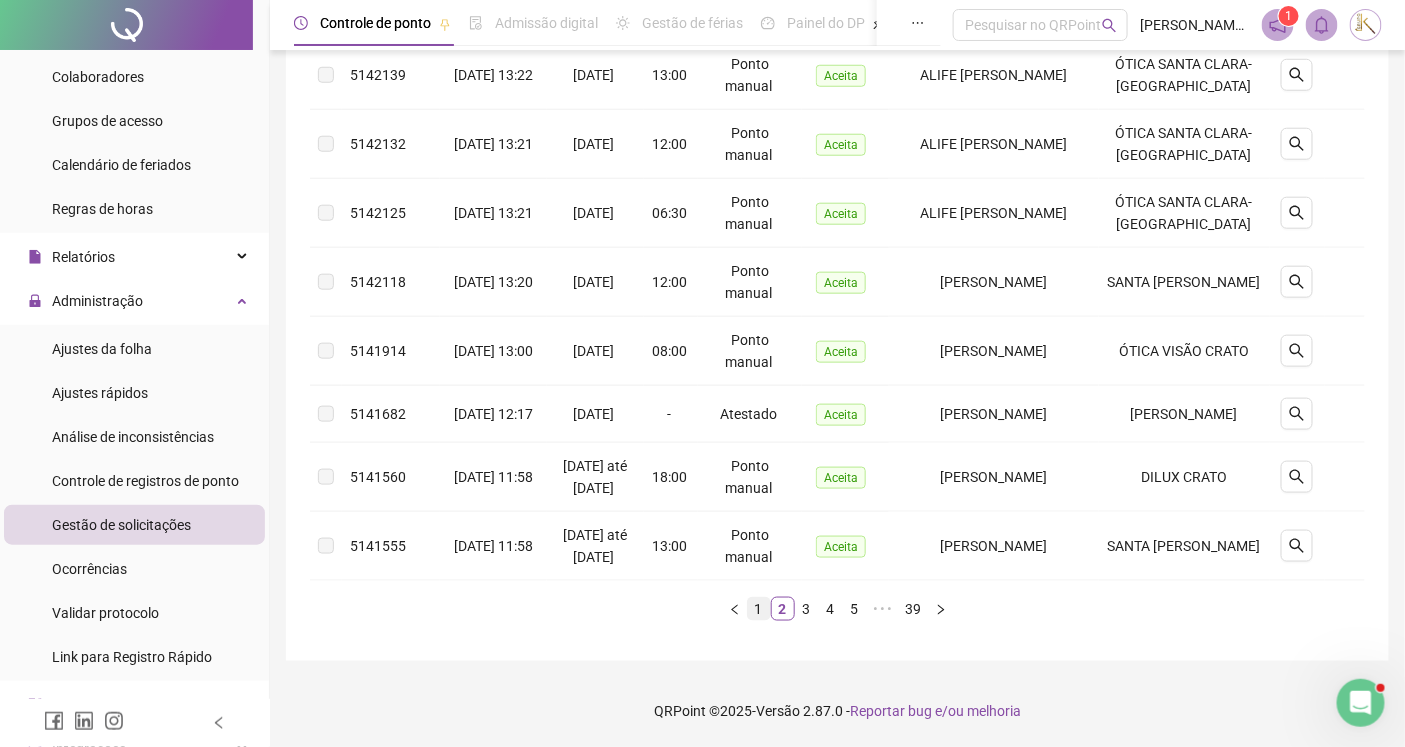 click on "1" at bounding box center [759, 609] 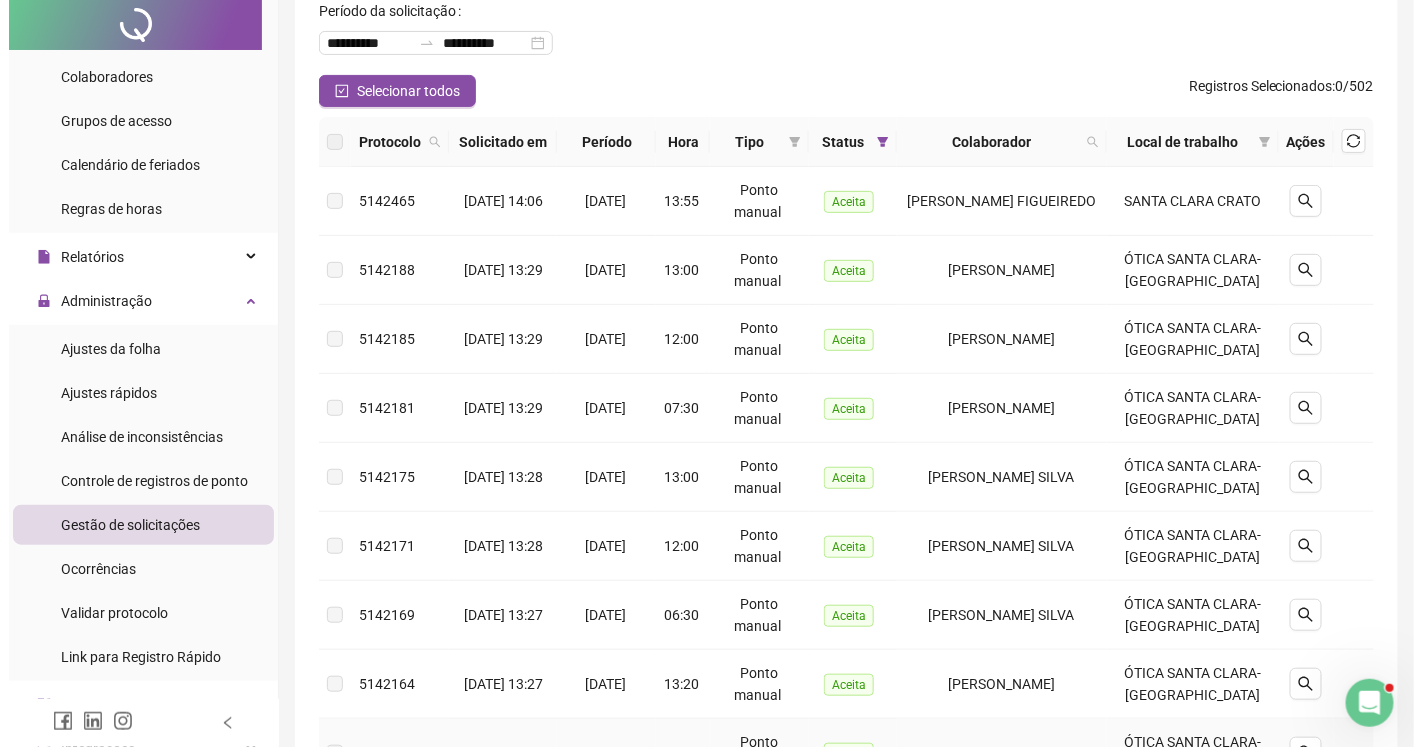 scroll, scrollTop: 0, scrollLeft: 0, axis: both 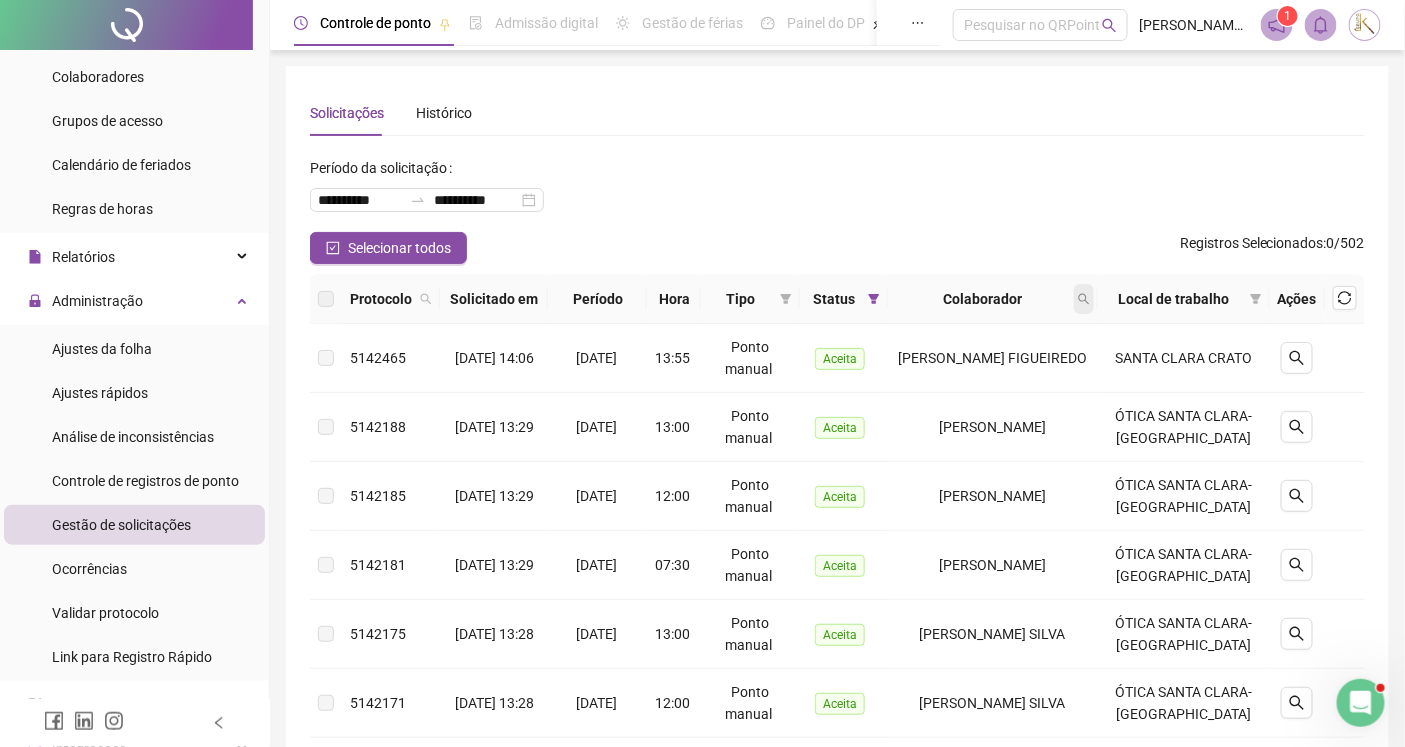 click 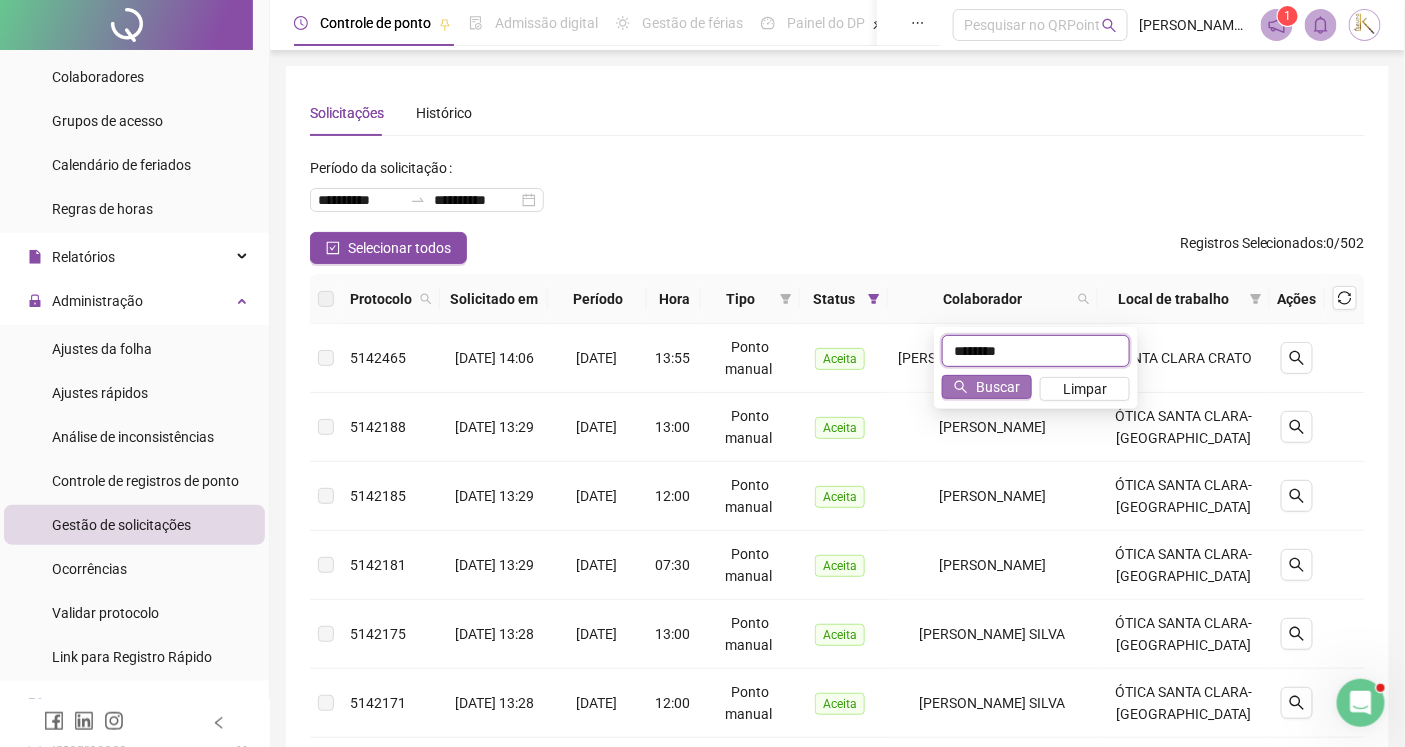 type on "********" 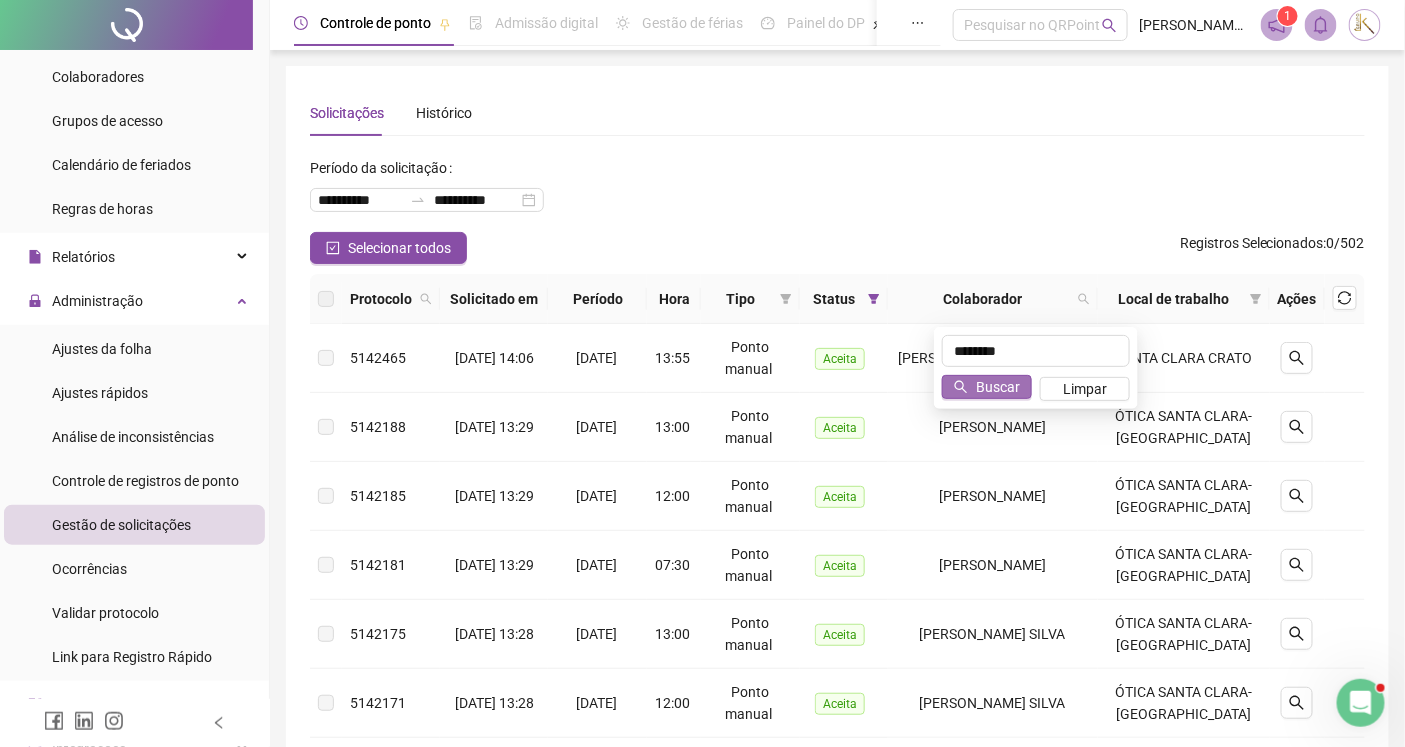 click on "Buscar" at bounding box center (998, 387) 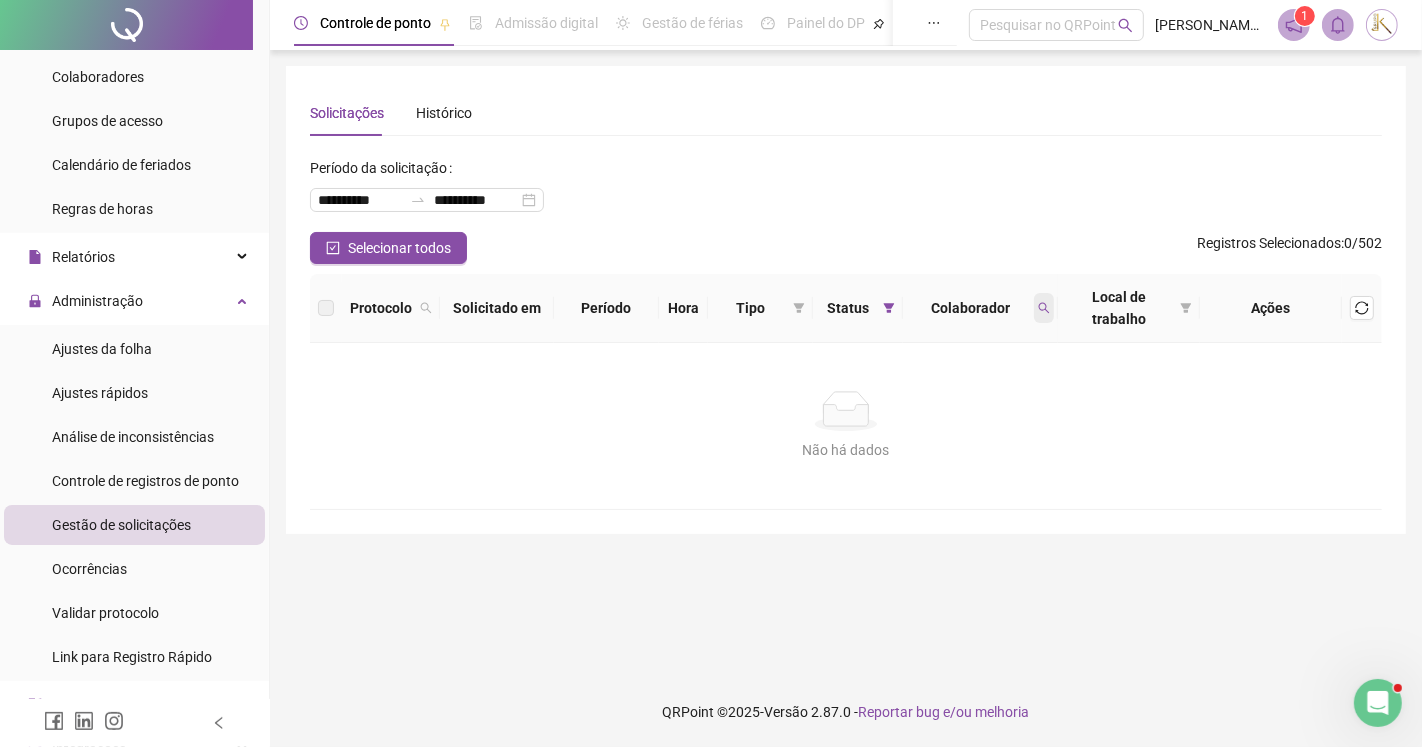 click 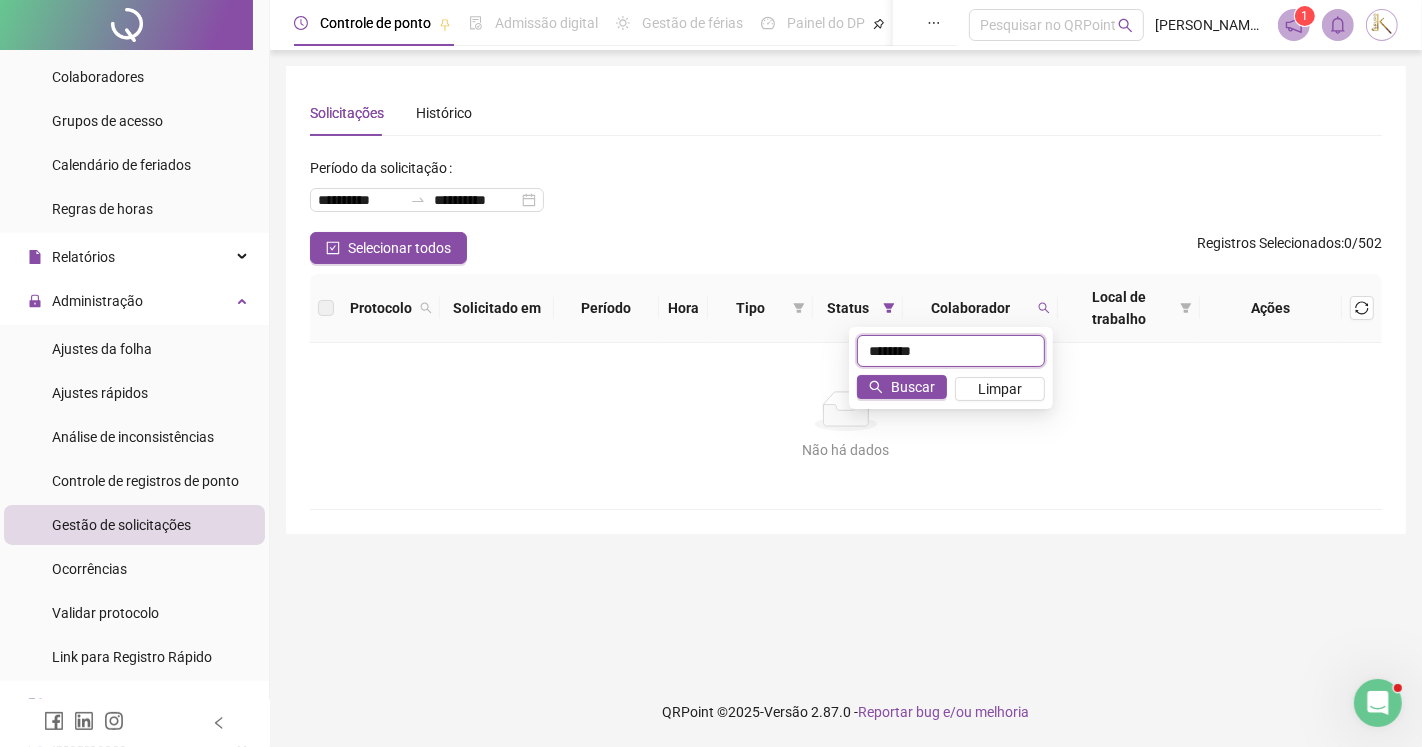 click on "********" at bounding box center [951, 351] 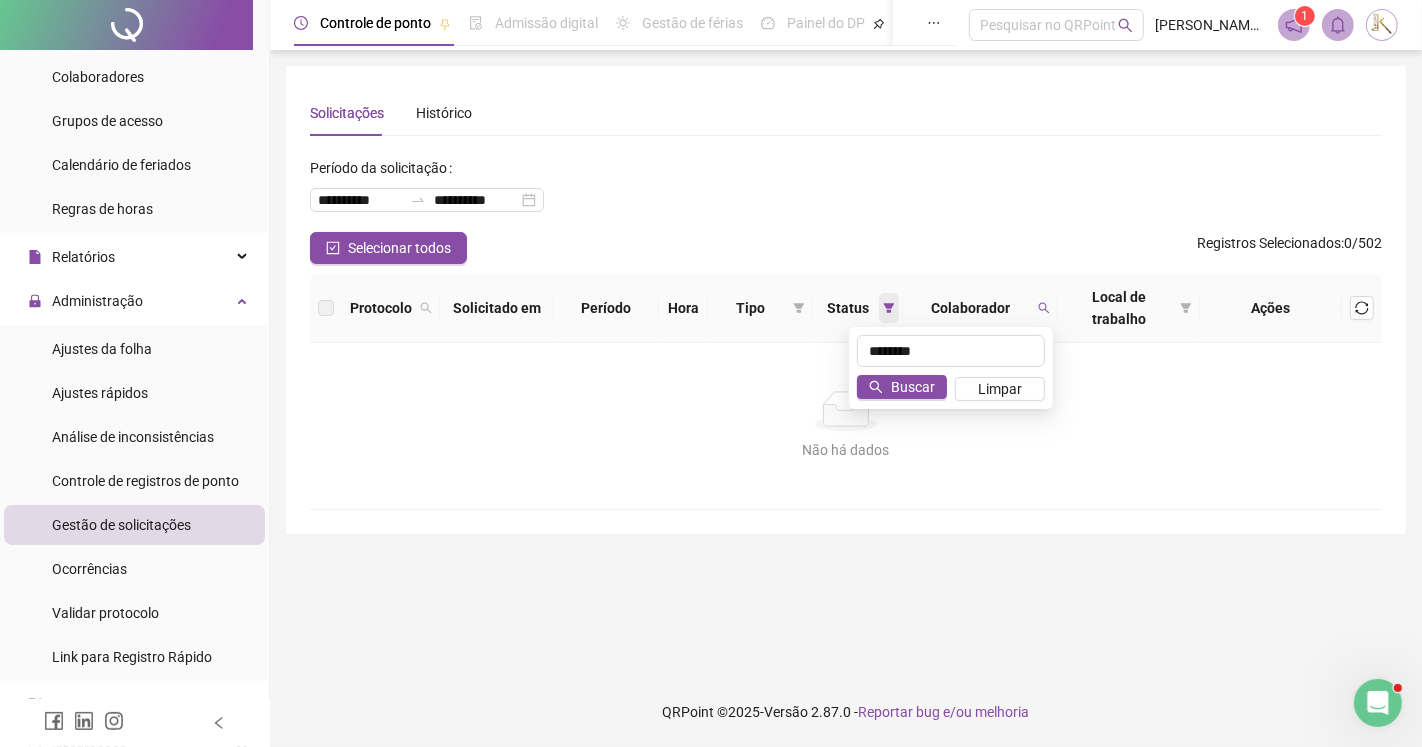 click at bounding box center [889, 308] 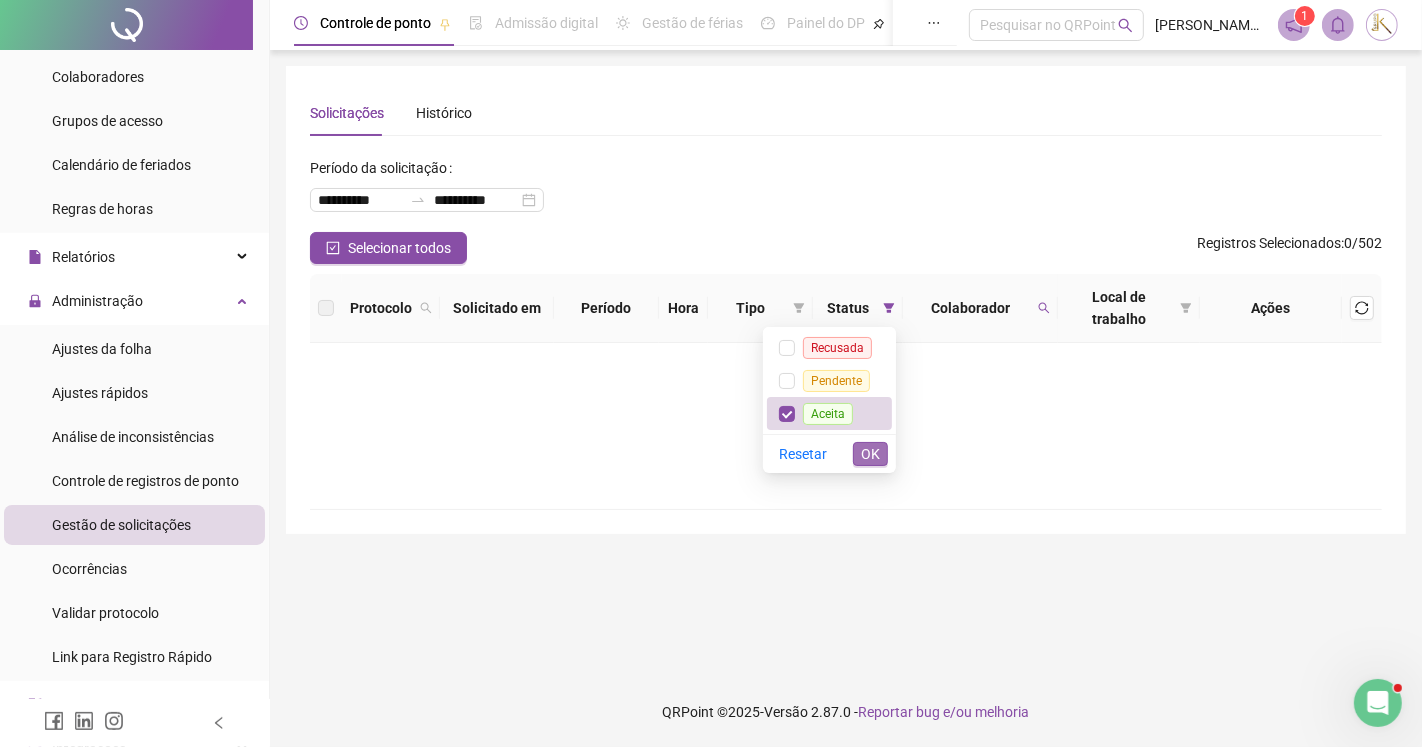 click on "OK" at bounding box center [870, 454] 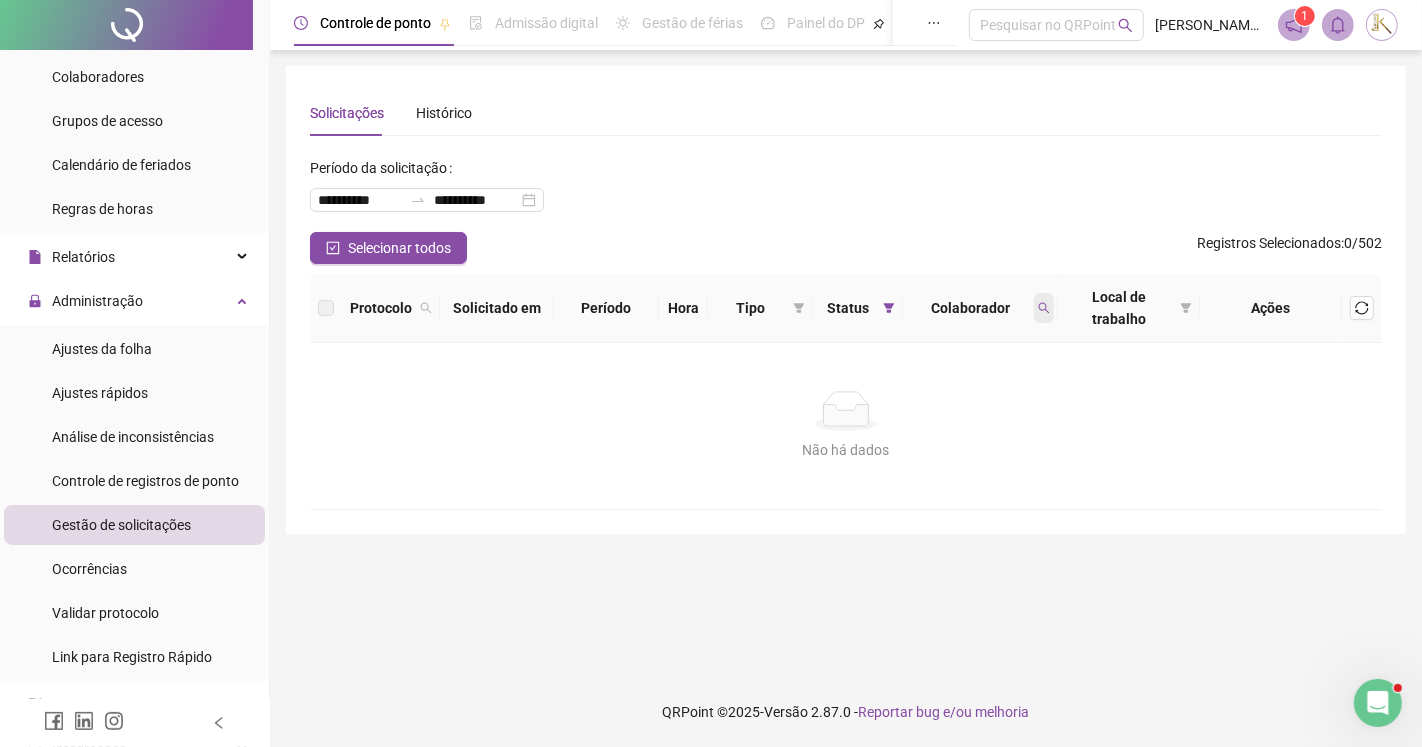 click 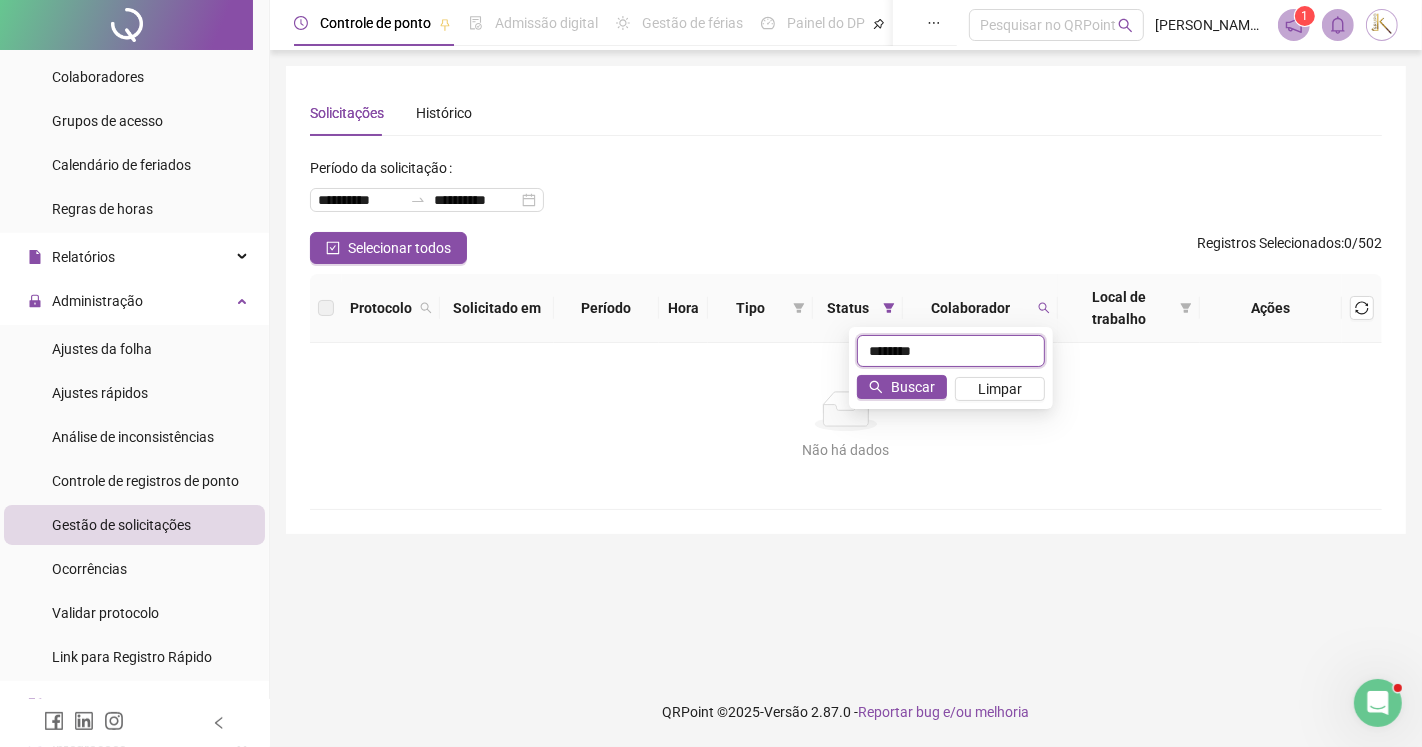 click on "********" at bounding box center (951, 351) 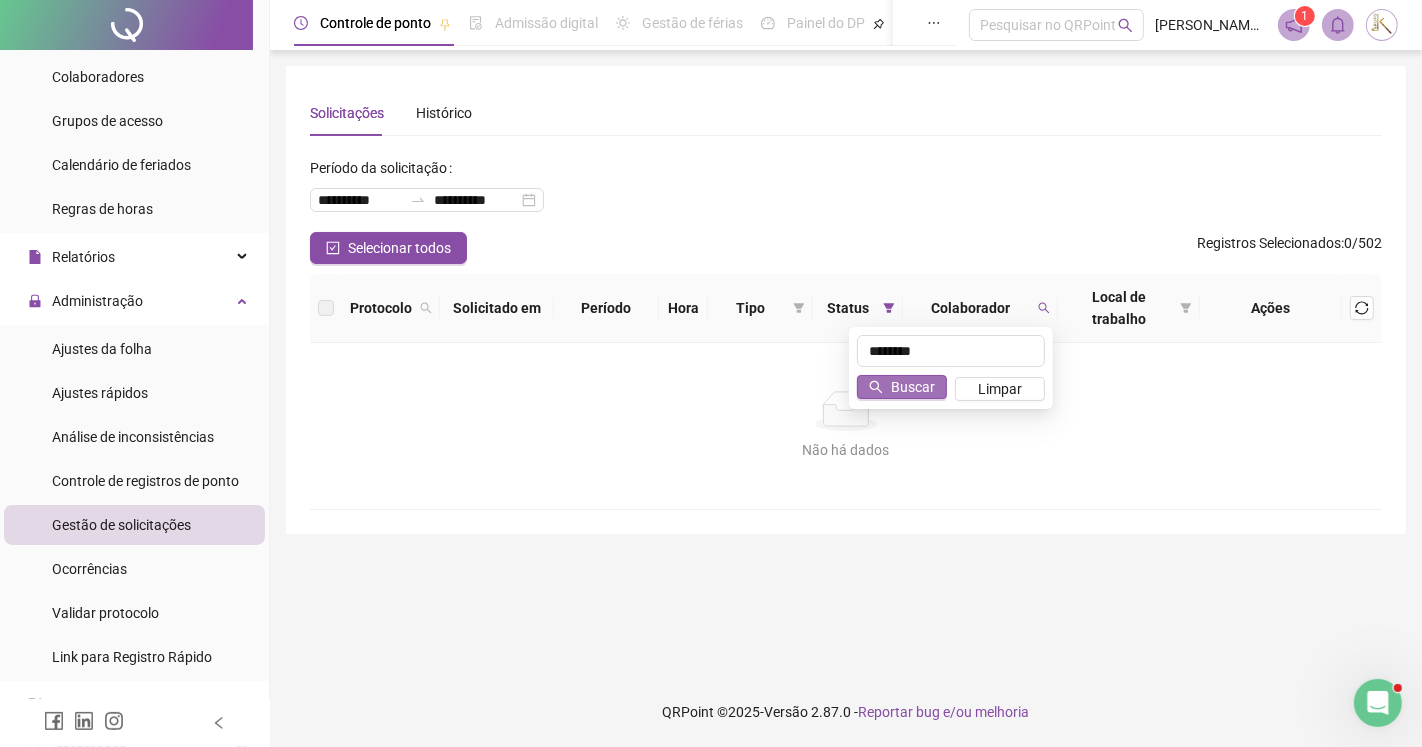 click on "Buscar" at bounding box center [913, 387] 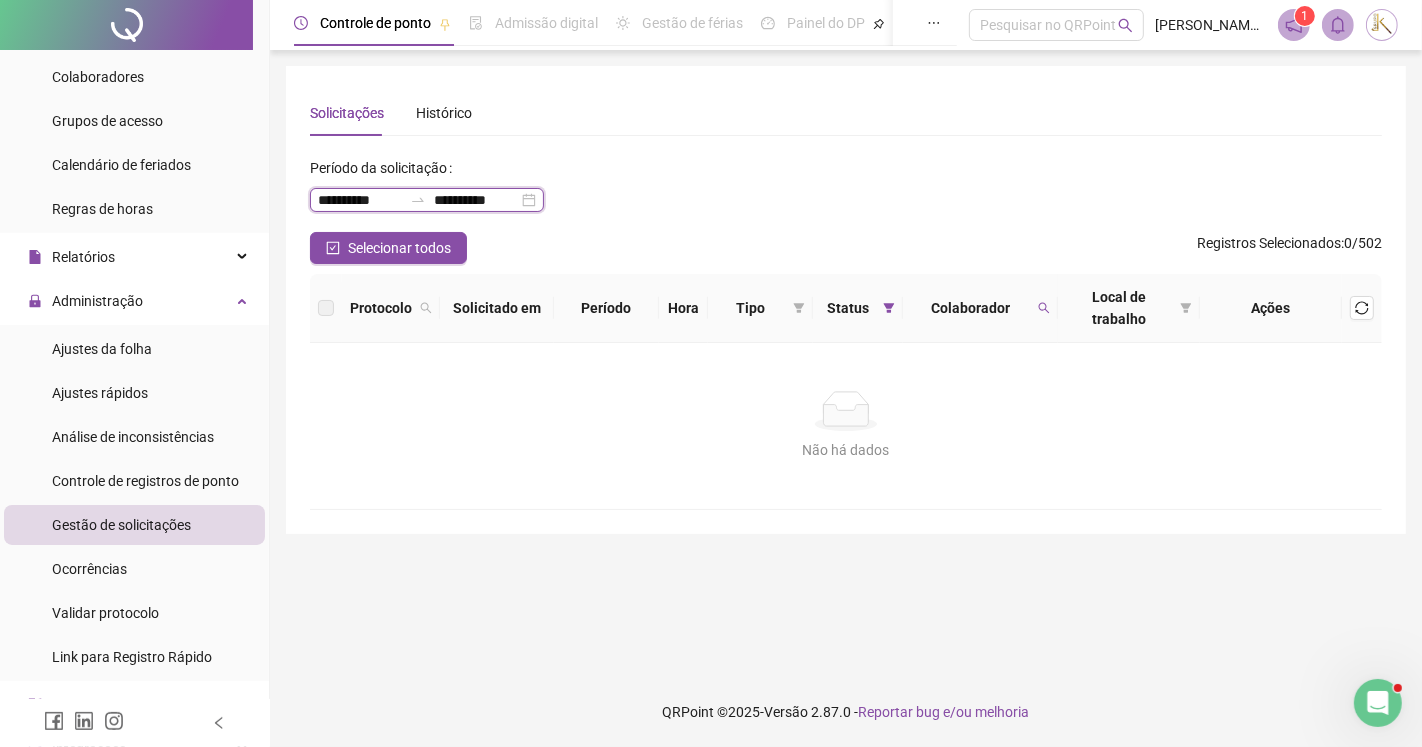 click on "**********" at bounding box center (360, 200) 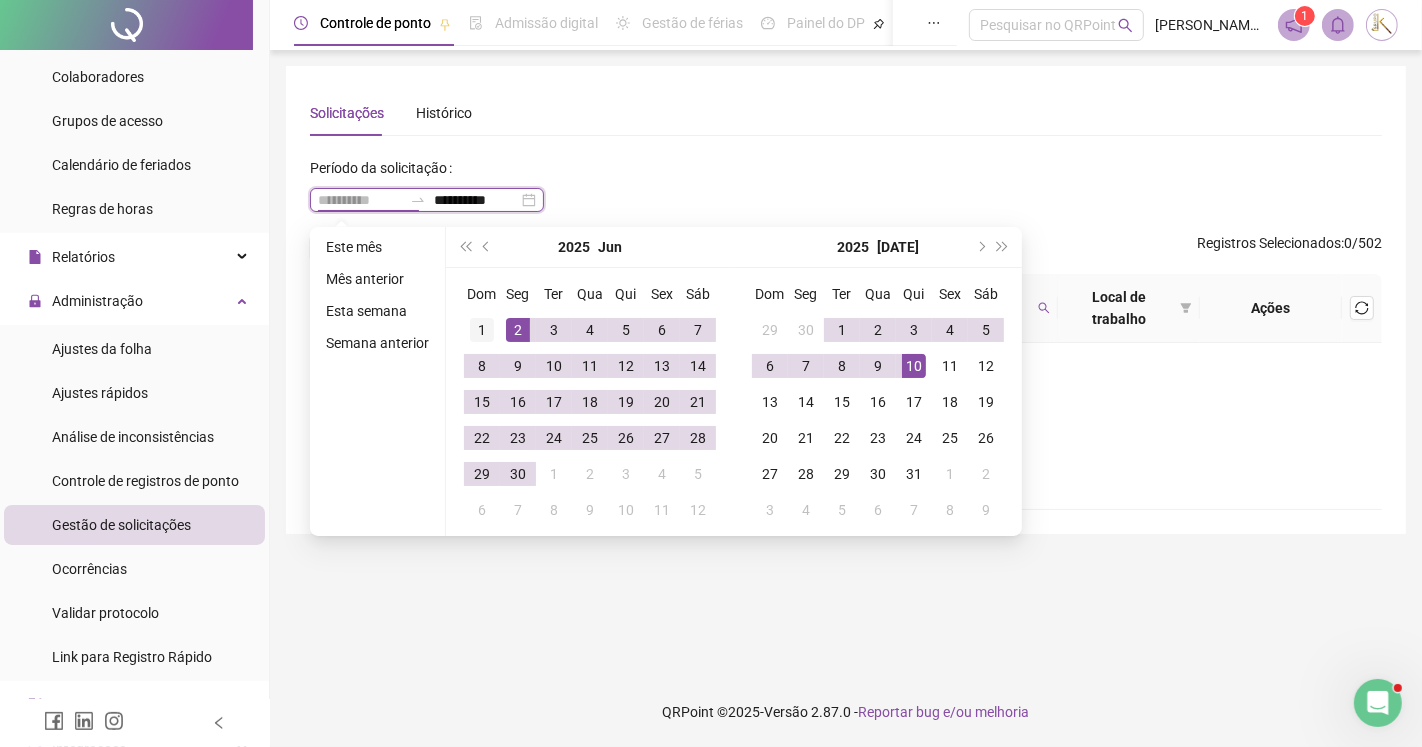 type on "**********" 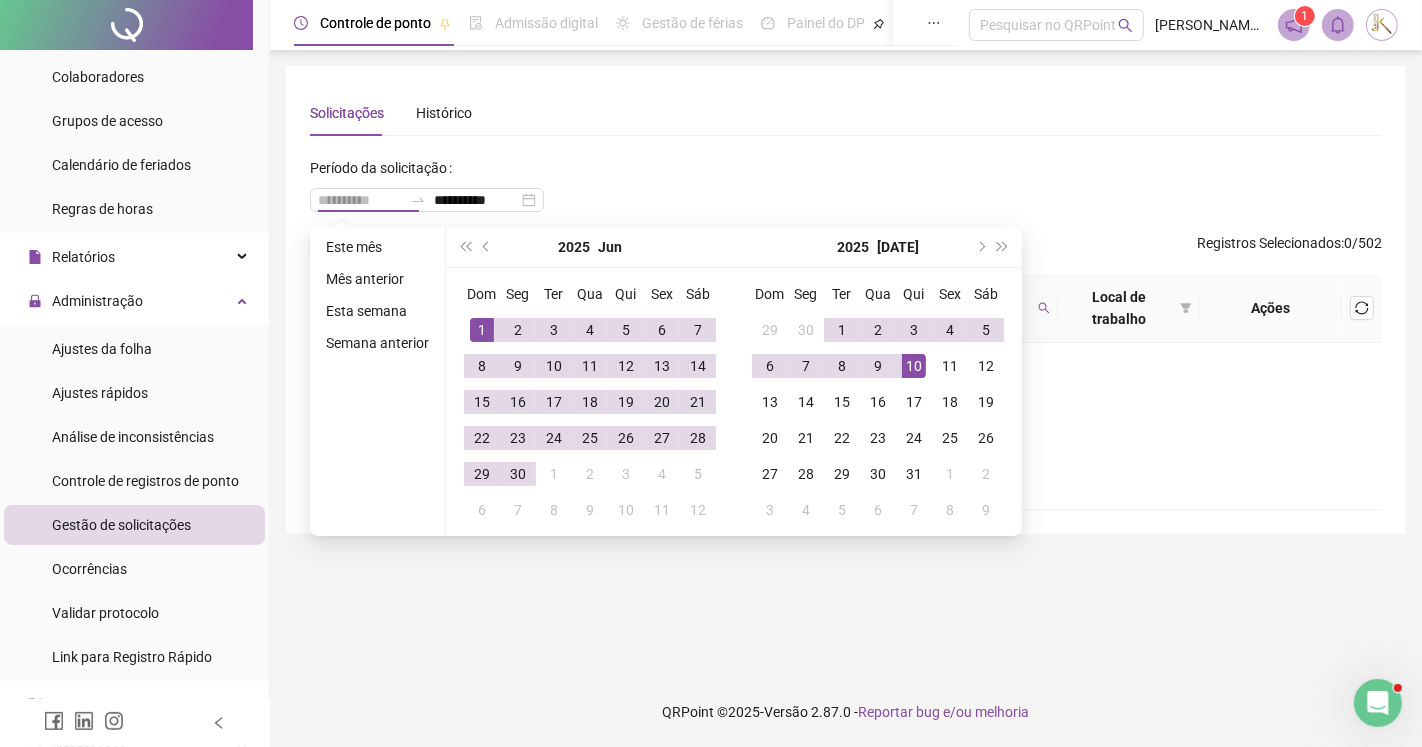 click on "1" at bounding box center (482, 330) 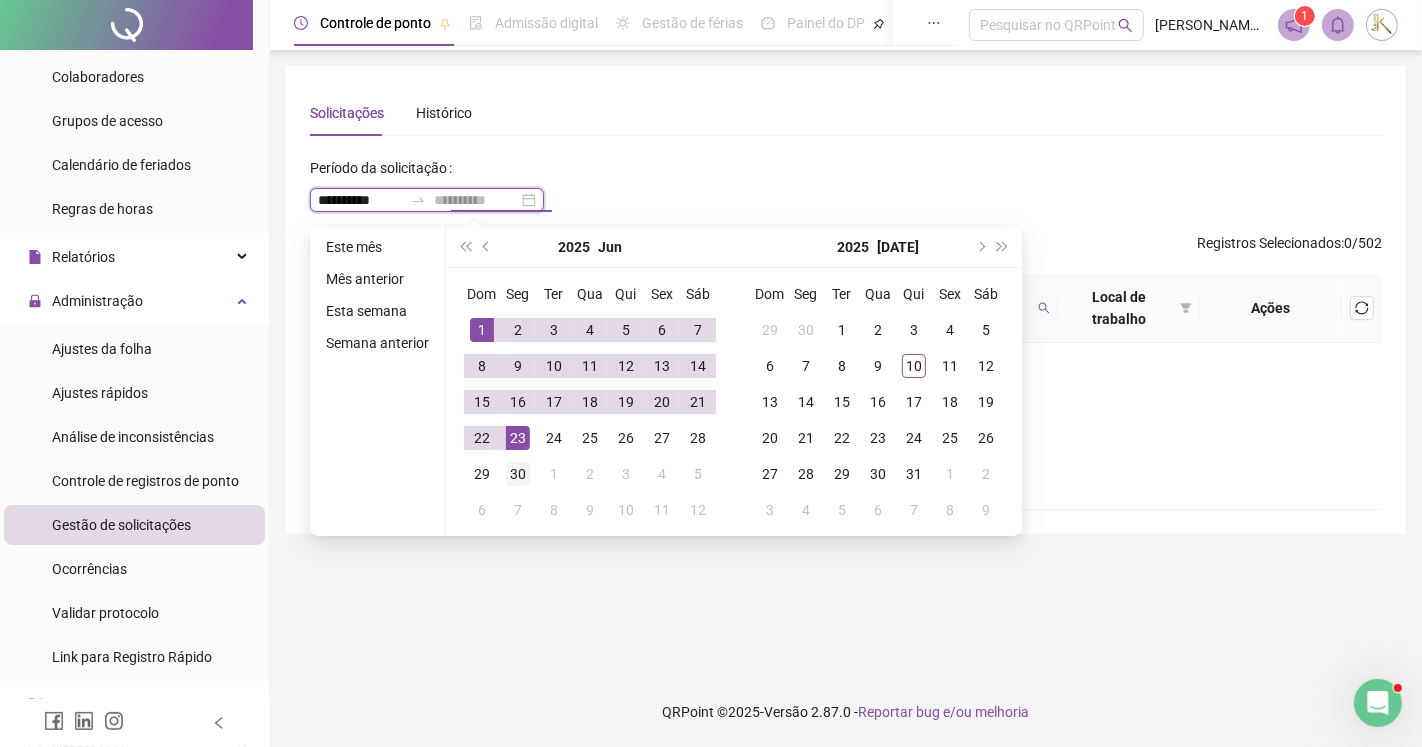 type on "**********" 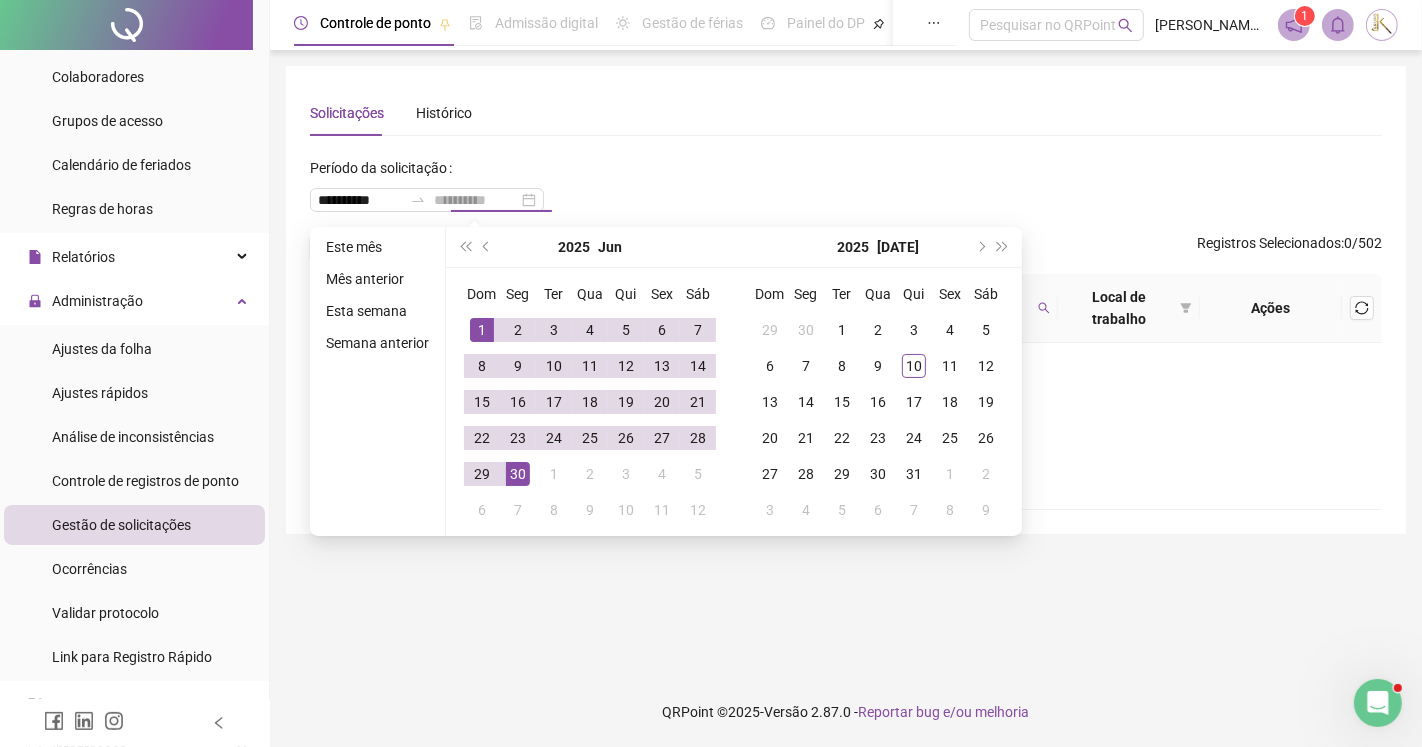 click on "30" at bounding box center (518, 474) 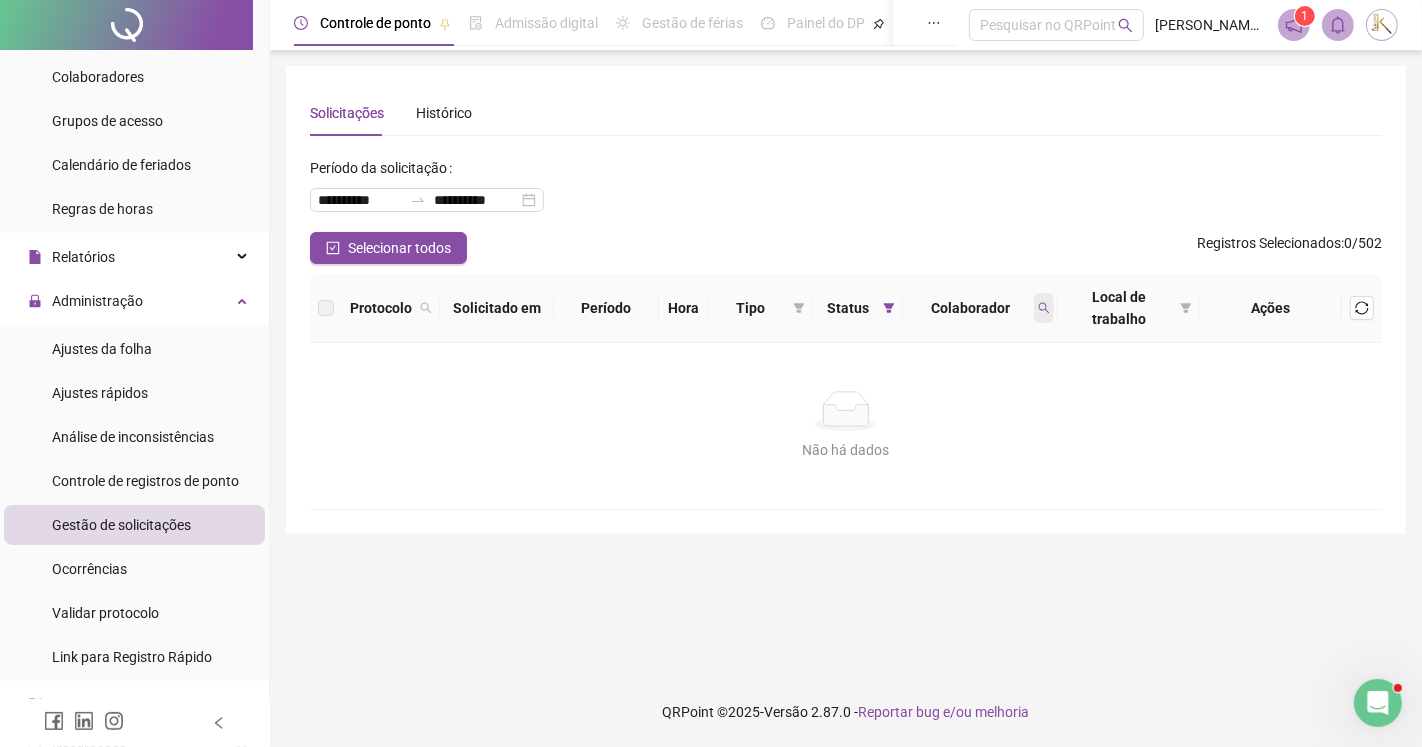 click 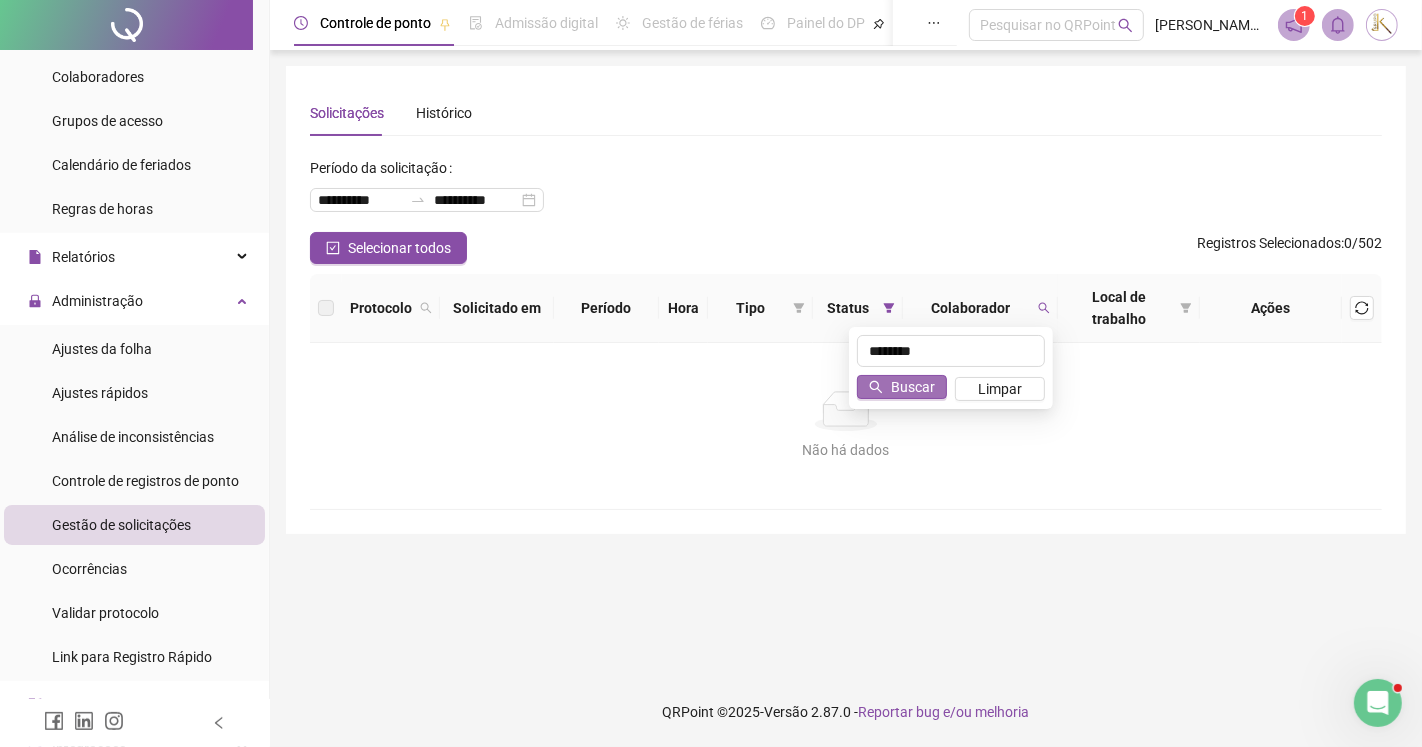 click on "Buscar" at bounding box center [913, 387] 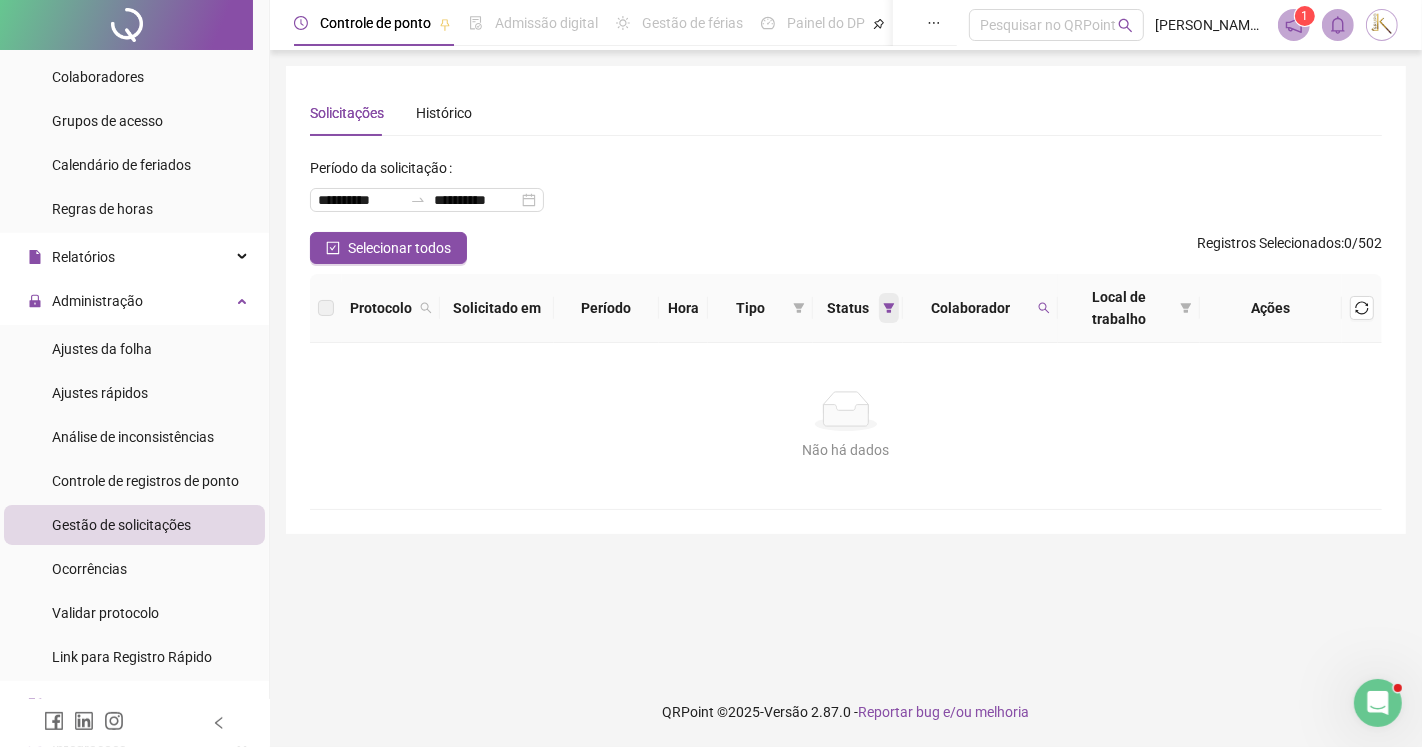 click 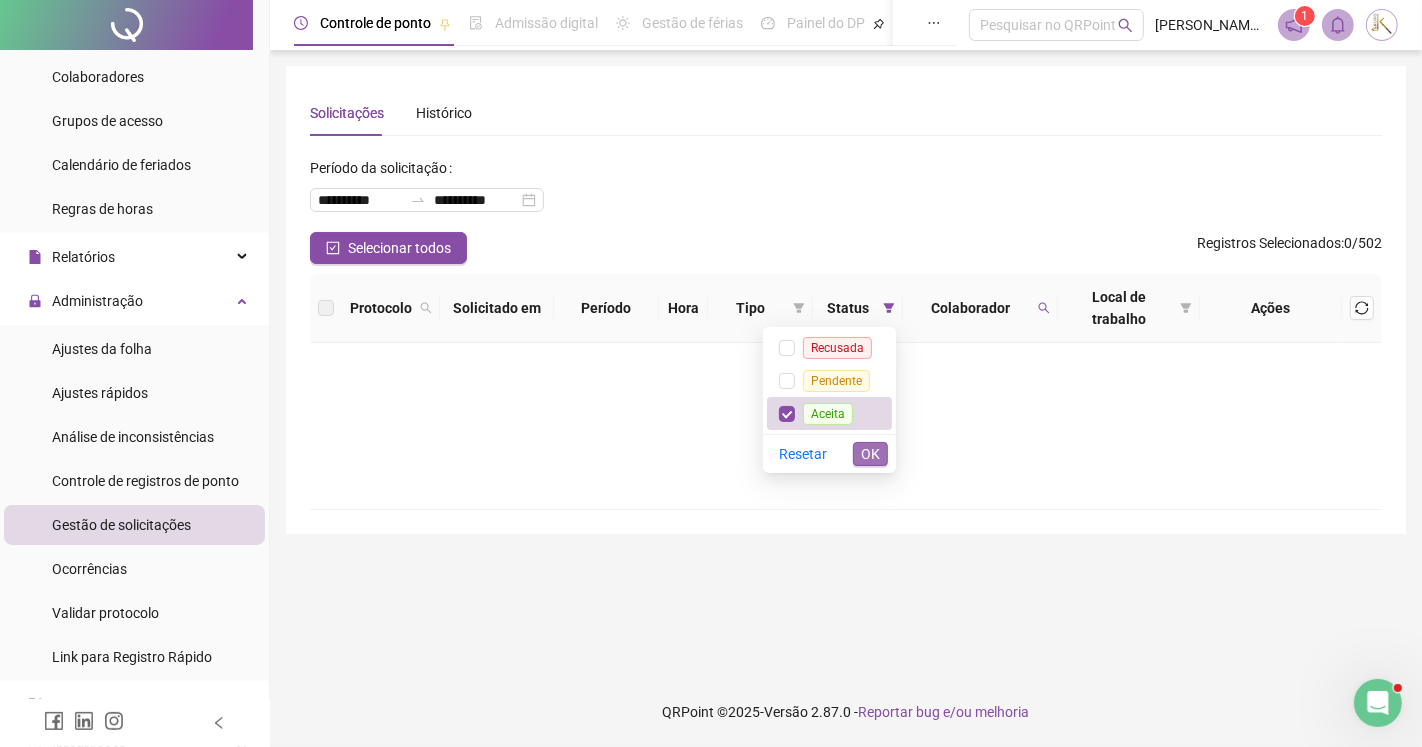 click on "OK" at bounding box center [870, 454] 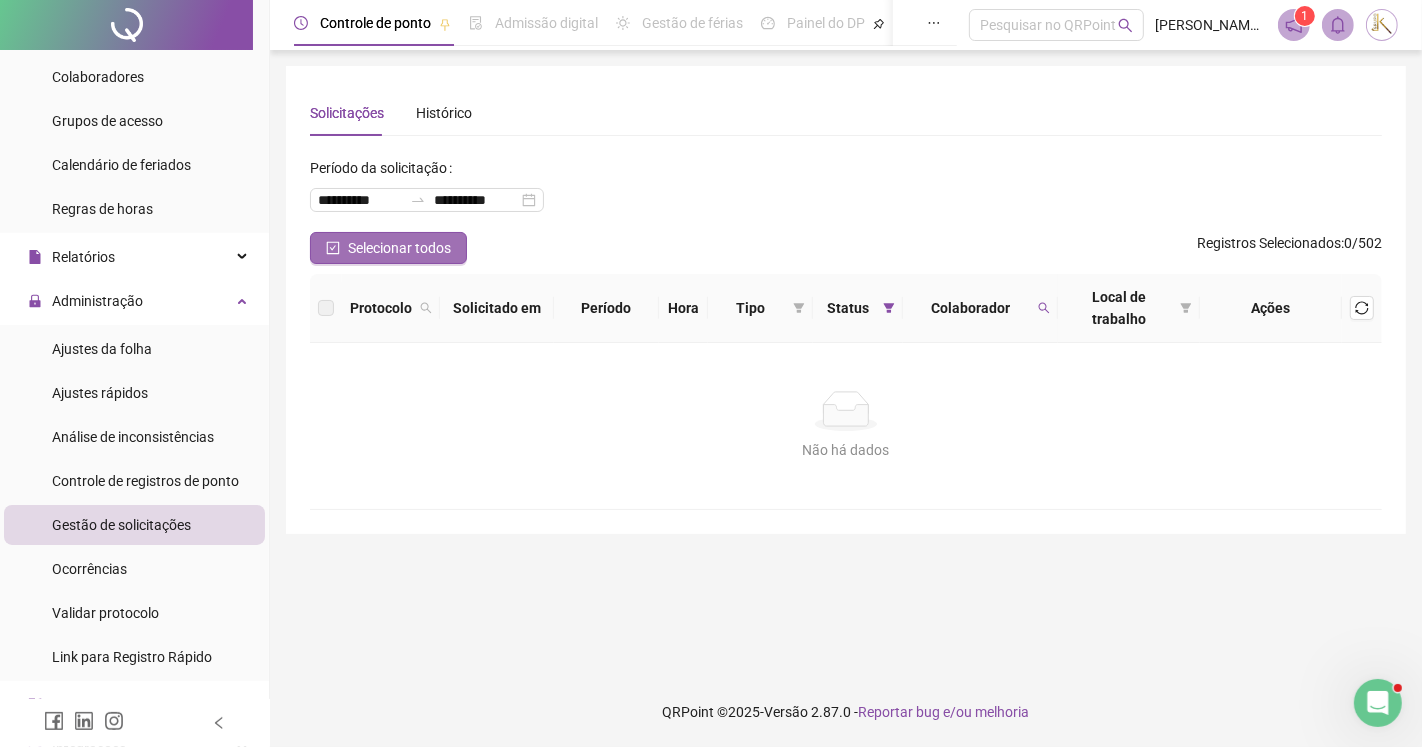 click on "Selecionar todos" at bounding box center [399, 248] 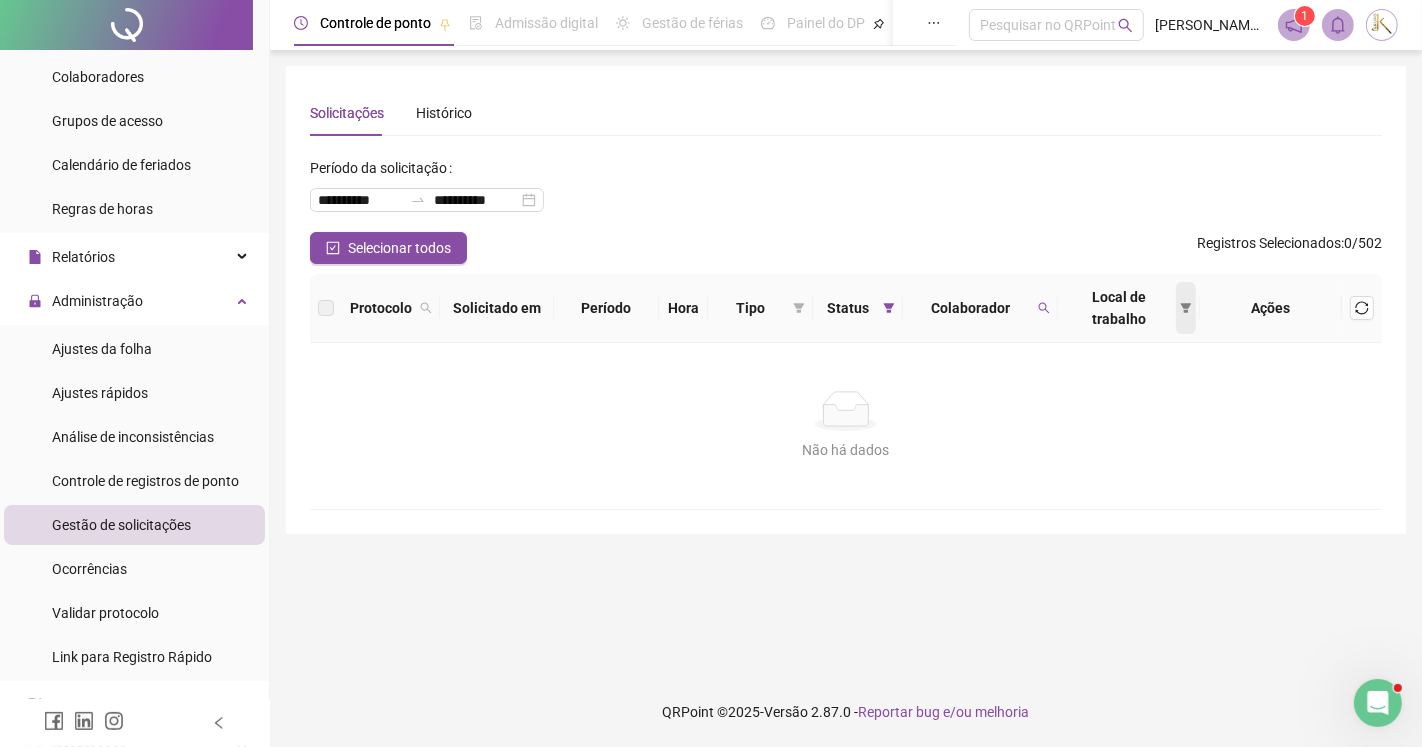 click 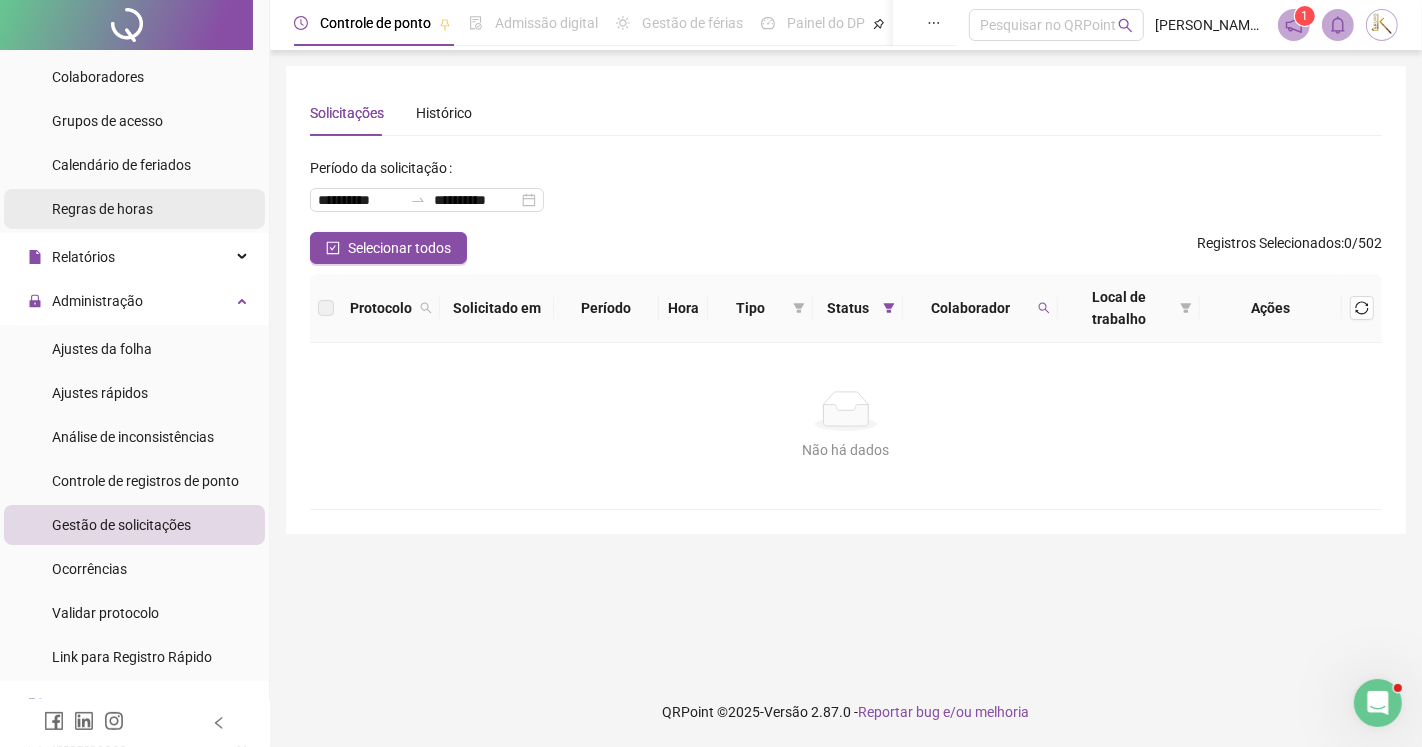 click 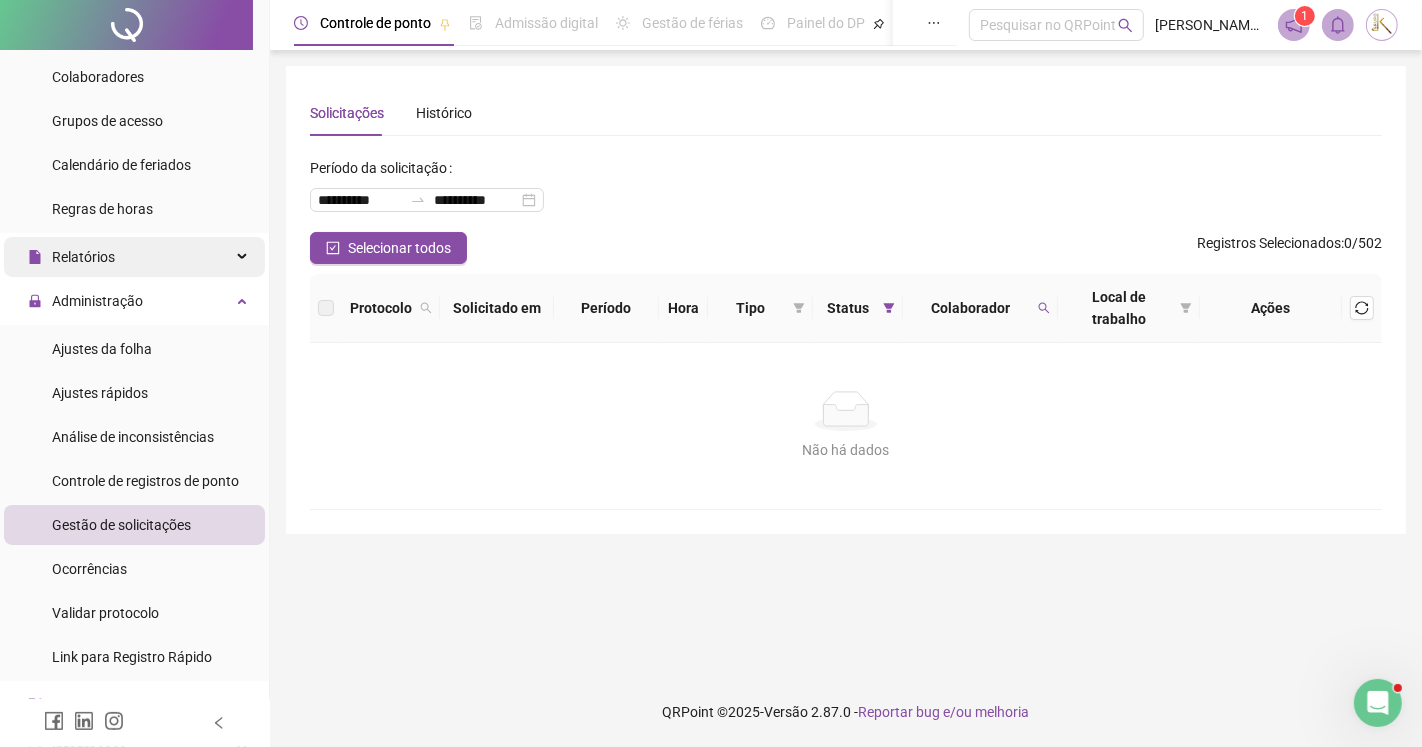 click on "Relatórios" at bounding box center (83, 257) 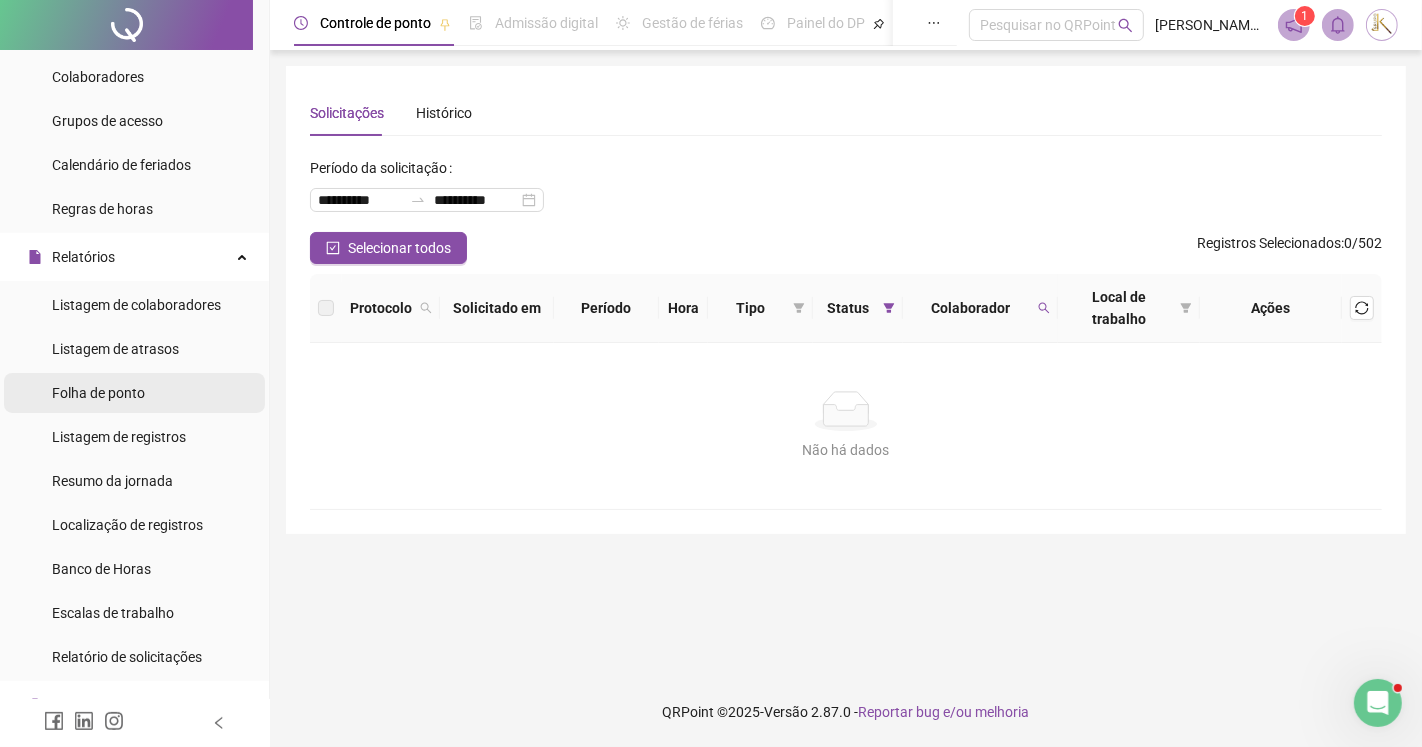 click on "Folha de ponto" at bounding box center [98, 393] 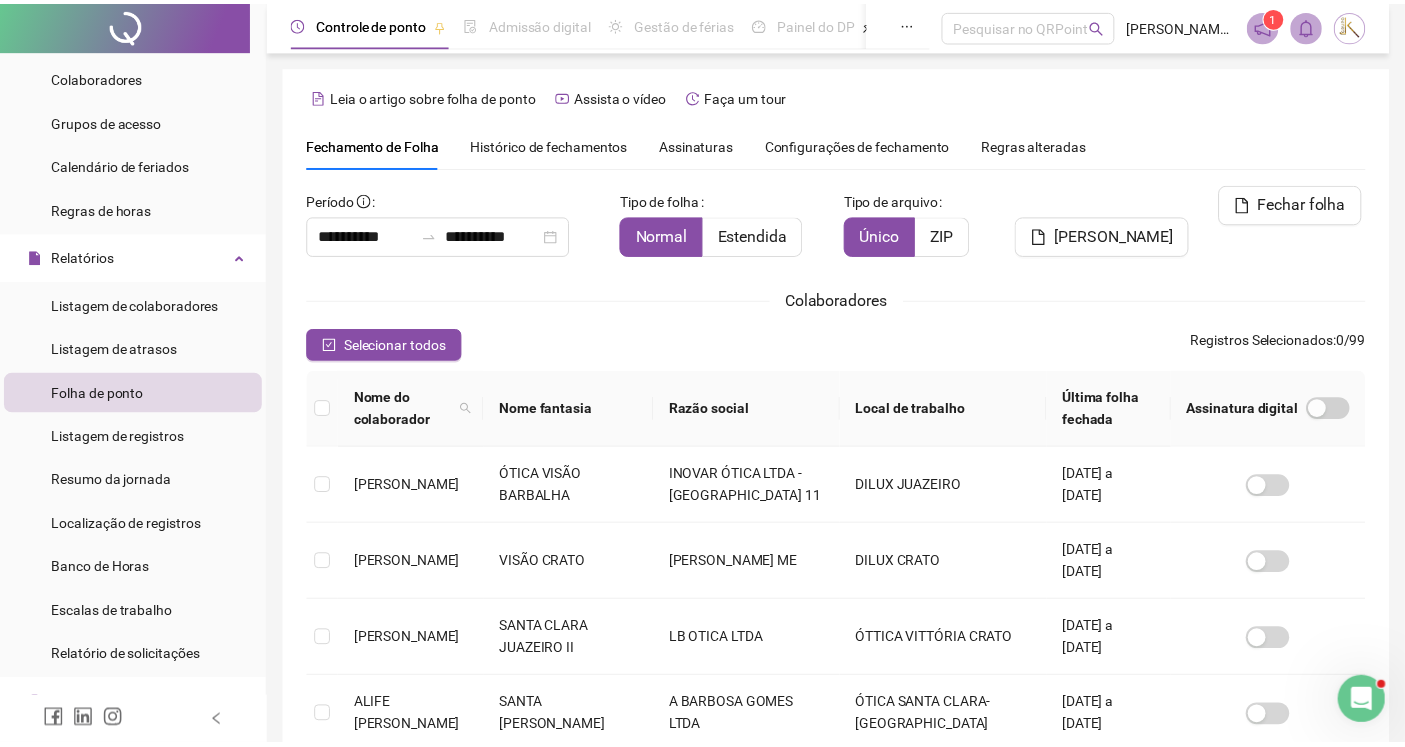 scroll, scrollTop: 35, scrollLeft: 0, axis: vertical 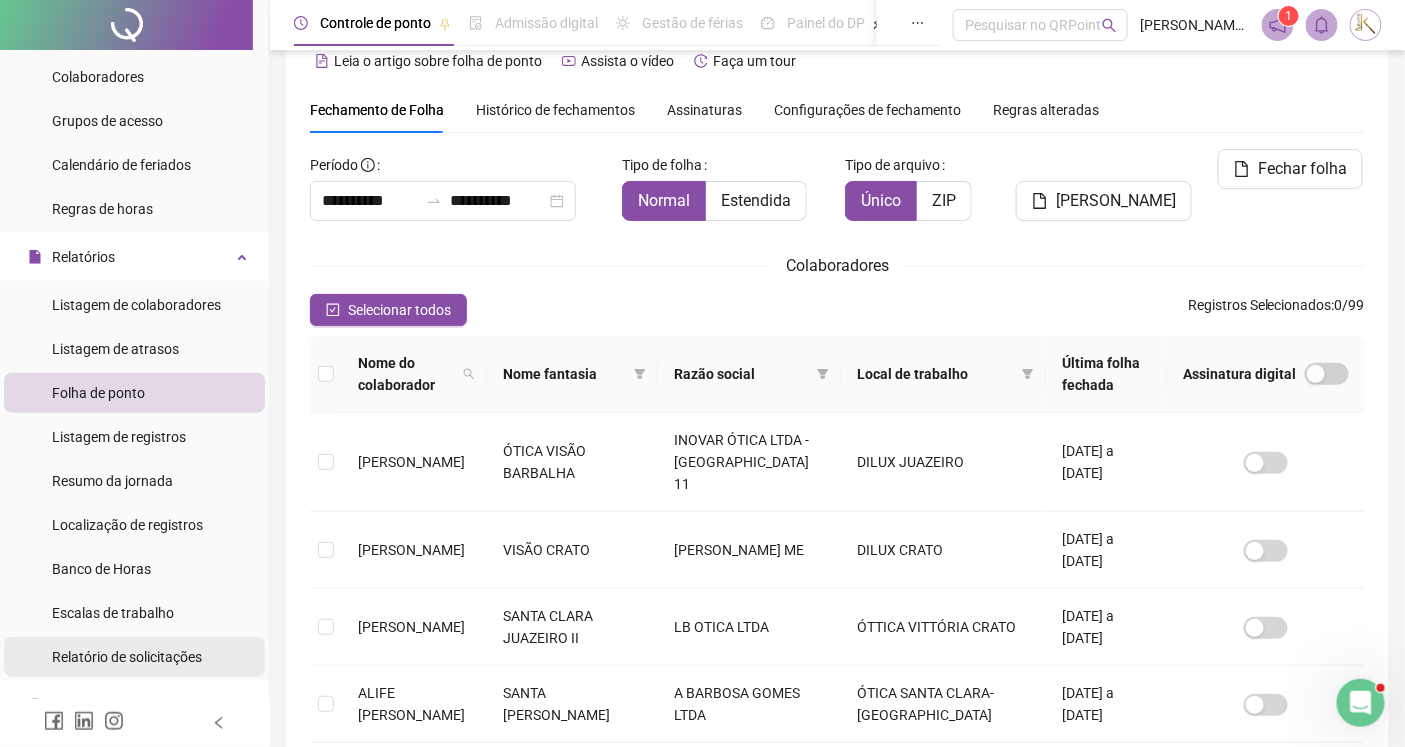click on "Relatório de solicitações" at bounding box center (127, 657) 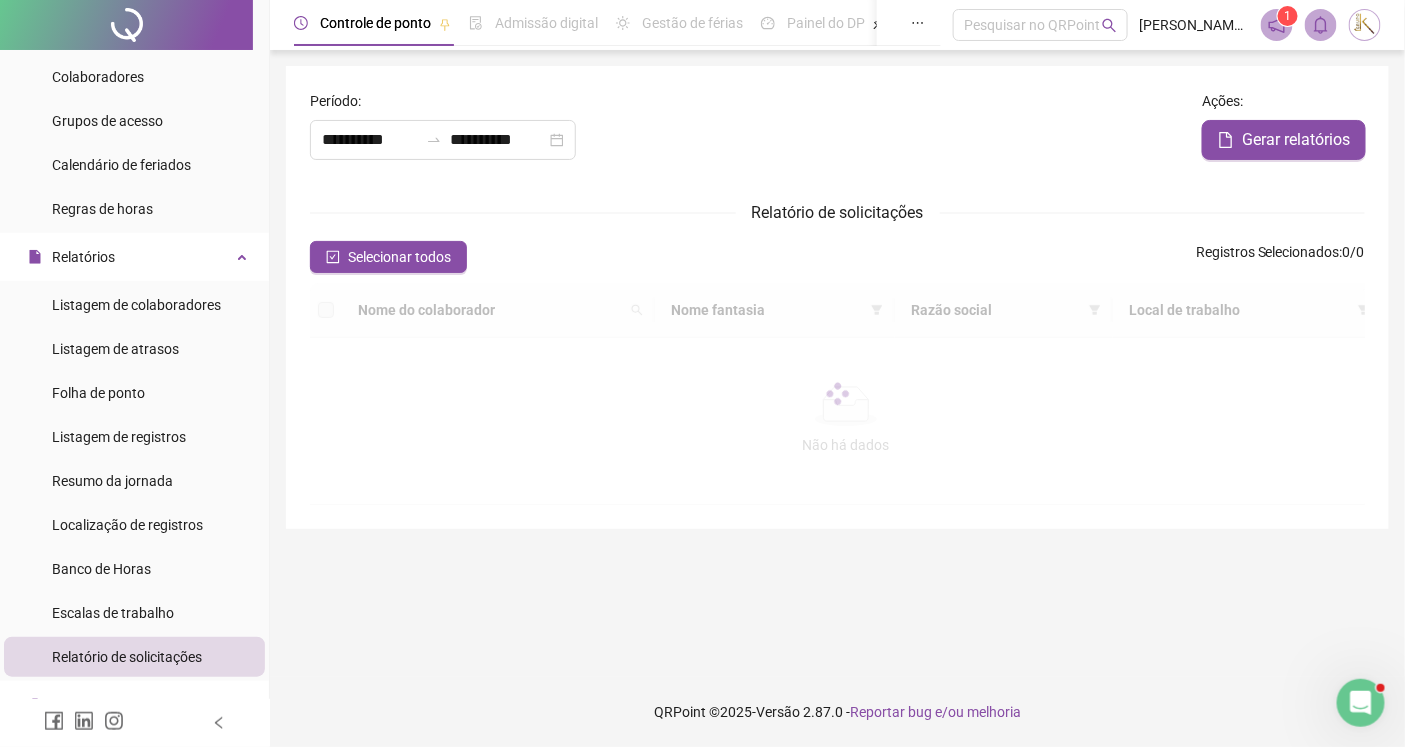 scroll, scrollTop: 0, scrollLeft: 0, axis: both 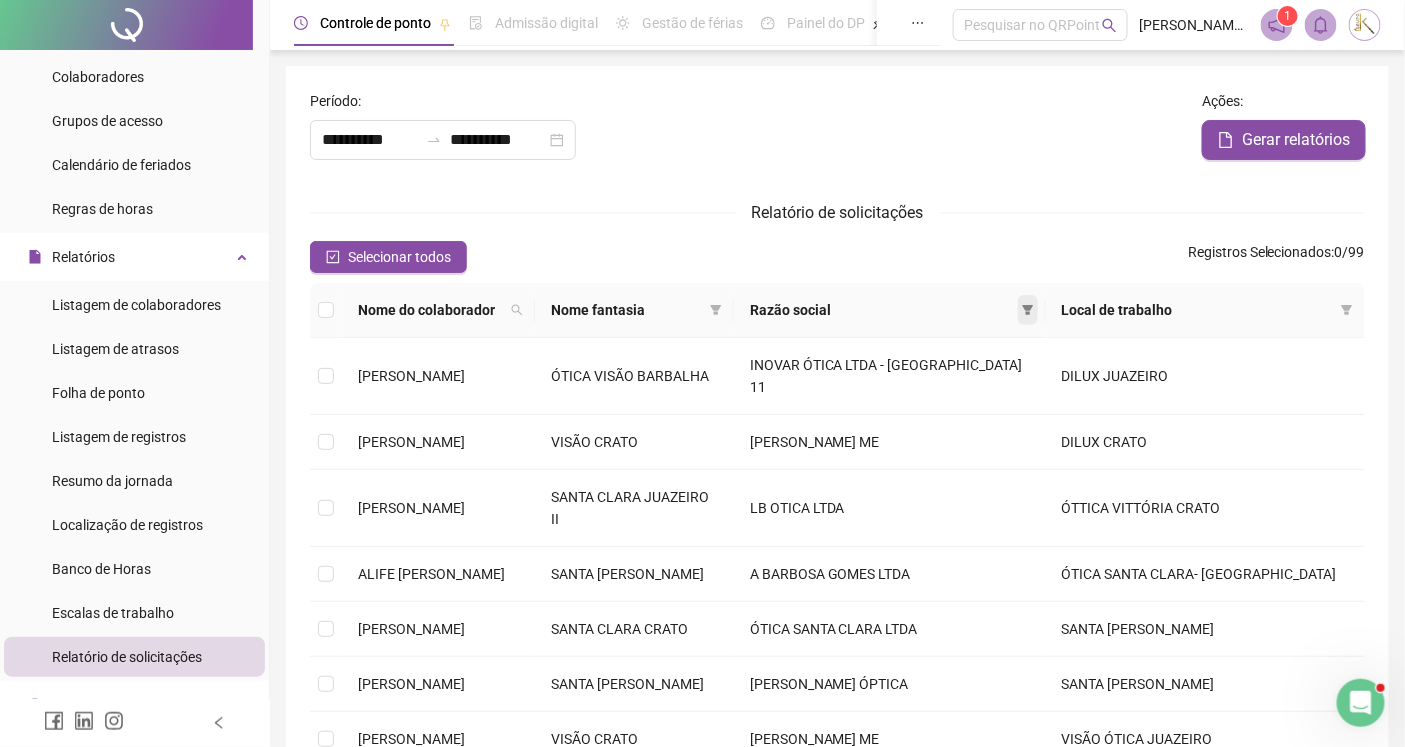 click 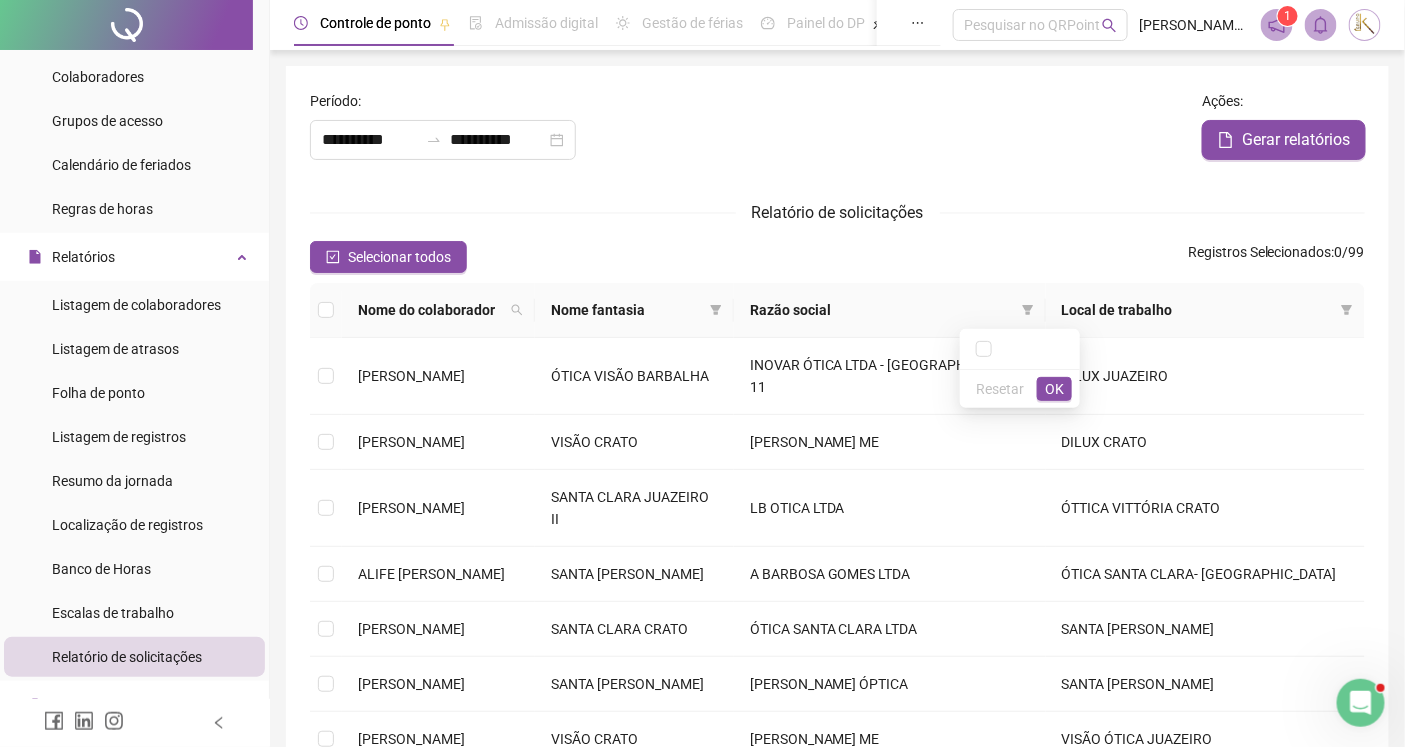 click on "Selecionar todos Registros Selecionados :  0 / 99" at bounding box center (837, 257) 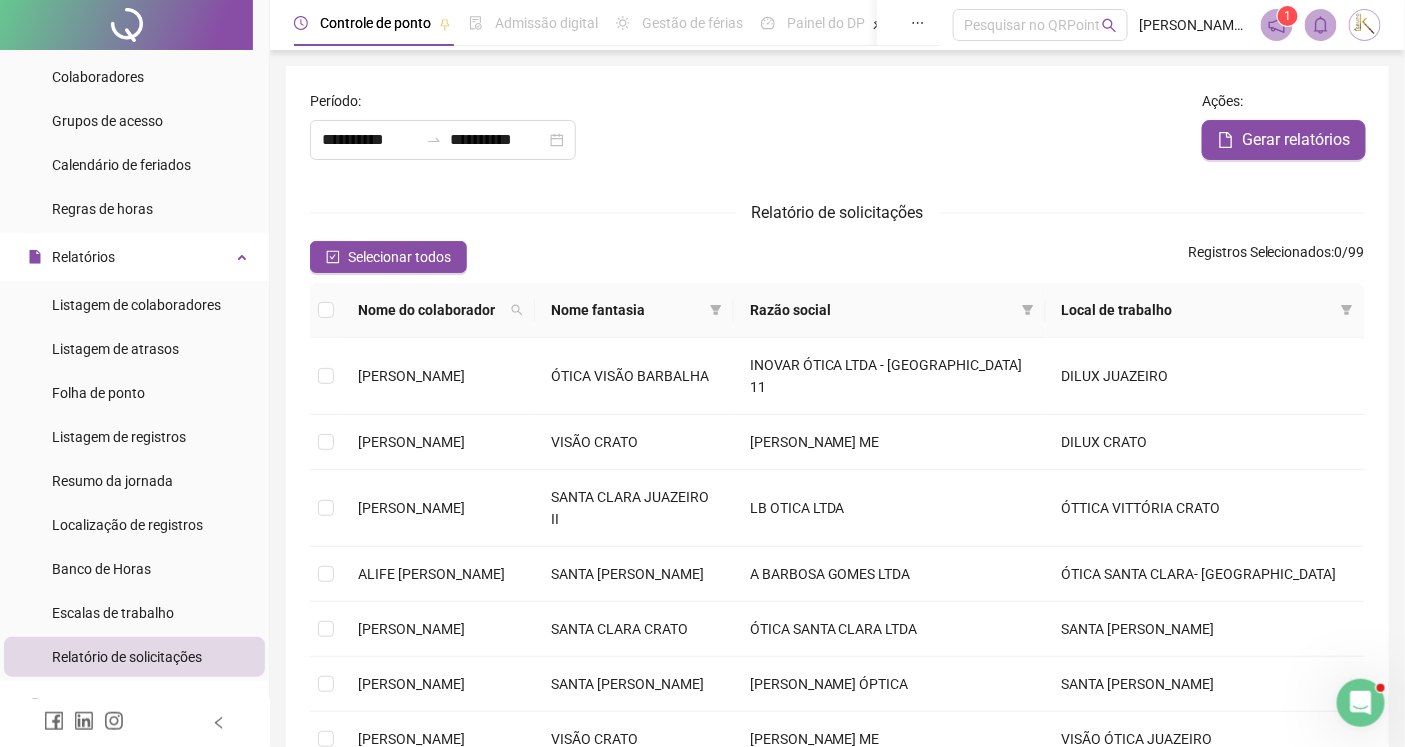 click on "Relatório de solicitações" at bounding box center (127, 657) 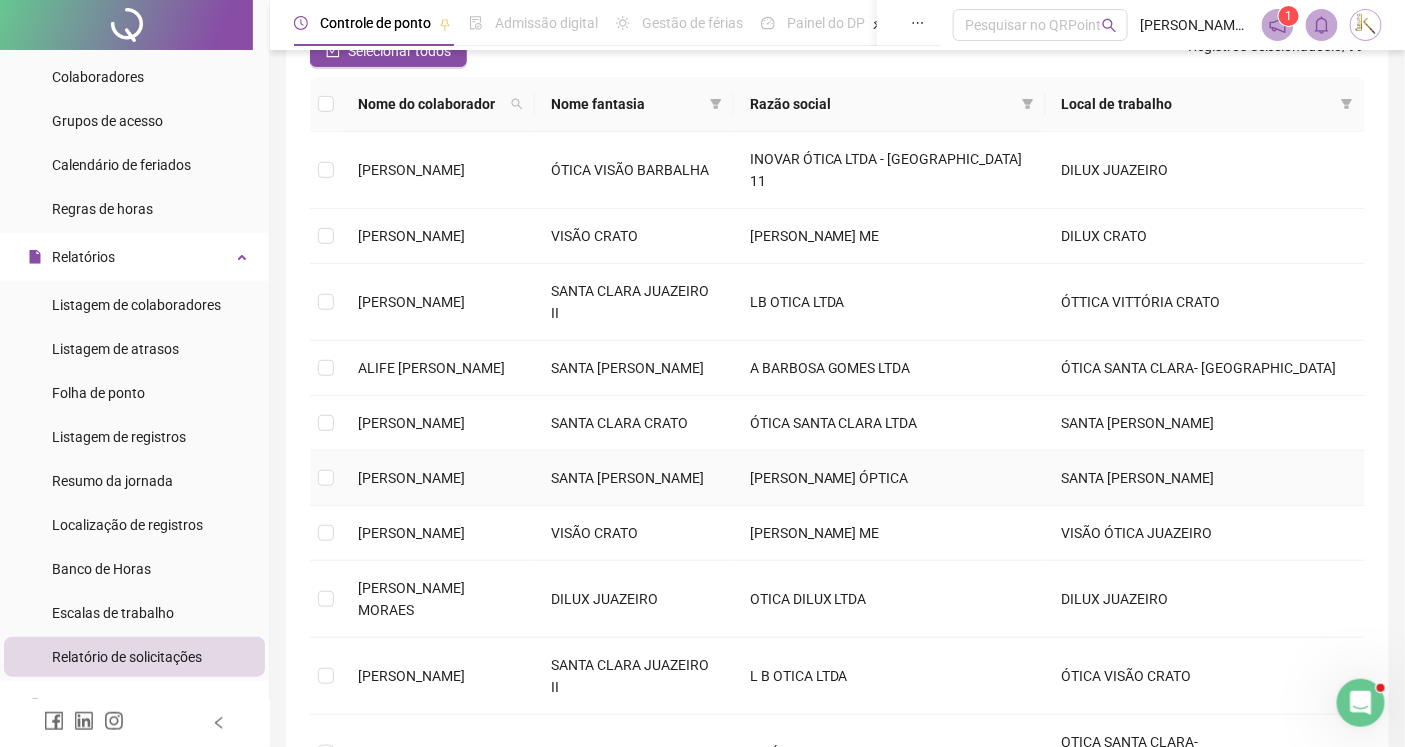scroll, scrollTop: 444, scrollLeft: 0, axis: vertical 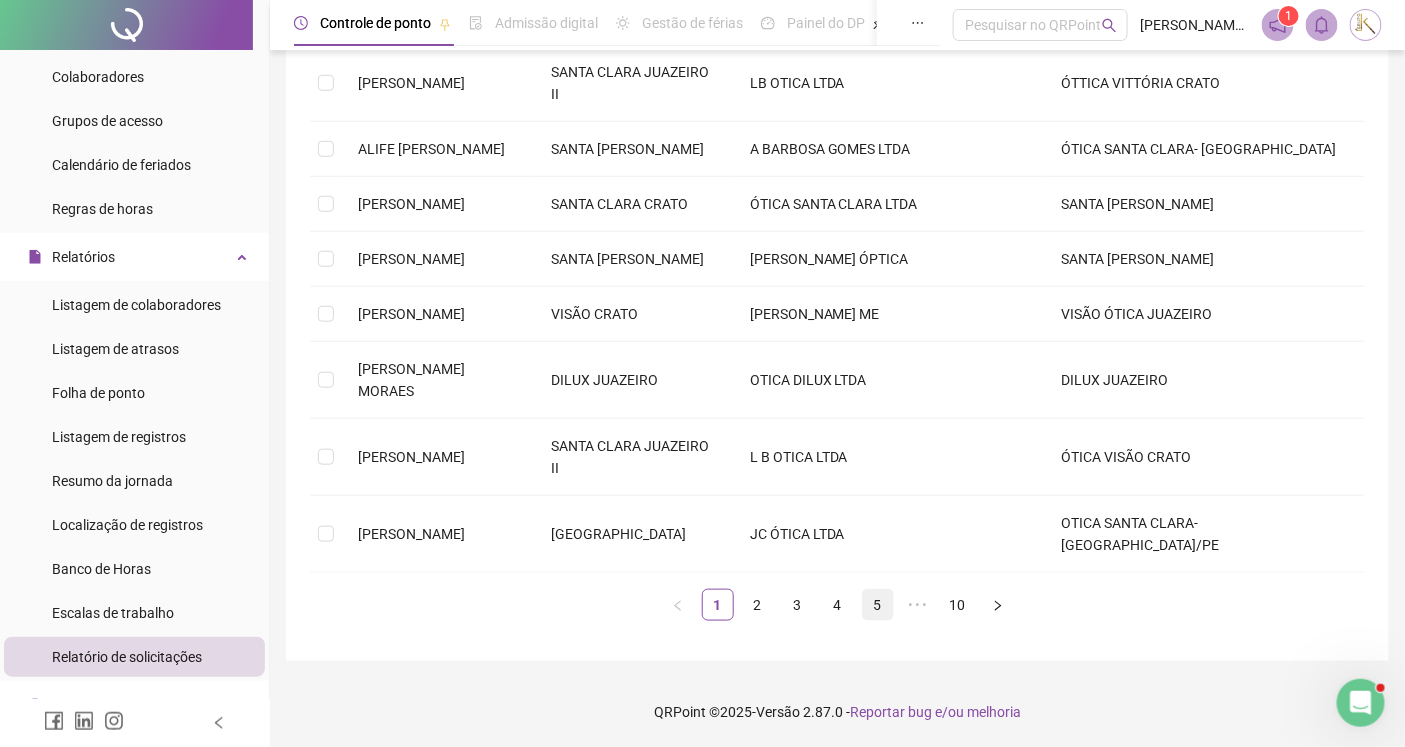 click on "5" at bounding box center (878, 605) 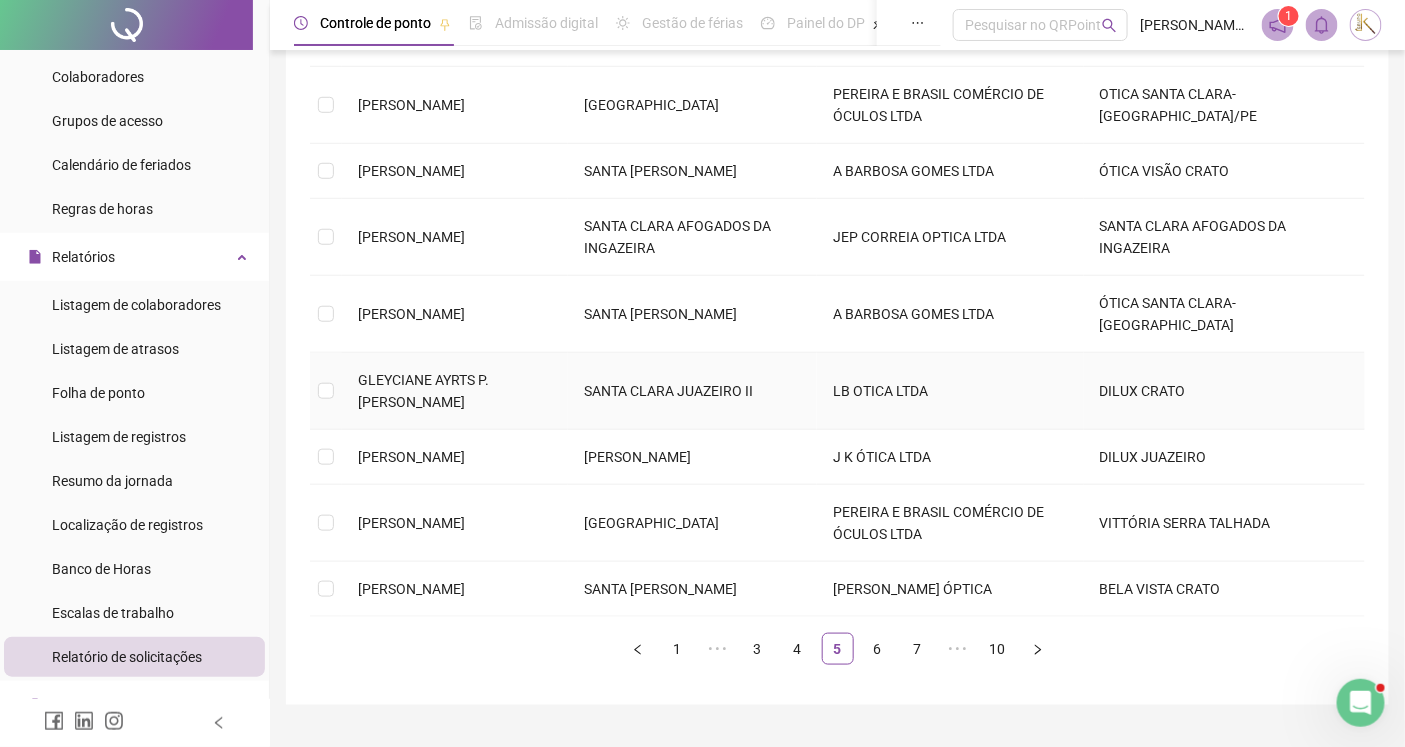 scroll, scrollTop: 0, scrollLeft: 0, axis: both 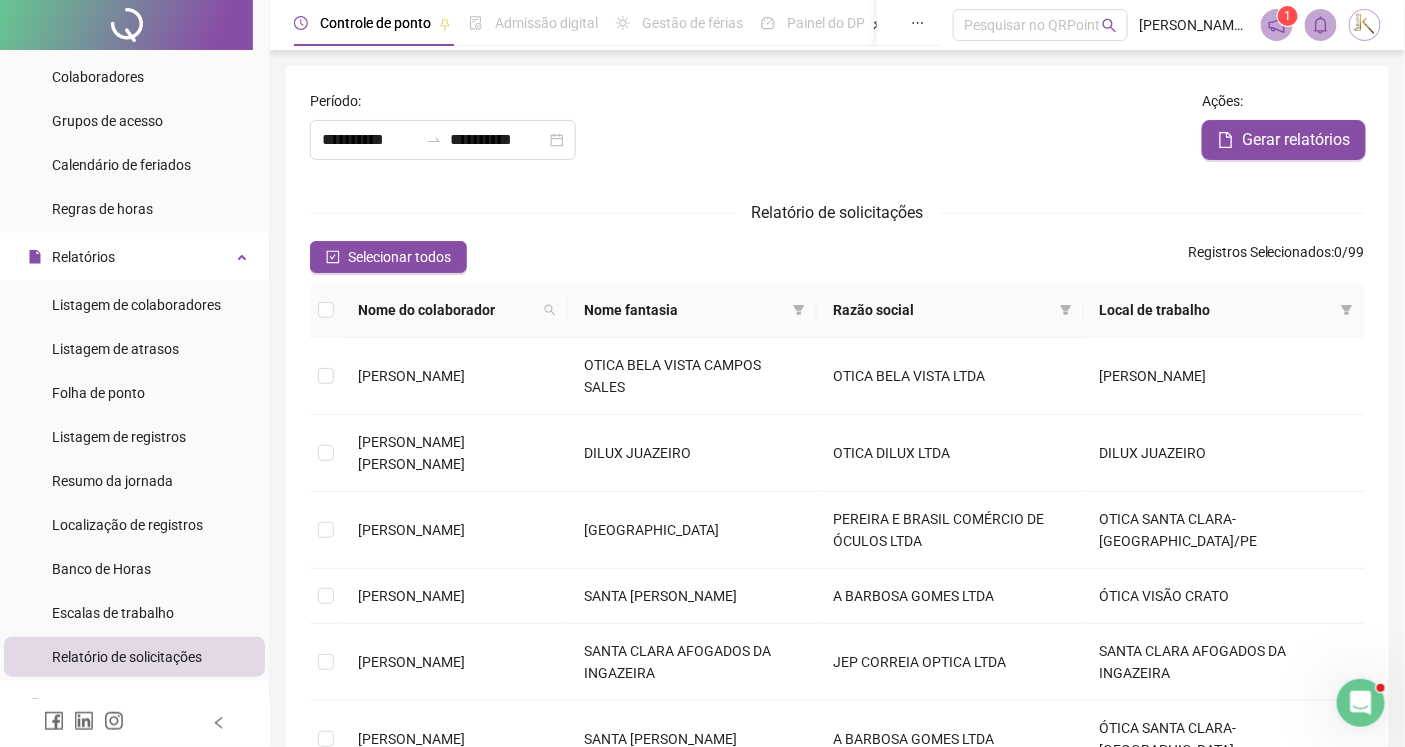 click on "Razão social" at bounding box center [950, 310] 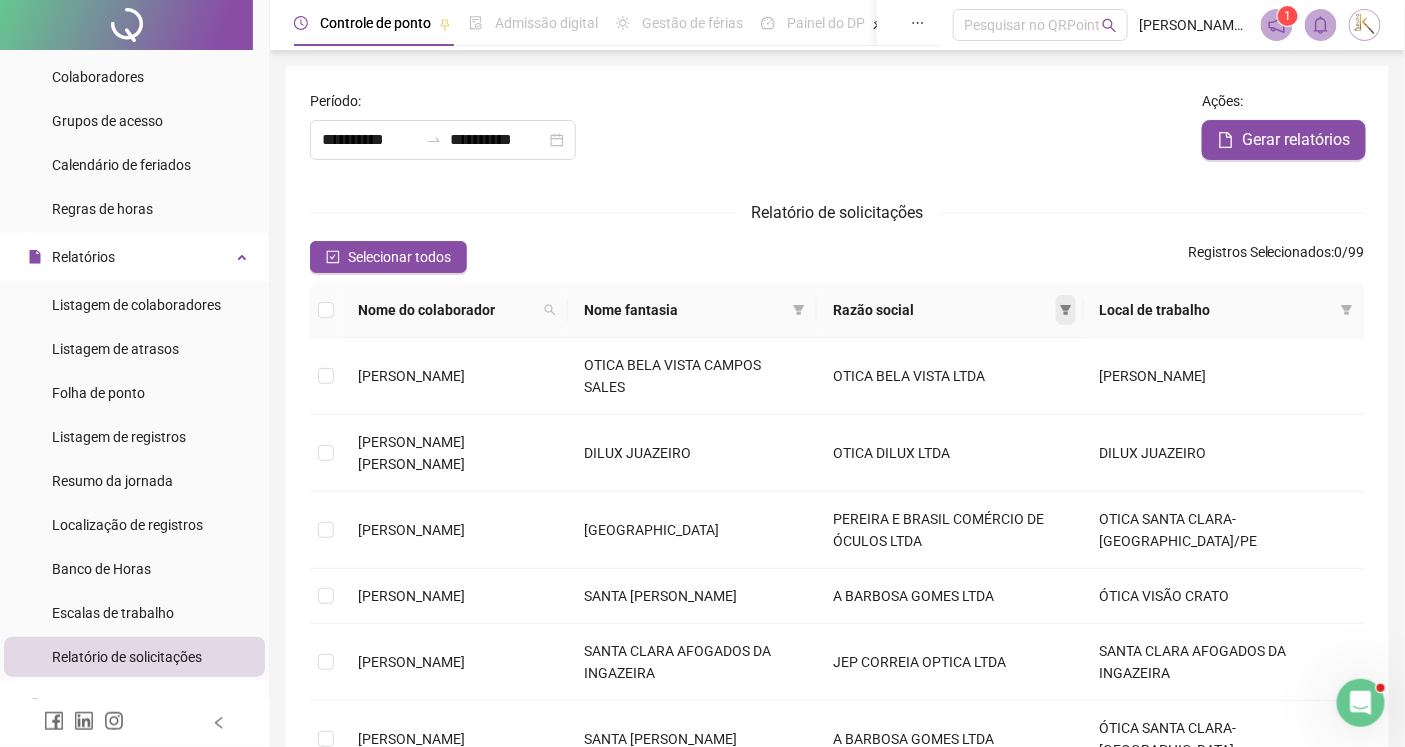 click at bounding box center (1066, 310) 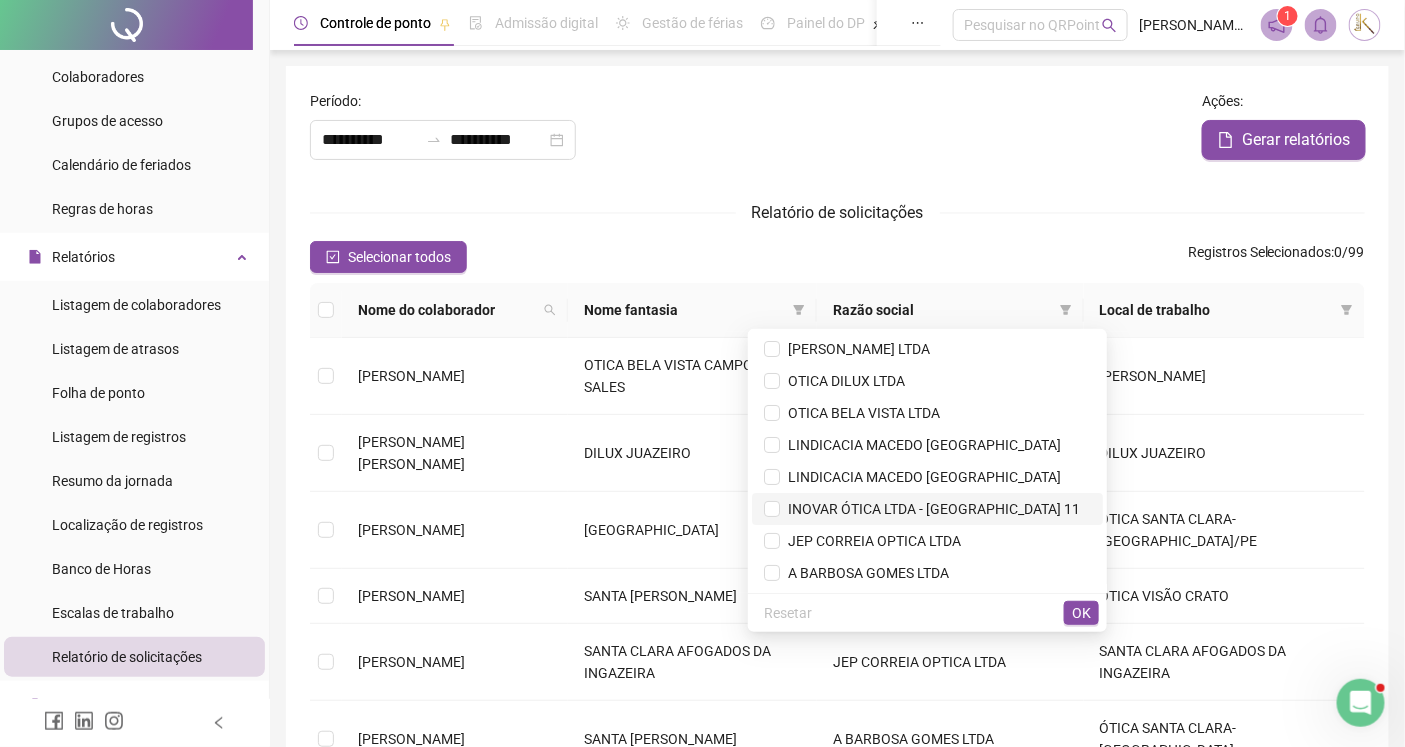 click on "INOVAR ÓTICA LTDA - [GEOGRAPHIC_DATA] 11" at bounding box center [930, 509] 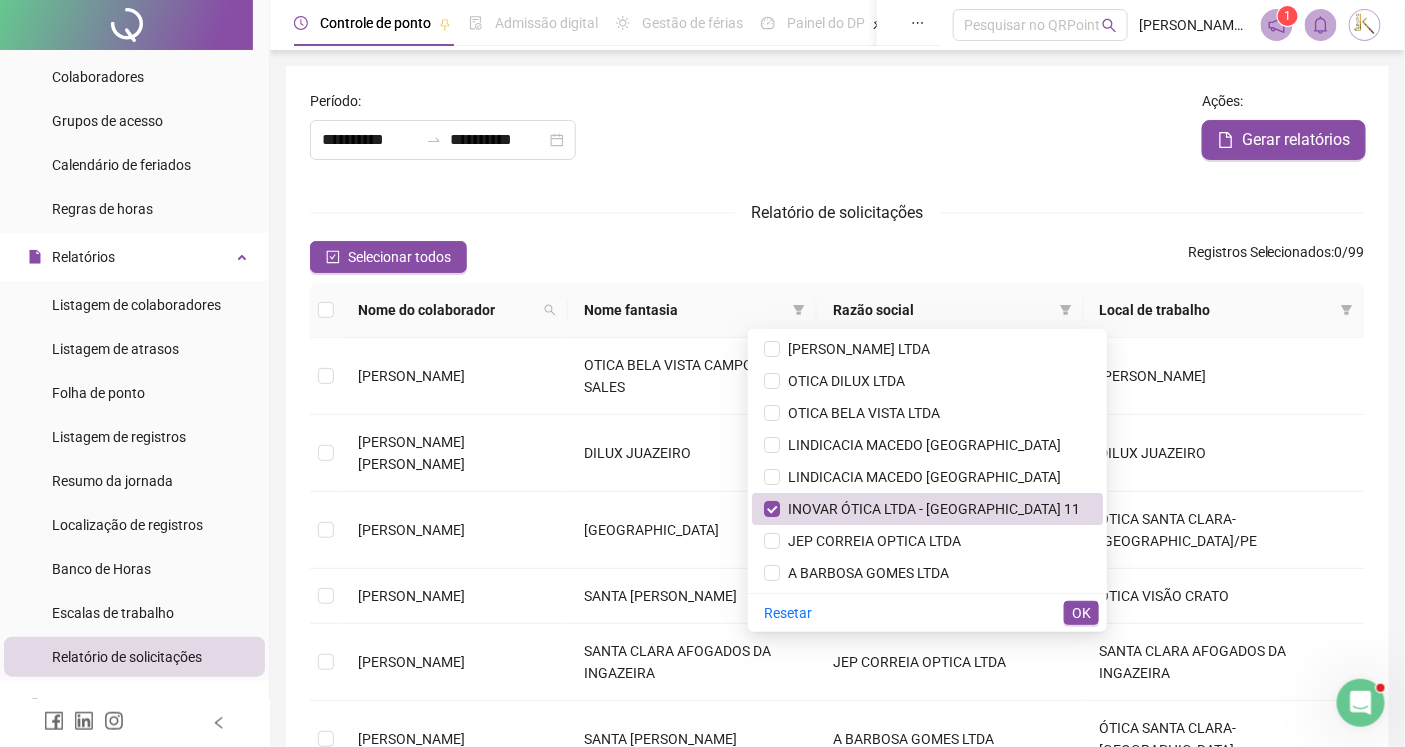 click on "Relatório de solicitações" at bounding box center [837, 212] 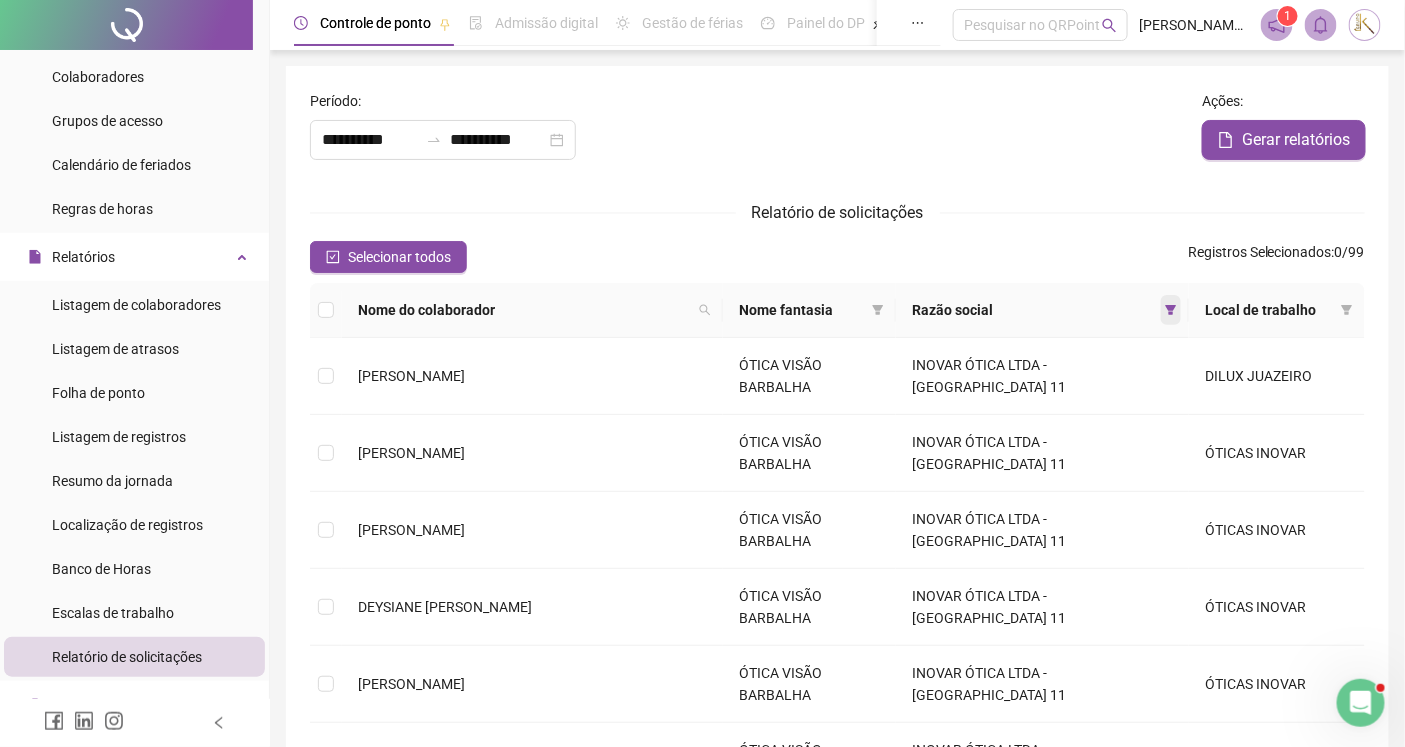 click at bounding box center [1171, 310] 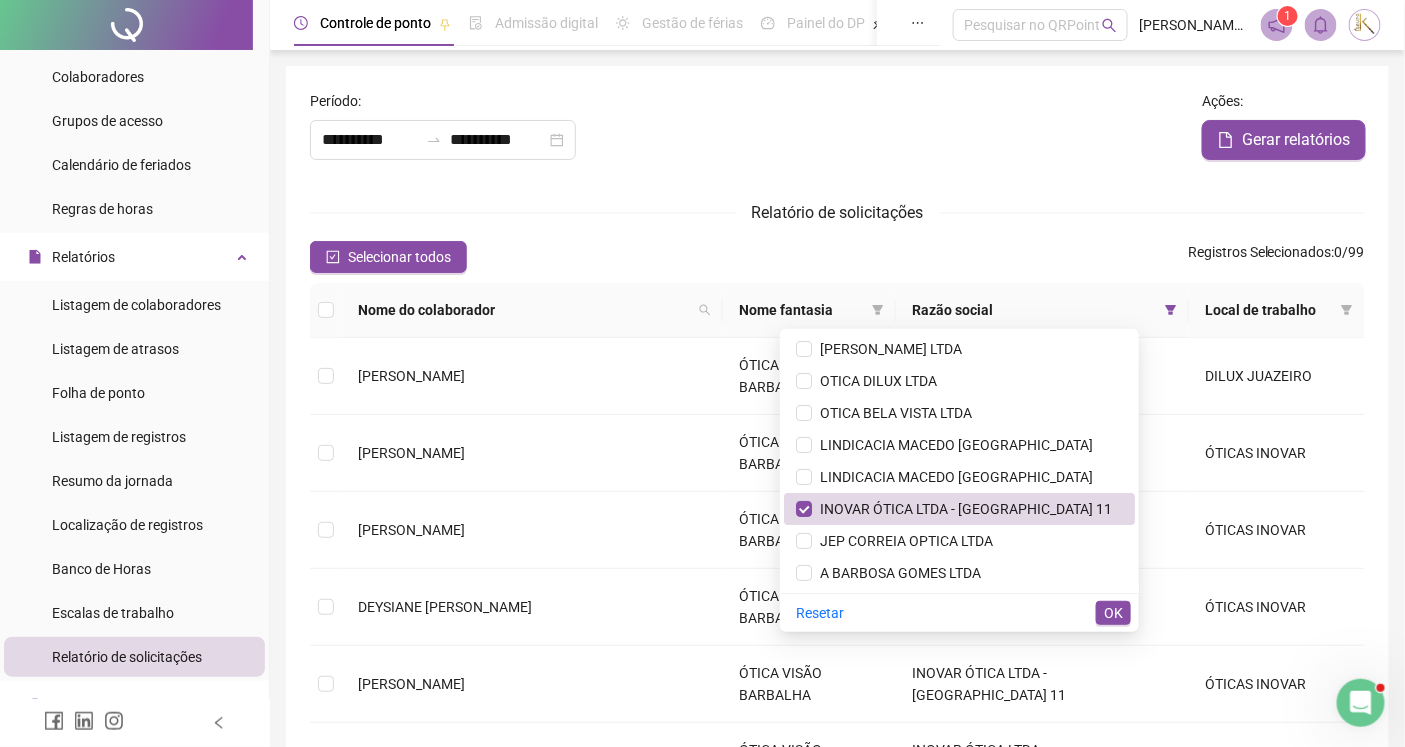 click on "Nome fantasia" at bounding box center [801, 310] 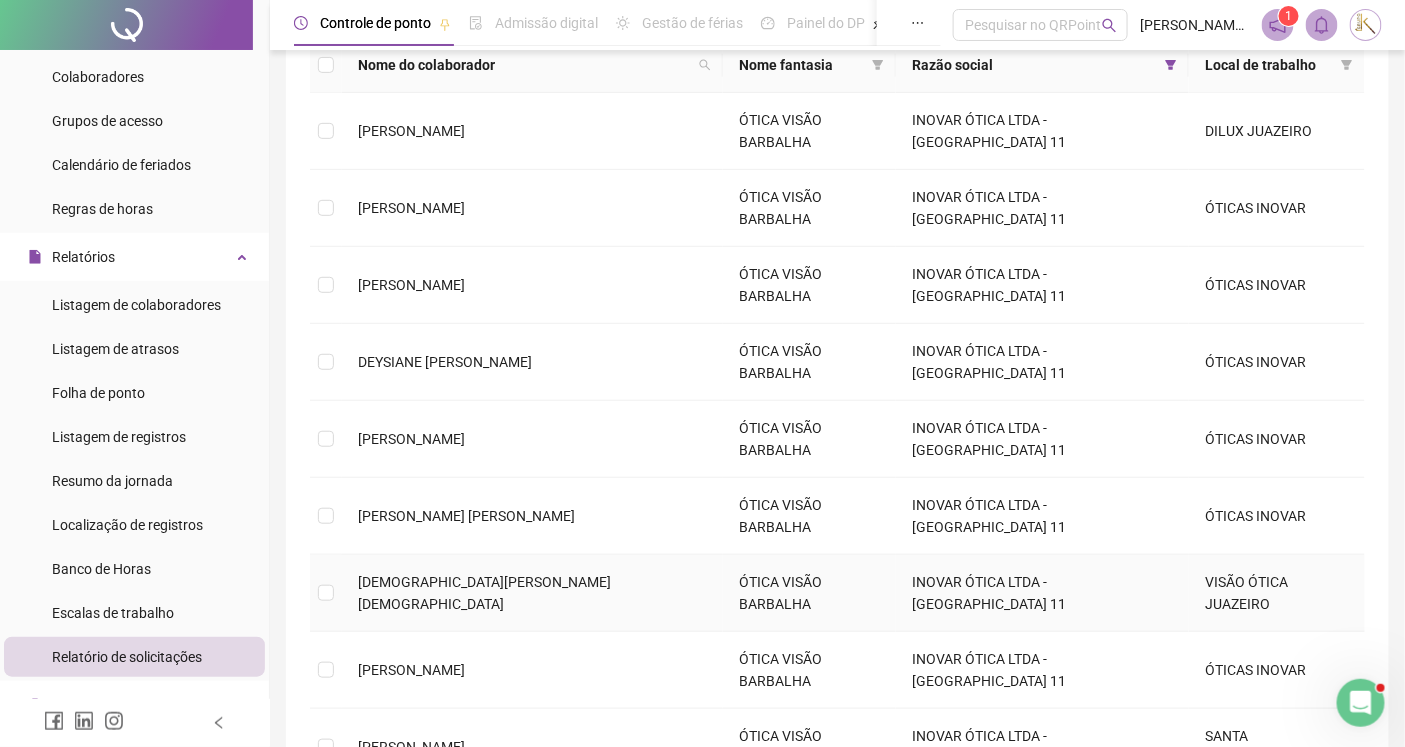 scroll, scrollTop: 204, scrollLeft: 0, axis: vertical 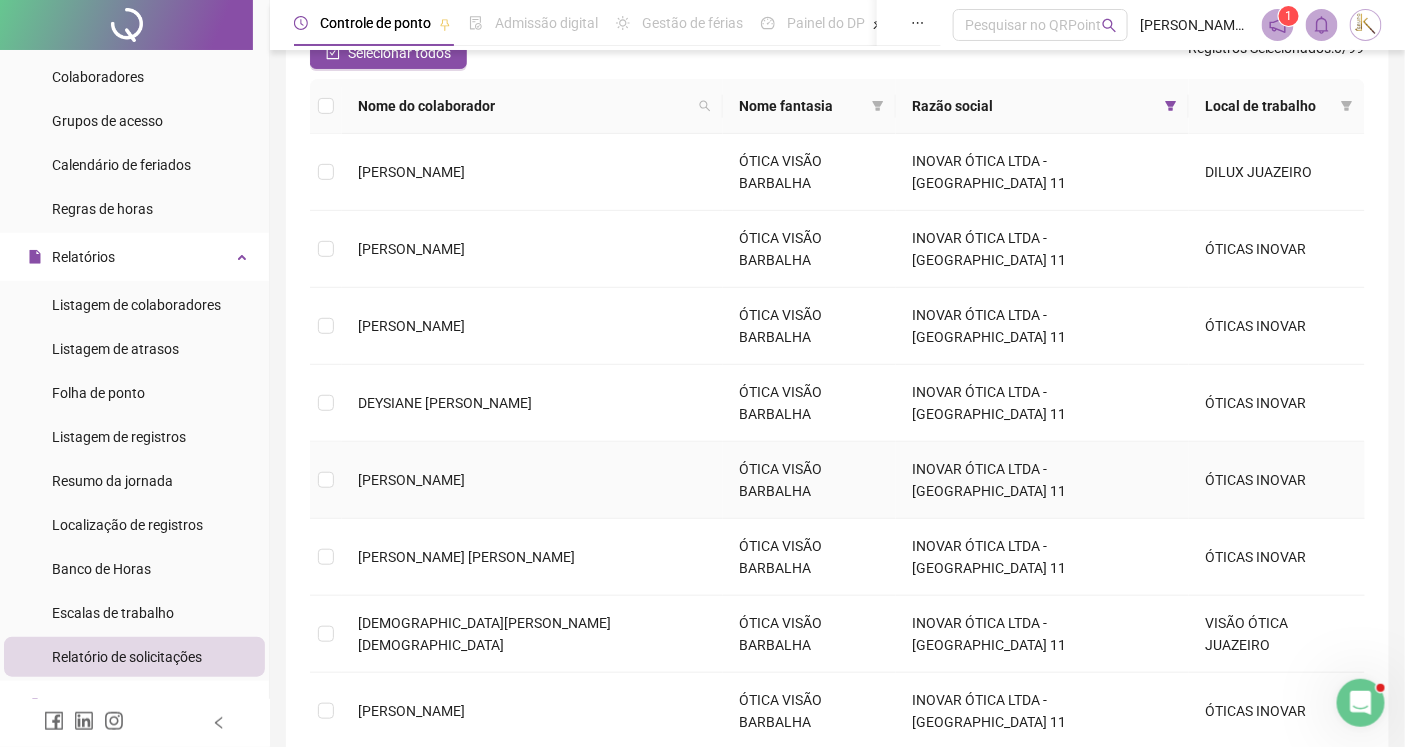 click on "ÓTICA VISÃO BARBALHA" at bounding box center [809, 480] 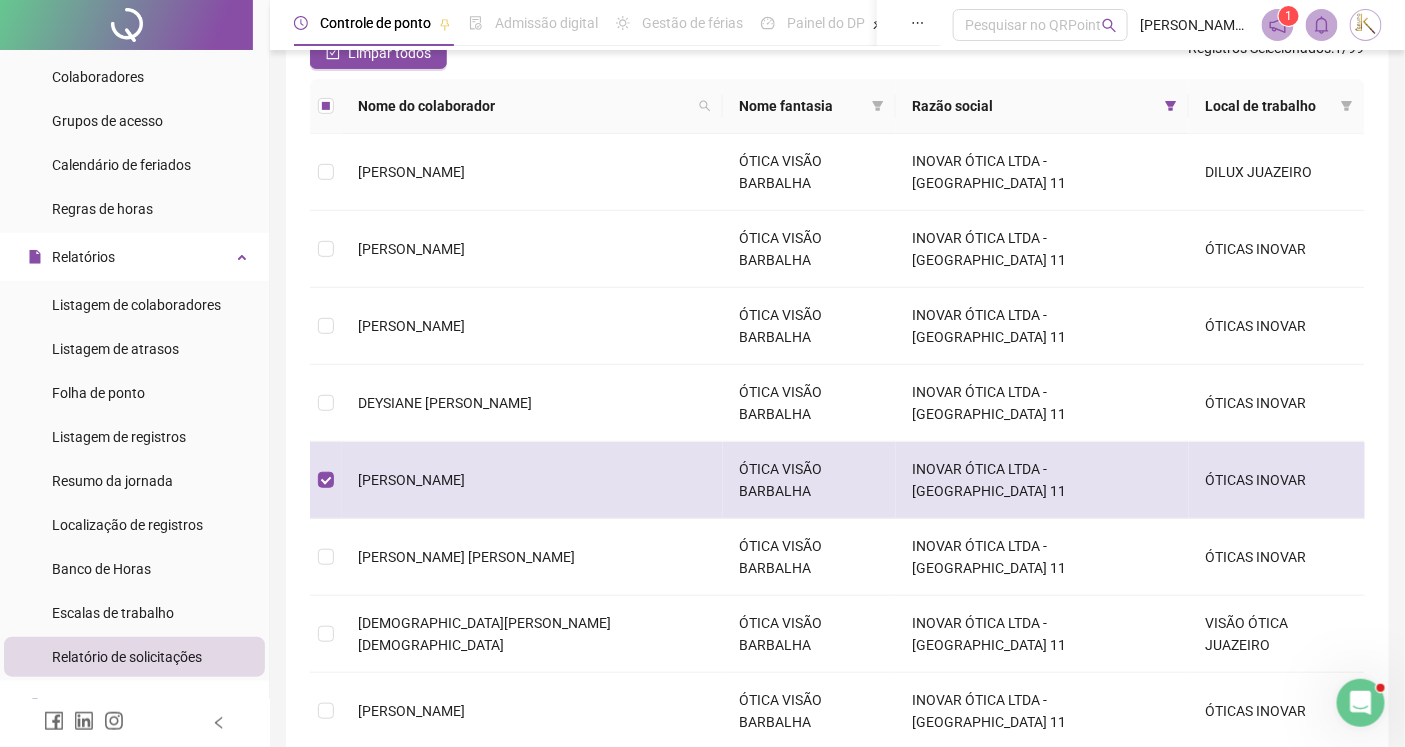 click on "ÓTICA VISÃO BARBALHA" at bounding box center (809, 480) 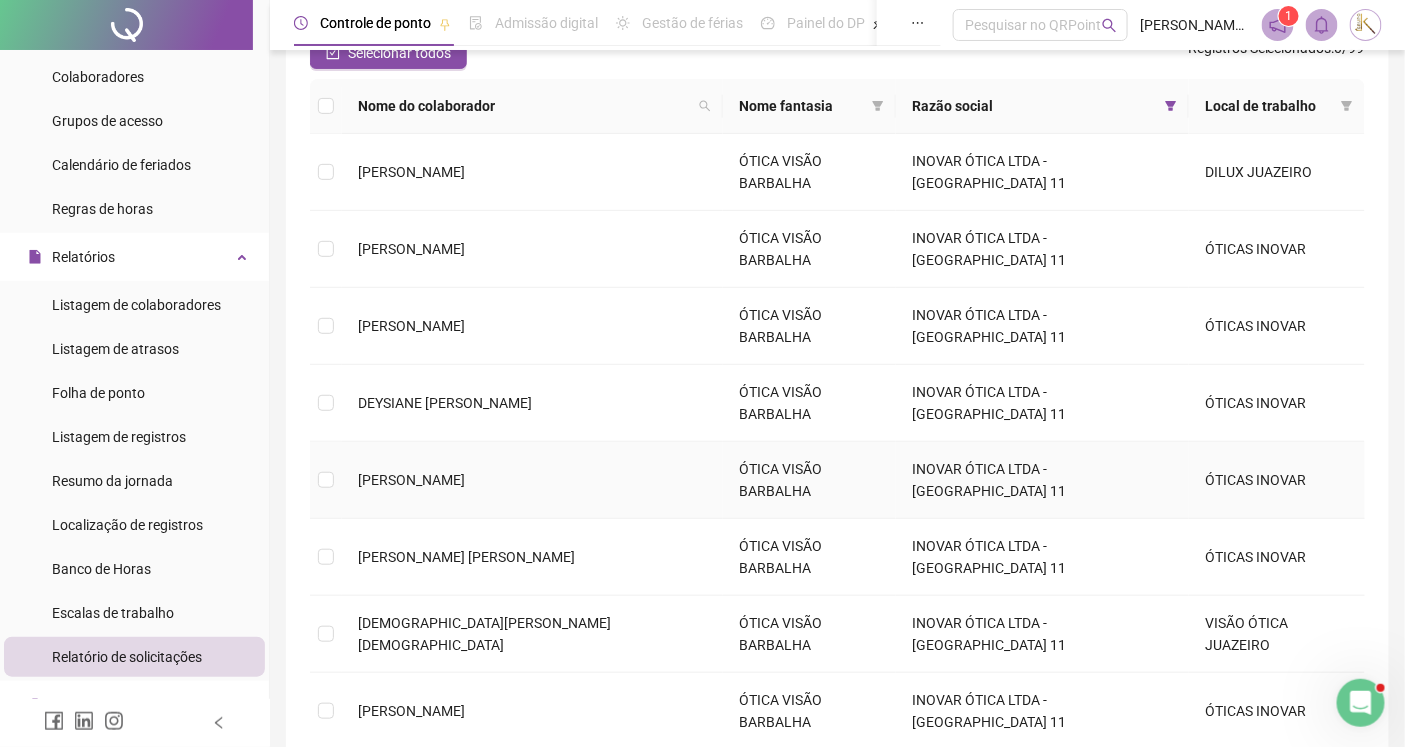 click on "ÓTICAS INOVAR" at bounding box center [1277, 480] 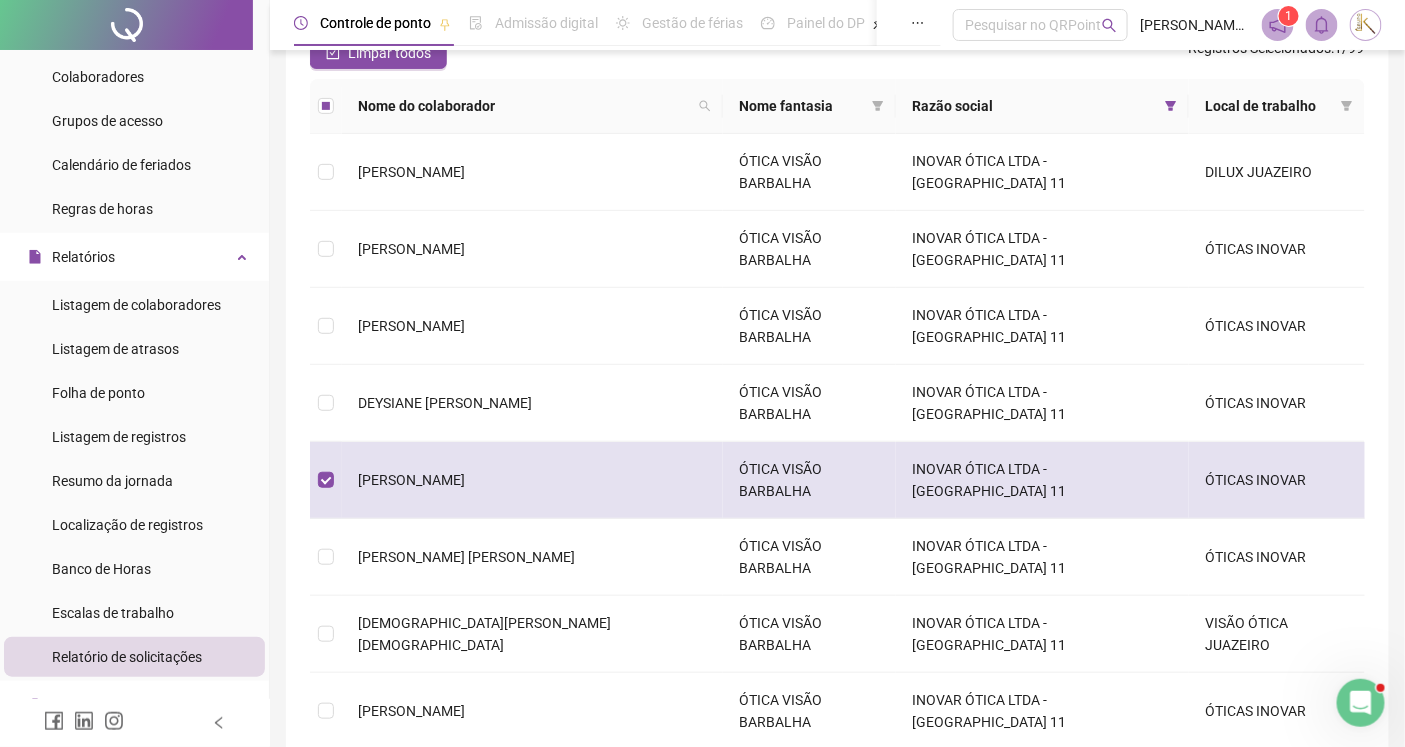 click on "ÓTICAS INOVAR" at bounding box center (1277, 480) 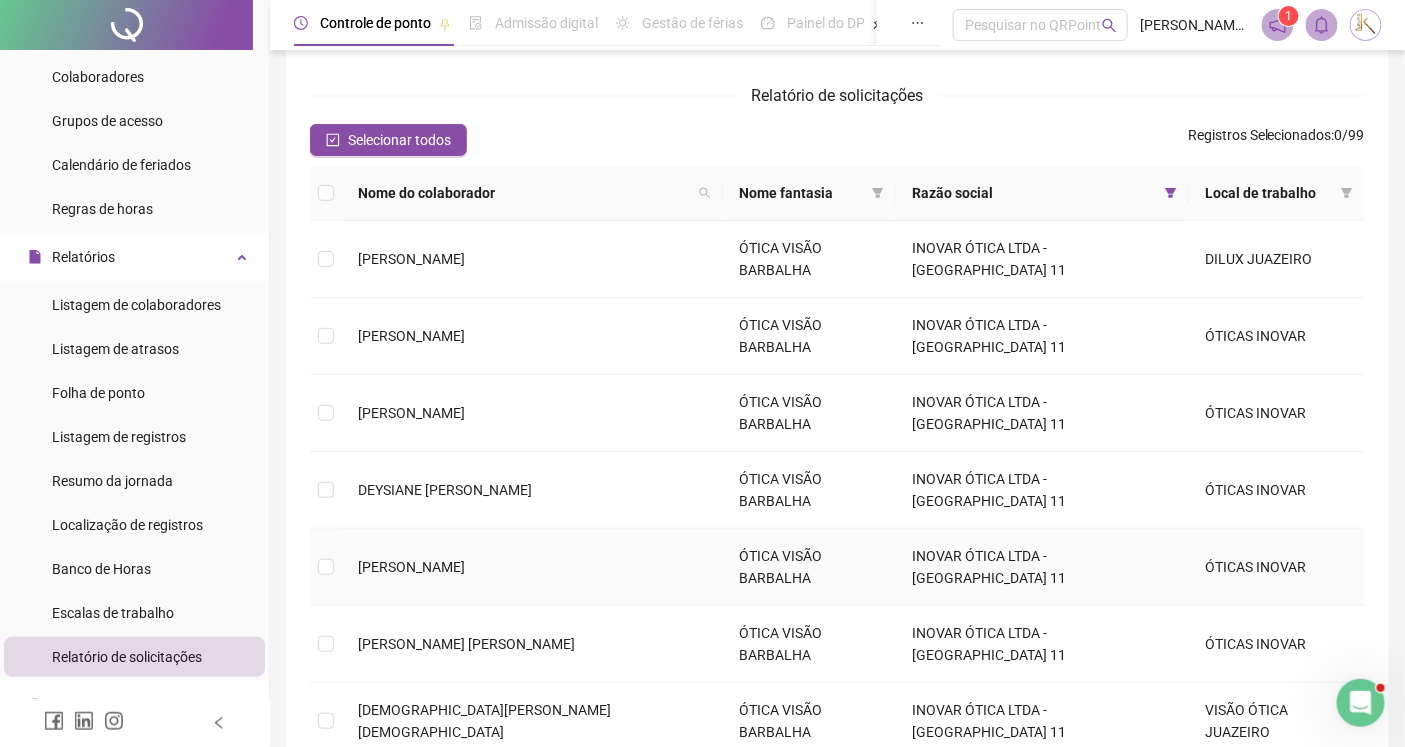 scroll, scrollTop: 0, scrollLeft: 0, axis: both 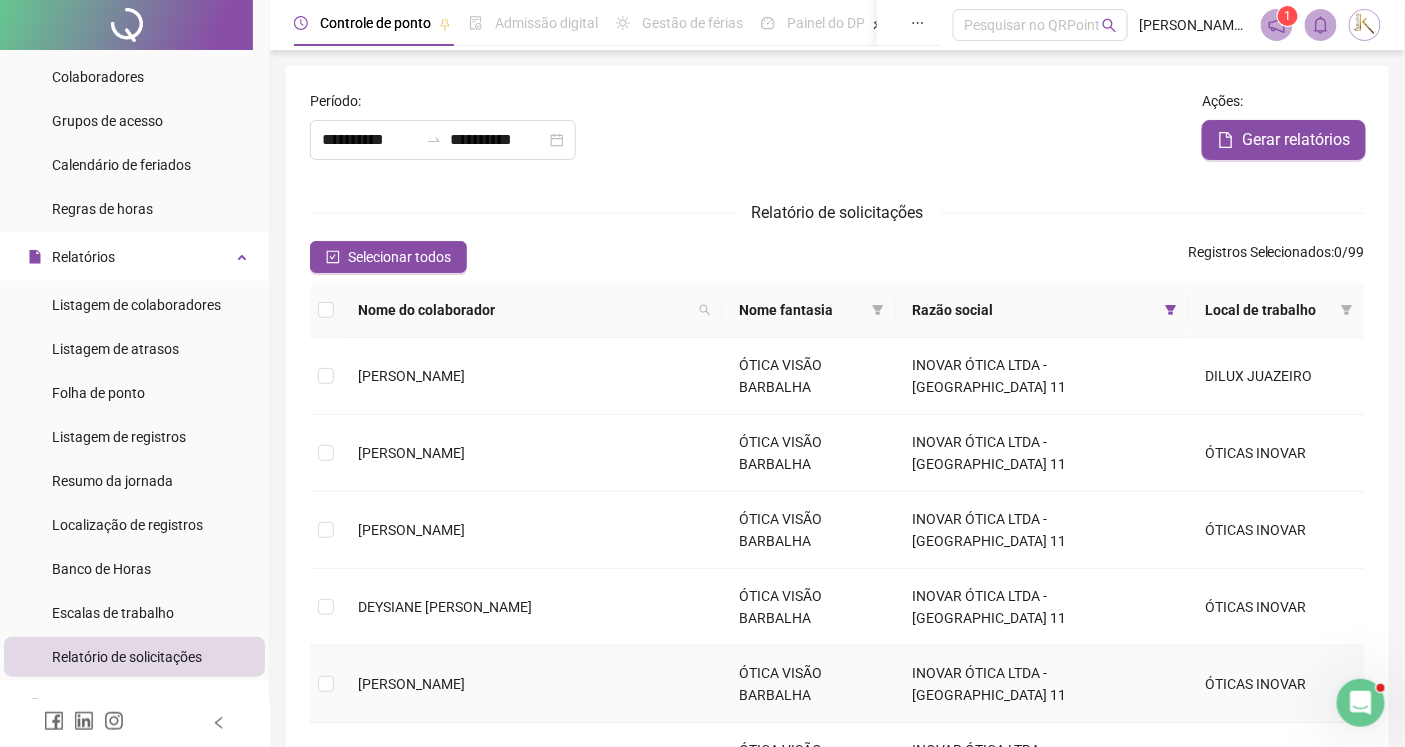 click on "[PERSON_NAME]" at bounding box center (411, 684) 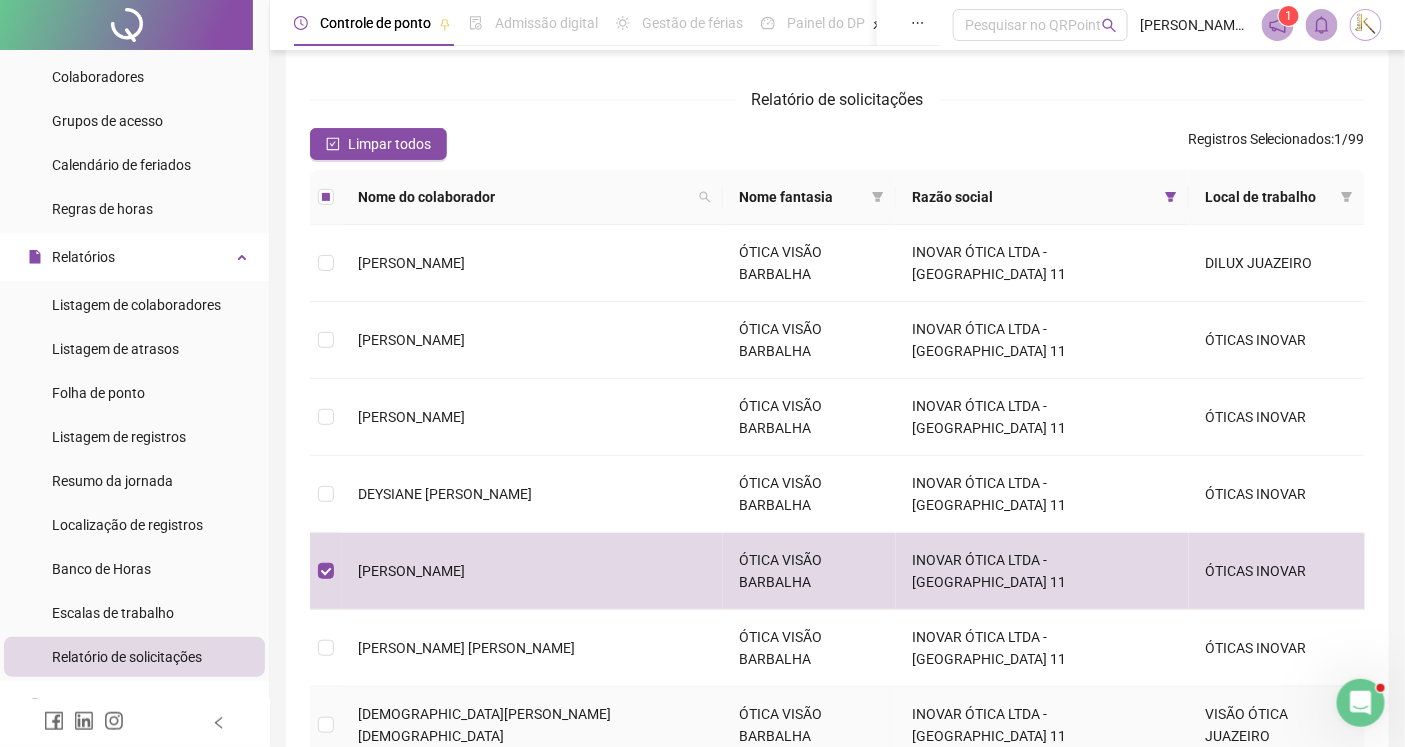 scroll, scrollTop: 222, scrollLeft: 0, axis: vertical 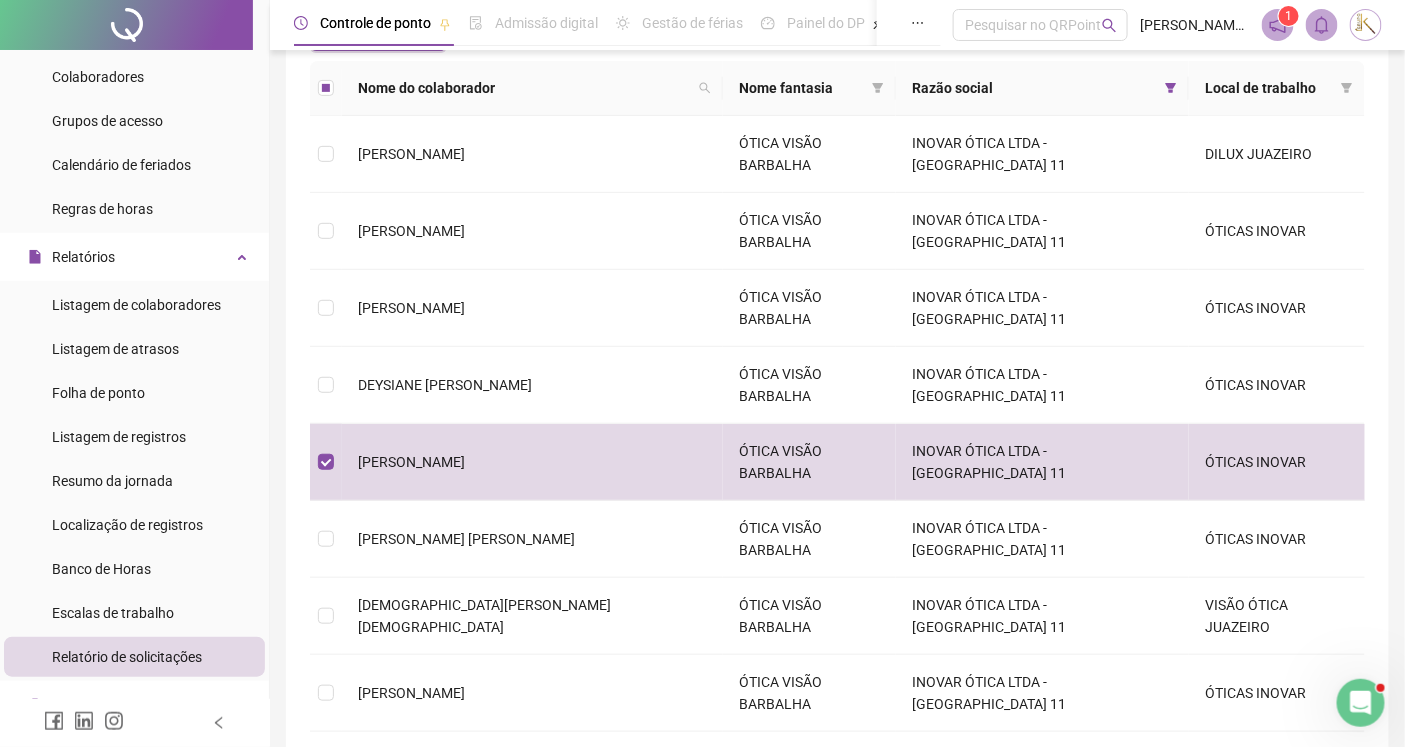 click on "2" at bounding box center [858, 918] 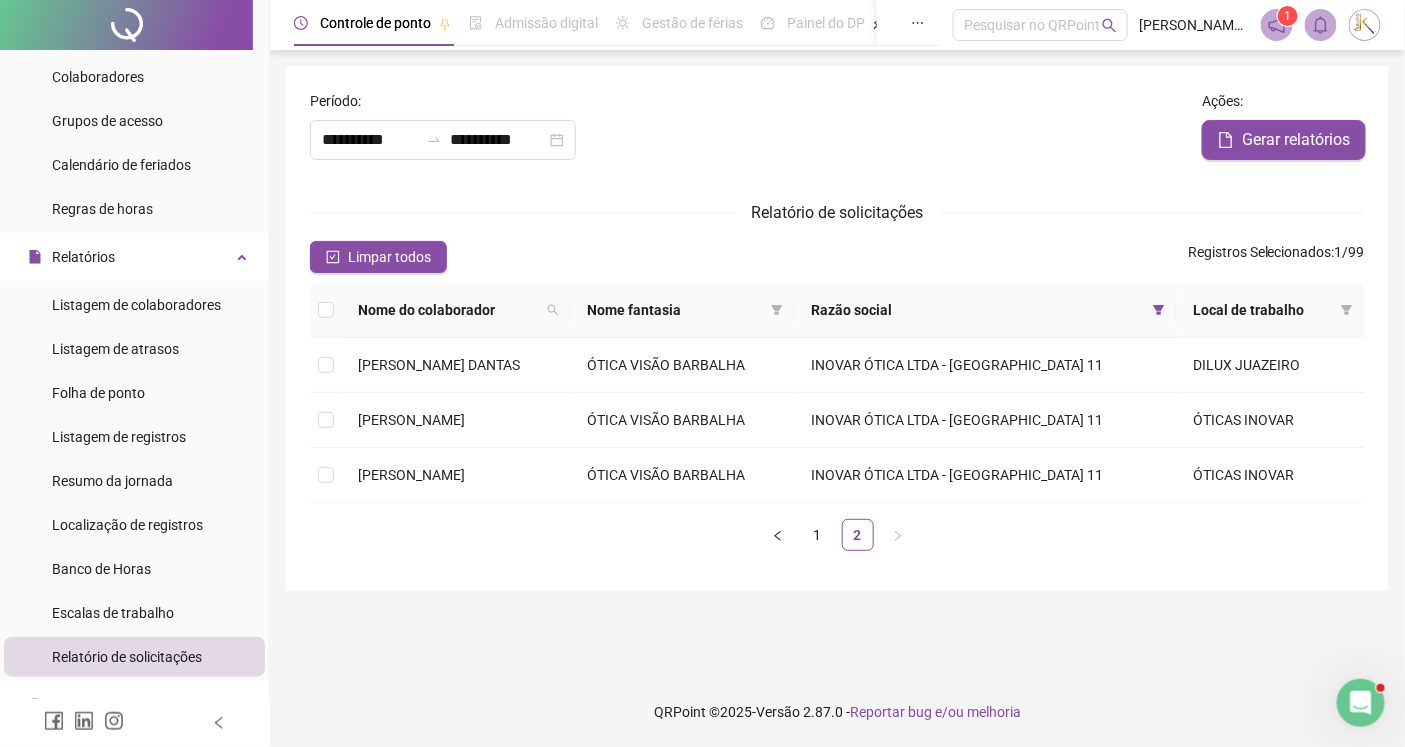 scroll, scrollTop: 0, scrollLeft: 0, axis: both 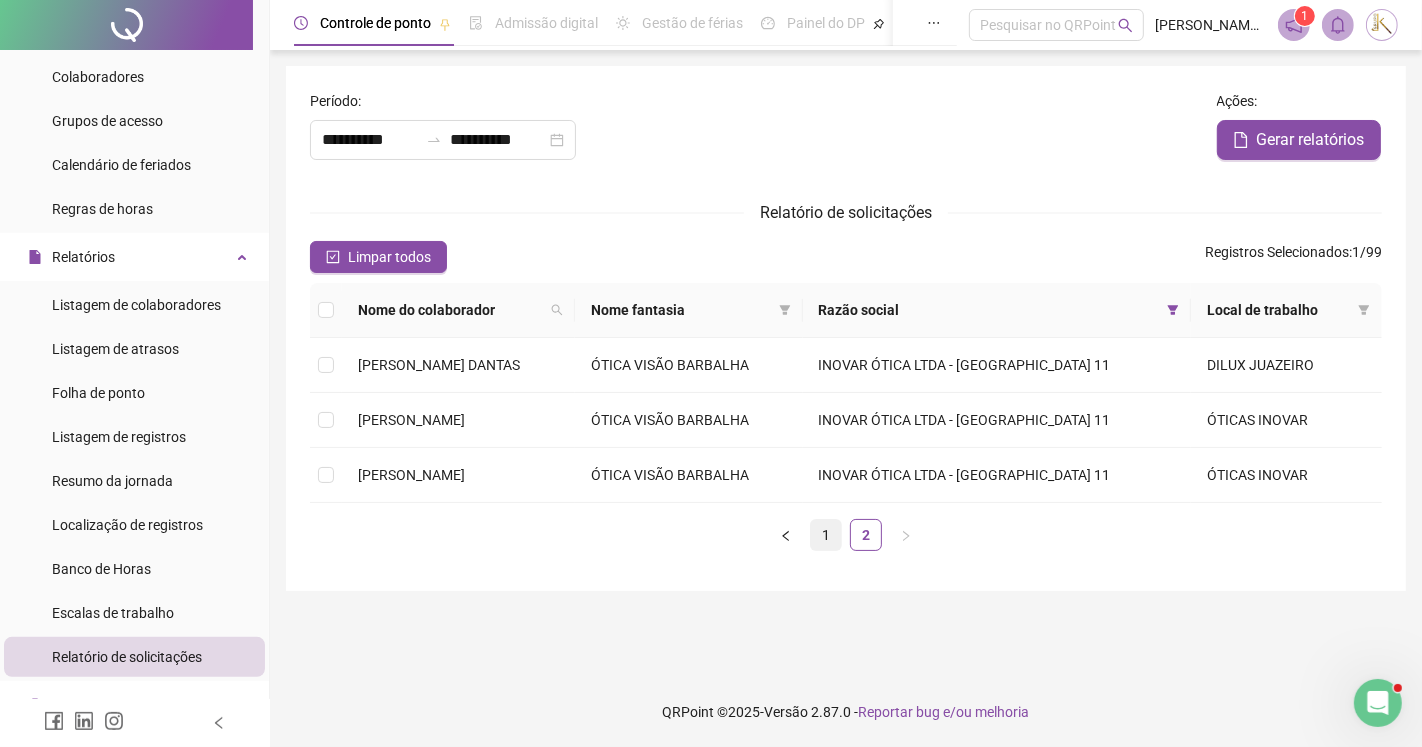 click on "1" at bounding box center [826, 535] 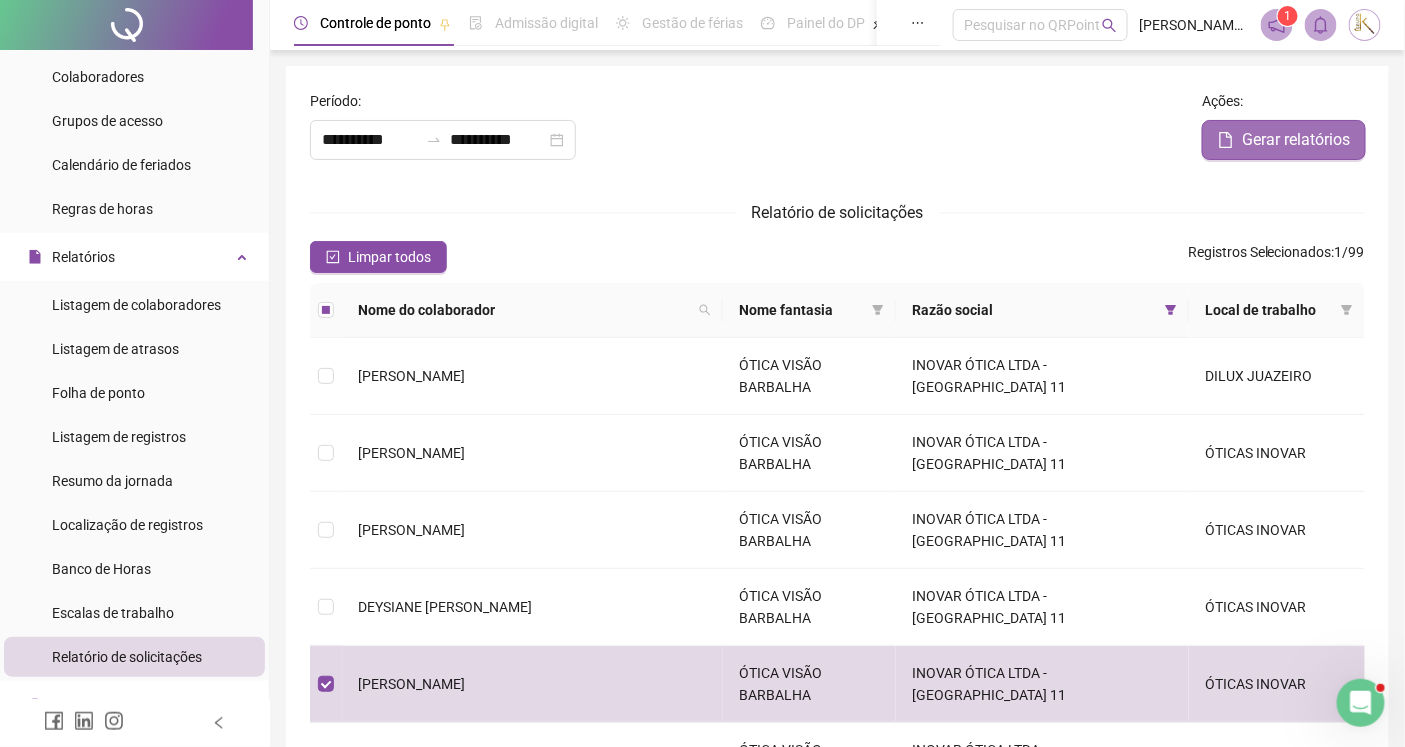 click on "Gerar relatórios" at bounding box center [1296, 140] 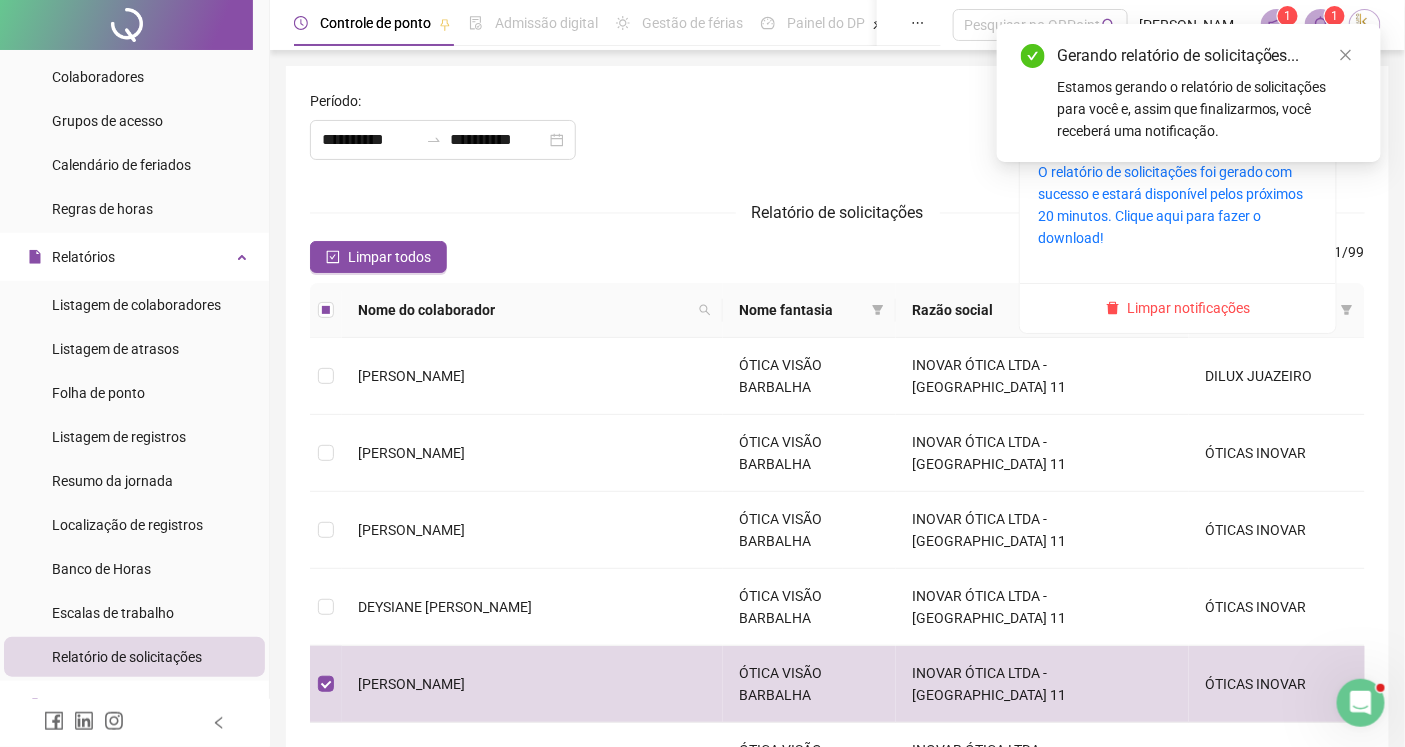 click 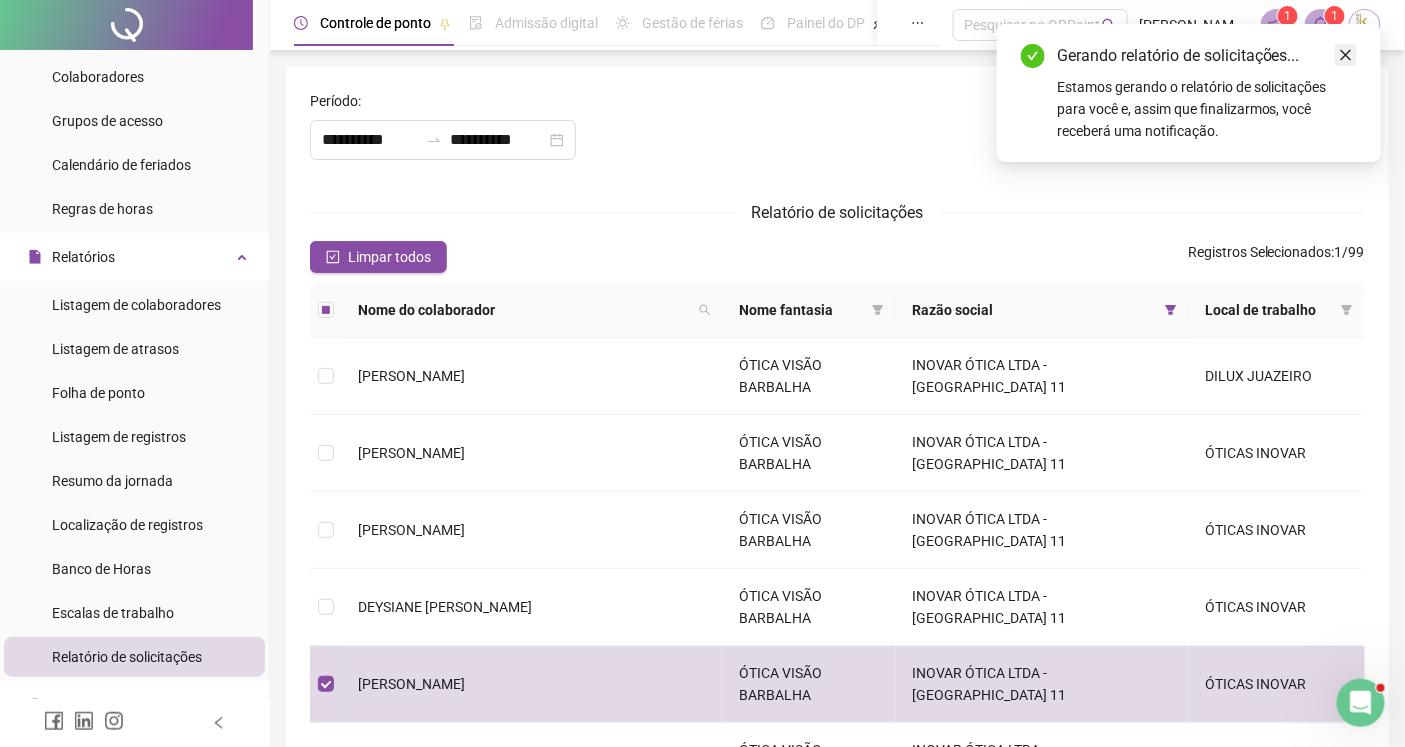 click at bounding box center [1346, 55] 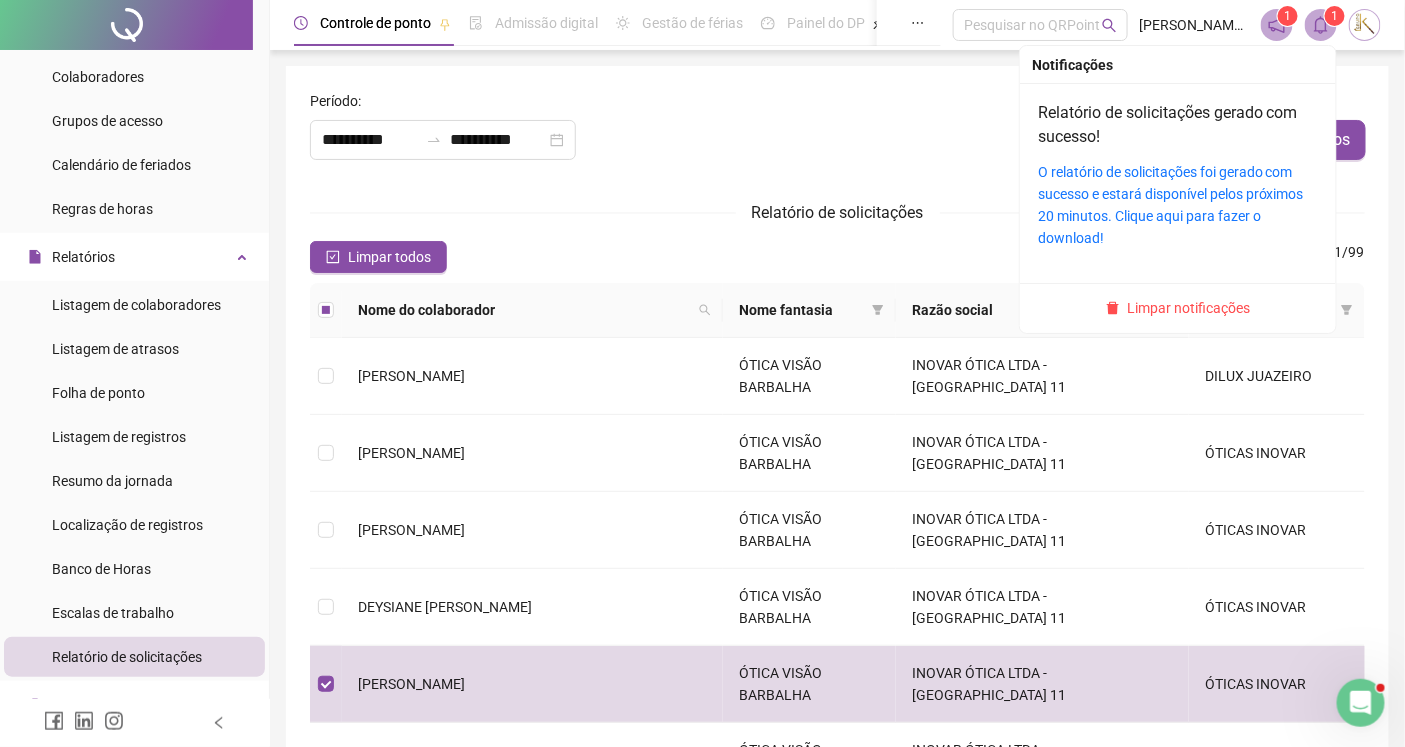 click 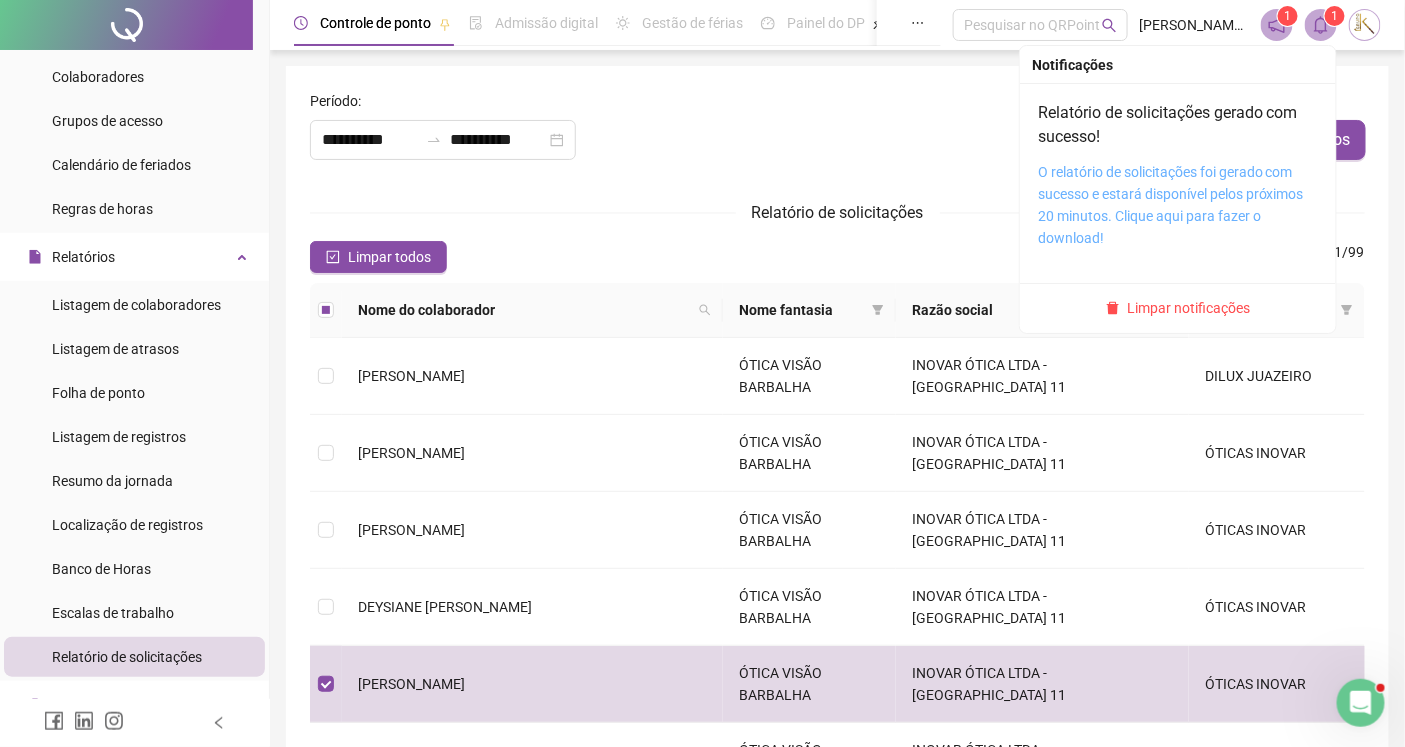 click on "O relatório de solicitações foi gerado com sucesso e estará disponível pelos próximos 20 minutos.
Clique aqui para fazer o download!" at bounding box center (1171, 205) 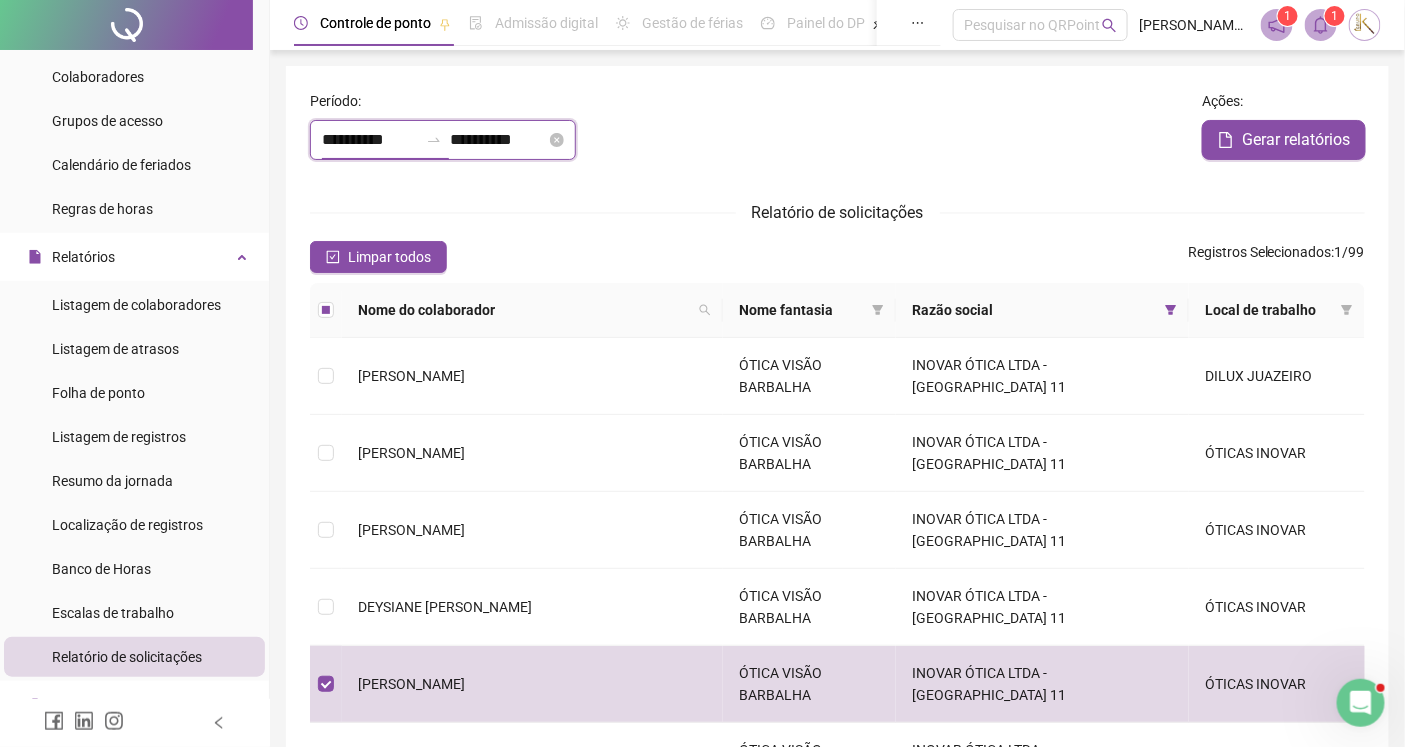 click on "**********" at bounding box center [370, 140] 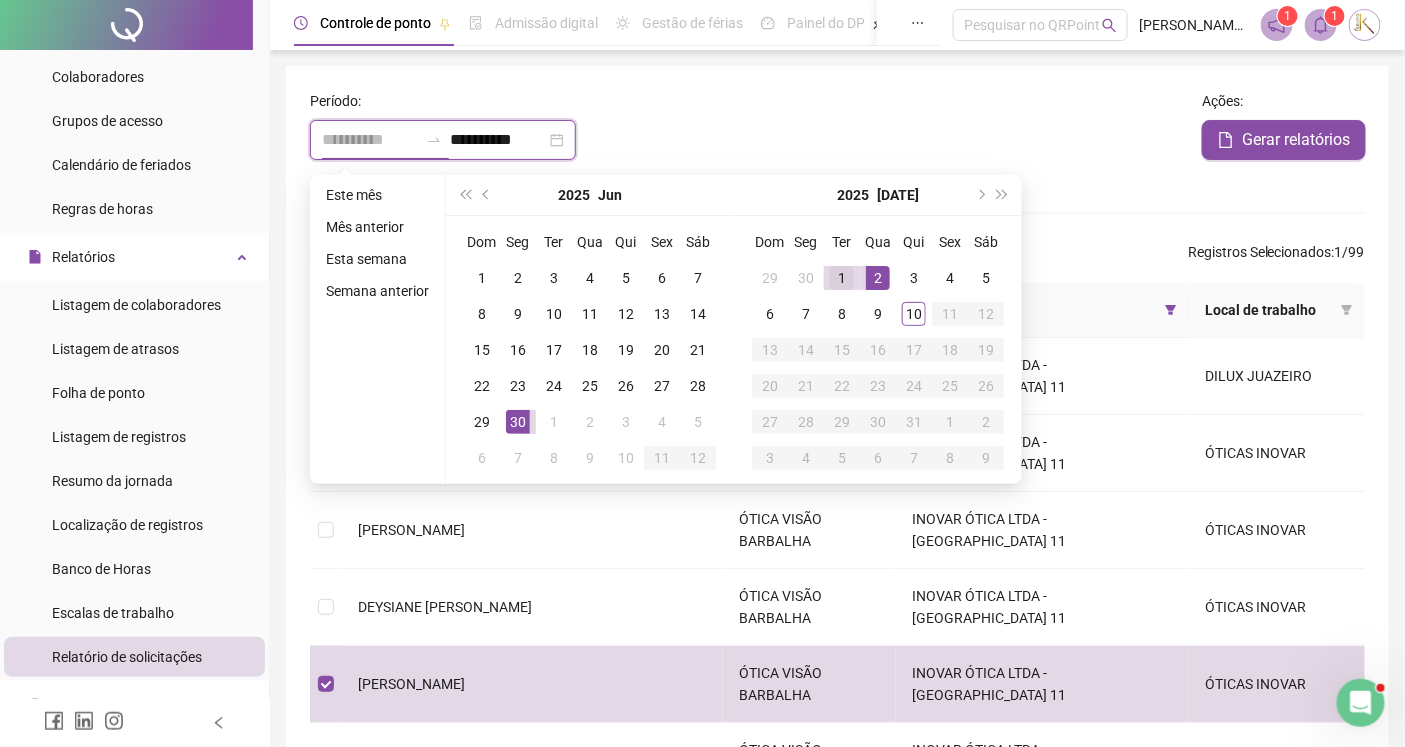 type on "**********" 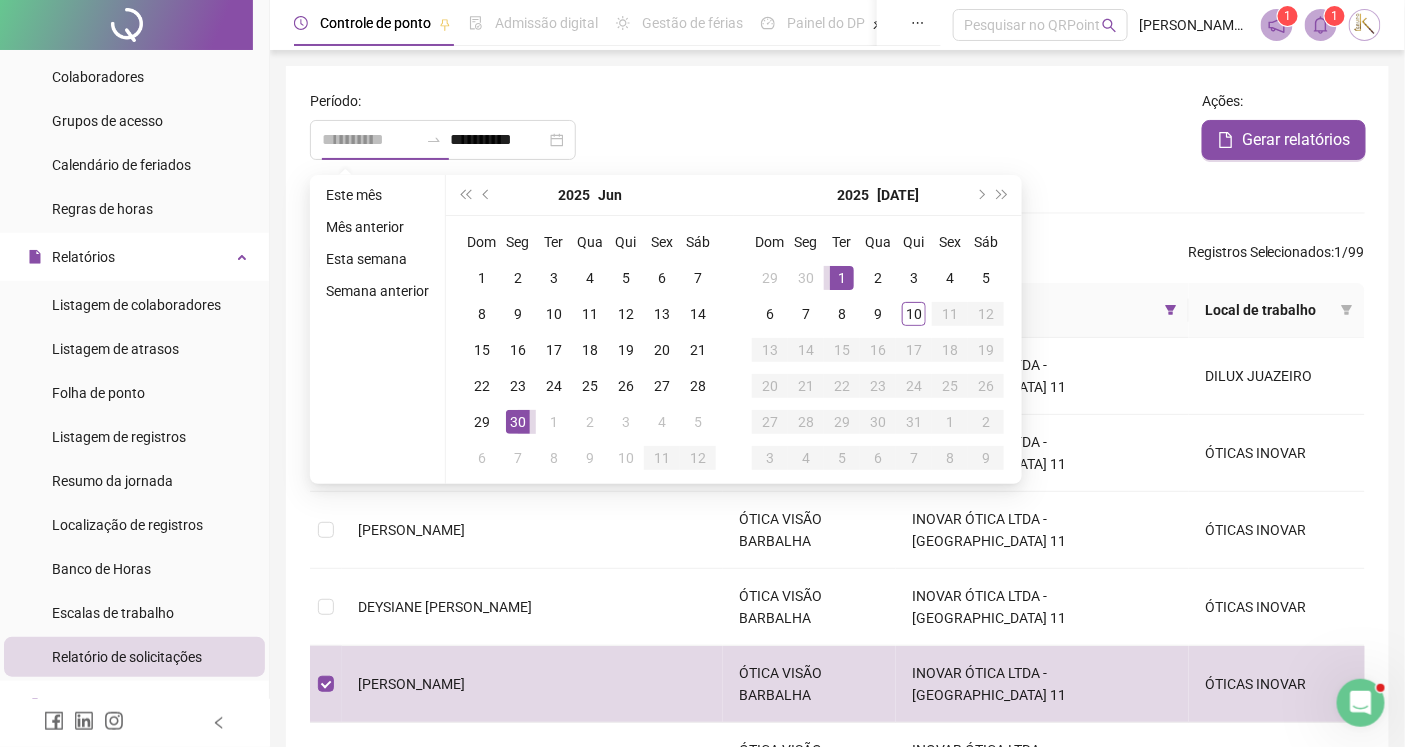 click on "1" at bounding box center (842, 278) 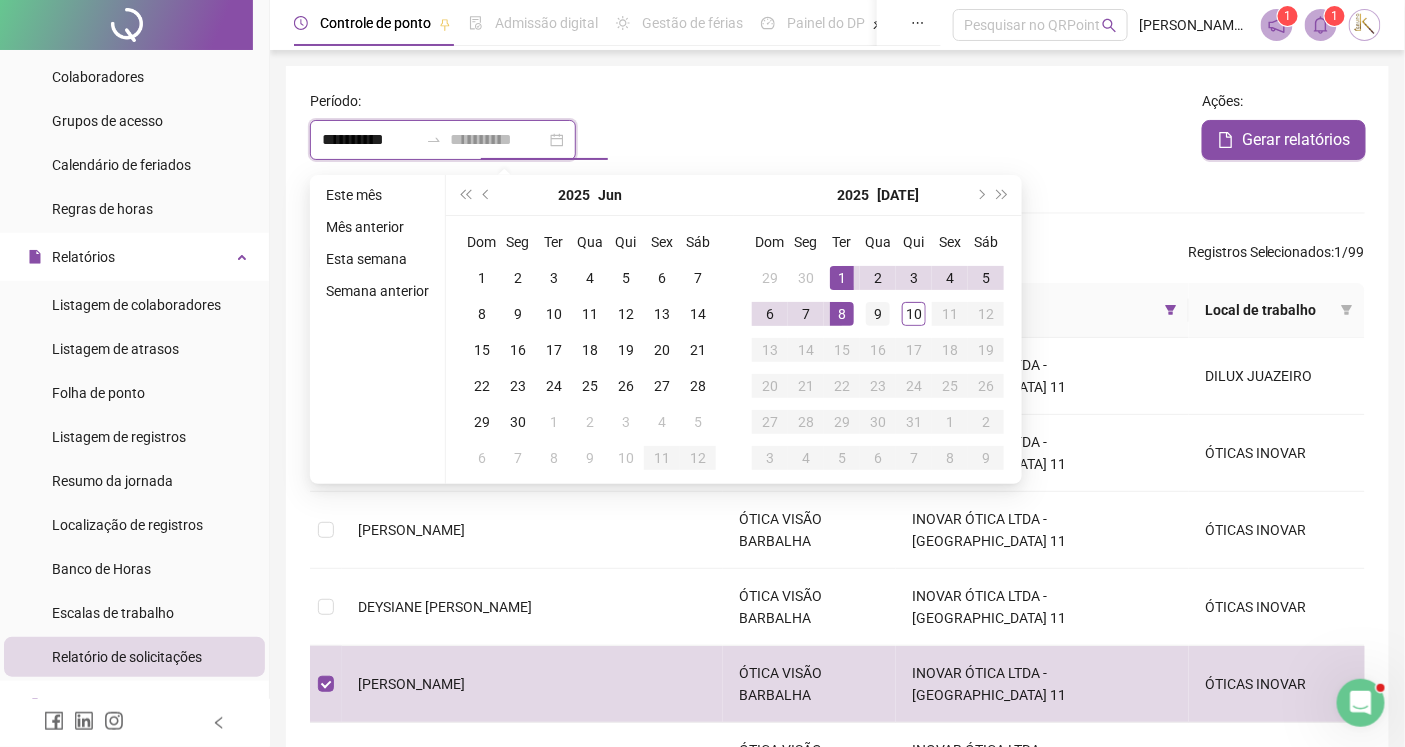 type on "**********" 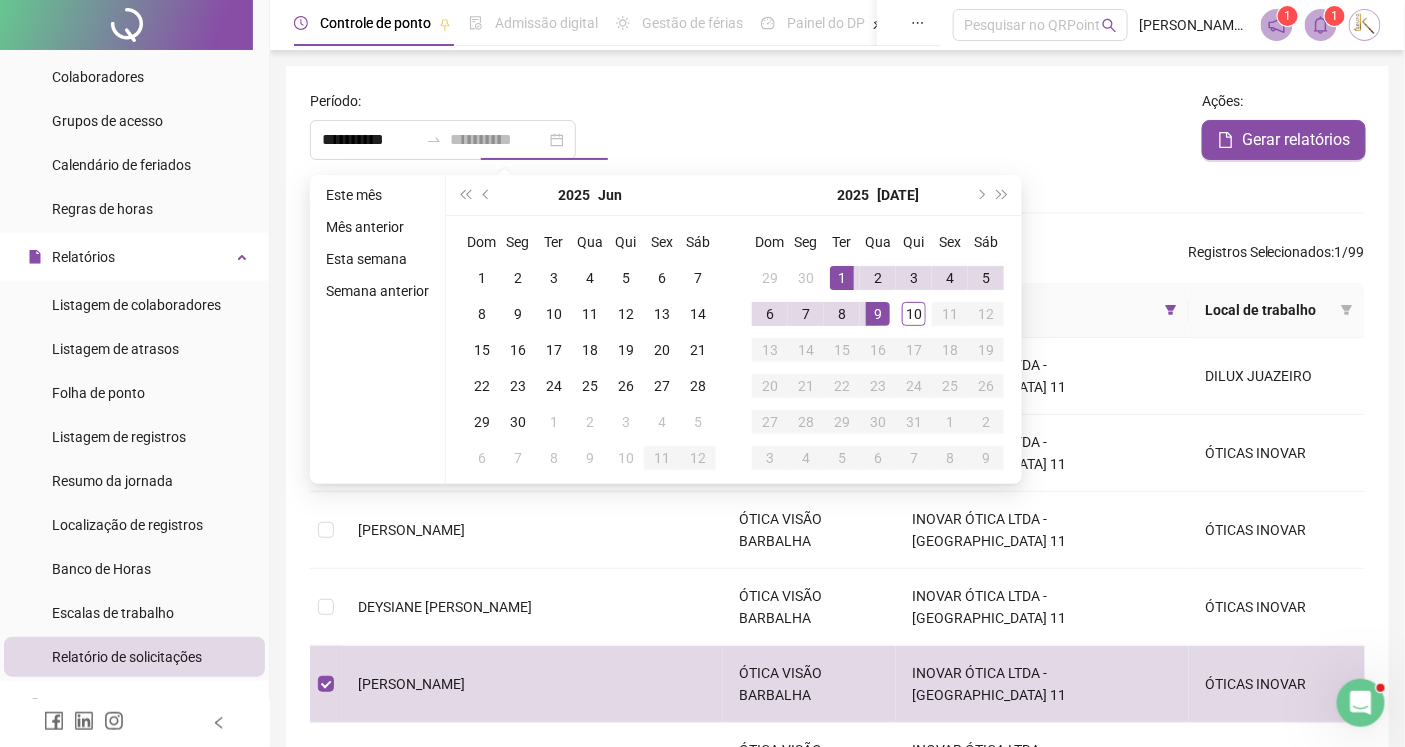 click on "9" at bounding box center (878, 314) 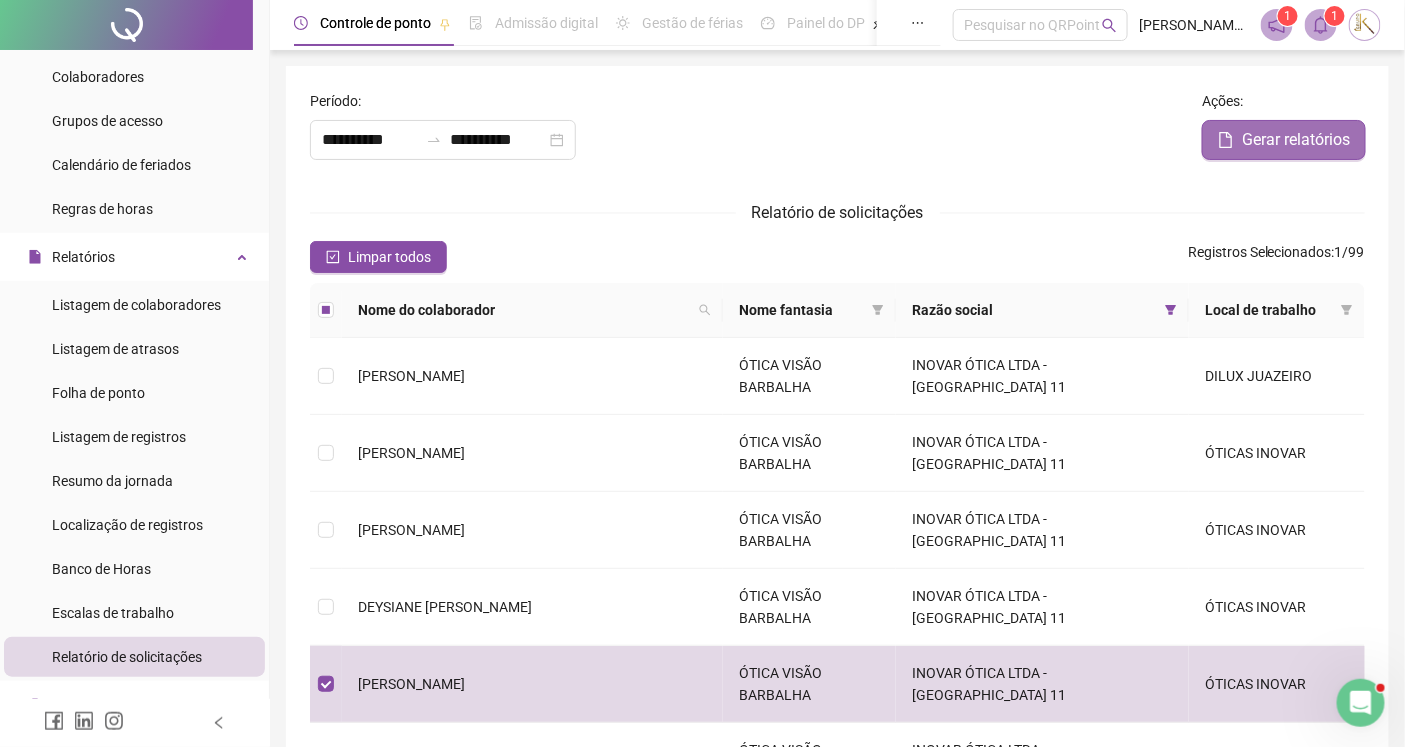 click on "Gerar relatórios" at bounding box center (1296, 140) 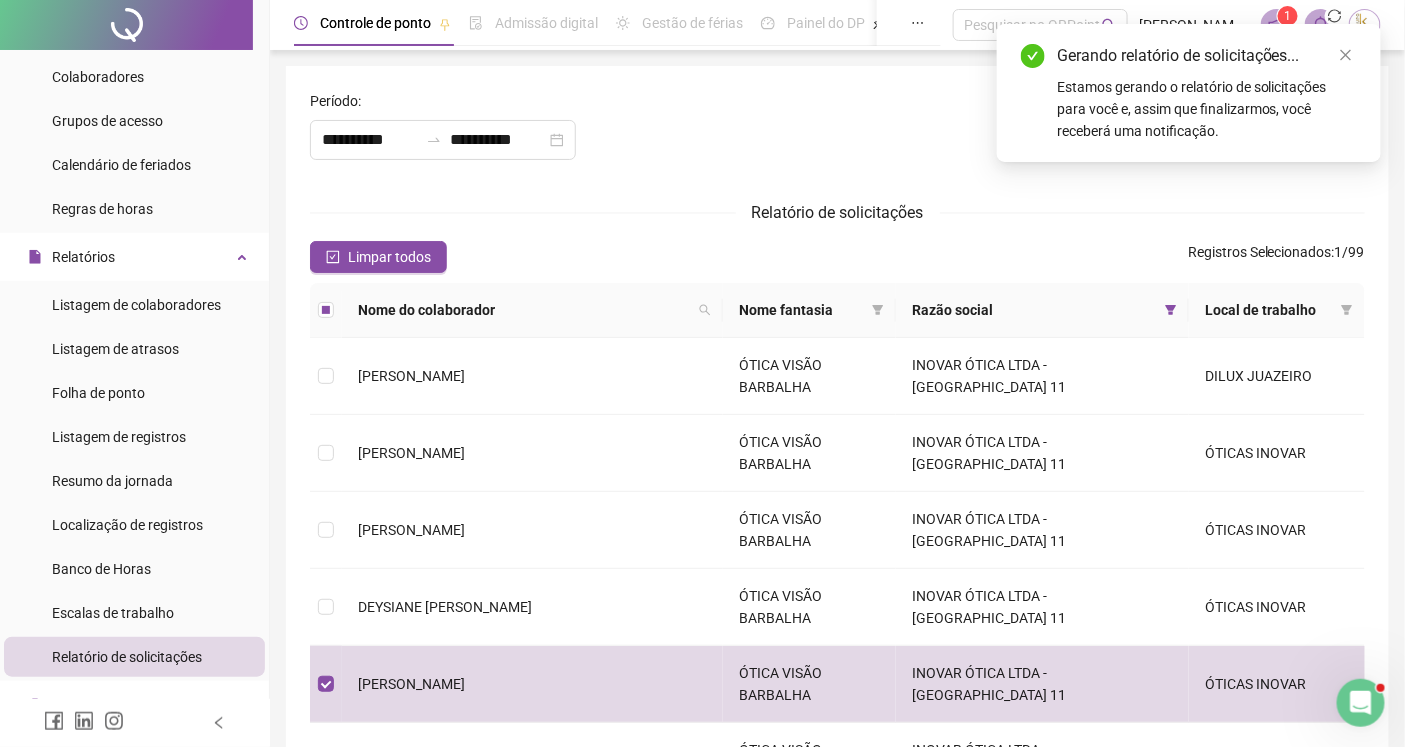 type on "**********" 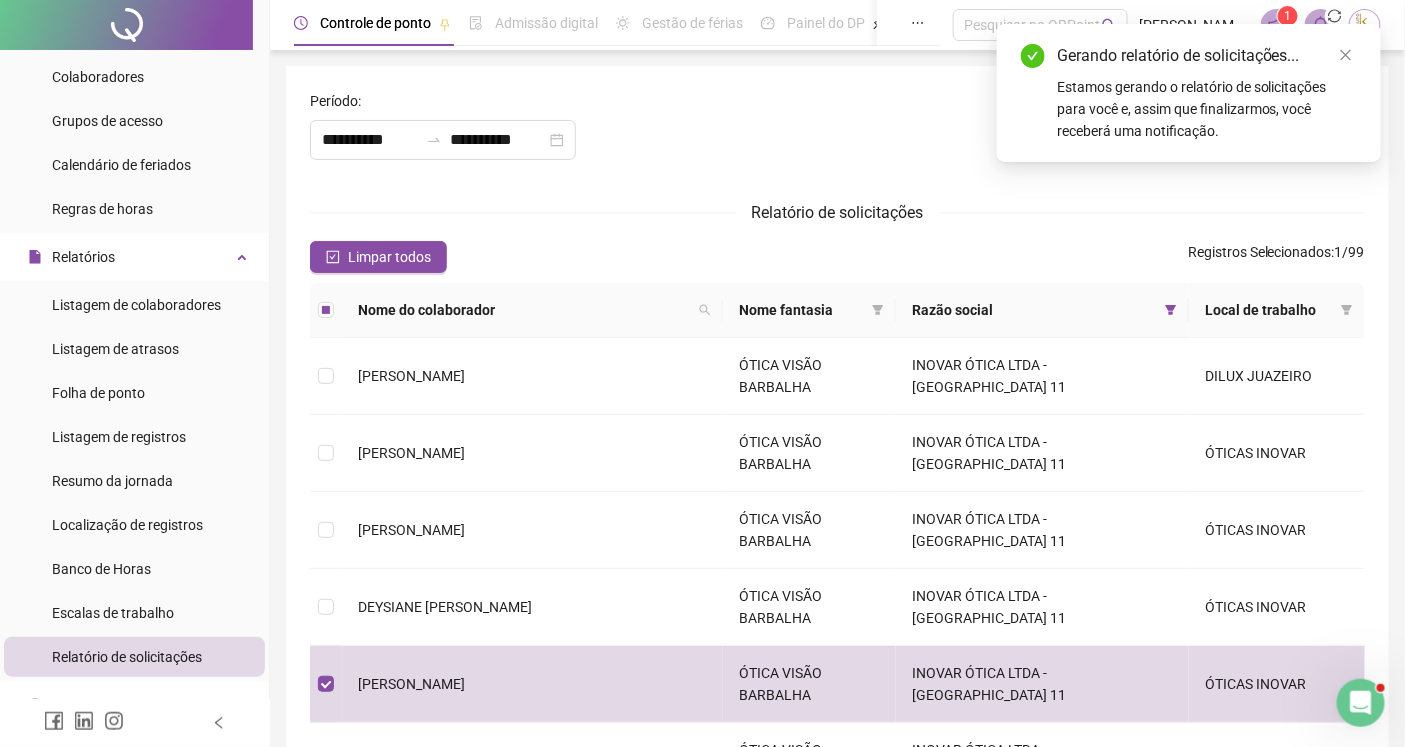 type on "**********" 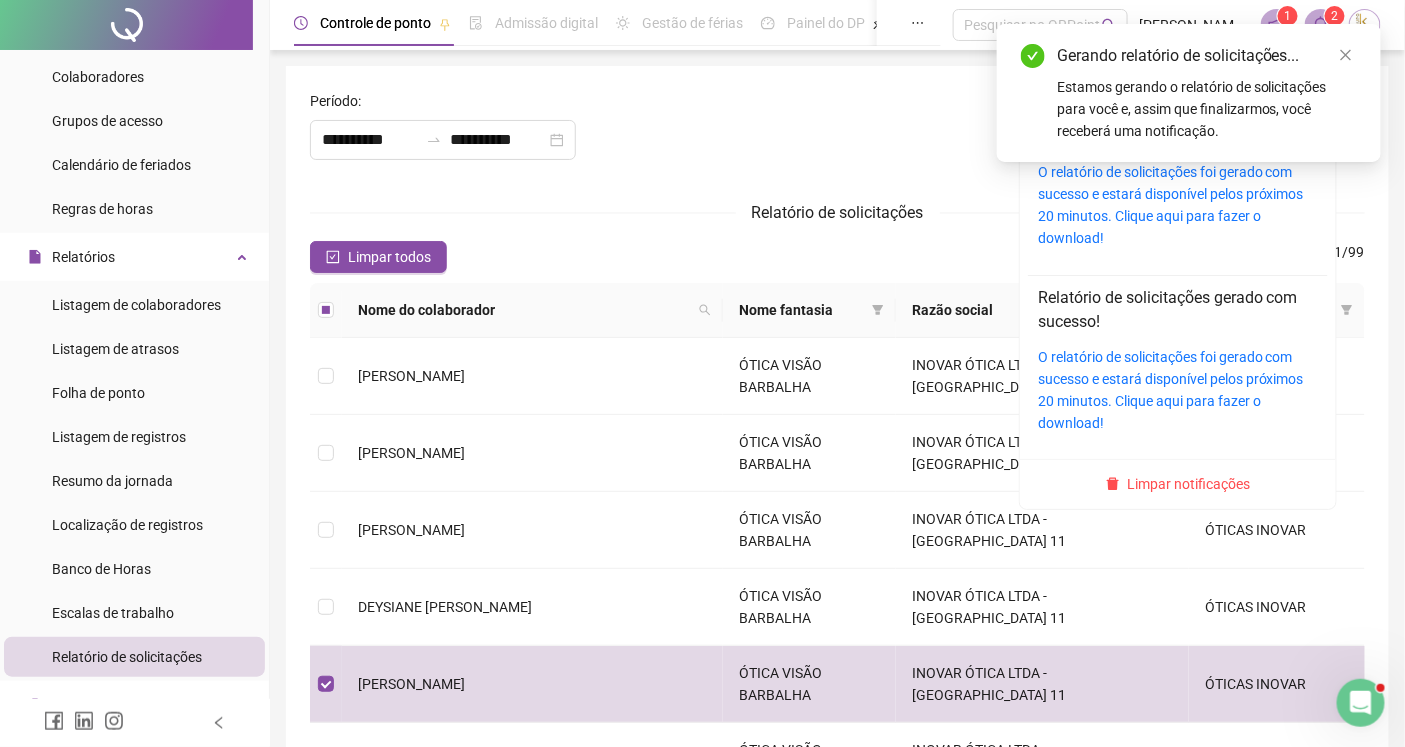 click at bounding box center [1321, 25] 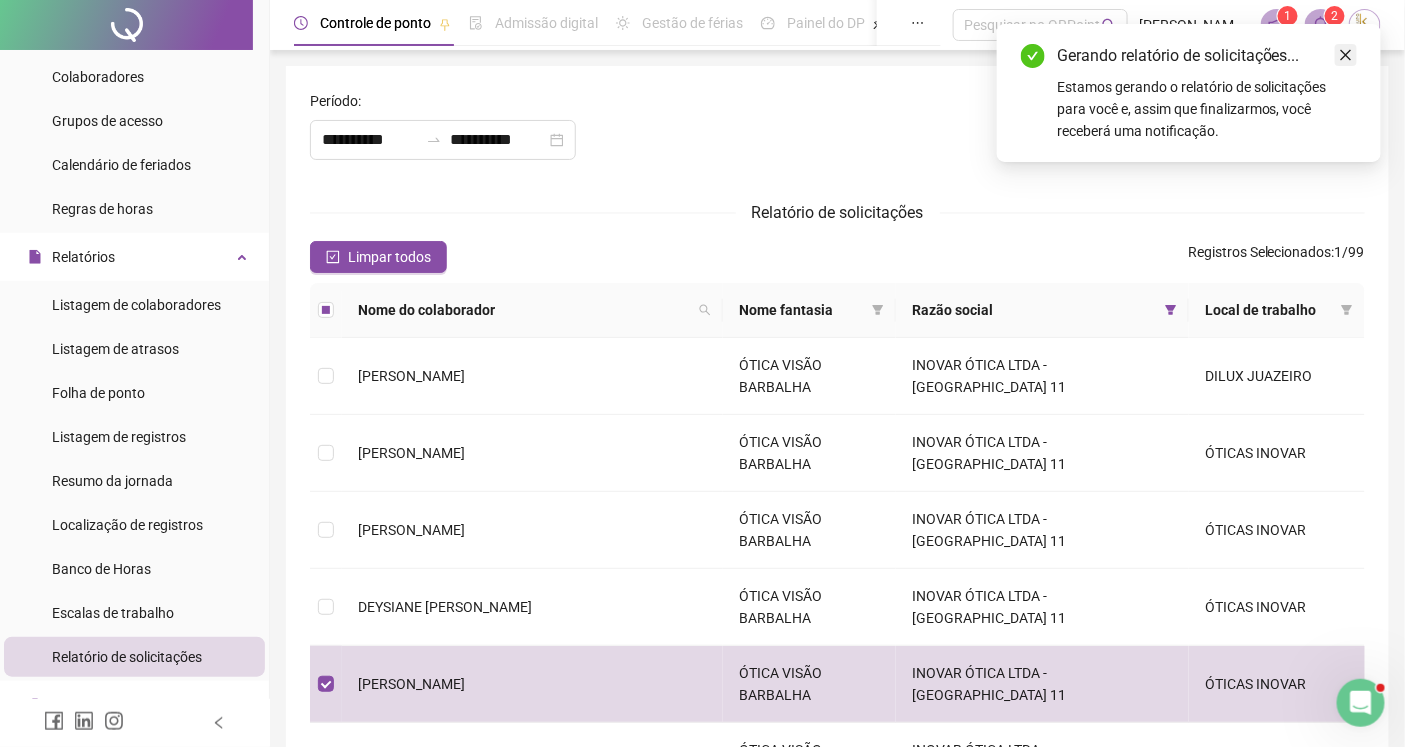 click 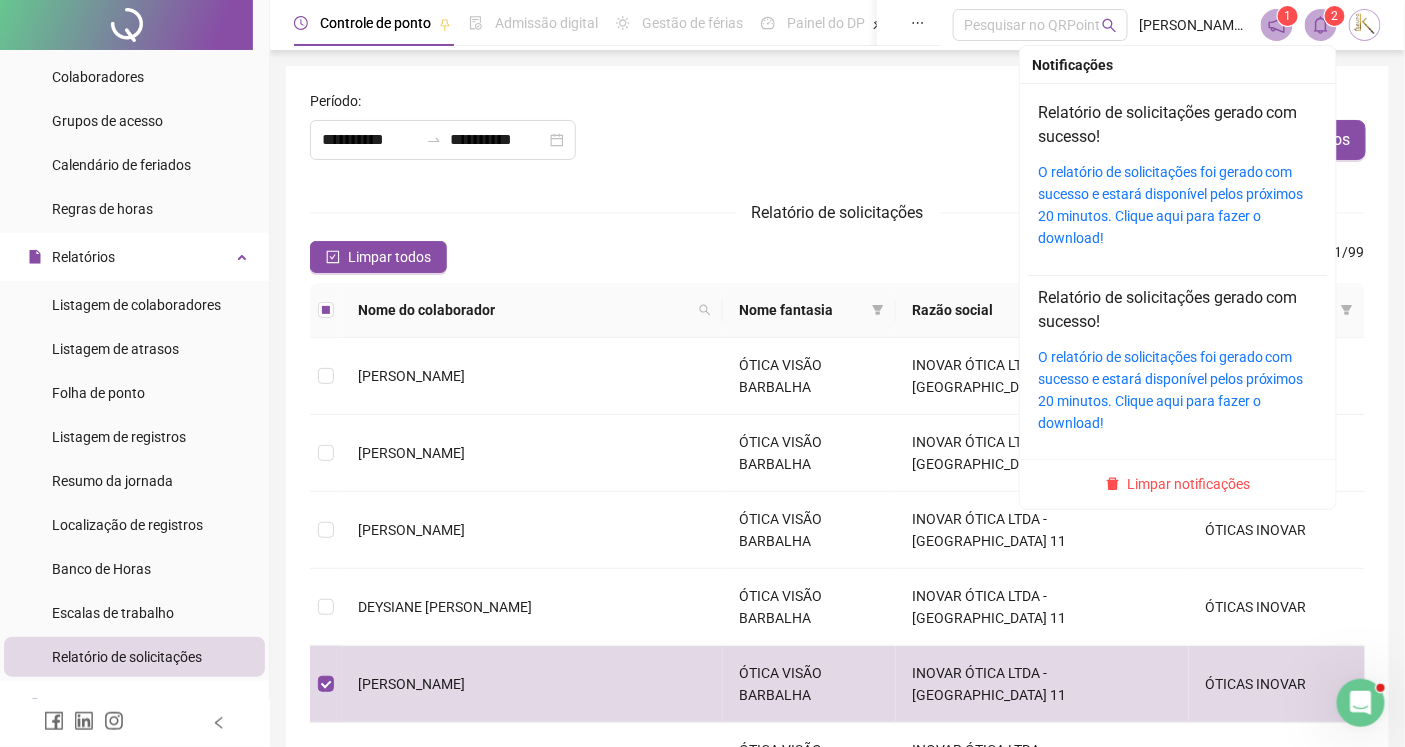 click 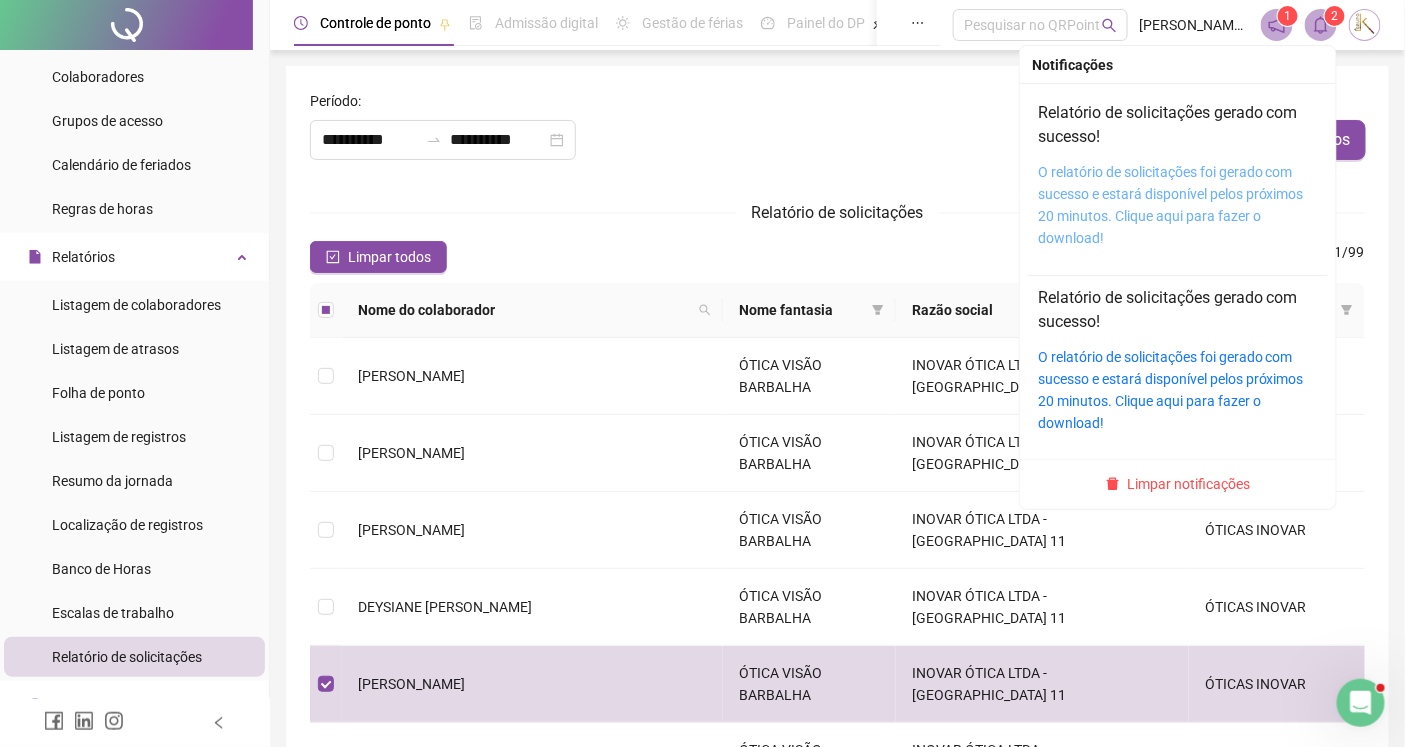 click on "O relatório de solicitações foi gerado com sucesso e estará disponível pelos próximos 20 minutos.
Clique aqui para fazer o download!" at bounding box center (1171, 205) 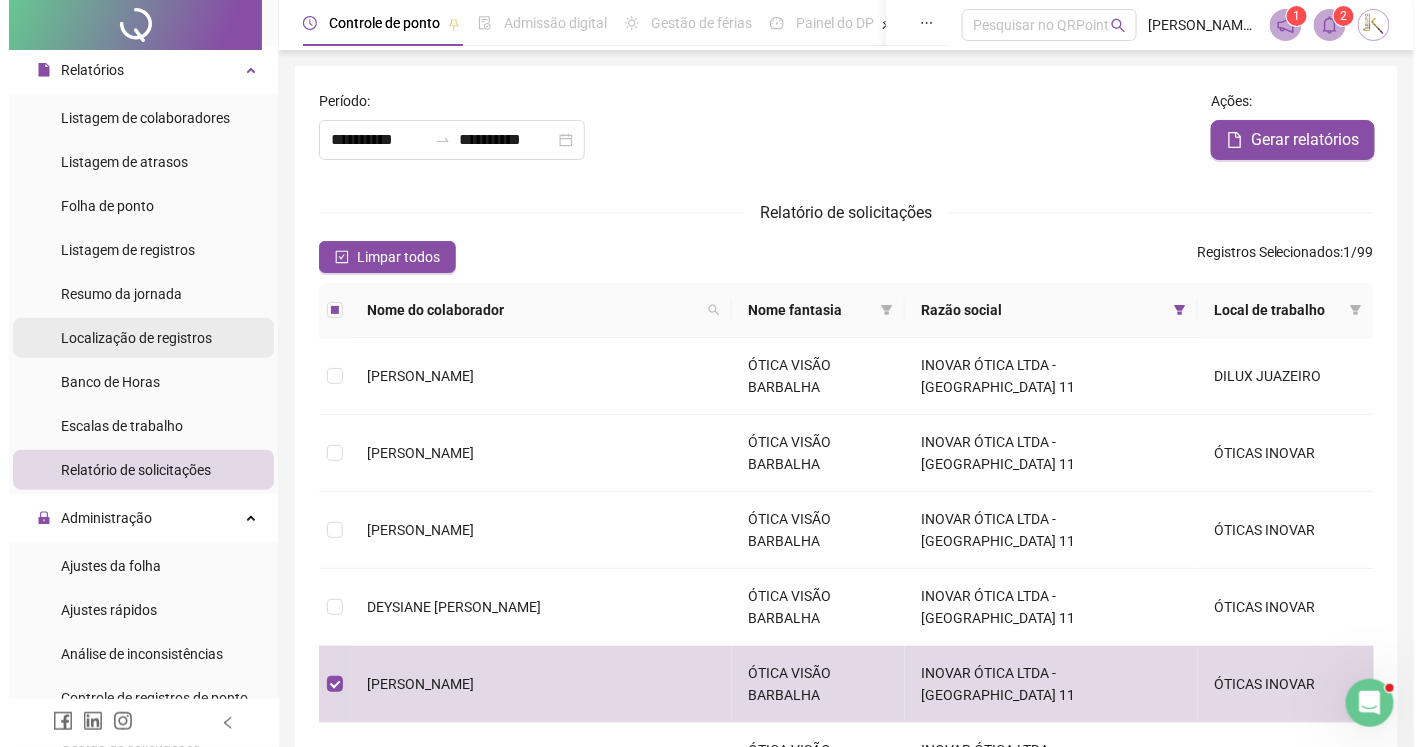 scroll, scrollTop: 554, scrollLeft: 0, axis: vertical 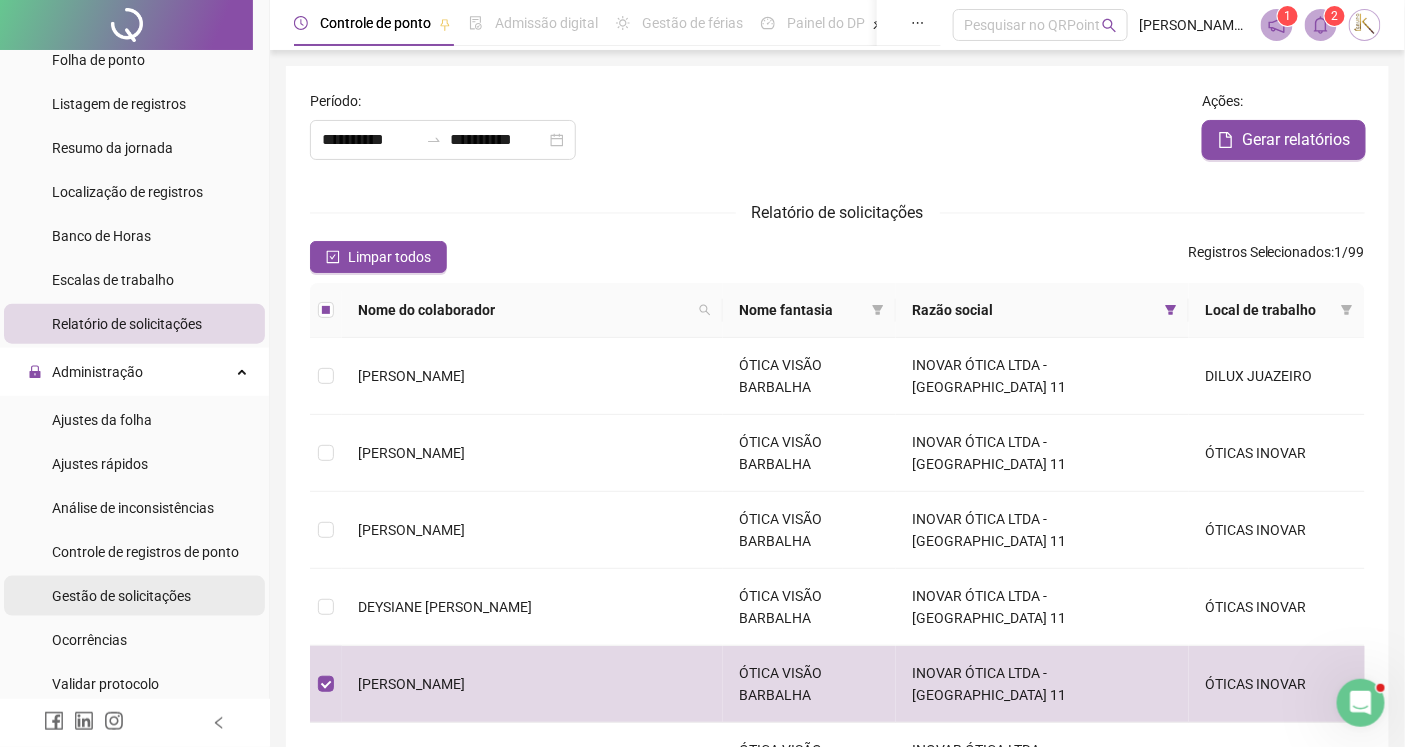 click on "Gestão de solicitações" at bounding box center [121, 596] 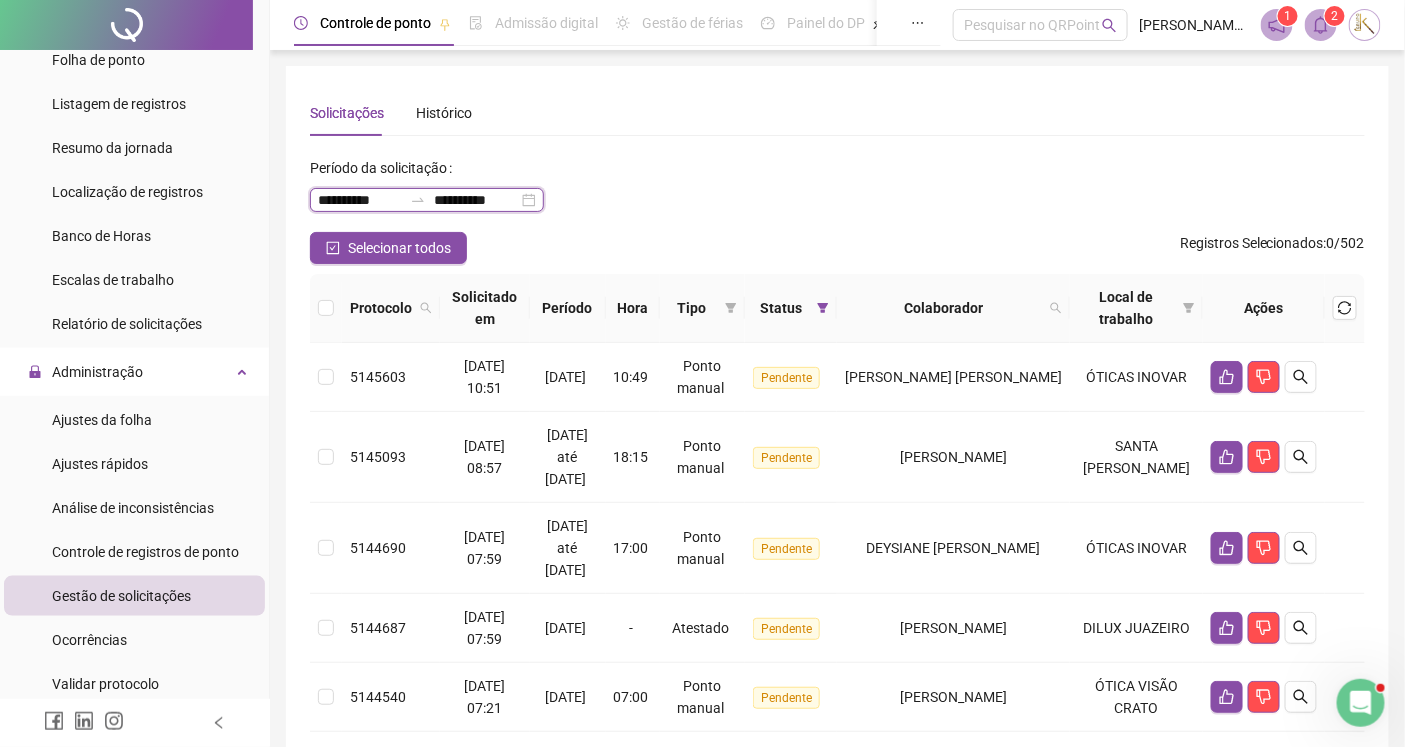 click on "**********" at bounding box center [360, 200] 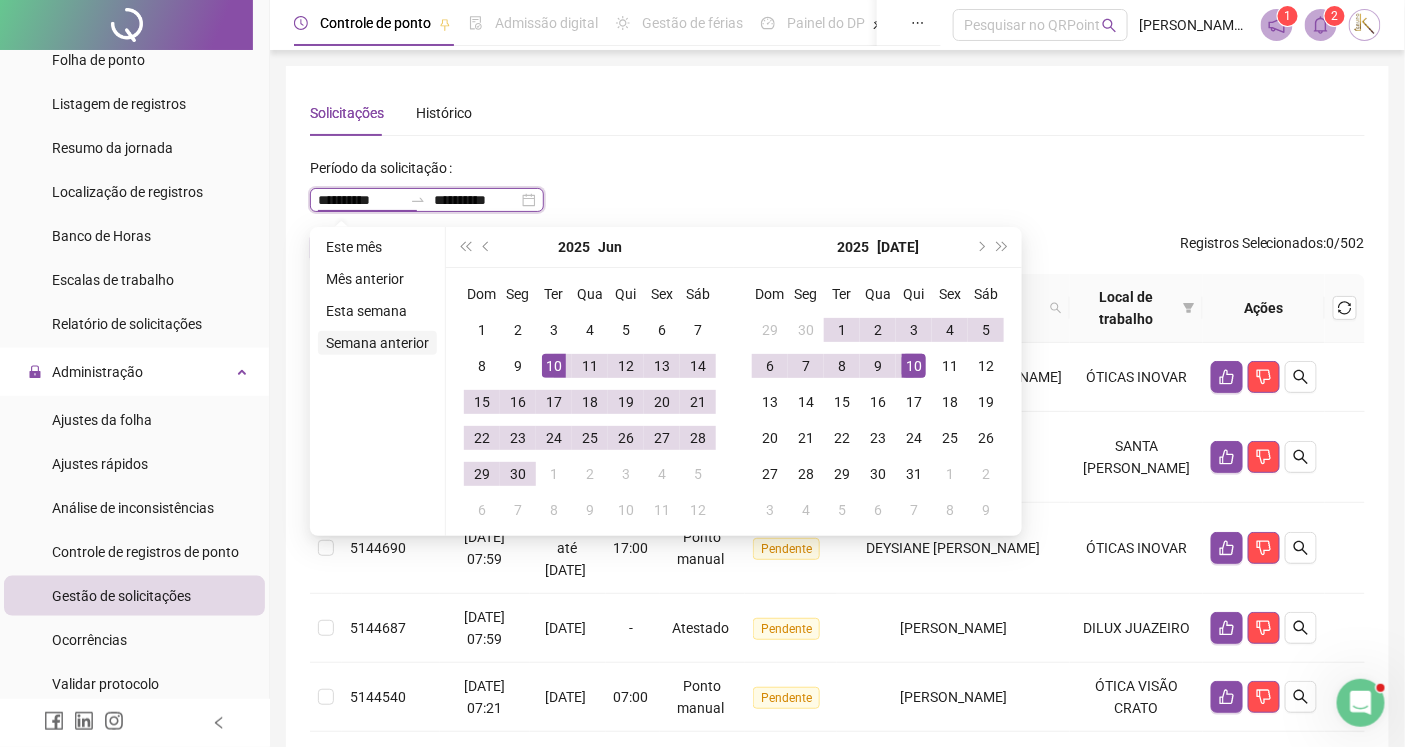 type on "**********" 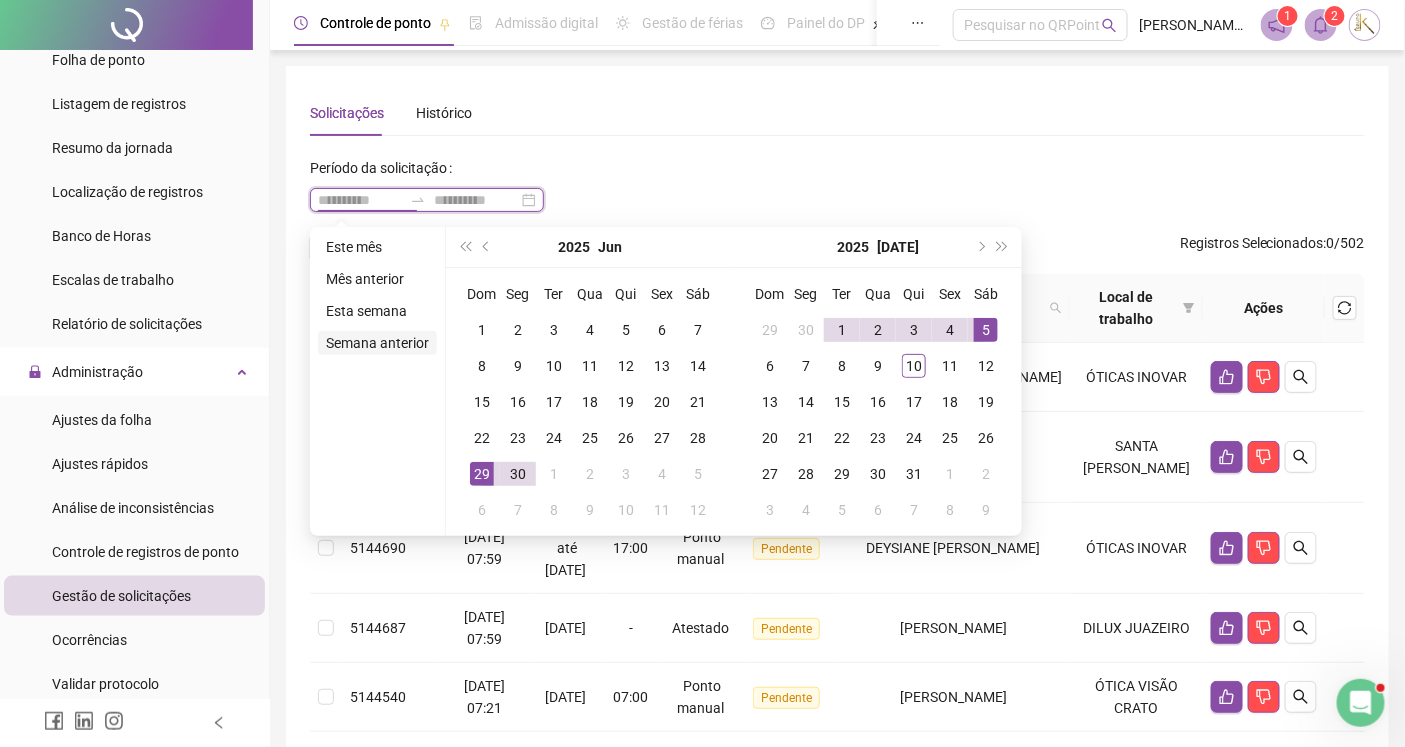 type on "**********" 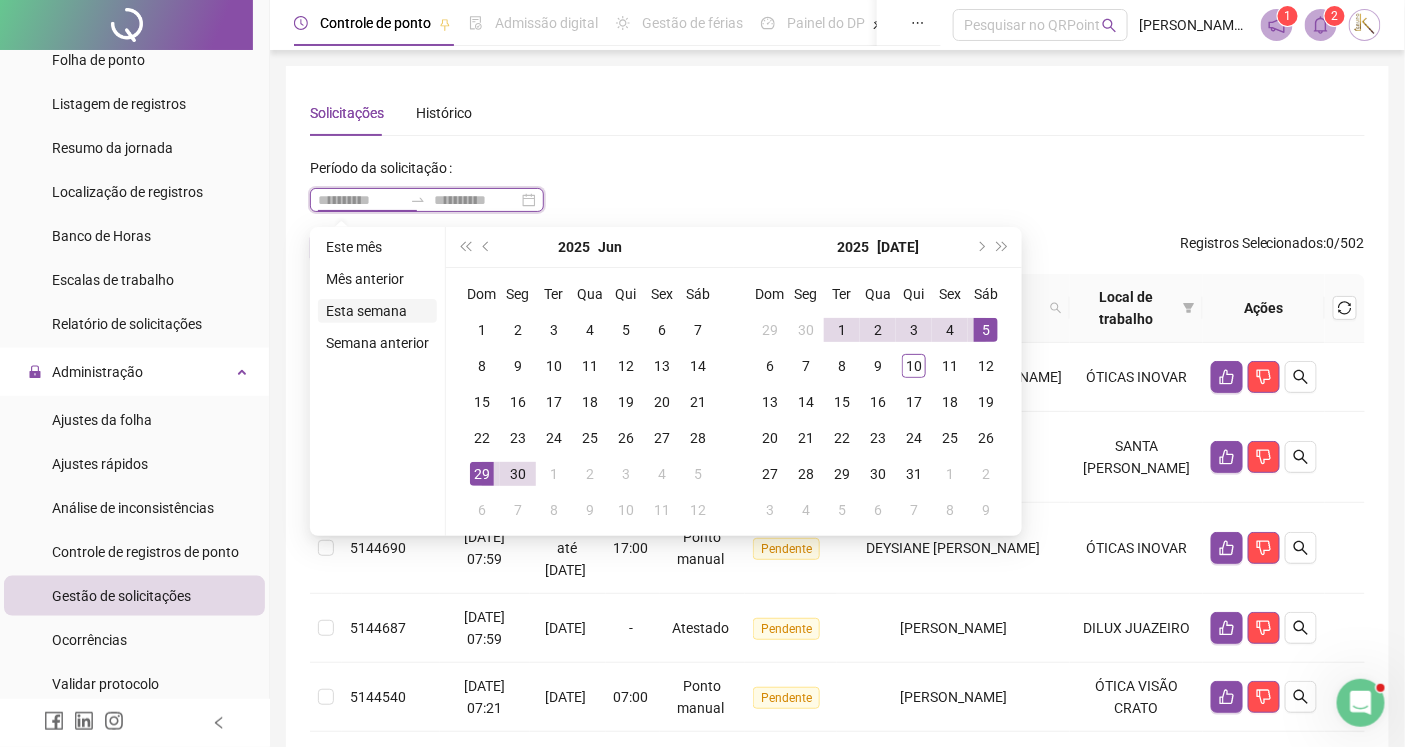 type on "**********" 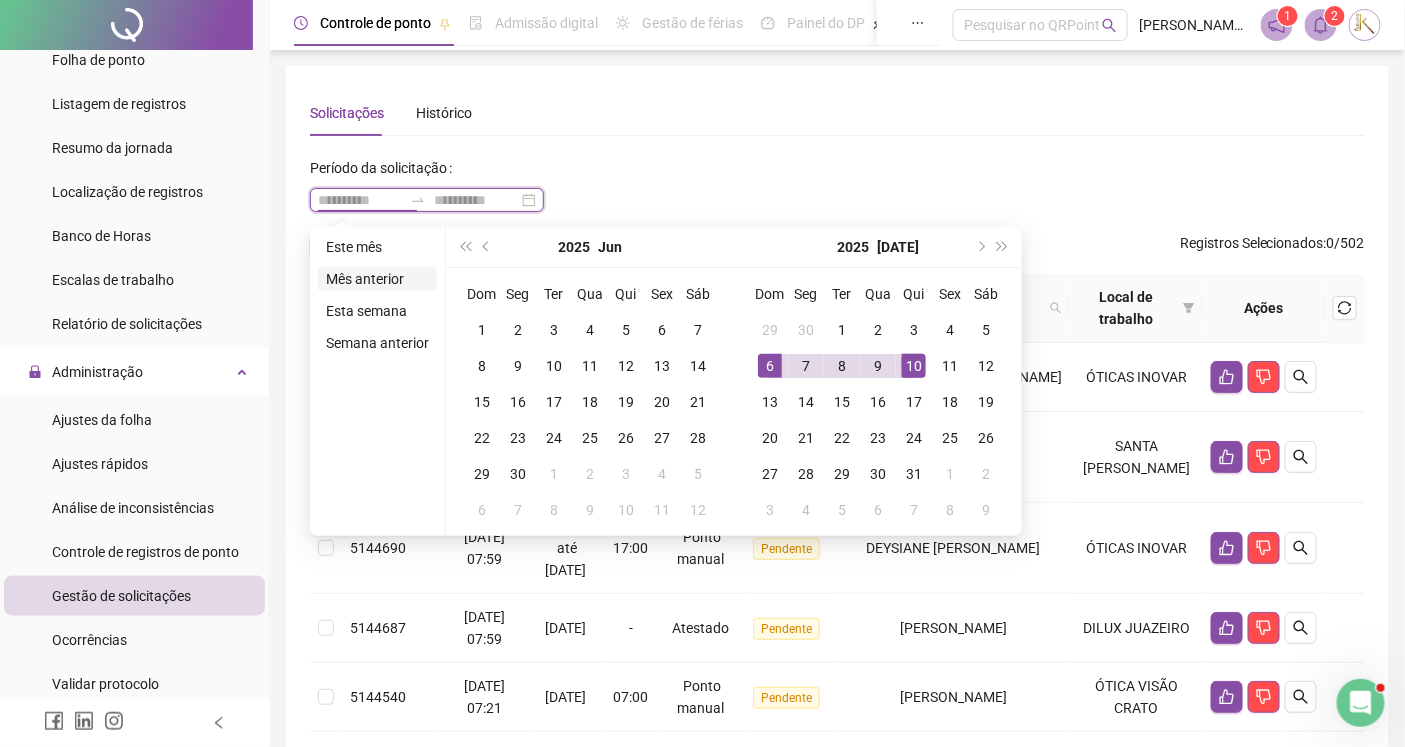 type on "**********" 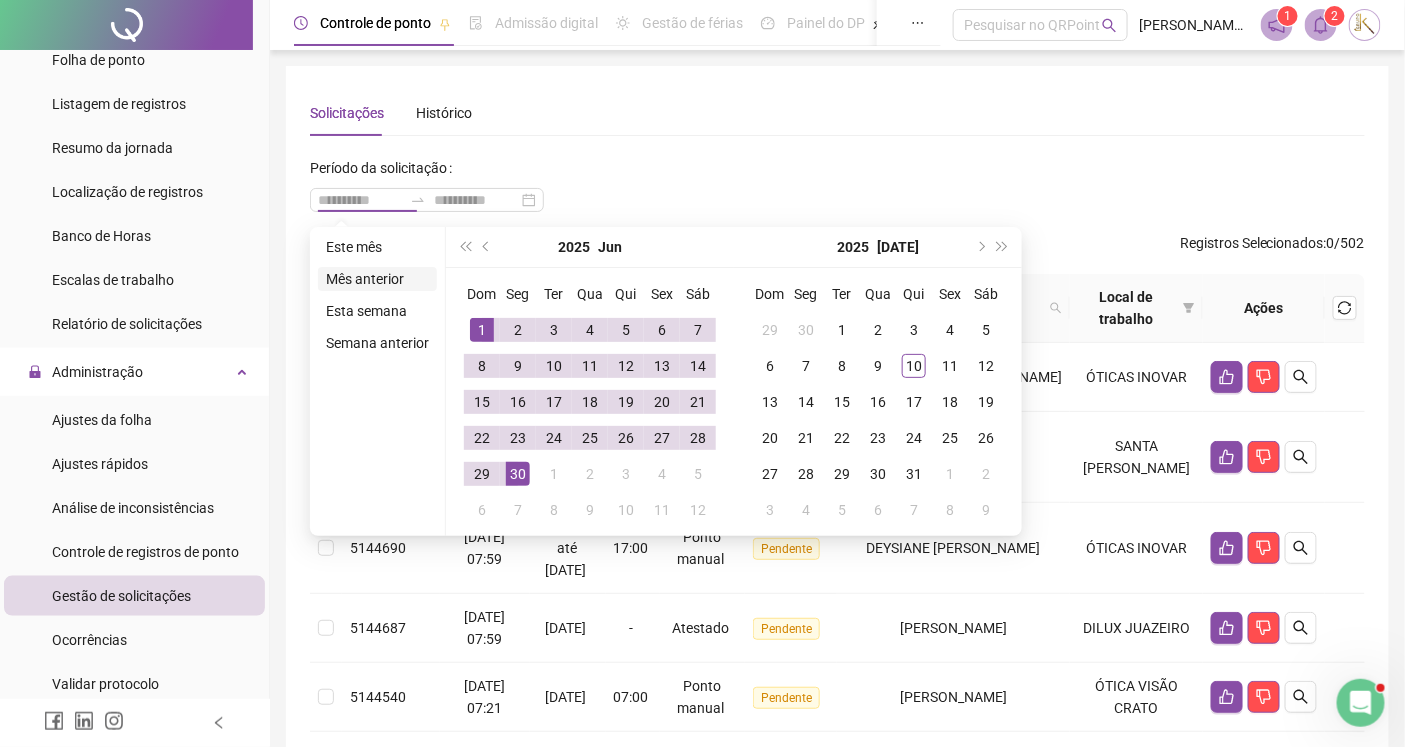 click on "Mês anterior" at bounding box center (377, 279) 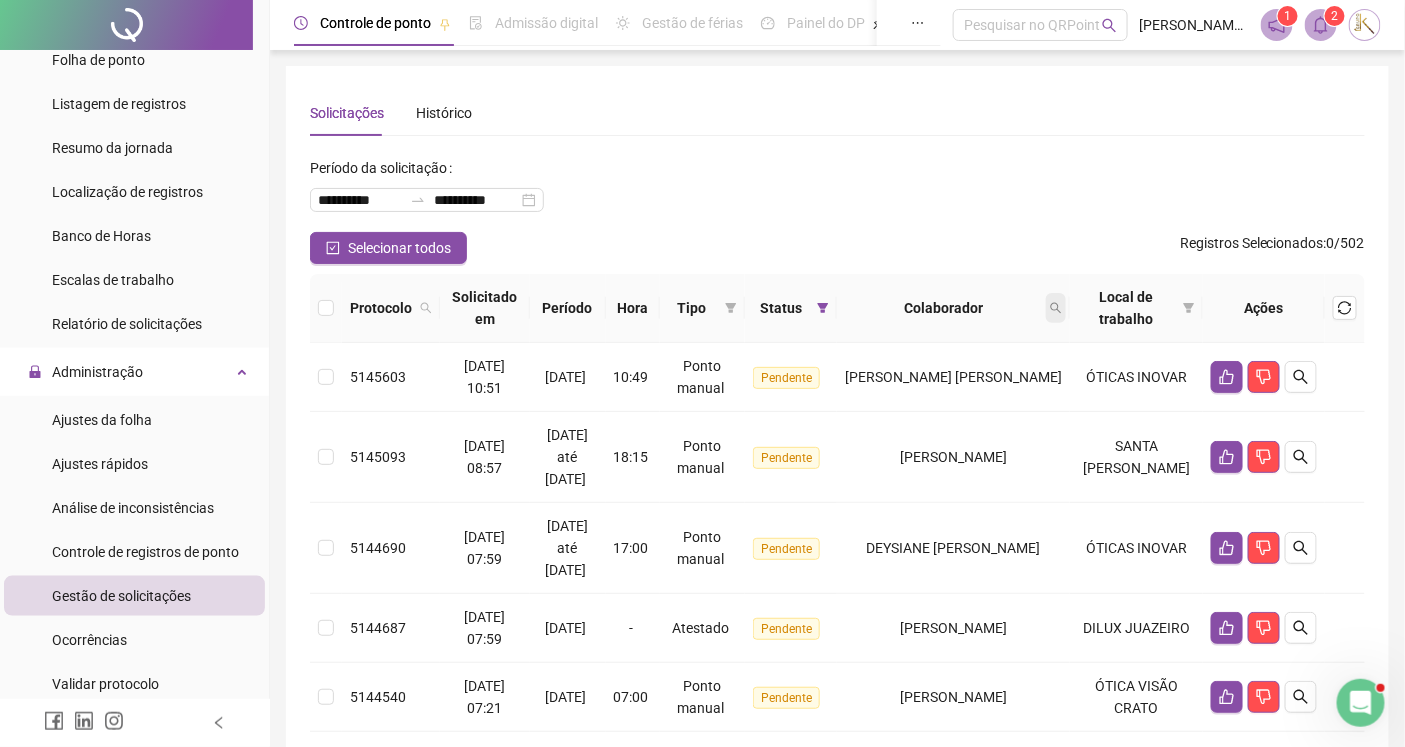 click at bounding box center (1056, 308) 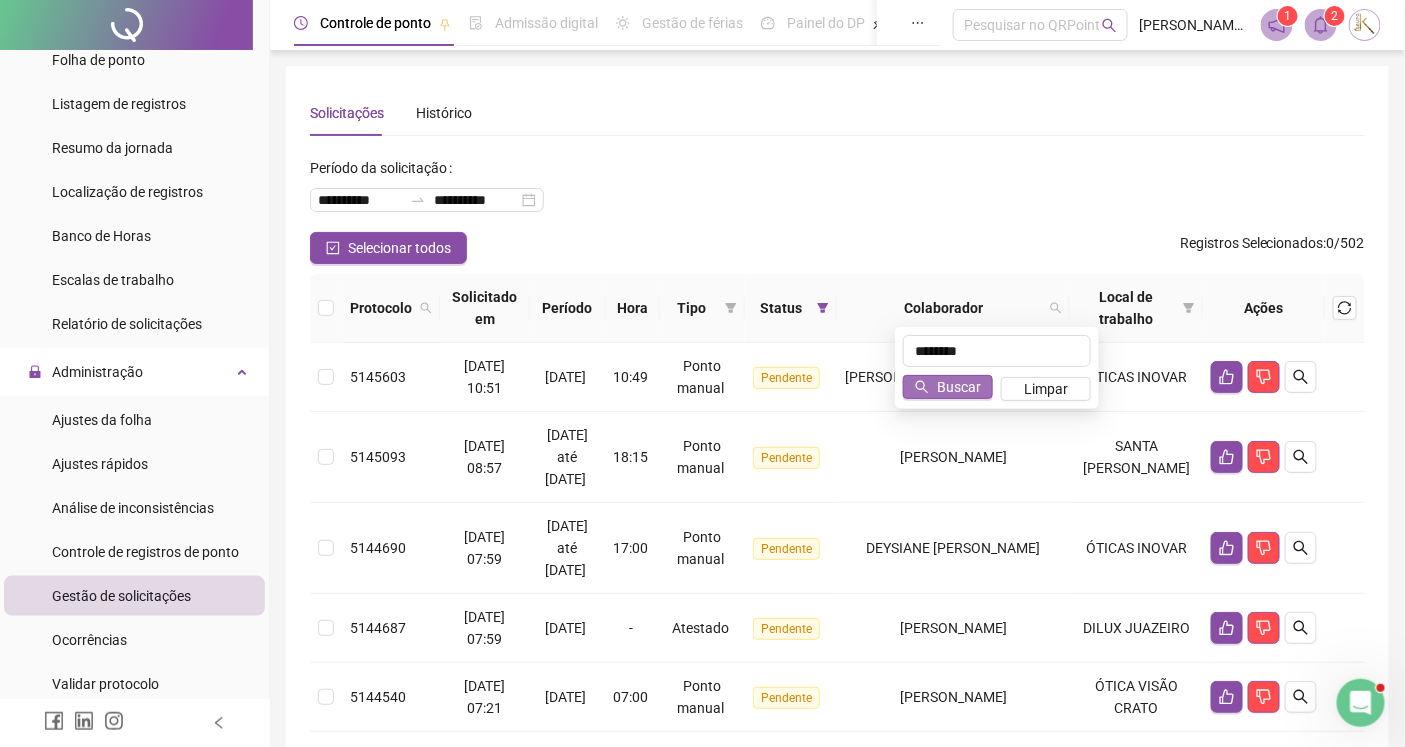 type on "********" 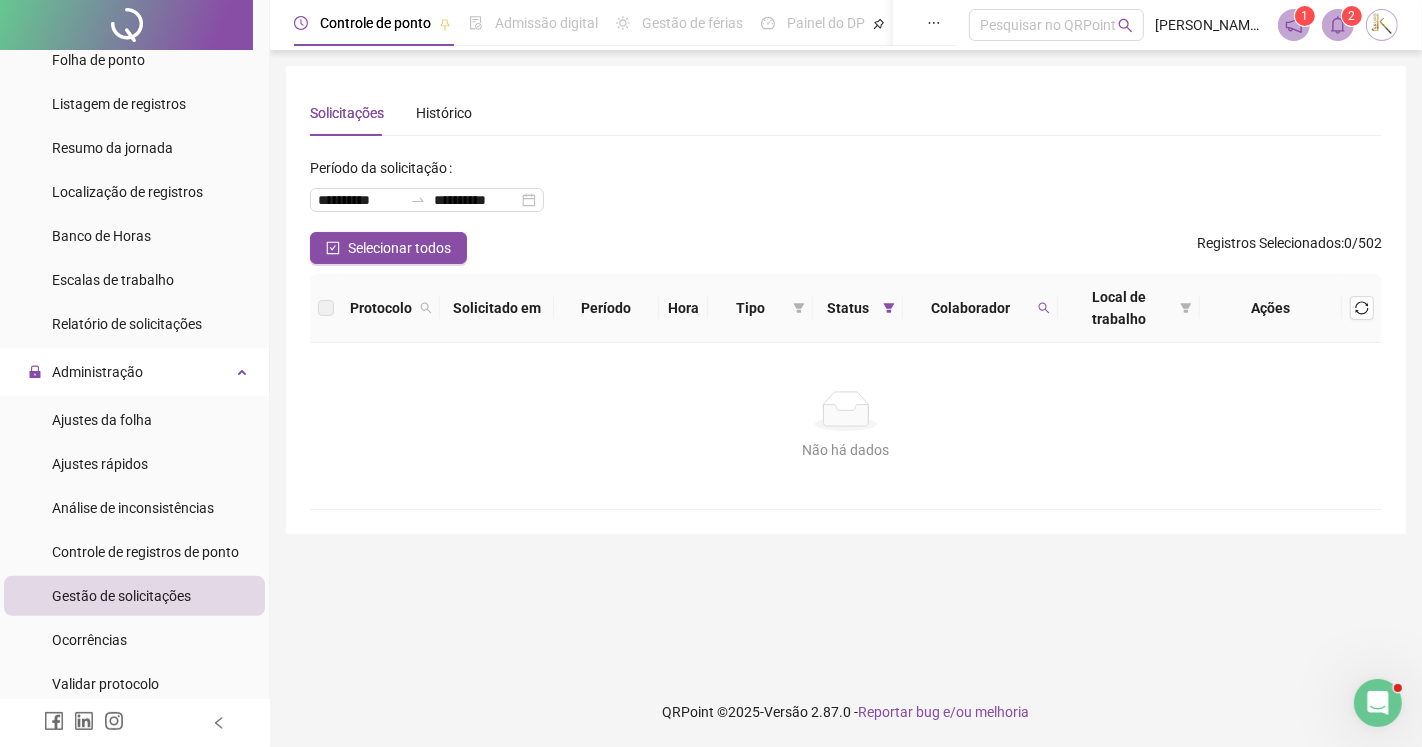 click on "Gestão de solicitações" at bounding box center (121, 596) 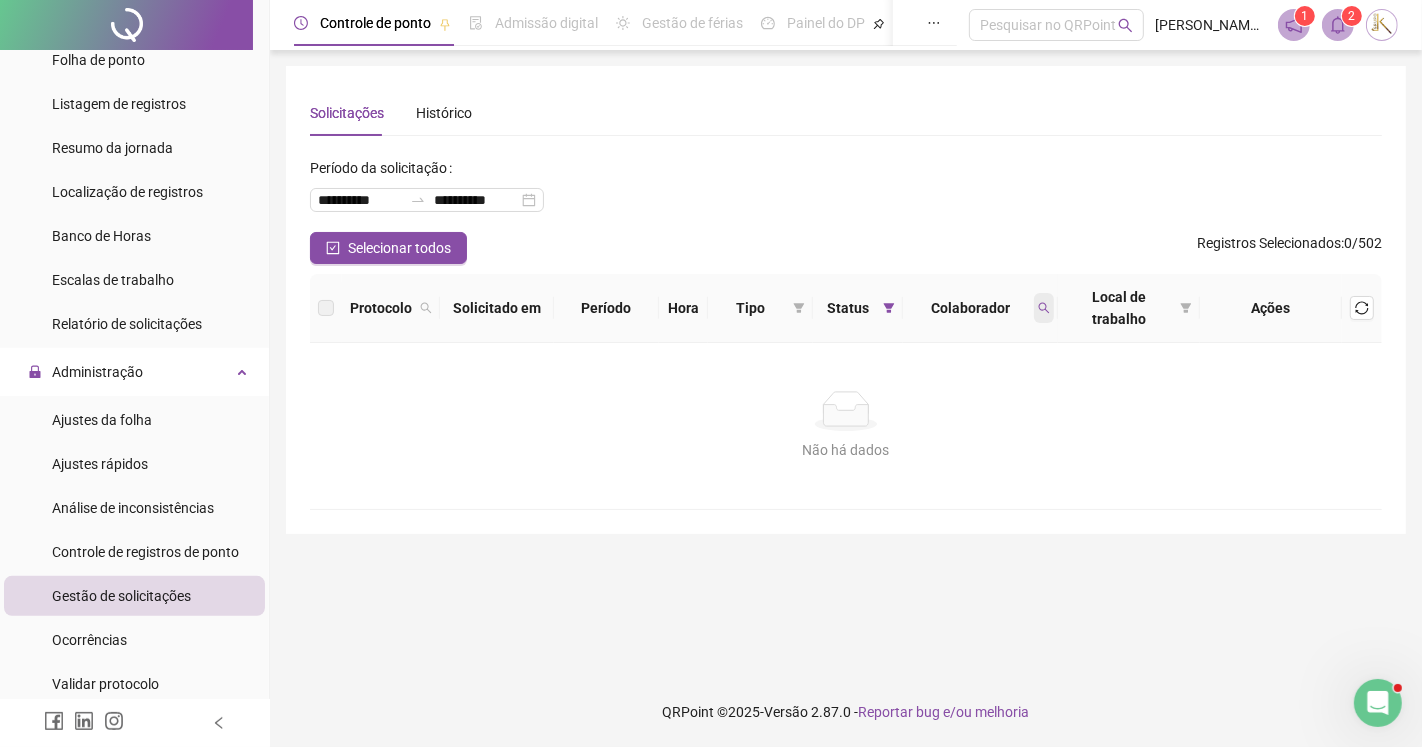 click at bounding box center [1044, 308] 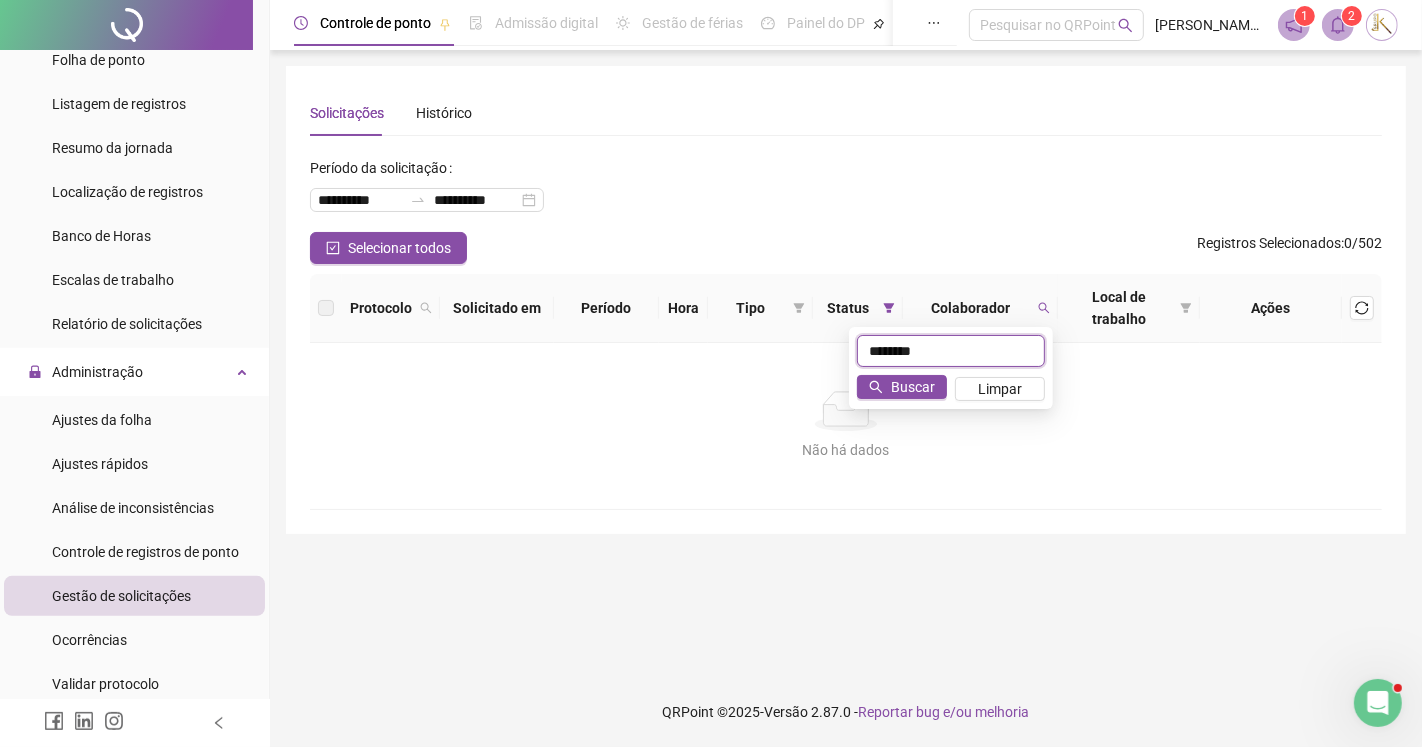 click on "********" at bounding box center (951, 351) 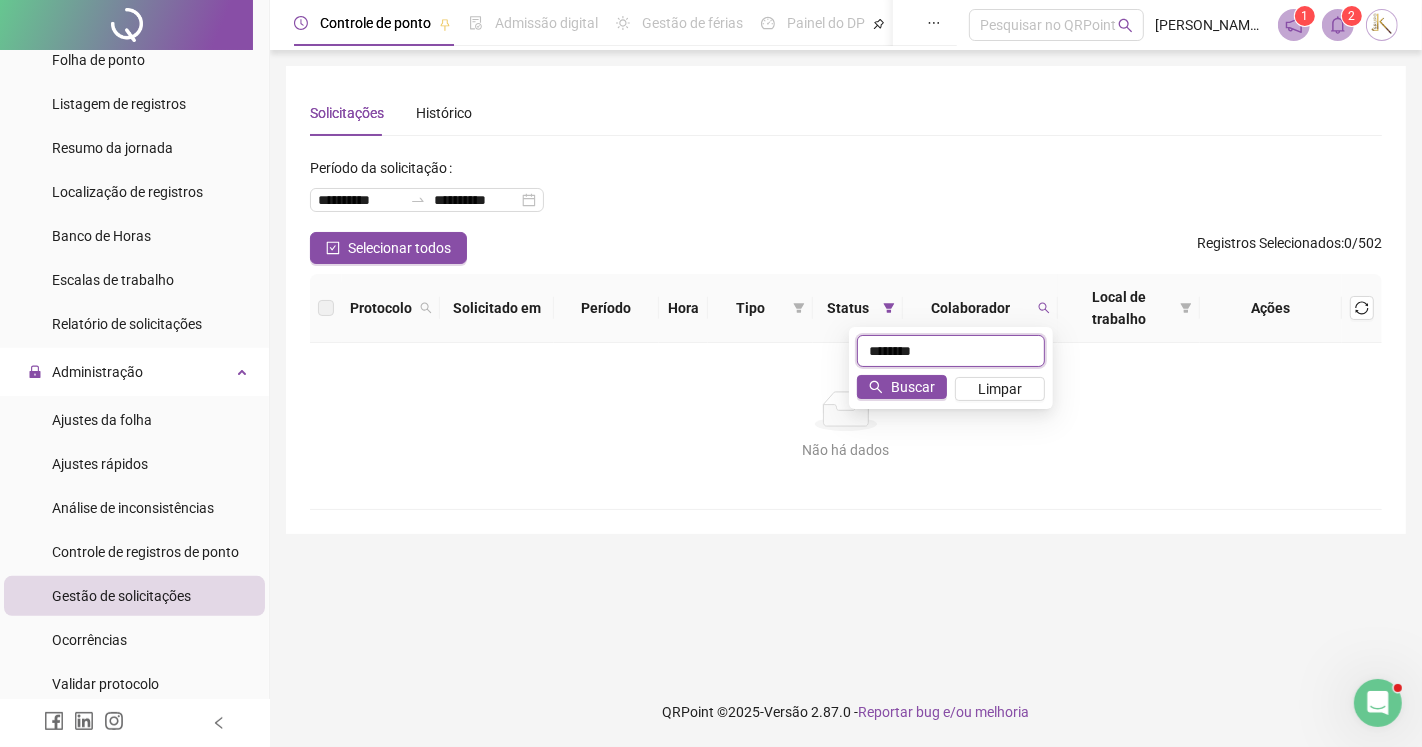 drag, startPoint x: 935, startPoint y: 351, endPoint x: 836, endPoint y: 344, distance: 99.24717 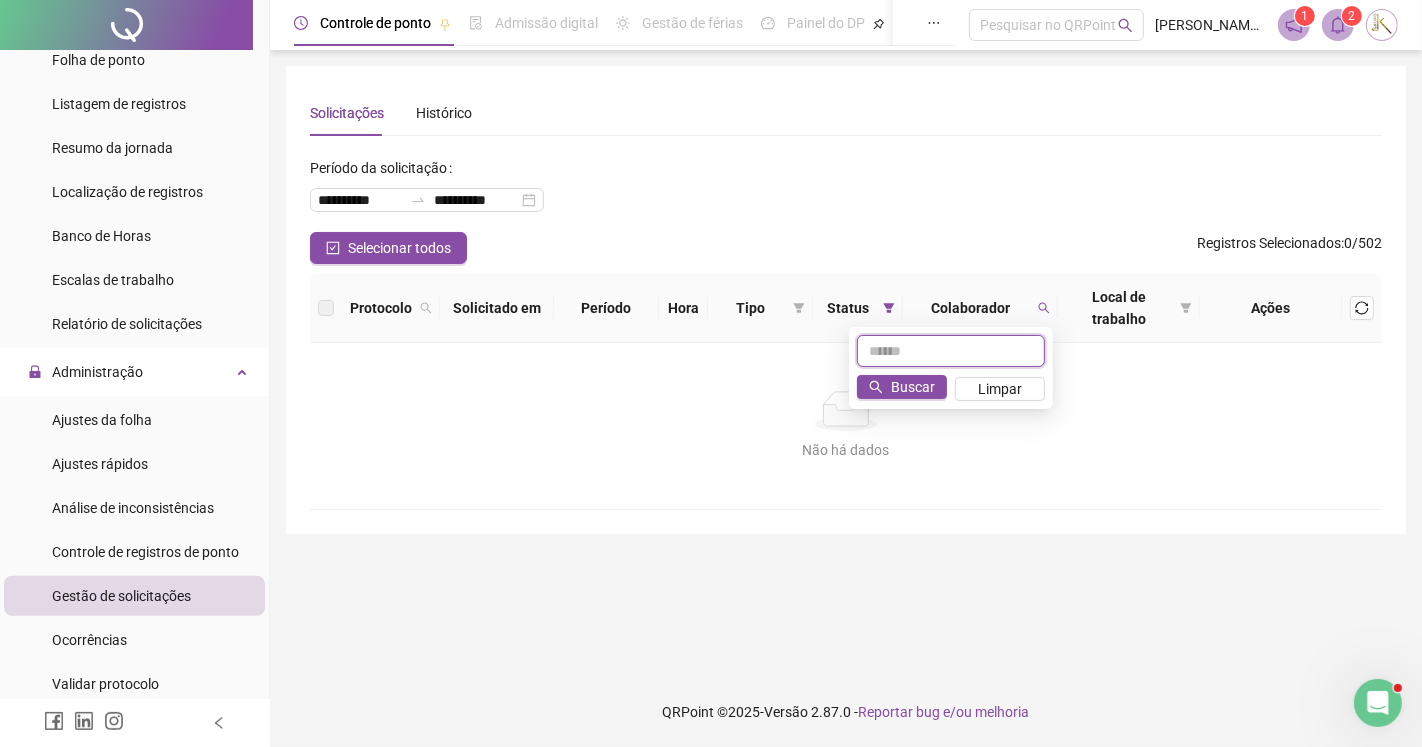 click at bounding box center [951, 351] 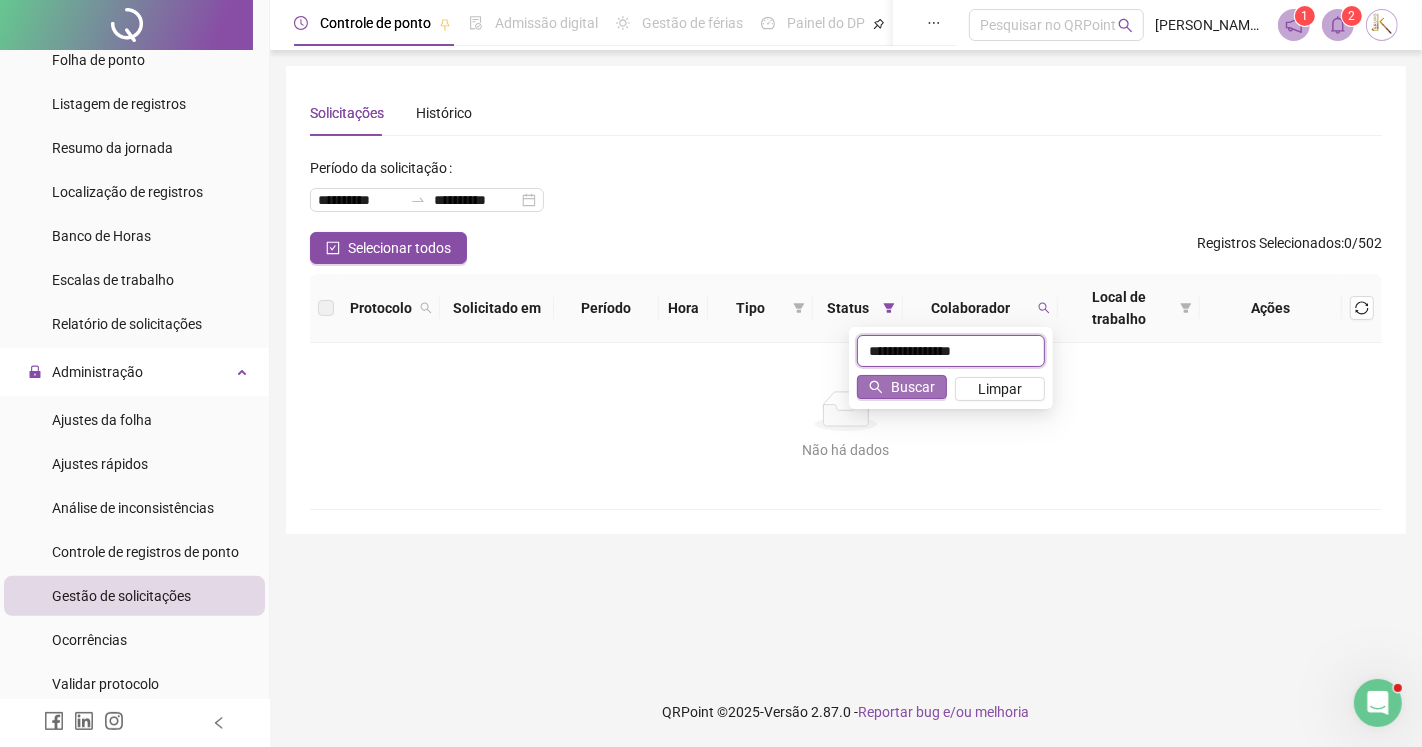 type on "**********" 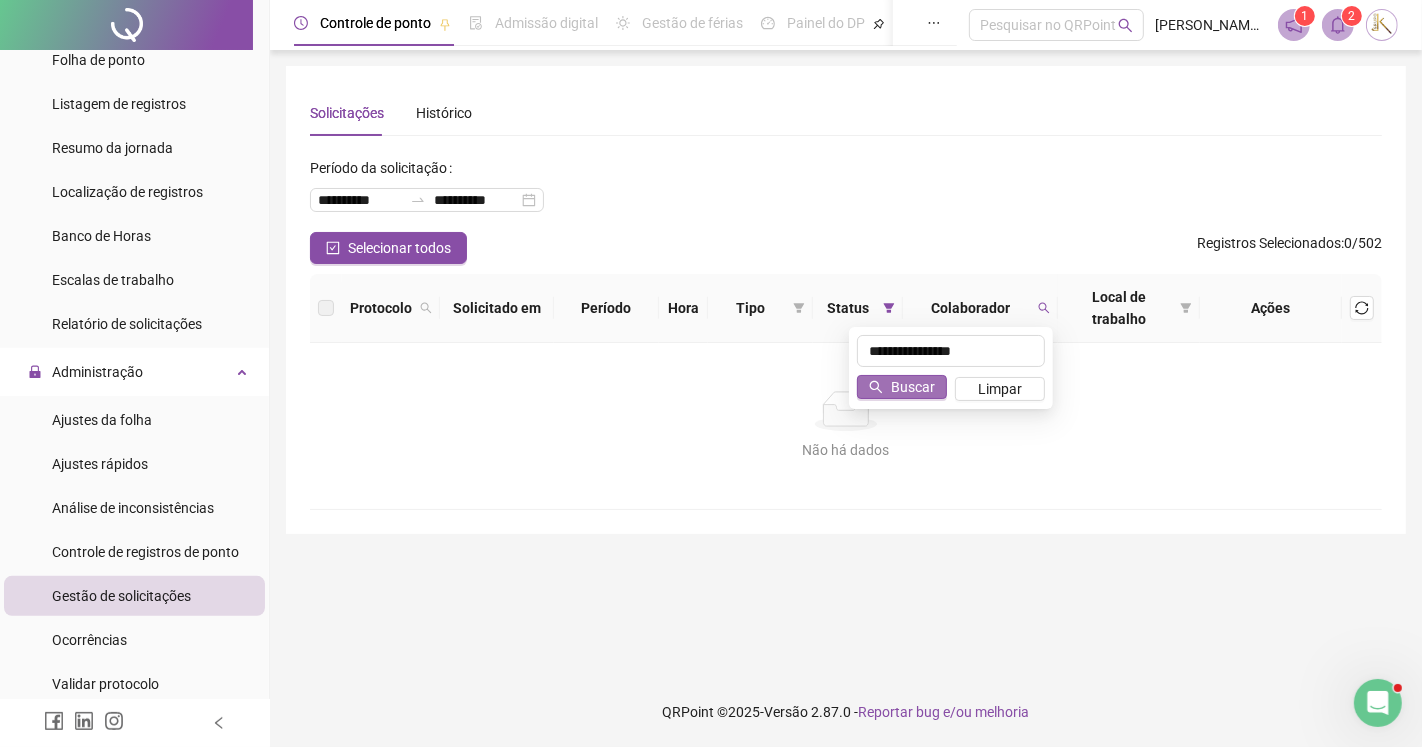 click on "Buscar" at bounding box center [913, 387] 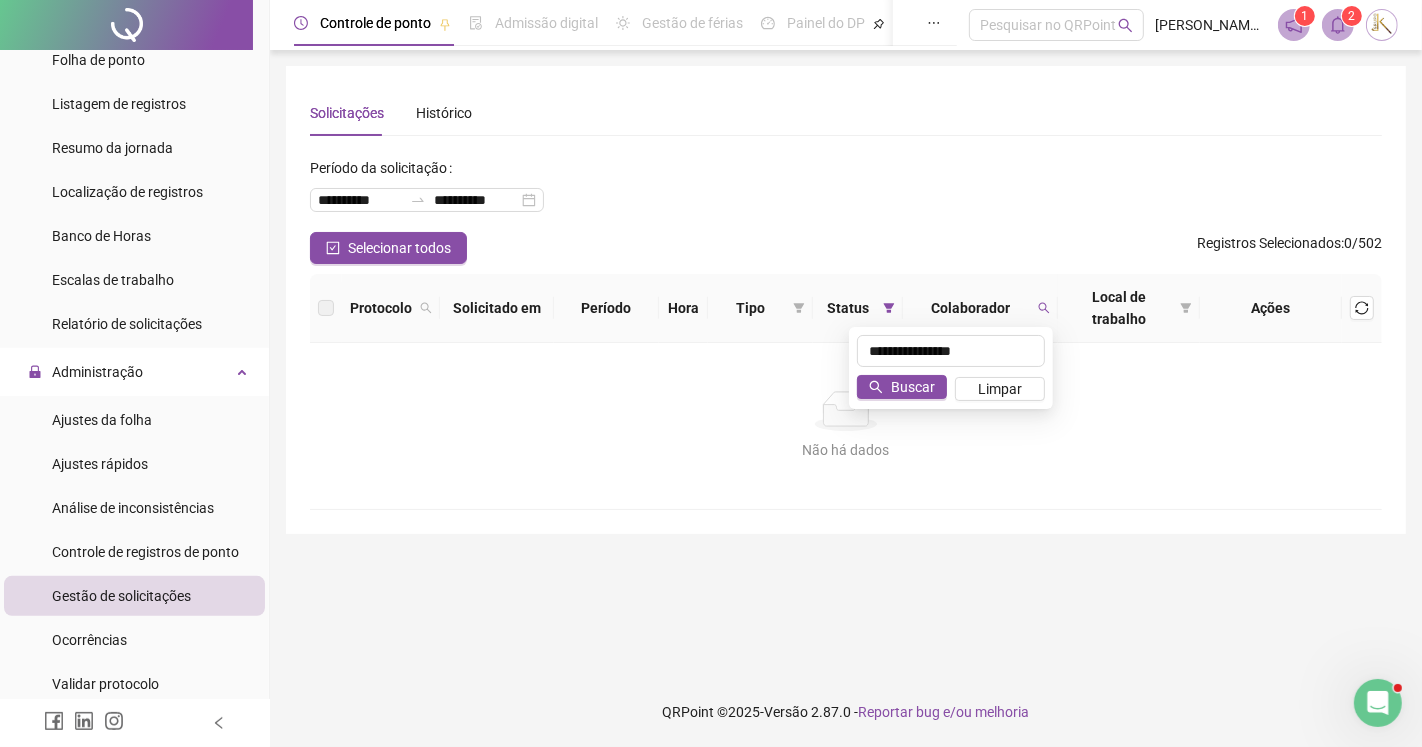 click on "Não há dados Não há dados" at bounding box center (846, 426) 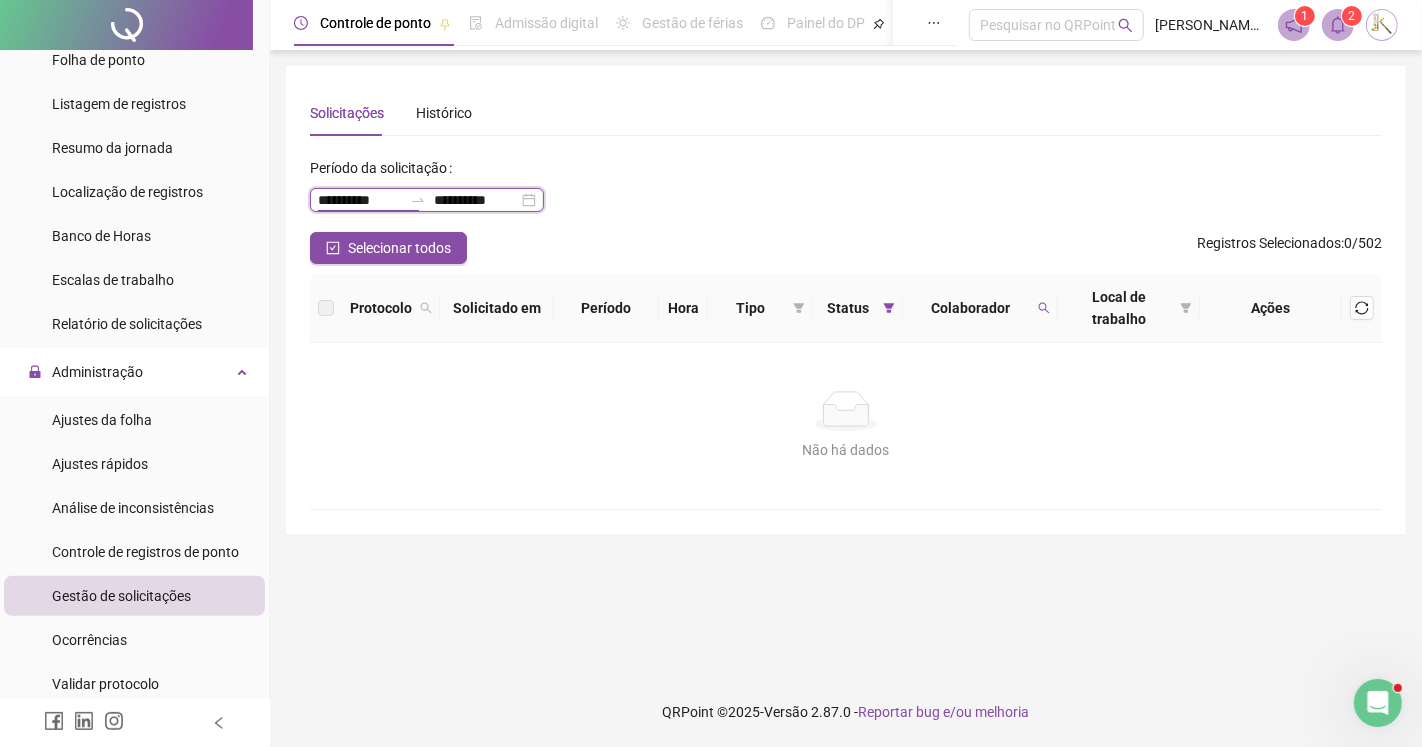 click on "**********" at bounding box center (360, 200) 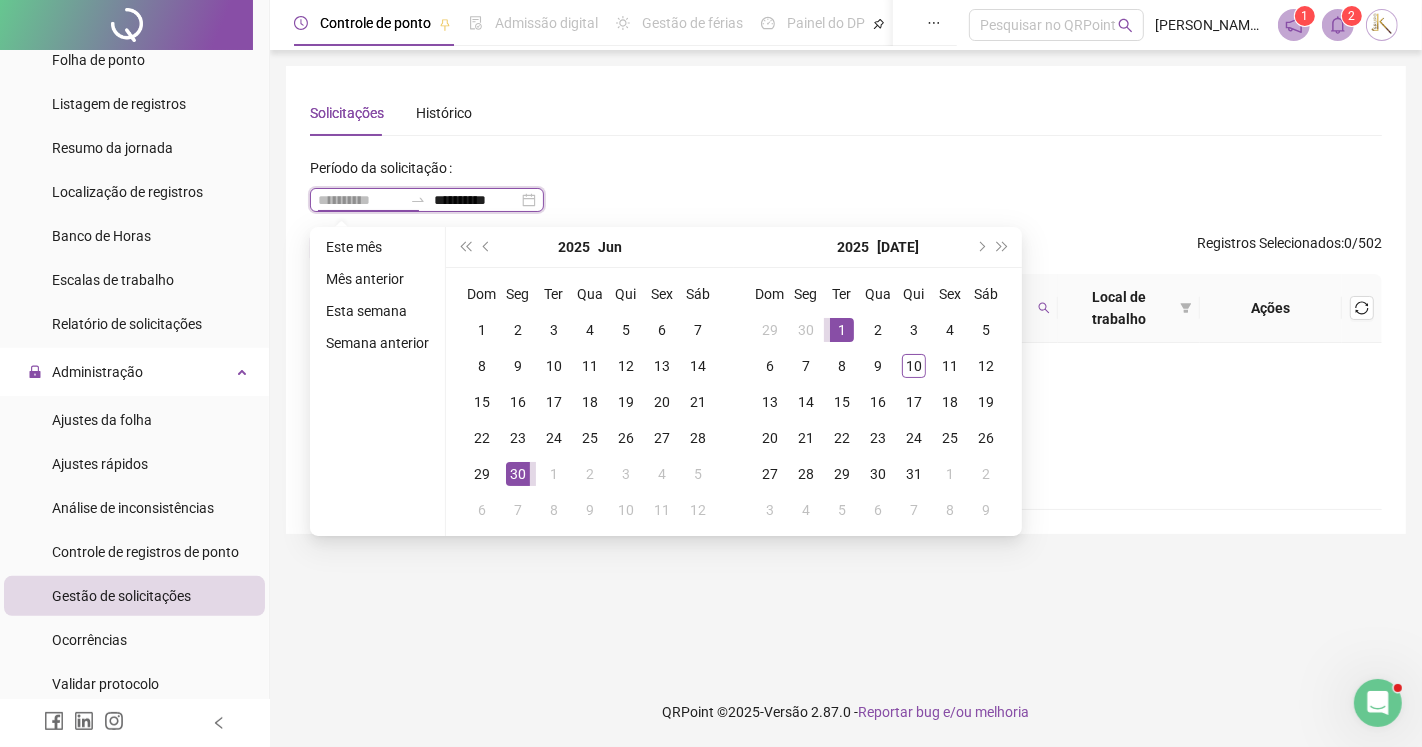 type on "**********" 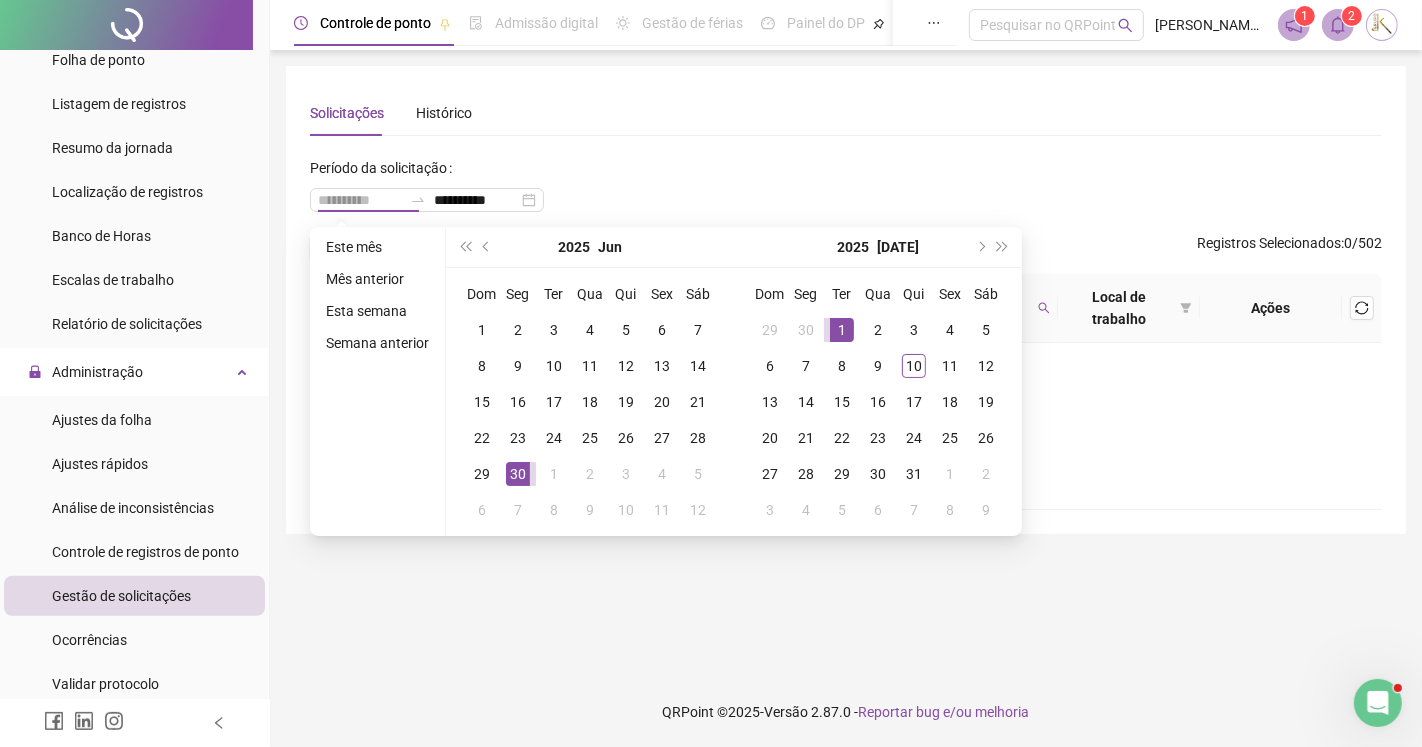click on "1" at bounding box center [842, 330] 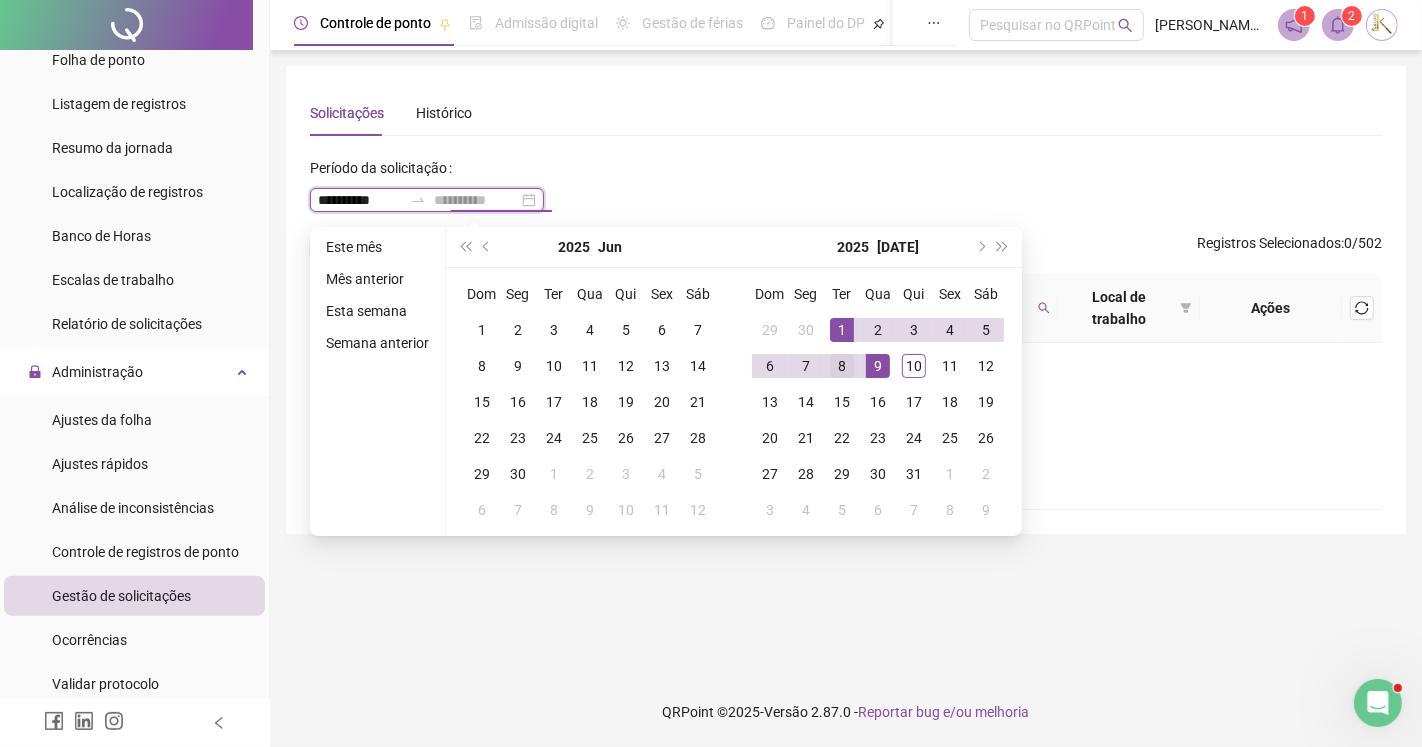 type on "**********" 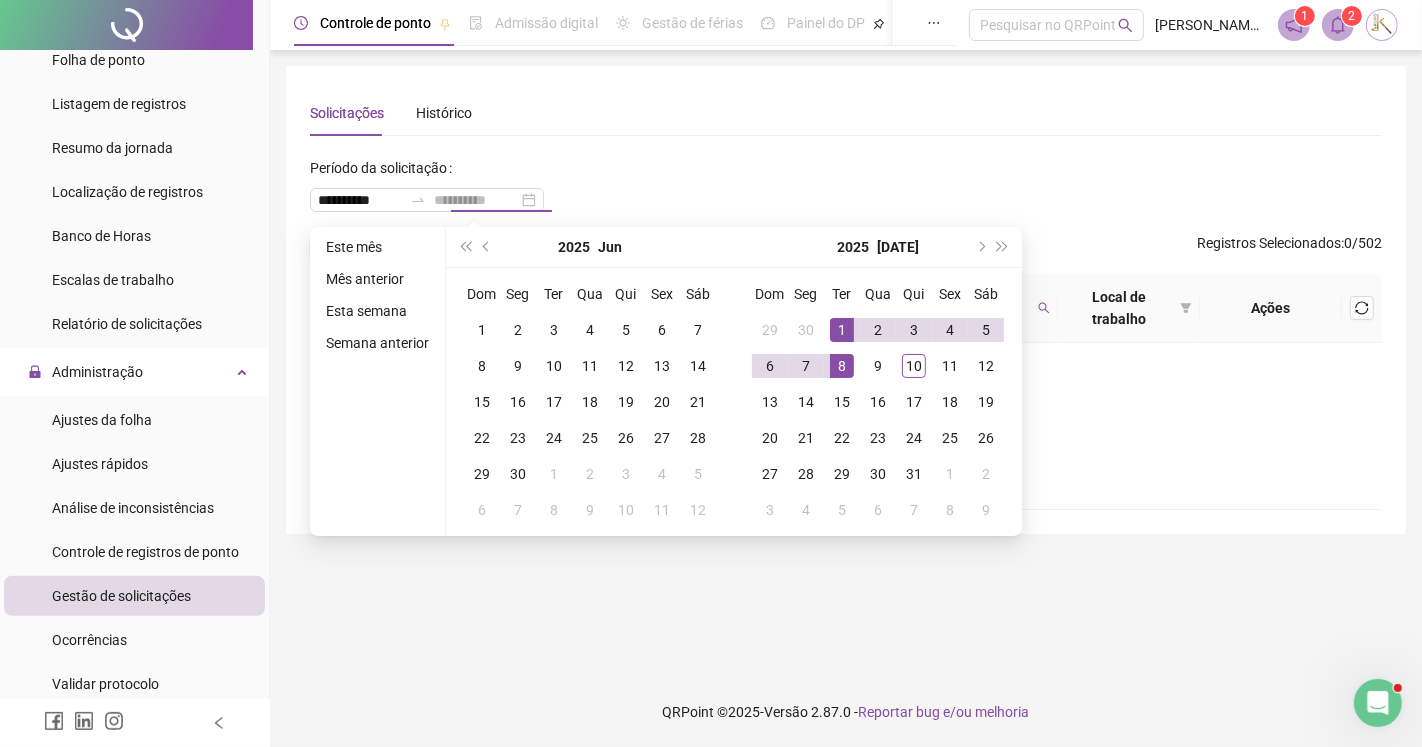 click on "8" at bounding box center [842, 366] 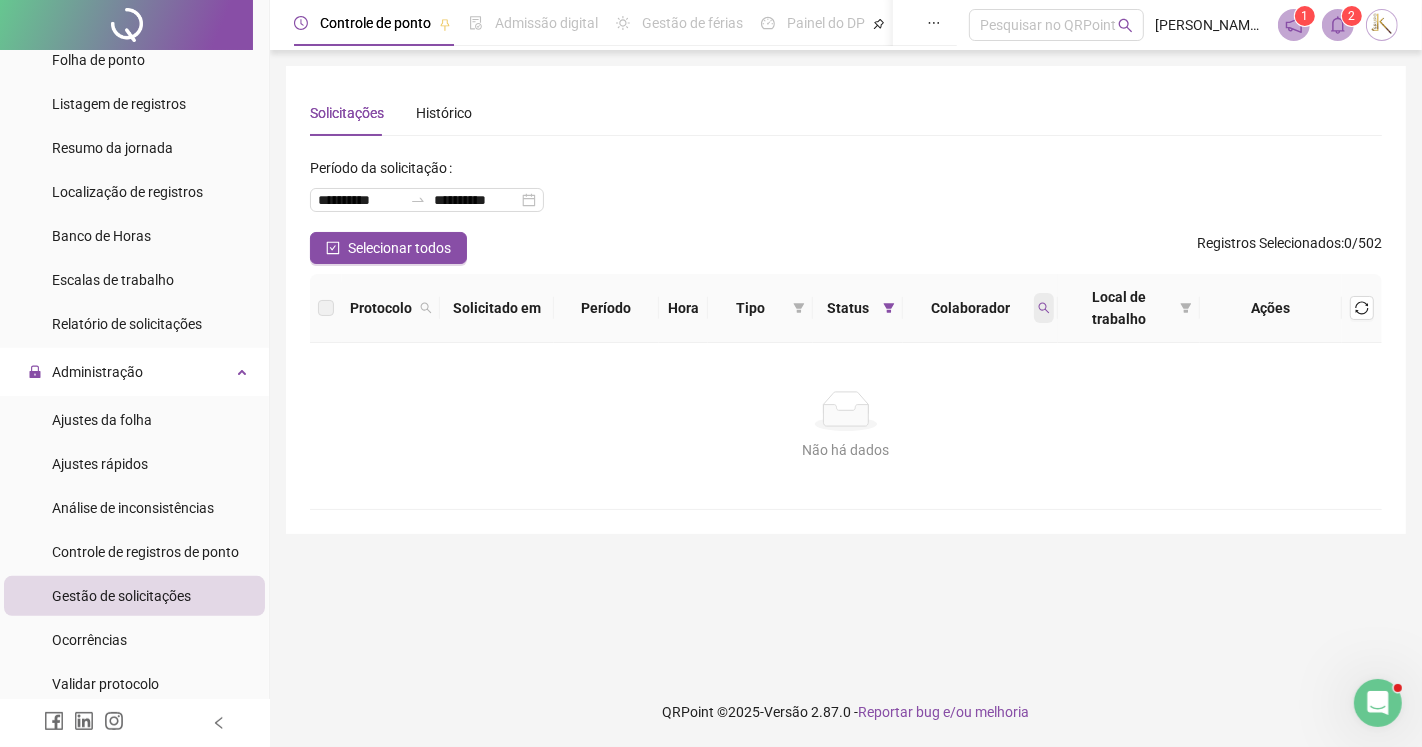 click at bounding box center [1044, 308] 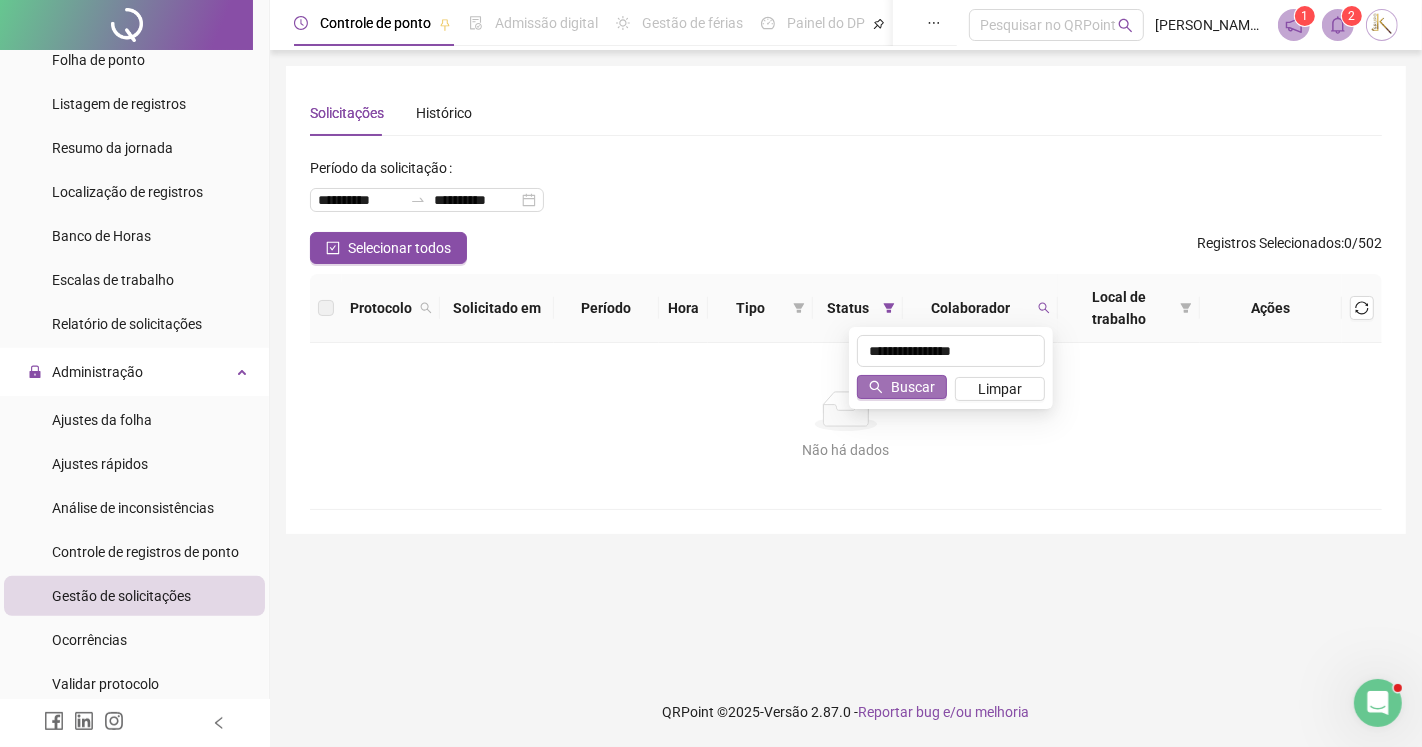 click on "Buscar" at bounding box center [913, 387] 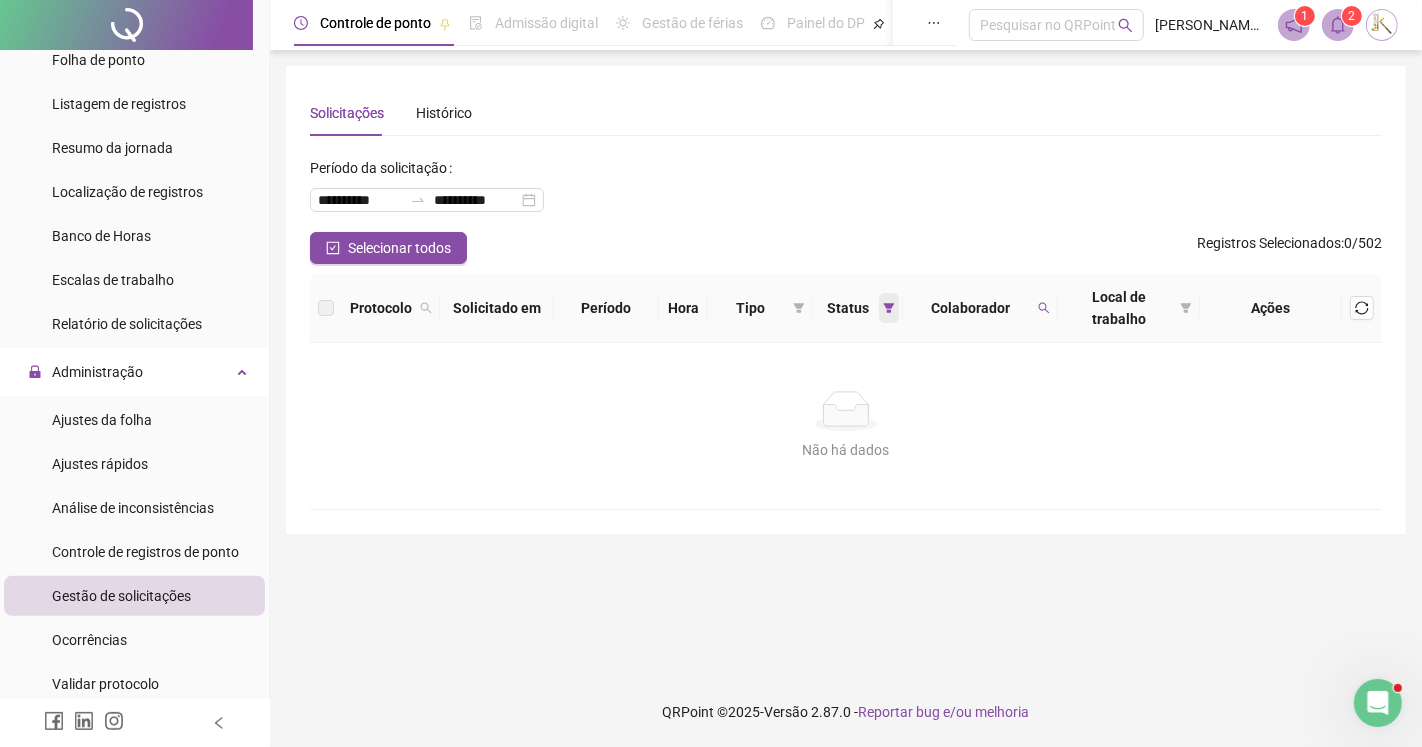 click 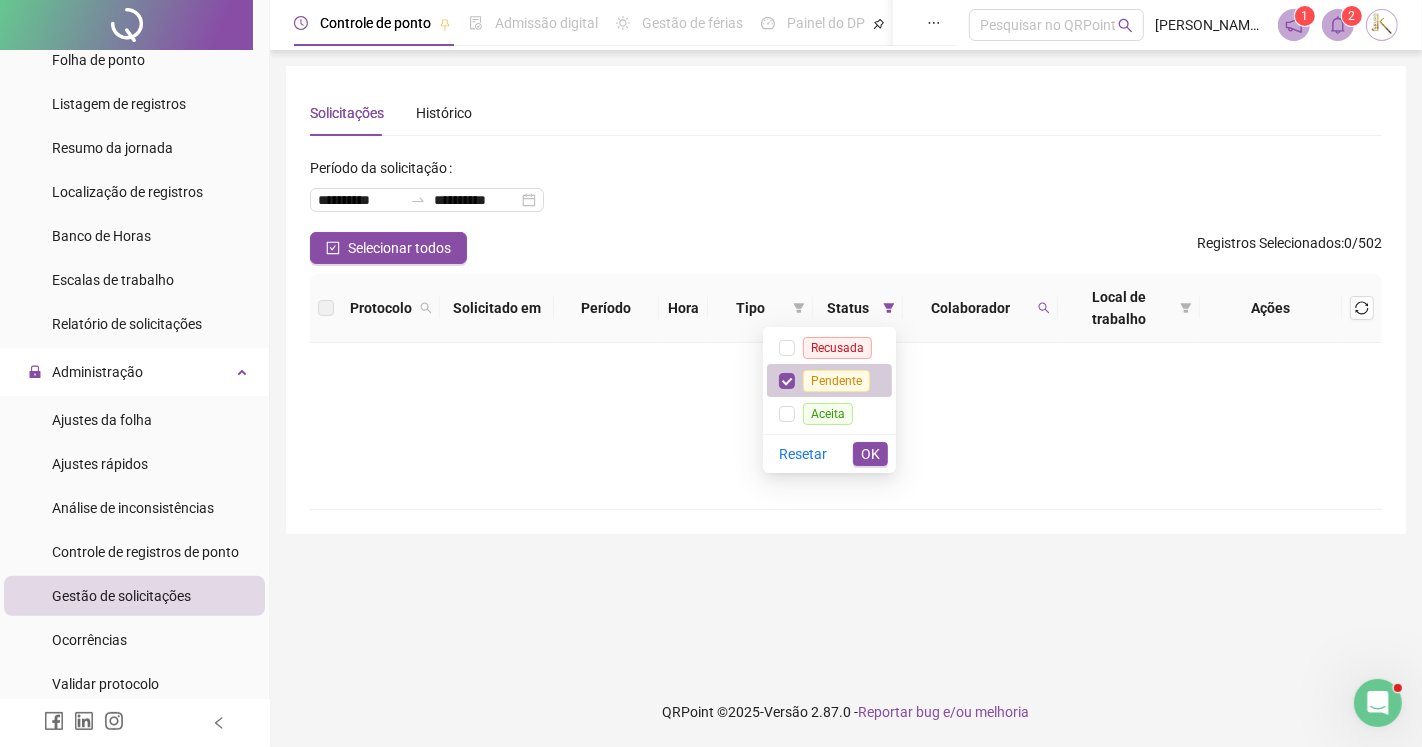 click on "Pendente" at bounding box center (836, 381) 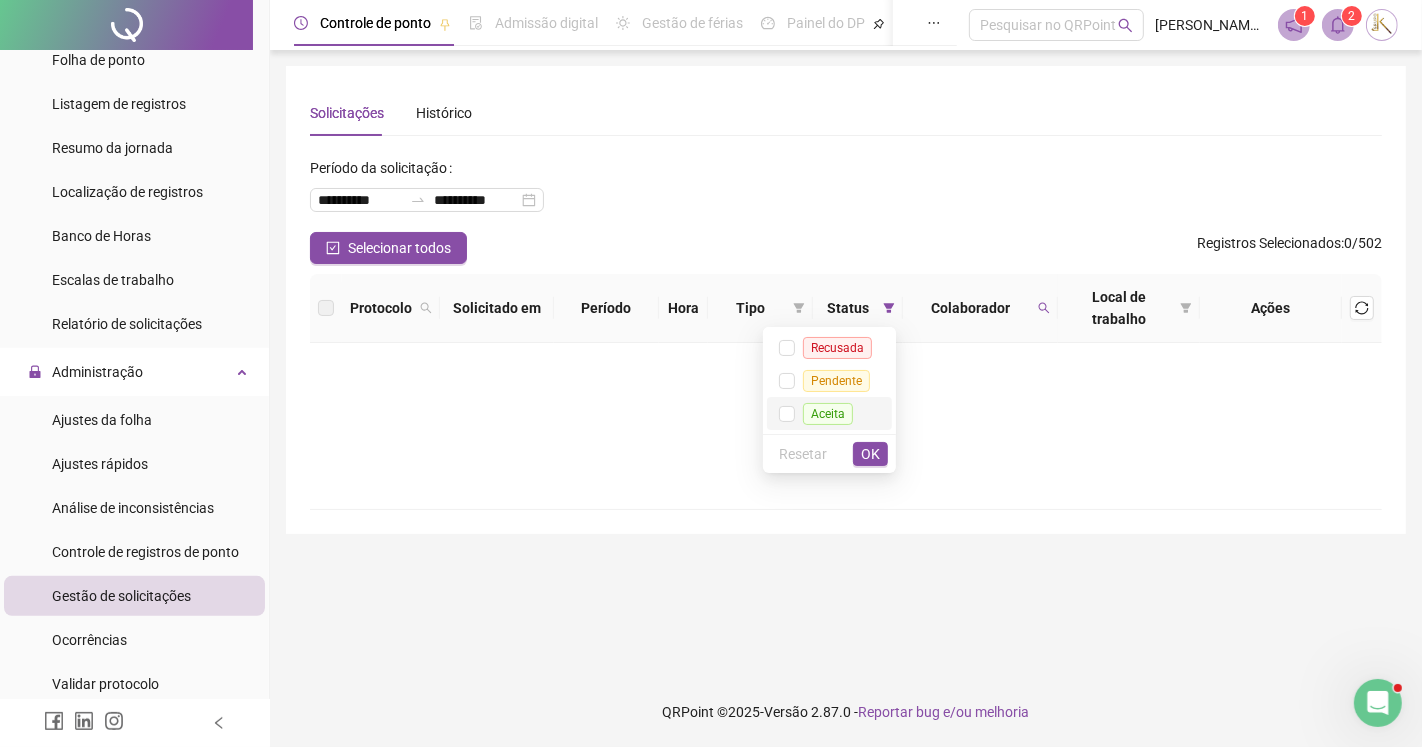 click on "Aceita" at bounding box center [828, 414] 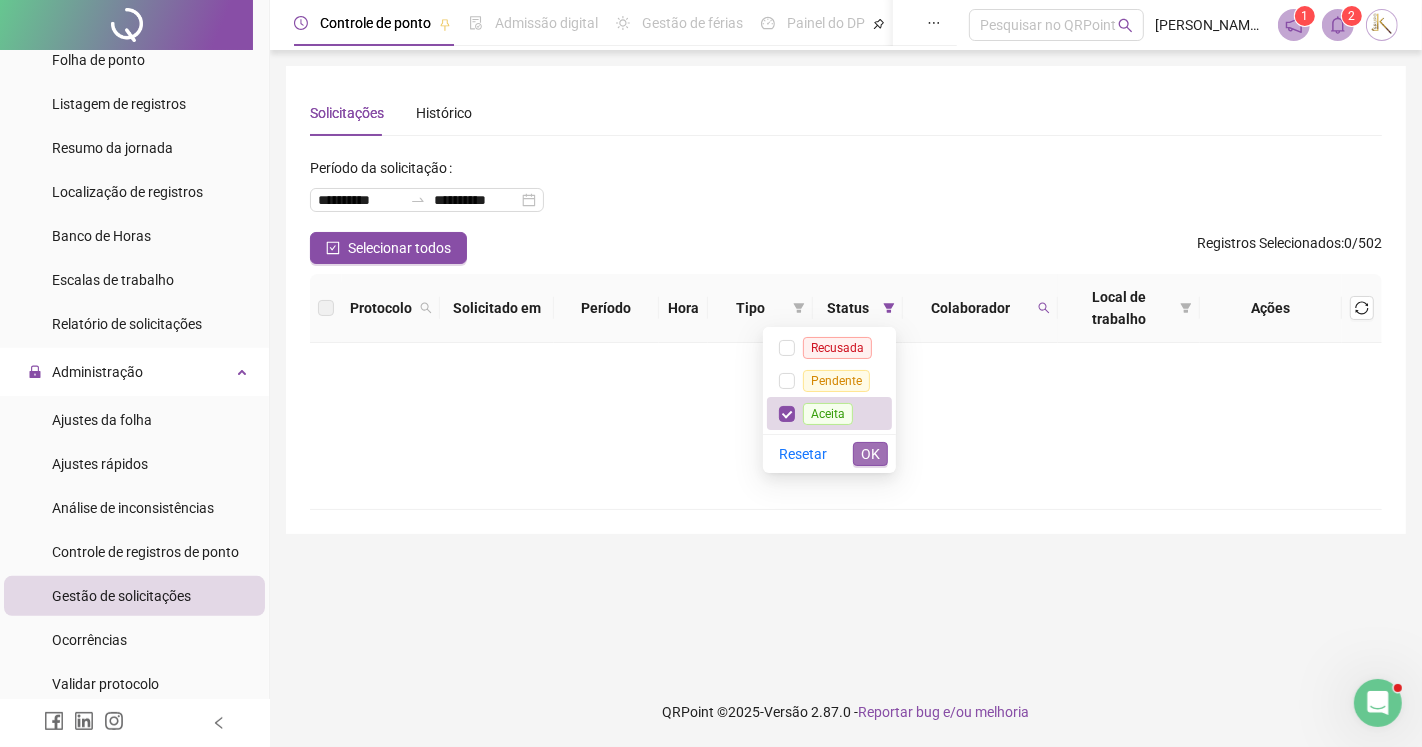 click on "OK" at bounding box center (870, 454) 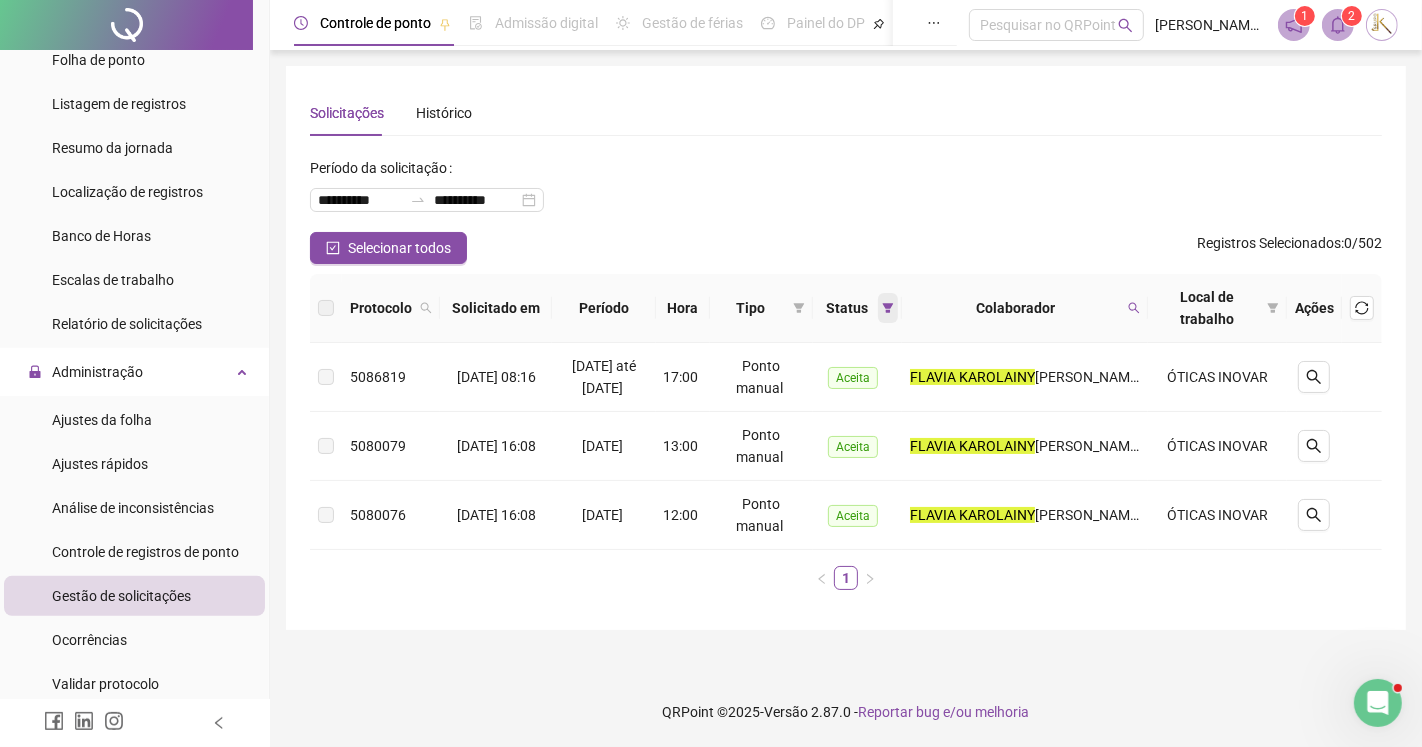 click 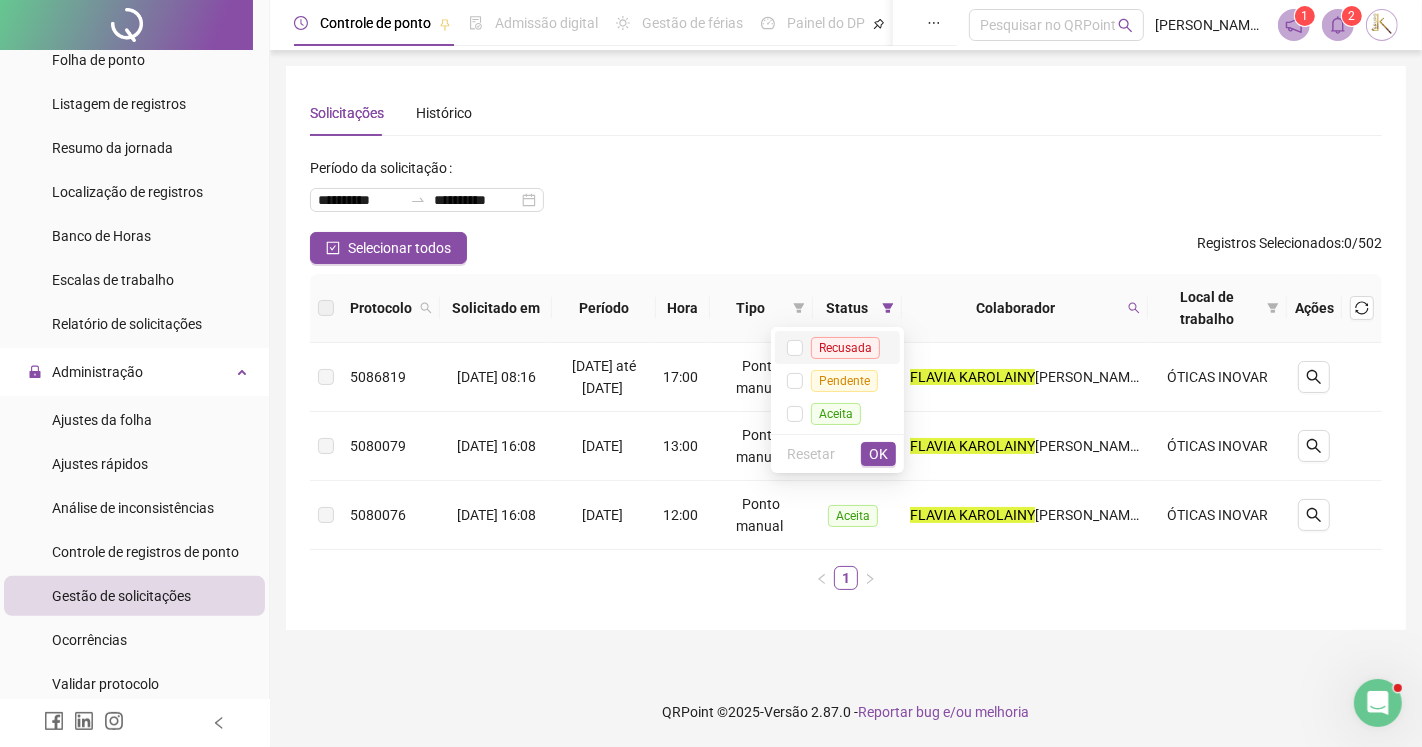 click on "Recusada" at bounding box center (845, 348) 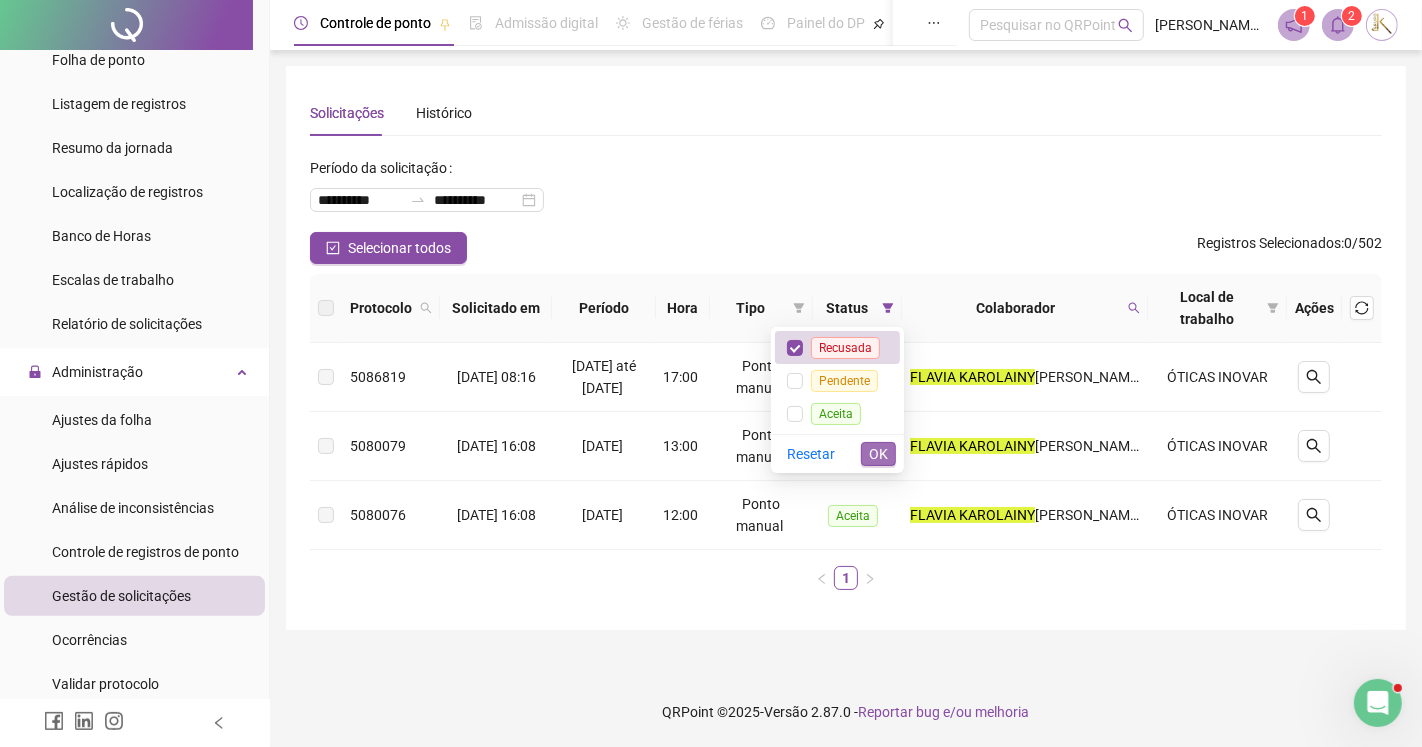 click on "OK" at bounding box center [878, 454] 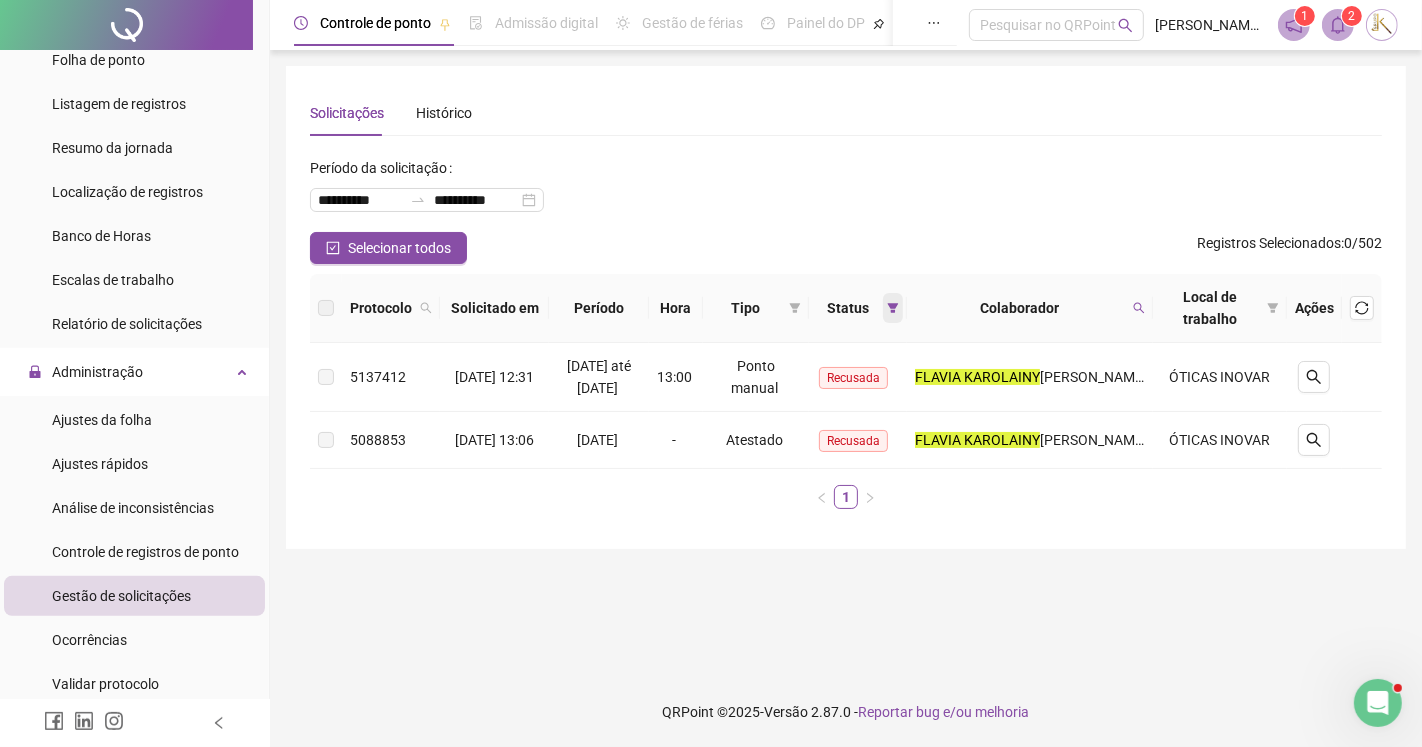click 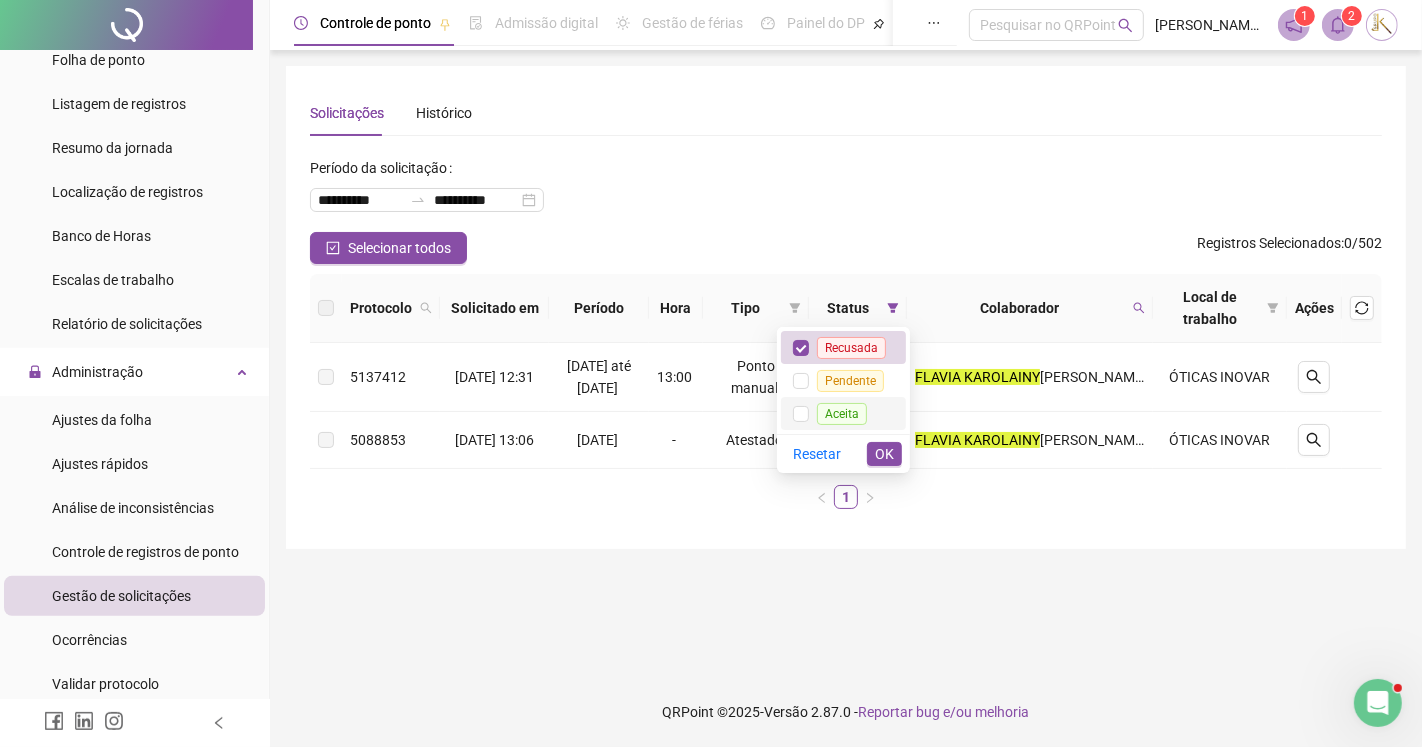 click on "Aceita" at bounding box center [842, 414] 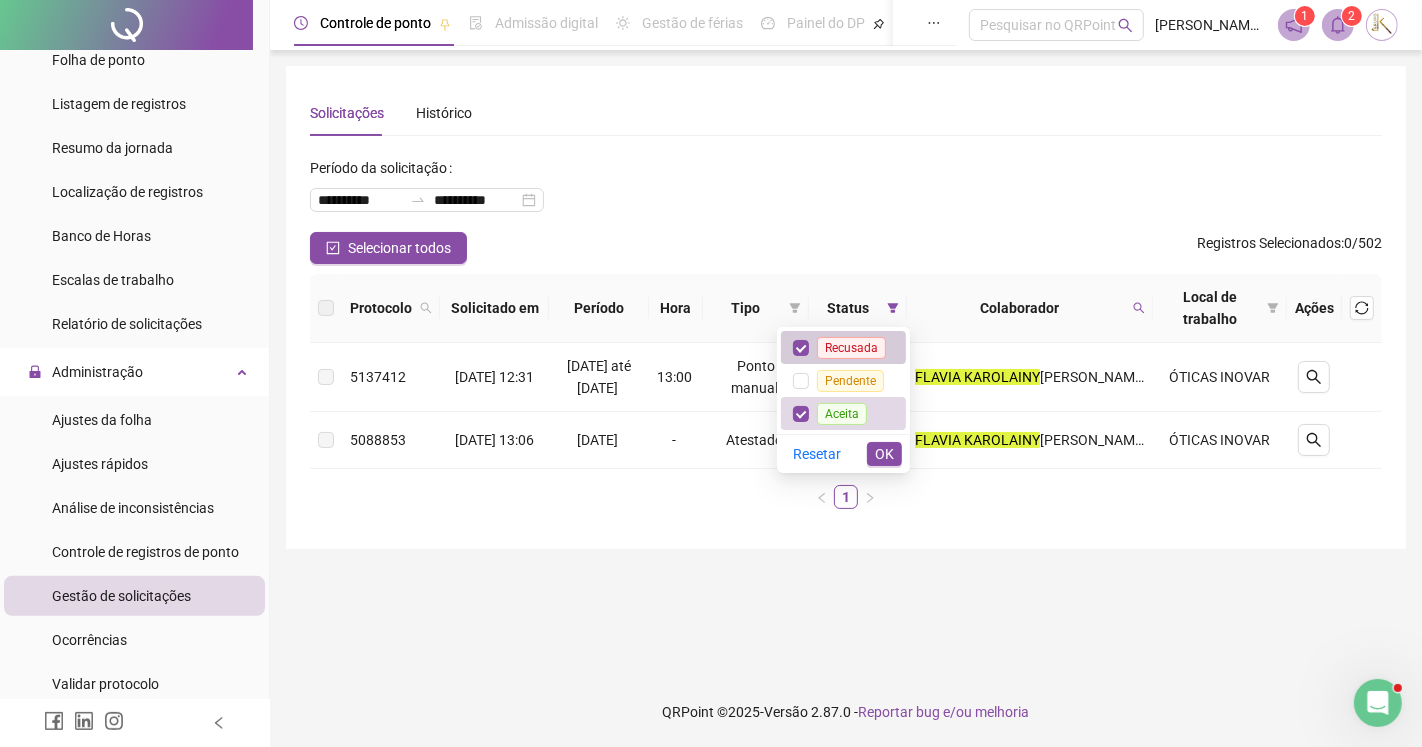 click on "Recusada" at bounding box center [851, 348] 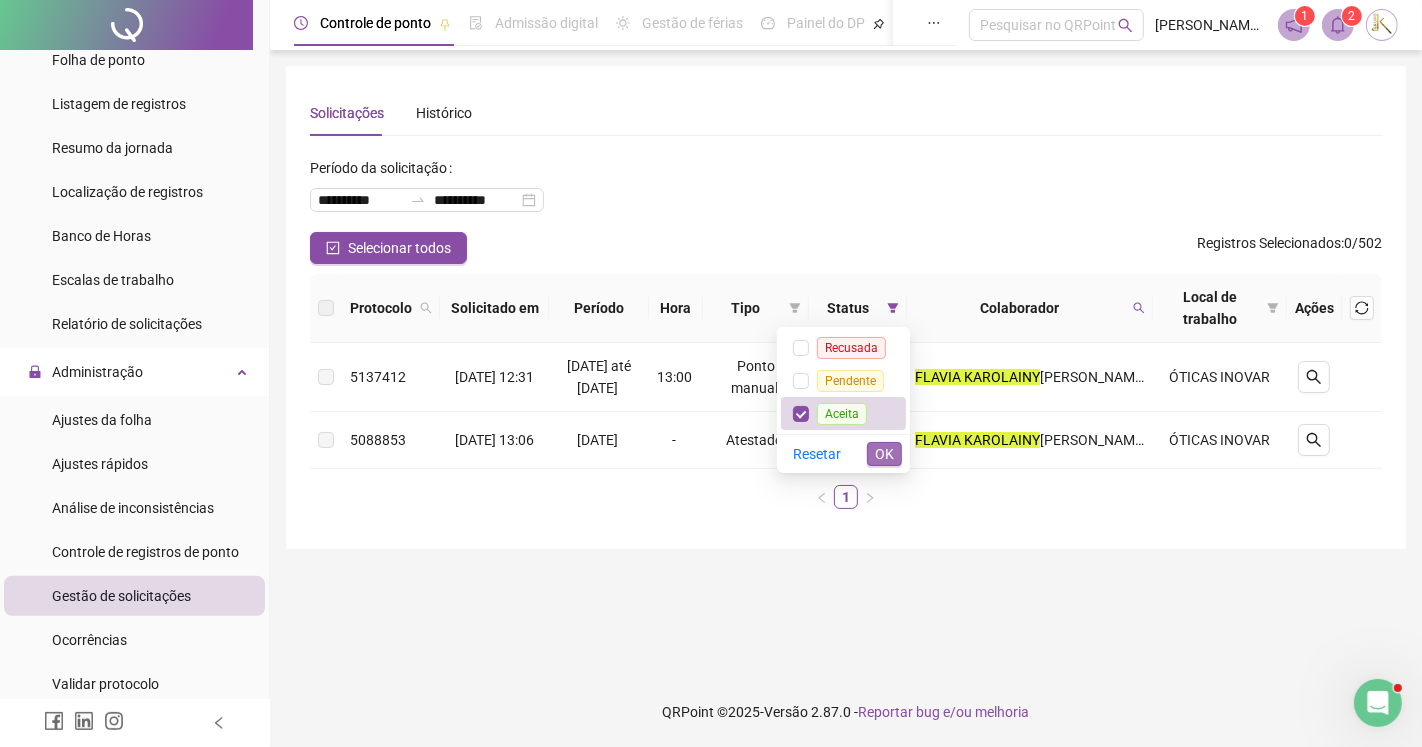 click on "OK" at bounding box center (884, 454) 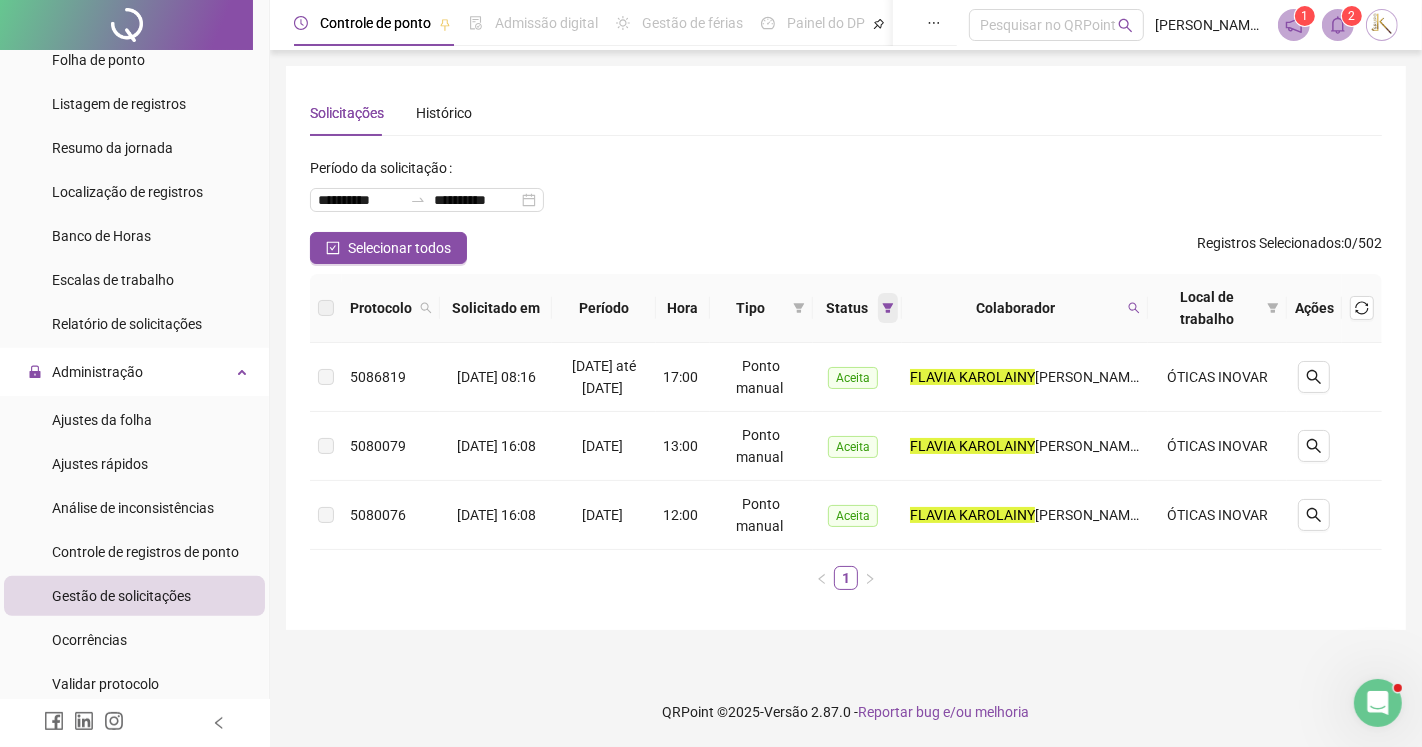 click 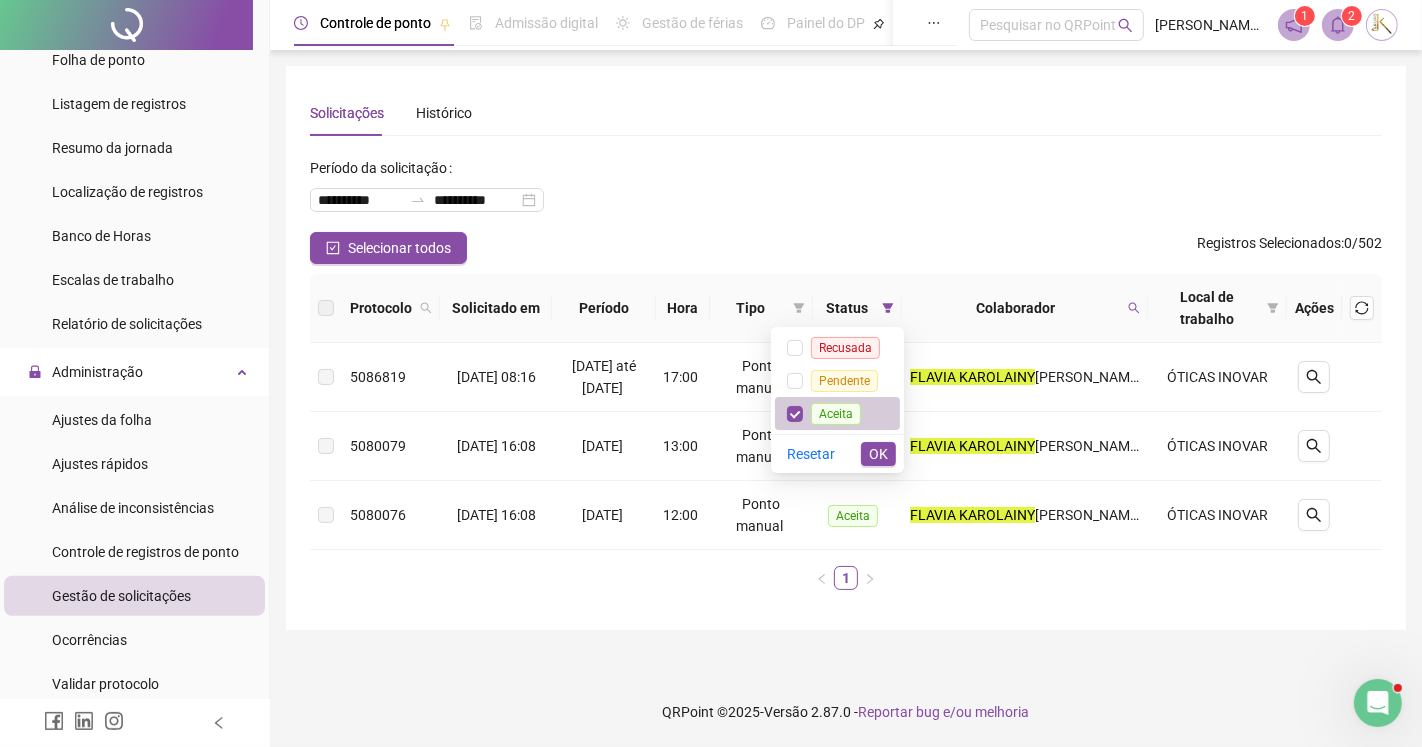 click on "Aceita" at bounding box center (836, 413) 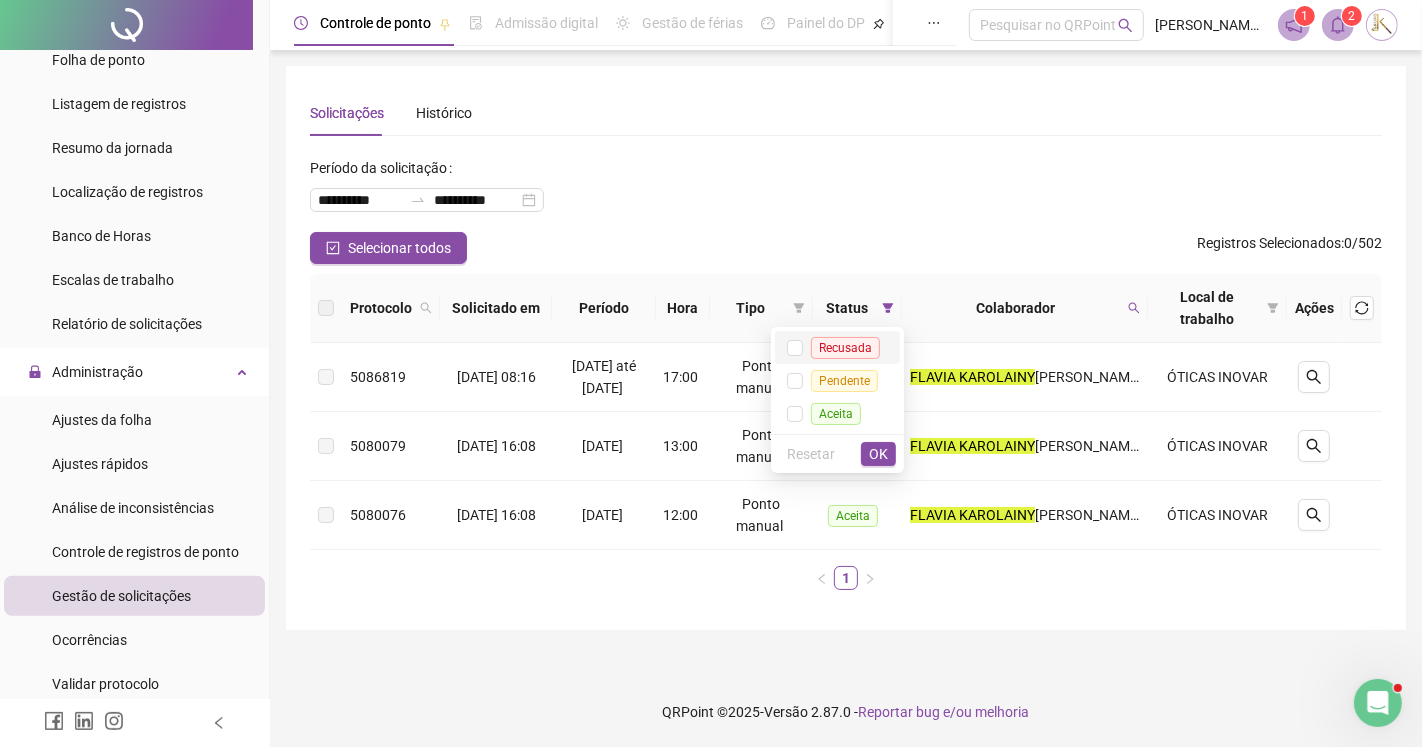 click on "Recusada" at bounding box center (845, 348) 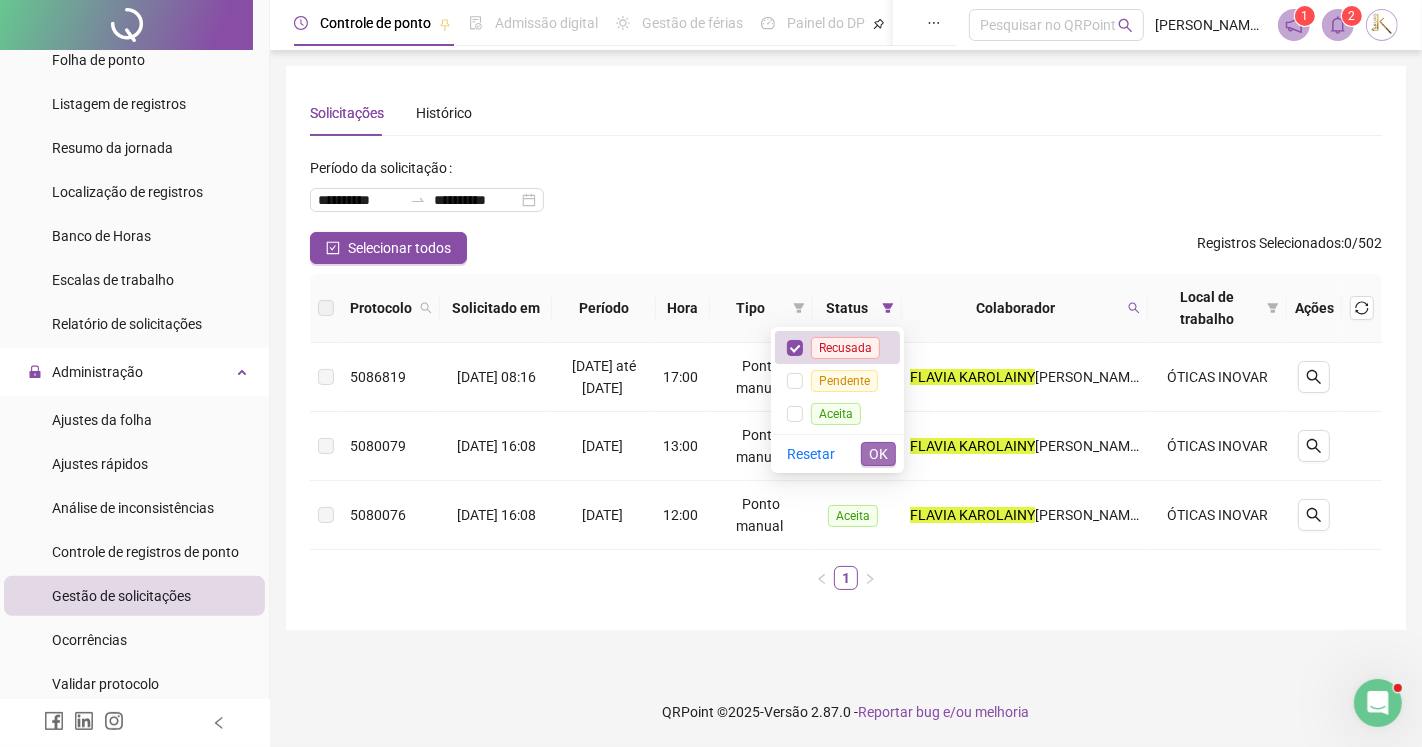 click on "OK" at bounding box center (878, 454) 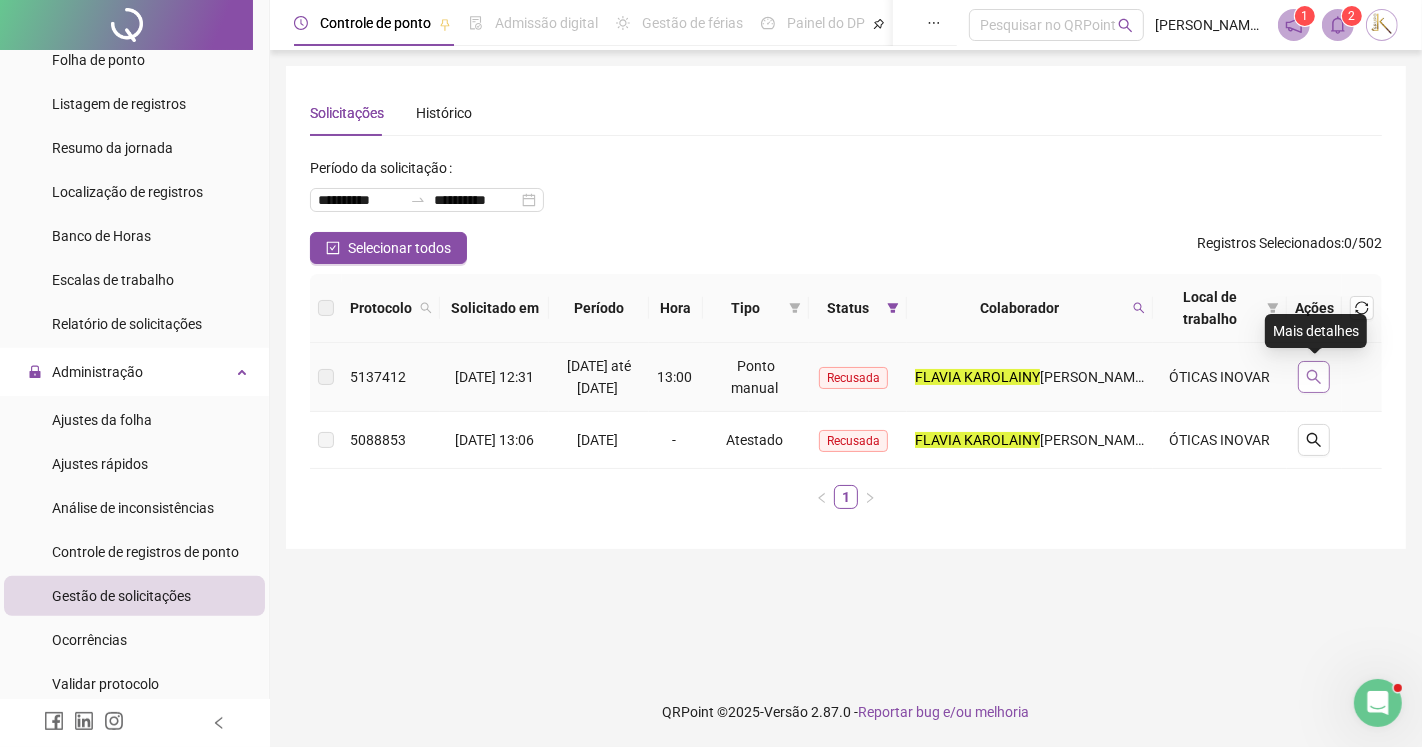 click 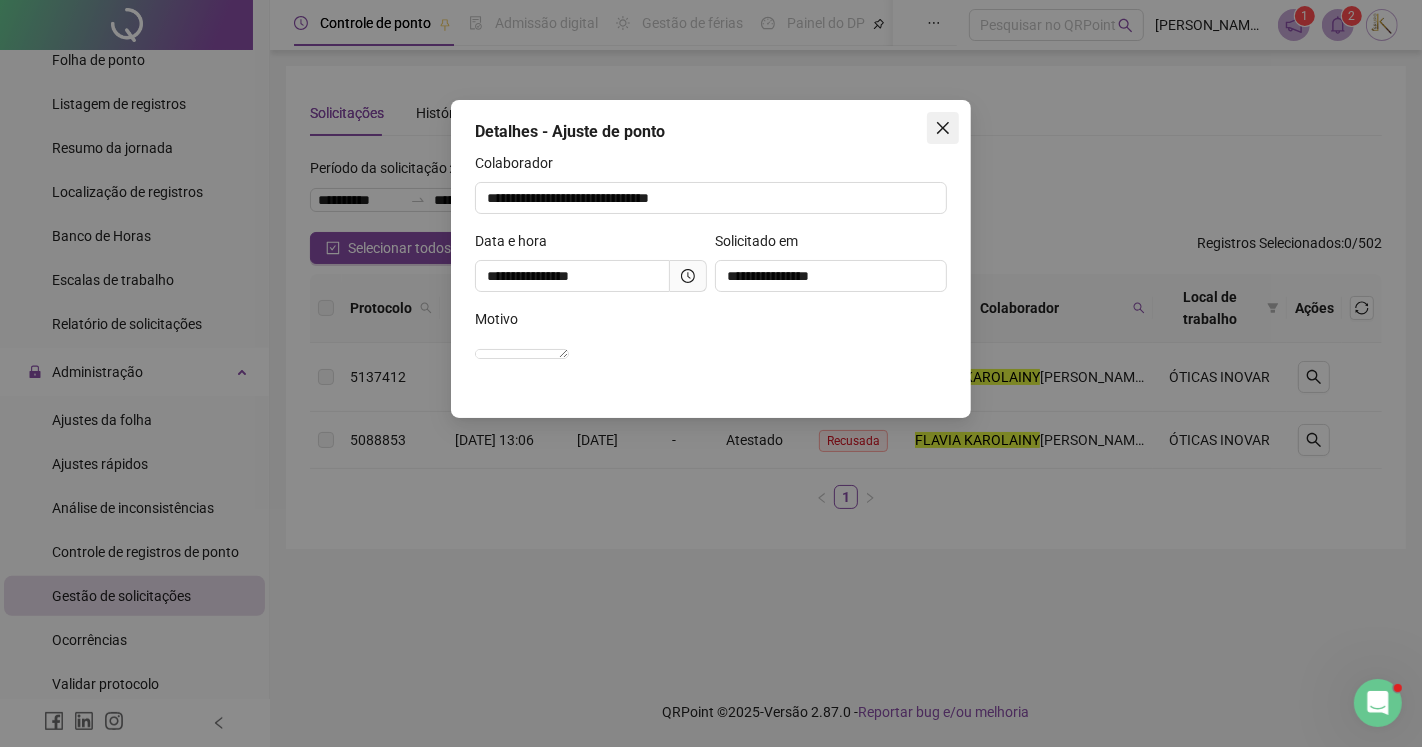 click 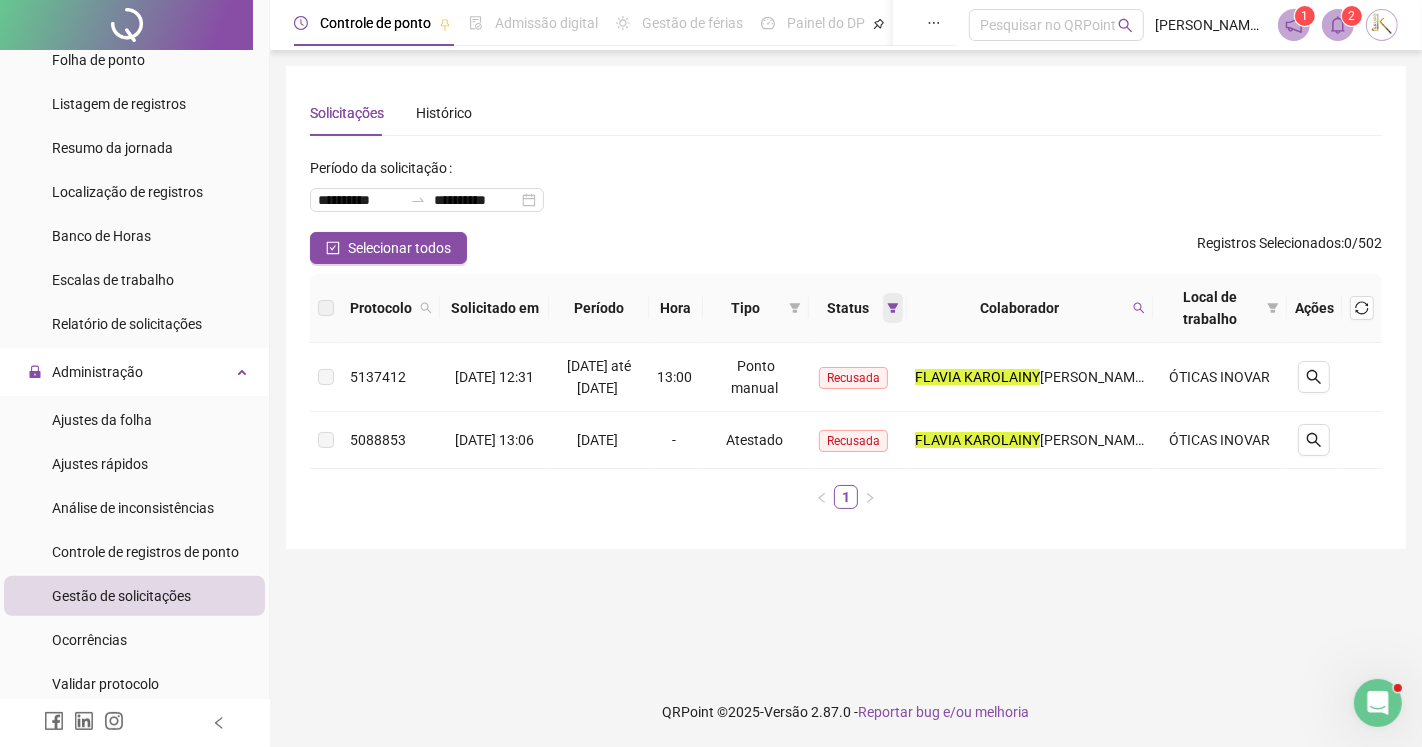 click 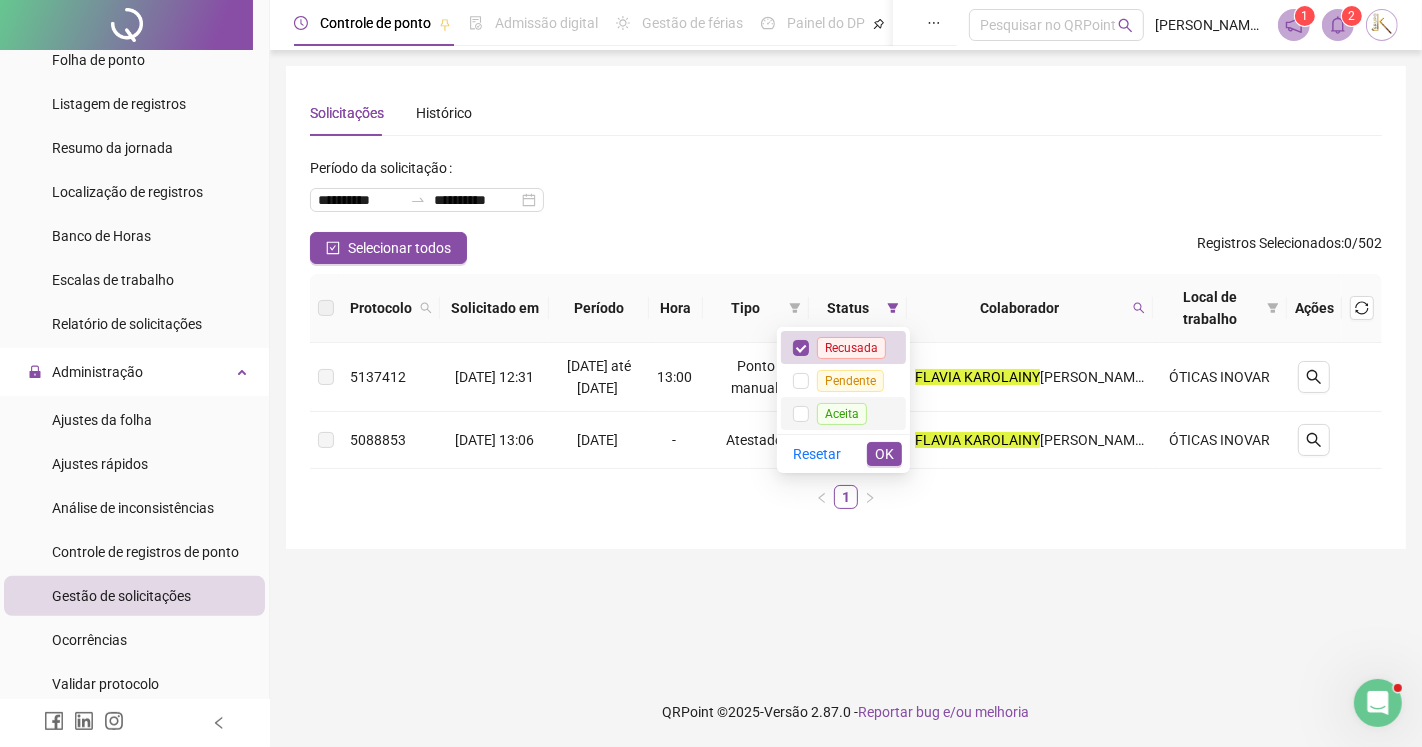 click on "Aceita" at bounding box center [842, 414] 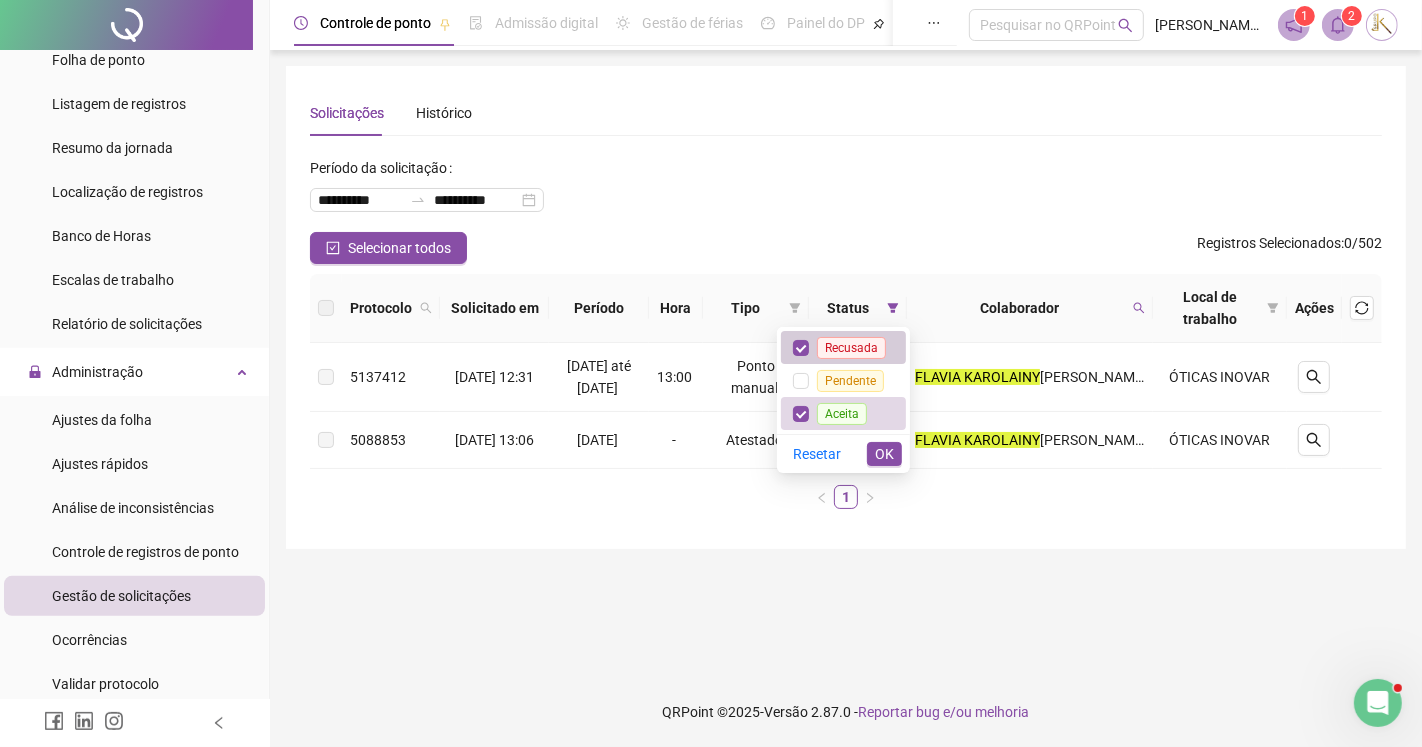 click on "Recusada" at bounding box center (851, 348) 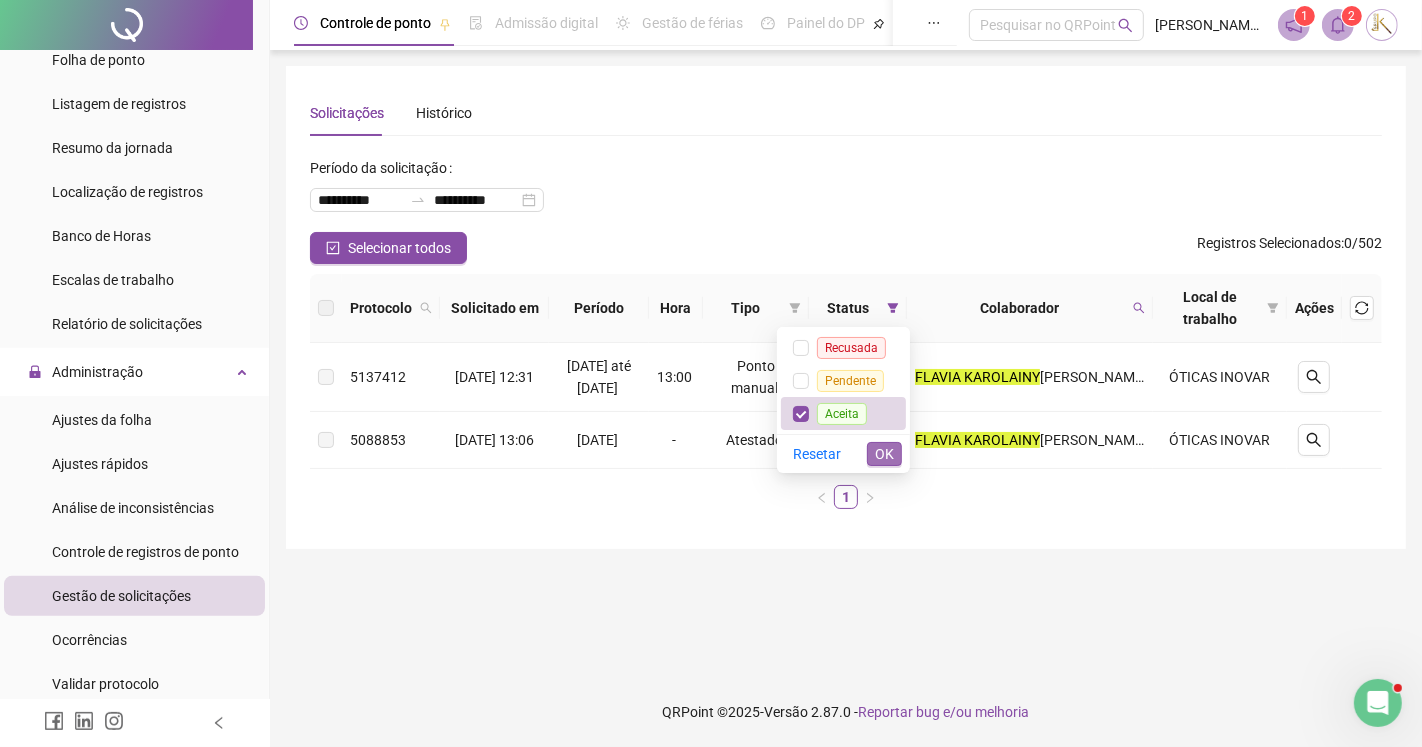 click on "OK" at bounding box center (884, 454) 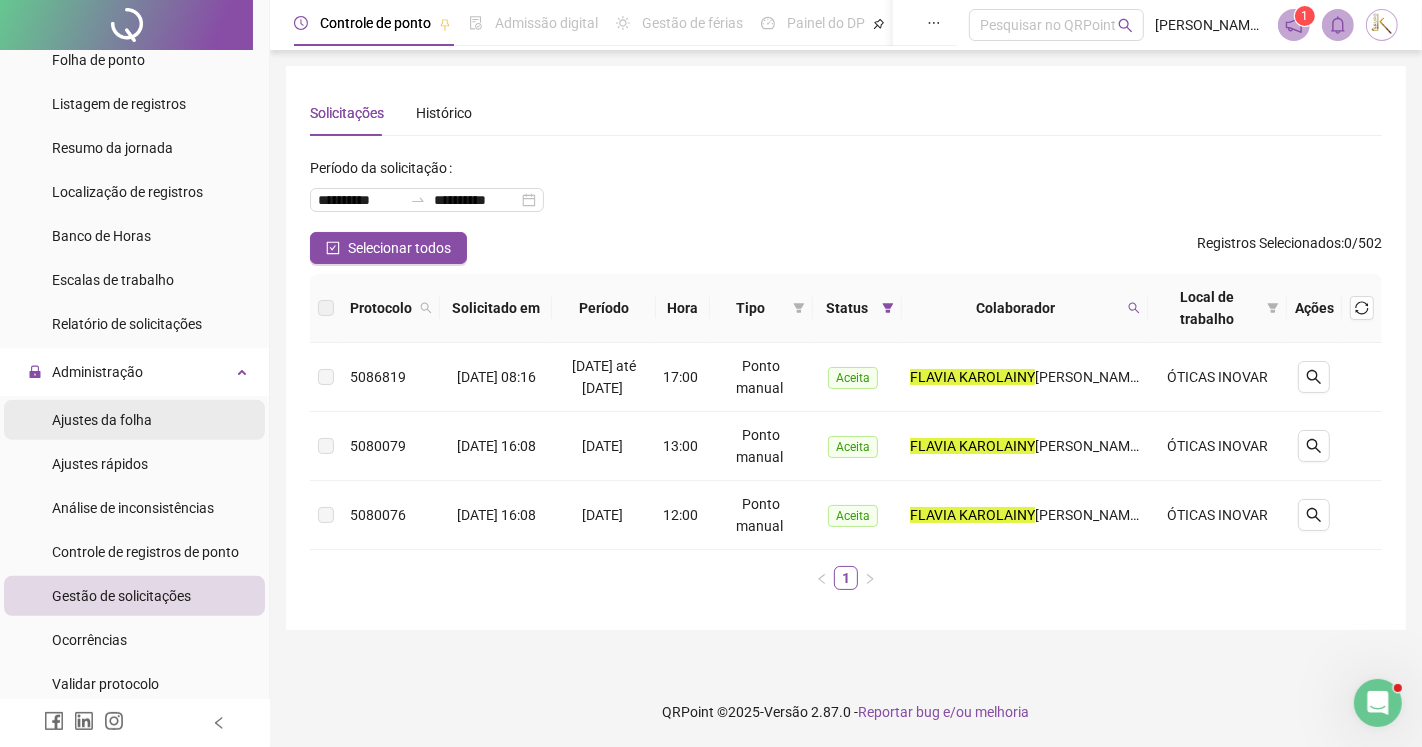 click on "Ajustes da folha" at bounding box center [102, 420] 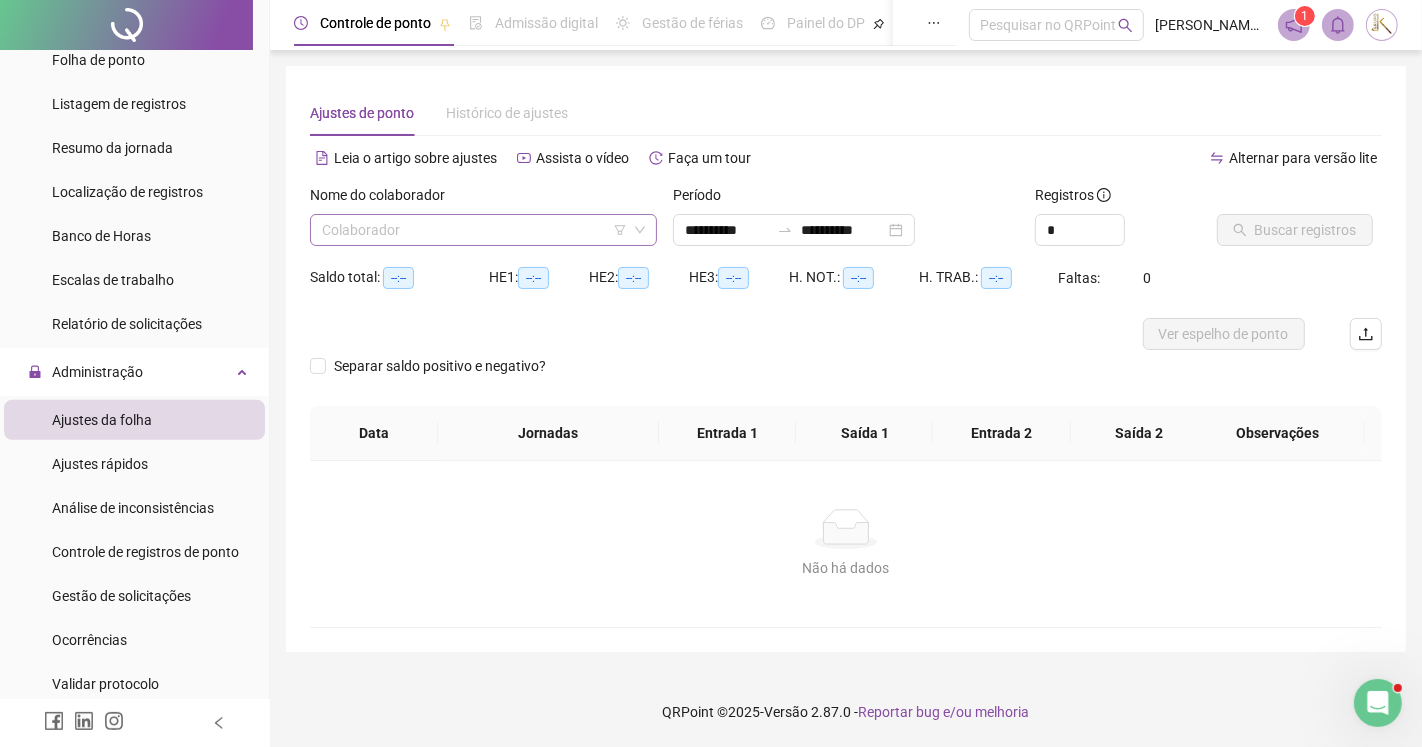click at bounding box center [477, 230] 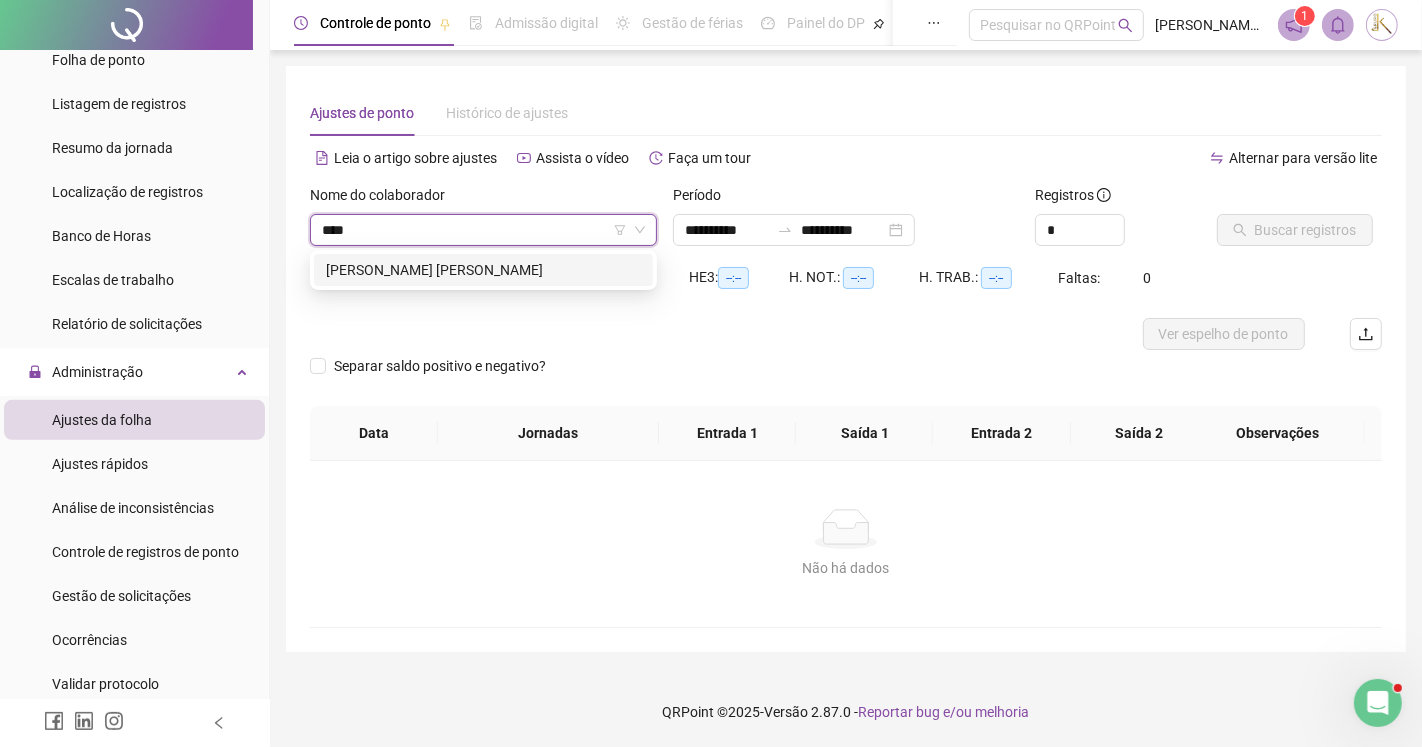 type on "*****" 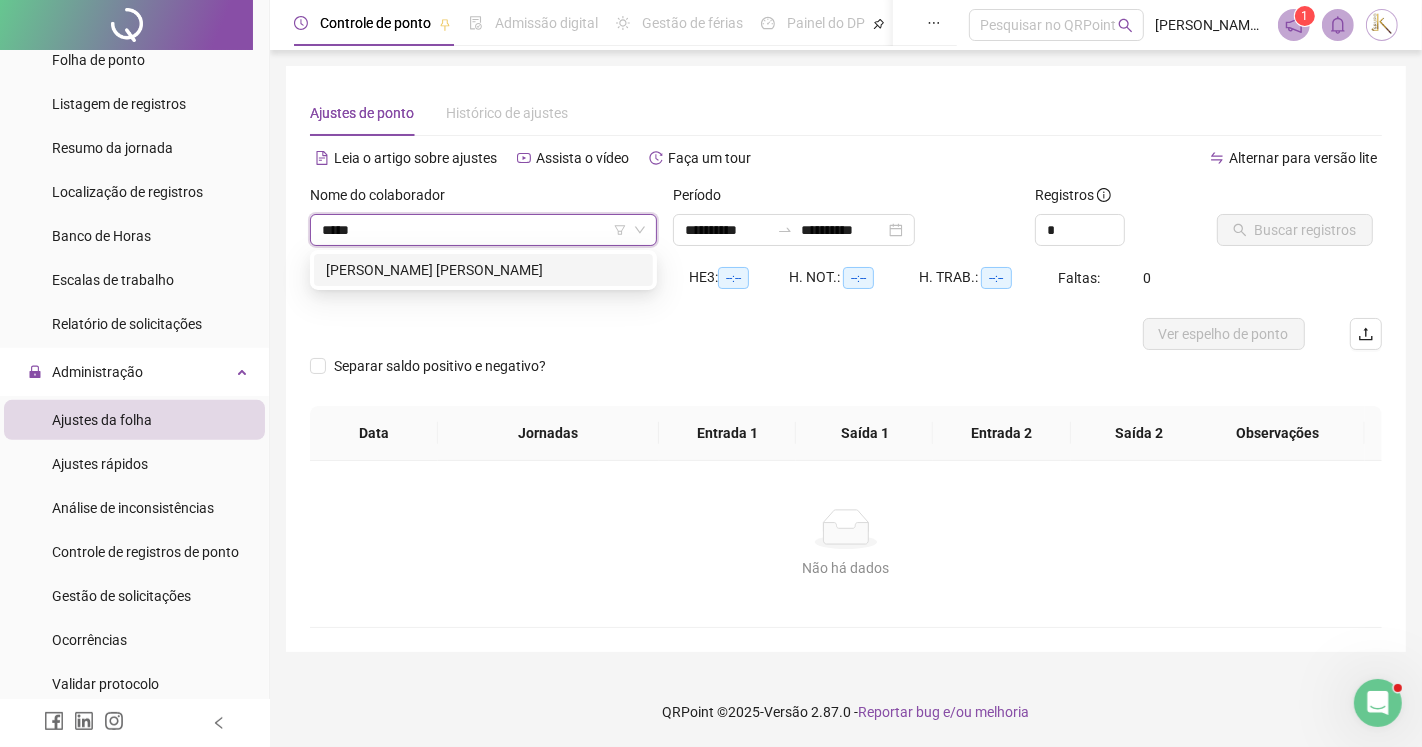 click on "[PERSON_NAME] [PERSON_NAME]" at bounding box center [483, 270] 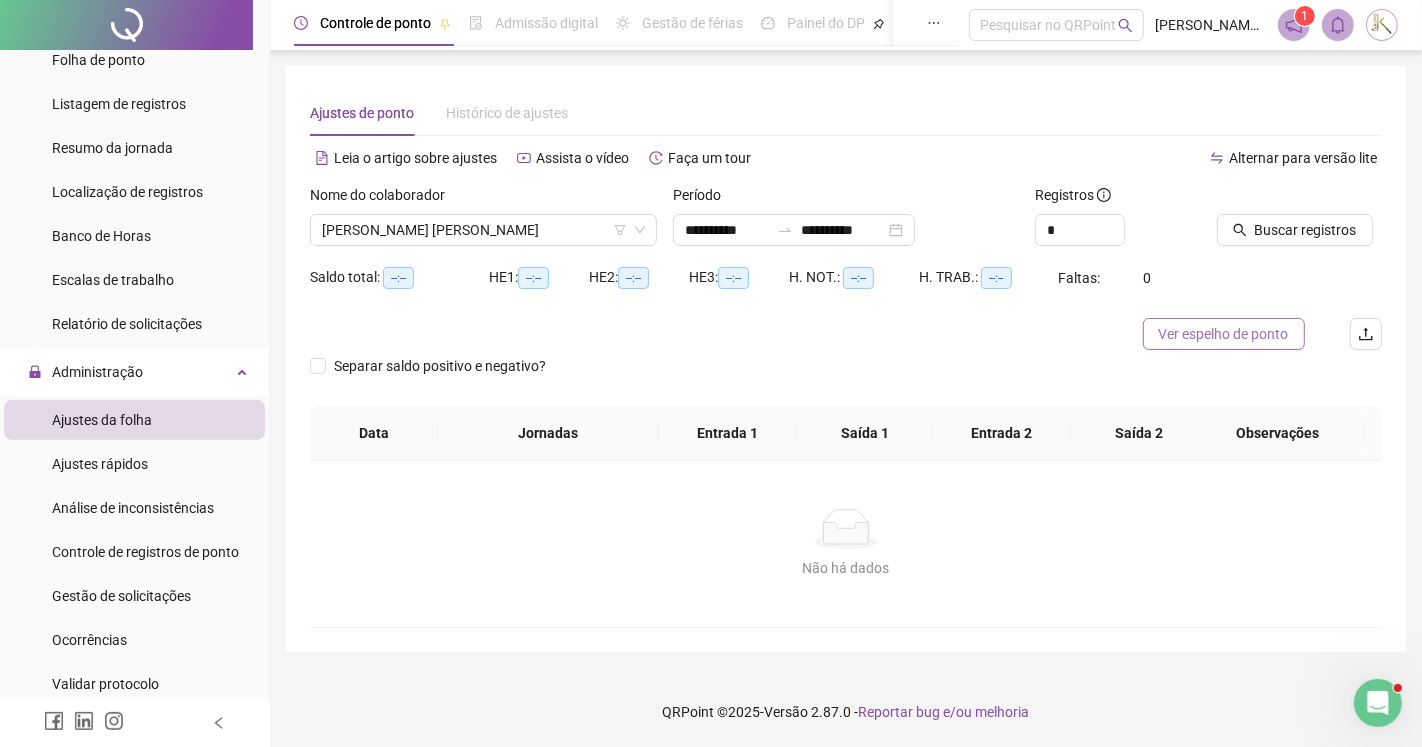 click on "Ver espelho de ponto" at bounding box center (1224, 334) 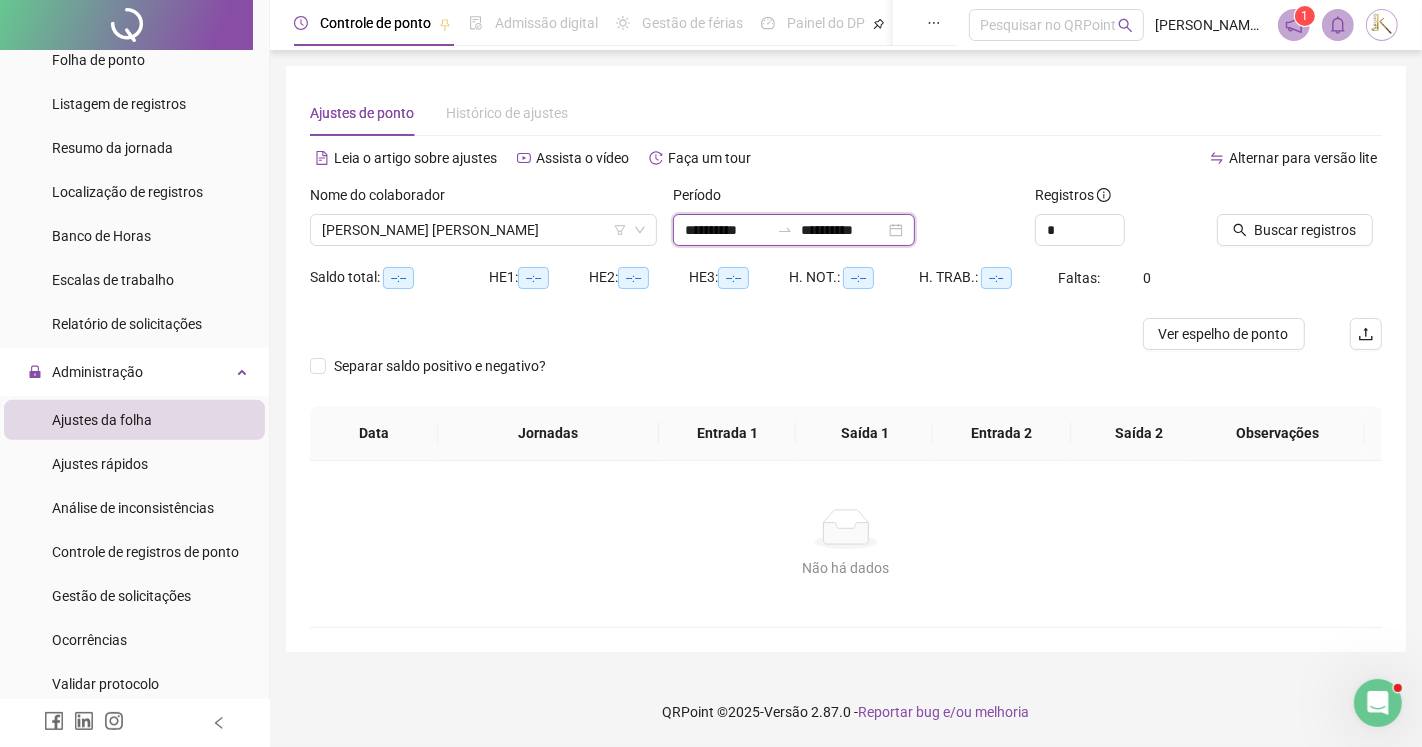 click on "**********" at bounding box center (727, 230) 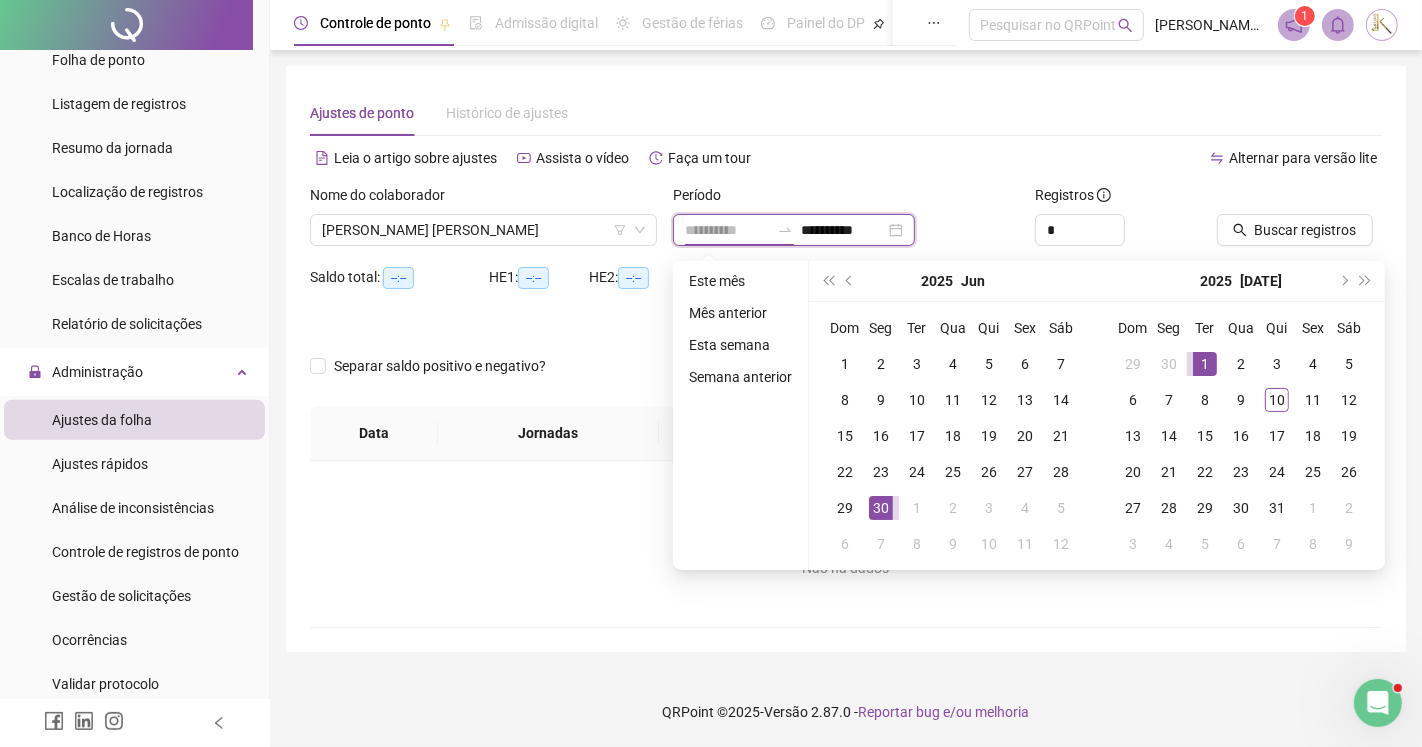 type on "**********" 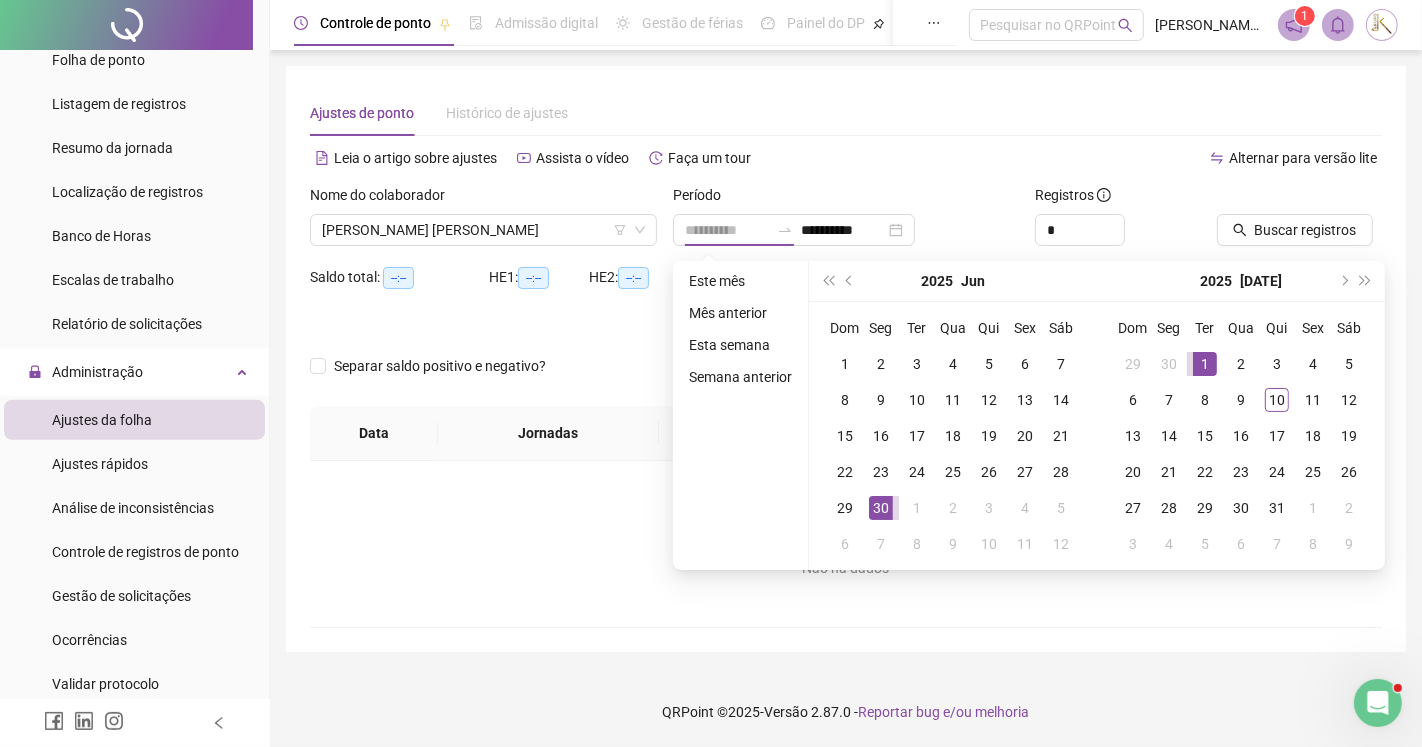 click on "1" at bounding box center [1205, 364] 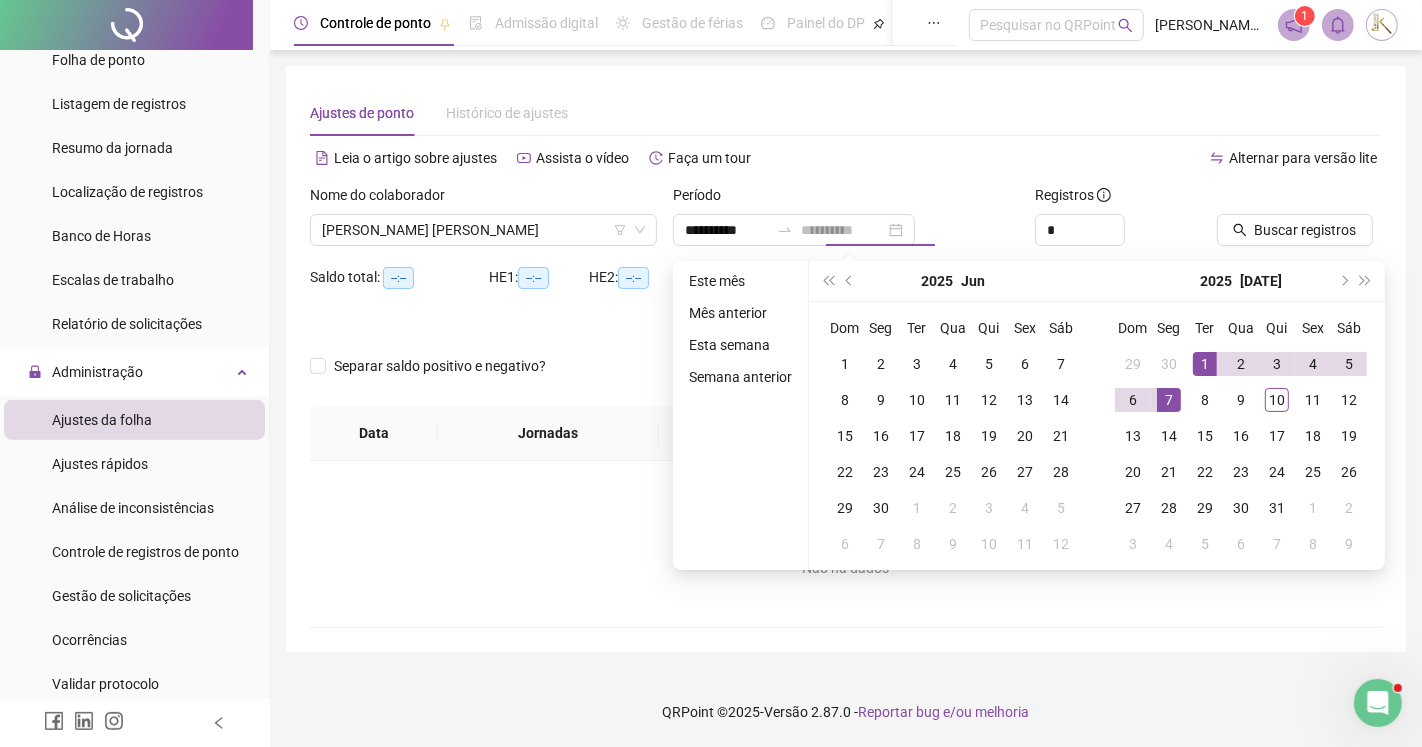 click on "7" at bounding box center (1169, 400) 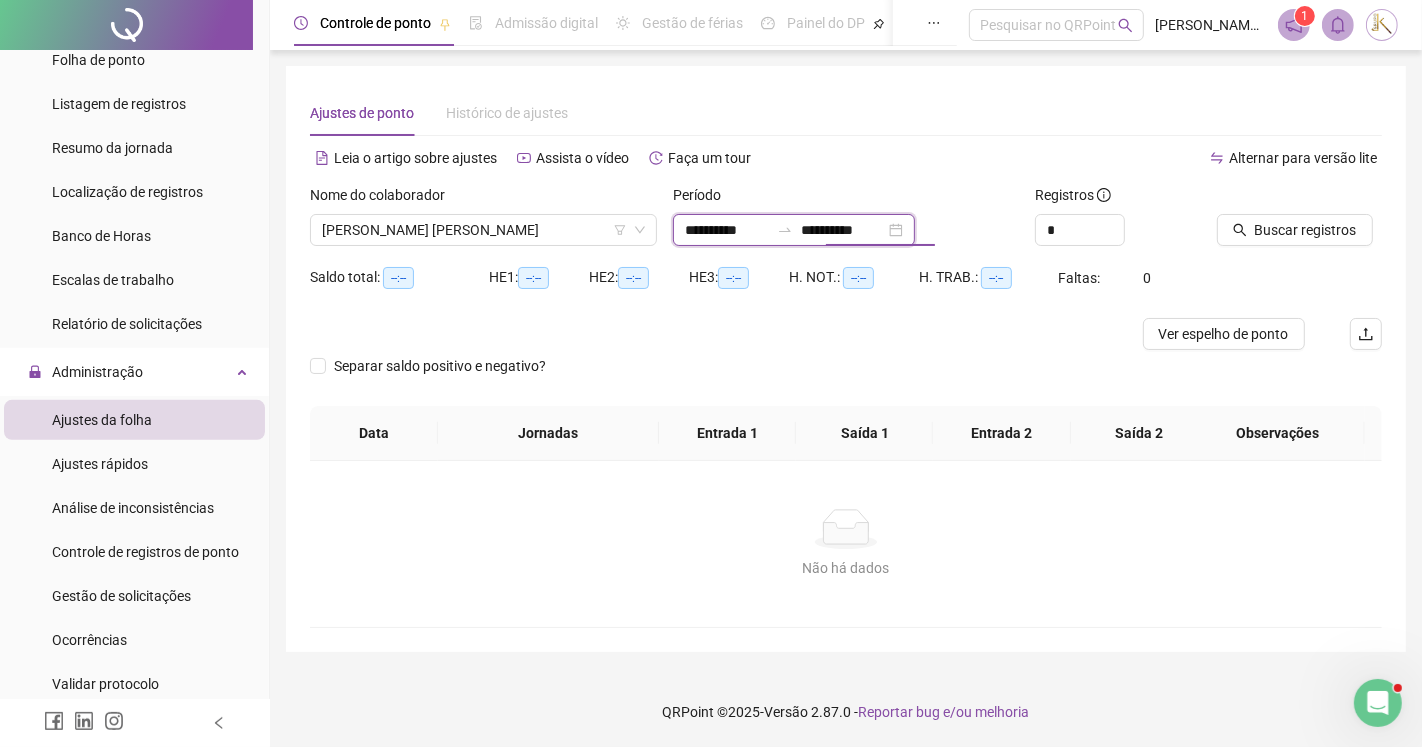 click on "**********" at bounding box center (843, 230) 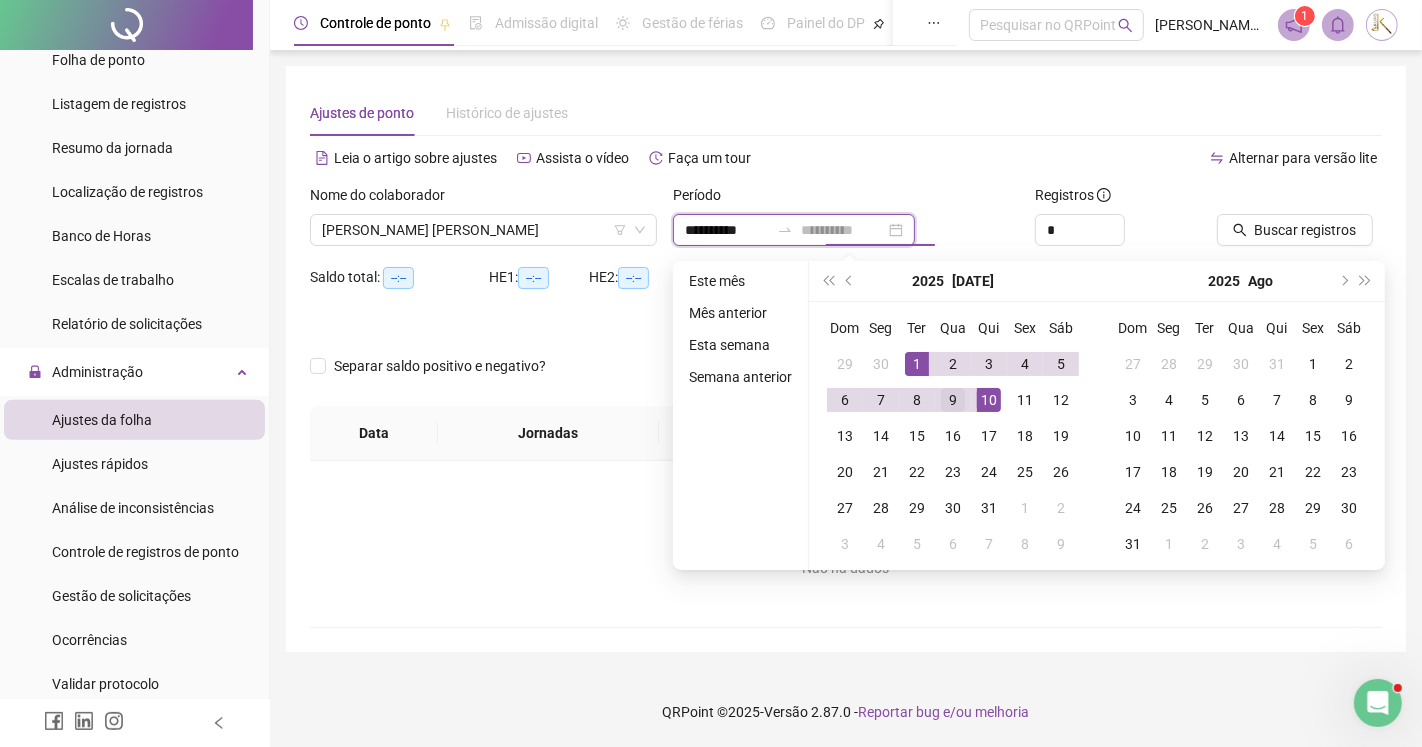type on "**********" 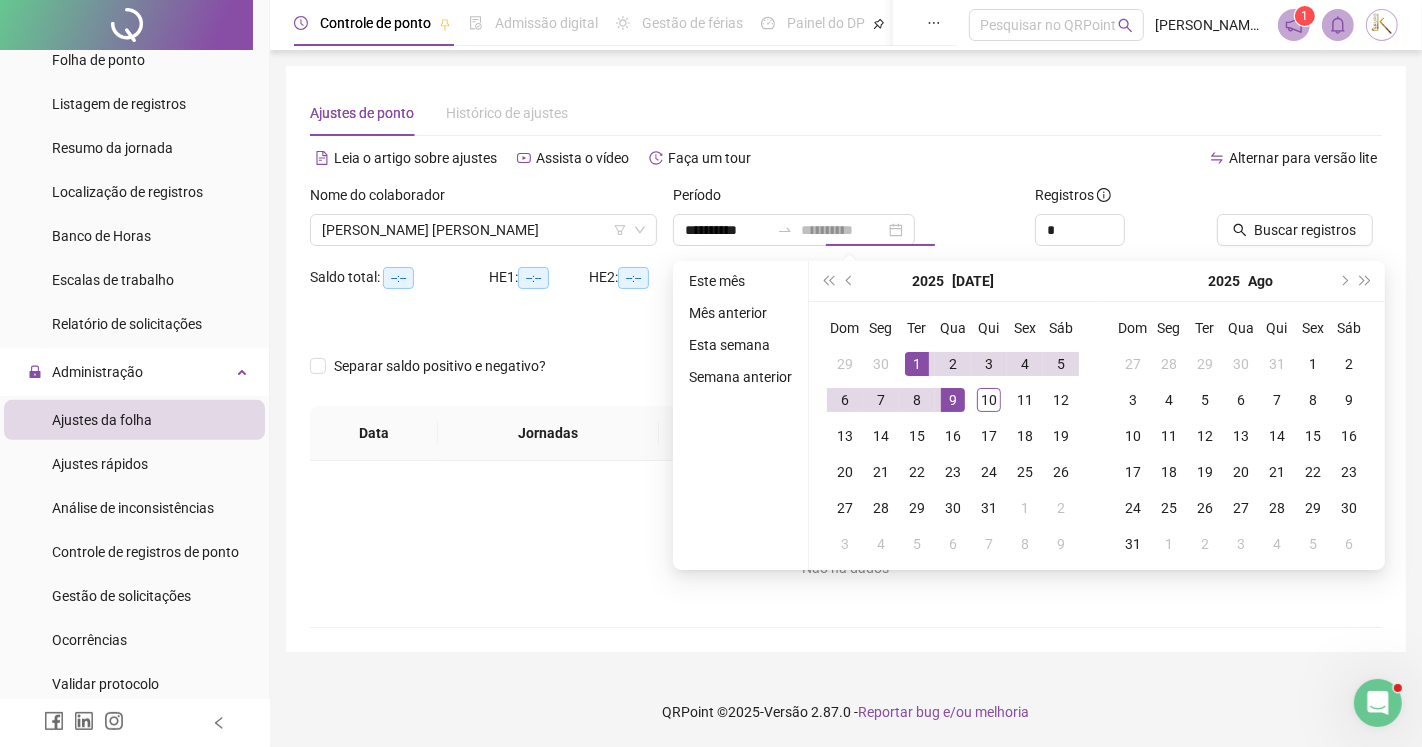 click on "9" at bounding box center (953, 400) 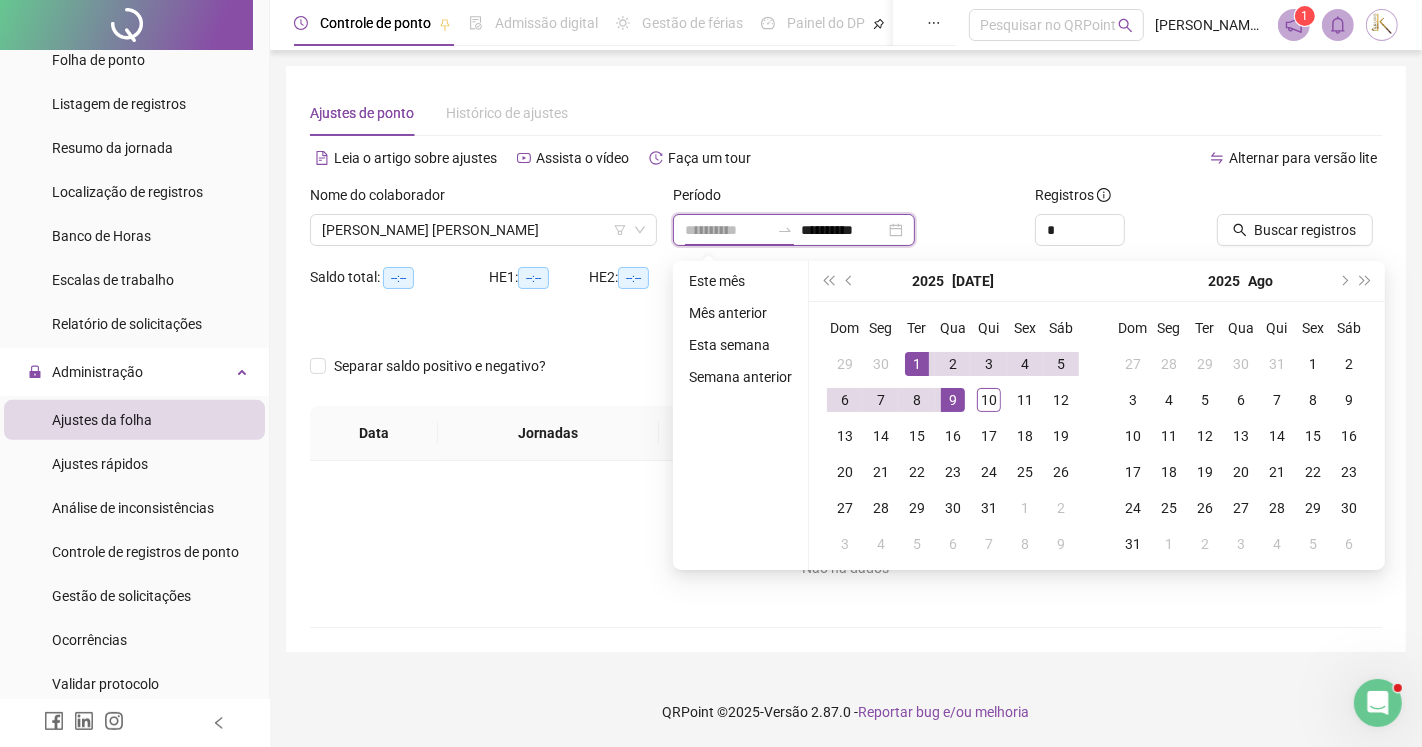 type on "**********" 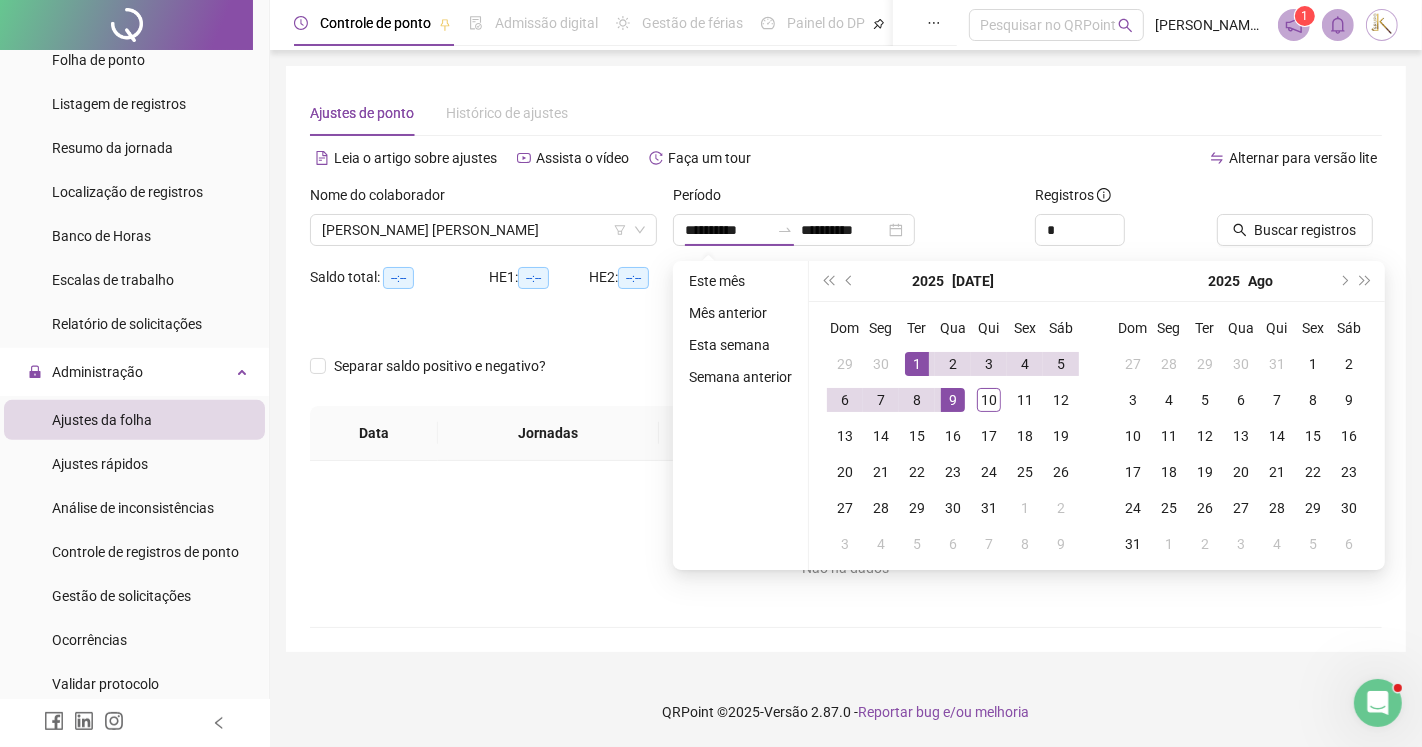 click on "Não há dados" at bounding box center [846, 529] 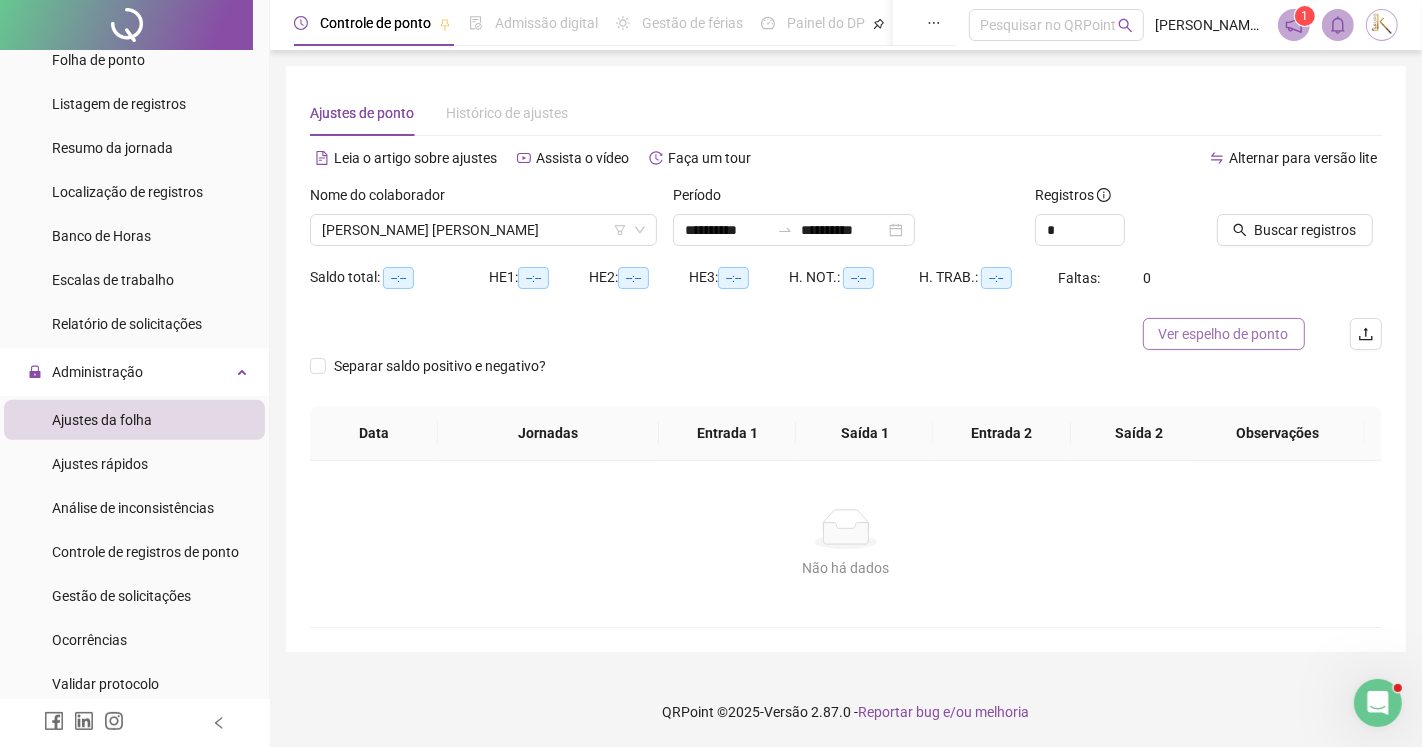 click on "Ver espelho de ponto" at bounding box center (1224, 334) 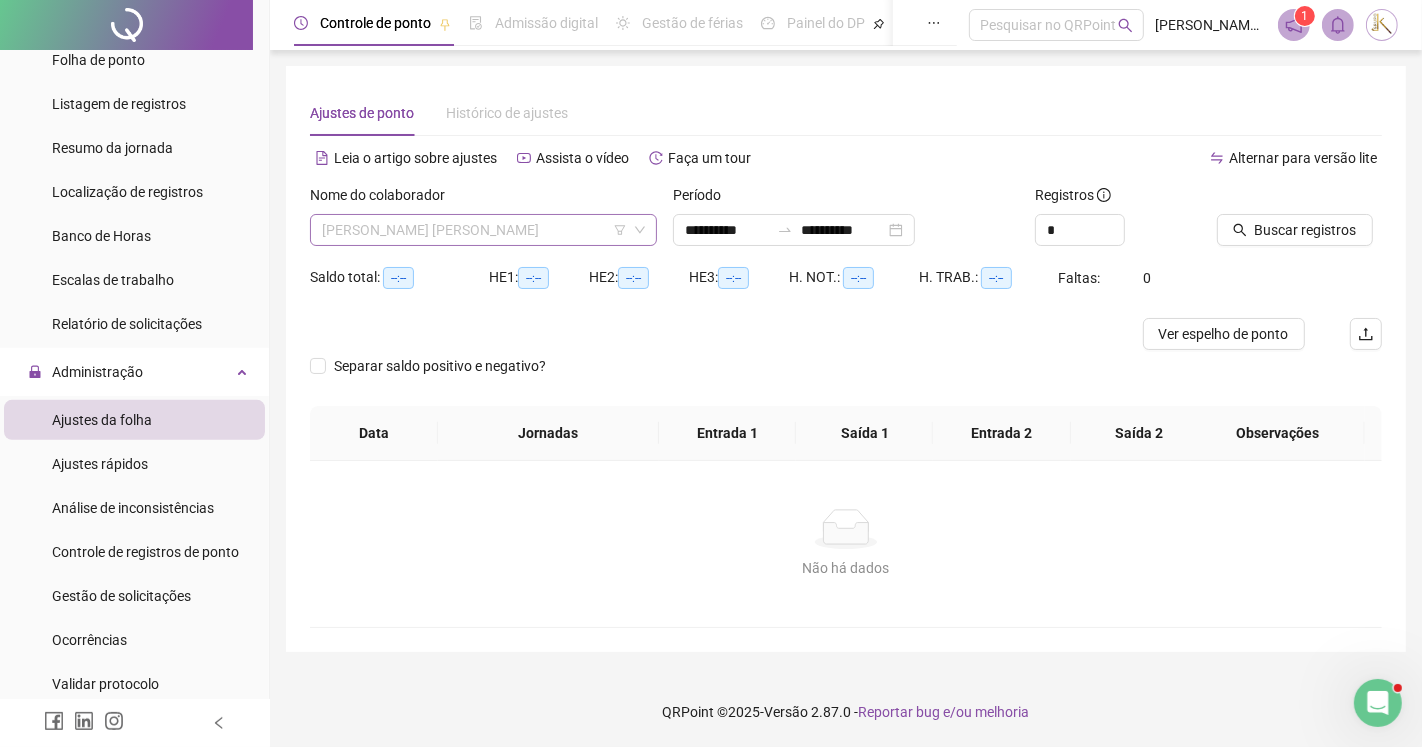 click on "[PERSON_NAME] [PERSON_NAME]" at bounding box center (483, 230) 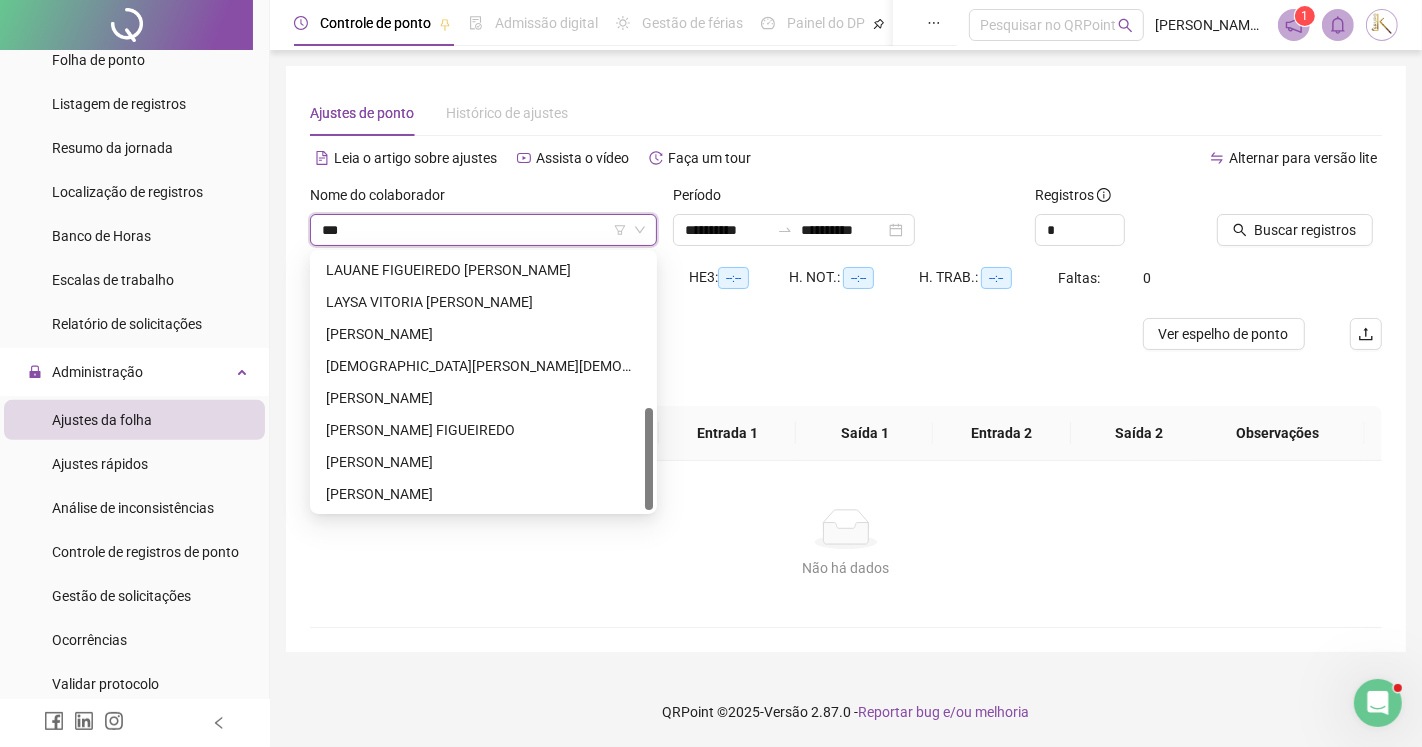 scroll, scrollTop: 0, scrollLeft: 0, axis: both 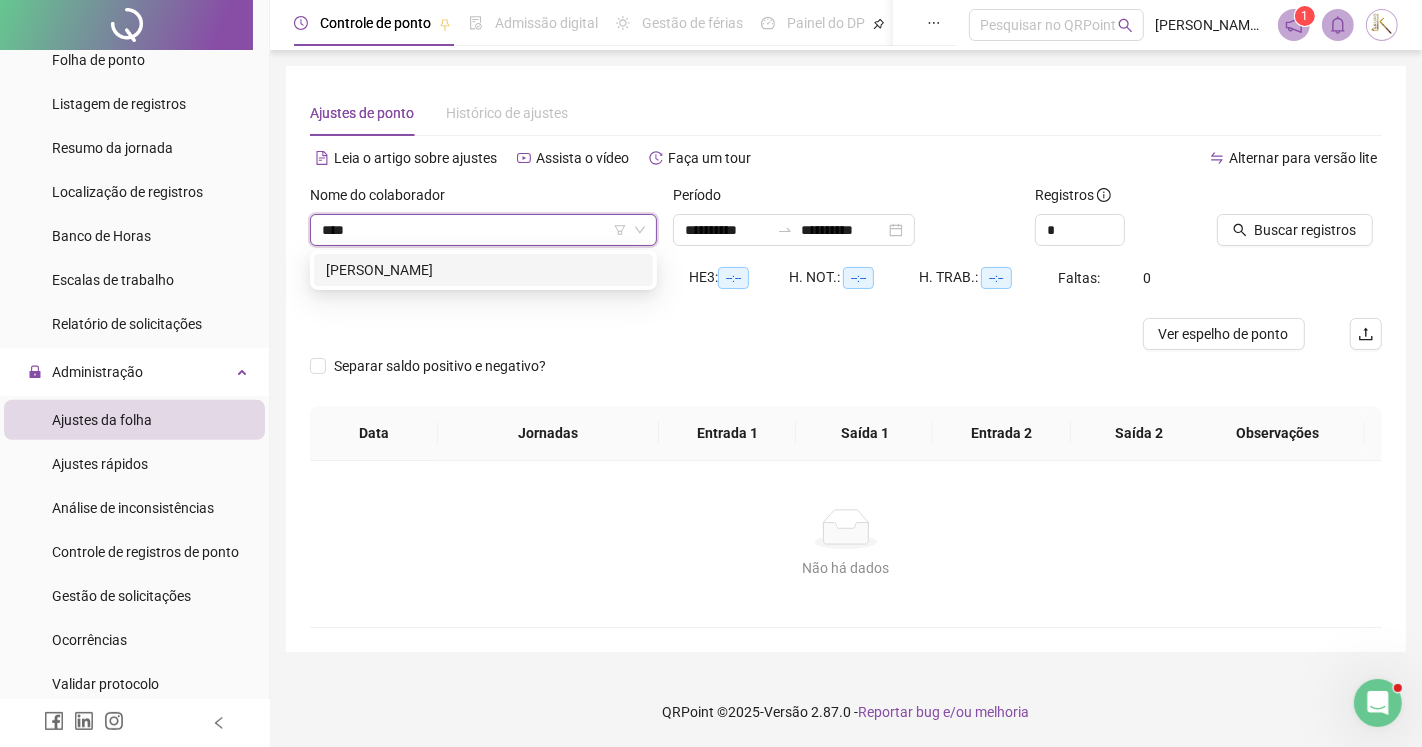 type on "*****" 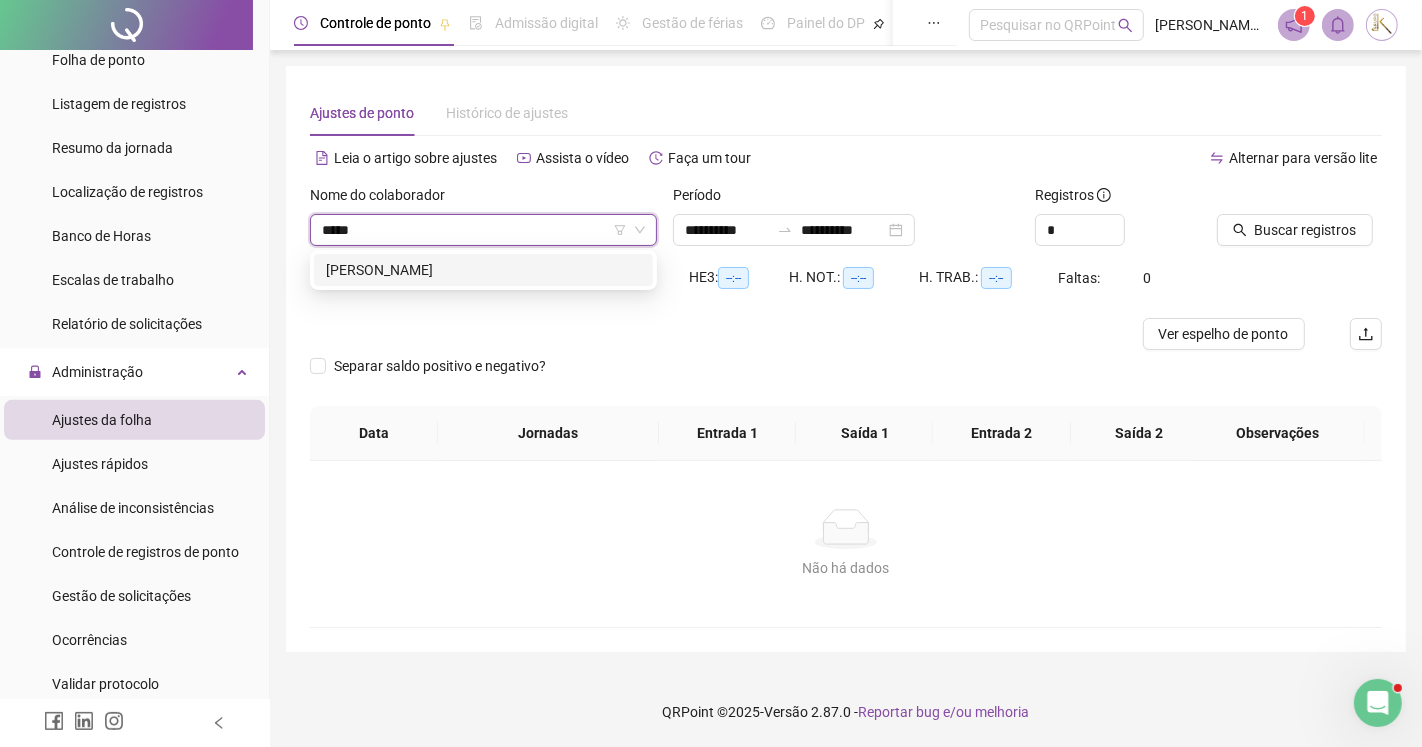 click on "[PERSON_NAME]" at bounding box center [483, 270] 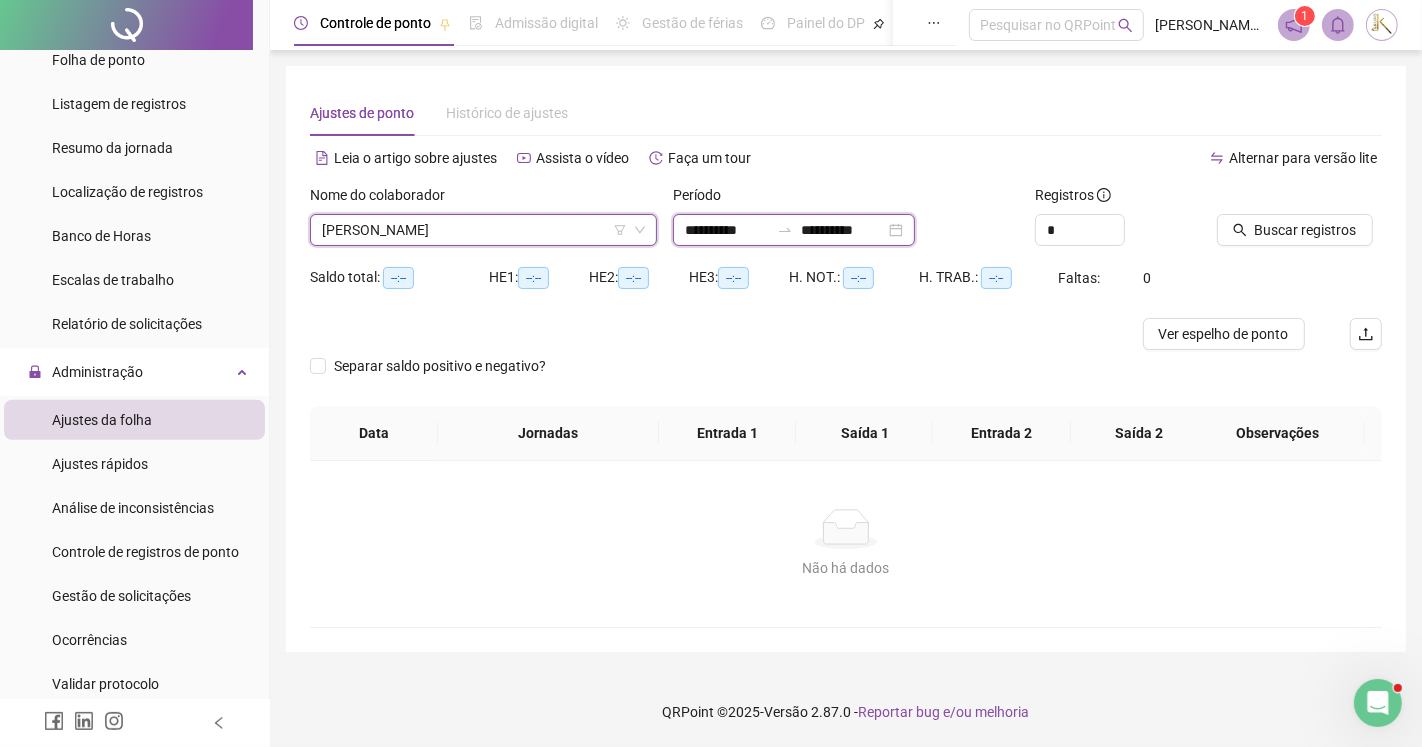 click on "**********" at bounding box center (727, 230) 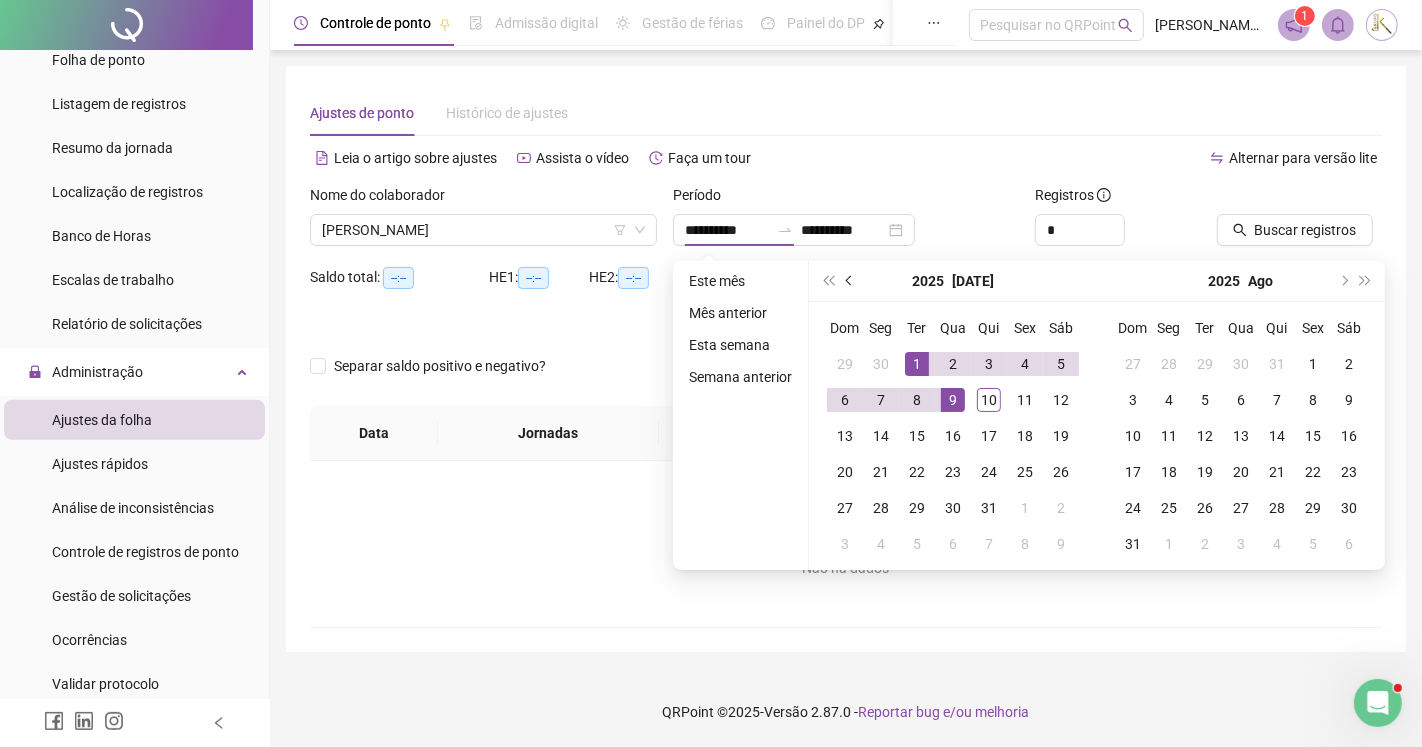 click at bounding box center [851, 281] 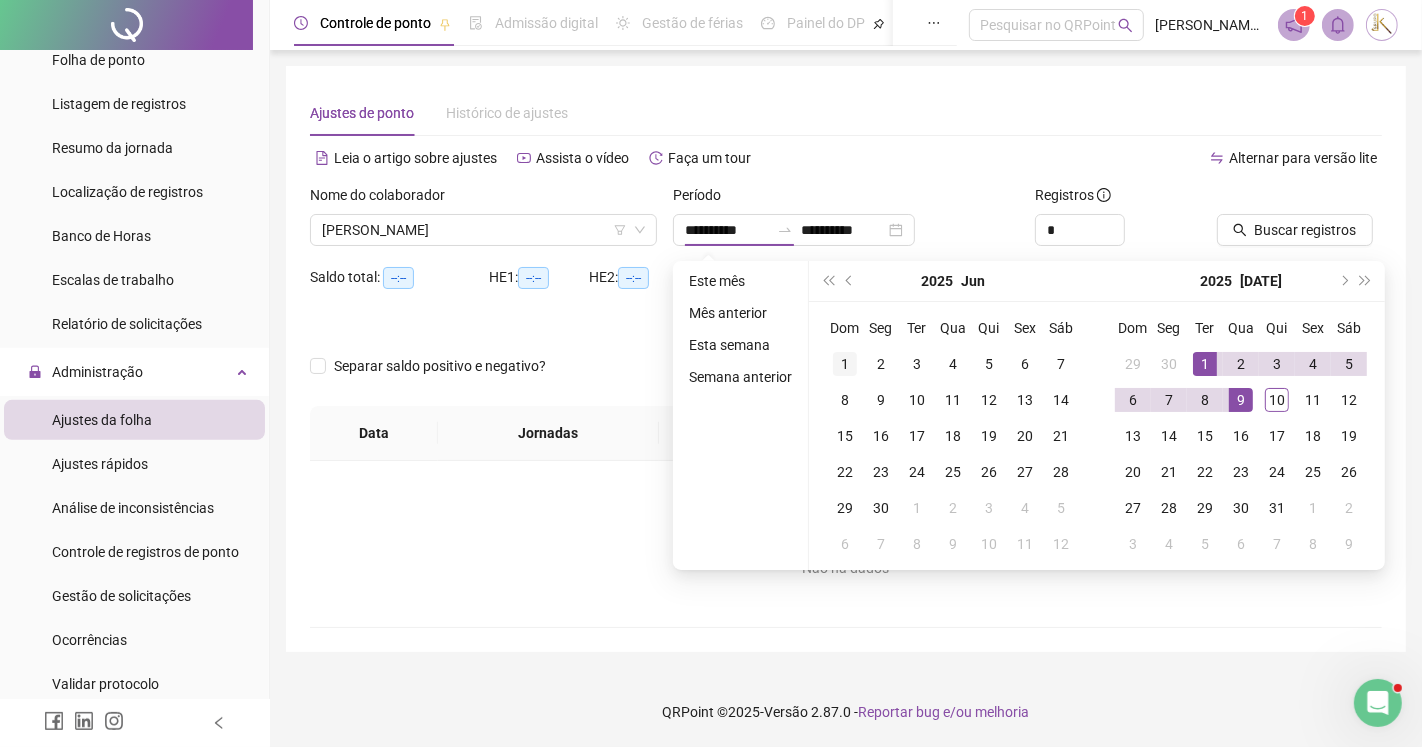 type on "**********" 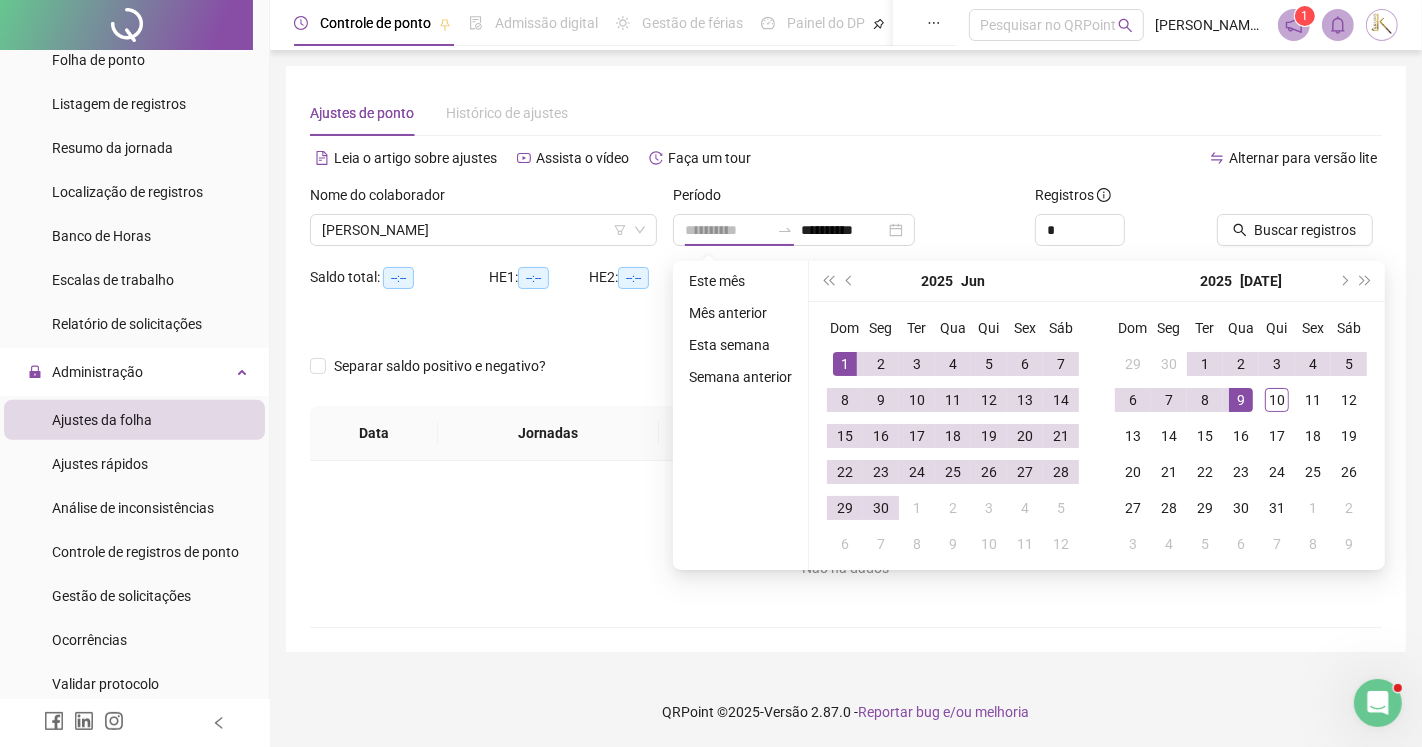 click on "1" at bounding box center [845, 364] 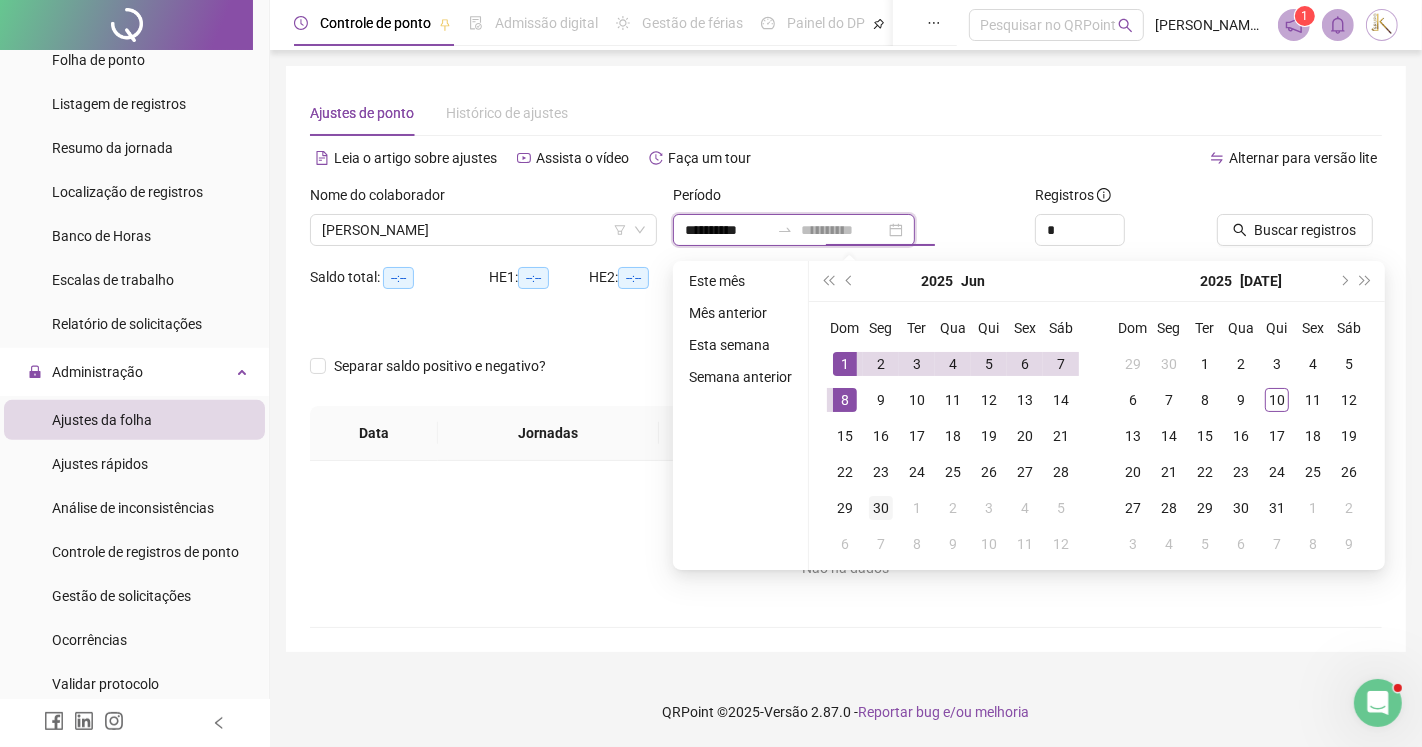 type on "**********" 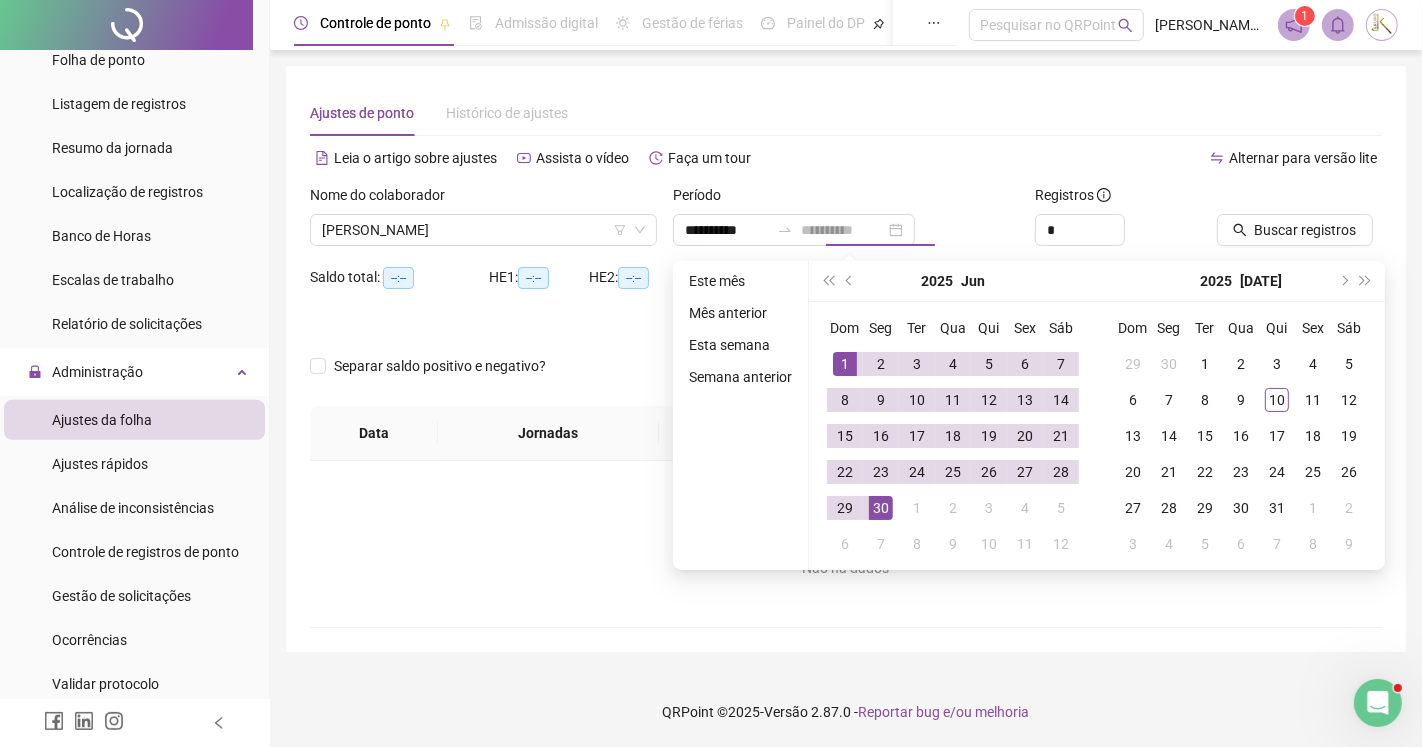 click on "30" at bounding box center [881, 508] 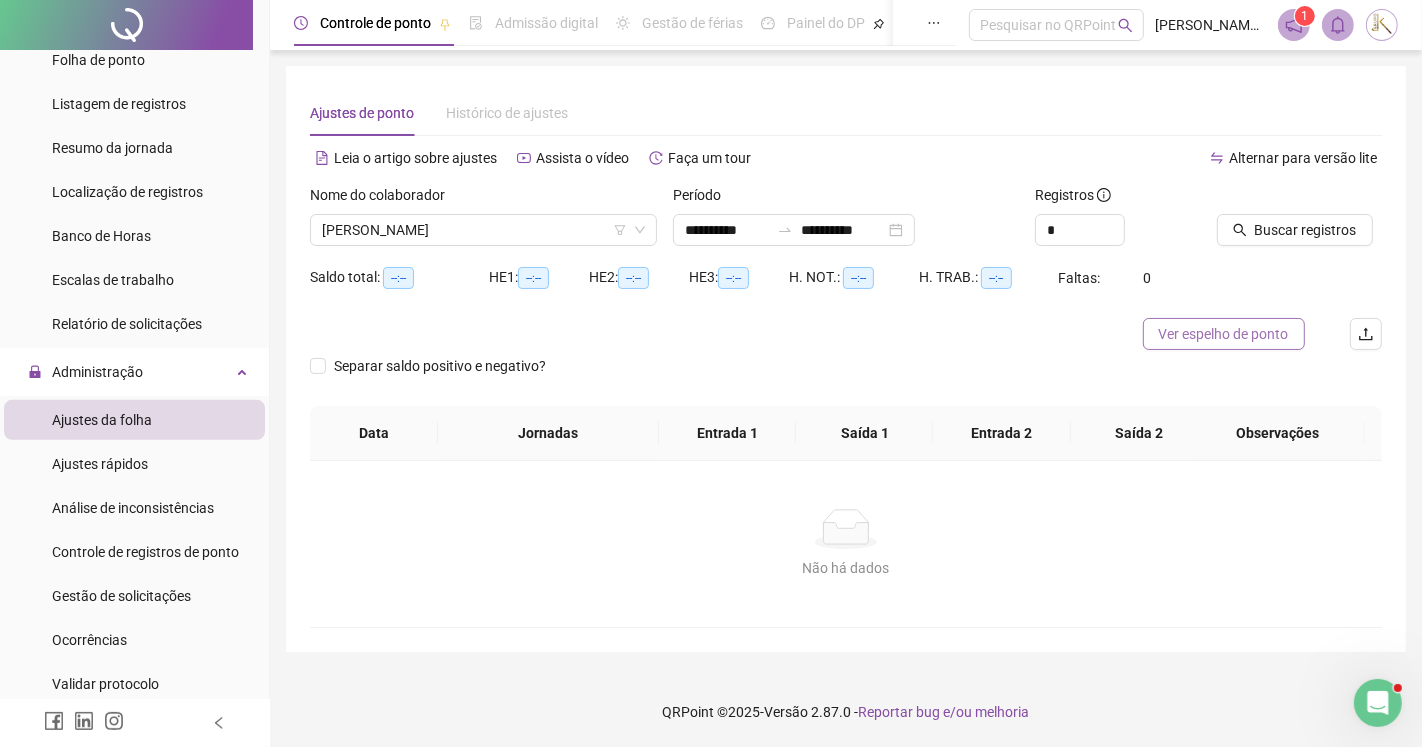 click on "Ver espelho de ponto" at bounding box center (1224, 334) 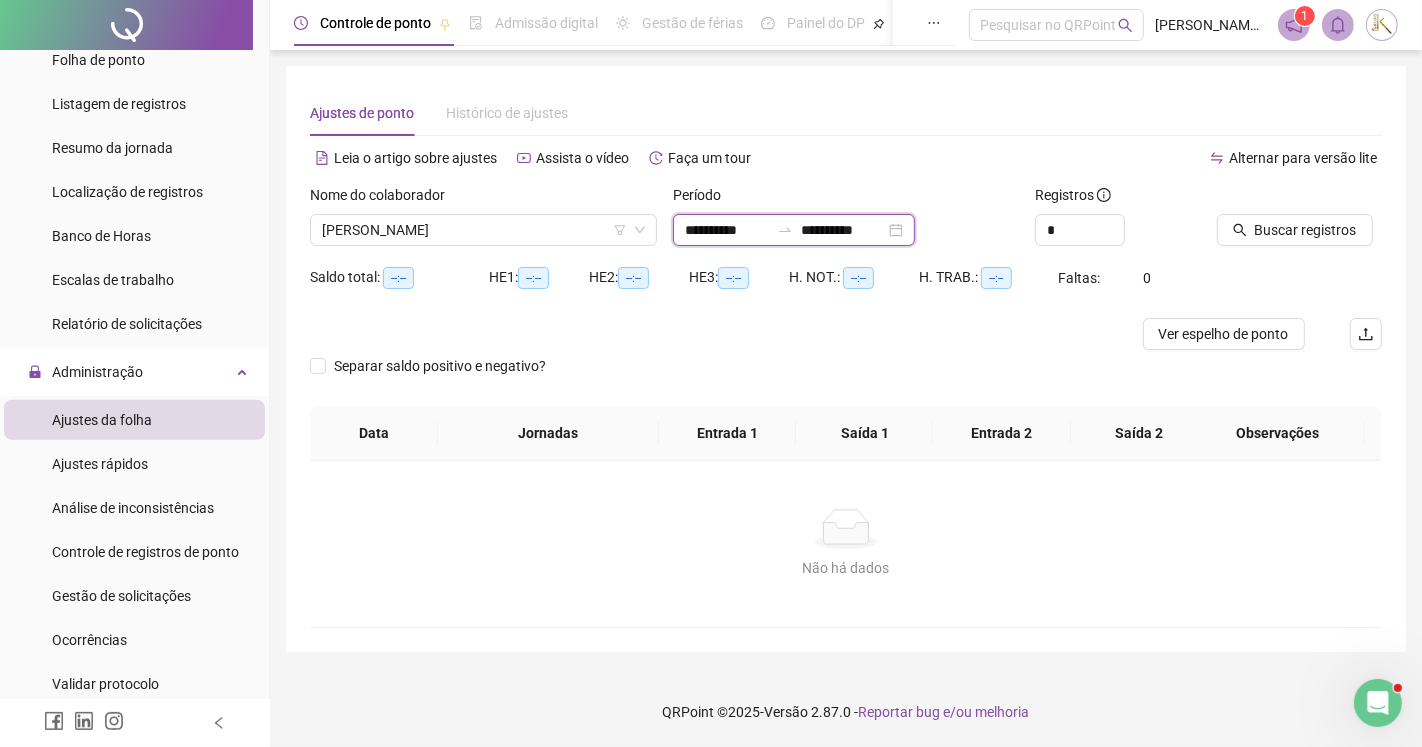 click on "**********" at bounding box center [727, 230] 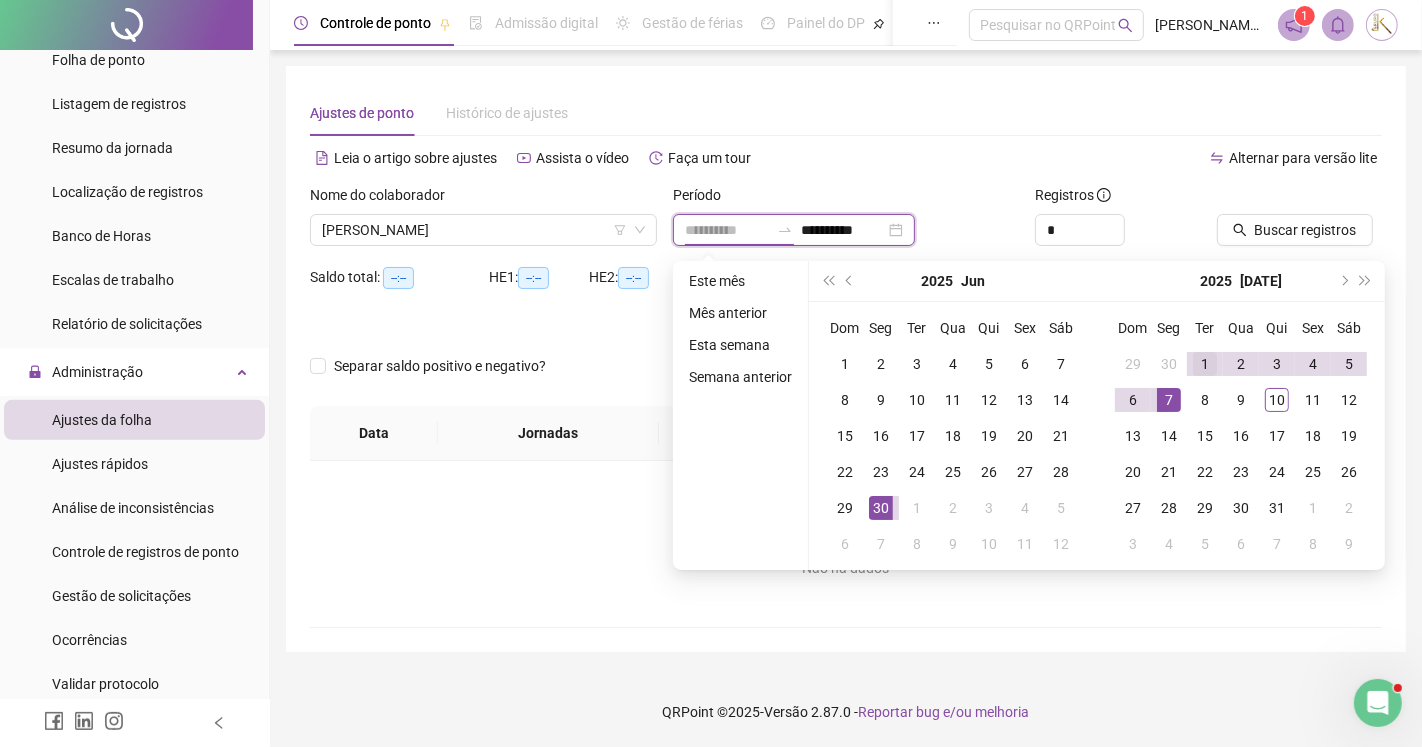 type on "**********" 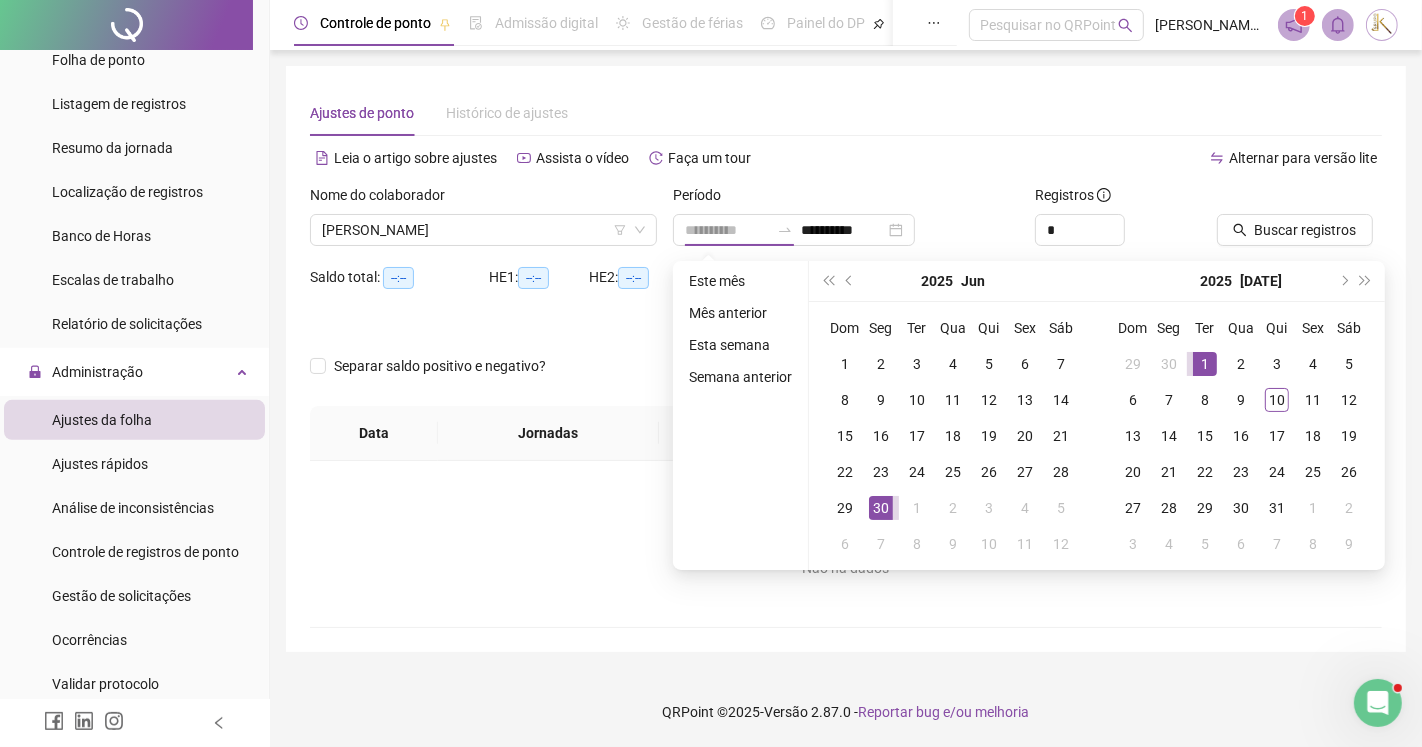click on "1" at bounding box center (1205, 364) 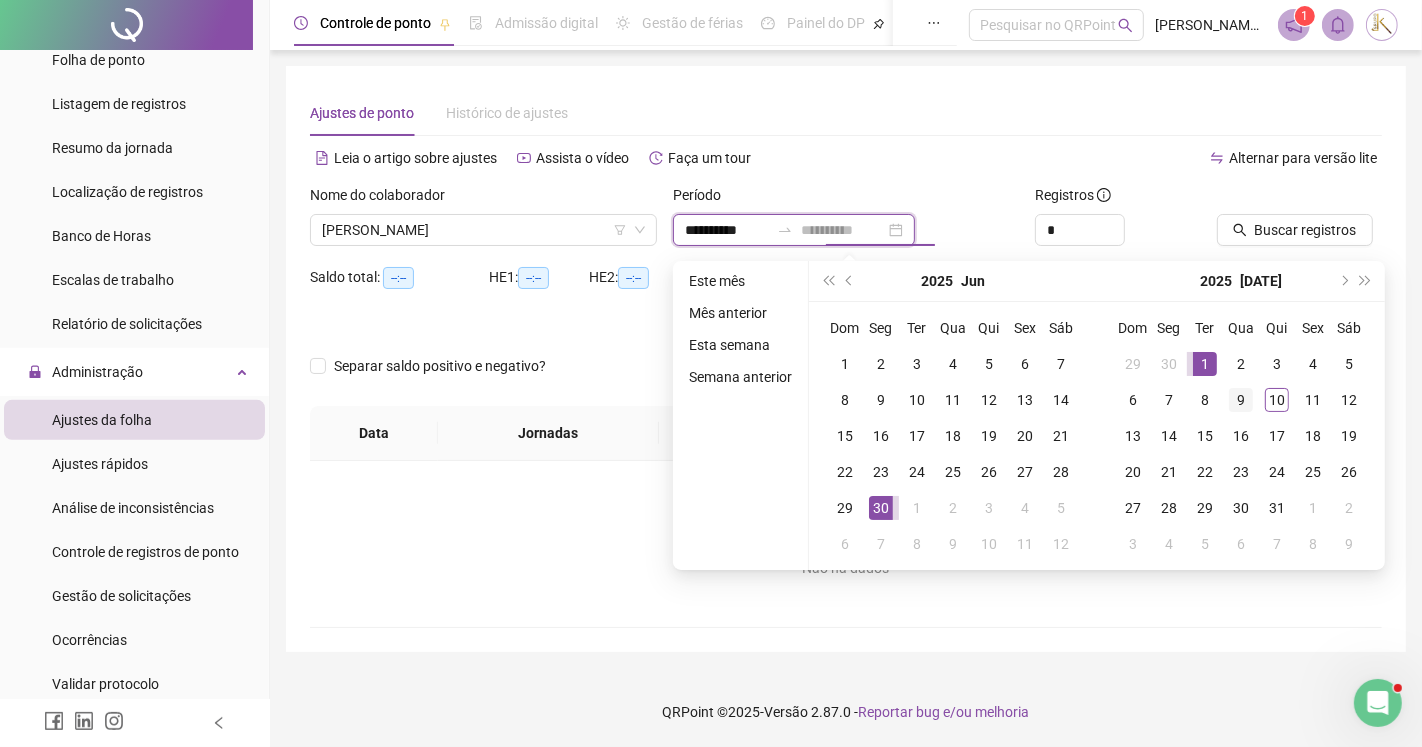type on "**********" 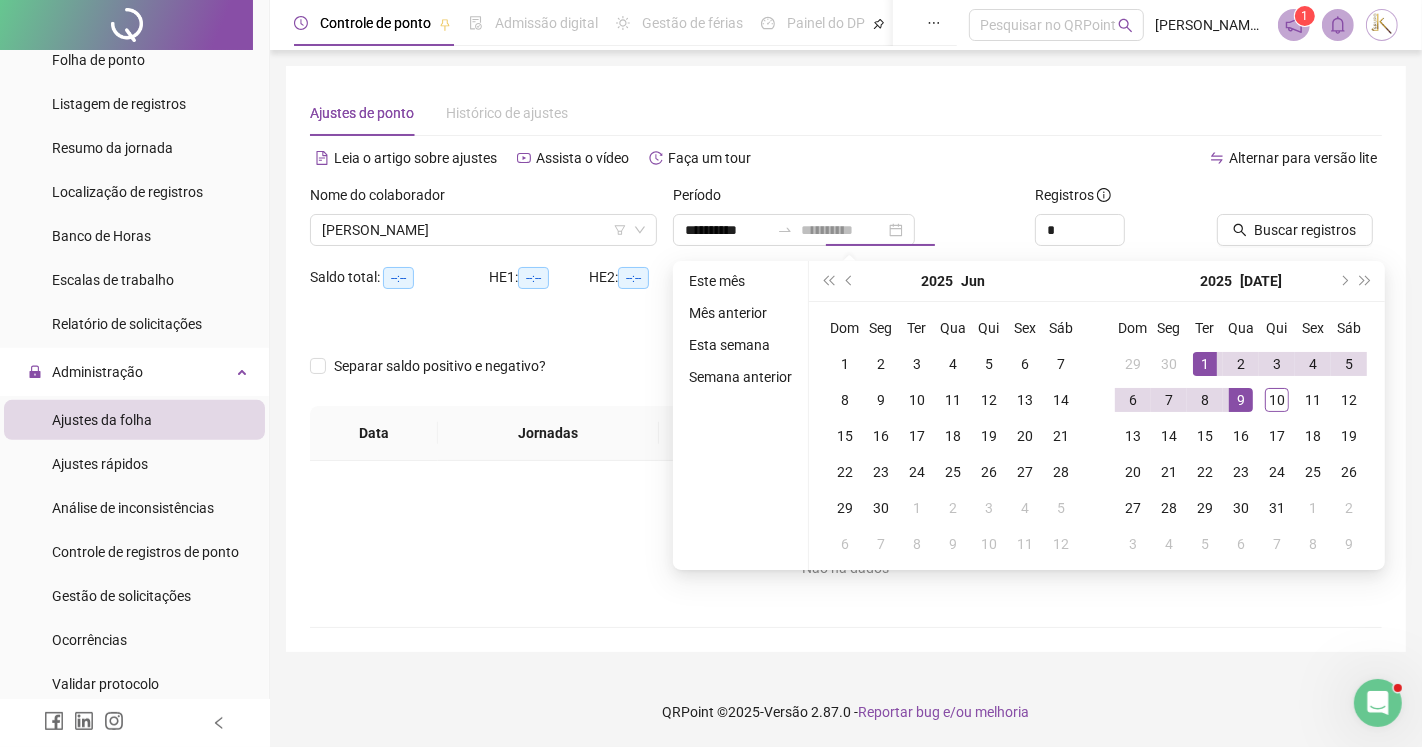 click on "9" at bounding box center (1241, 400) 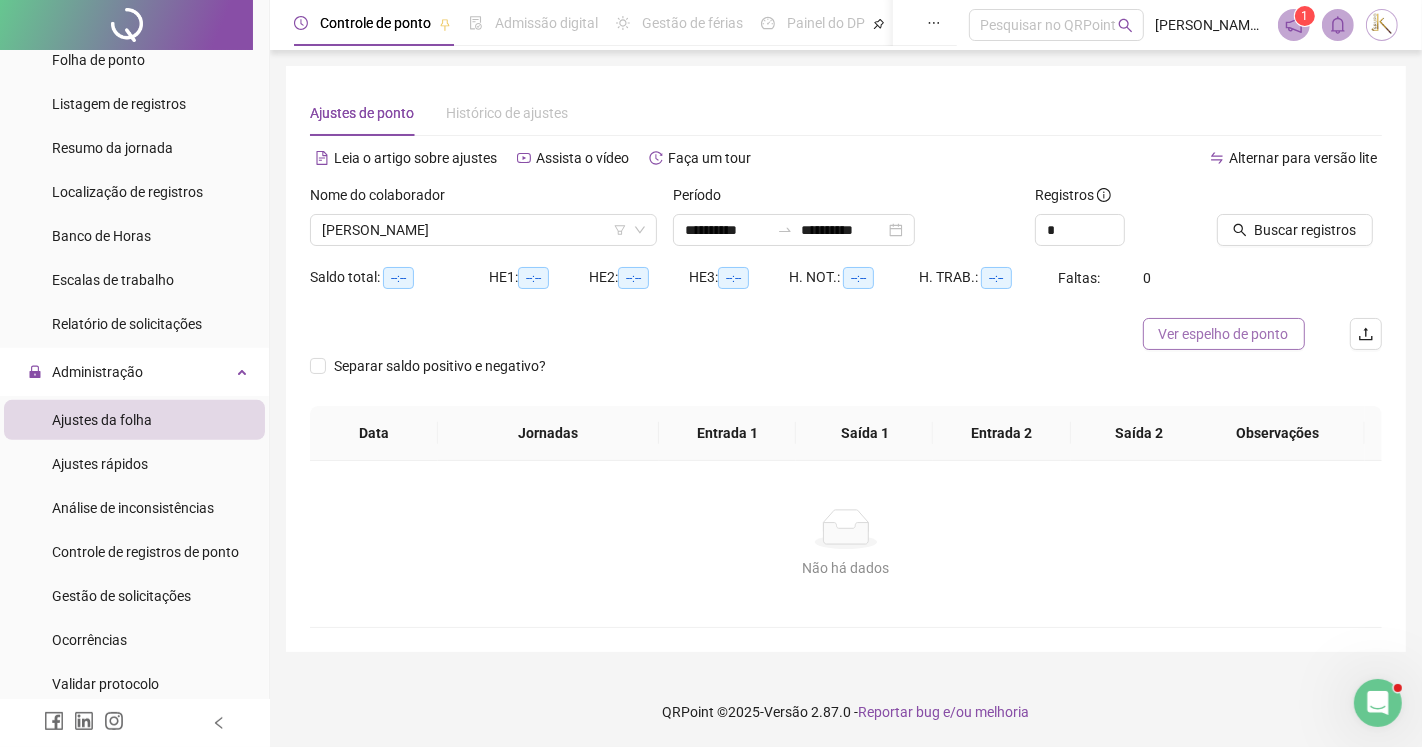 click on "Ver espelho de ponto" at bounding box center (1224, 334) 